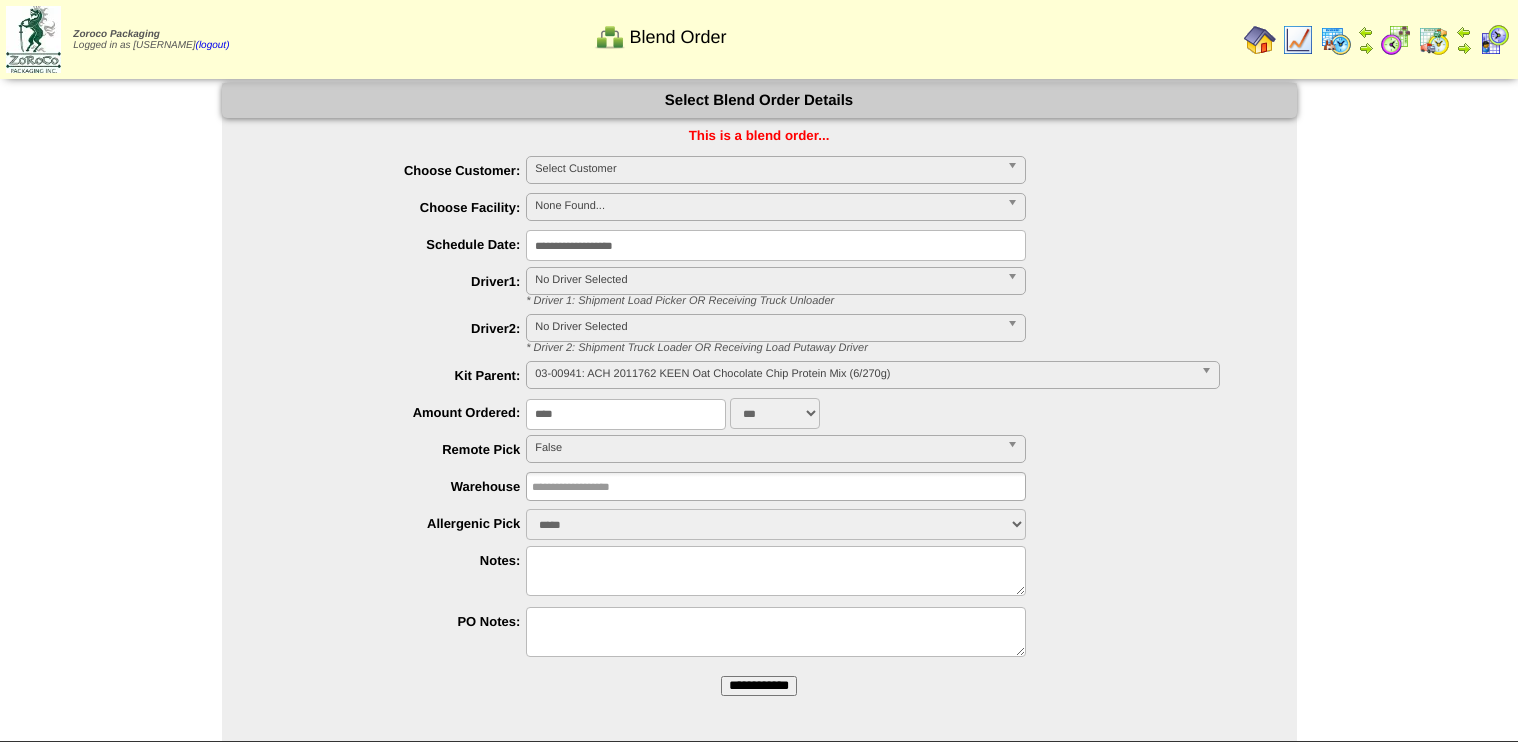 scroll, scrollTop: 0, scrollLeft: 0, axis: both 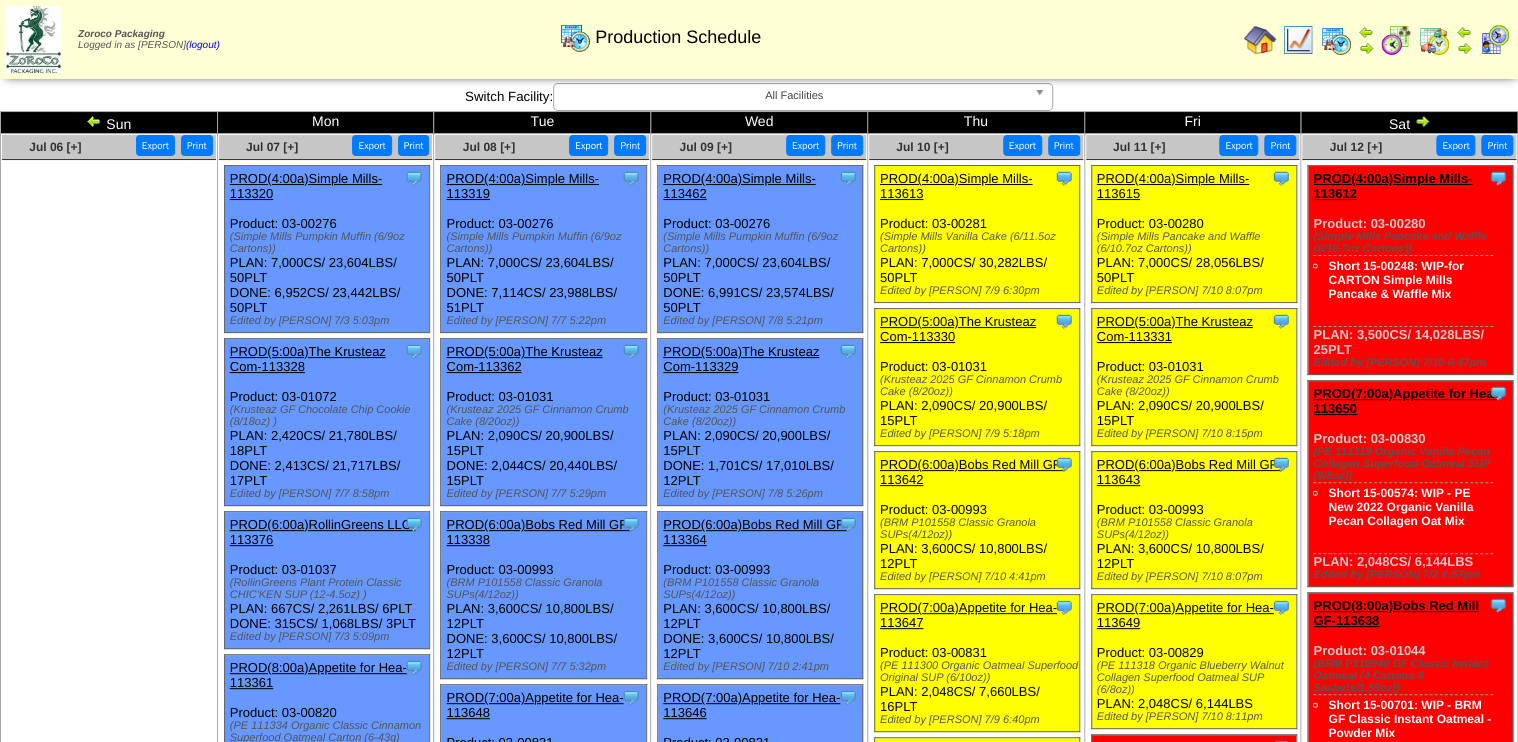 click at bounding box center (1396, 40) 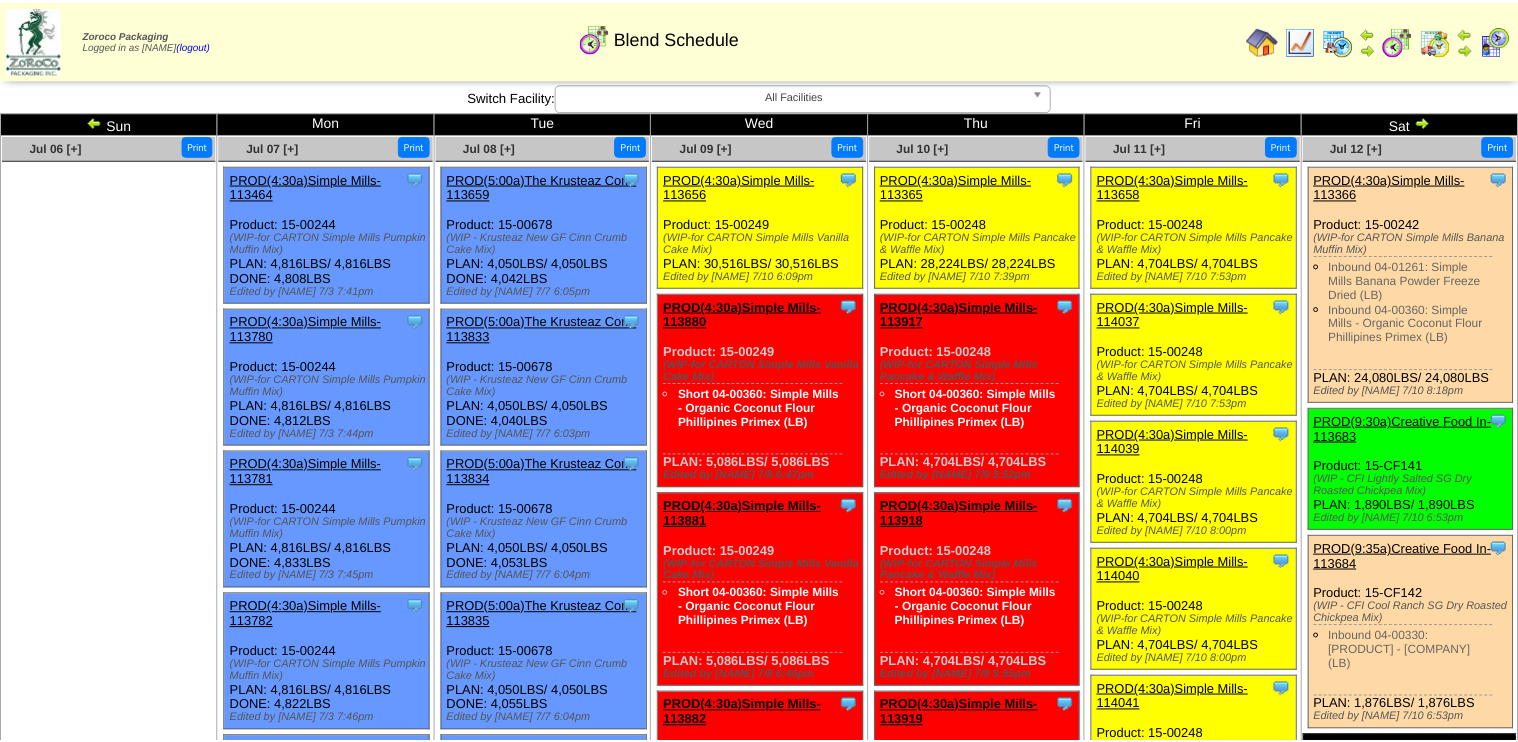 scroll, scrollTop: 0, scrollLeft: 0, axis: both 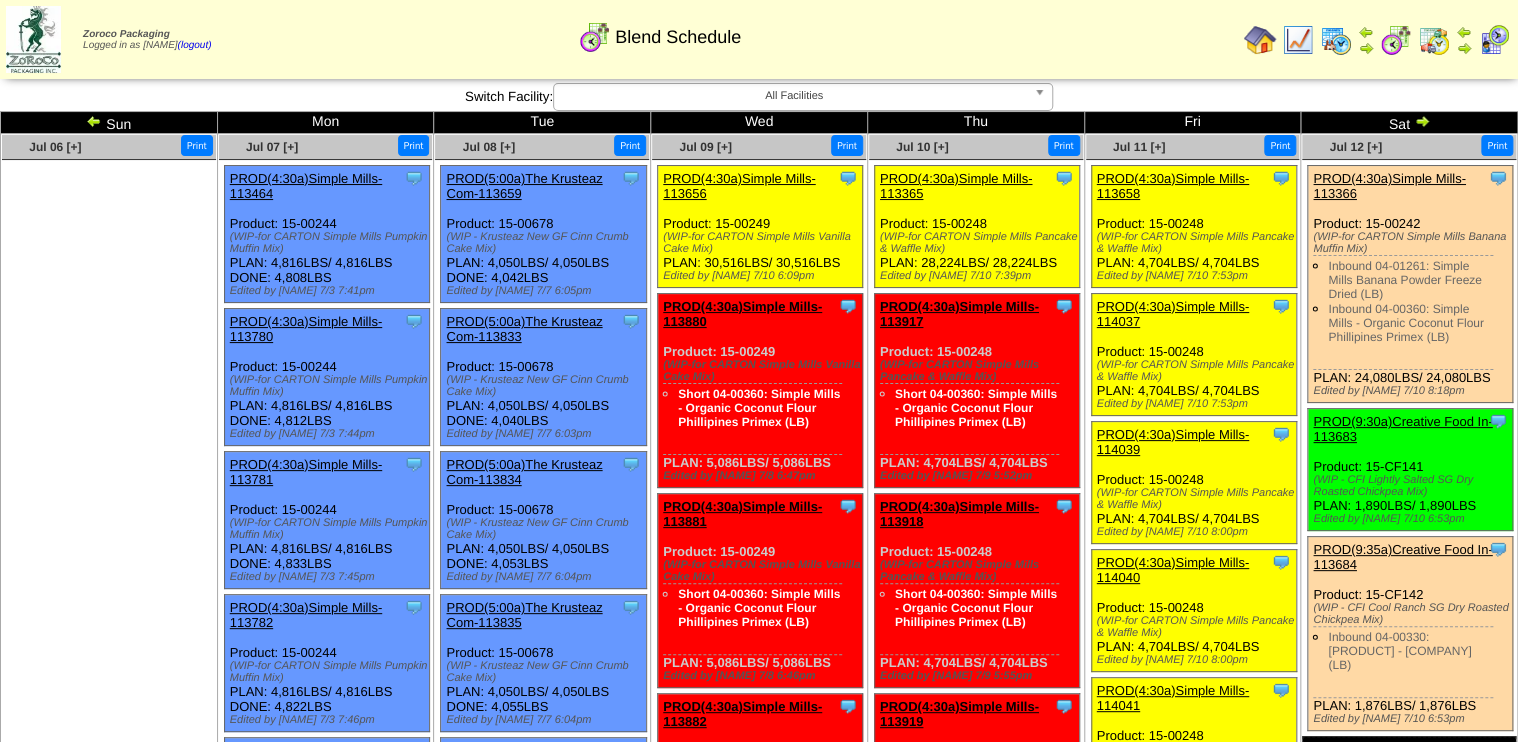 click at bounding box center (1396, 40) 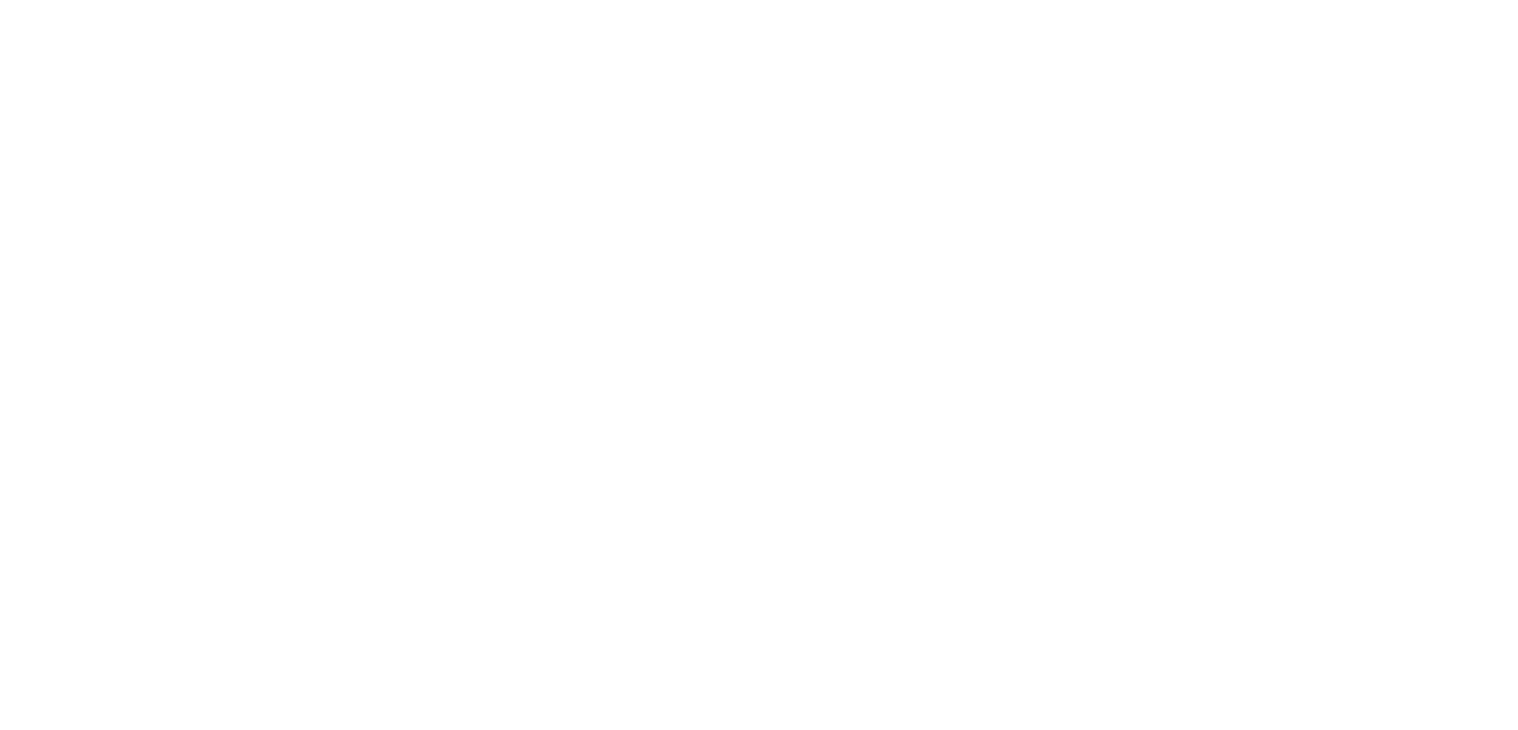 scroll, scrollTop: 0, scrollLeft: 0, axis: both 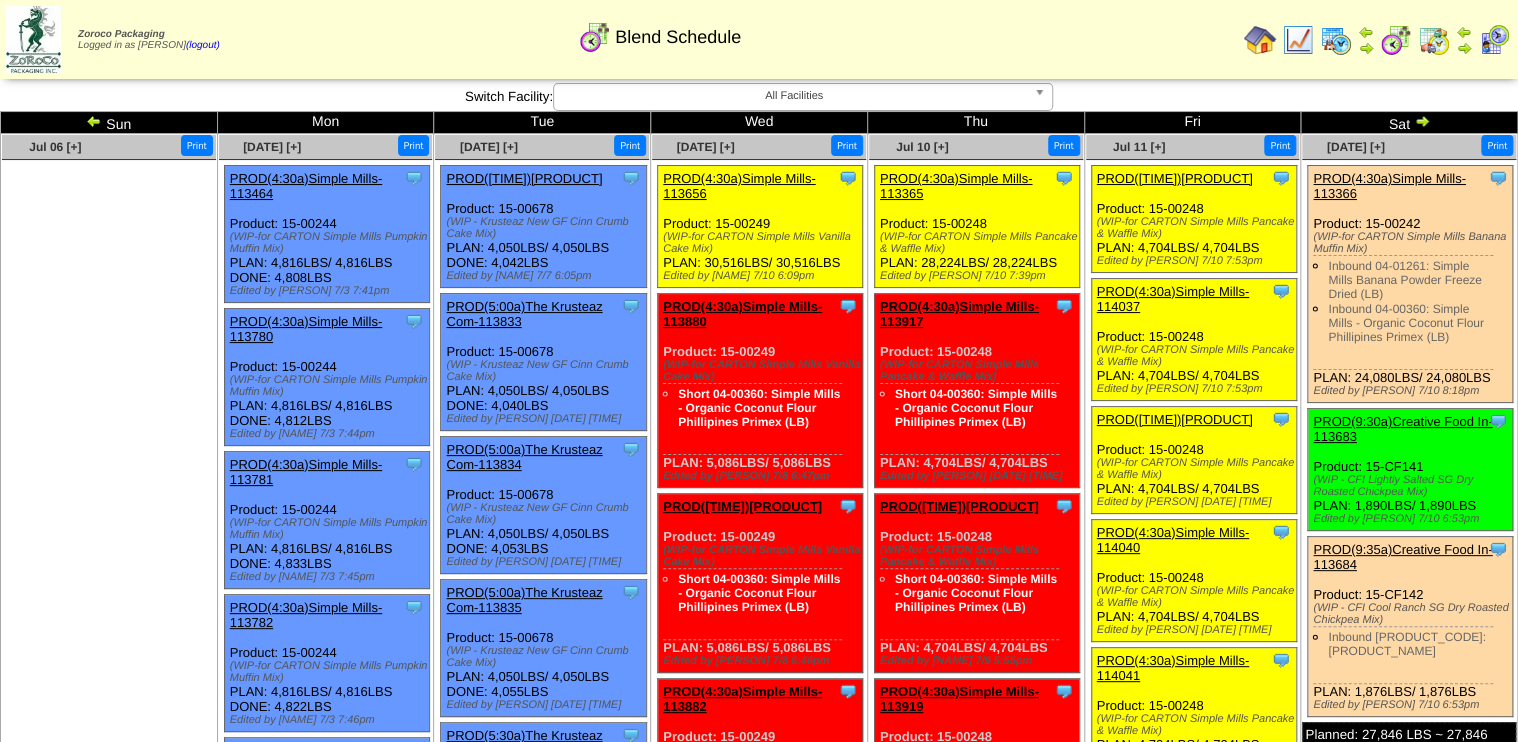 click on "PROD(4:30a)Simple Mills-113656" at bounding box center (739, 186) 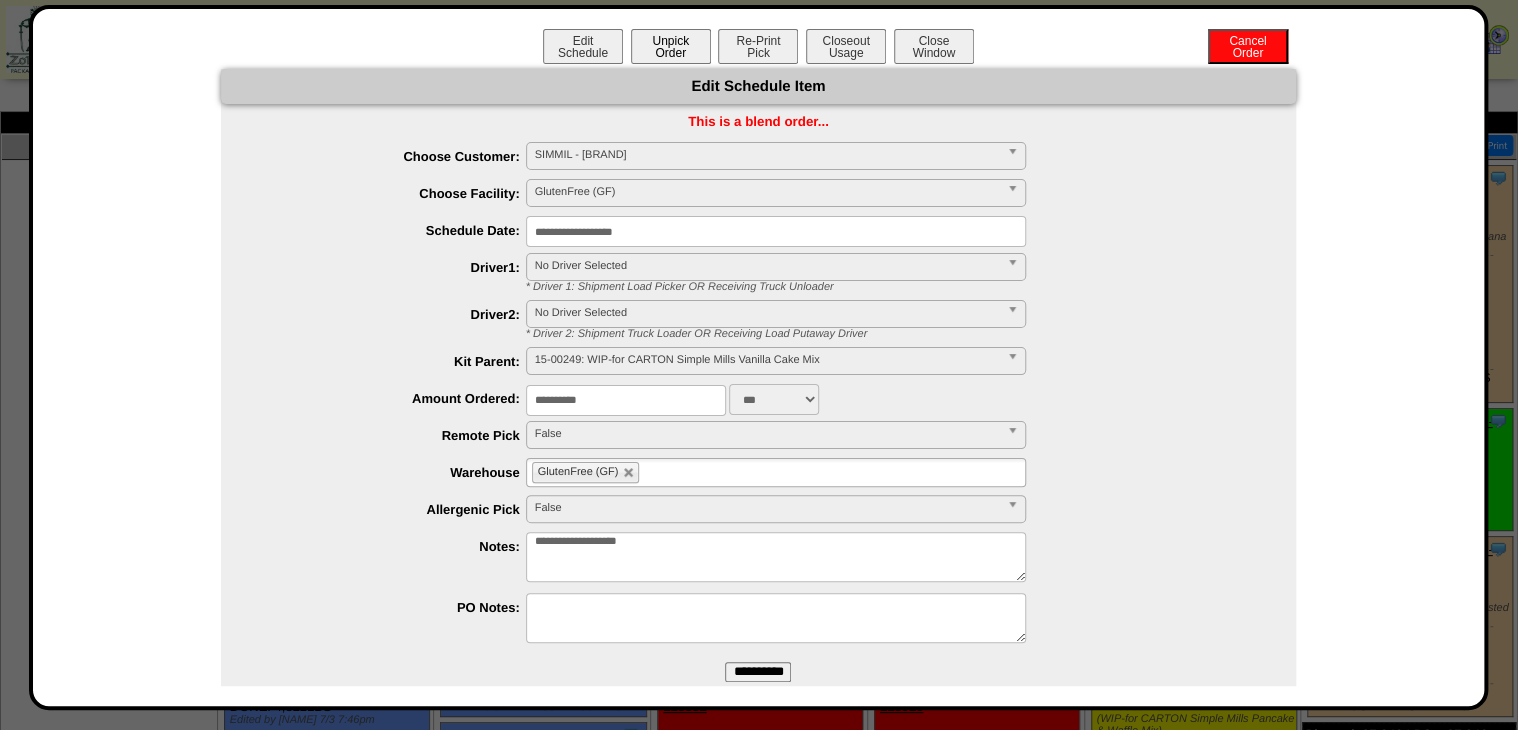 click on "Unpick Order" at bounding box center (671, 46) 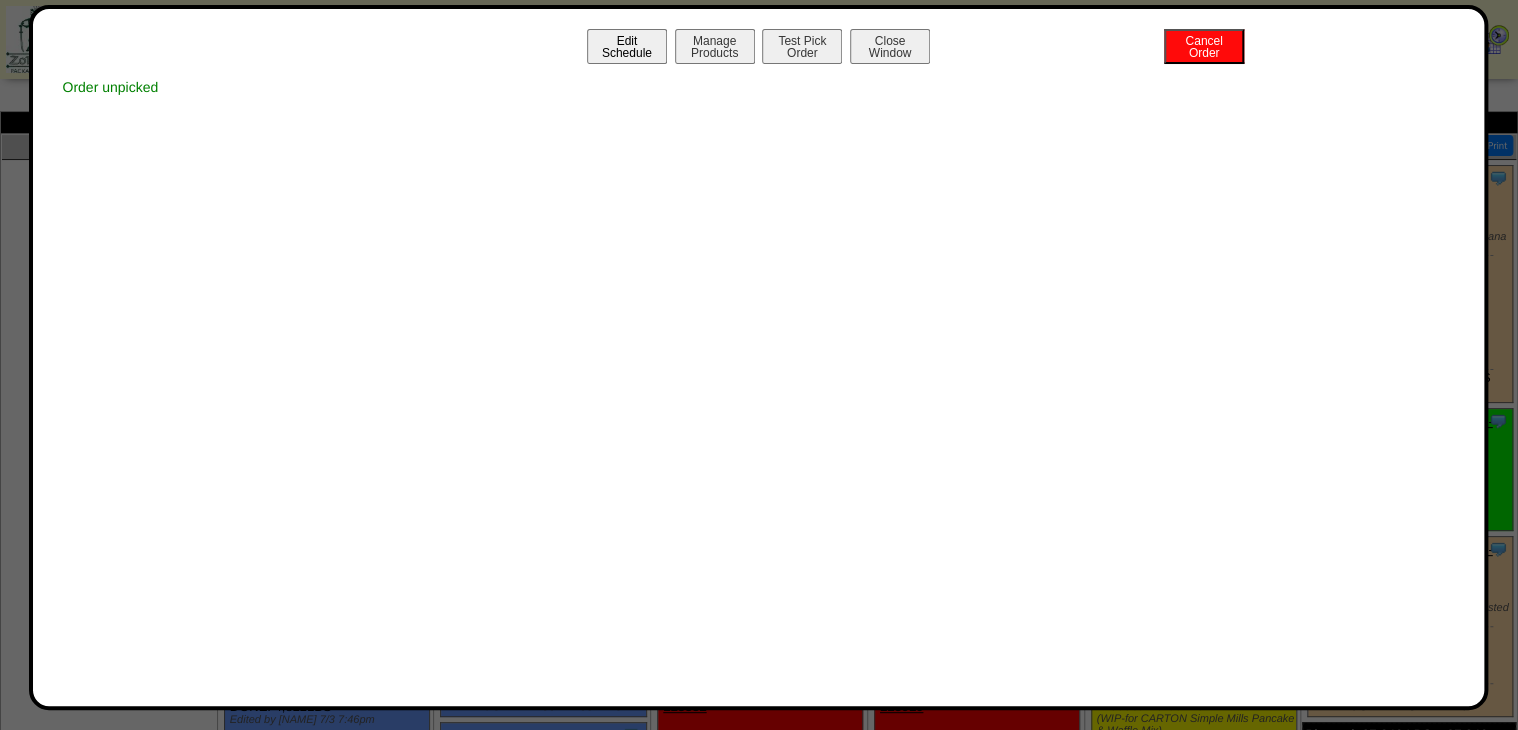 click on "Edit Schedule" at bounding box center [627, 46] 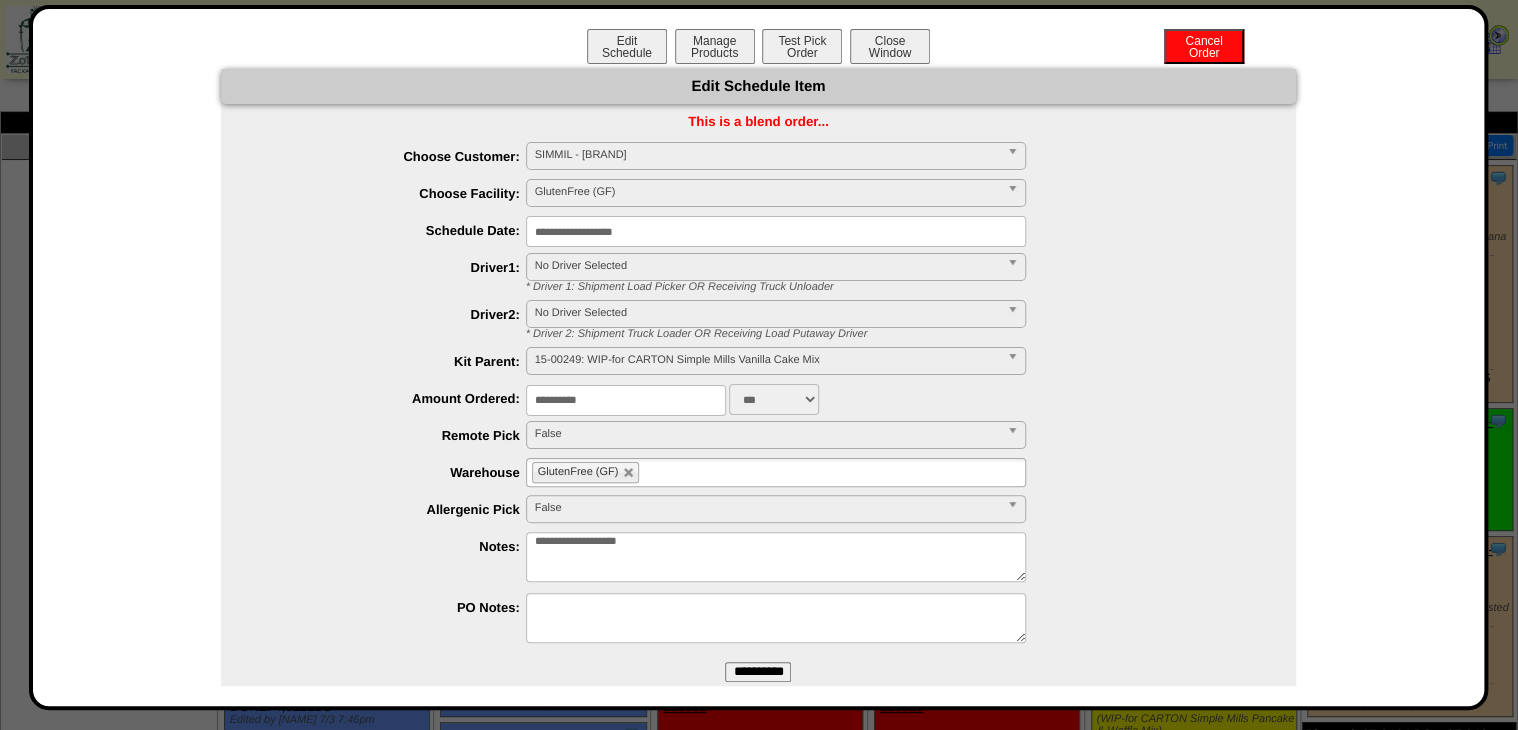 drag, startPoint x: 417, startPoint y: 433, endPoint x: 198, endPoint y: 511, distance: 232.4758 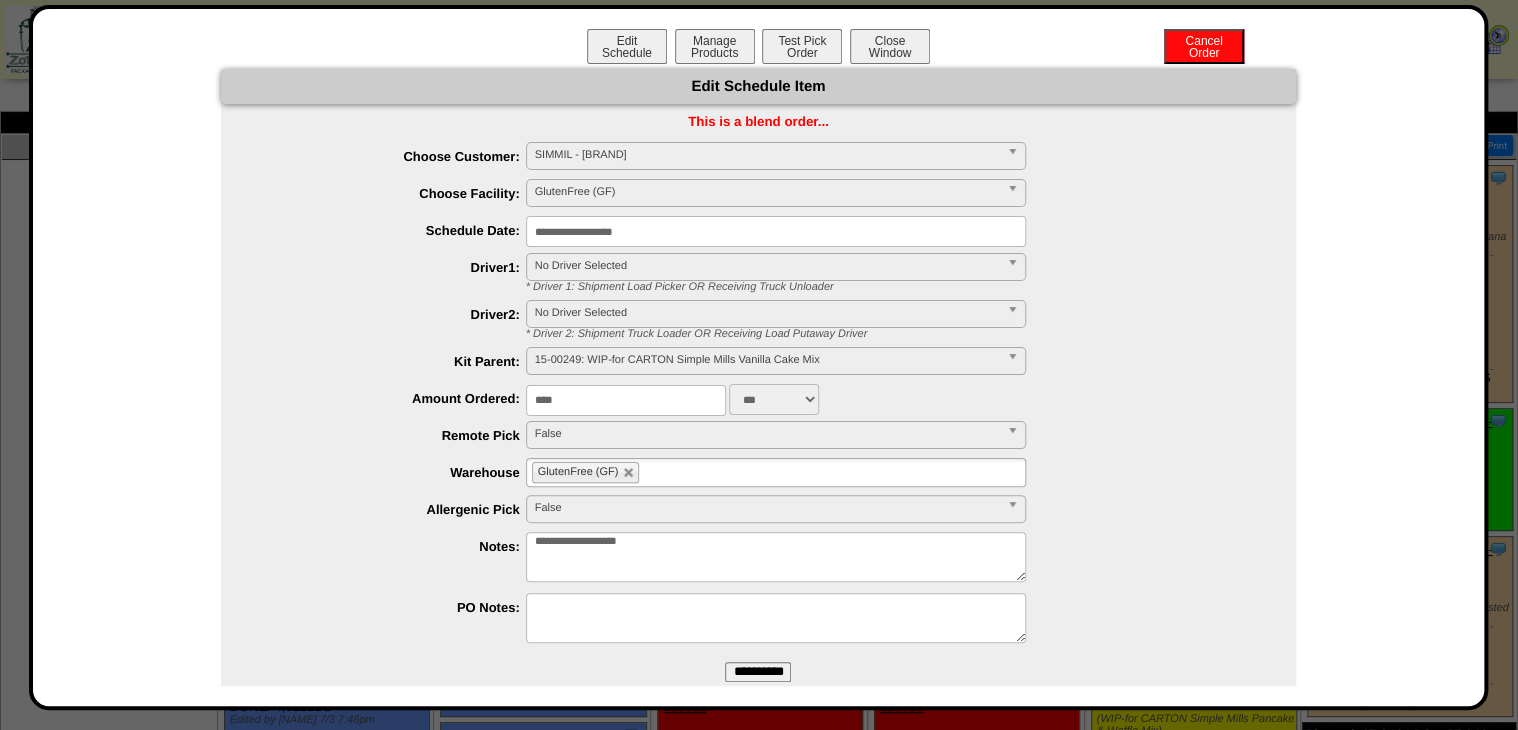 type on "****" 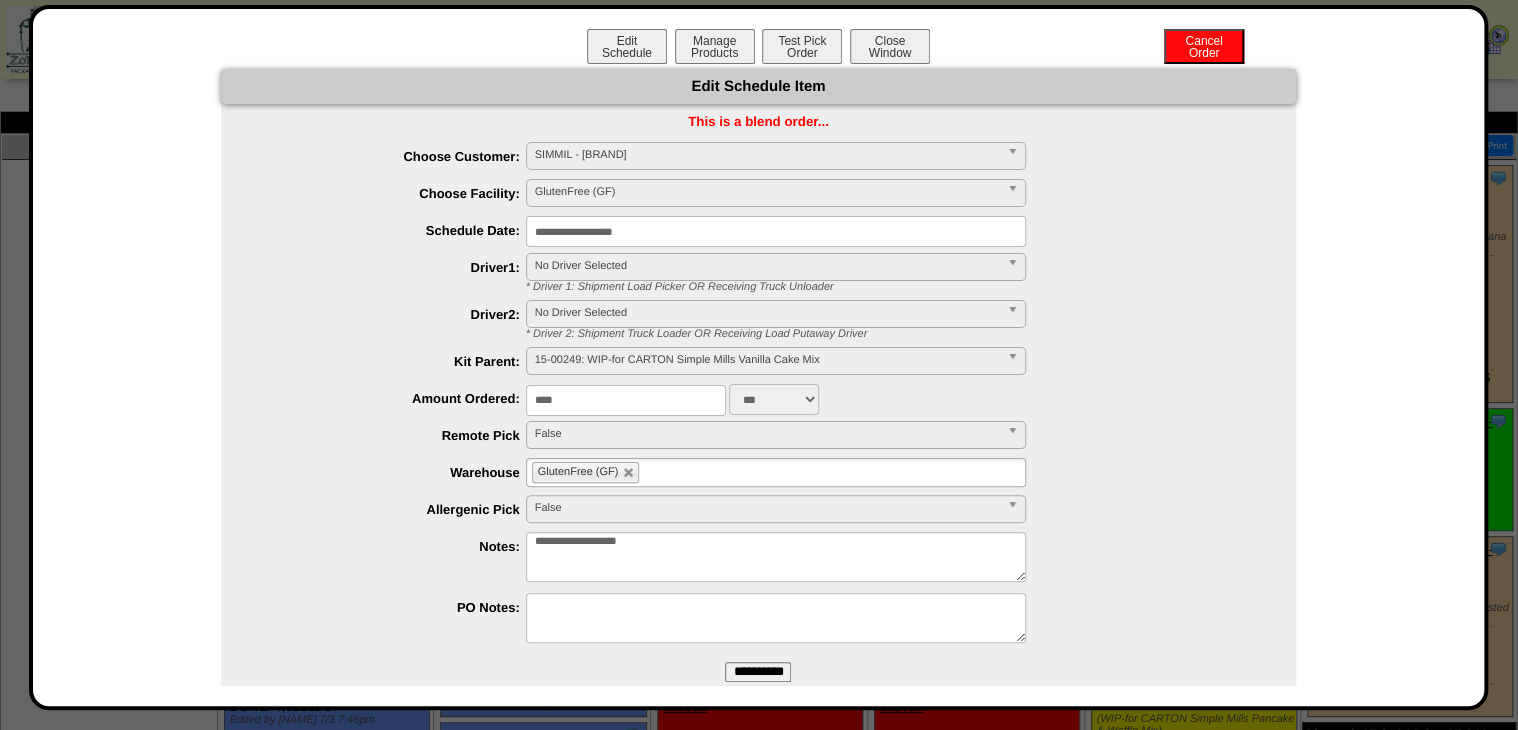 click on "**********" at bounding box center (758, 672) 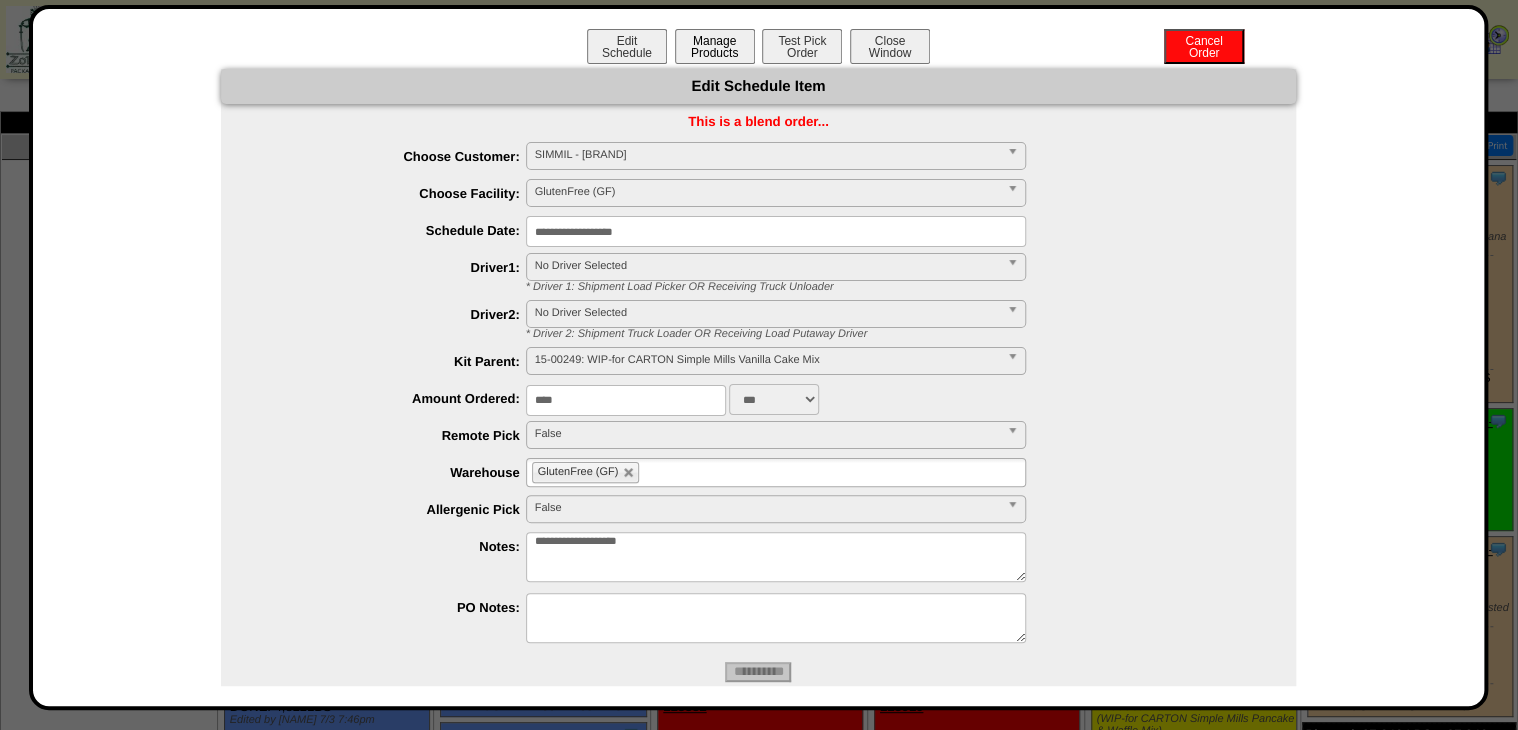 click on "Manage Products" at bounding box center (715, 46) 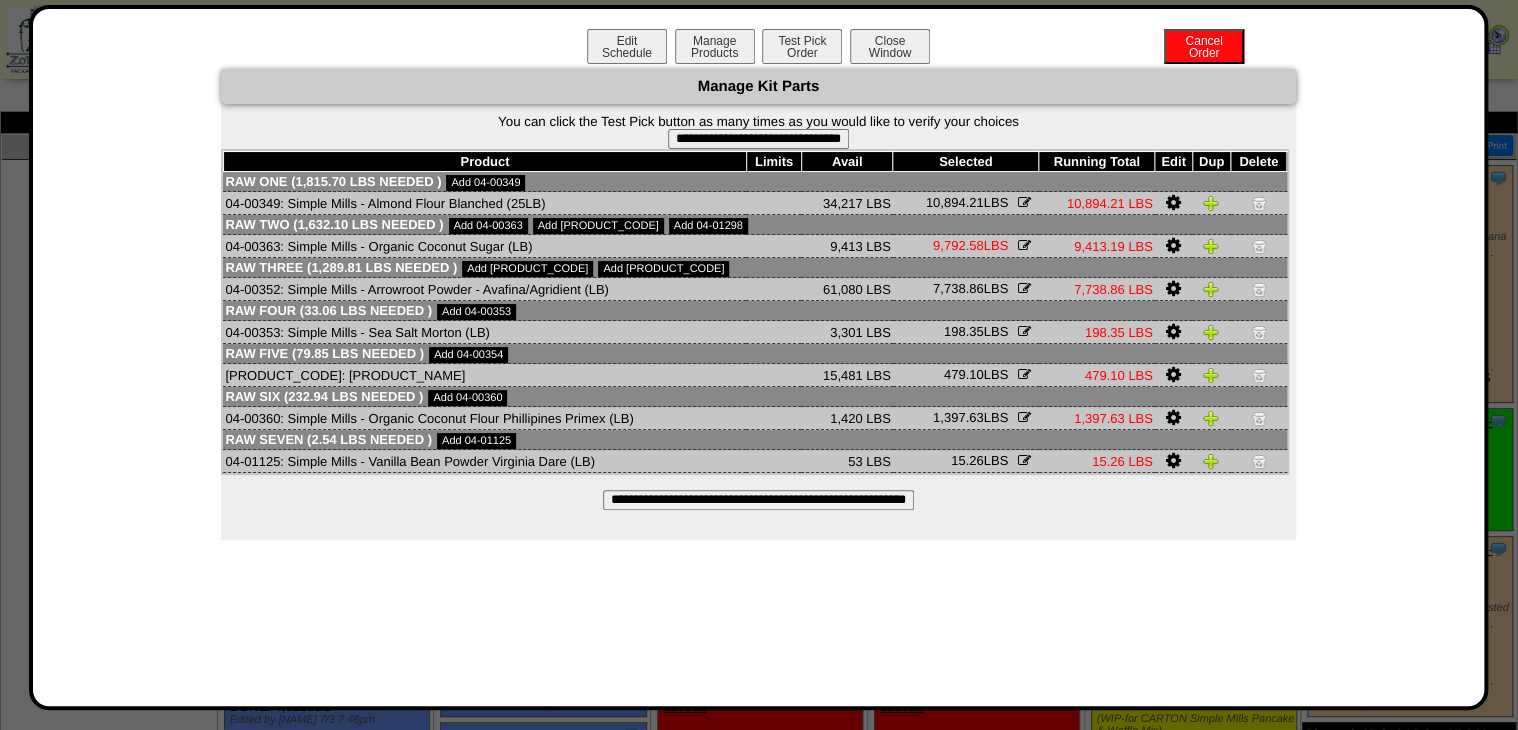 type 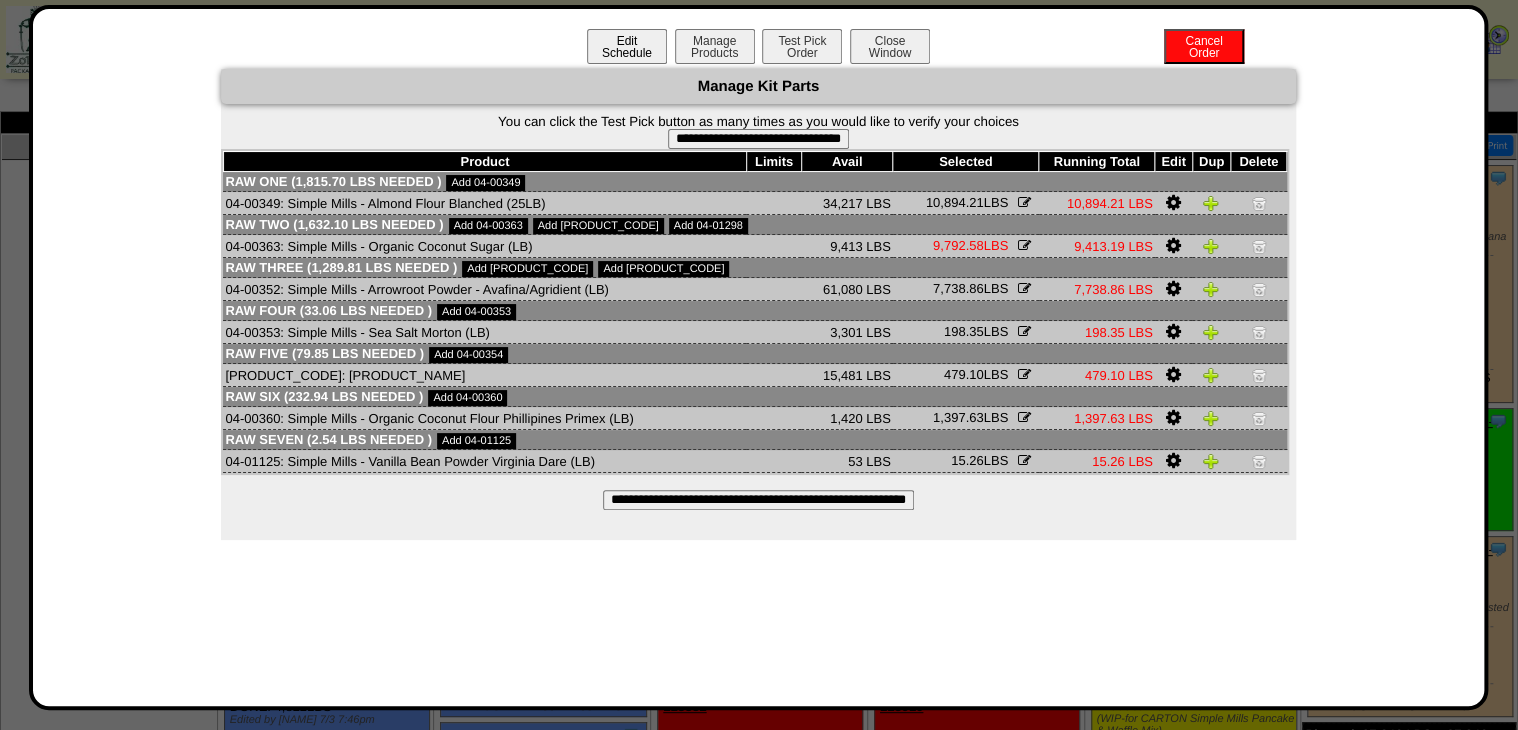 click on "Edit Schedule" at bounding box center (627, 46) 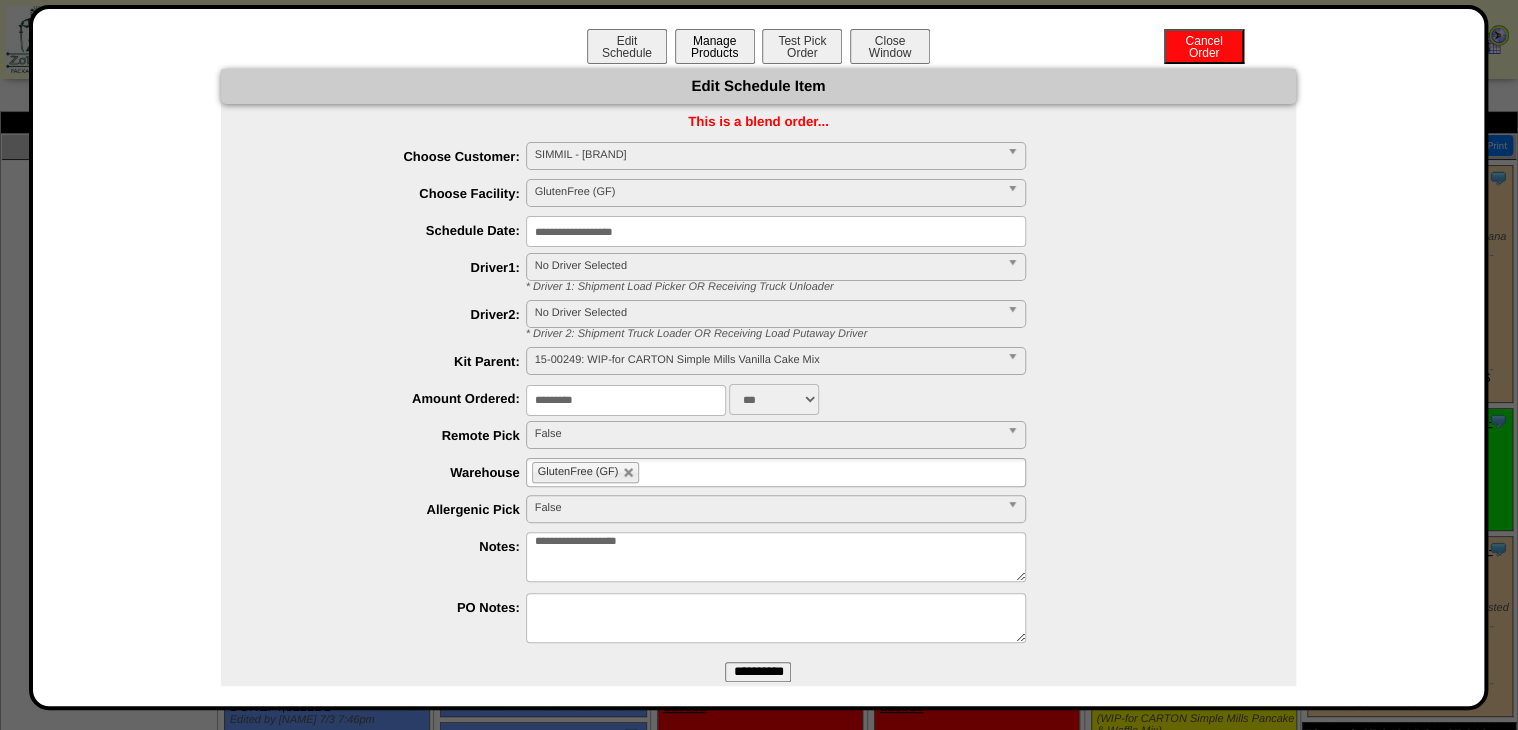 click on "Manage Products" at bounding box center [715, 46] 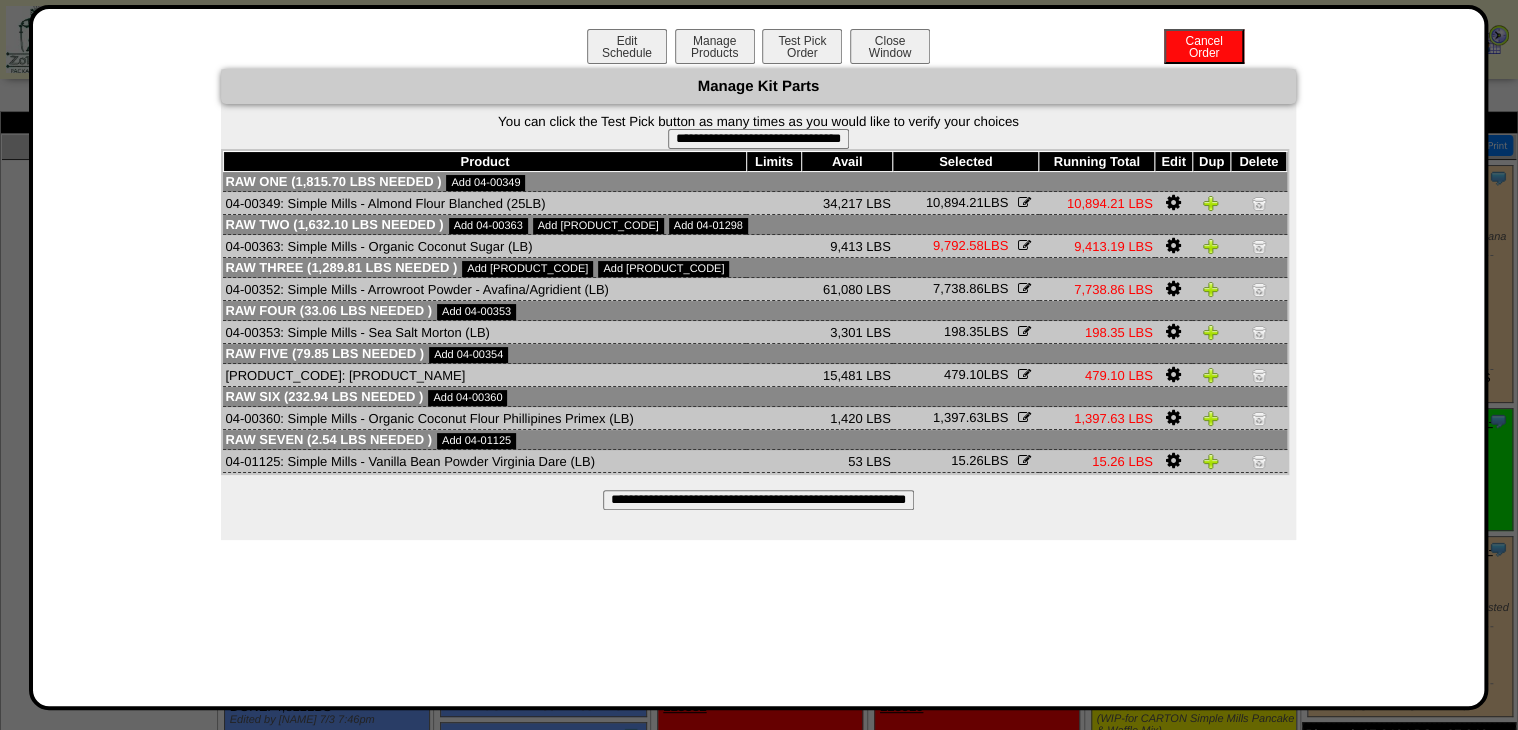 click on "**********" at bounding box center [758, 500] 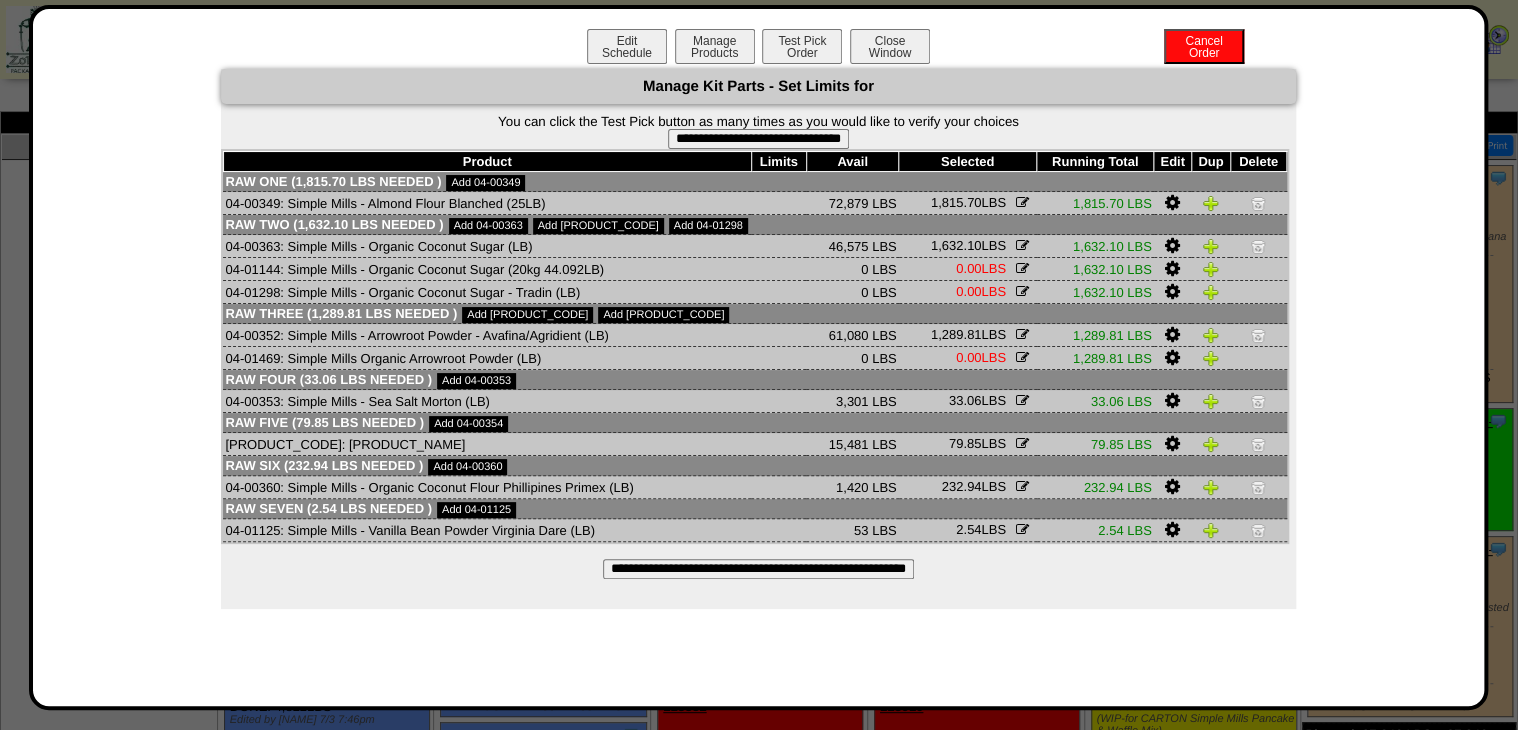 click on "**********" at bounding box center (758, 139) 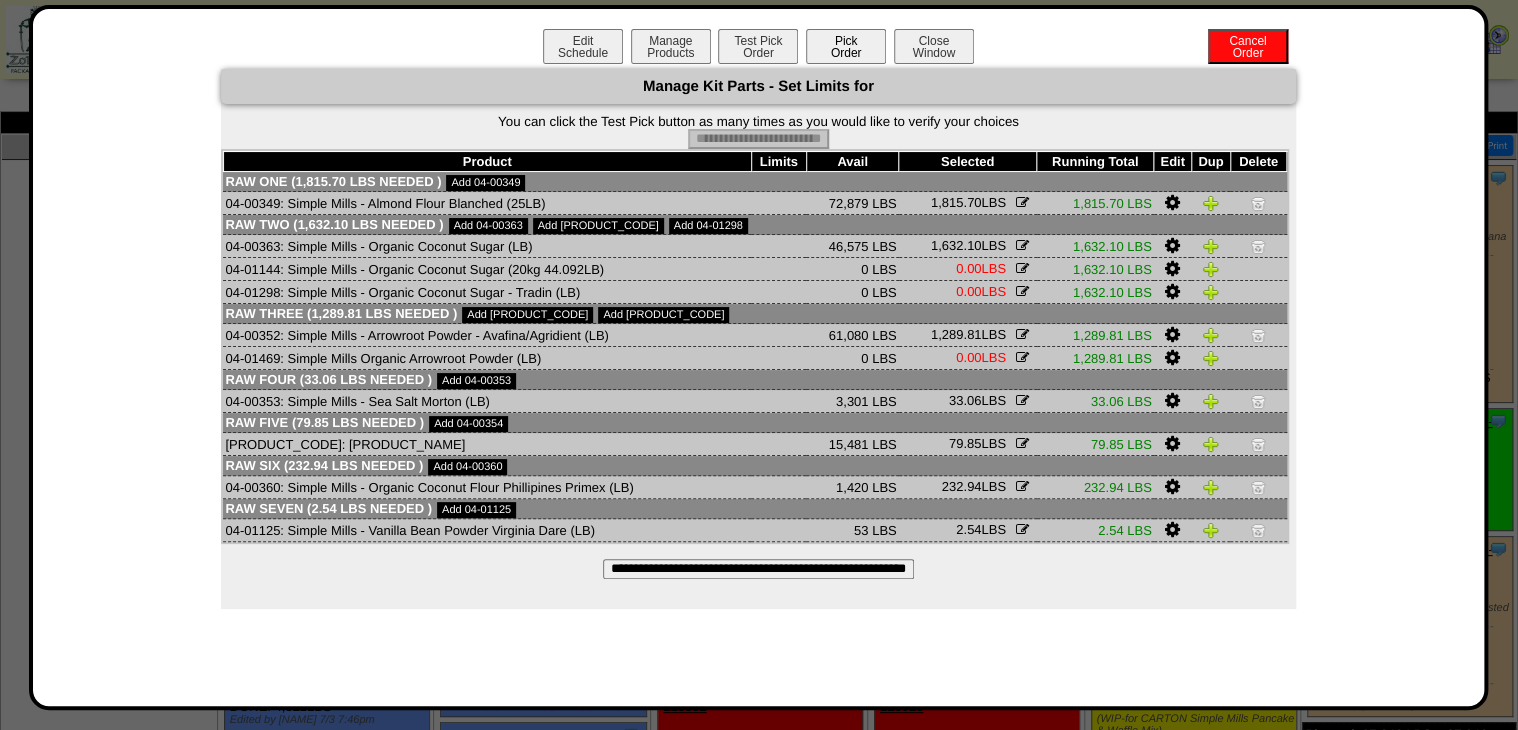 click on "Pick Order" at bounding box center [846, 46] 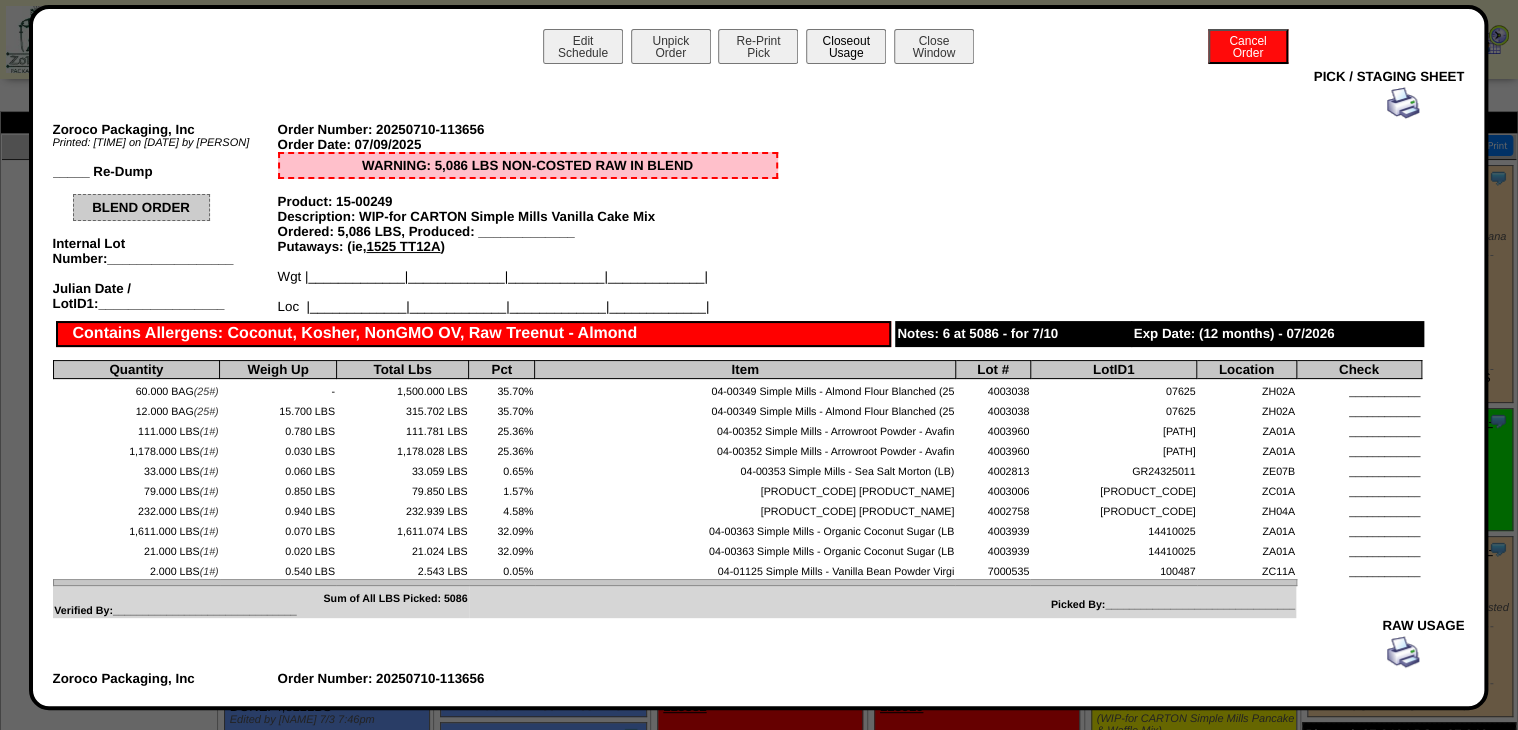 click on "Closeout Usage" at bounding box center (846, 46) 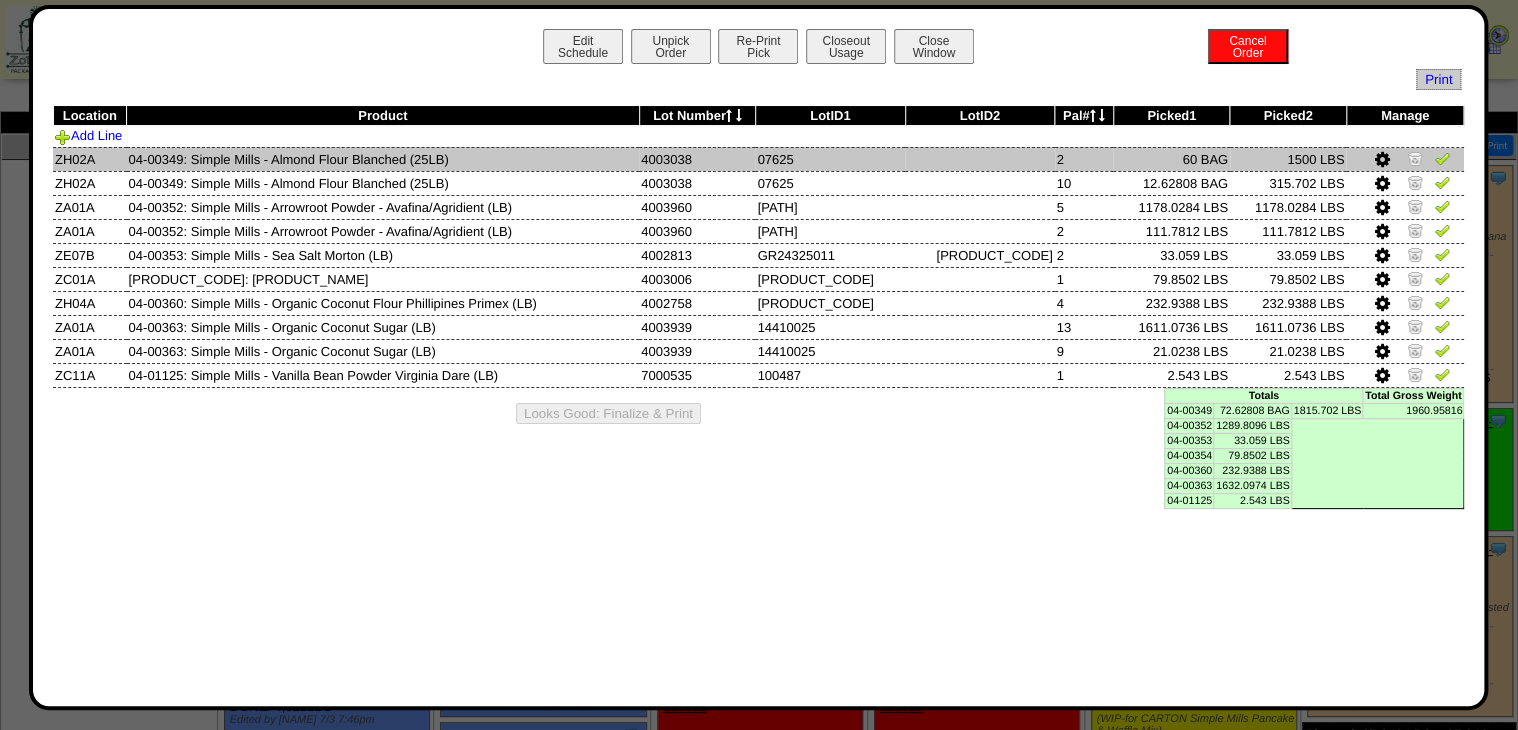 click at bounding box center (1442, 158) 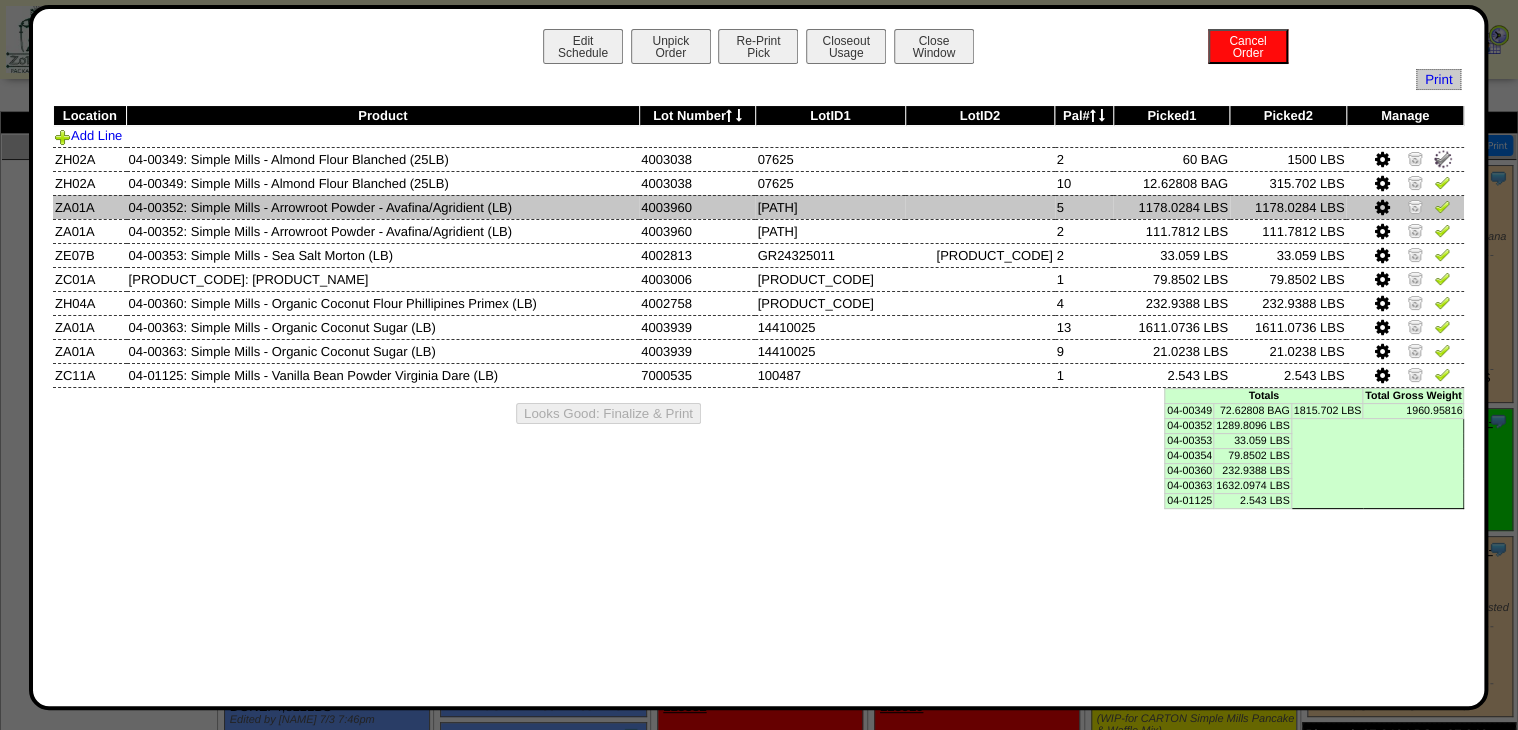 click at bounding box center (1442, 206) 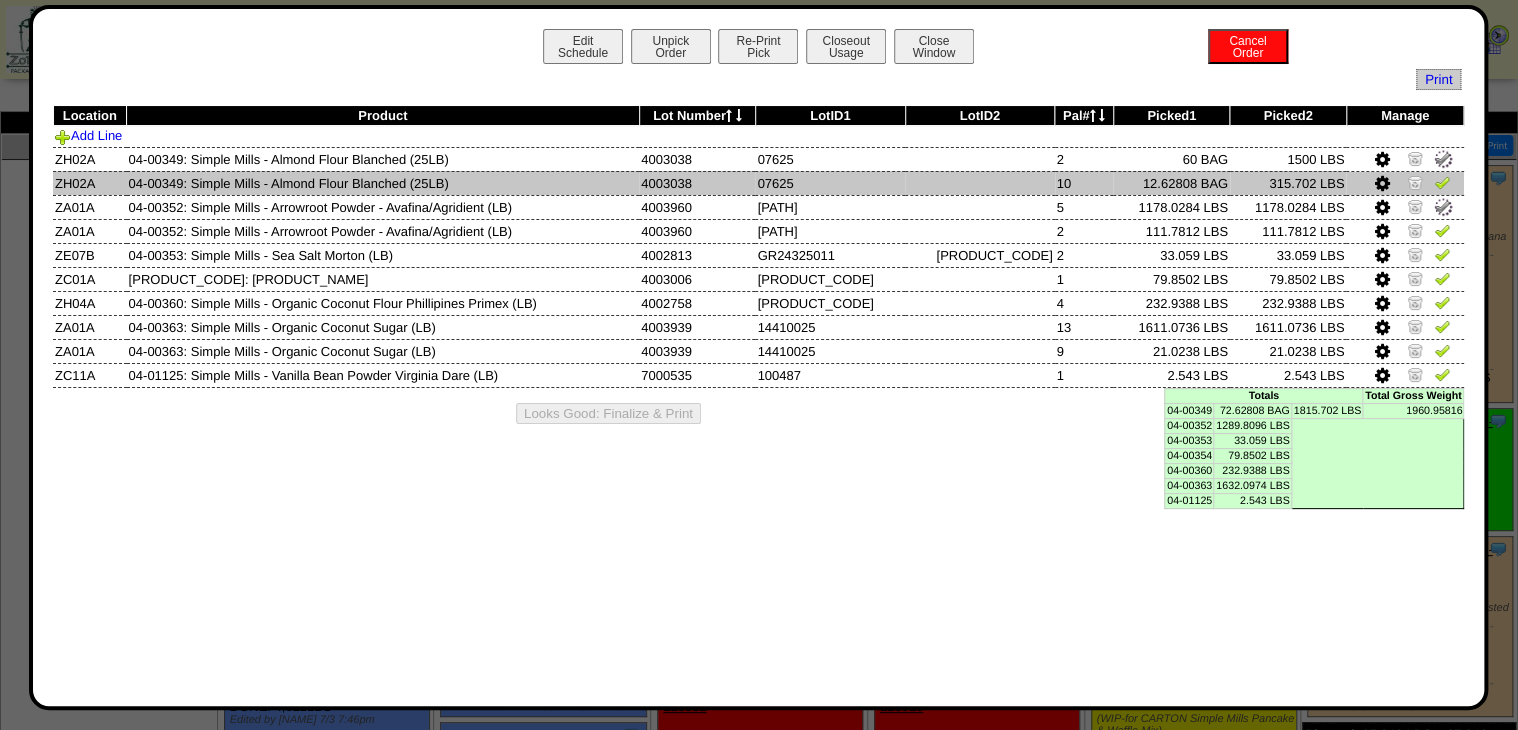 click at bounding box center [1442, 185] 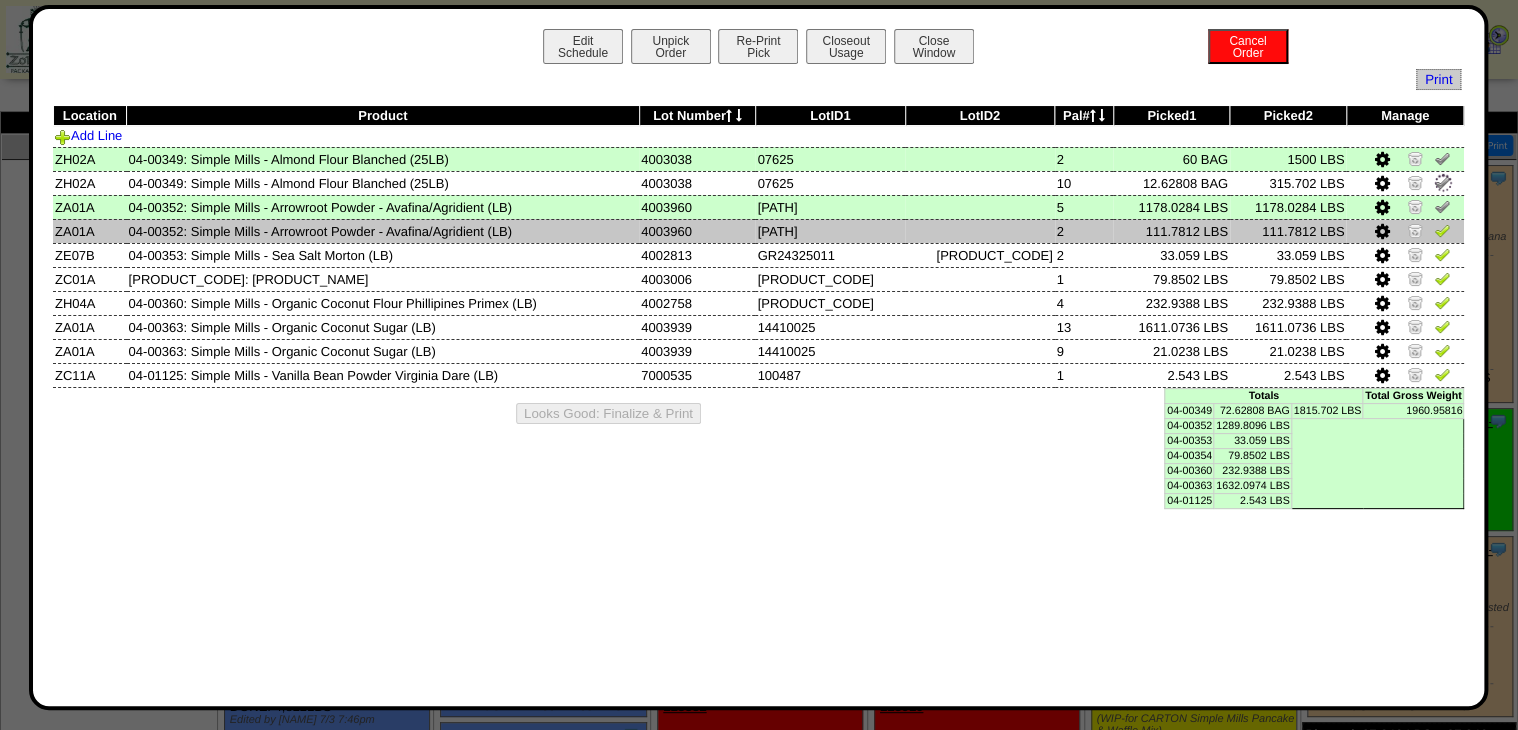 click at bounding box center [1442, 230] 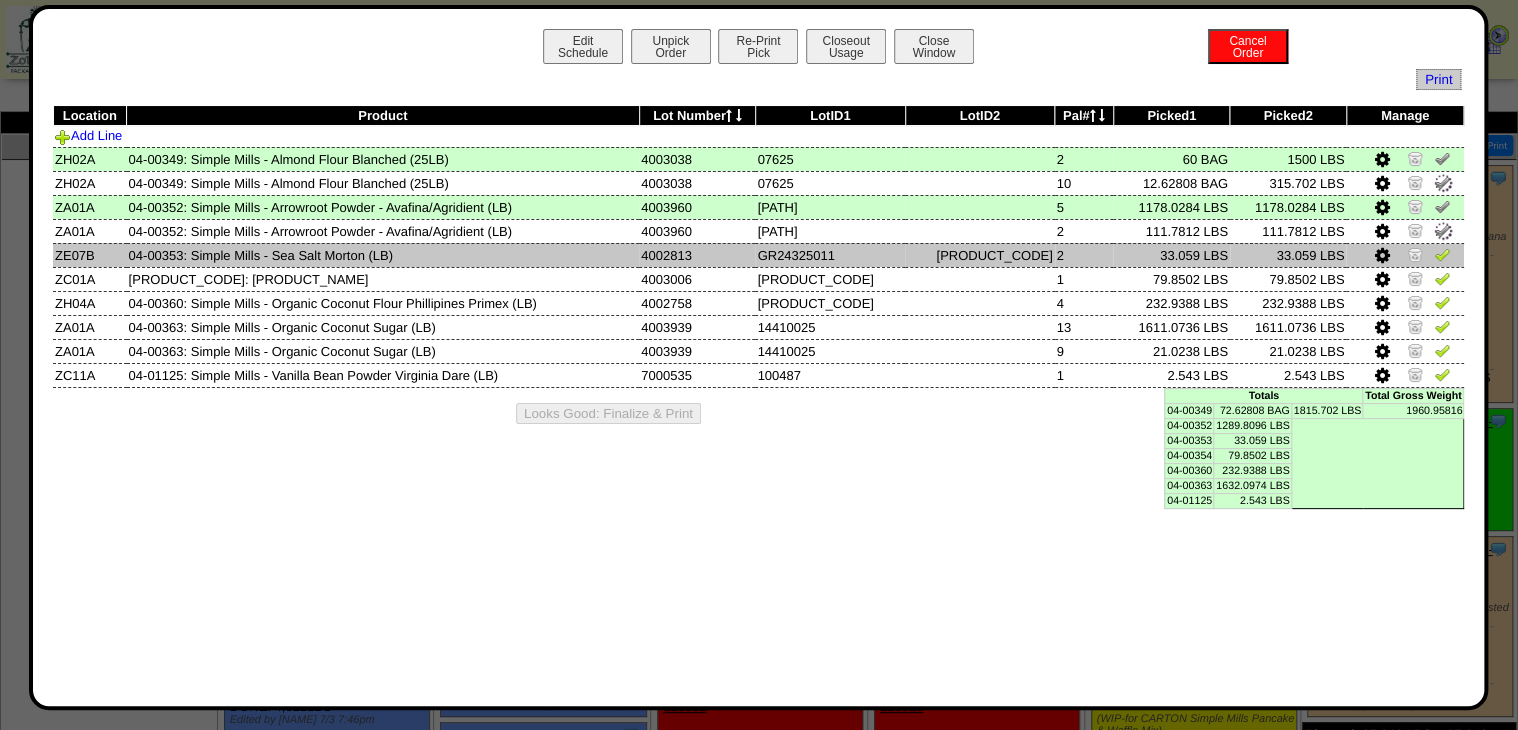 click at bounding box center [1442, 254] 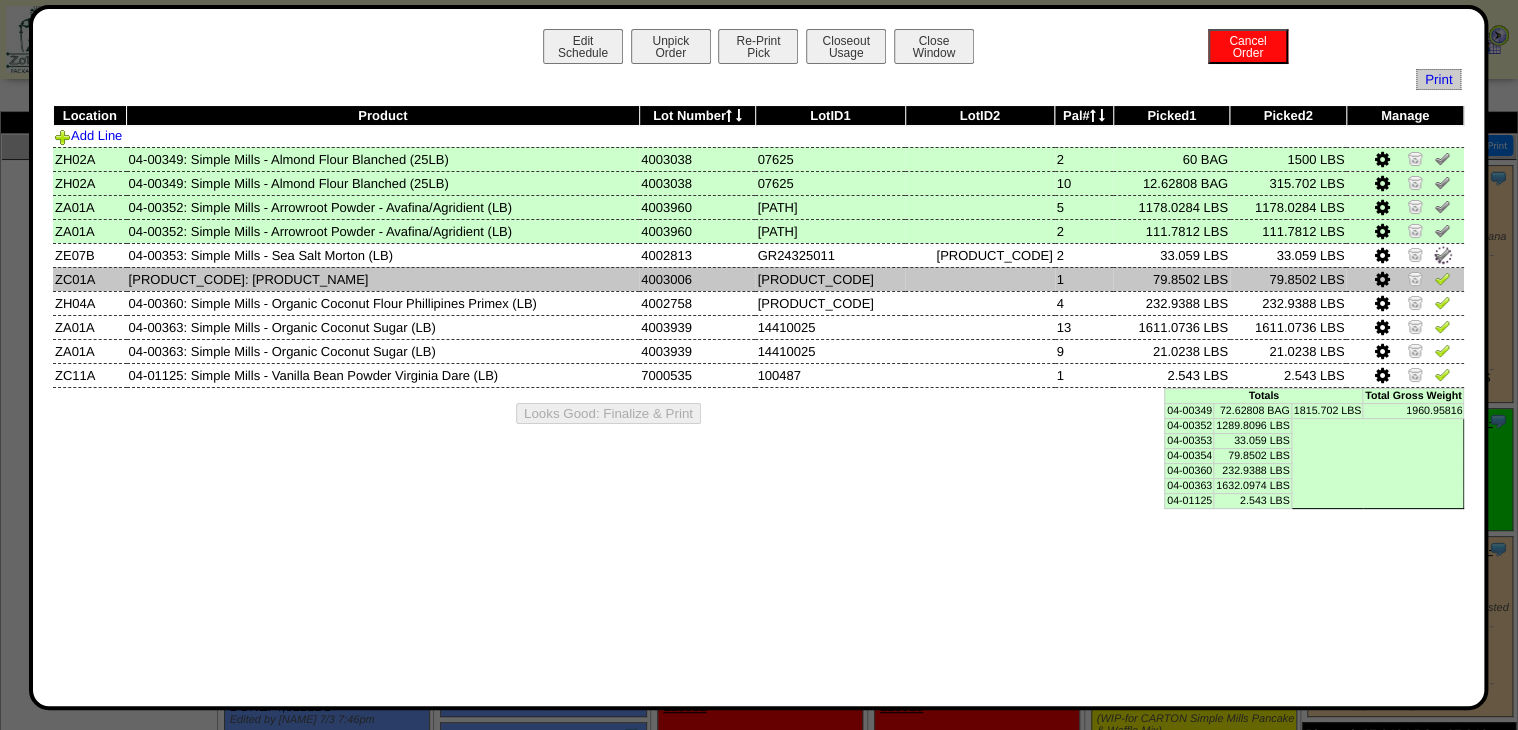 click at bounding box center (1404, 279) 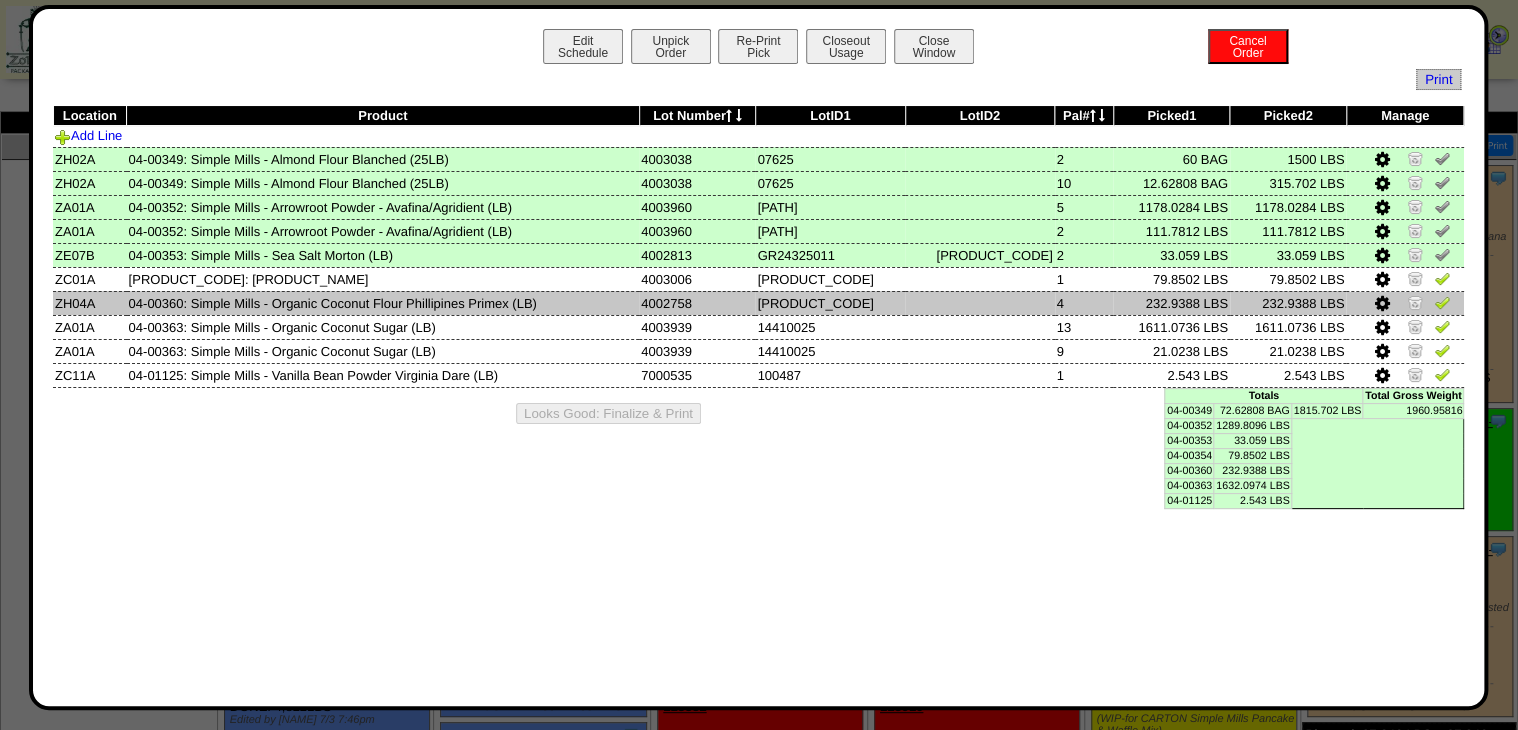 click at bounding box center [1442, 302] 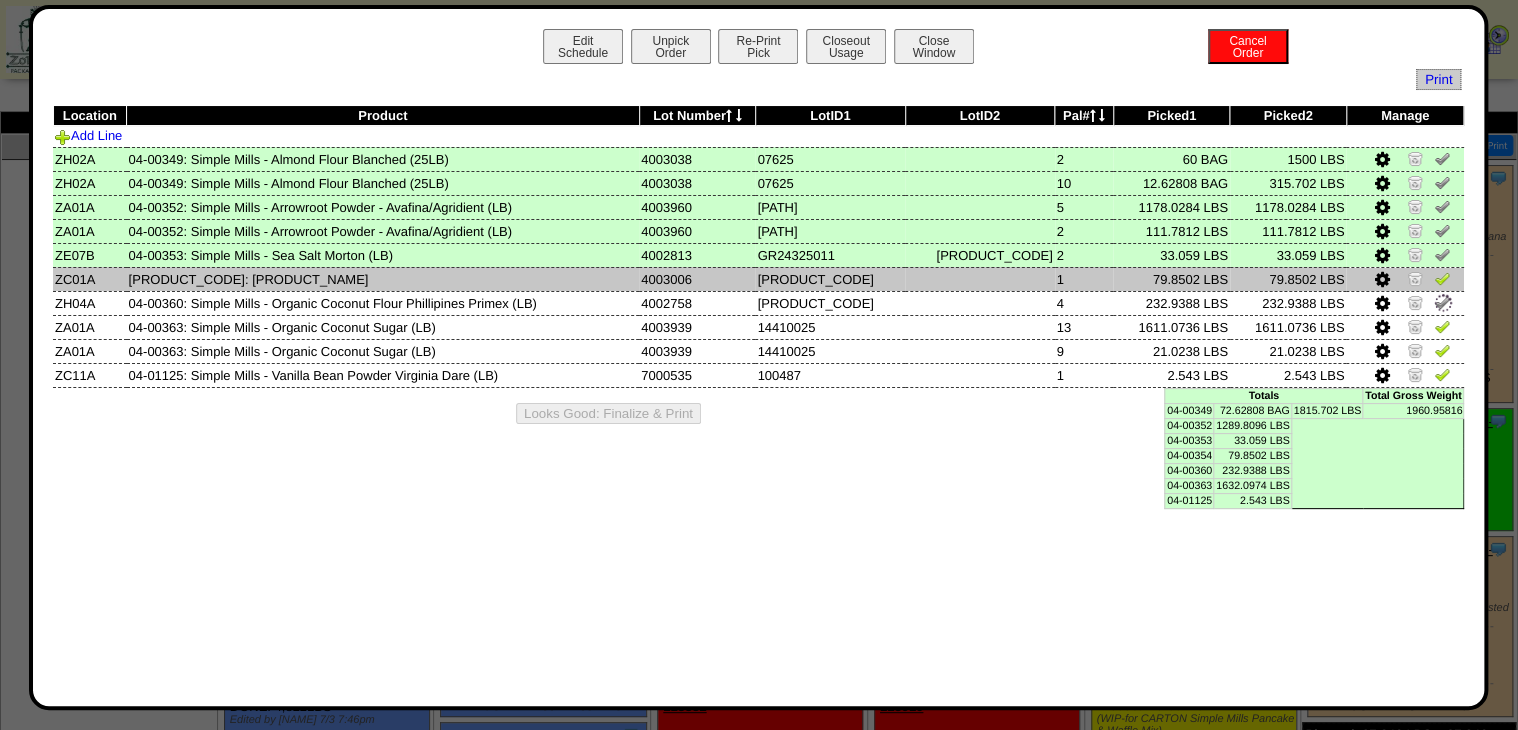 click at bounding box center [1442, 278] 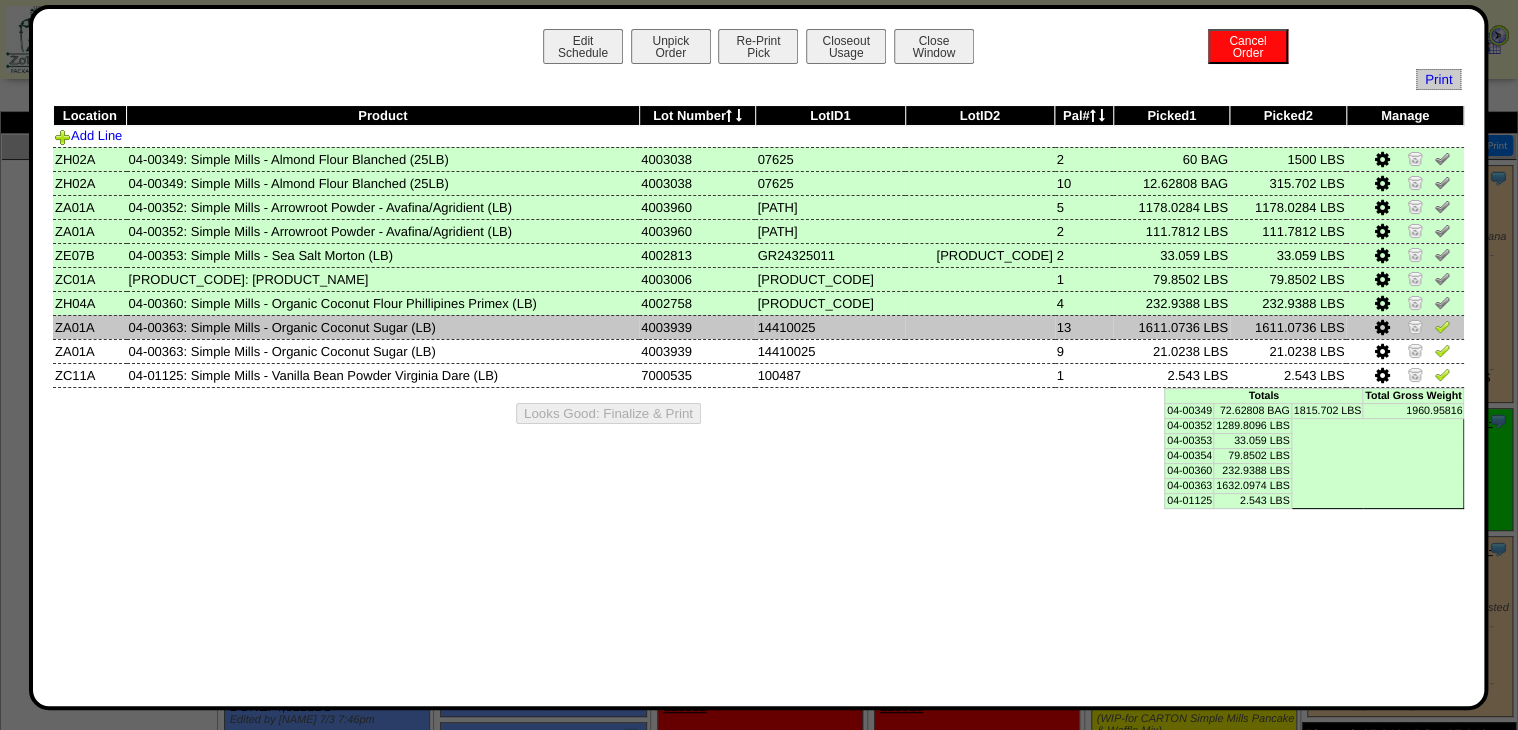 click at bounding box center [1442, 326] 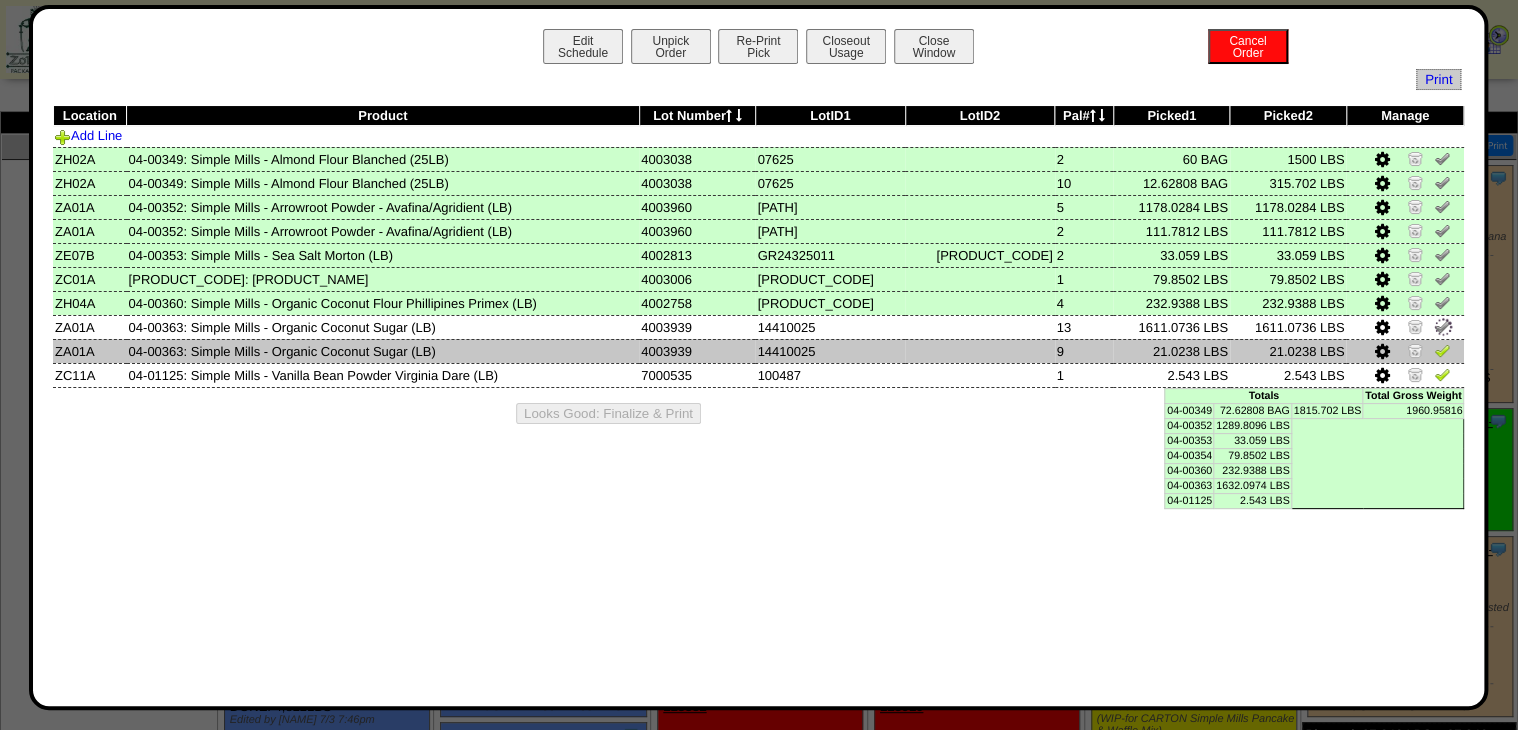 click at bounding box center [1442, 350] 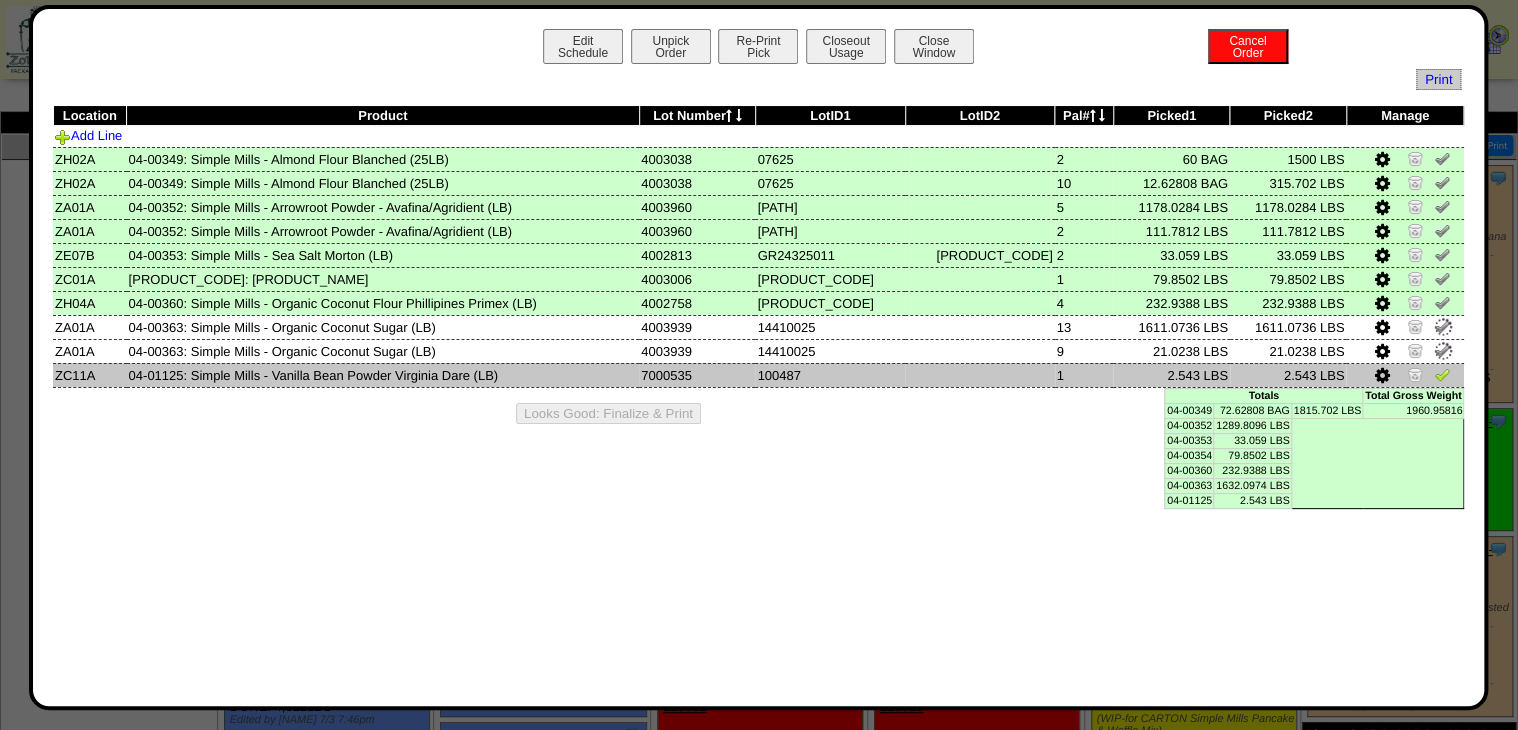 click at bounding box center (1442, 374) 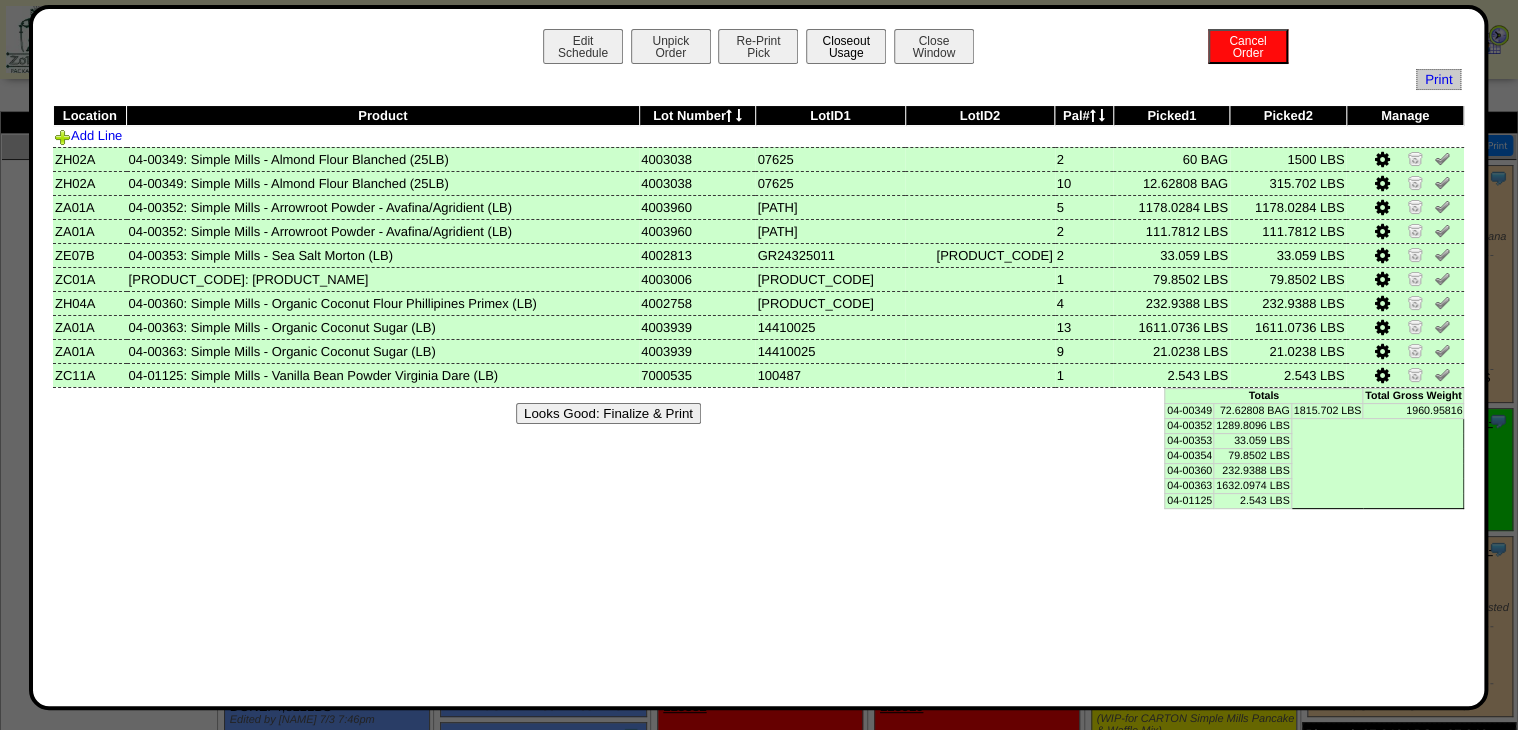 click on "Closeout Usage" at bounding box center (846, 46) 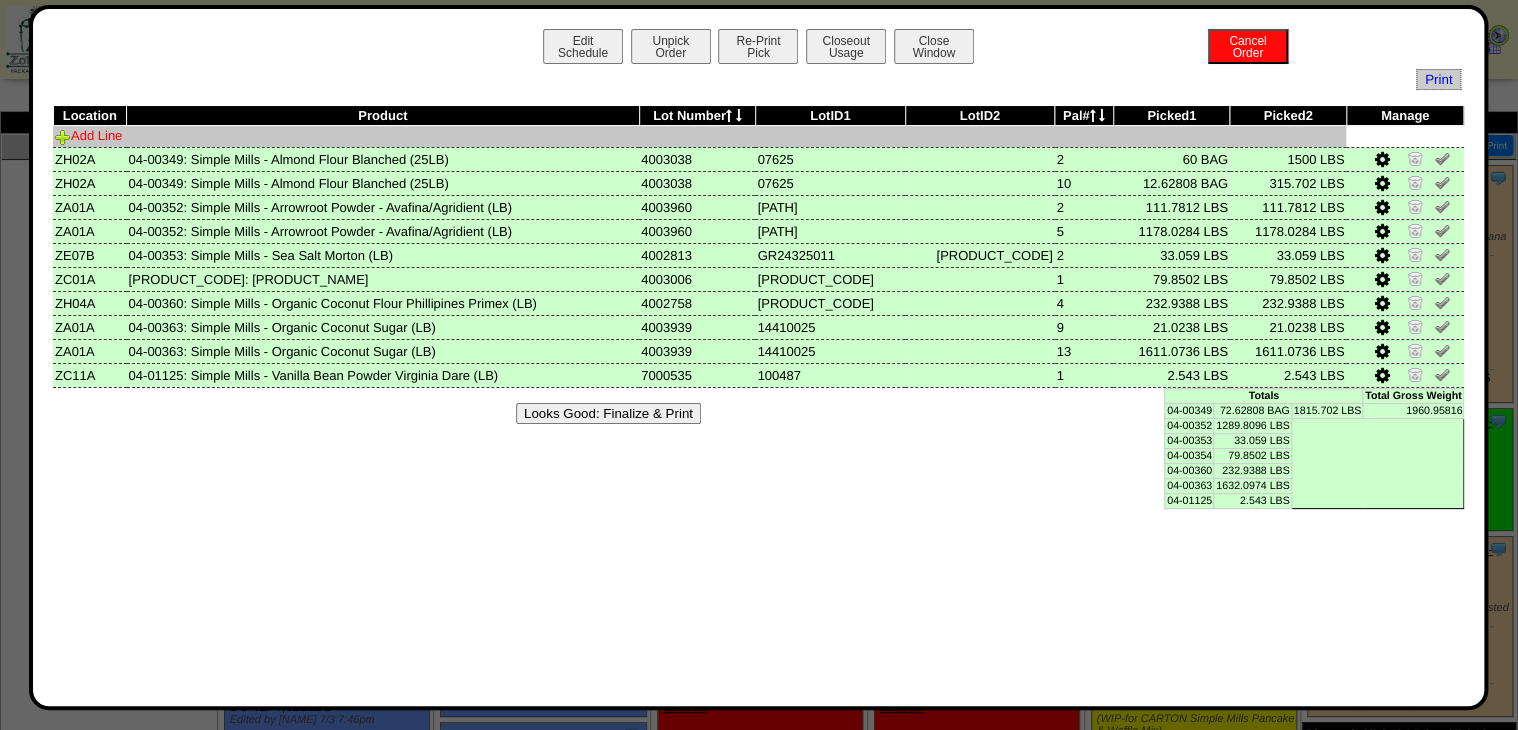 click on "Add Line" at bounding box center (88, 135) 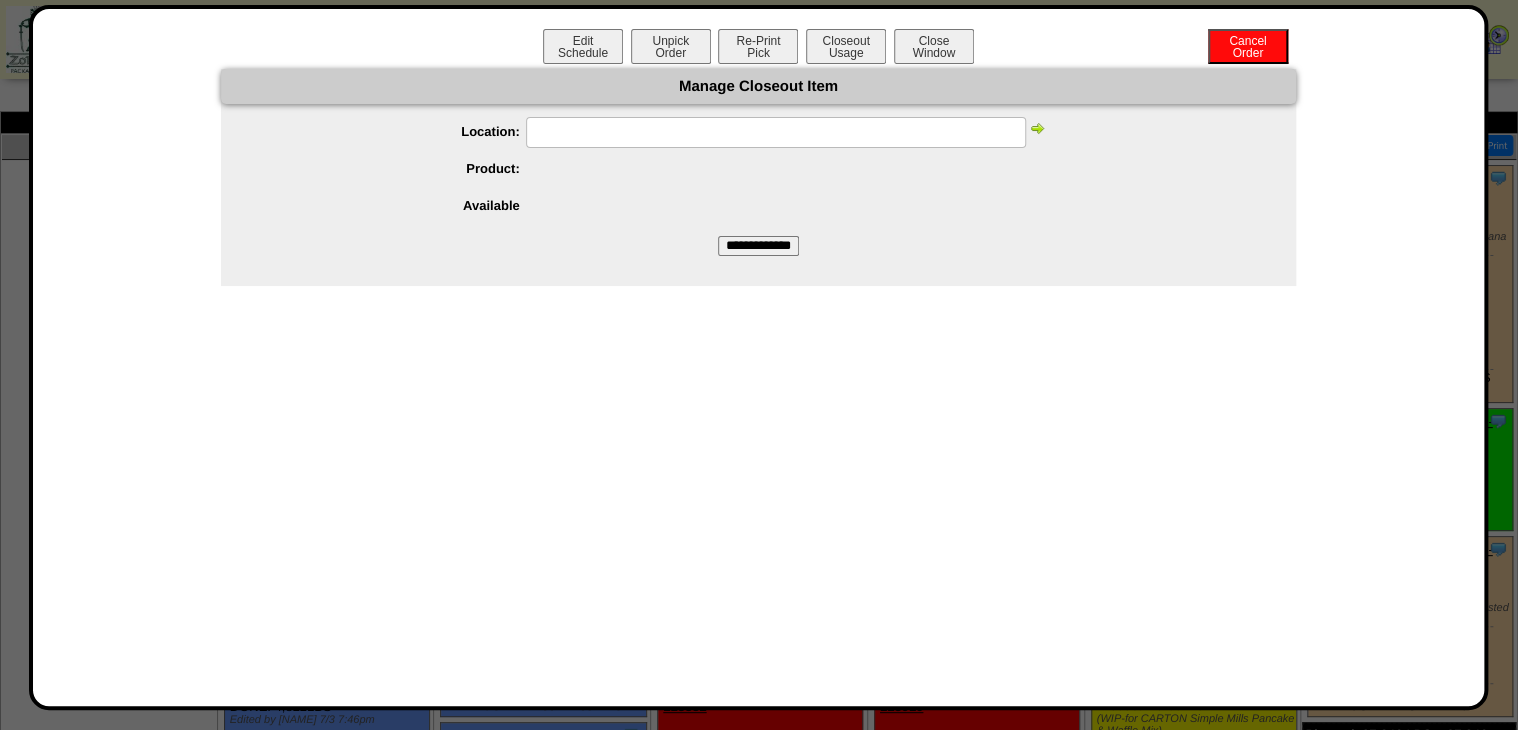 click at bounding box center (776, 132) 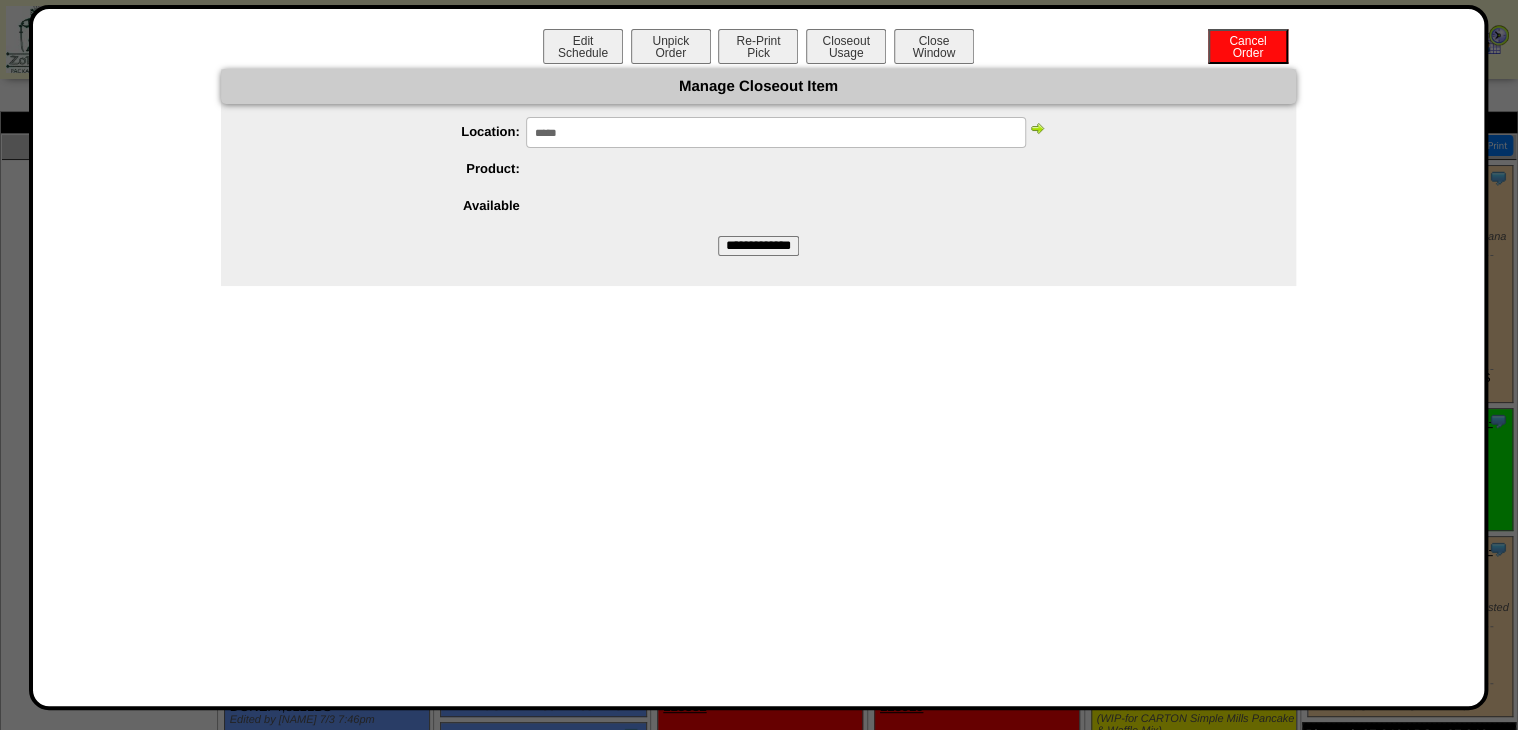 type on "*****" 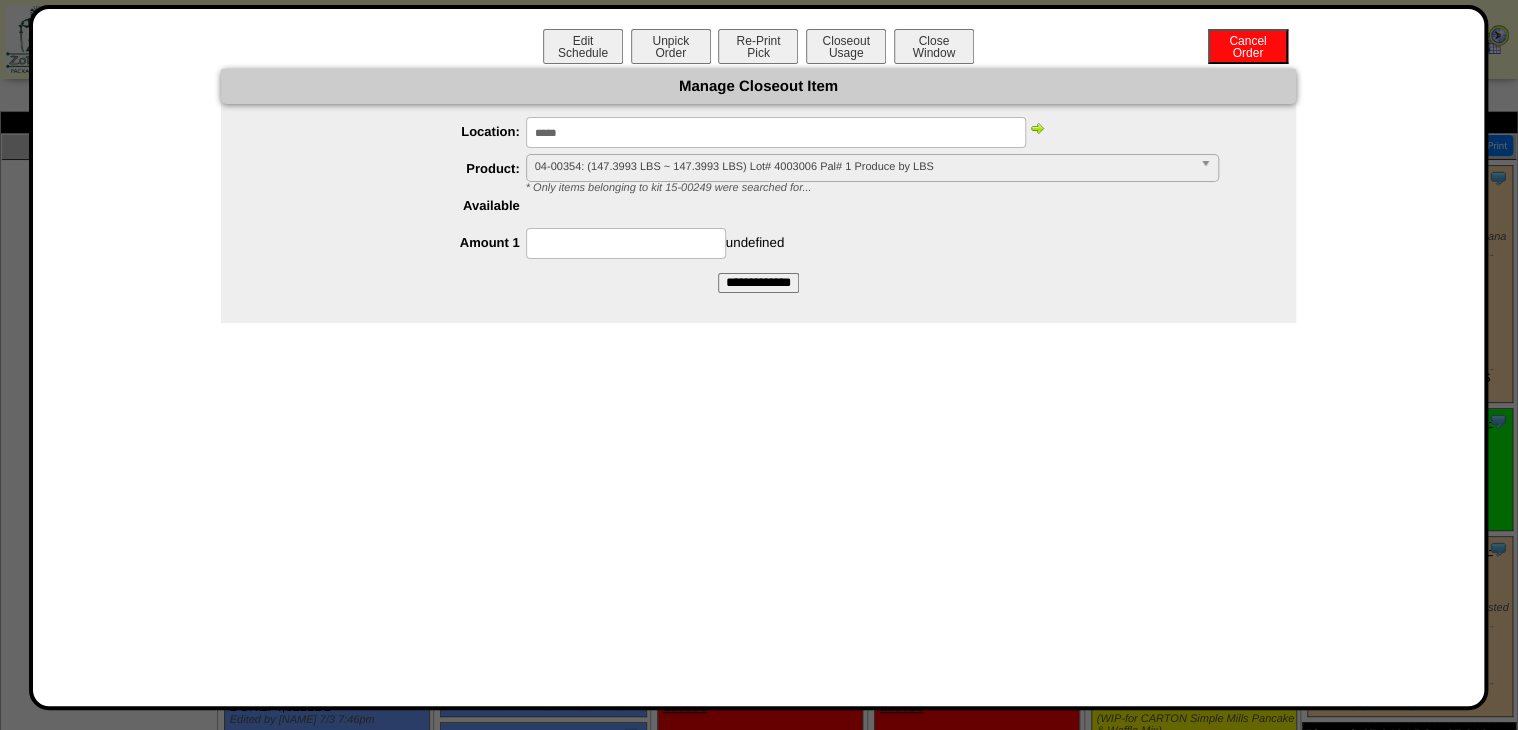 click on "04-00354: (147.3993 LBS ~ 147.3993 LBS) Lot# 4003006 Pal# 1 Produce by LBS" at bounding box center [863, 167] 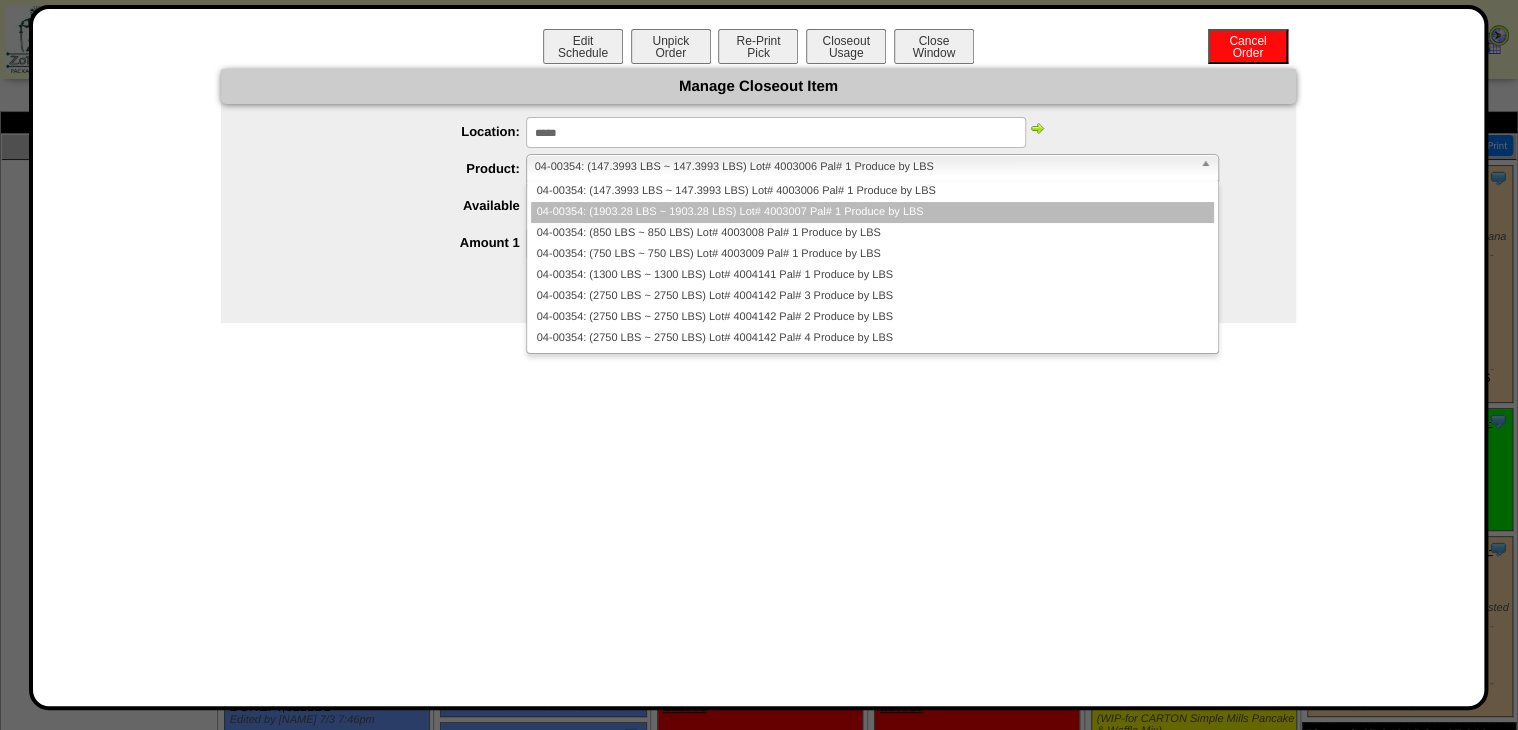 click on "04-00354: (1903.28 LBS ~ 1903.28 LBS) Lot# 4003007 Pal# 1 Produce by LBS" at bounding box center [872, 212] 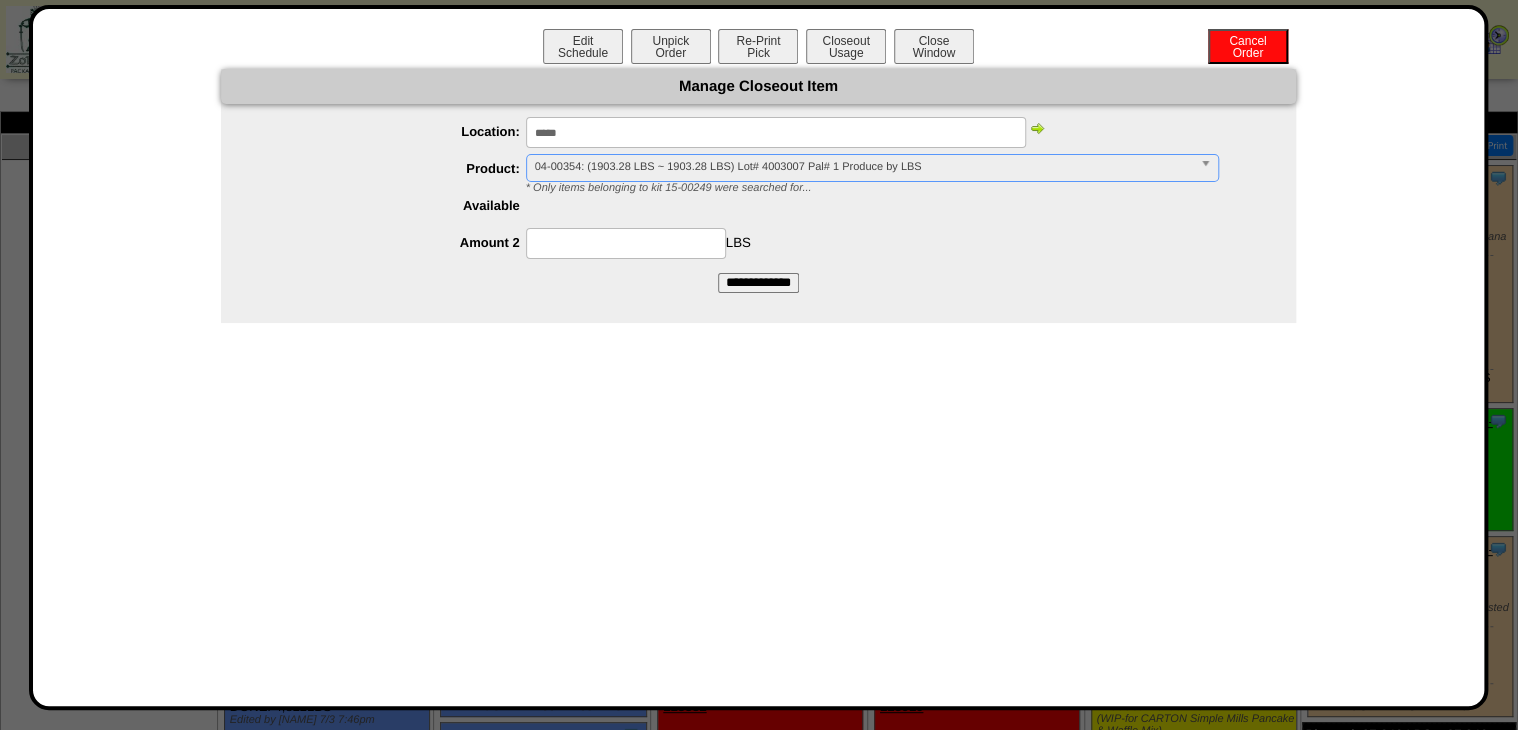 drag, startPoint x: 640, startPoint y: 244, endPoint x: 826, endPoint y: 235, distance: 186.21762 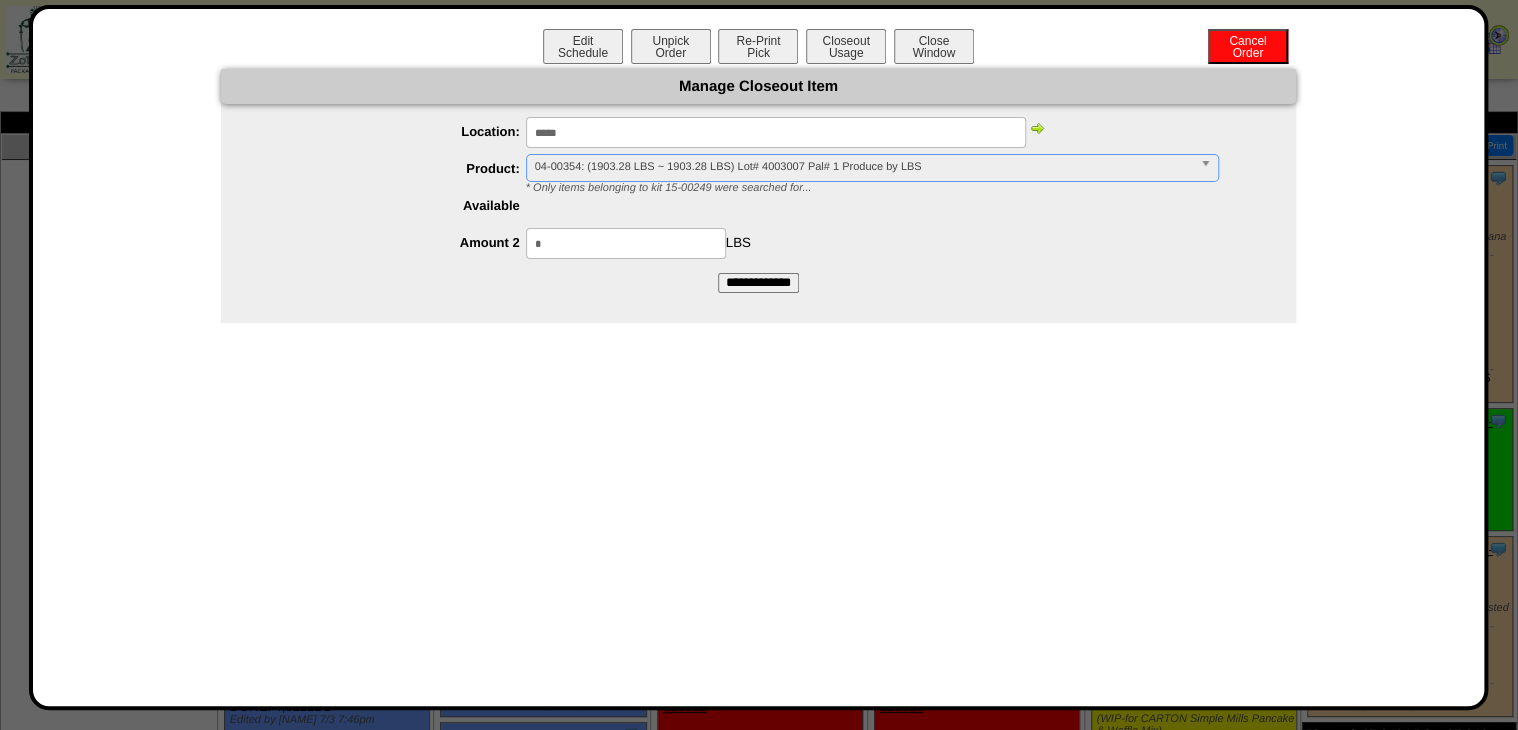 type on "*" 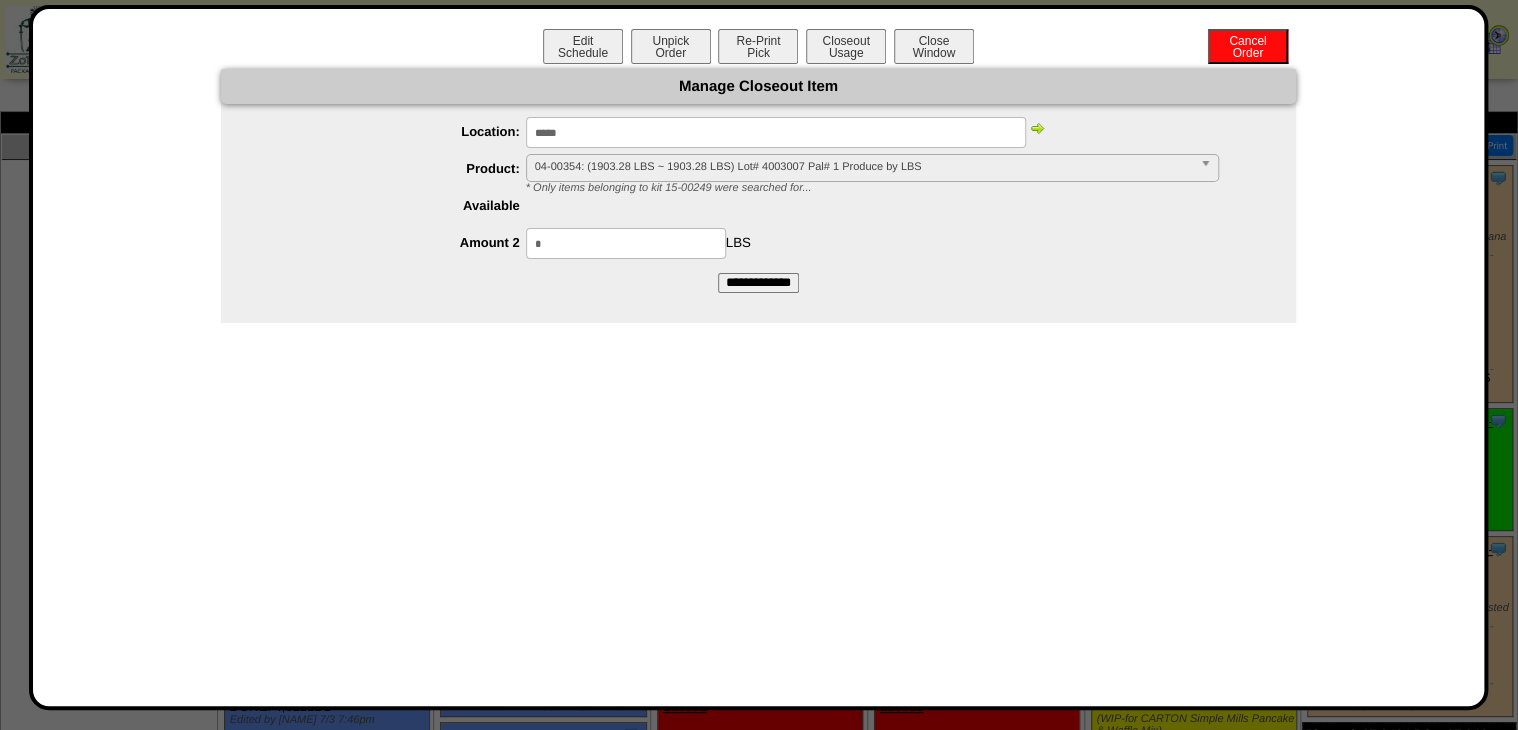 click on "*  LBS" at bounding box center (778, 243) 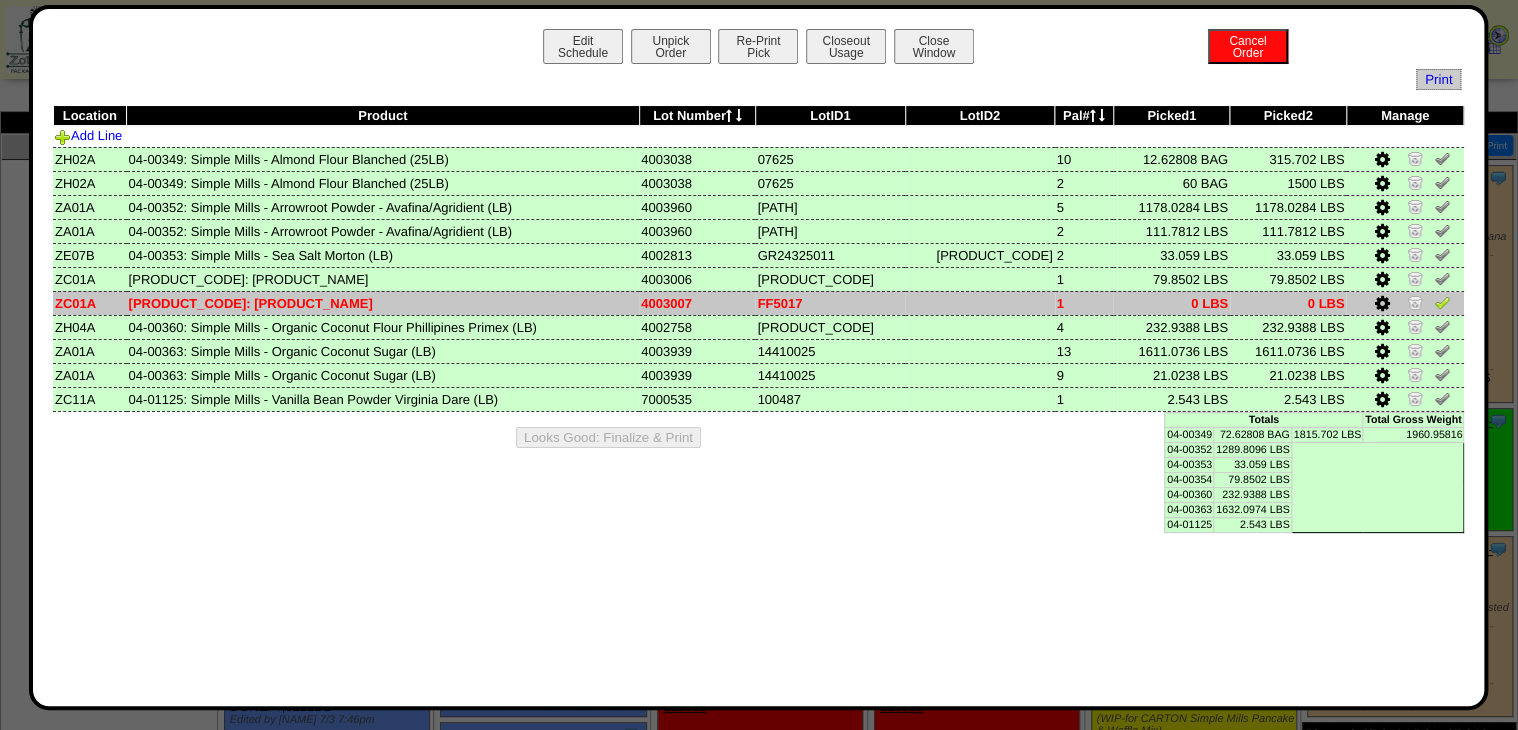 click at bounding box center [1381, 304] 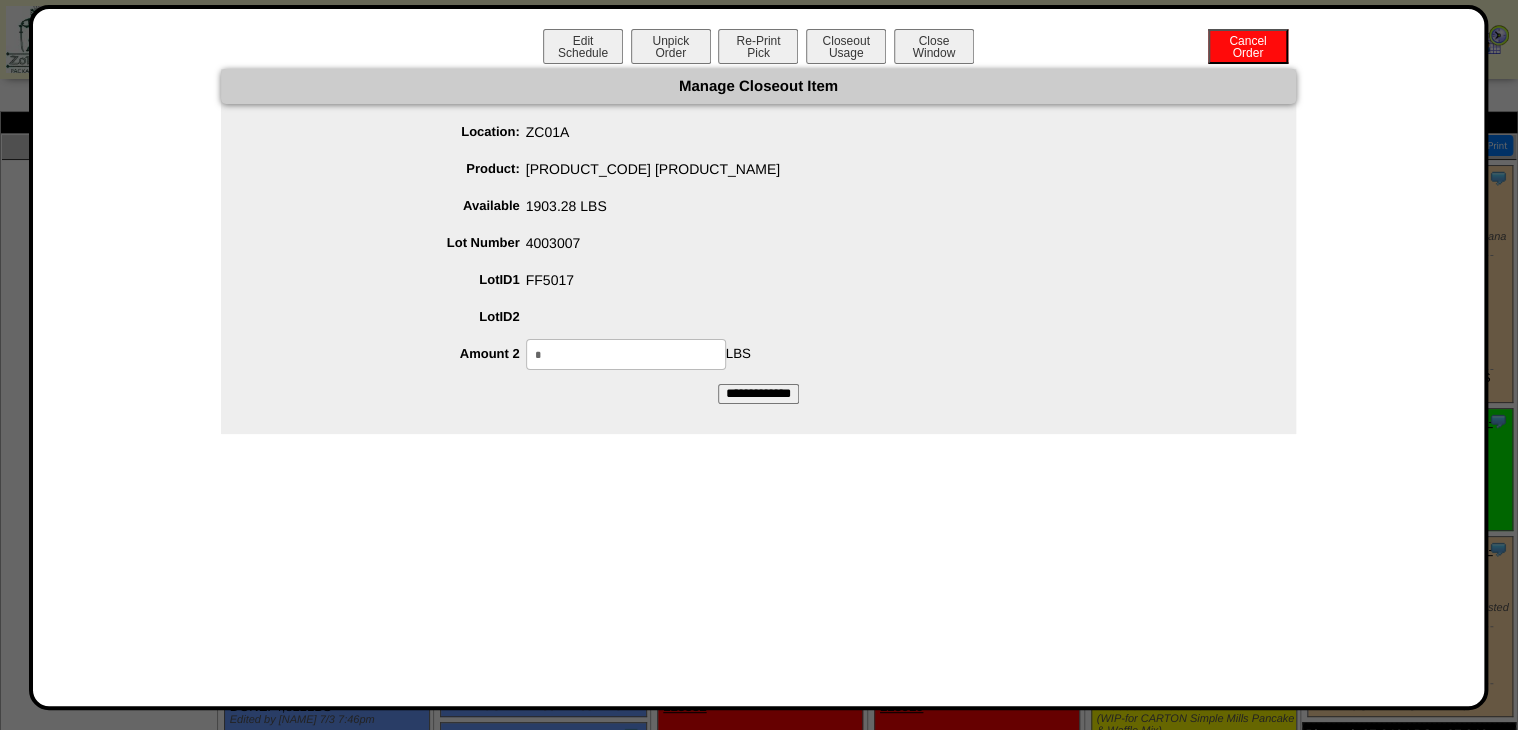 drag, startPoint x: 309, startPoint y: 425, endPoint x: 230, endPoint y: 444, distance: 81.25269 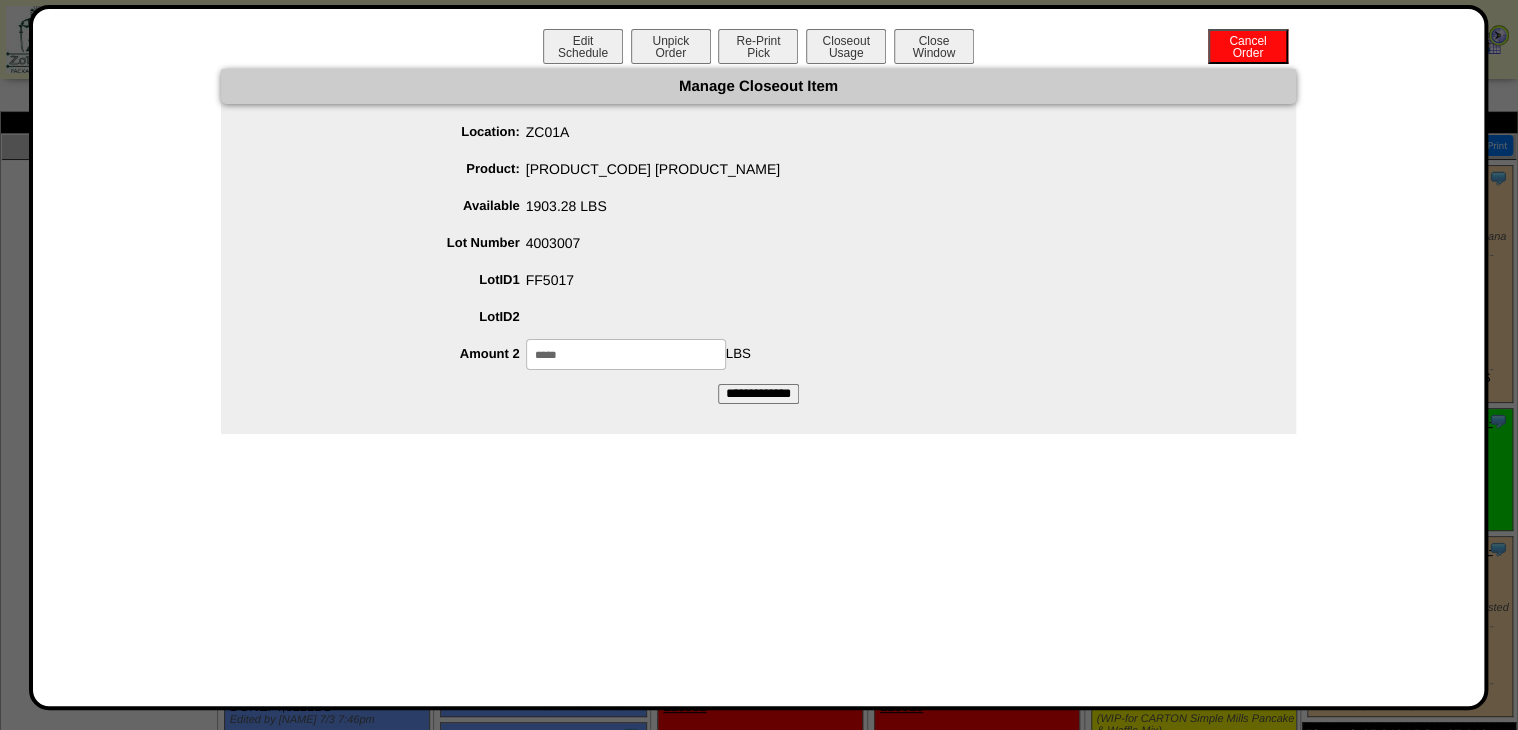 drag, startPoint x: 496, startPoint y: 380, endPoint x: 471, endPoint y: 389, distance: 26.57066 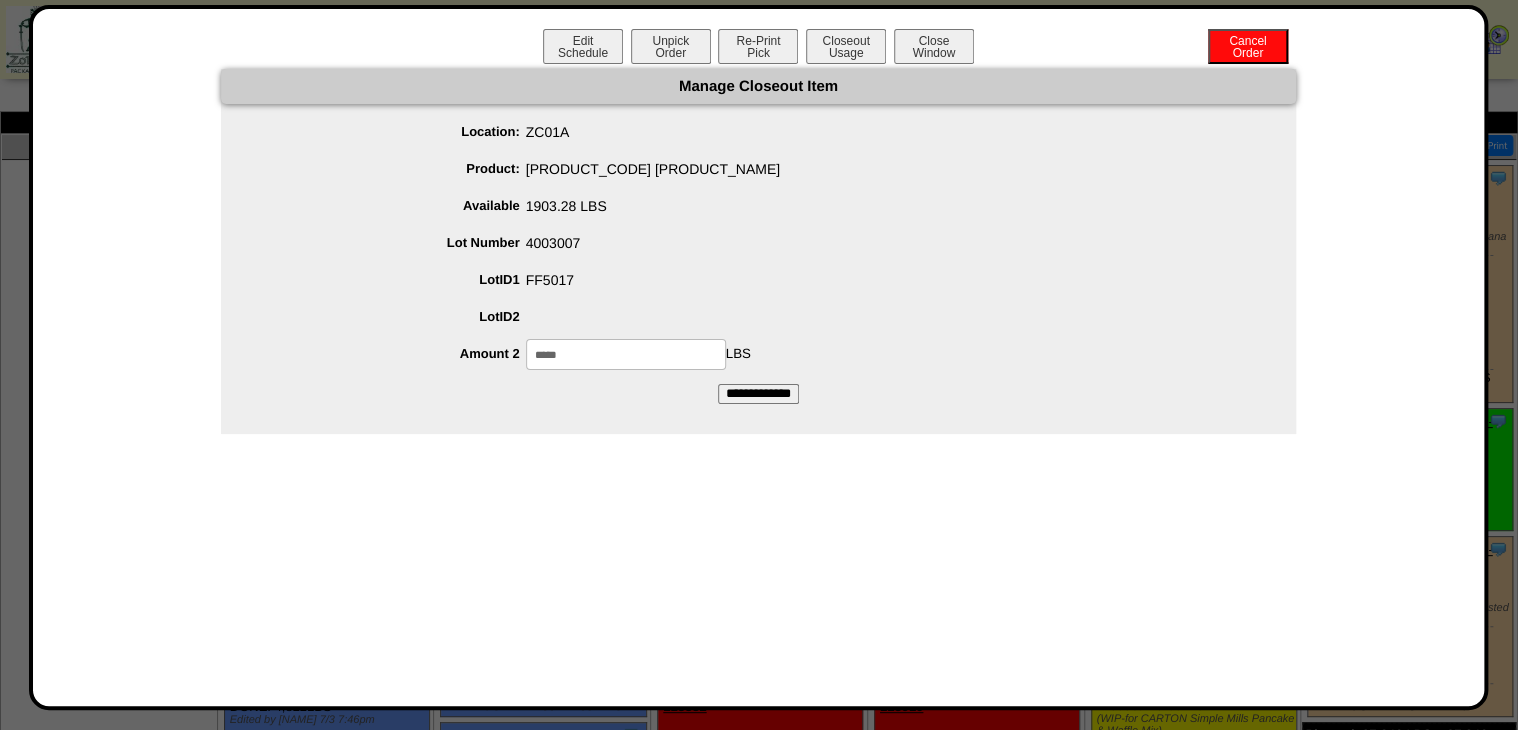 click on "Manage Closeout Item
Location:
ZC01A
Product:
04-00354 Simple Mills - Baking Soda Church and Dwight (LB)
Available
1903.28 LBS
Lot Number
4003007
LotID1
FF5017 *" at bounding box center [758, 236] 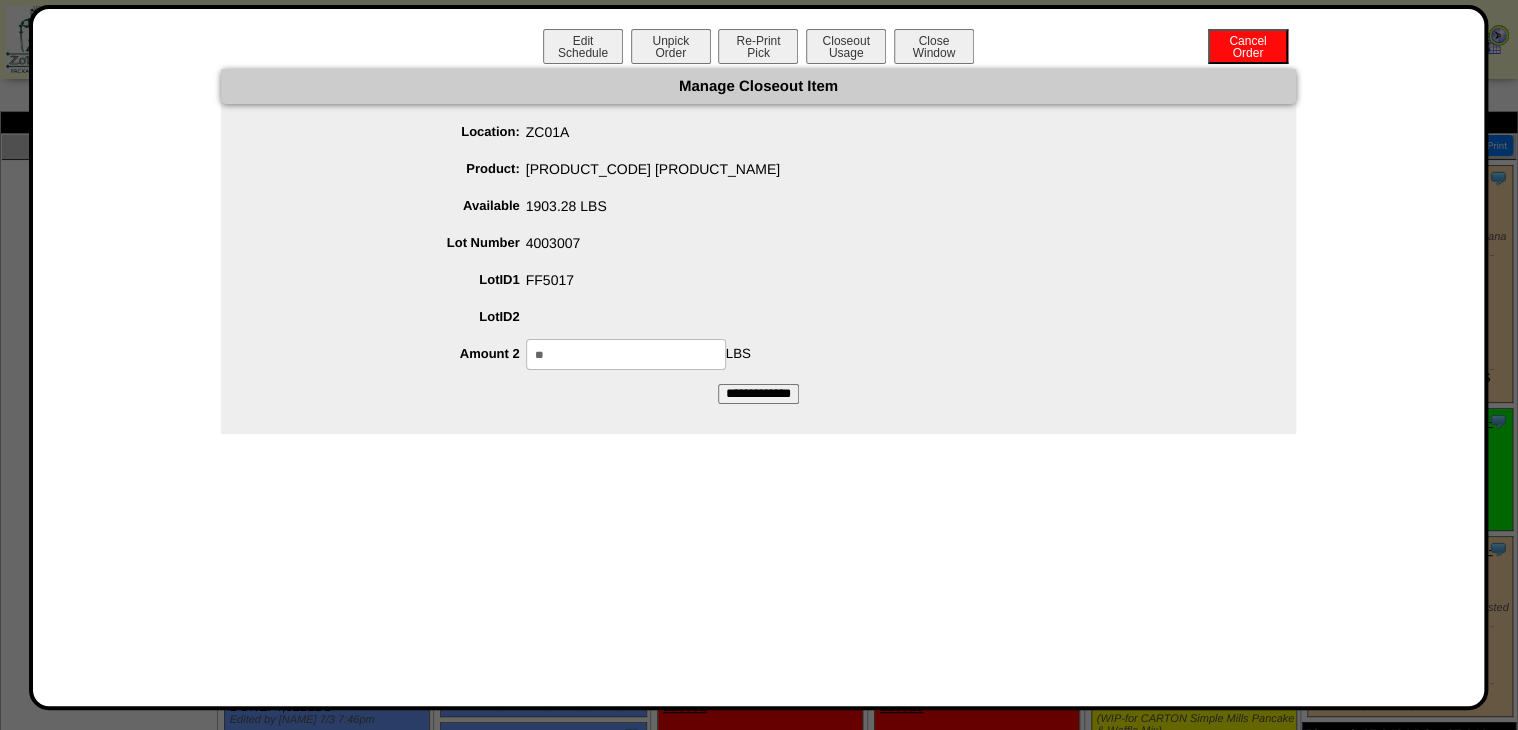 type on "*" 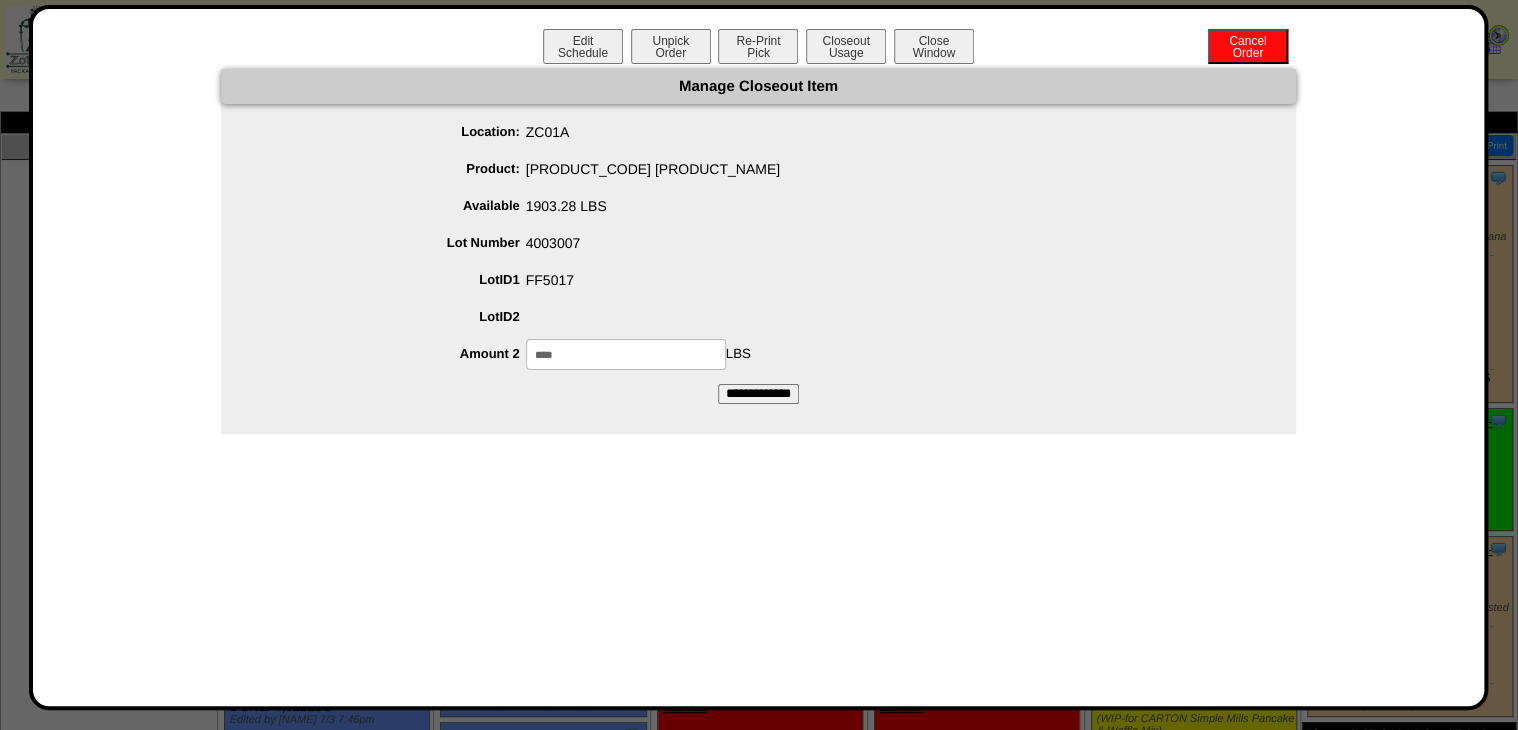 type on "****" 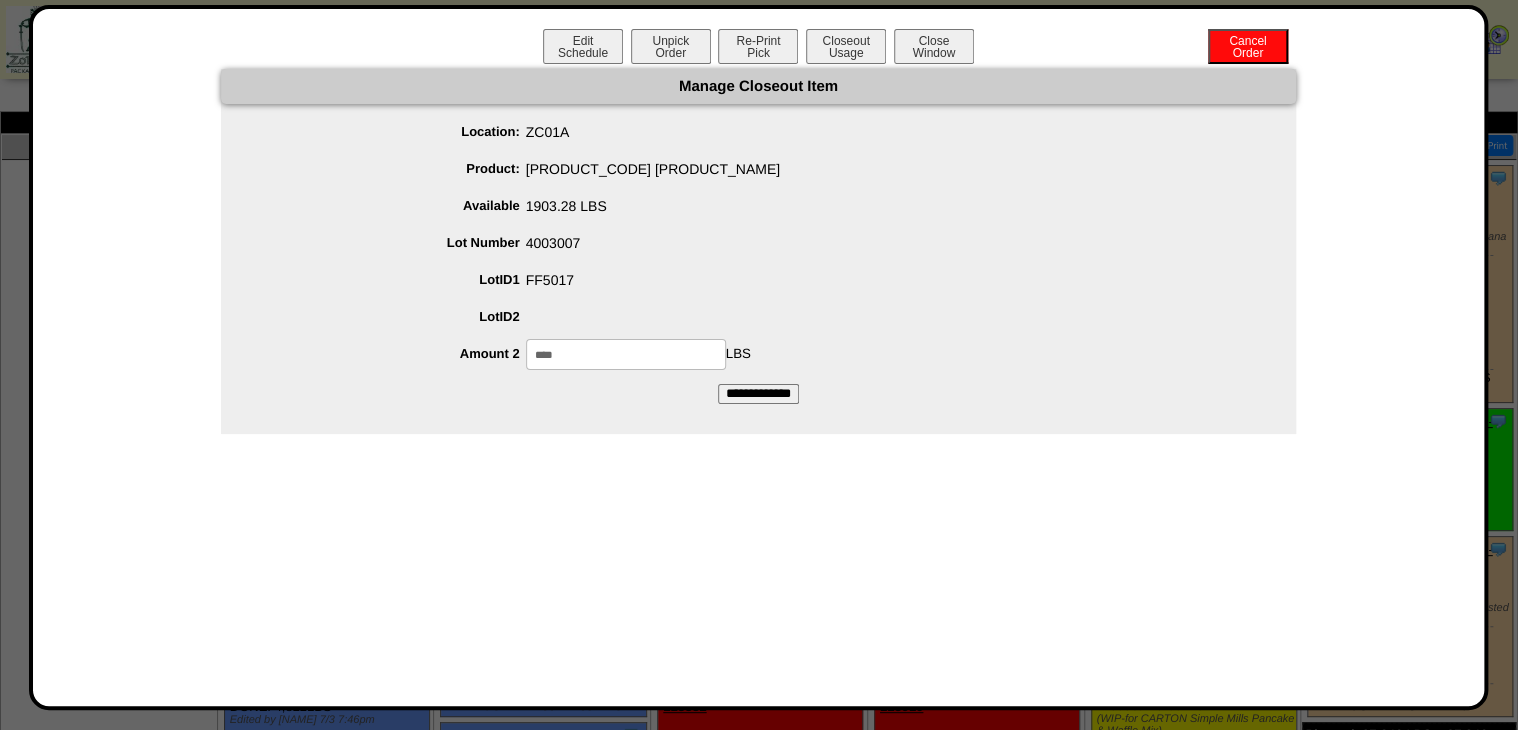 click on "**********" at bounding box center [758, 394] 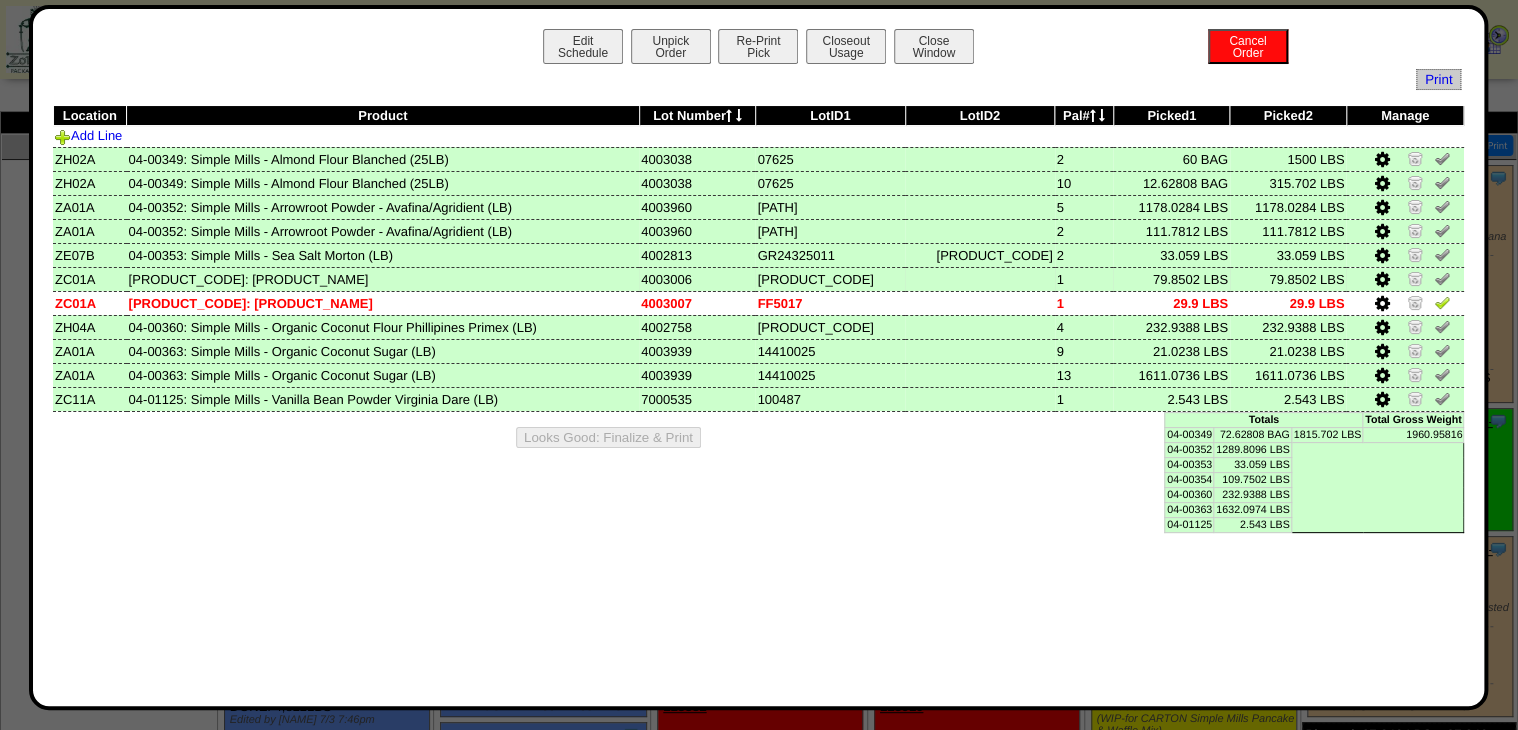 click at bounding box center (1381, 280) 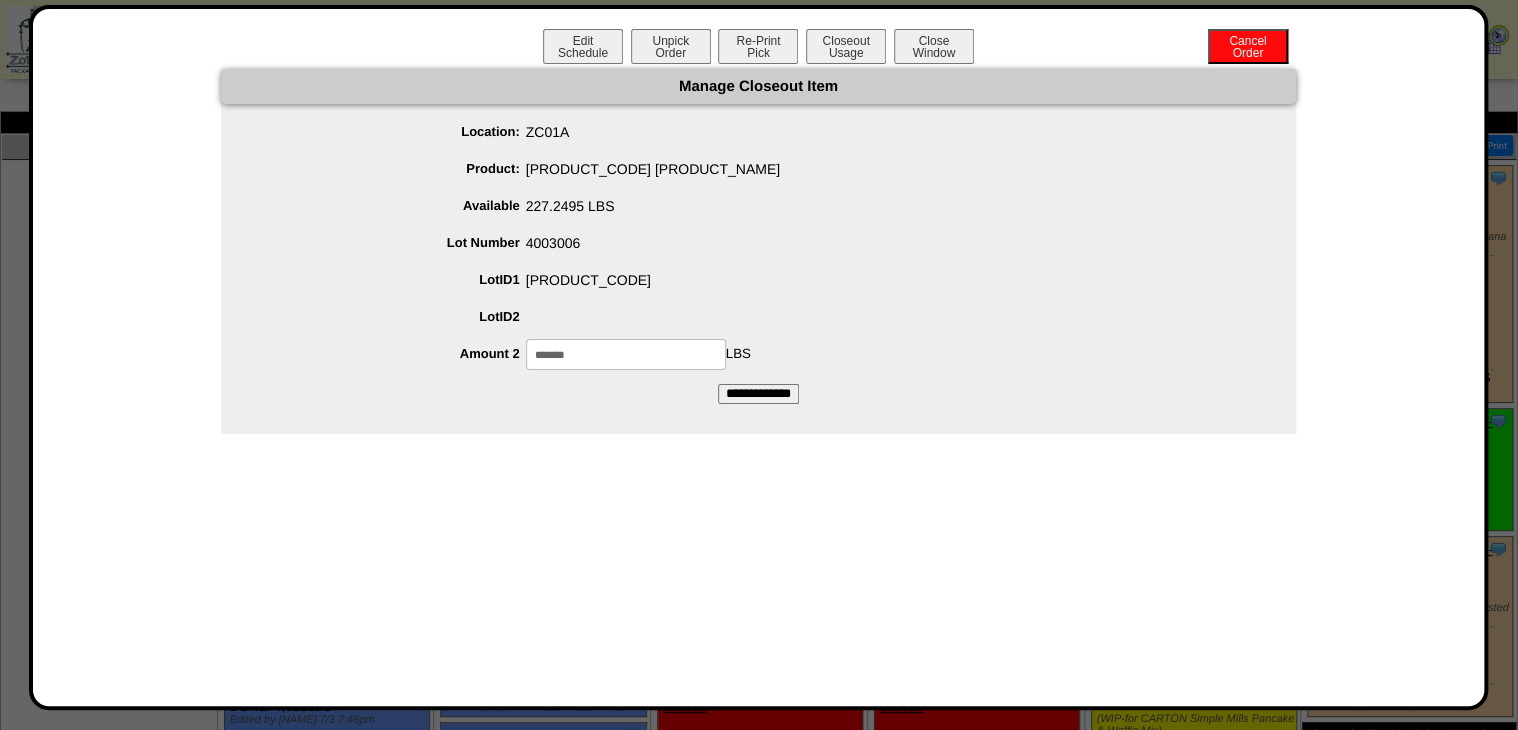 click on "Manage Closeout Item
Location:
ZC01A
Product:
04-00354 Simple Mills - Baking Soda Church and Dwight (LB)
Available
227.2495 LBS
Lot Number
4003006
LotID1
LBS" at bounding box center [758, 251] 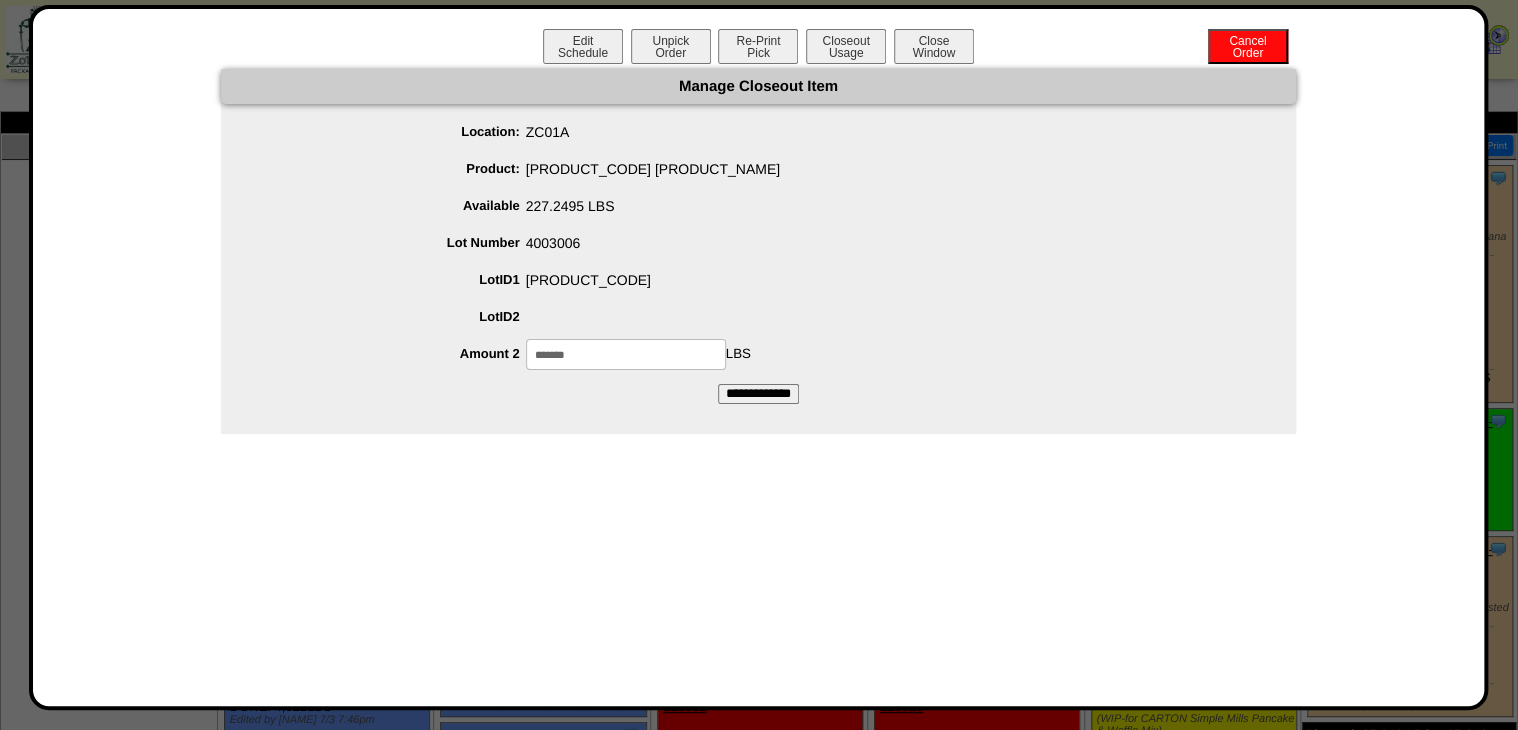 drag, startPoint x: 648, startPoint y: 352, endPoint x: 603, endPoint y: 357, distance: 45.276924 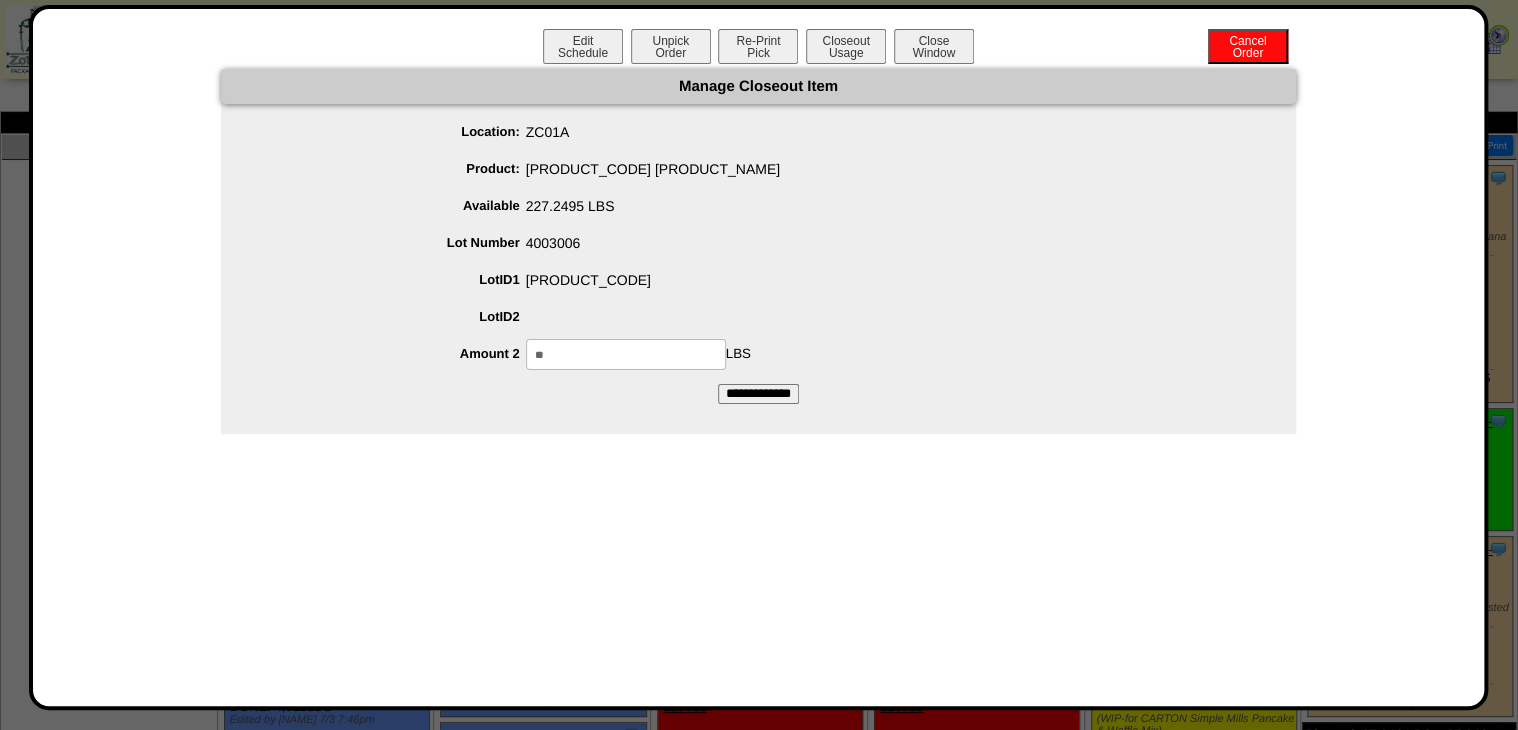 type on "**" 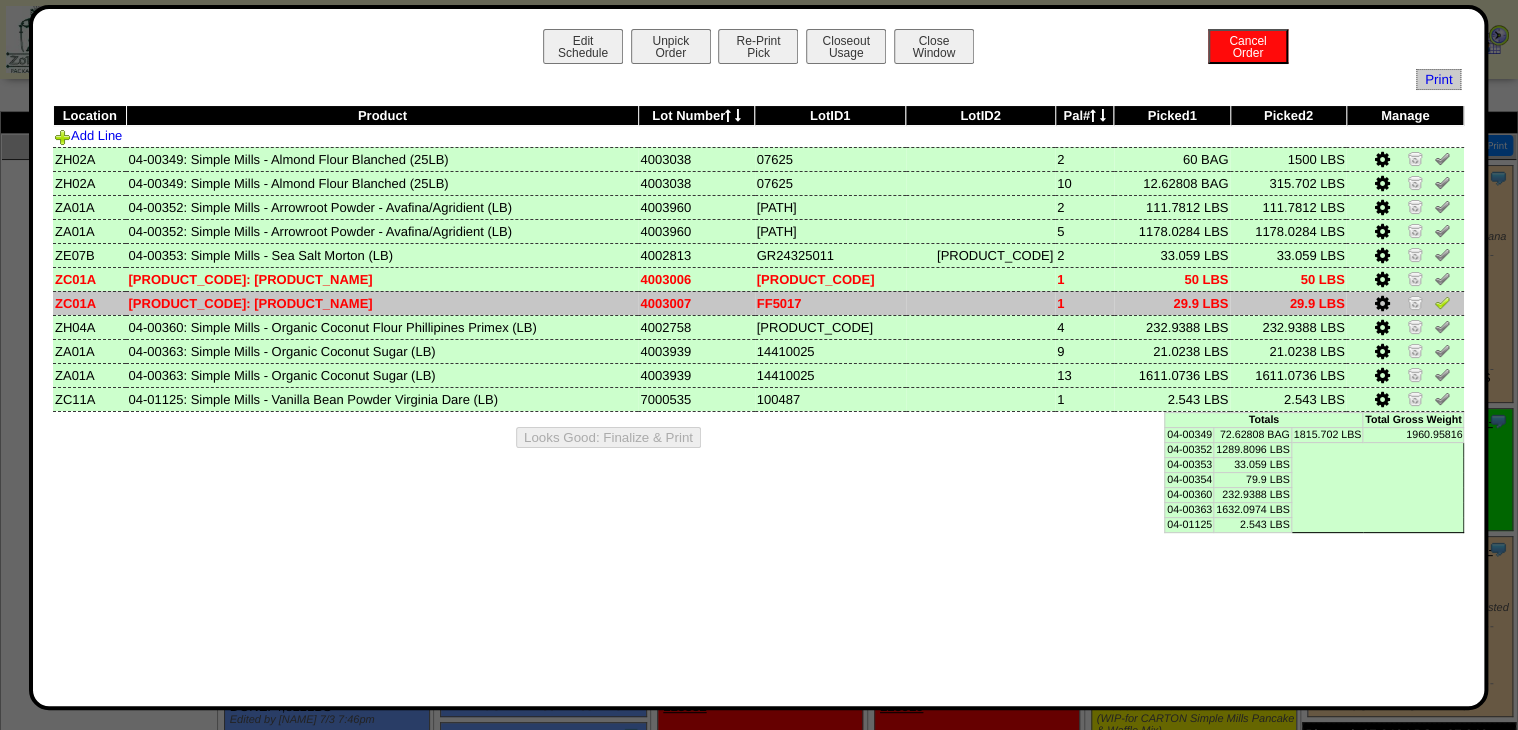 click at bounding box center (1442, 302) 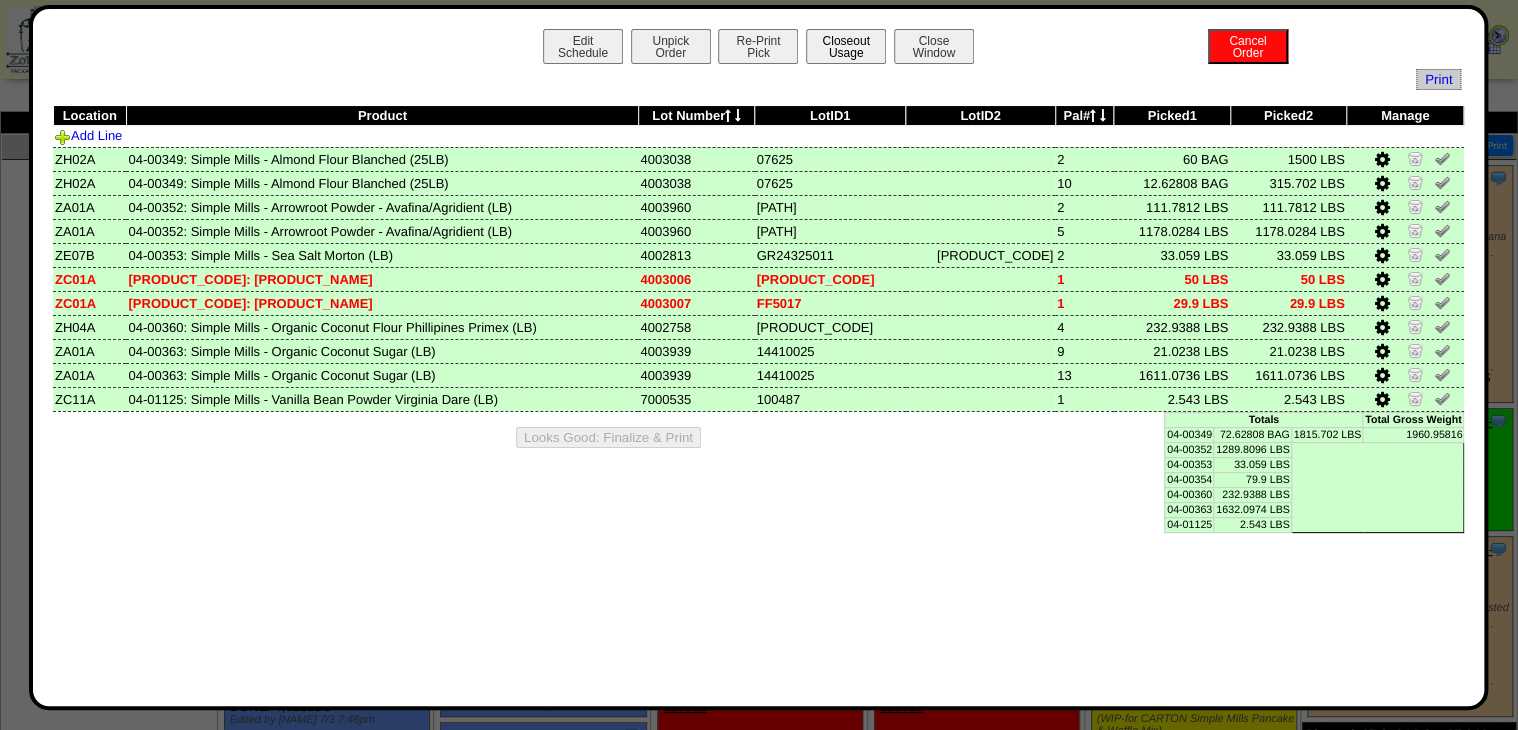 click on "Closeout Usage" at bounding box center [846, 46] 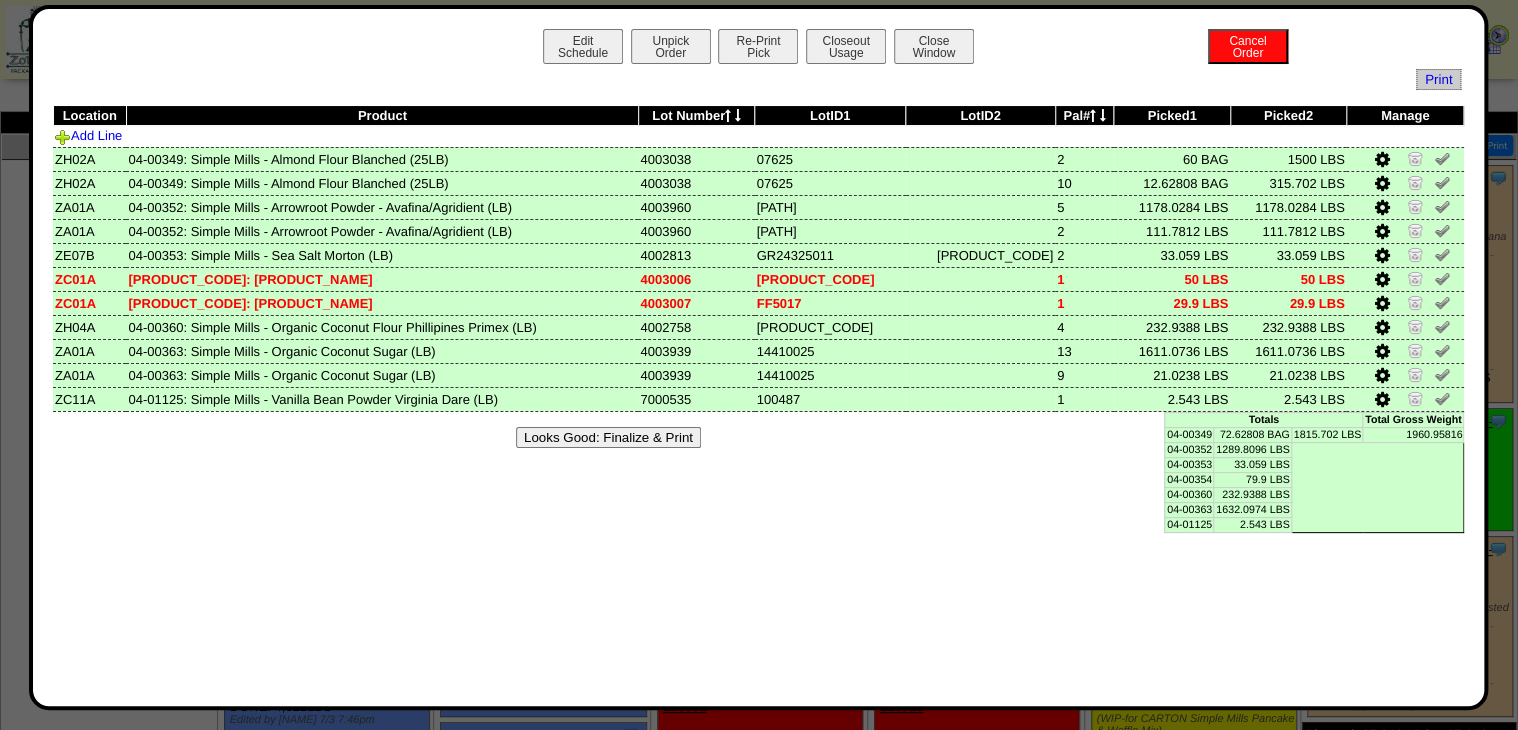 click on "Looks Good: Finalize & Print" at bounding box center (759, 437) 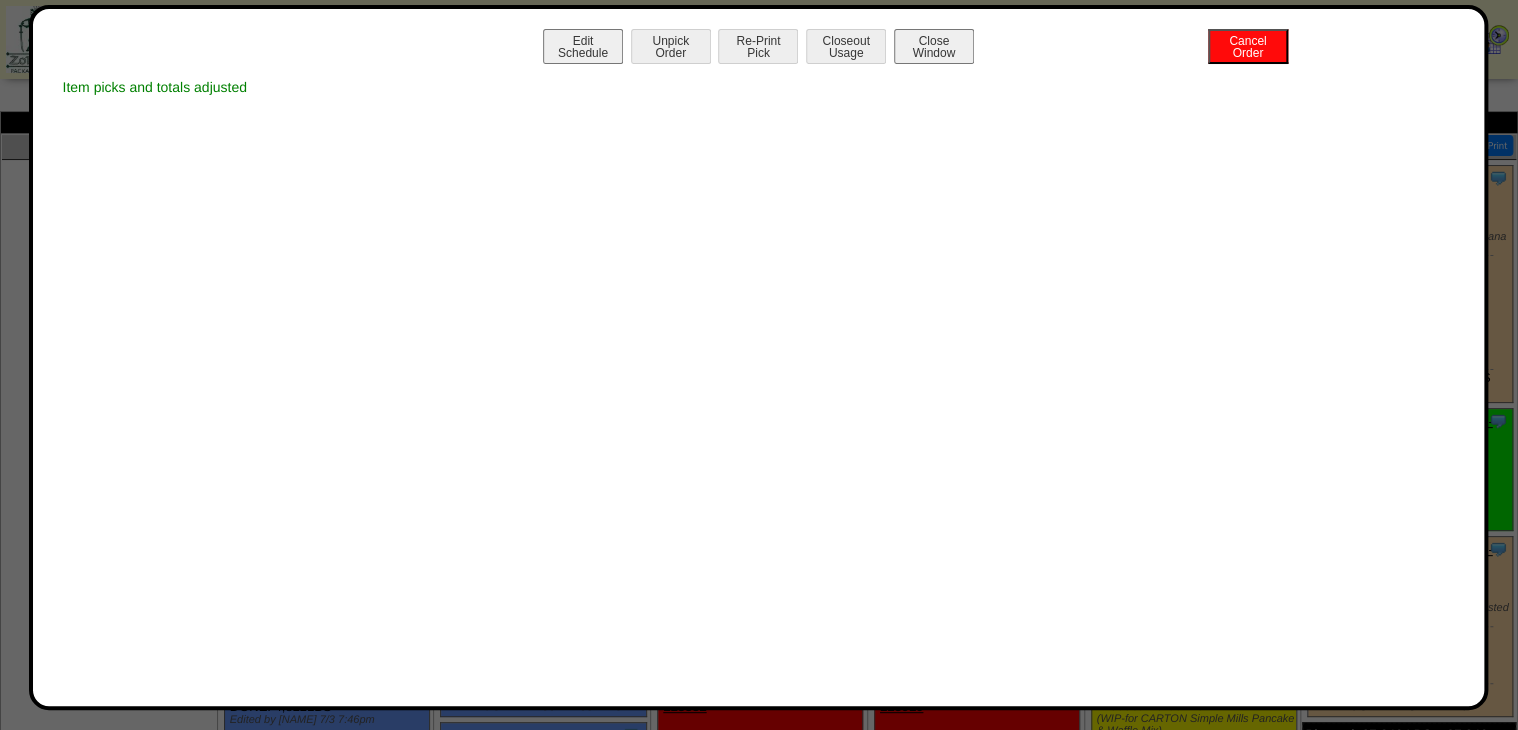 click on "Edit Schedule
Unpick Order
Re-Print Pick
Closeout Usage
Cancel Order
Close Window" at bounding box center (759, 49) 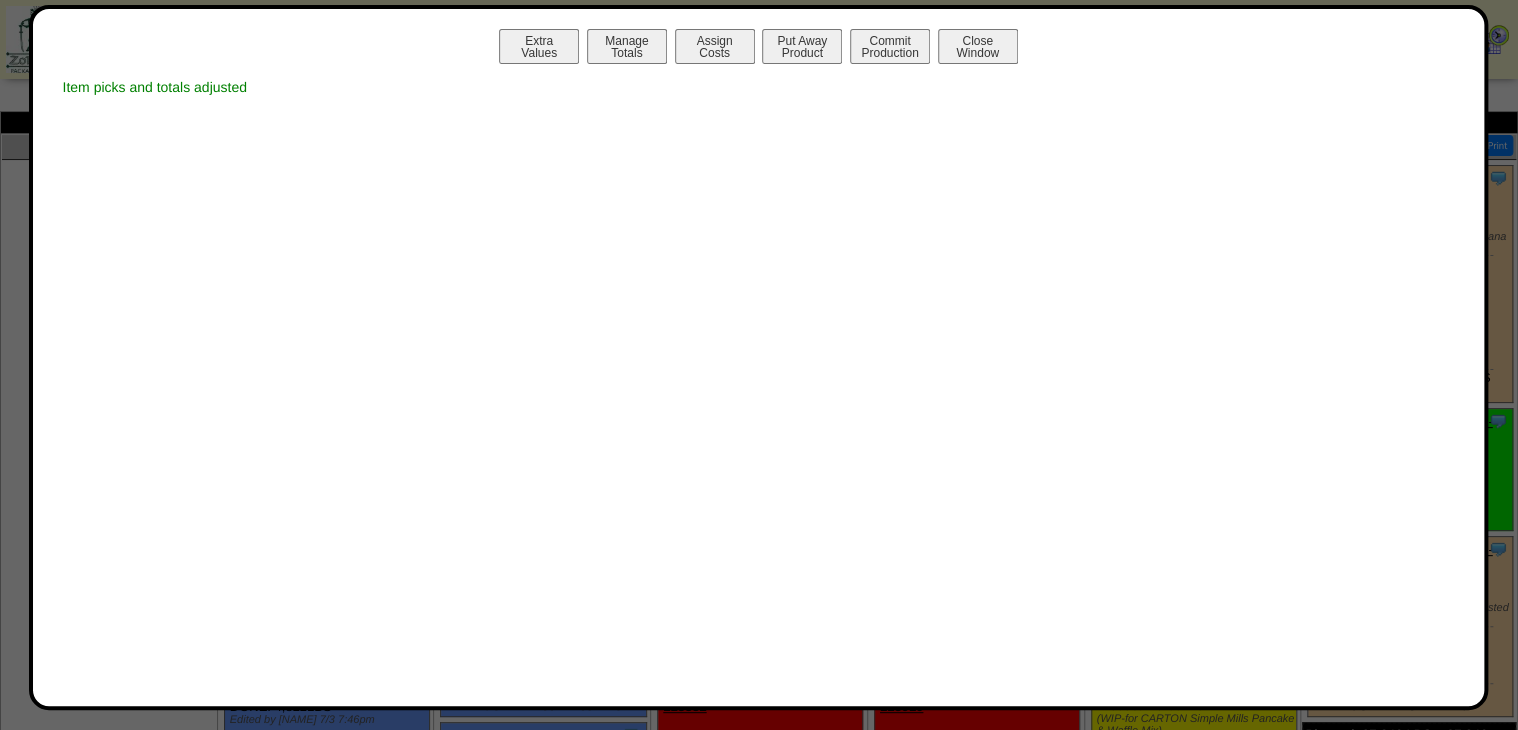 click on "Manage Totals" at bounding box center (627, 46) 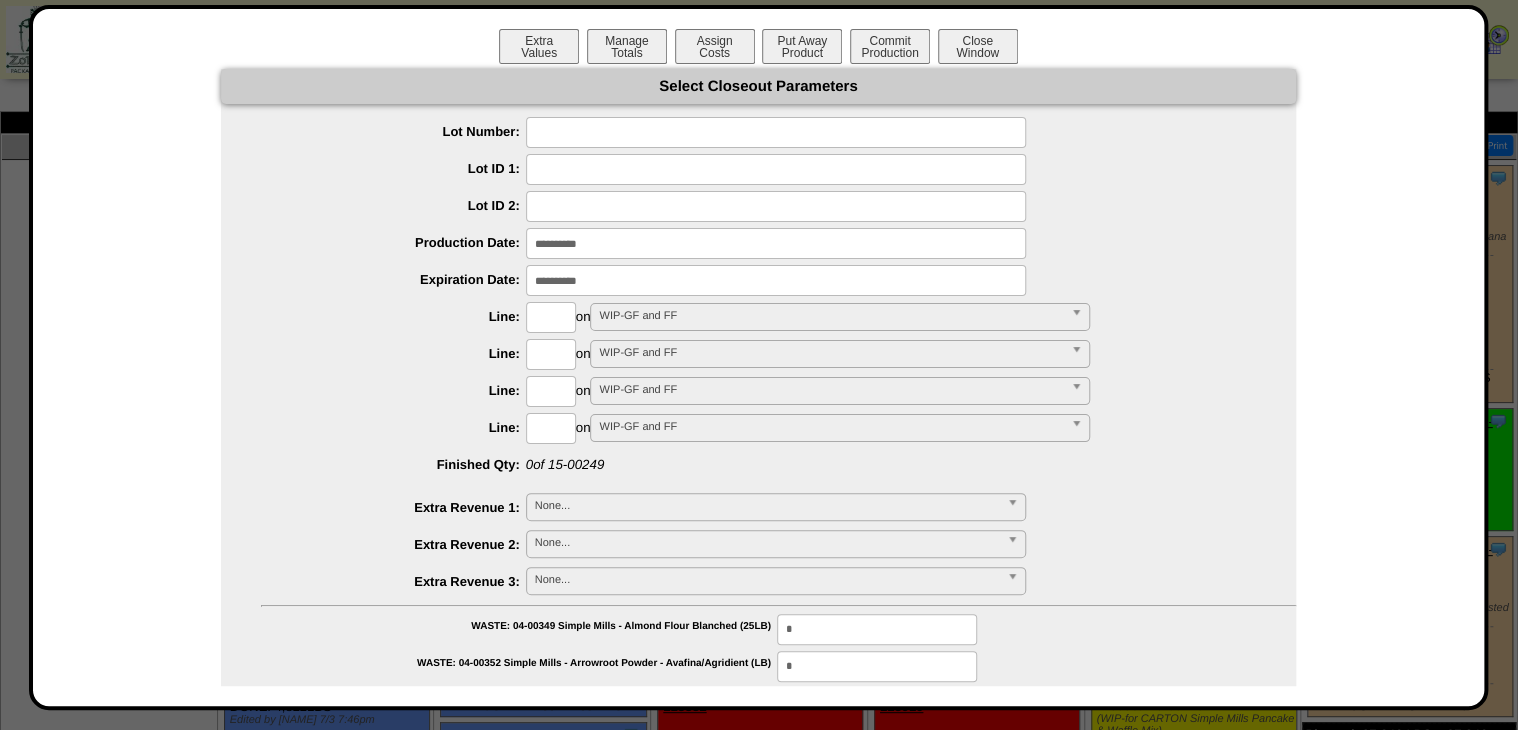 click at bounding box center (776, 132) 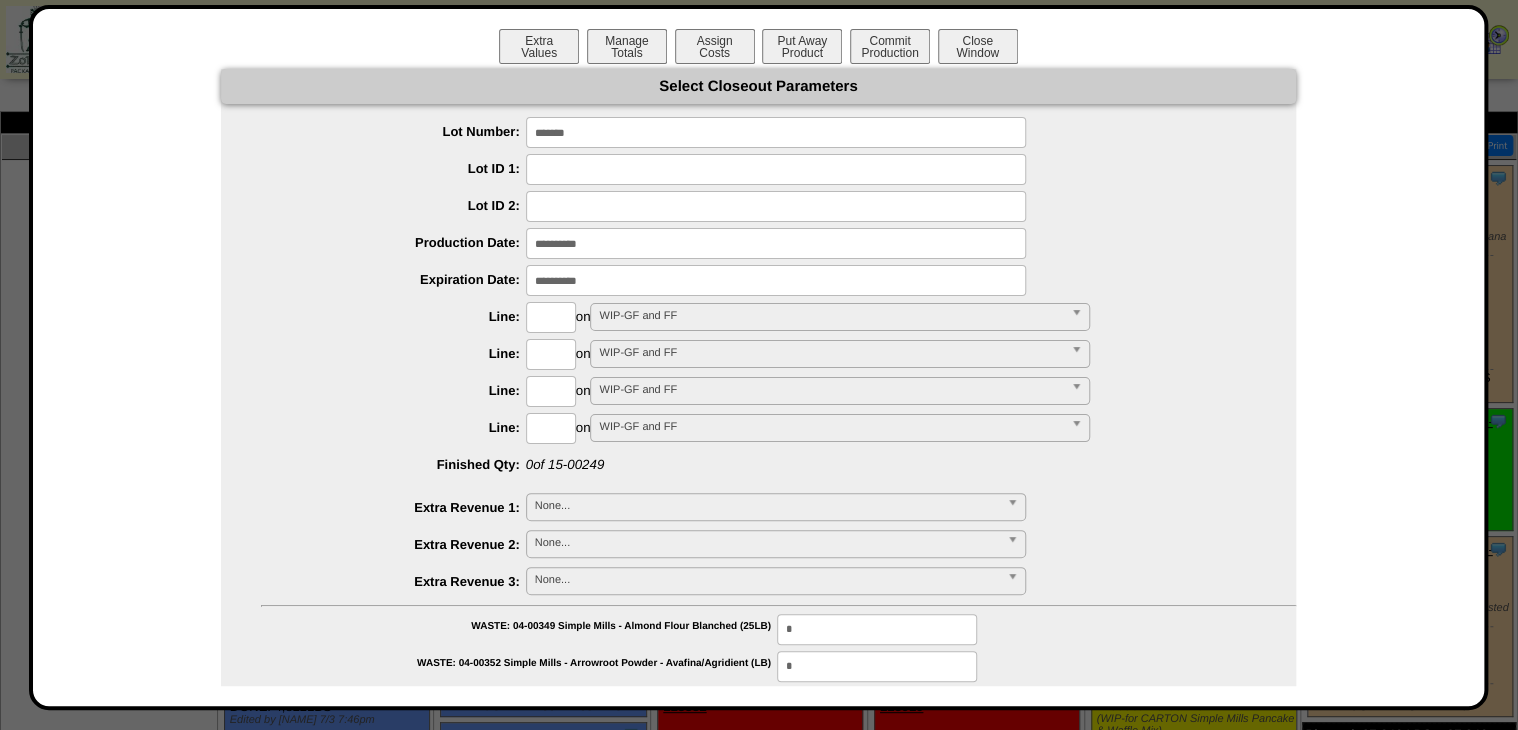 type on "*******" 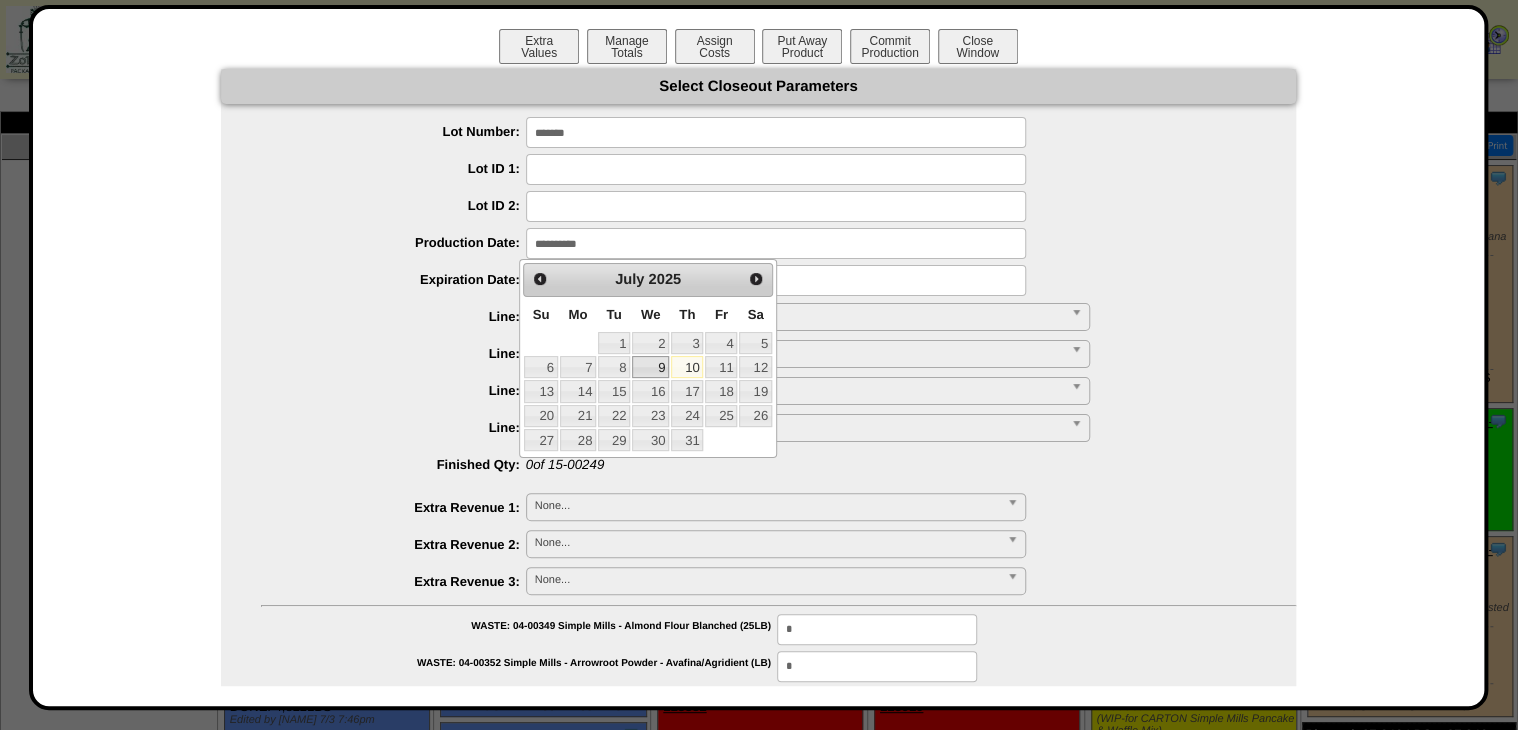 click on "9" at bounding box center [650, 367] 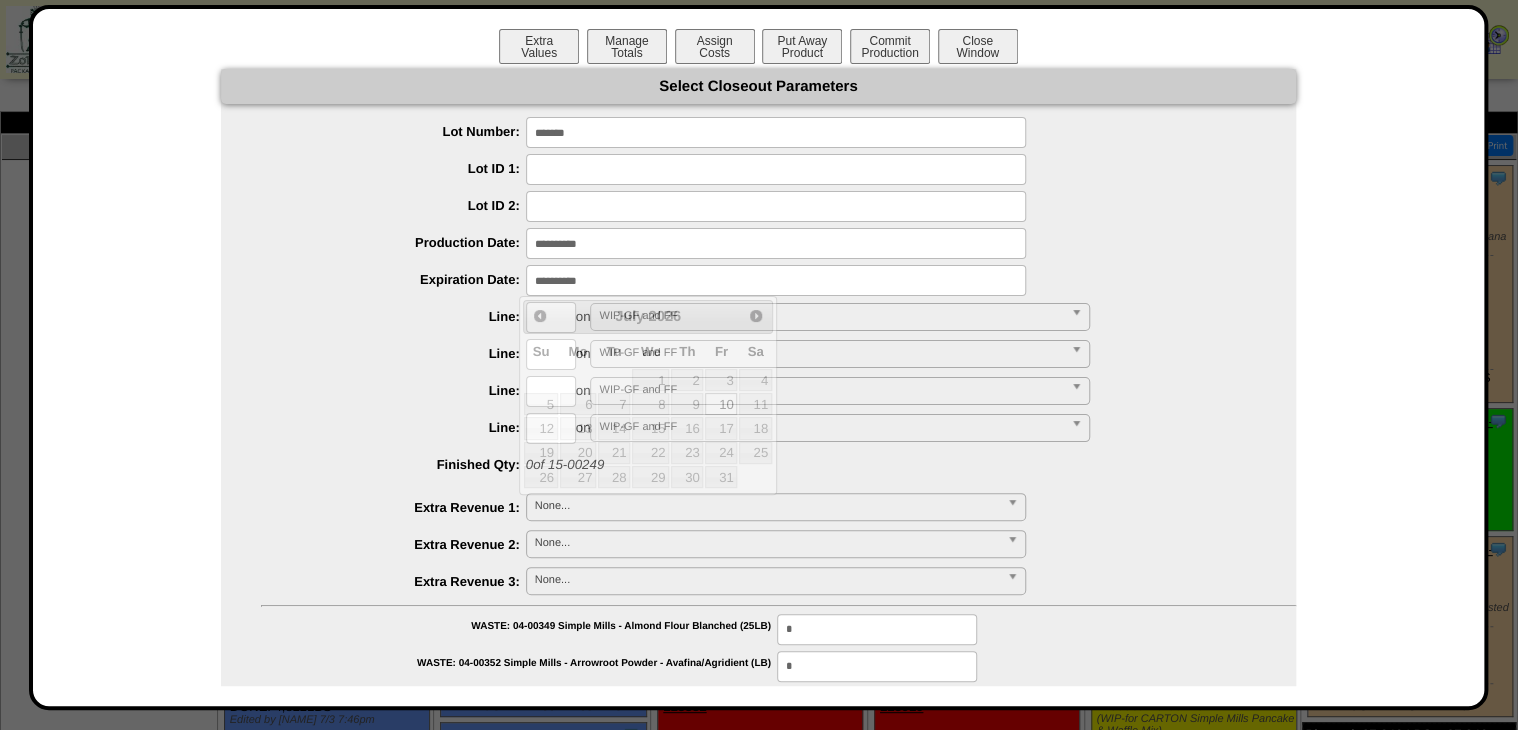 click at bounding box center [776, 280] 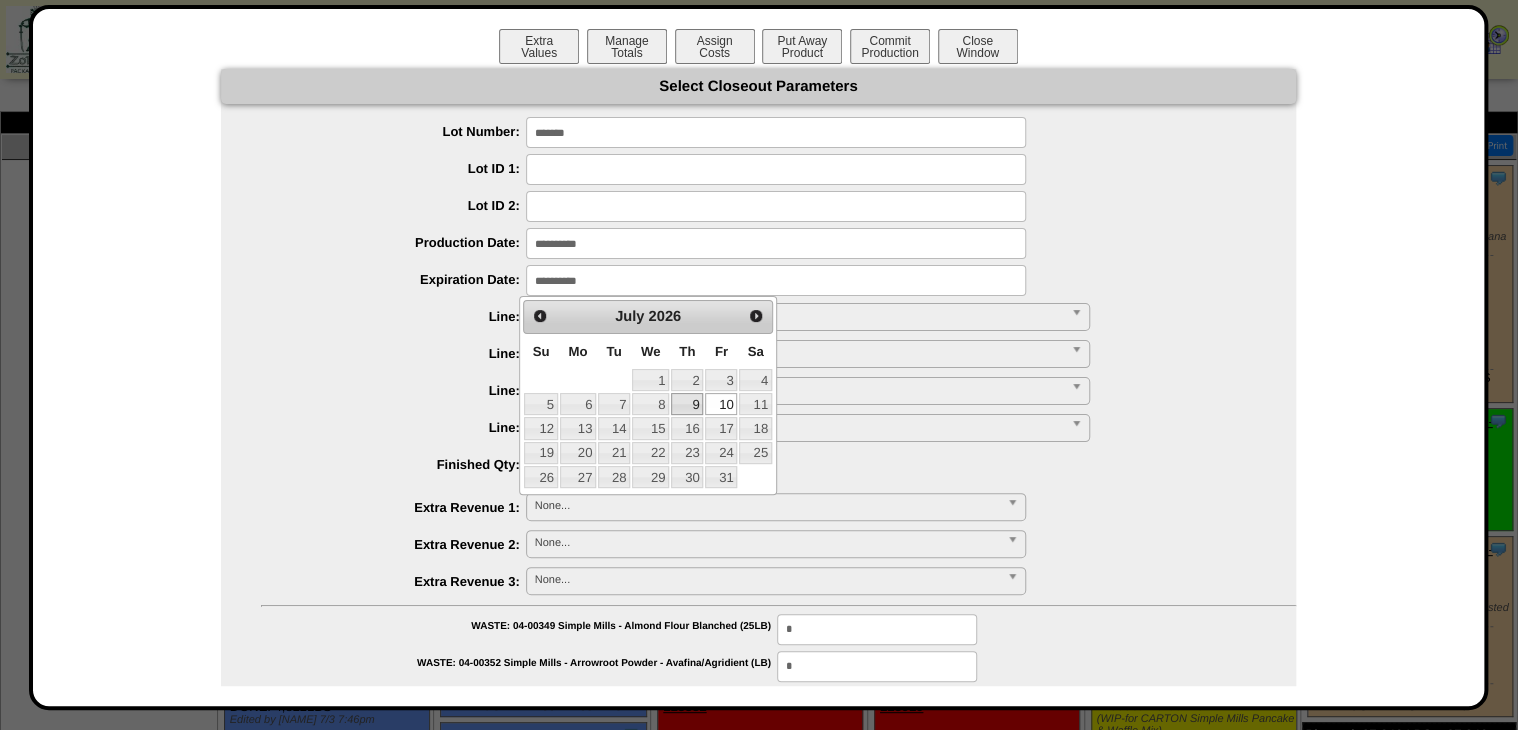 click on "9" at bounding box center (687, 404) 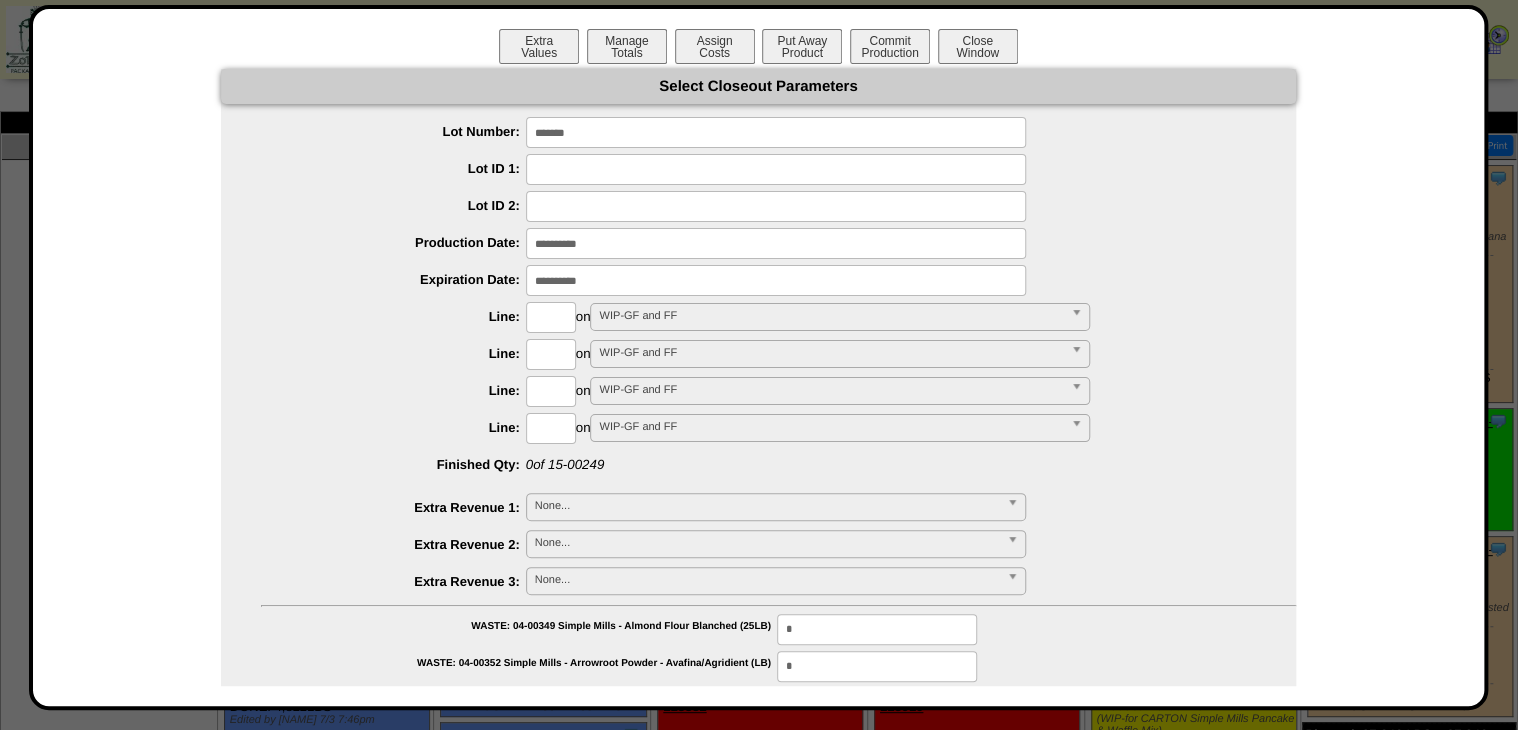 click at bounding box center [776, 243] 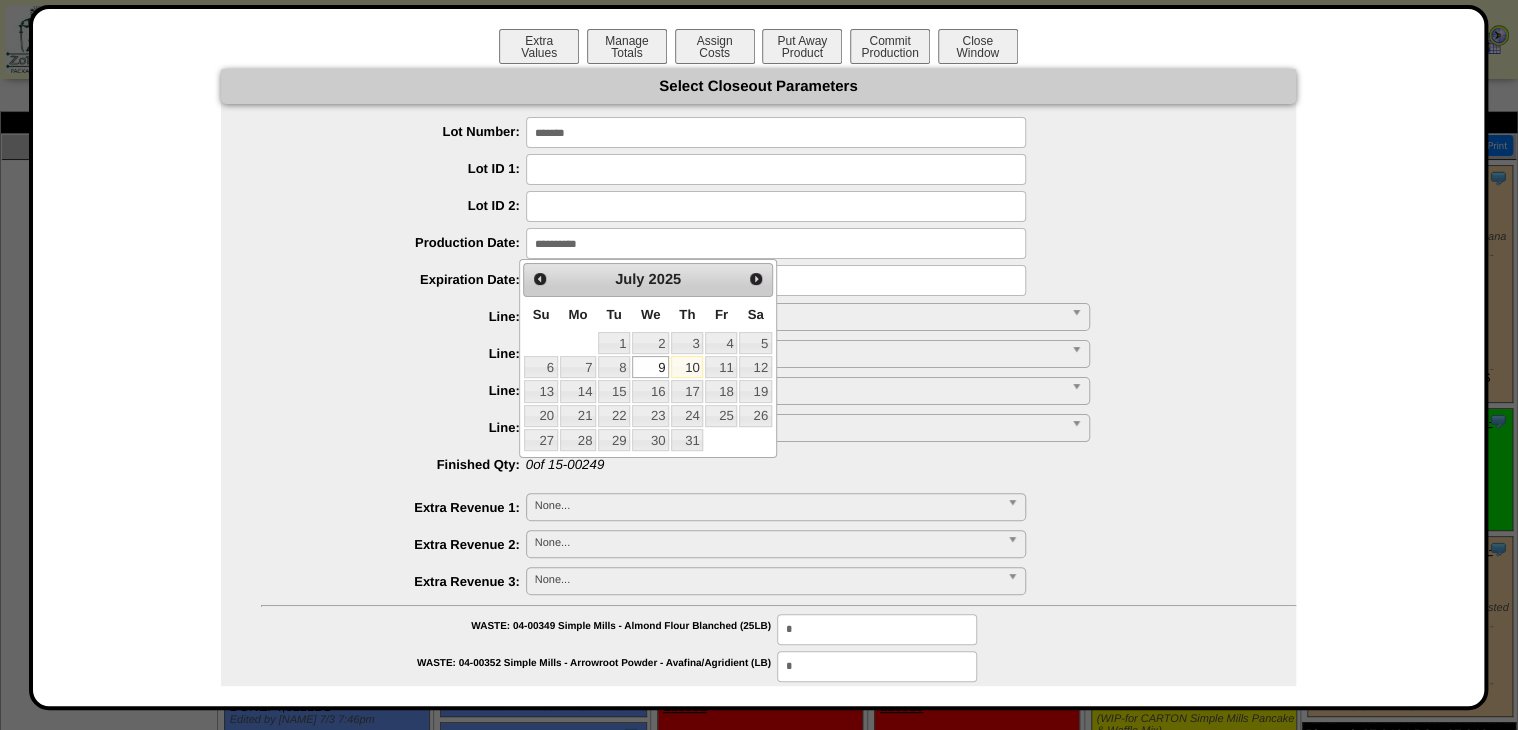 click on "Line:" at bounding box center [393, 353] 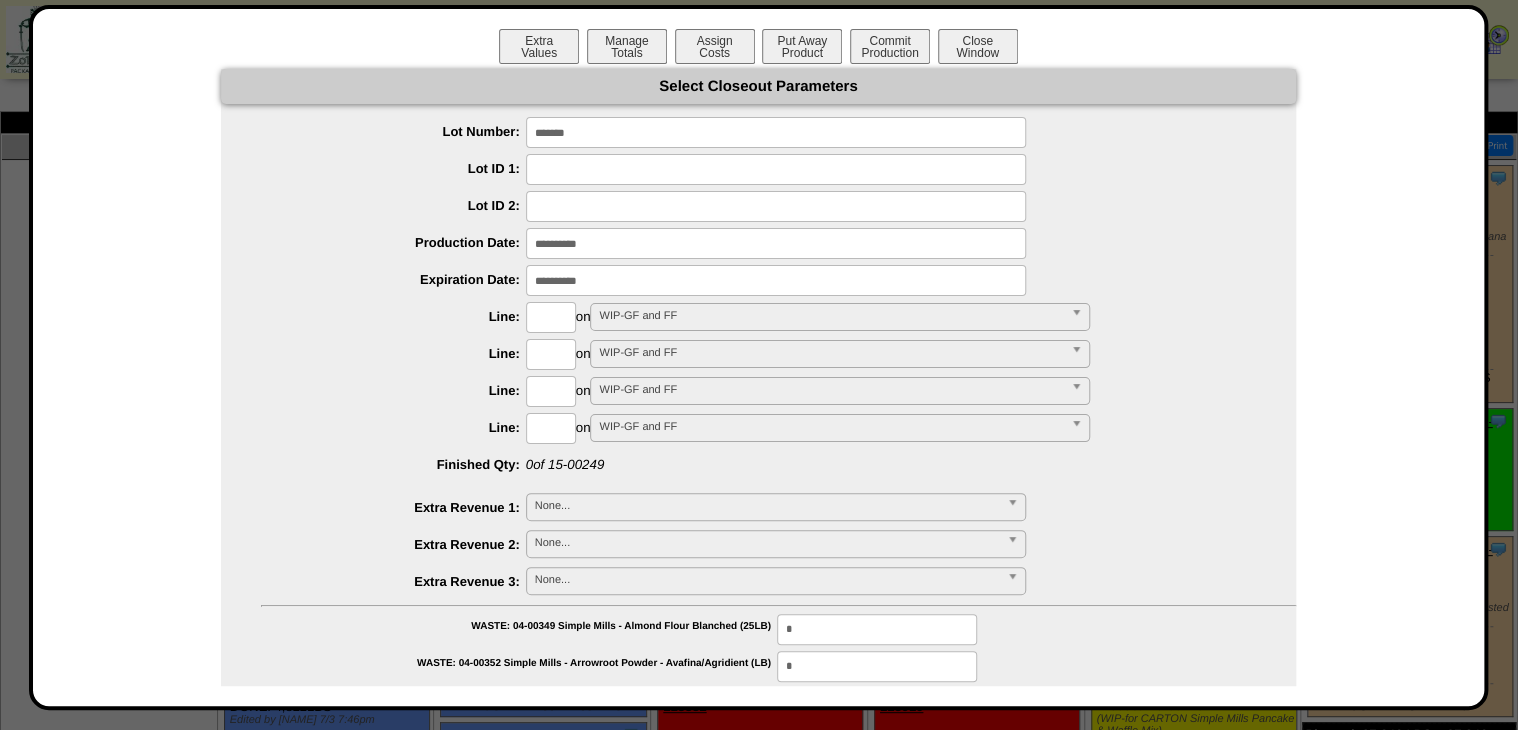 click at bounding box center (551, 317) 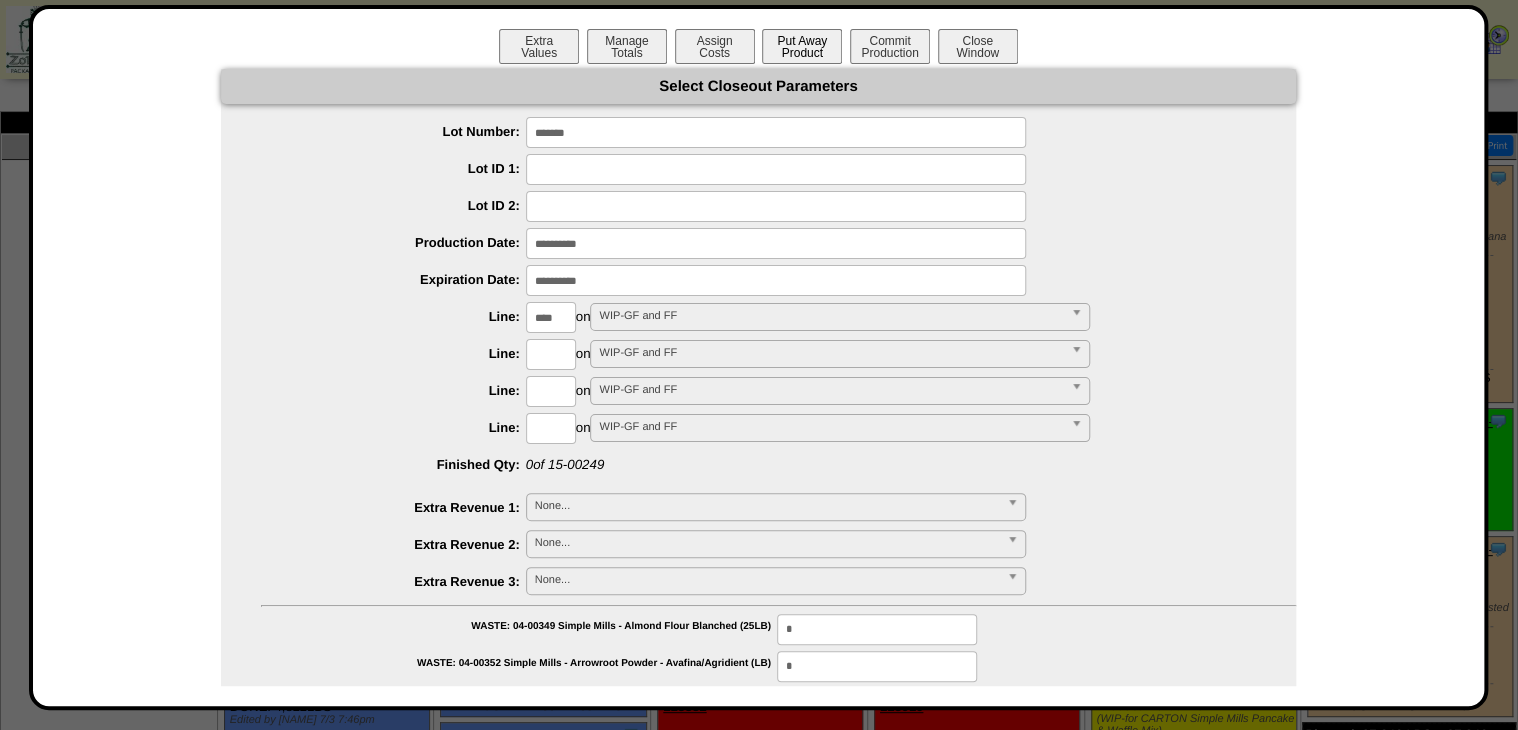 type on "****" 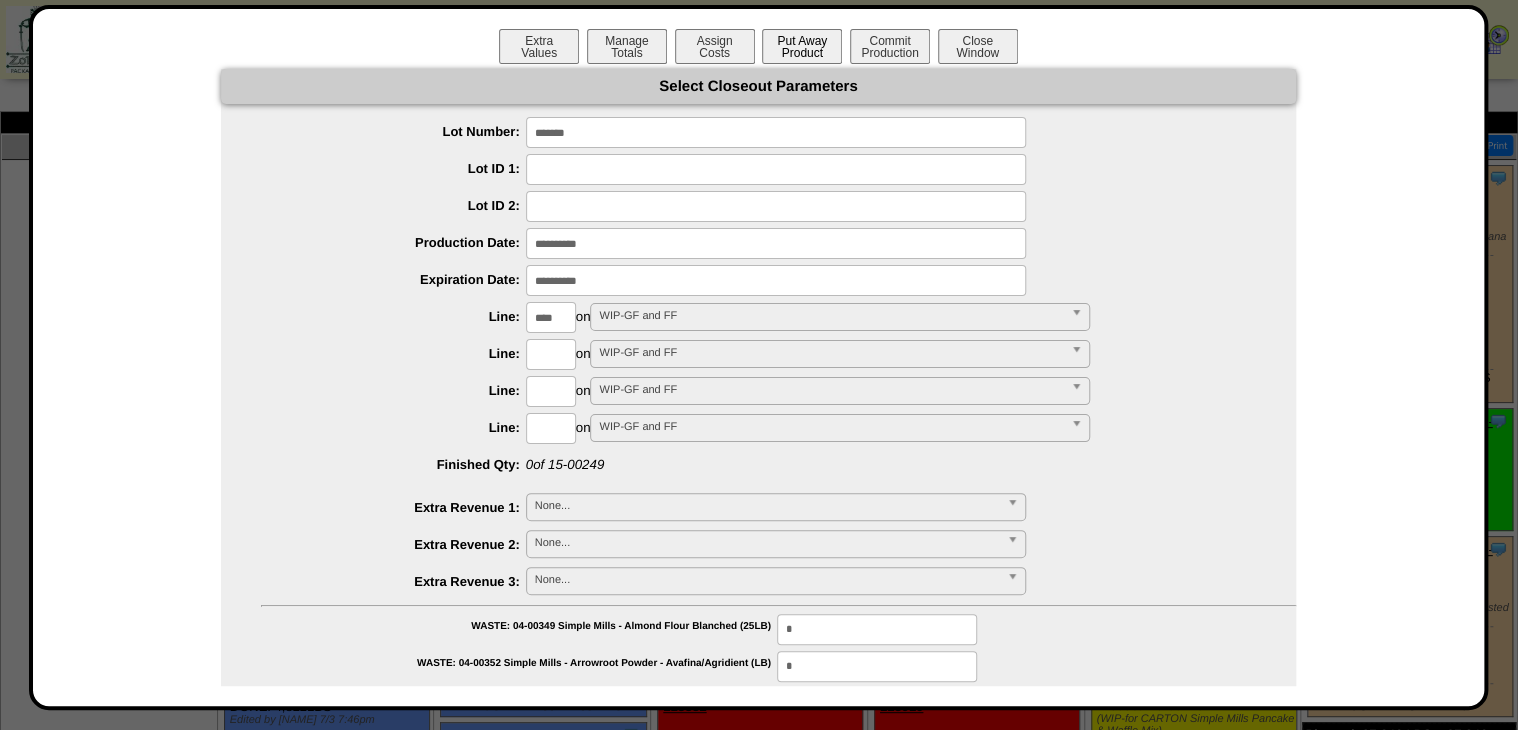 click on "**********" at bounding box center (758, 899) 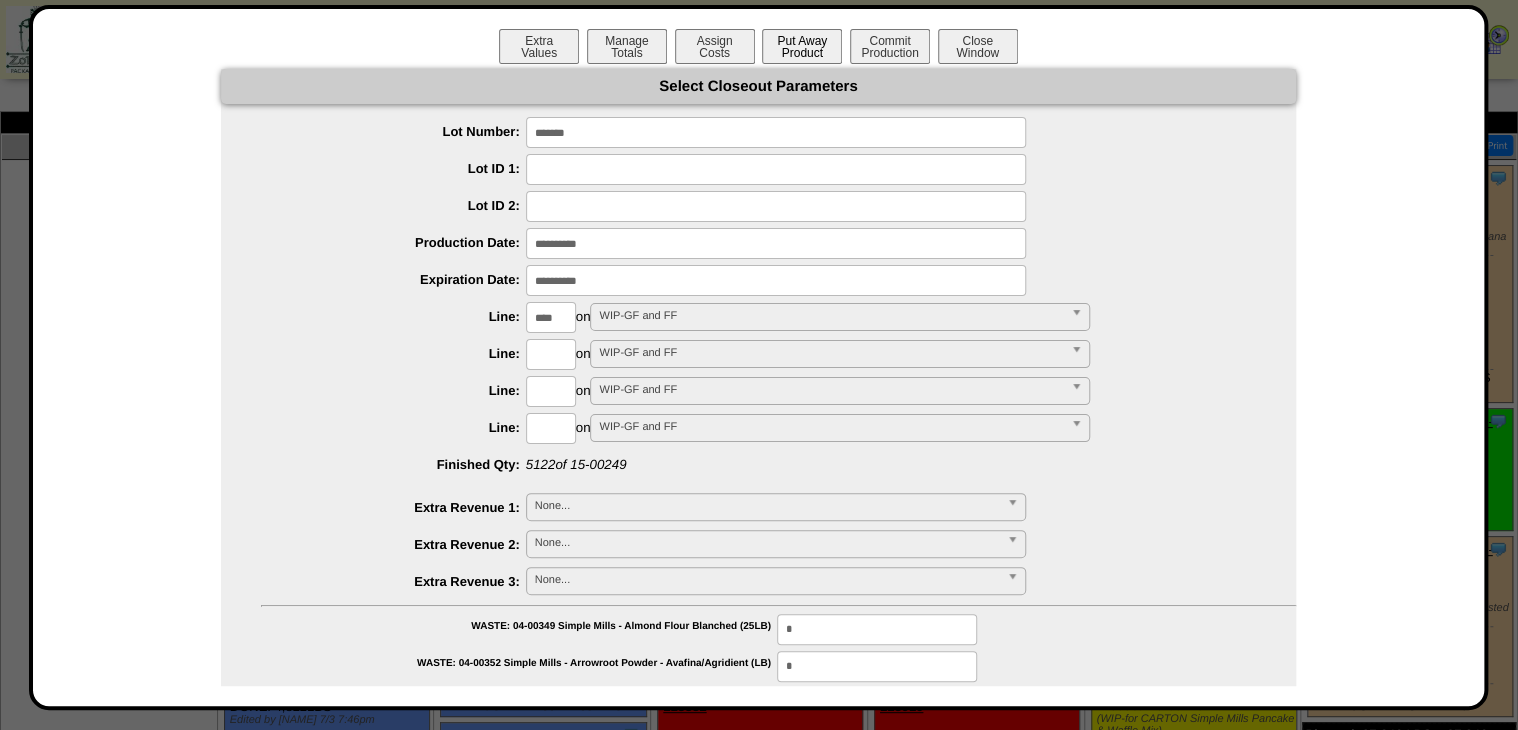 click on "Put Away Product" at bounding box center (802, 46) 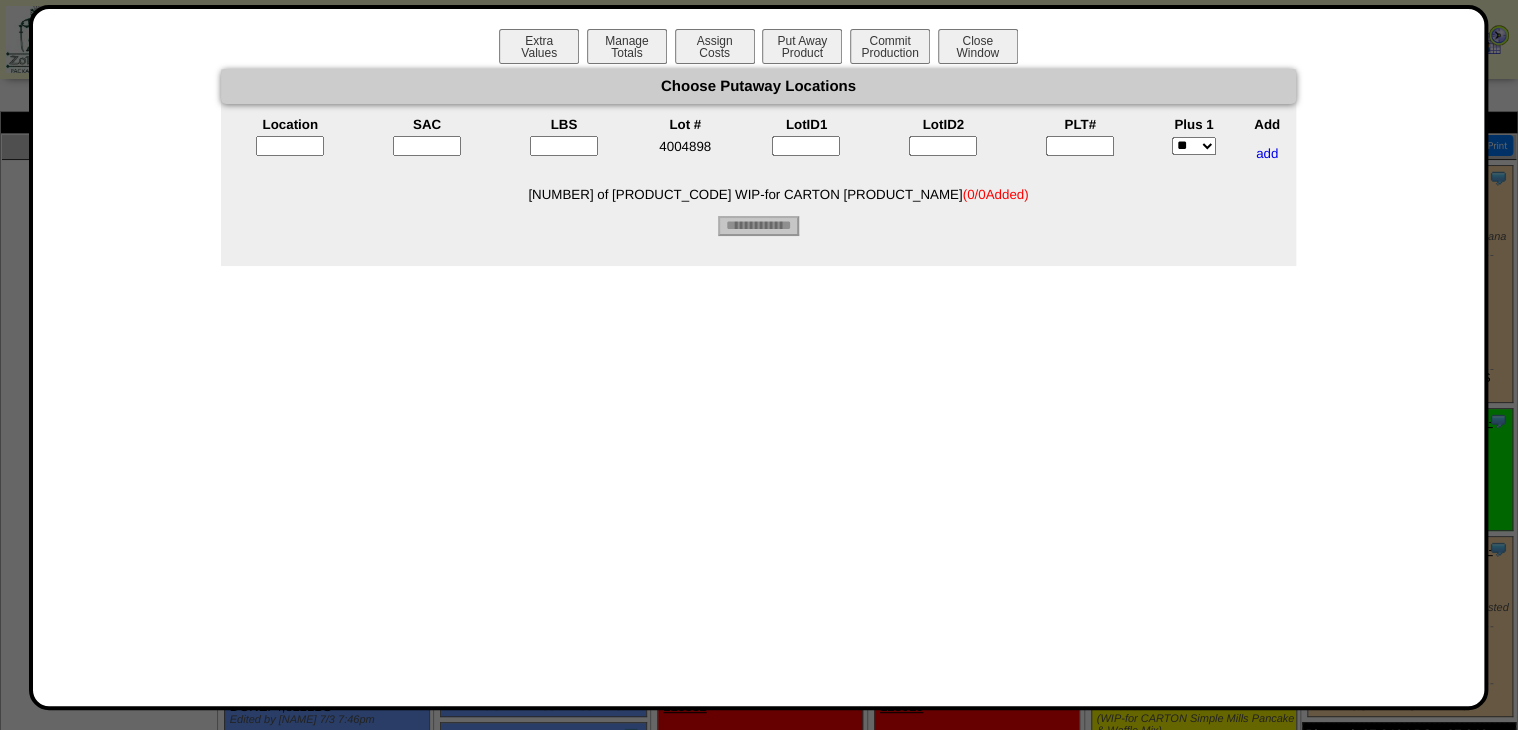 click at bounding box center [427, 146] 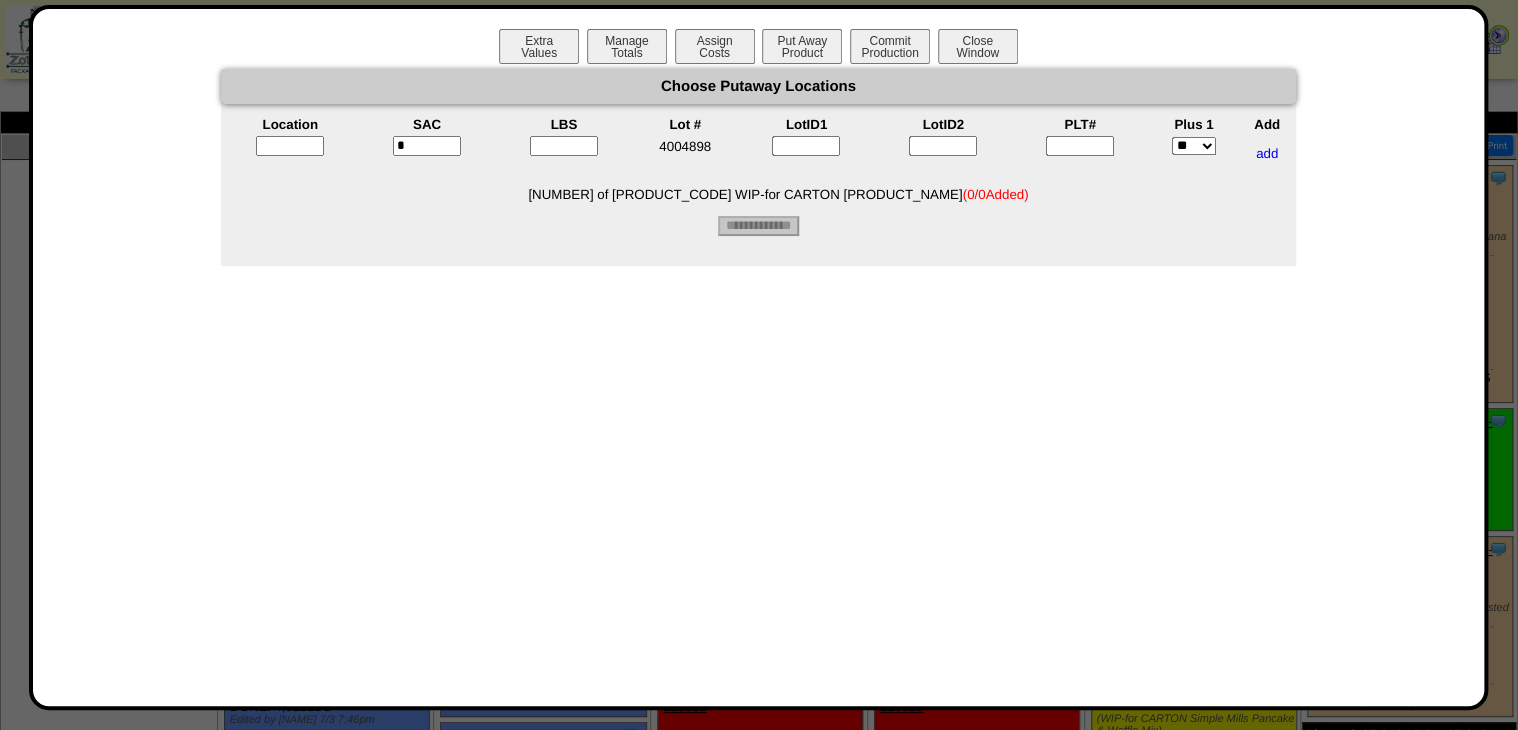 type on "*" 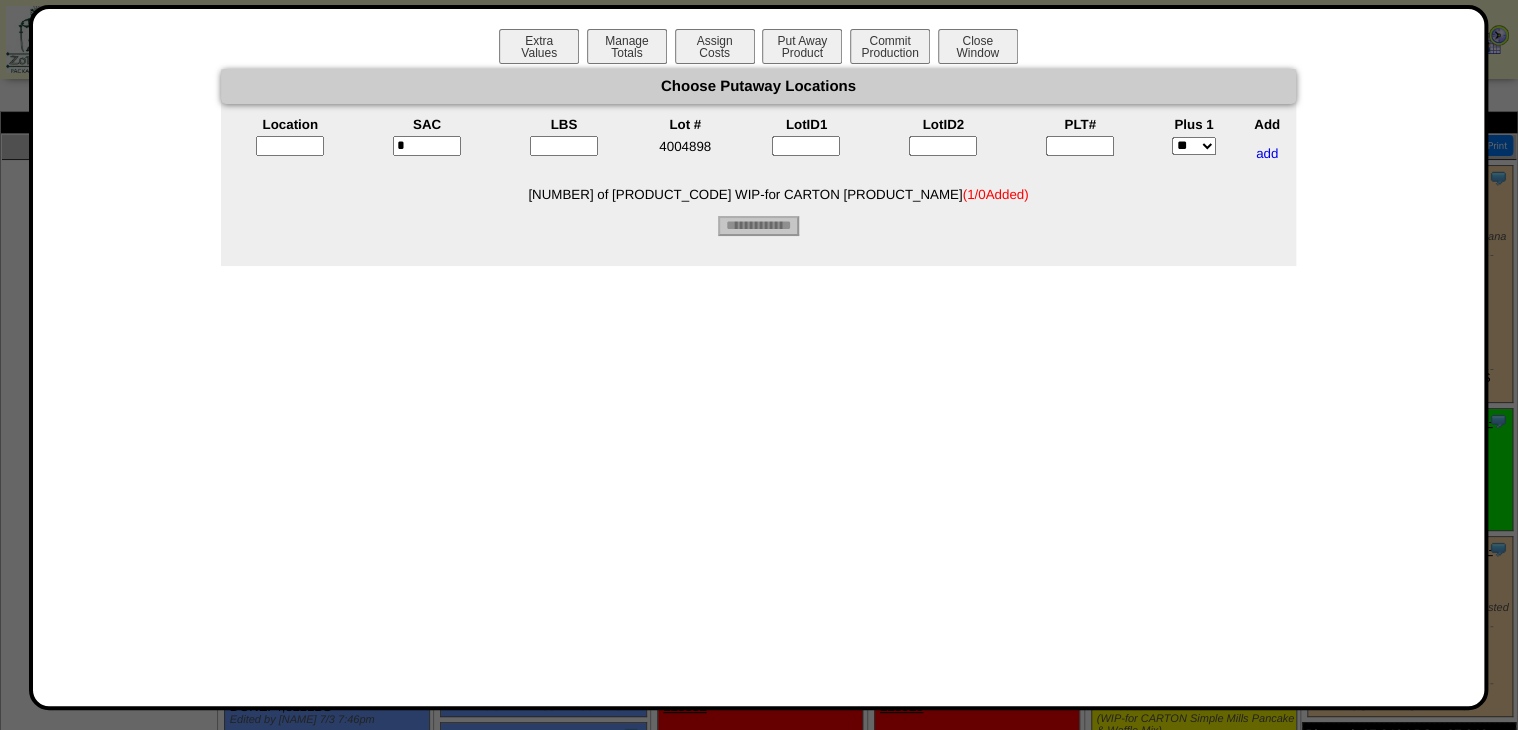 click at bounding box center [1080, 146] 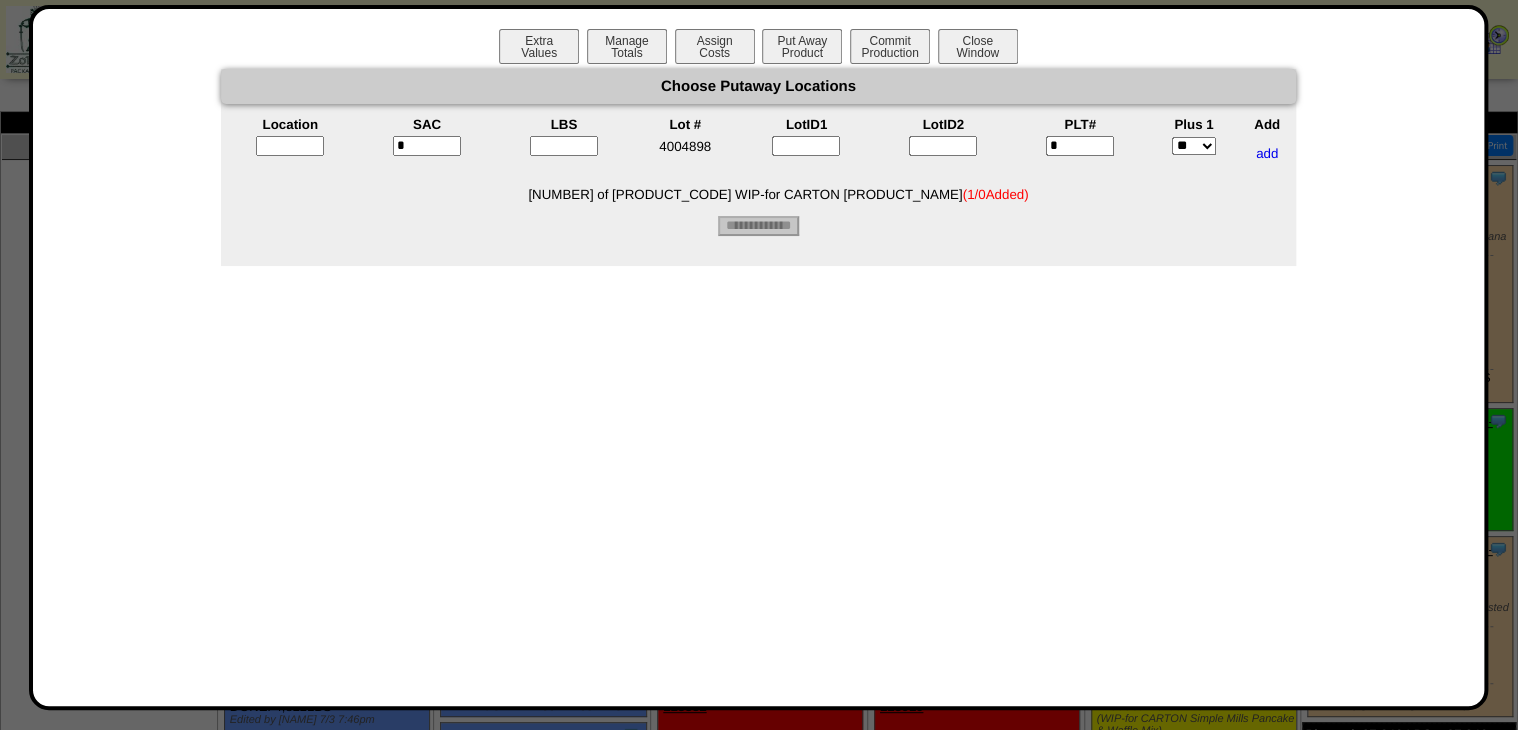 type on "*" 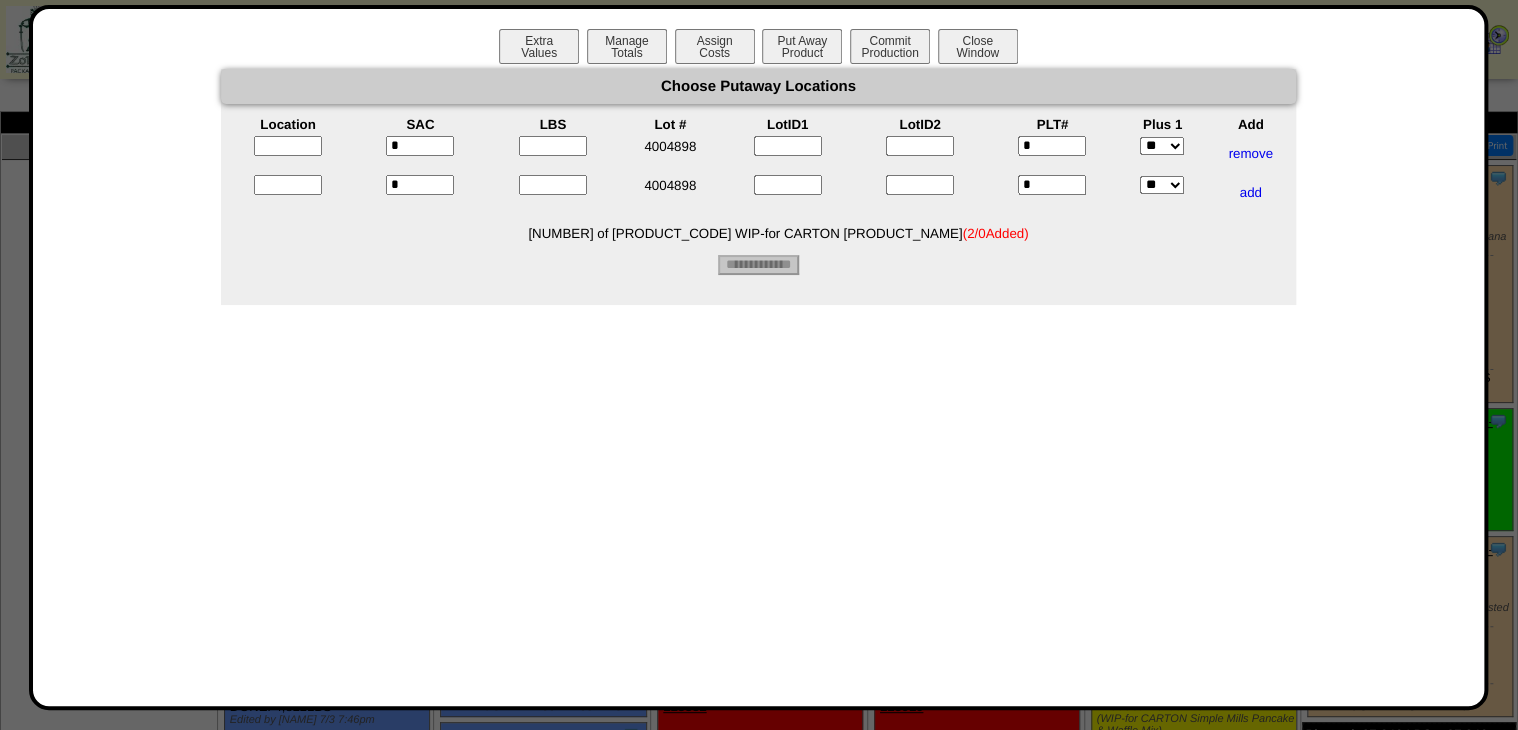 click on "*" at bounding box center [1052, 185] 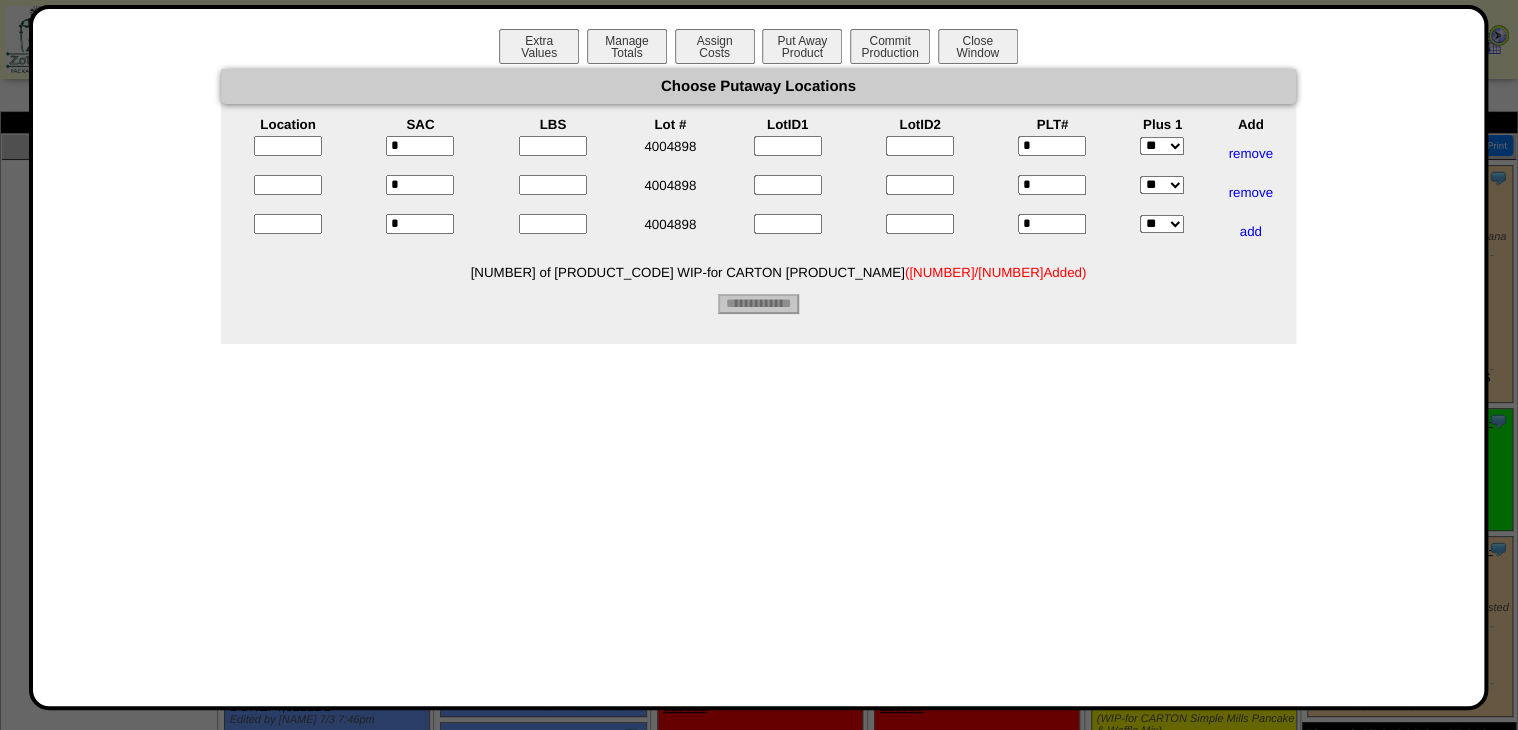 click at bounding box center (553, 146) 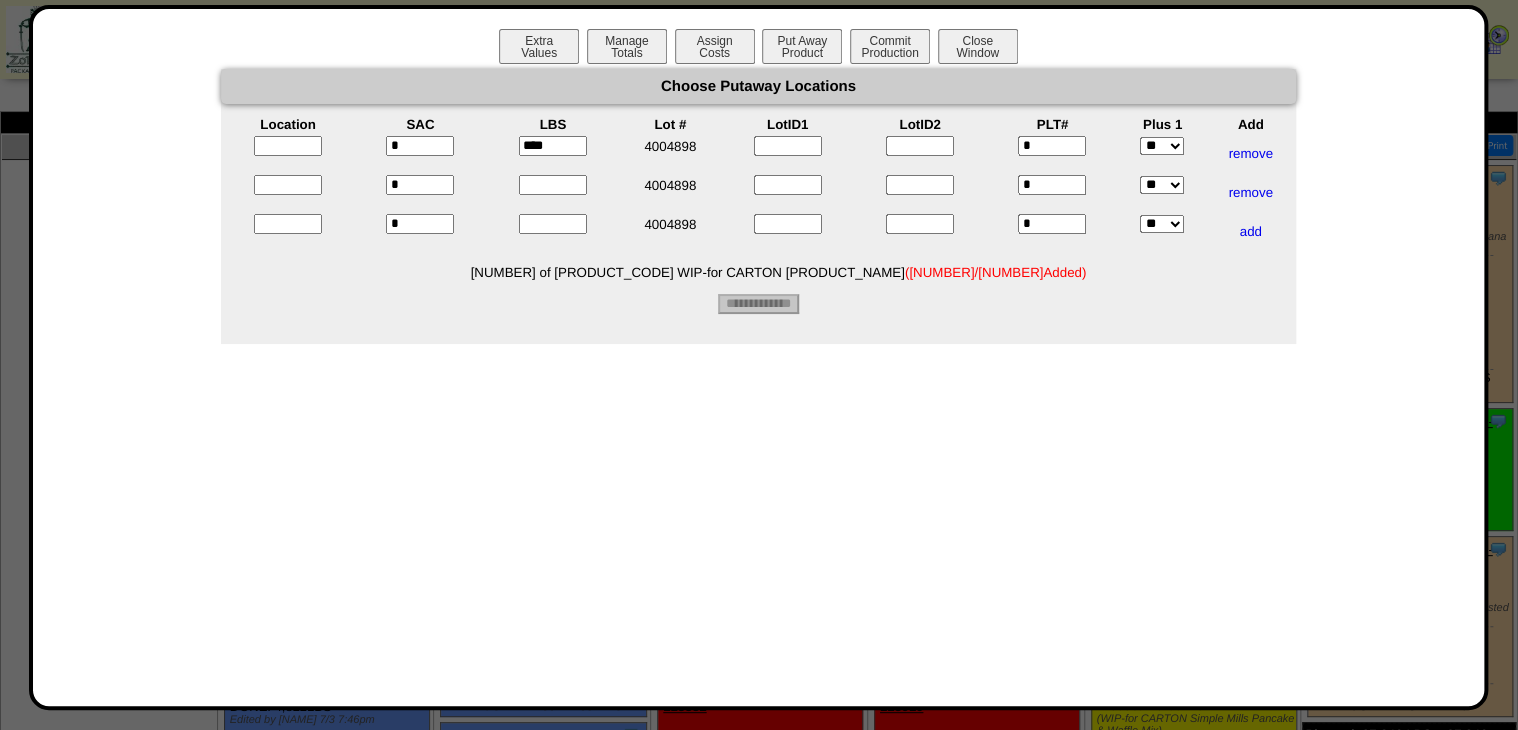 type on "****" 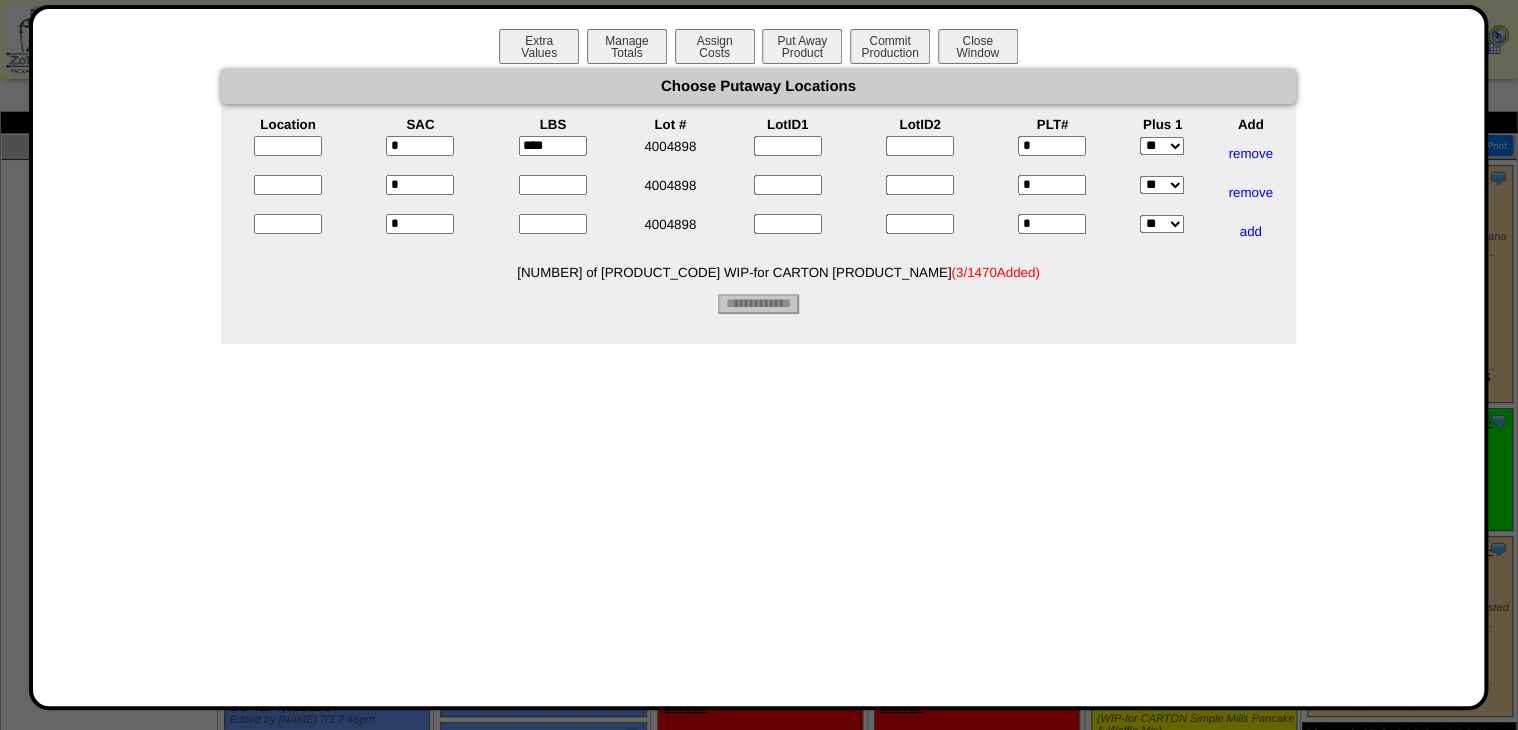 click at bounding box center (553, 185) 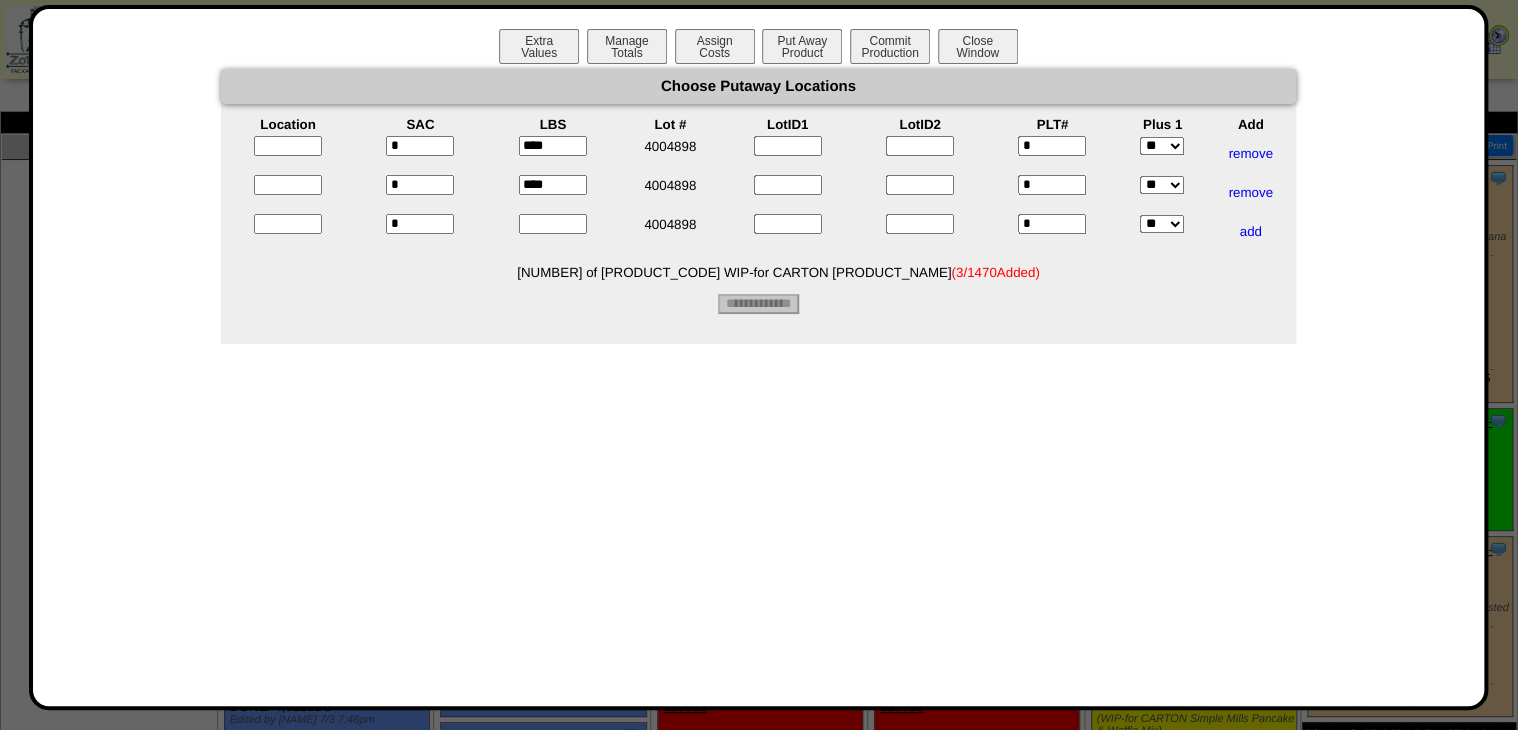 type on "****" 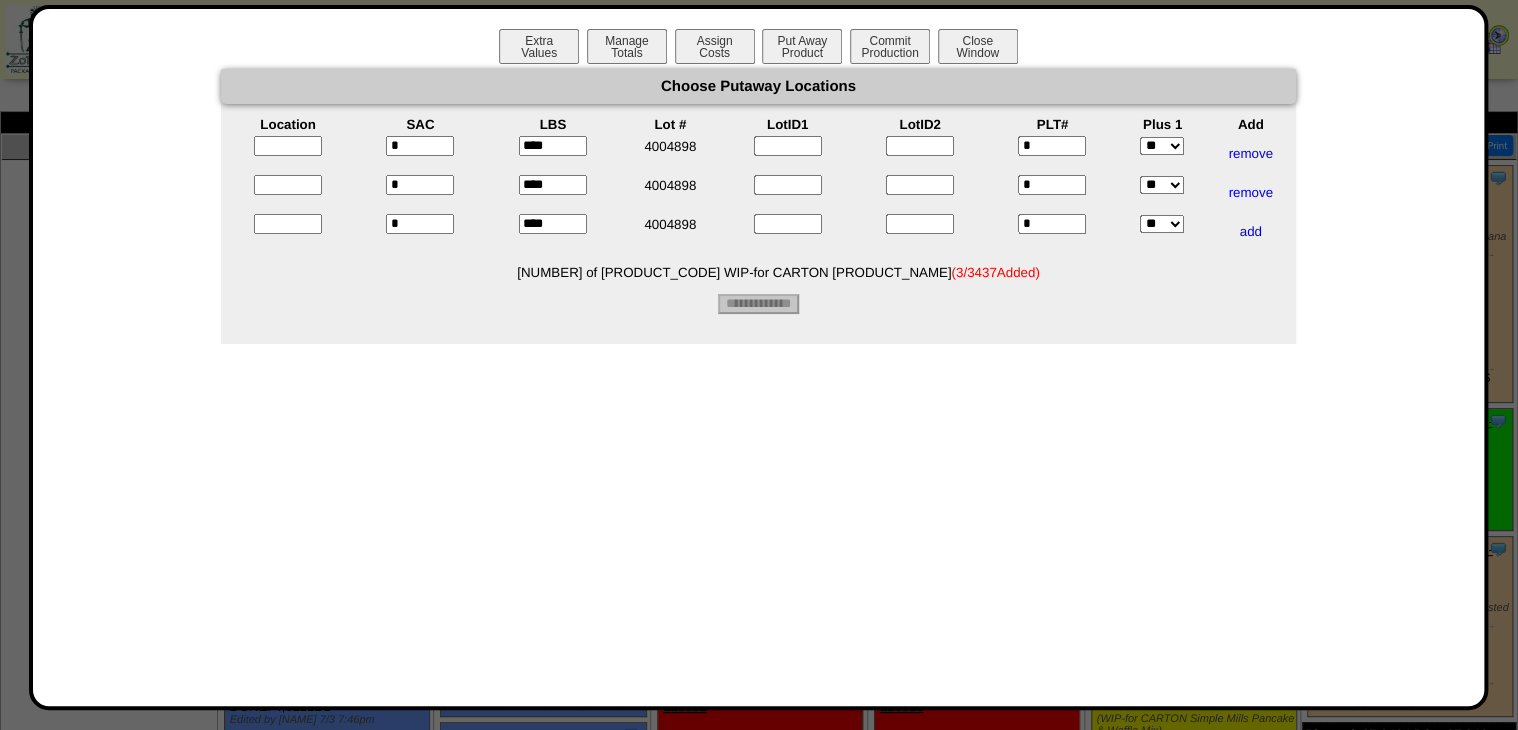 type on "****" 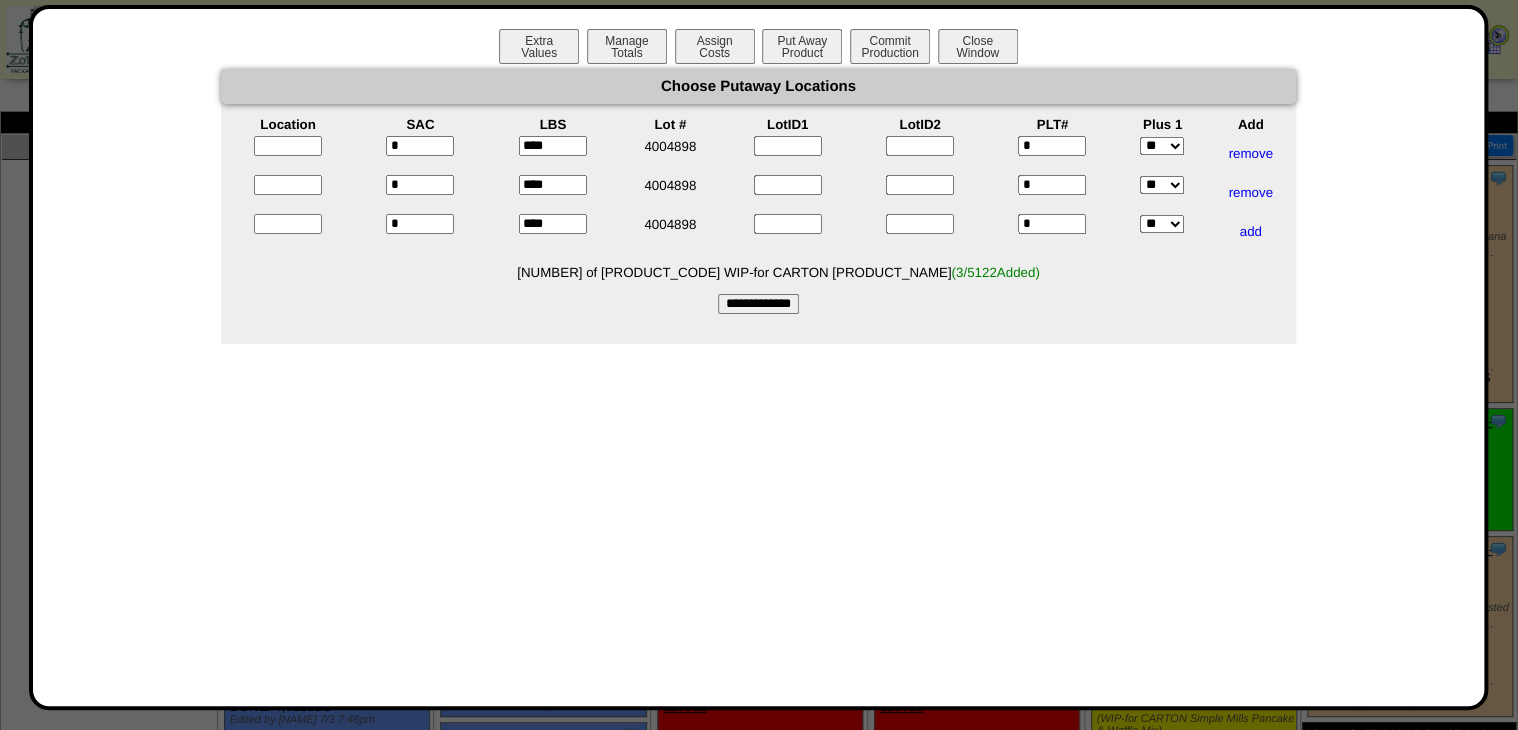 click at bounding box center (288, 146) 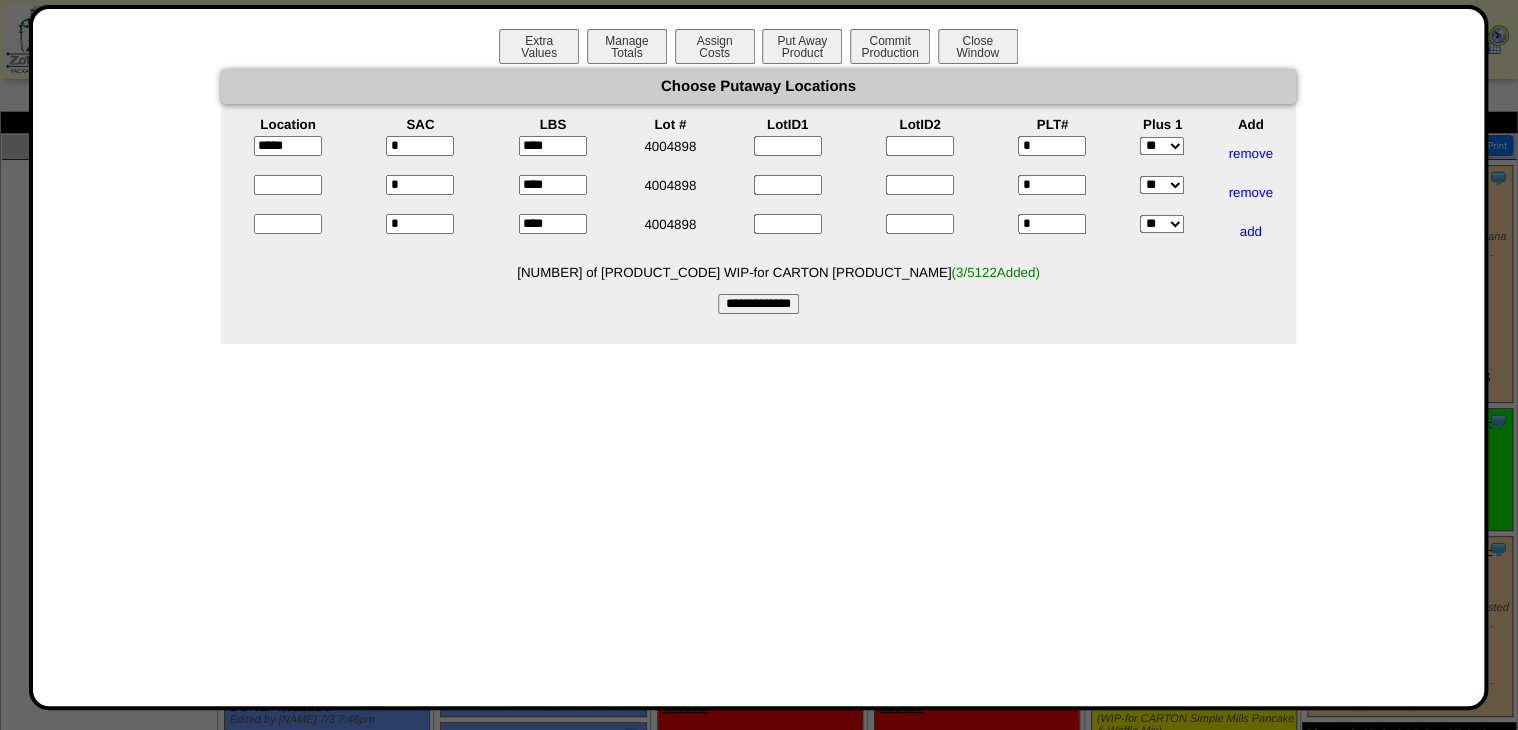 click on "*****" at bounding box center [288, 153] 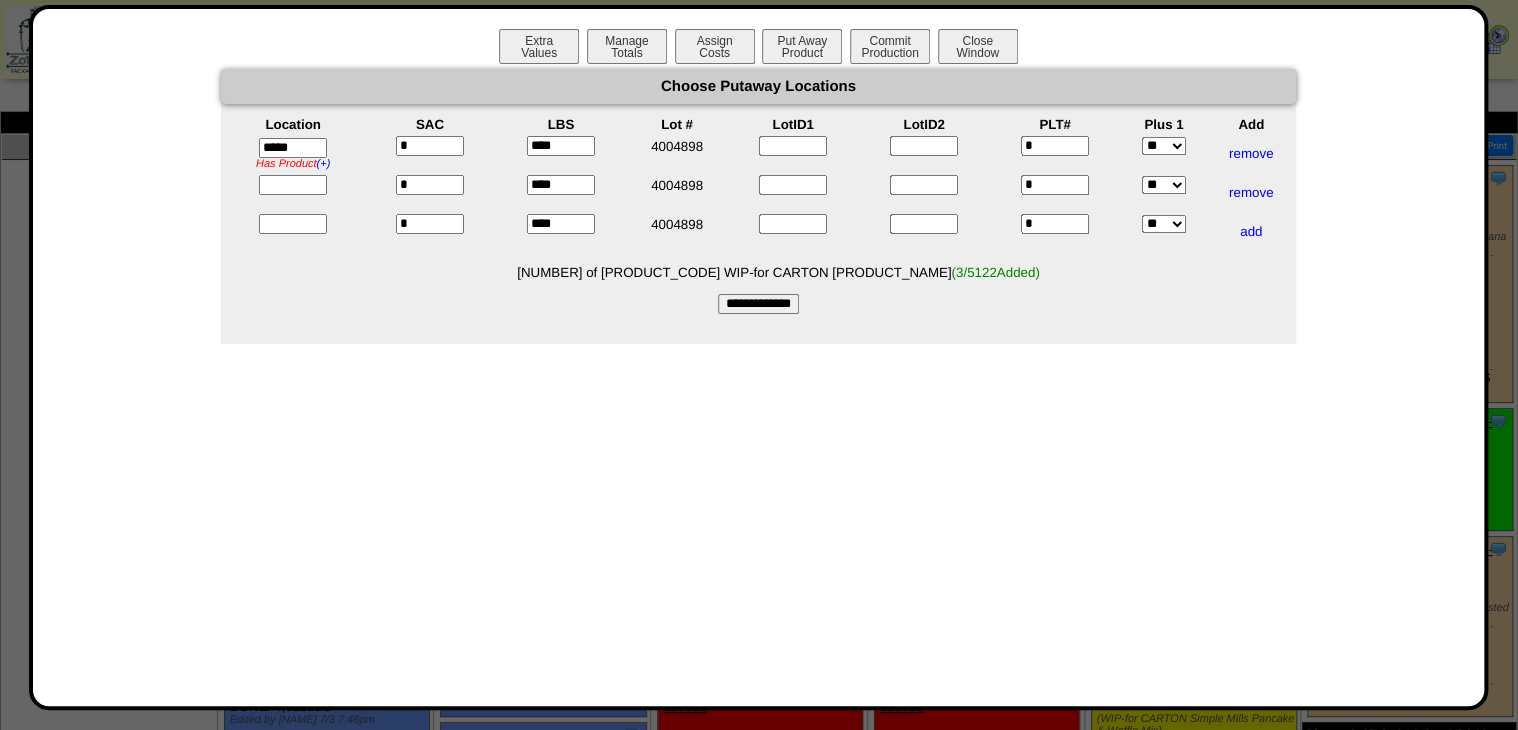 type on "*****" 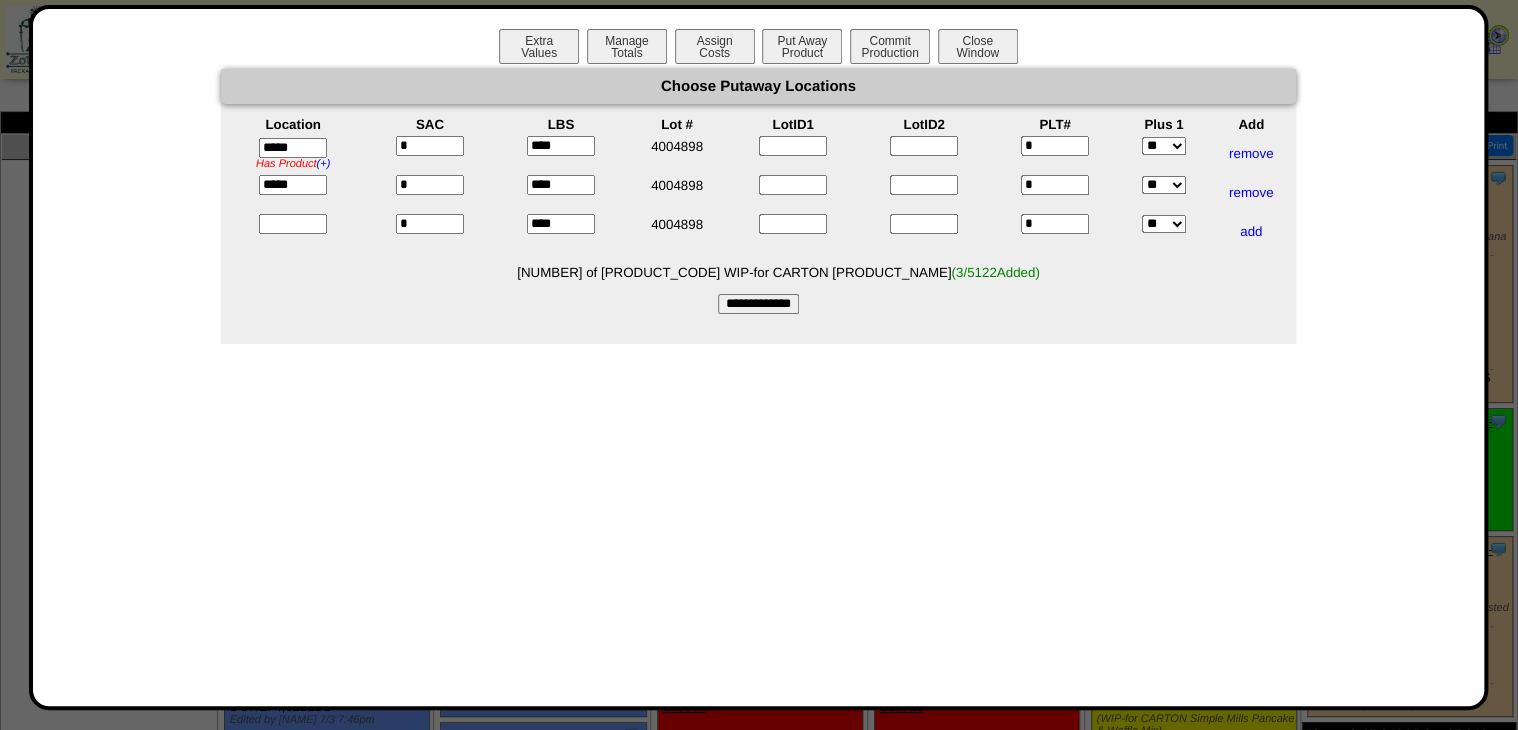 click at bounding box center [293, 224] 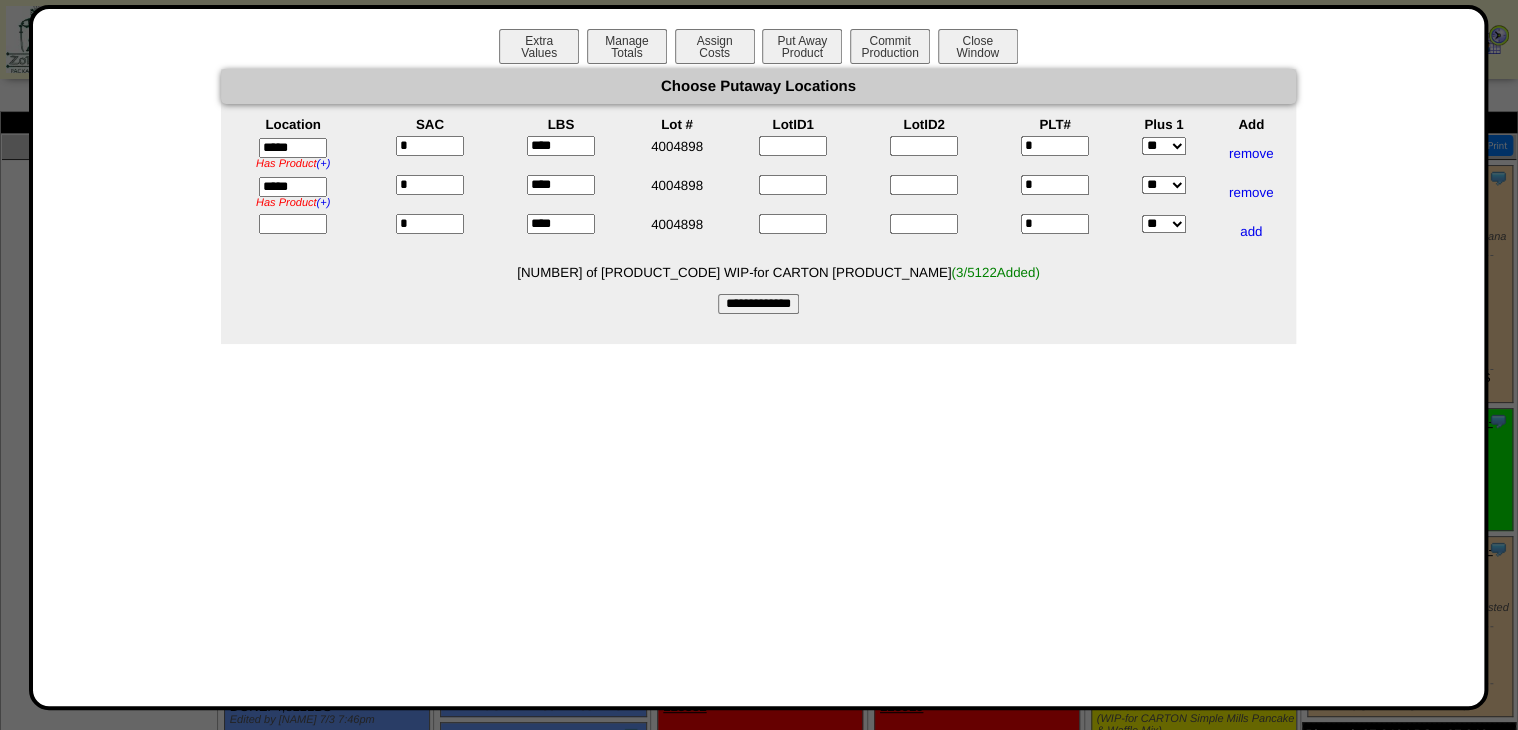 type on "*****" 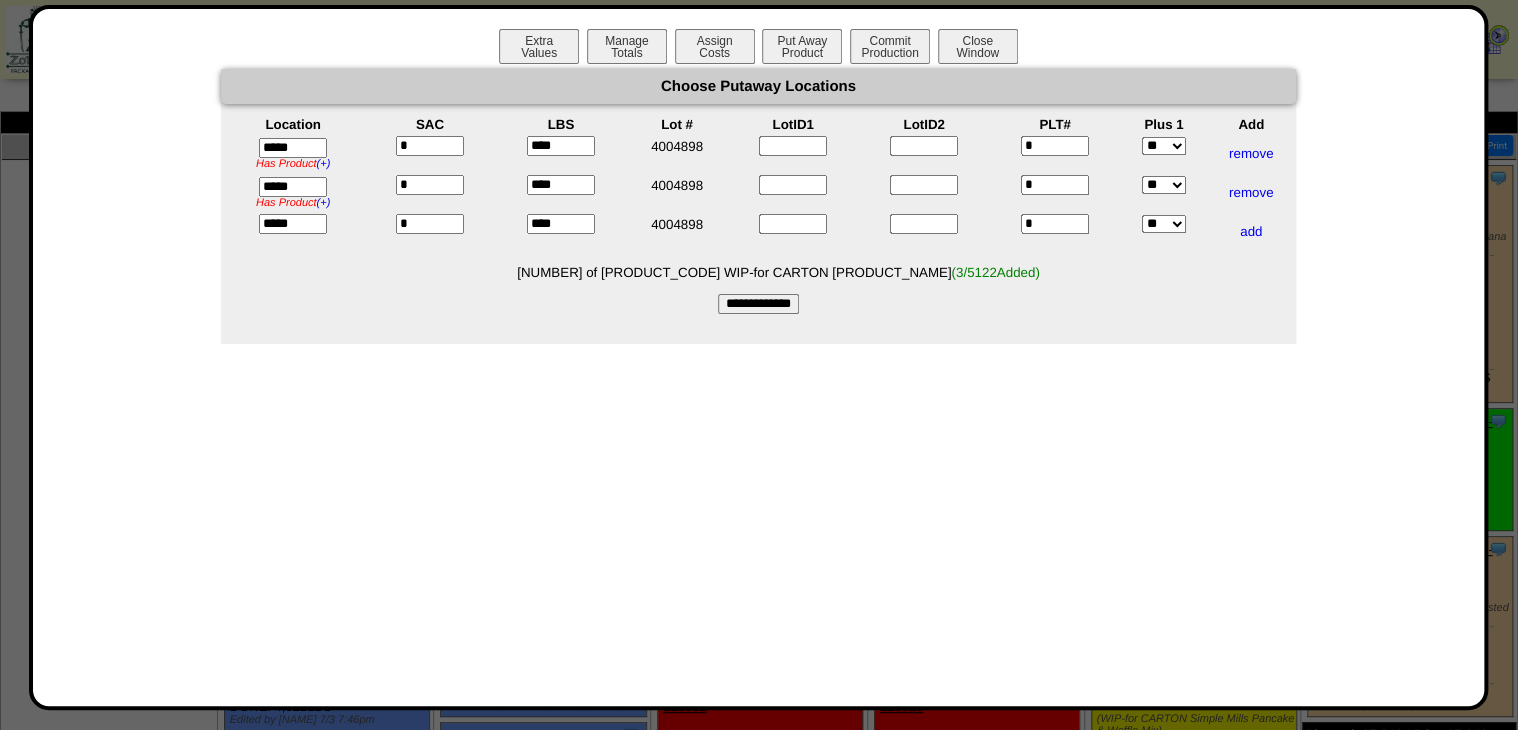 click on "*****" at bounding box center (293, 148) 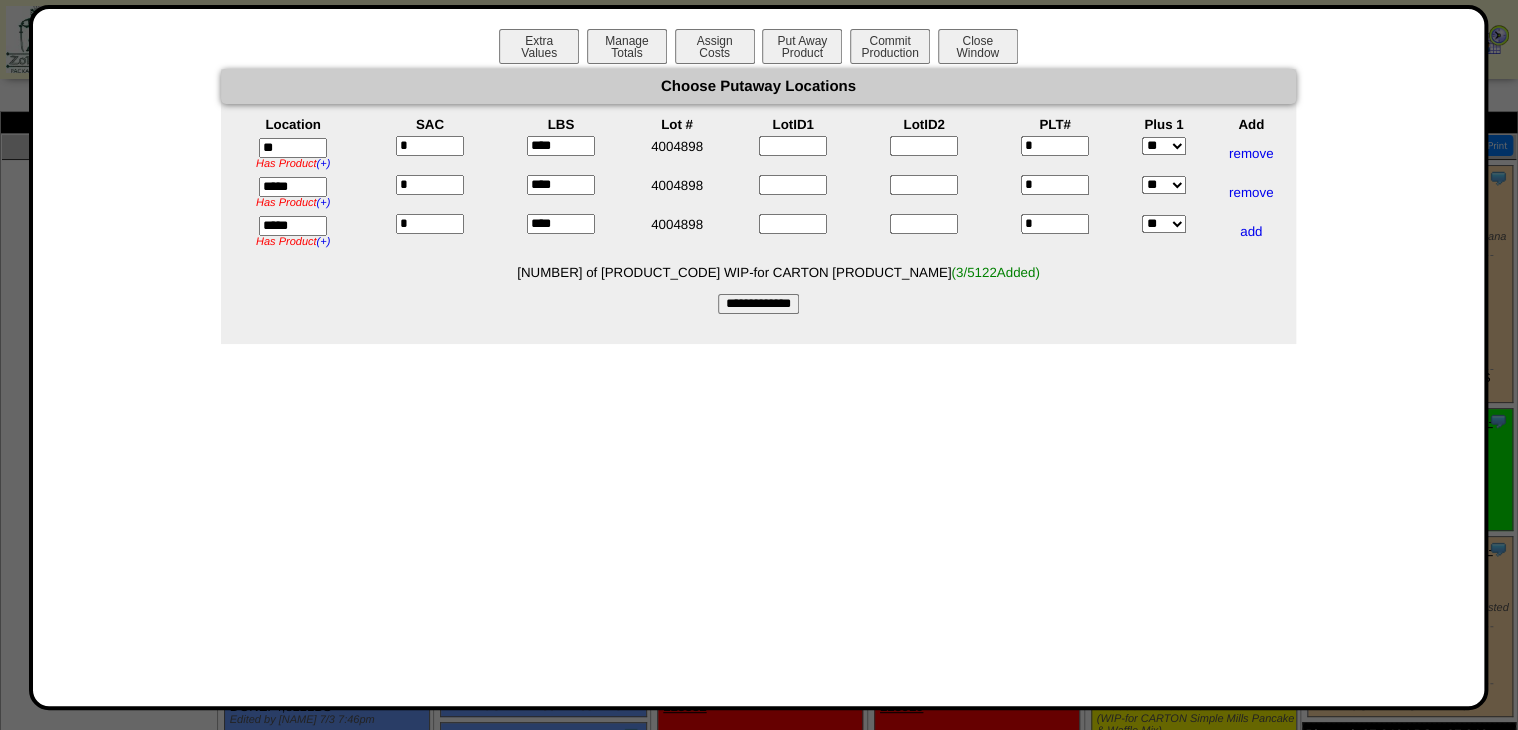 type on "*****" 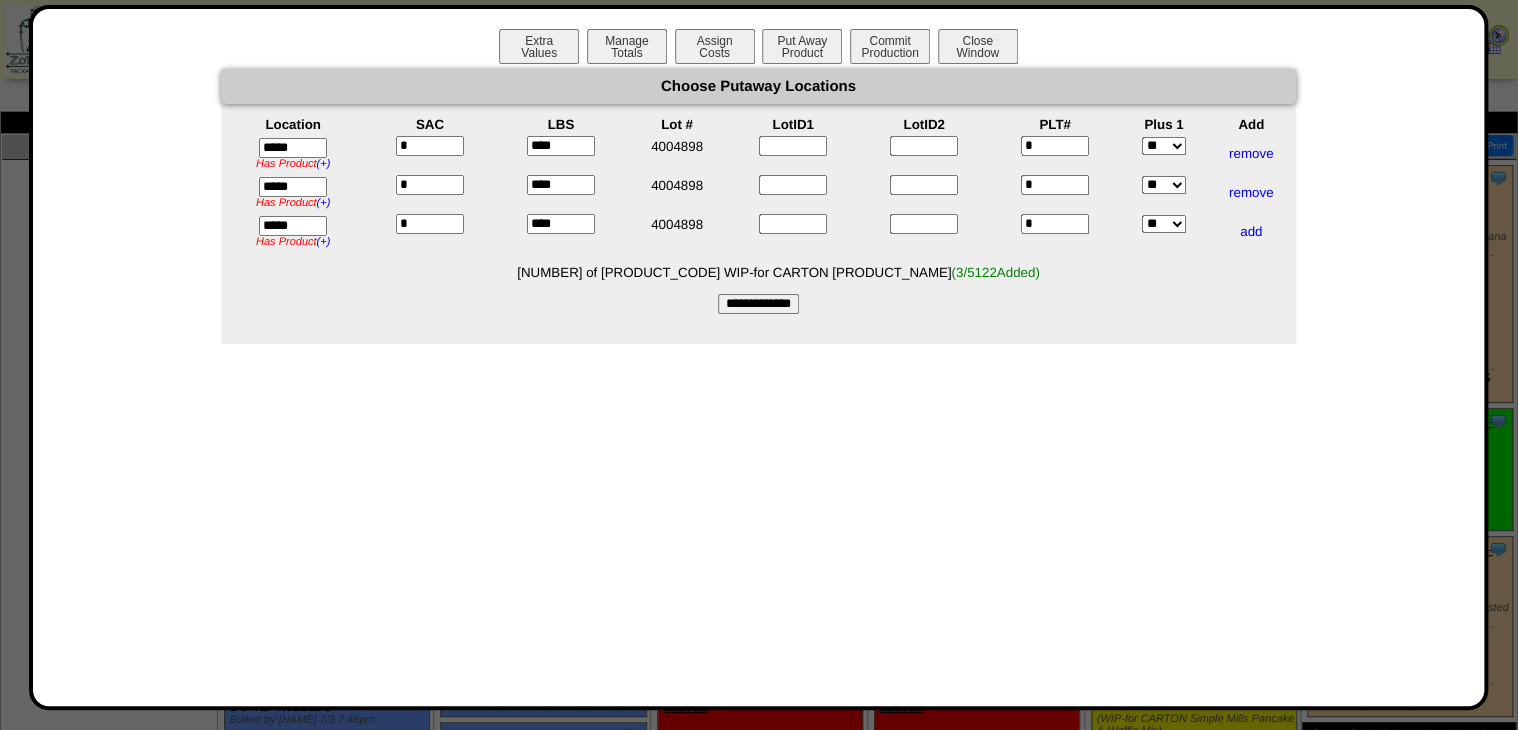 click on "Choose Putaway Locations
Location
SAC
LBS
Lot #
LotID1
LotID2
PLT#
Plus 1
Add
***** Has Product   (+)  ZCOOL has 9357.6765 LBS of 04-00361 Simple Mills - Chocolate Chips 4M Barry Callebaut (LB) ZCOOL has 53.108875 BAG of 04-01304 PE Organic Dark Chocolate Chunks Agostoni 88183 Global Organics (40lb/cs) ZCOOL has 71.44 LBS of 04-01327 ACH - 124849 Semi-sweet Chocolate mini 10M-CHD-DR-6000310-036 (LB) ZCOOL has 740.25 LBS of 04-01346 RIND-Dried Watermelon Chips Smirks (LB)
* *" at bounding box center (758, 206) 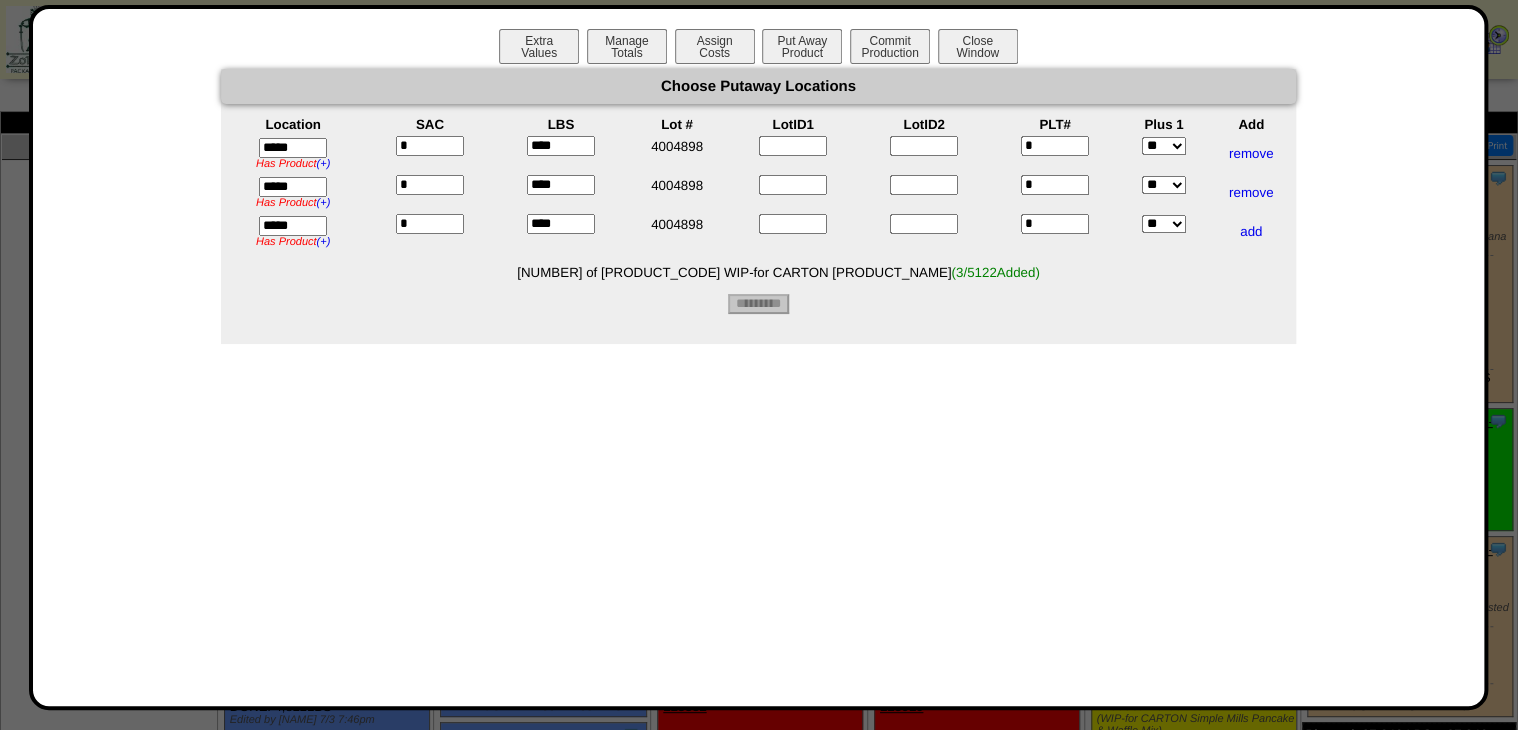 type on "*********" 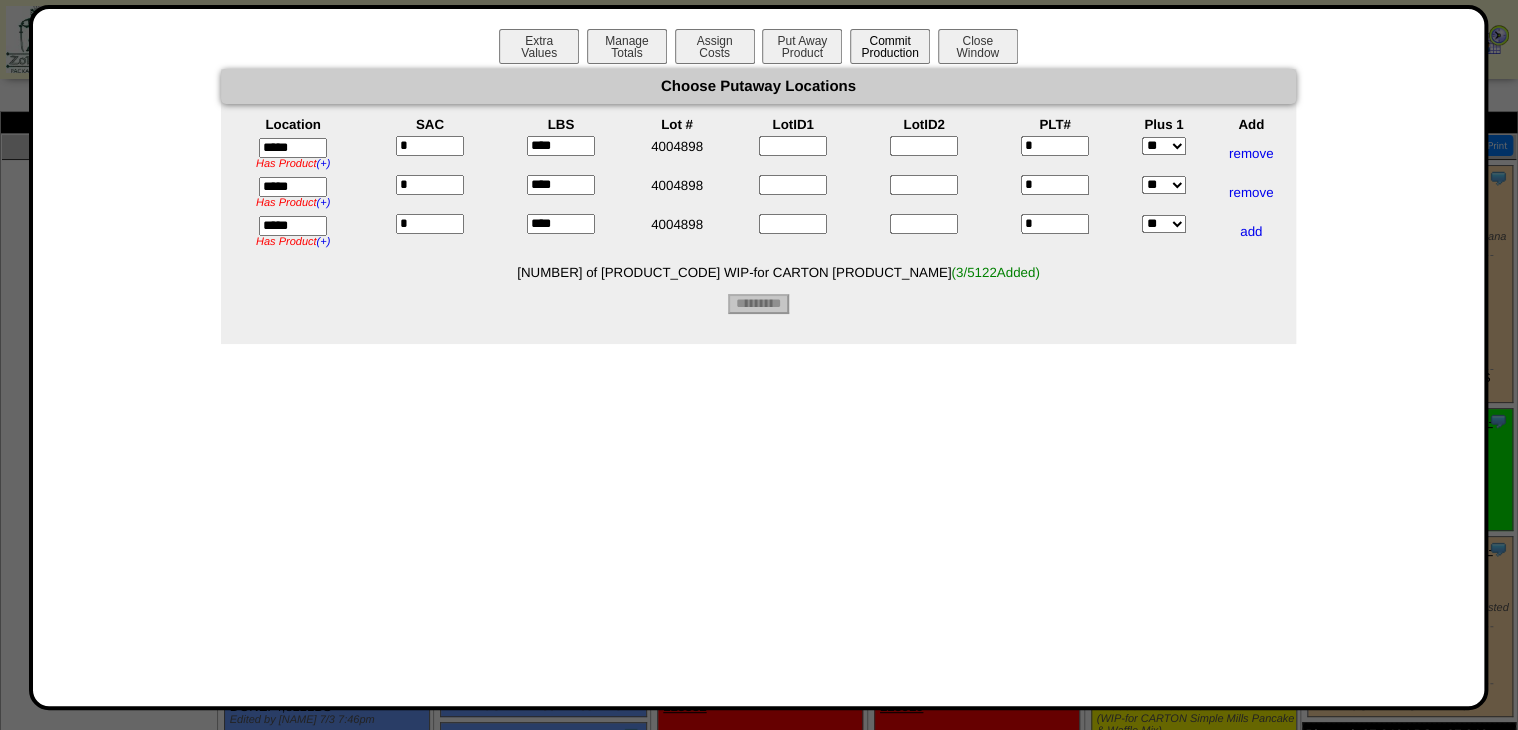 click on "Commit Production" at bounding box center [890, 46] 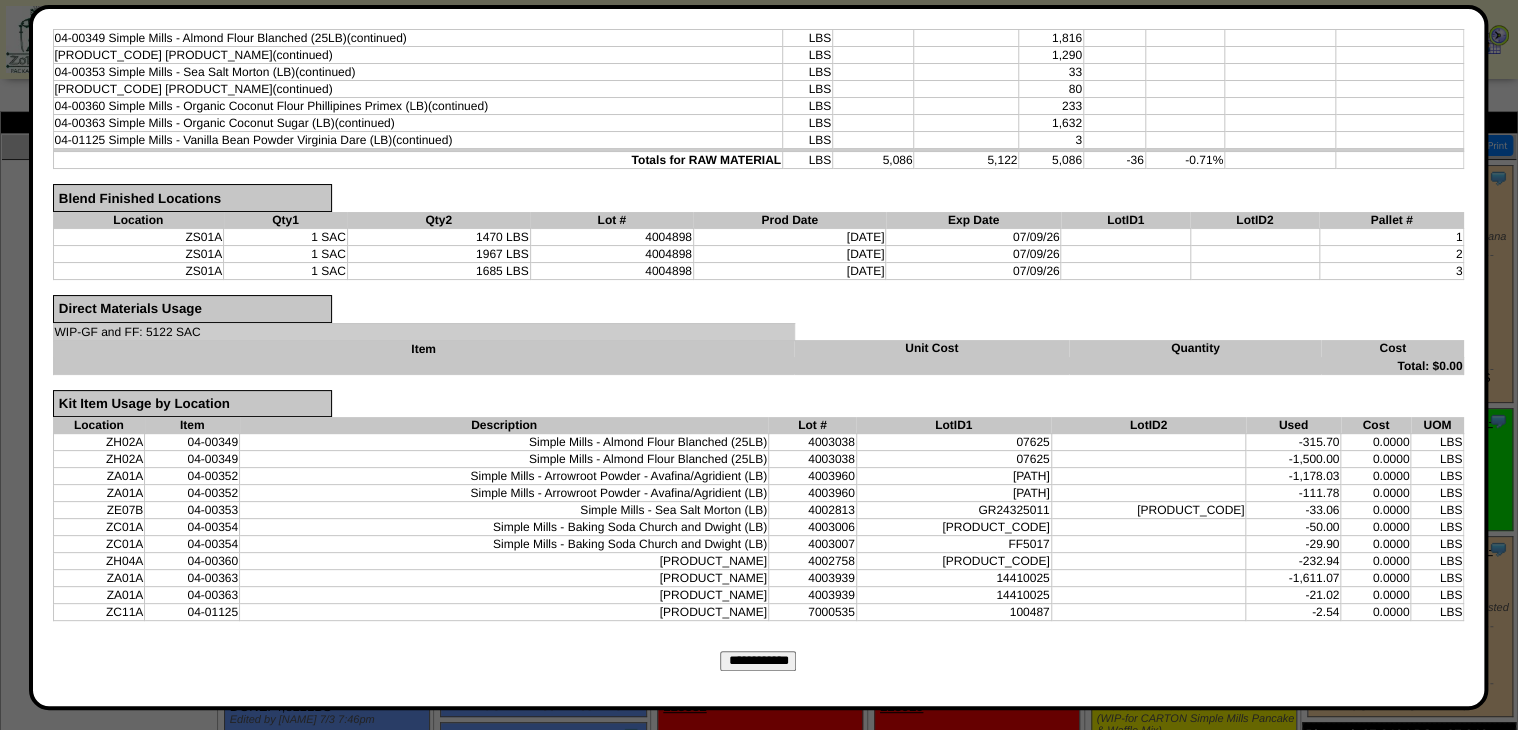 scroll, scrollTop: 428, scrollLeft: 0, axis: vertical 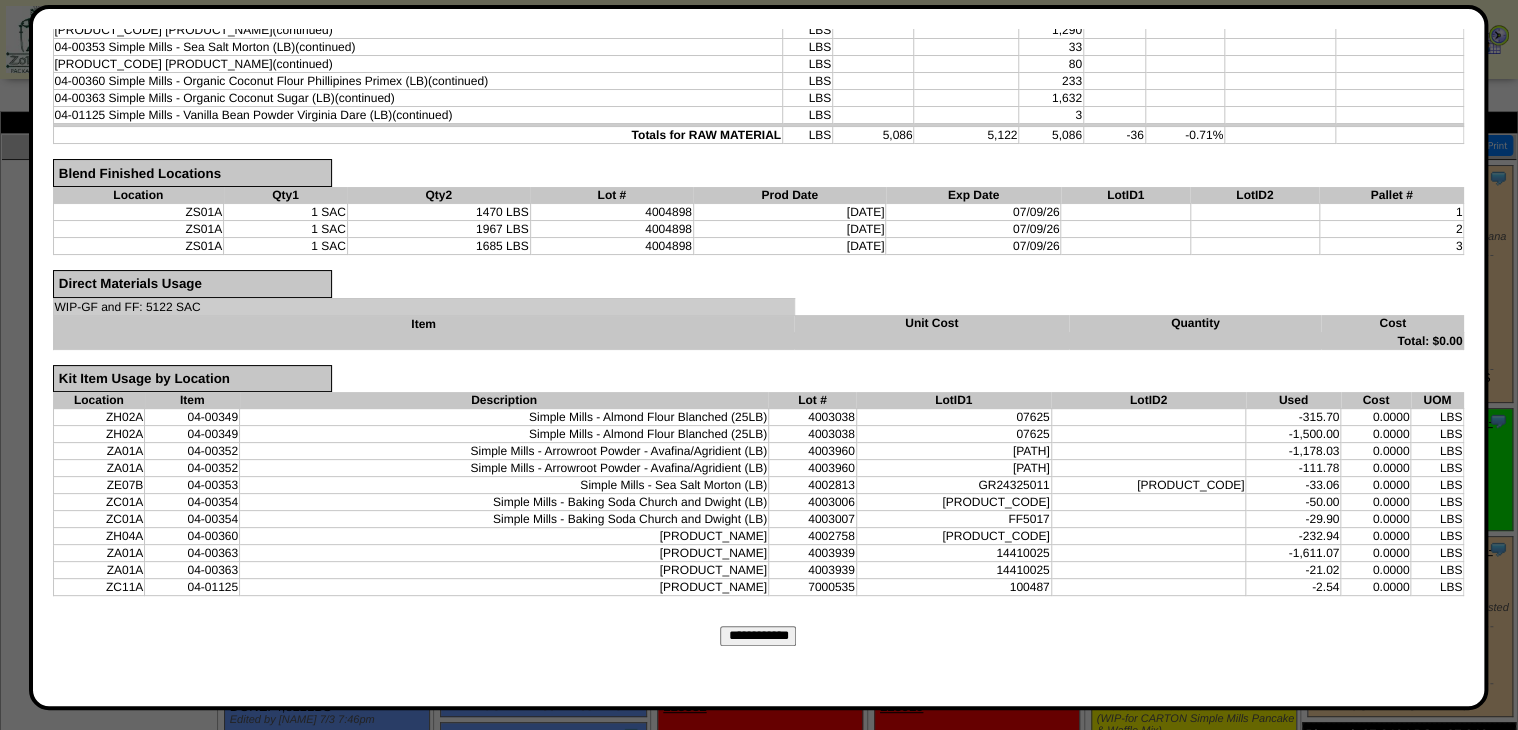click on "**********" at bounding box center (758, 636) 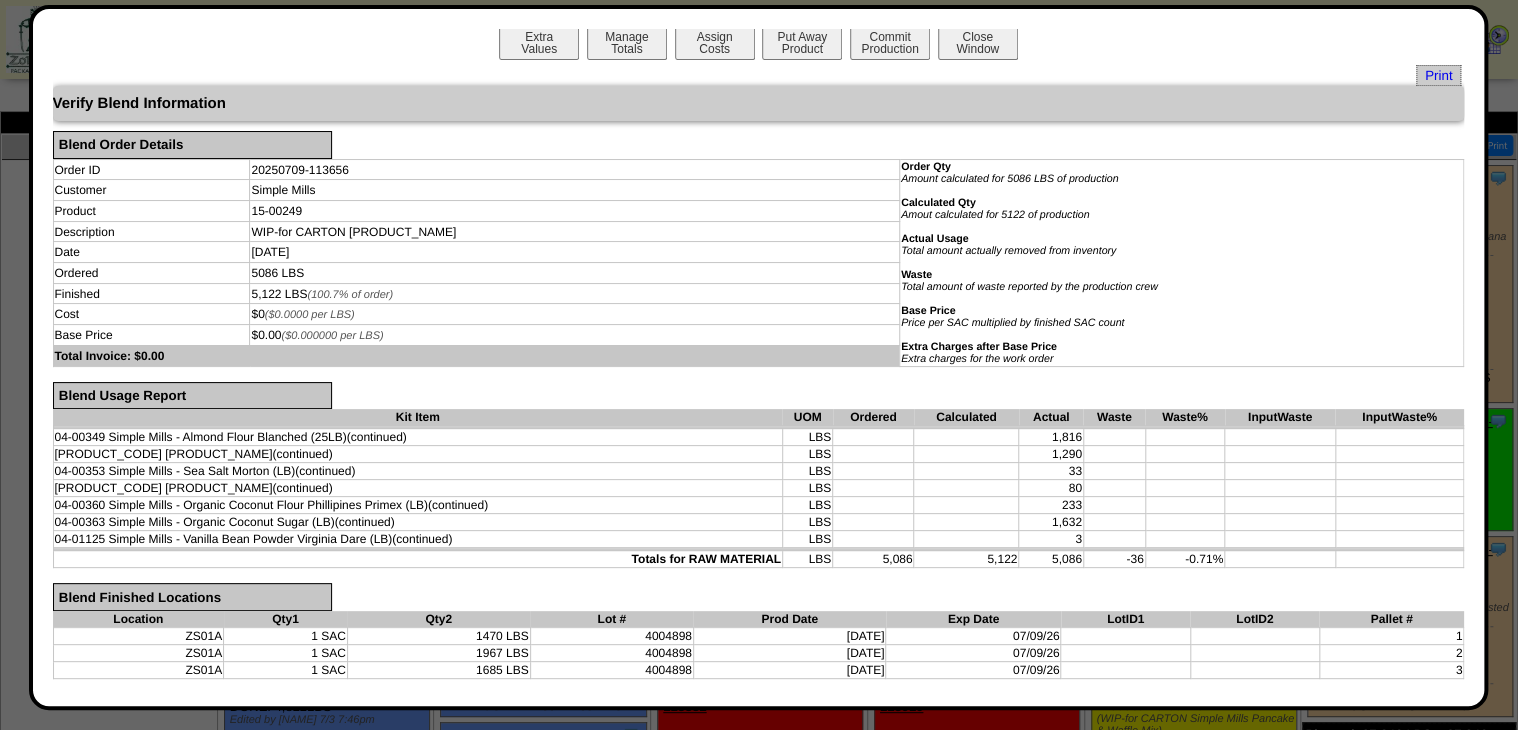 scroll, scrollTop: 0, scrollLeft: 0, axis: both 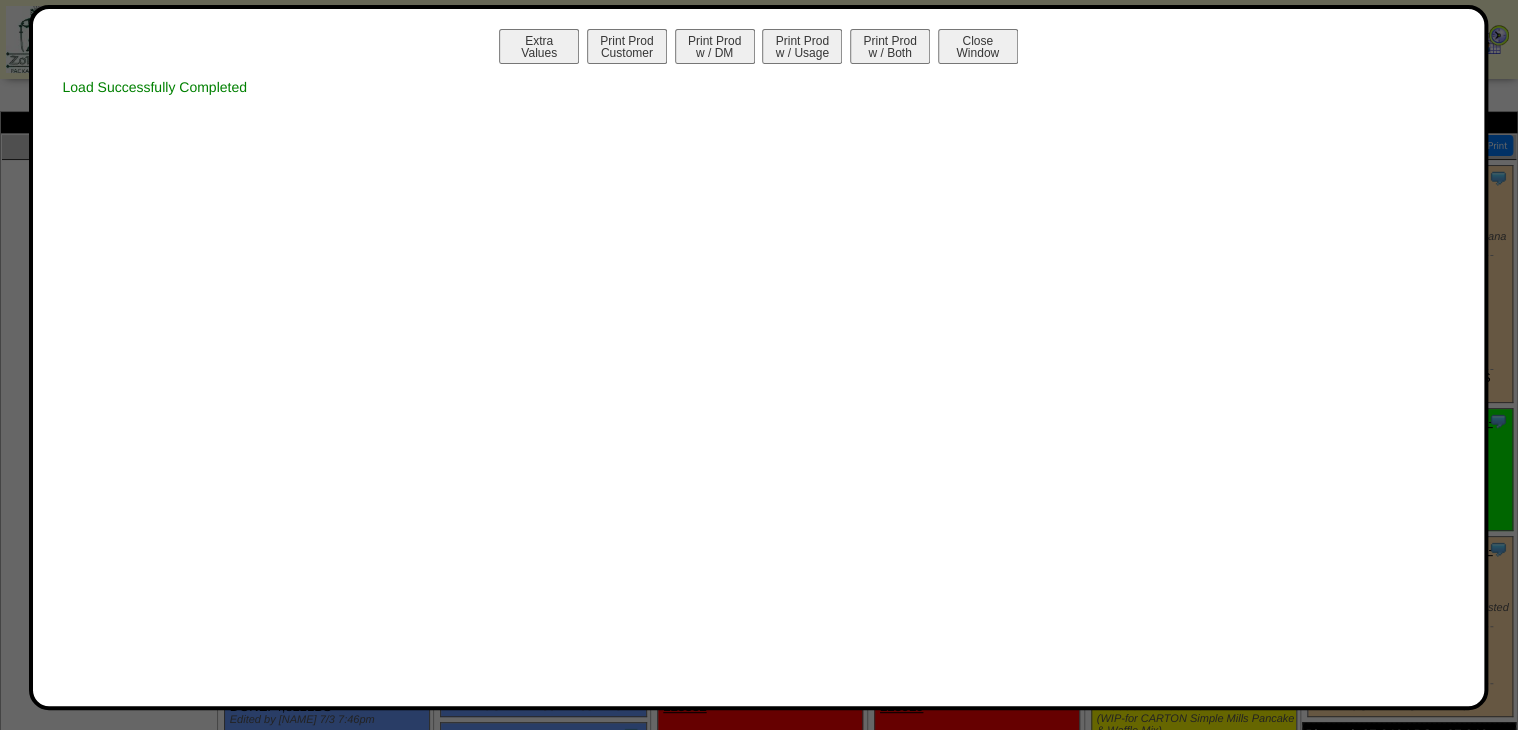 click on "Print Prod w / Both" at bounding box center [890, 46] 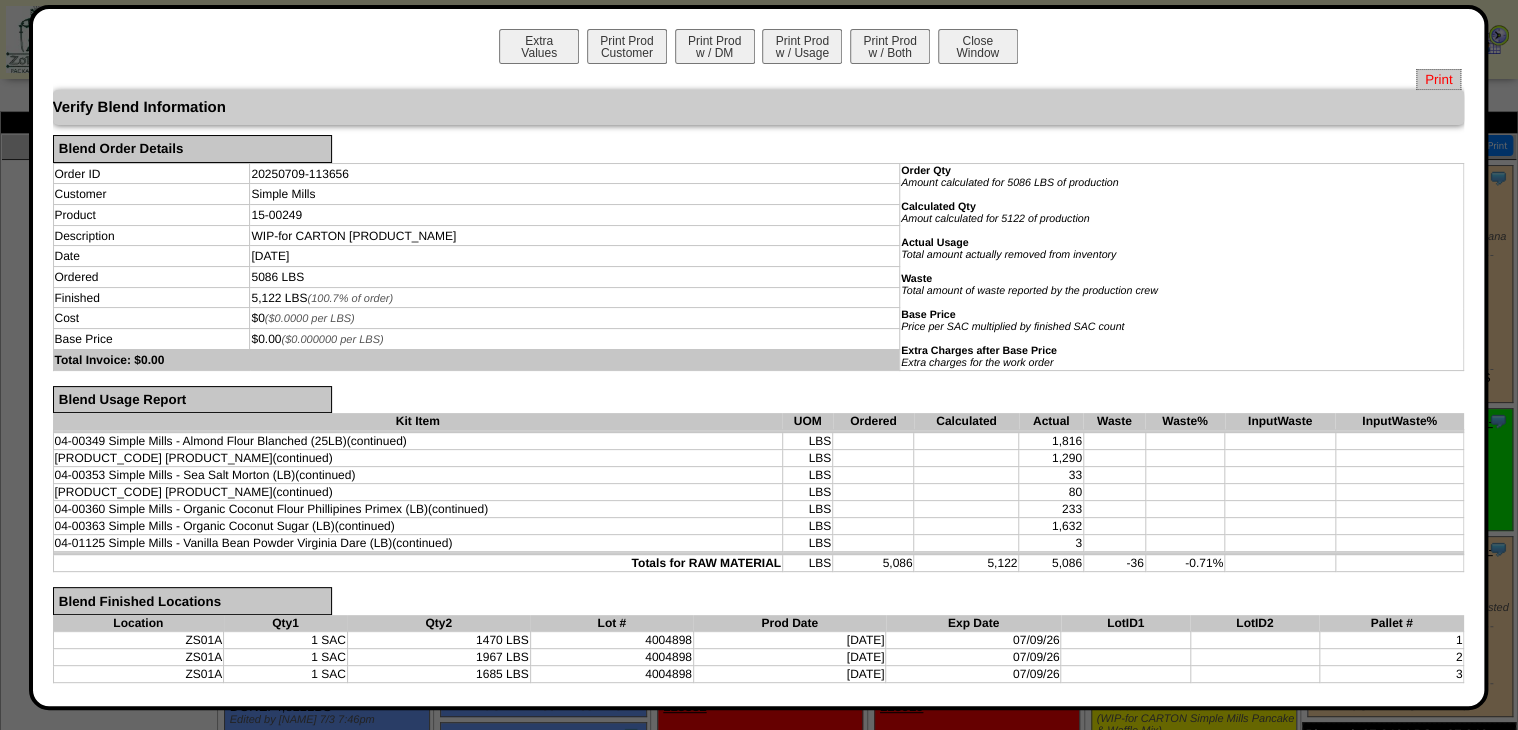 click on "Print" at bounding box center (1438, 79) 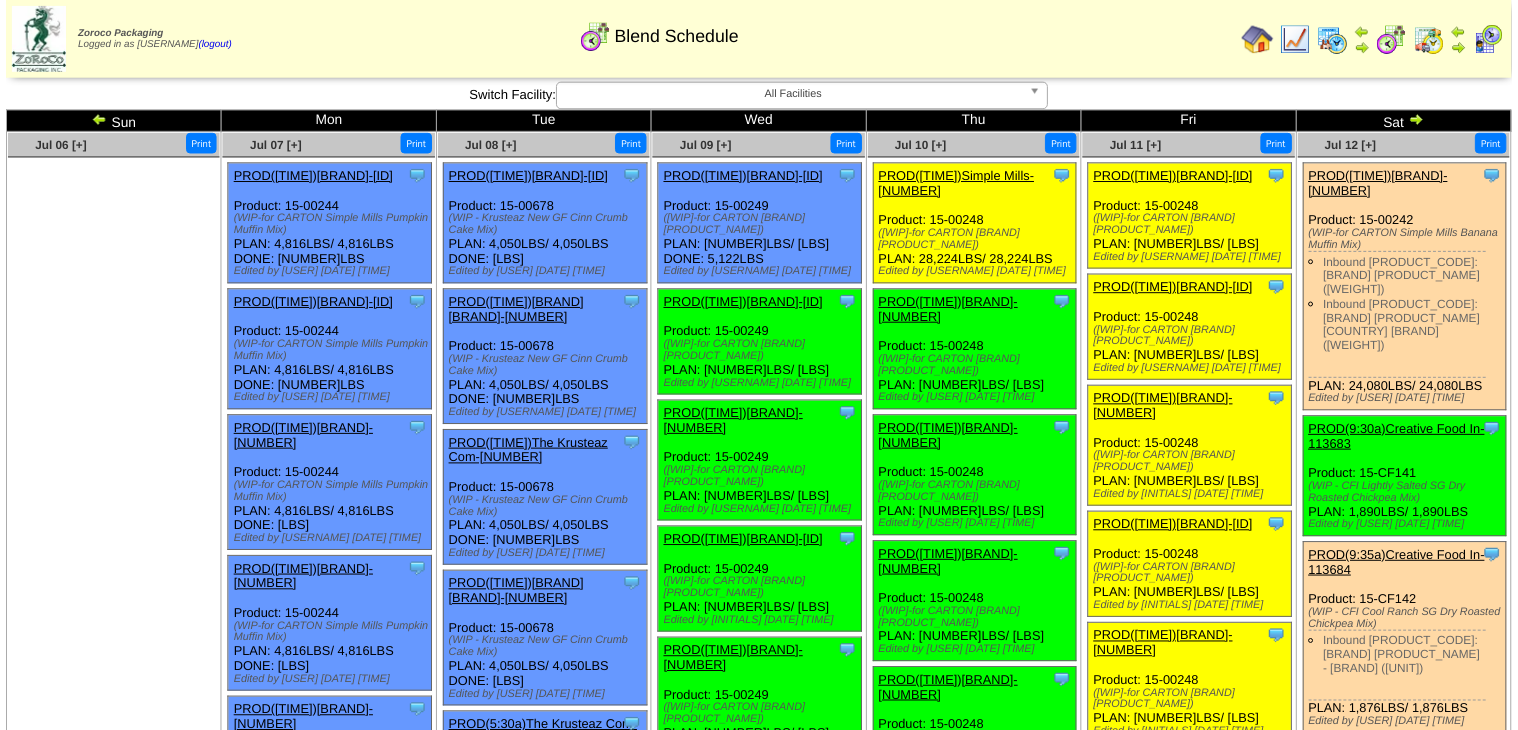 scroll, scrollTop: 0, scrollLeft: 0, axis: both 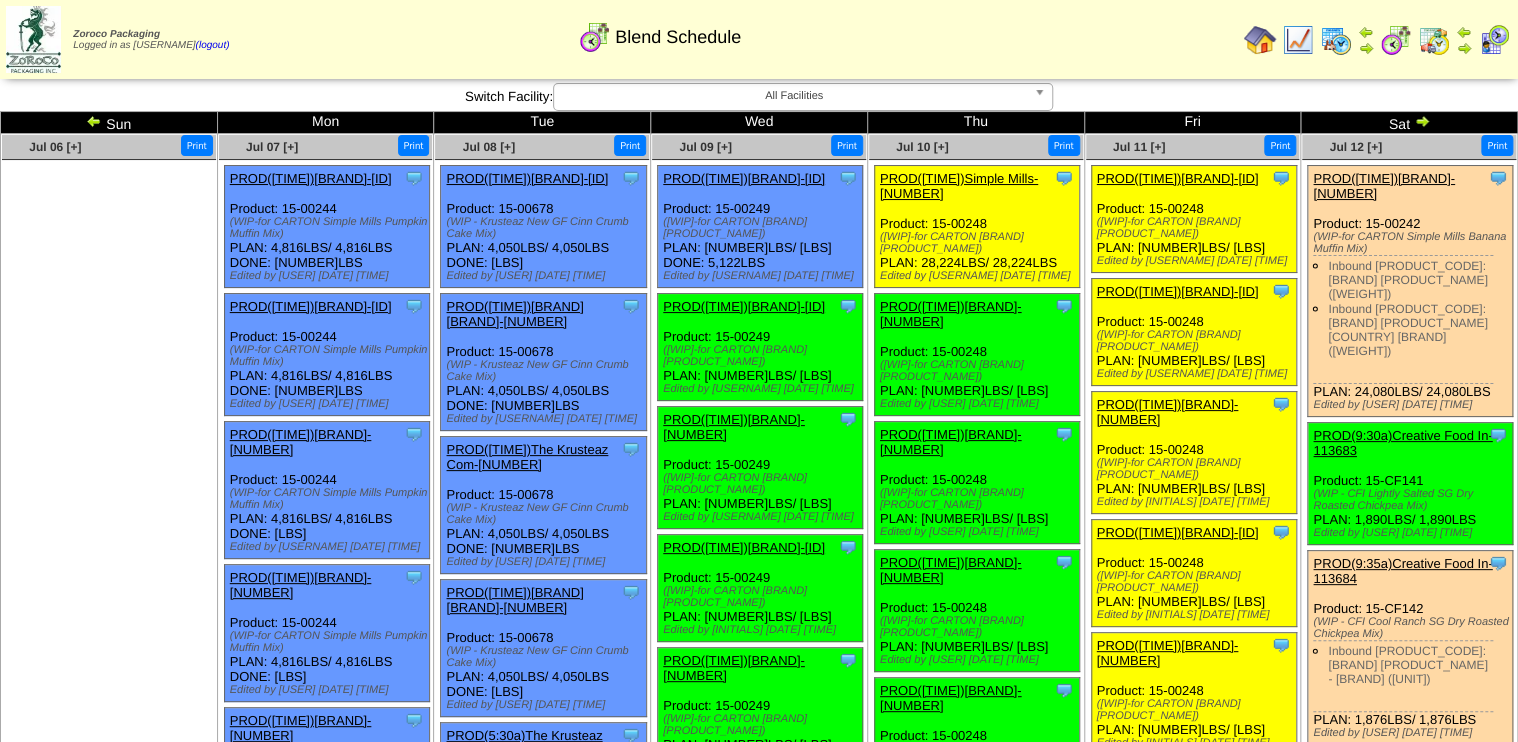 click on "PROD(4:30a)Simple Mills-113880" at bounding box center (744, 306) 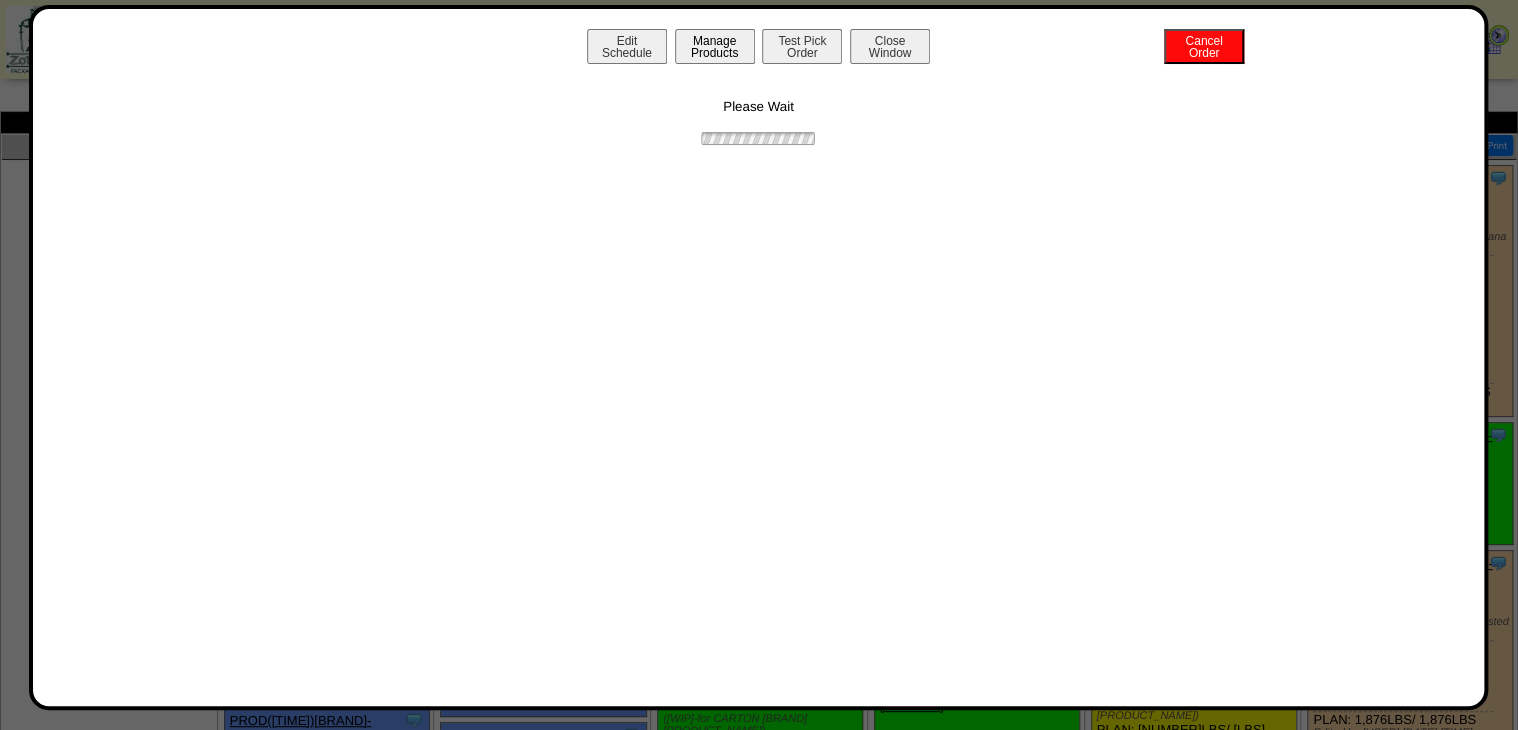 click on "Manage Products" at bounding box center (715, 46) 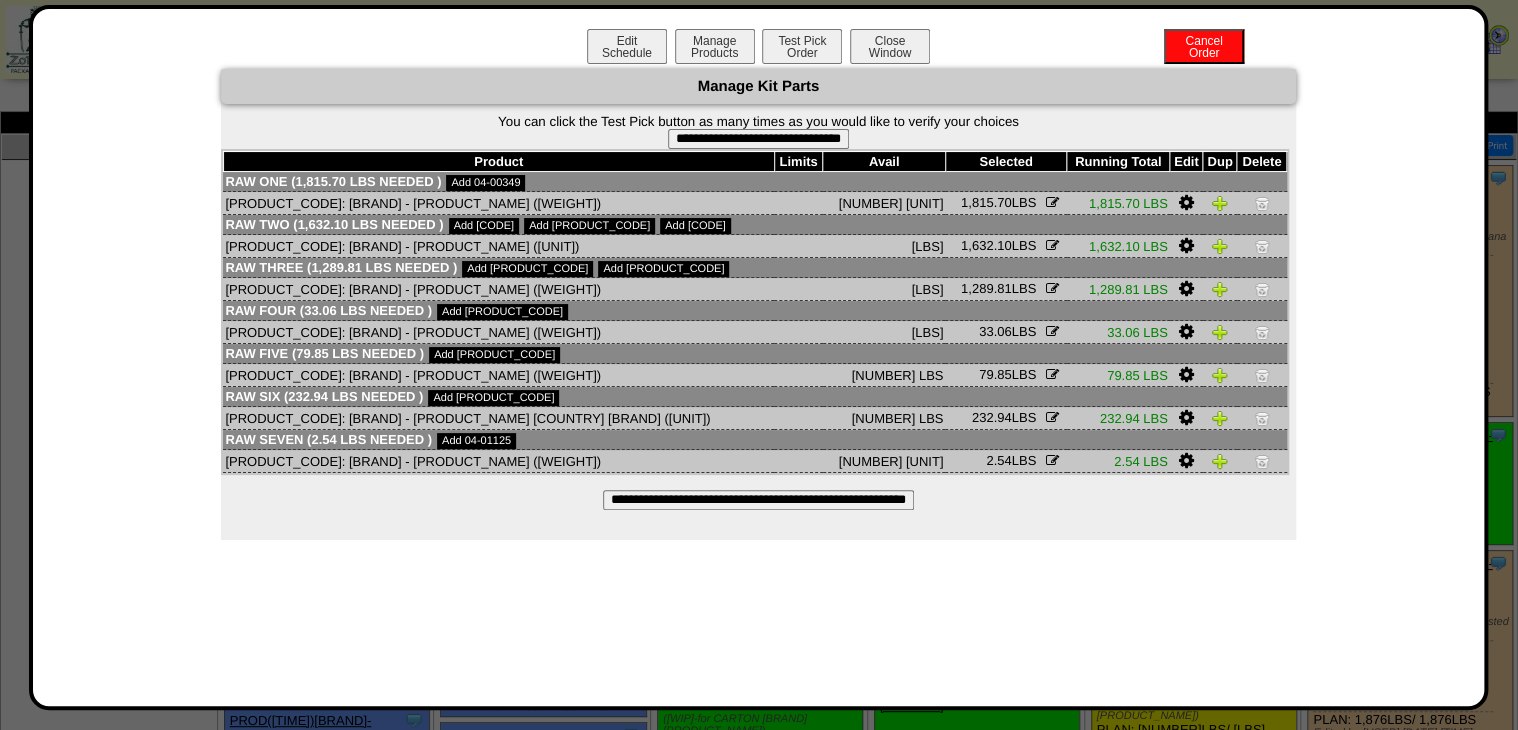 click on "**********" at bounding box center (758, 139) 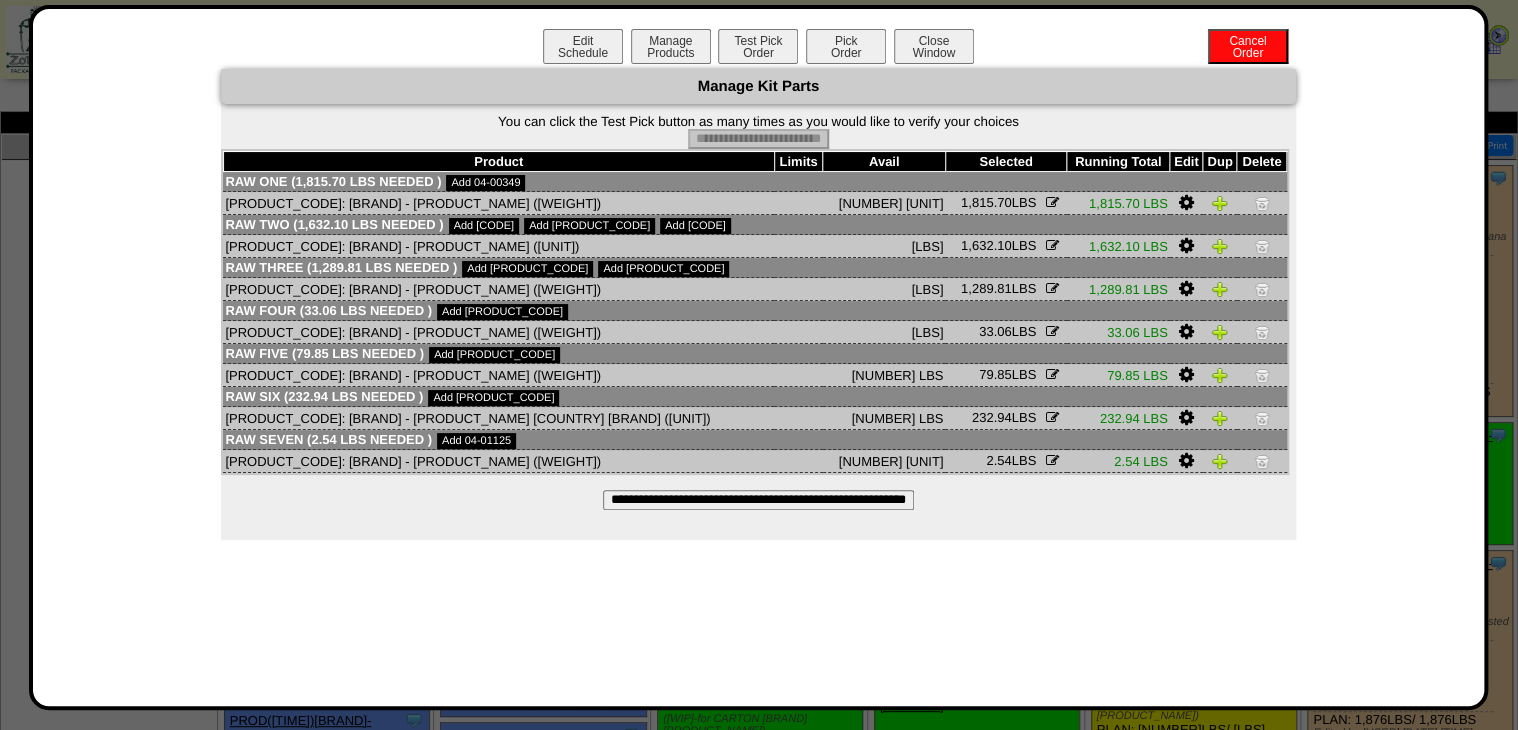 click on "Pick Order" at bounding box center [846, 46] 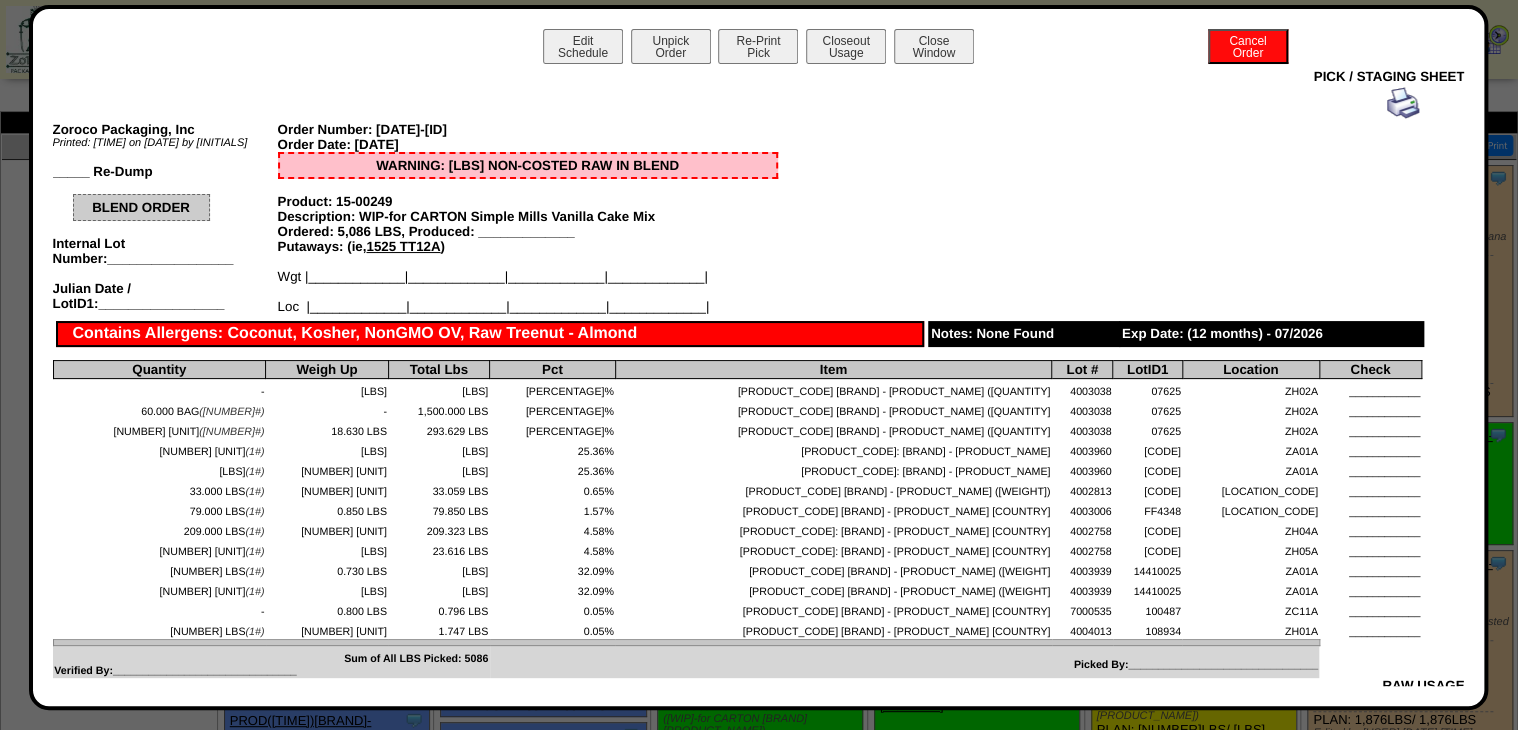 click on "Closeout Usage" at bounding box center (846, 46) 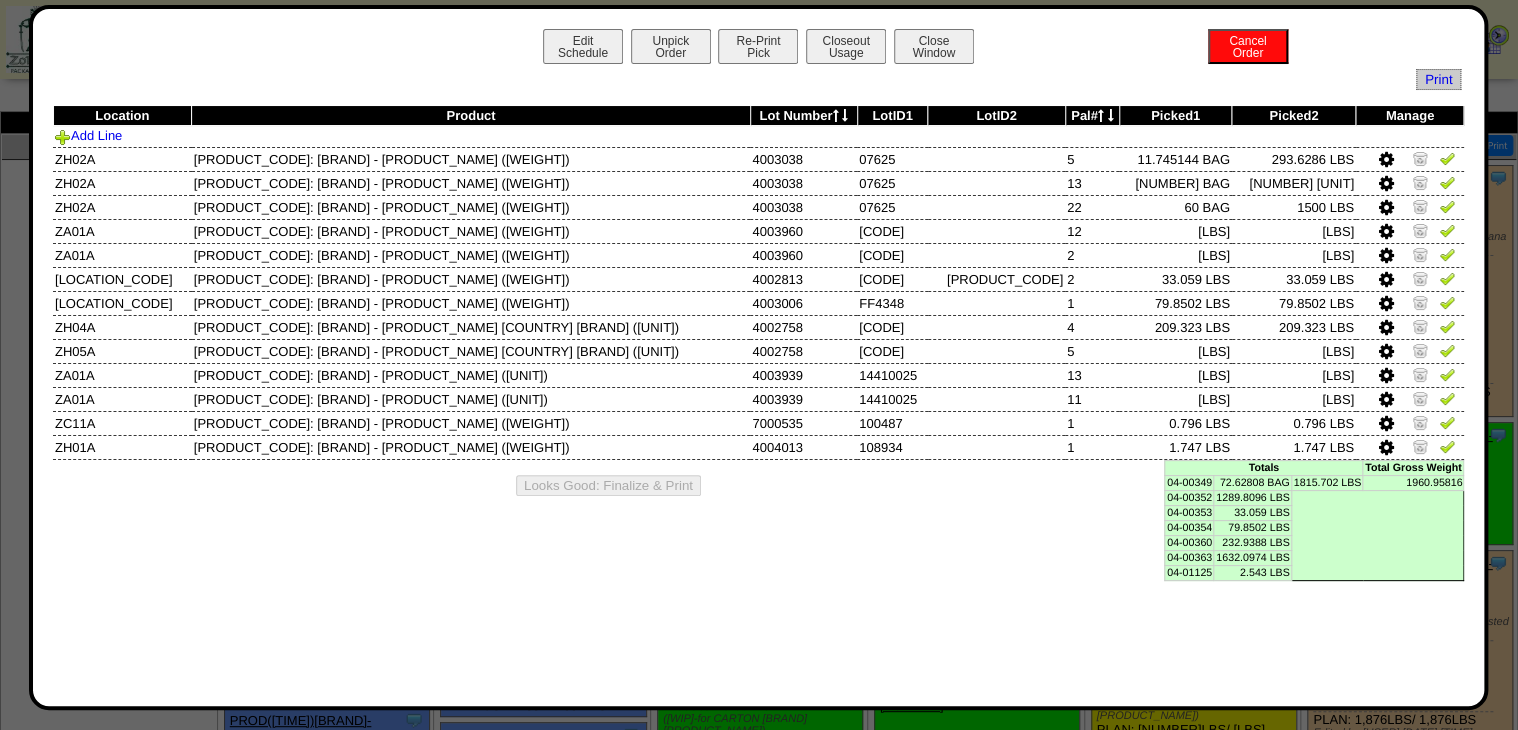 click at bounding box center [1447, 182] 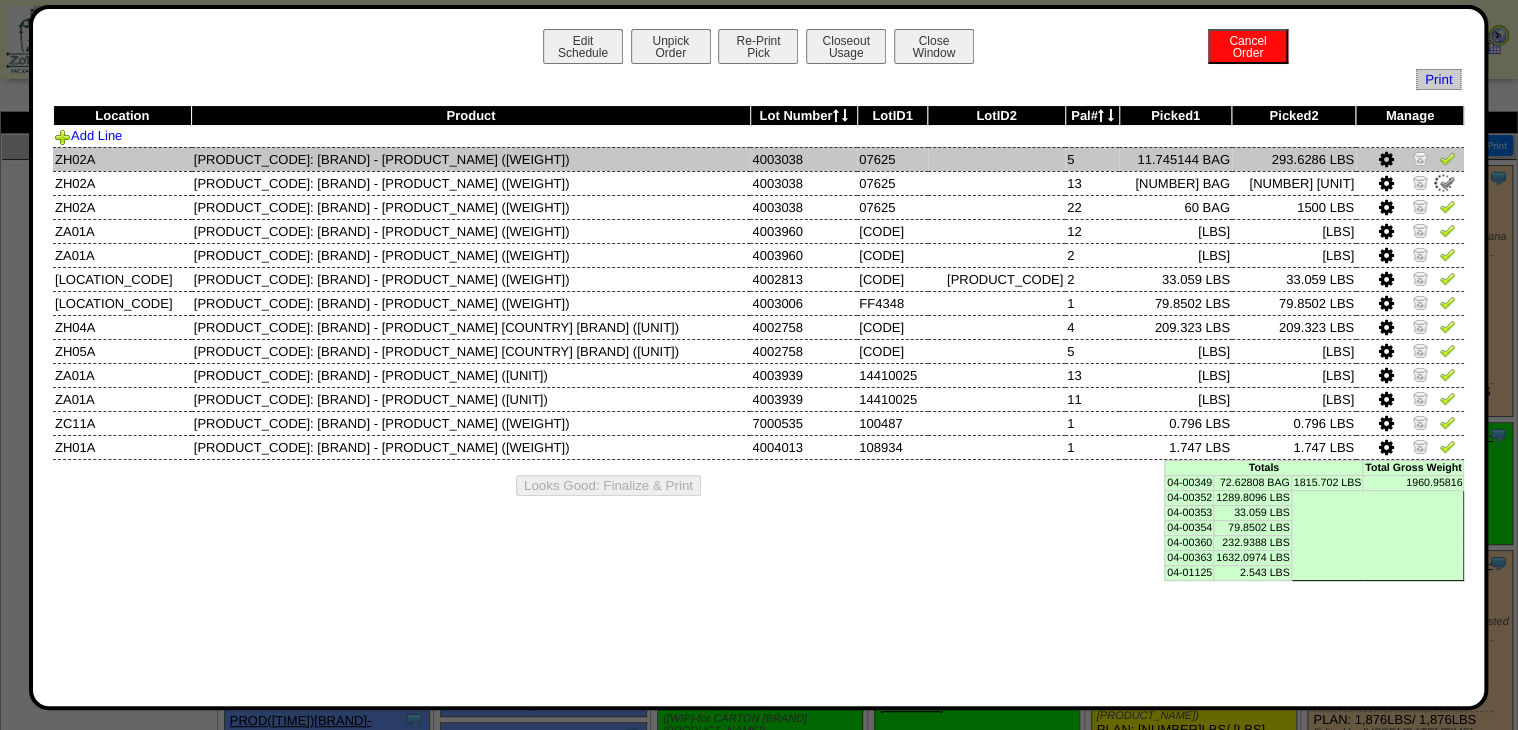 click at bounding box center (1447, 158) 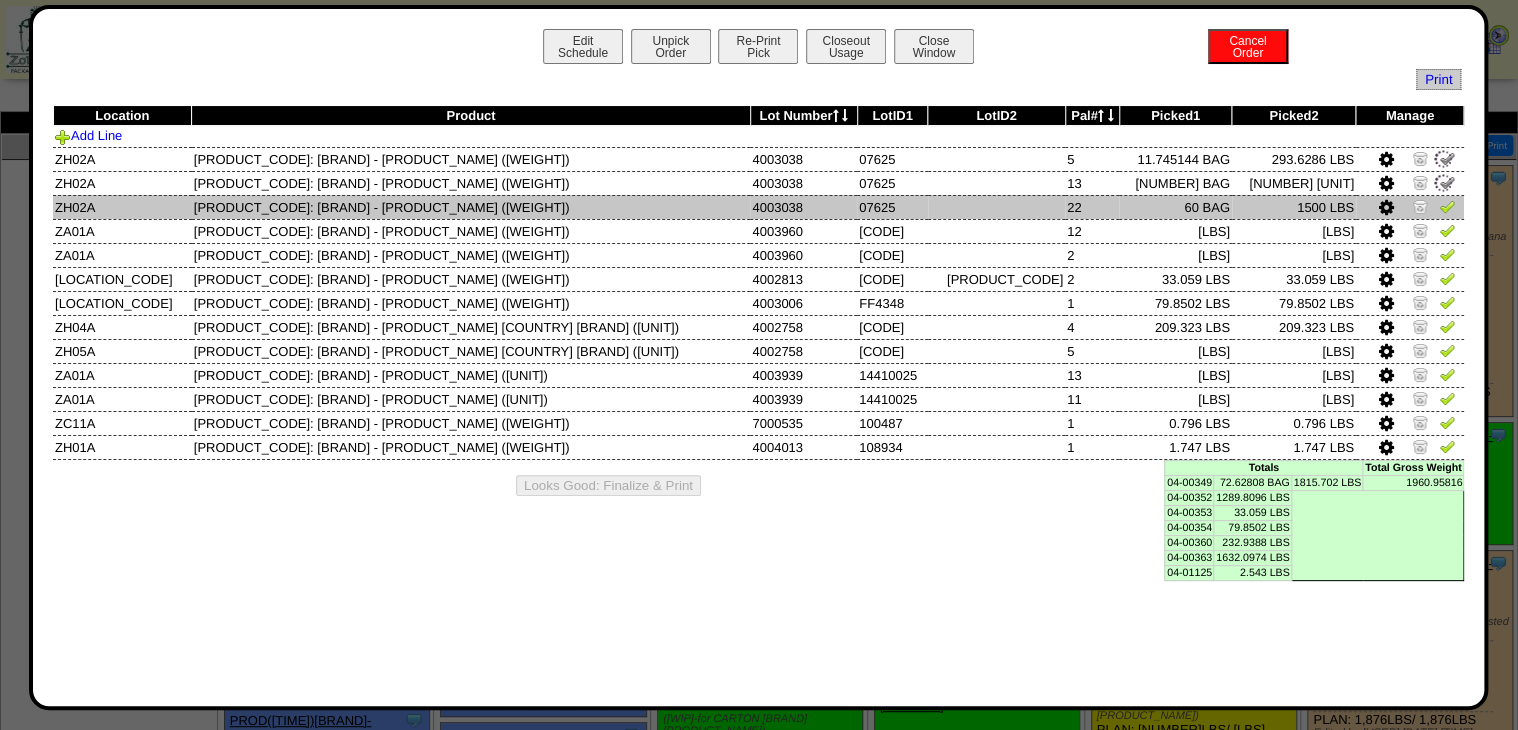 click at bounding box center [1447, 206] 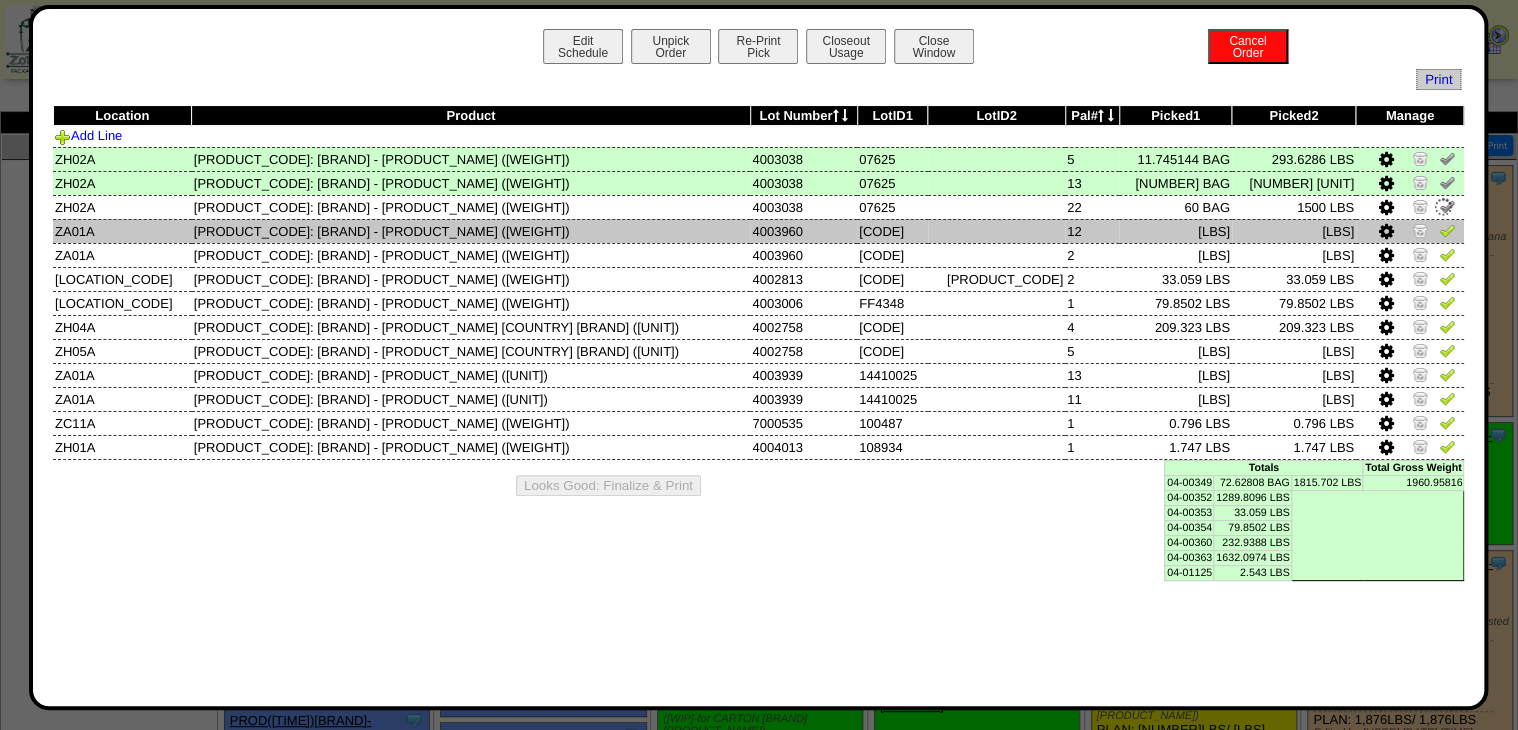 click at bounding box center [1447, 230] 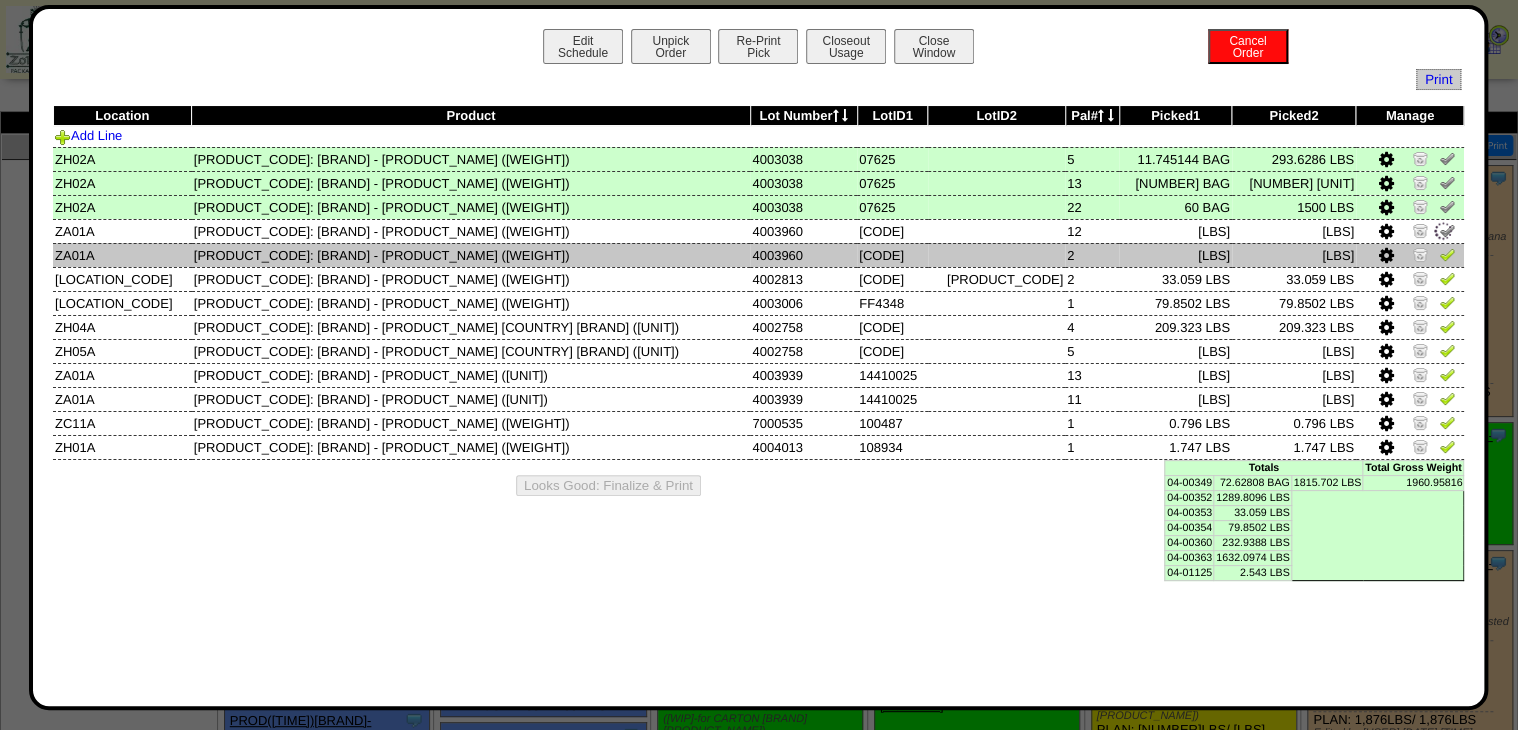 click at bounding box center (1447, 254) 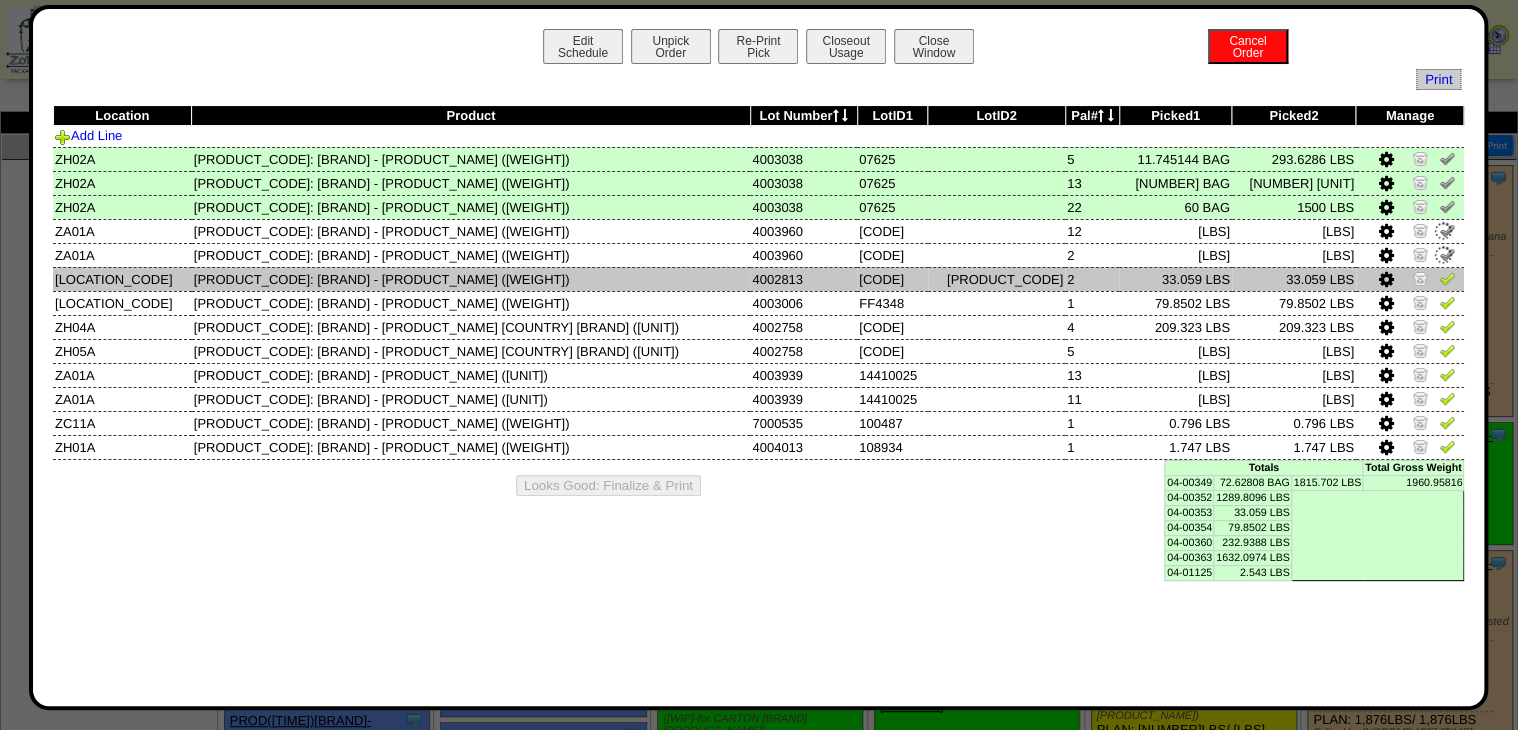 click at bounding box center [1447, 278] 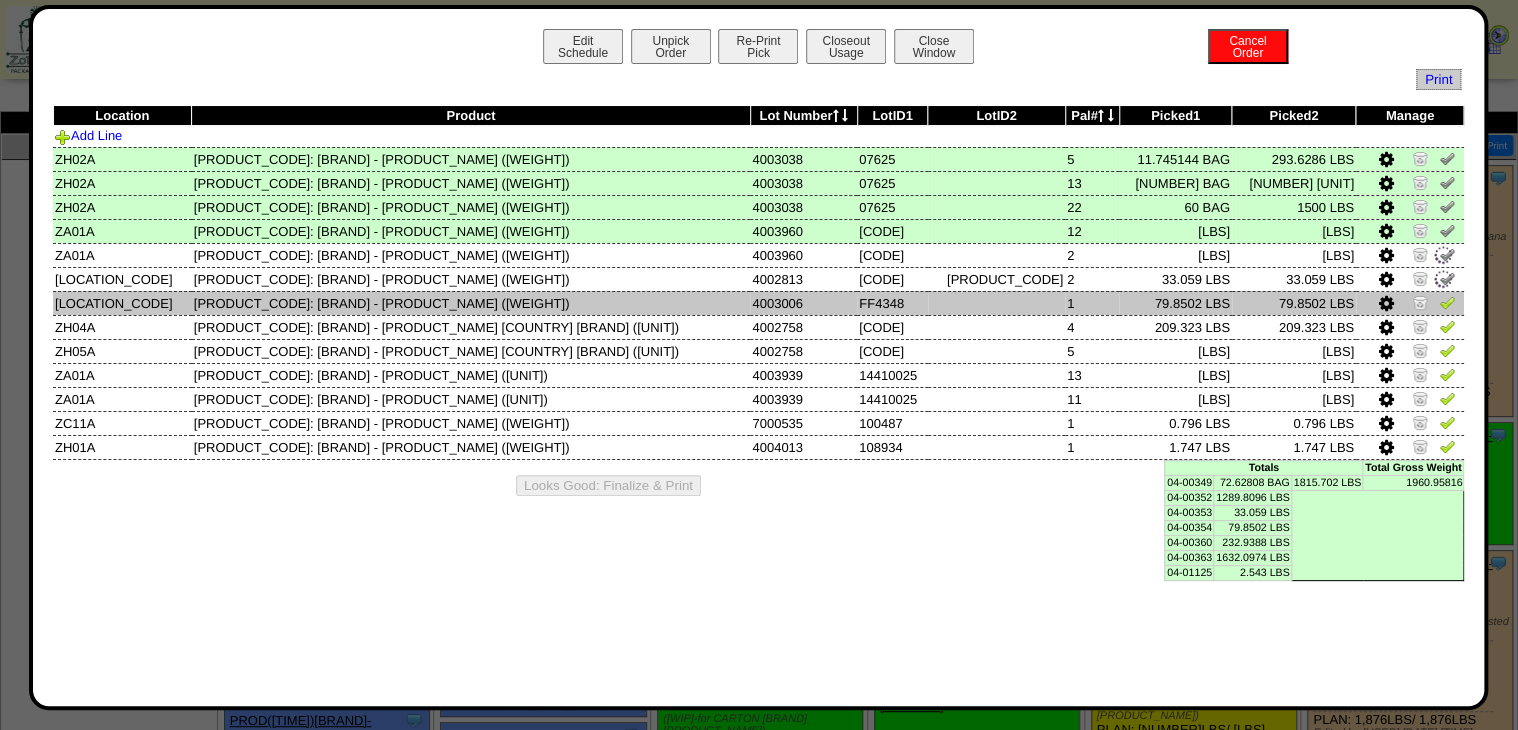 click at bounding box center (1410, 303) 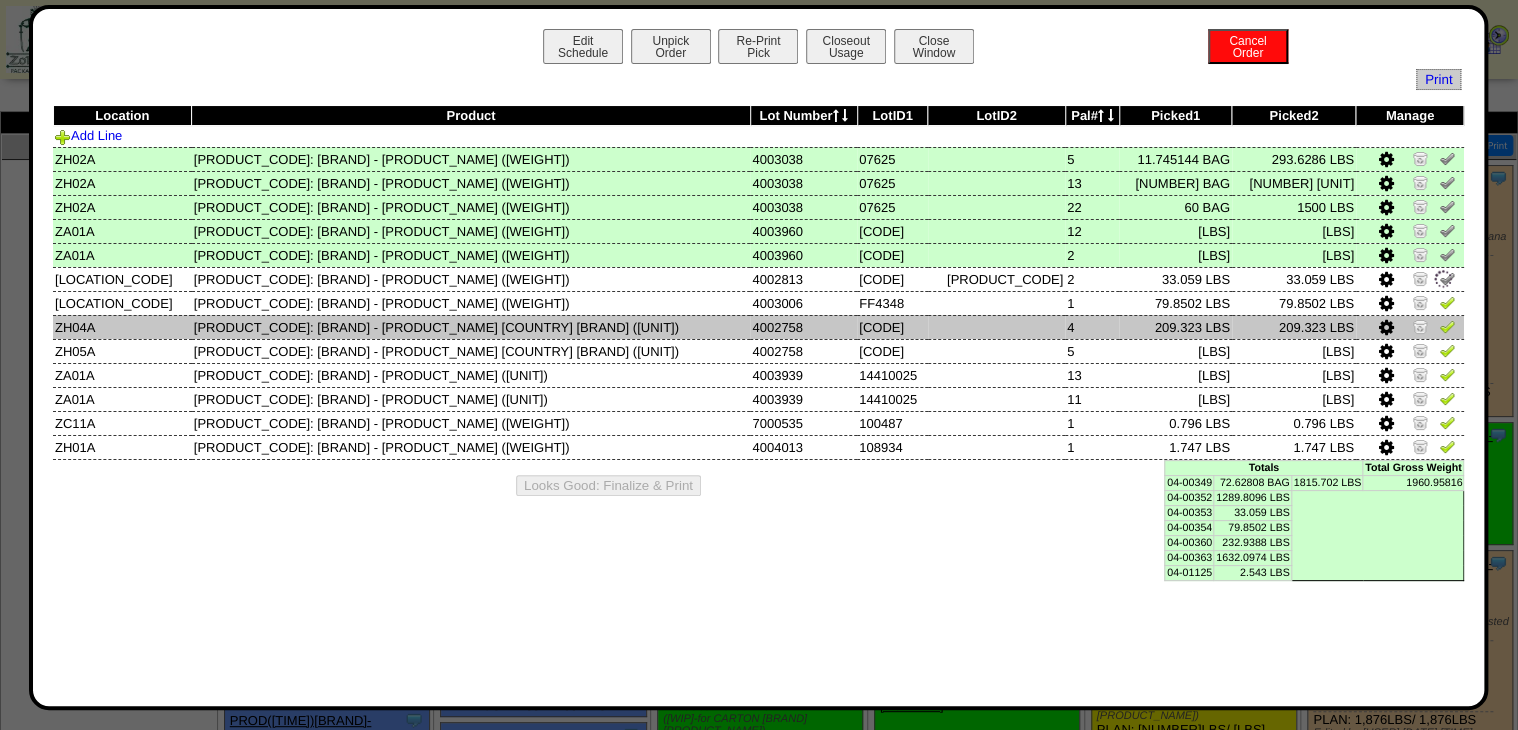 click at bounding box center [1410, 327] 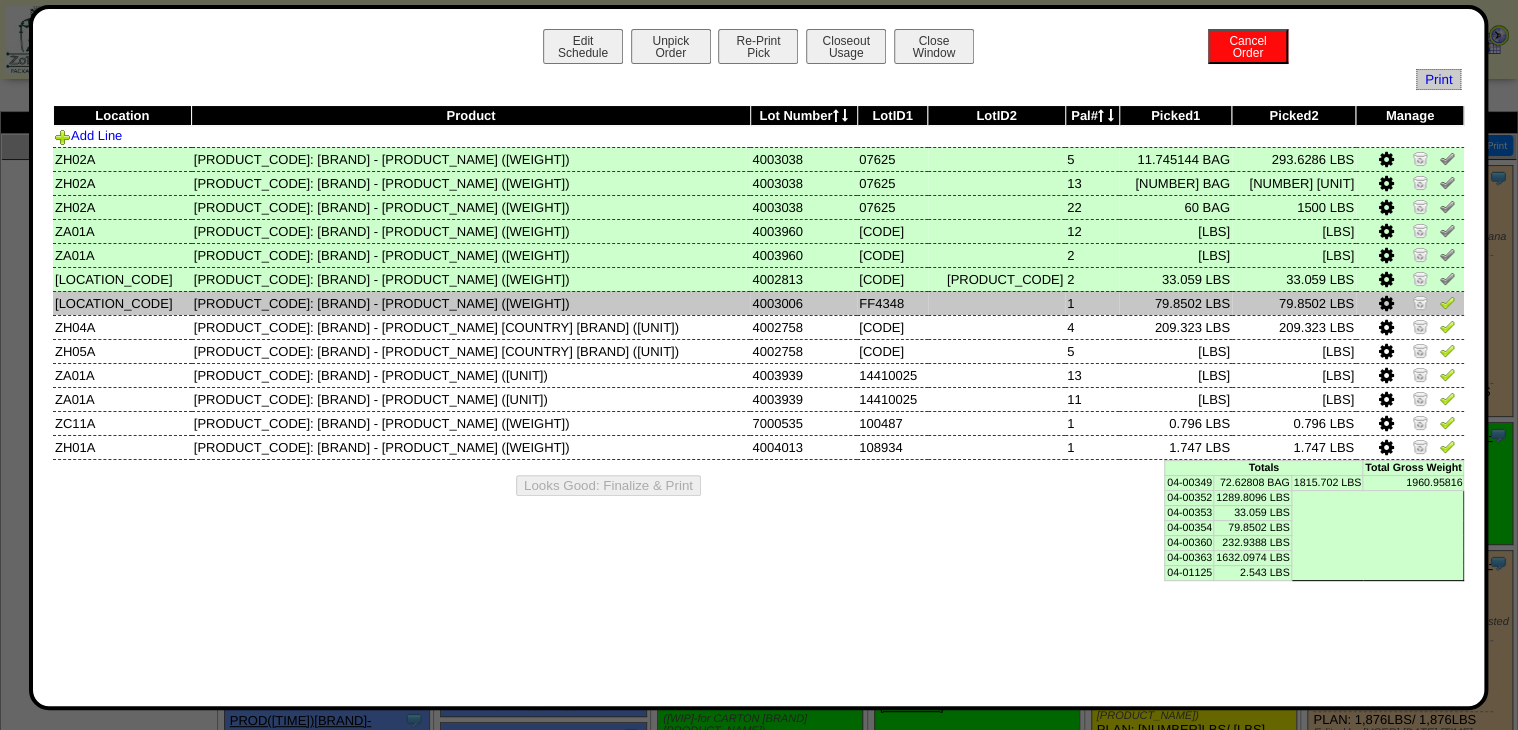 click at bounding box center (1447, 302) 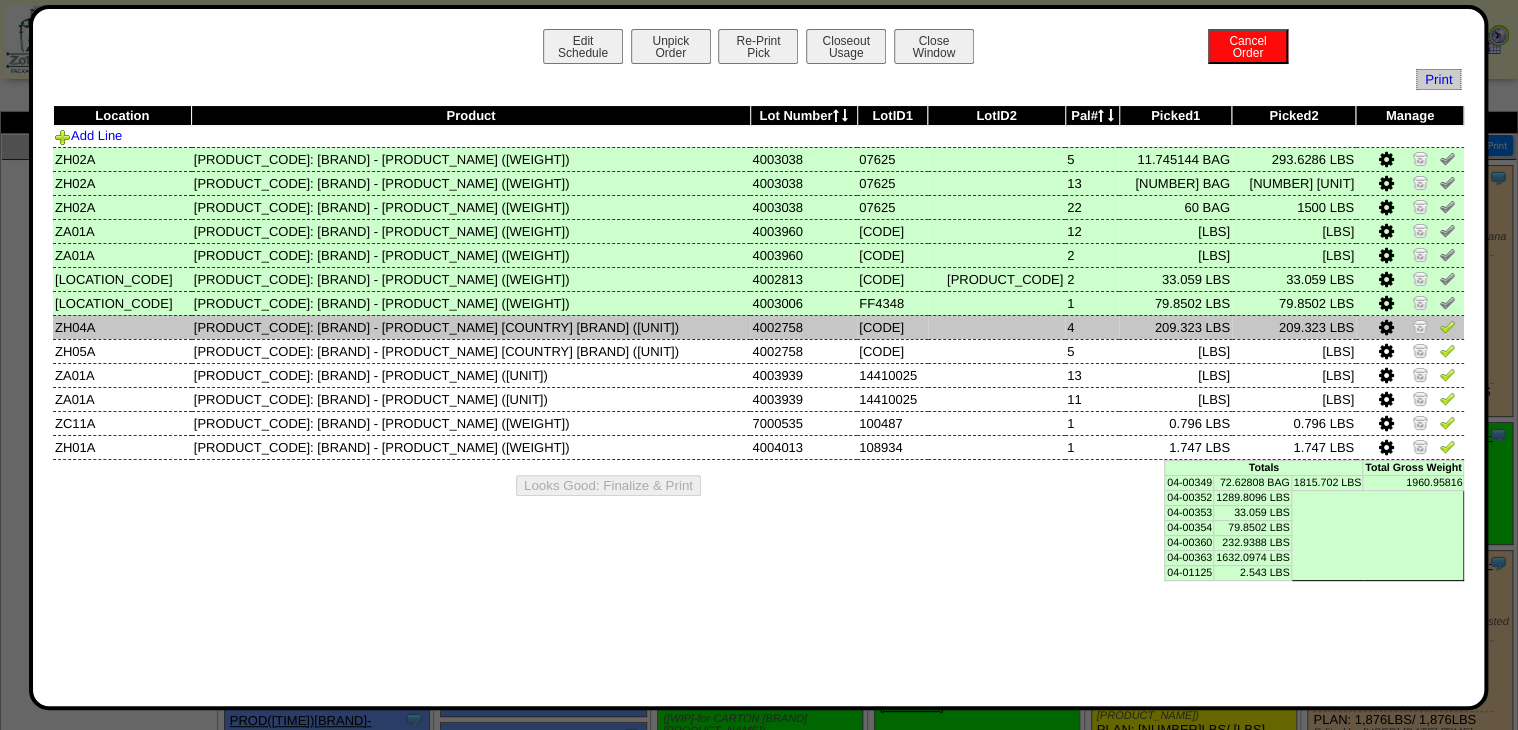 click at bounding box center [1447, 326] 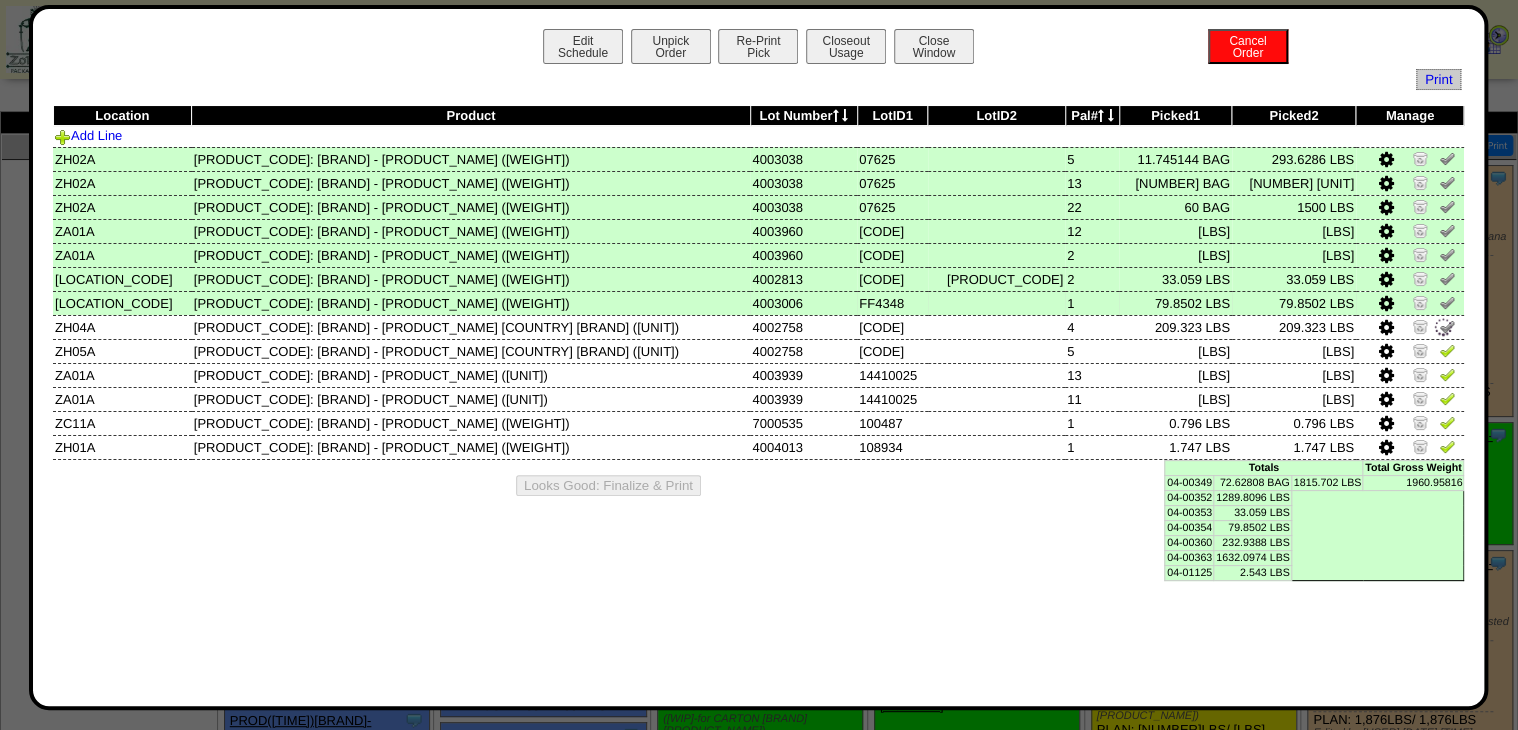 click at bounding box center (1447, 302) 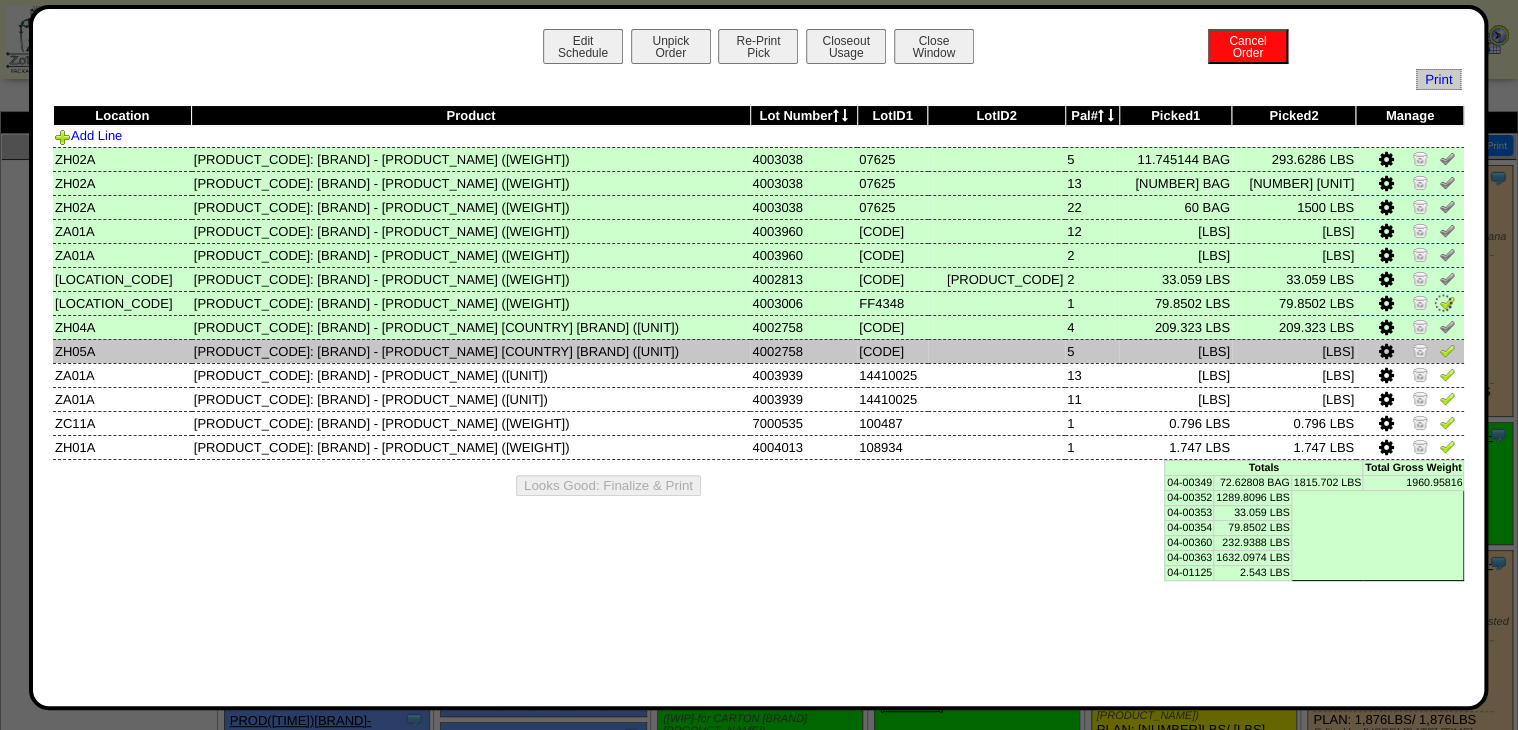 click at bounding box center [1447, 350] 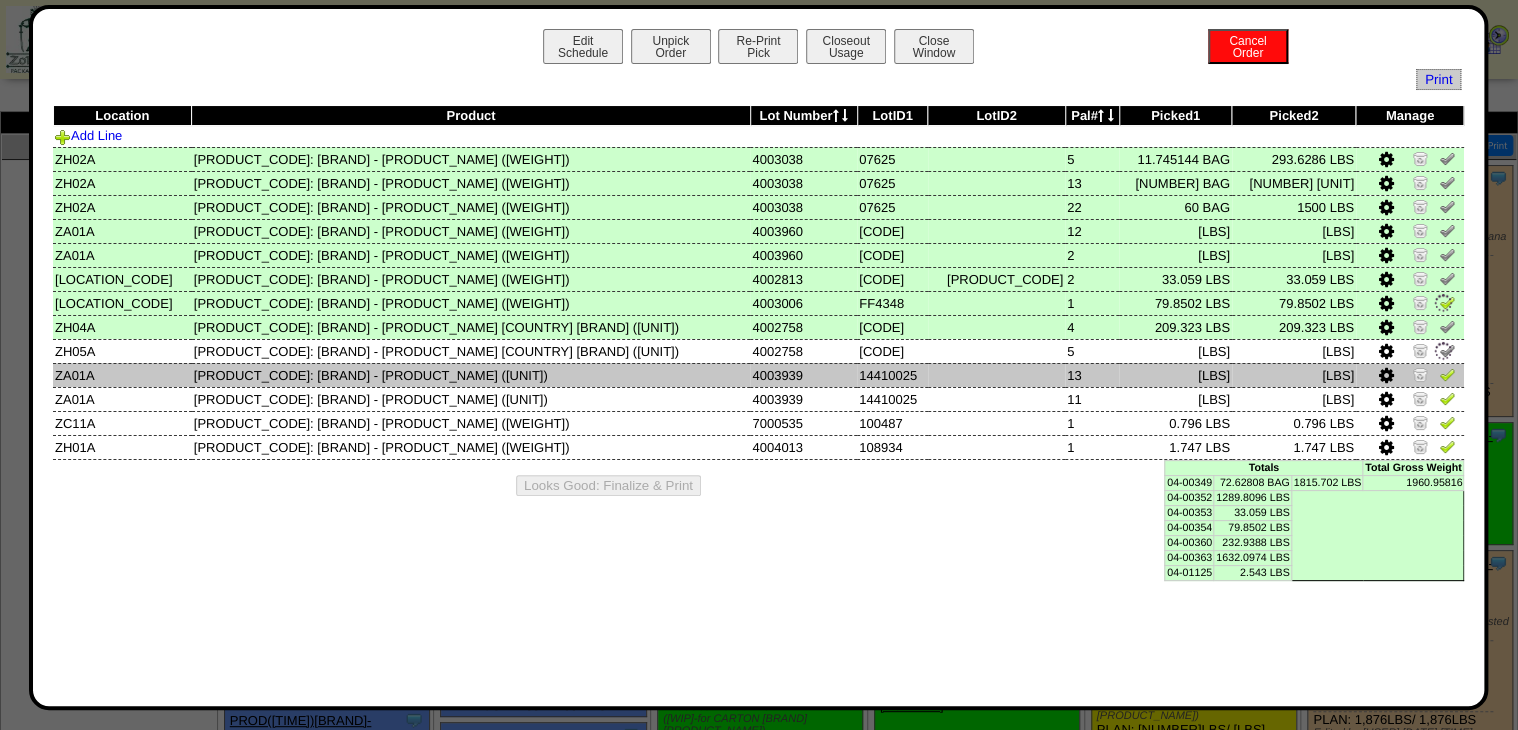 click at bounding box center [1447, 374] 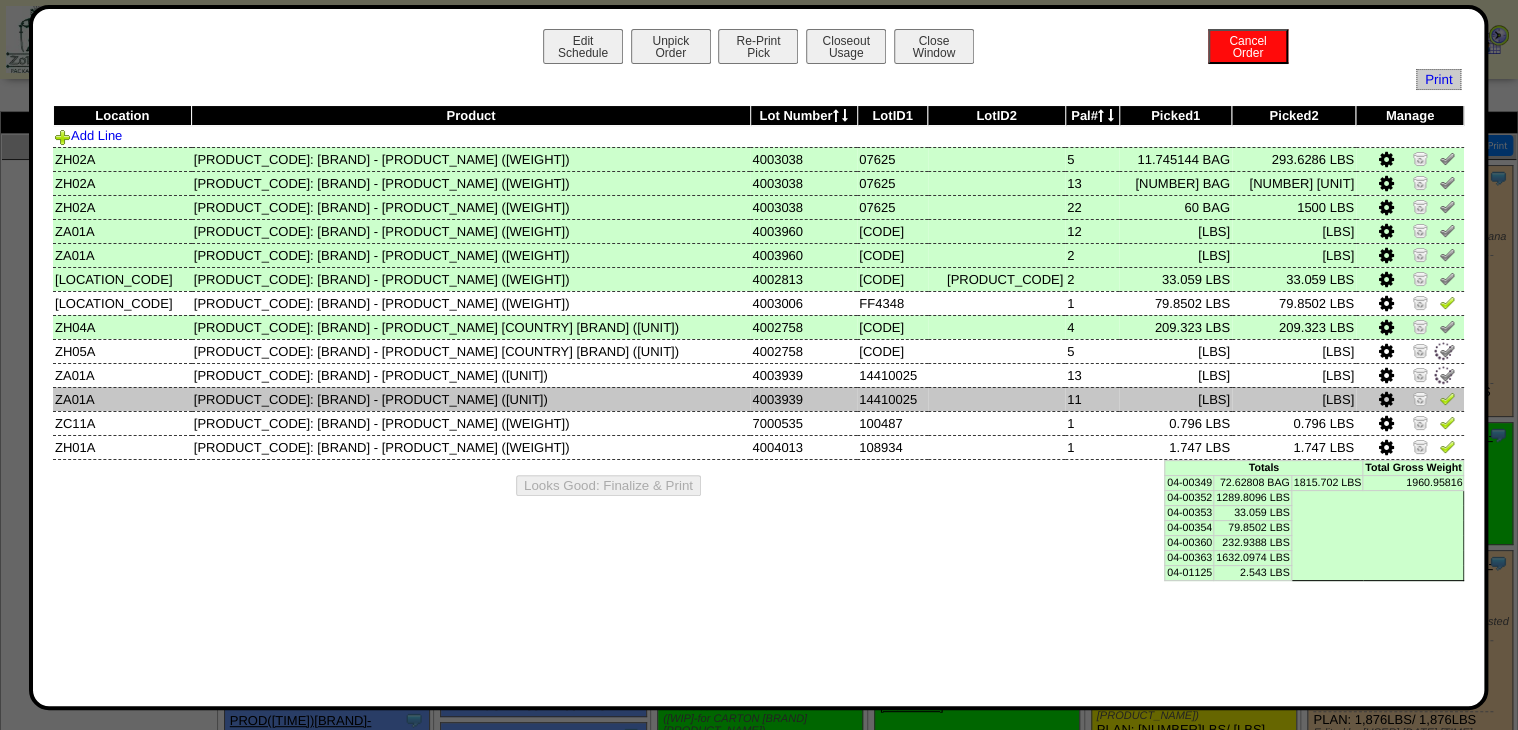 click at bounding box center [1447, 398] 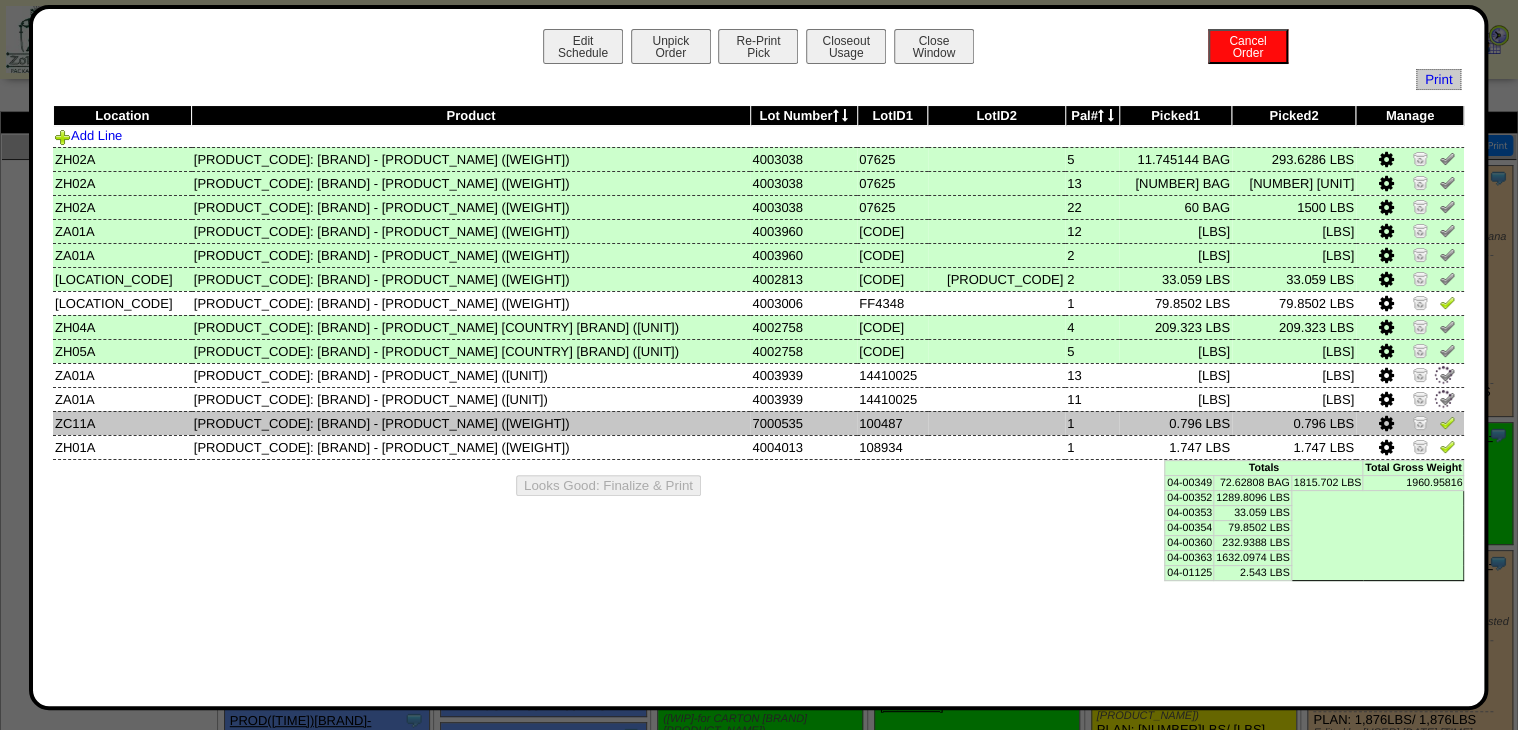 click at bounding box center (1447, 422) 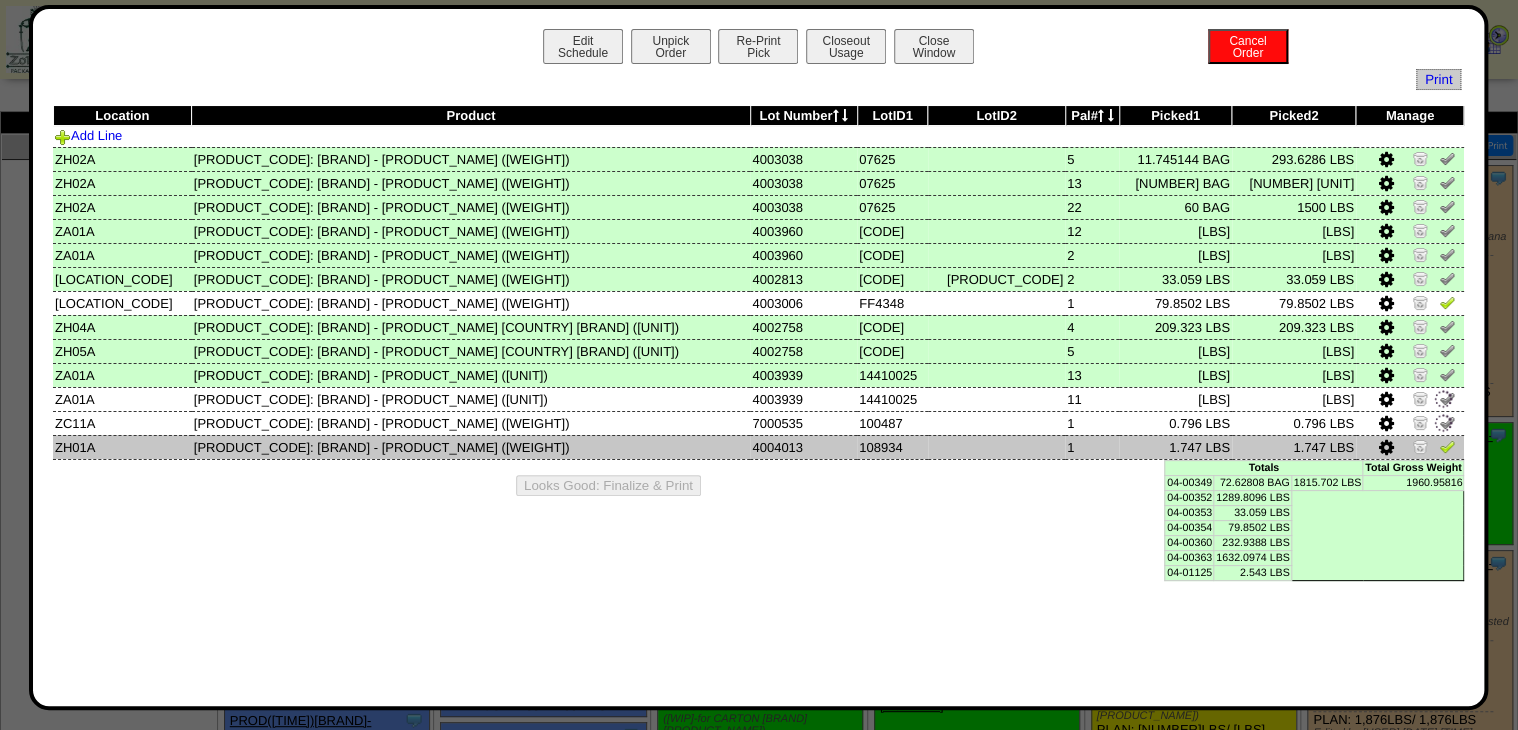 click at bounding box center [1447, 446] 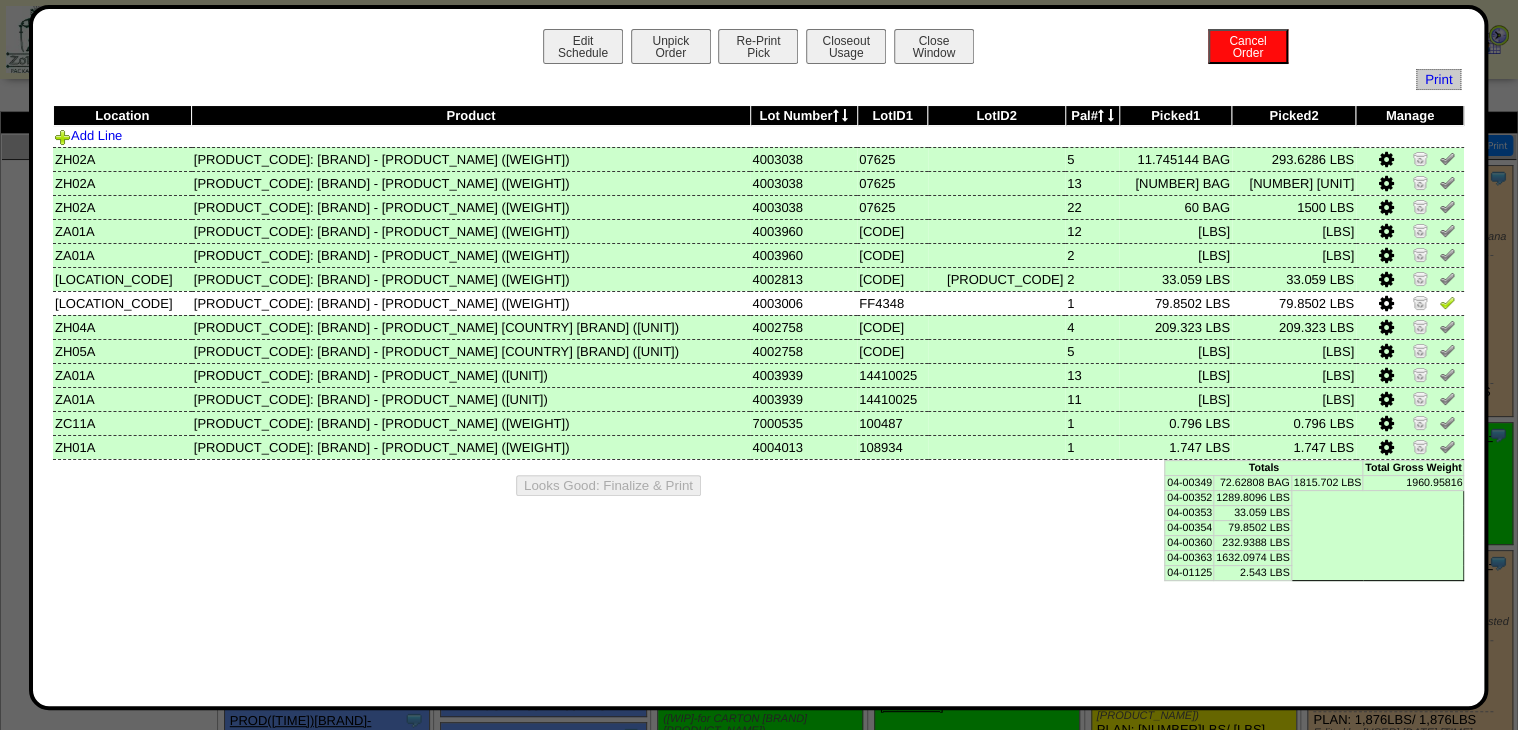 click on "Location" at bounding box center [122, 116] 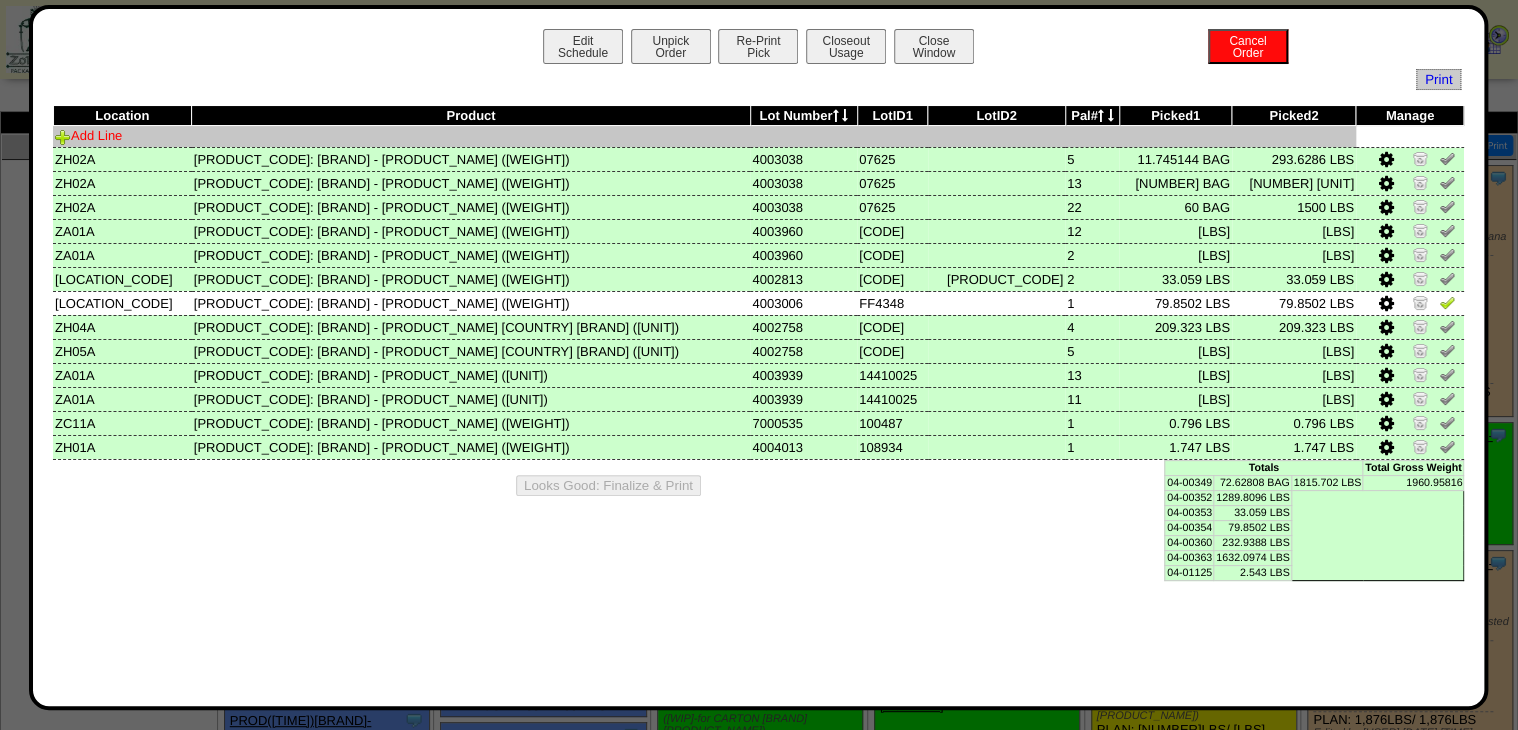 click on "Add Line" at bounding box center (88, 135) 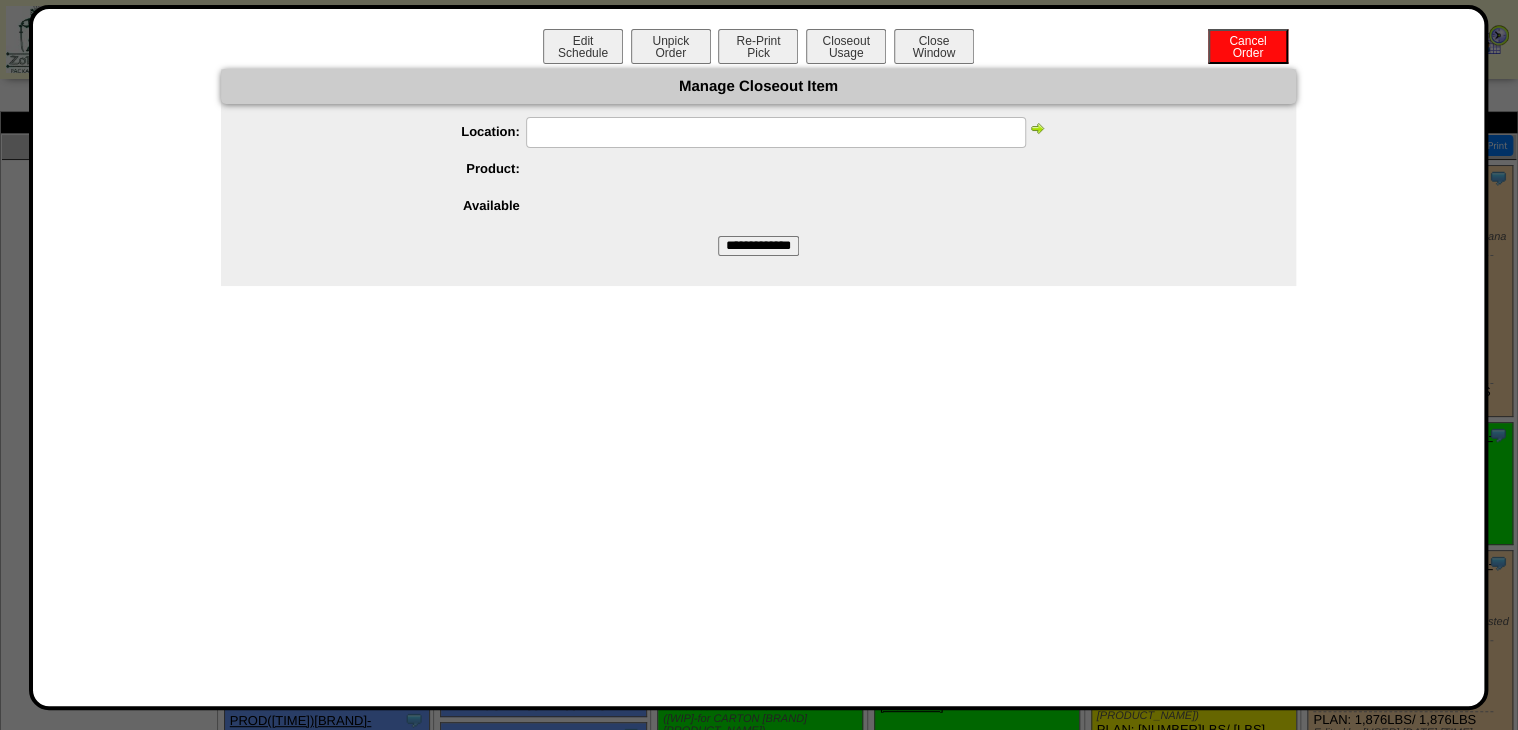 click at bounding box center (776, 132) 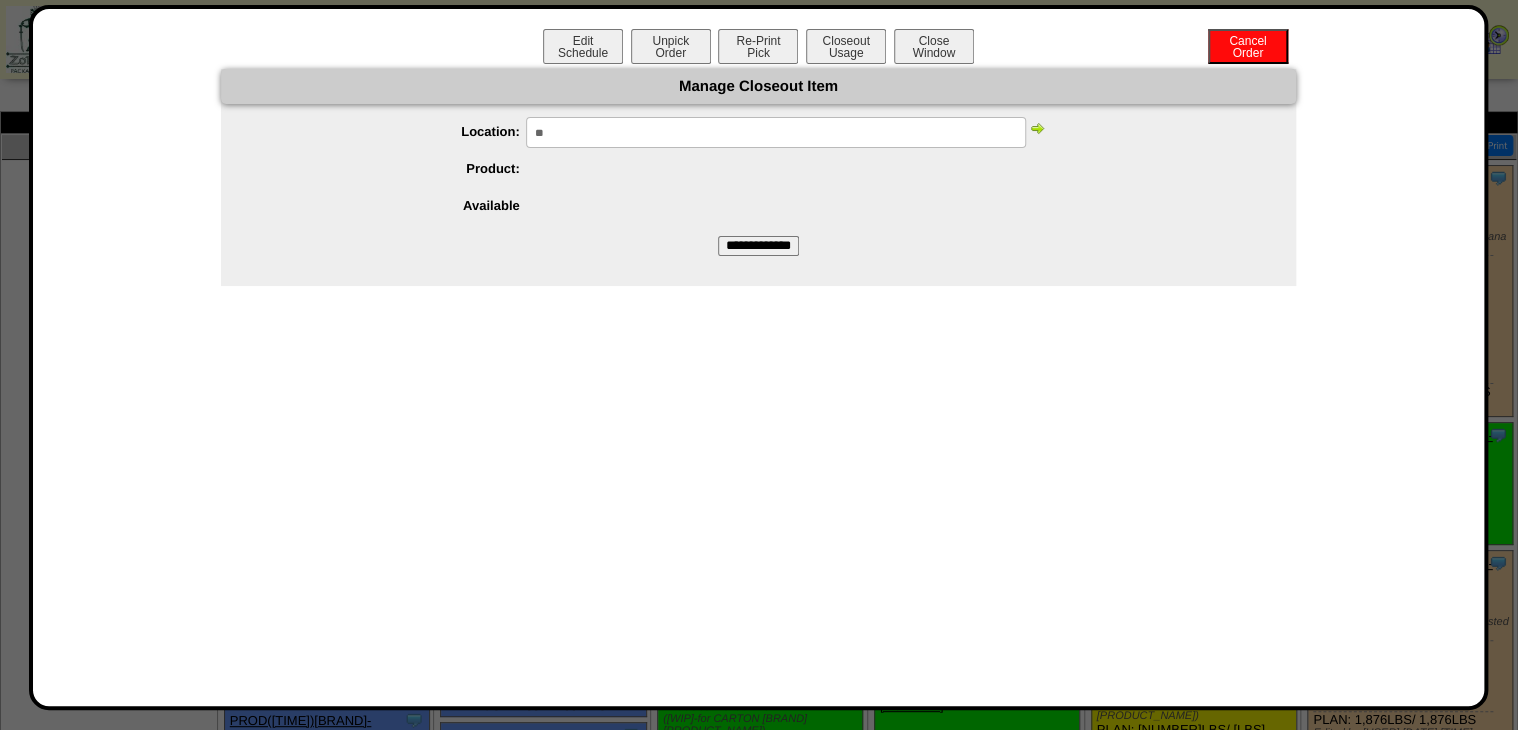 type on "*****" 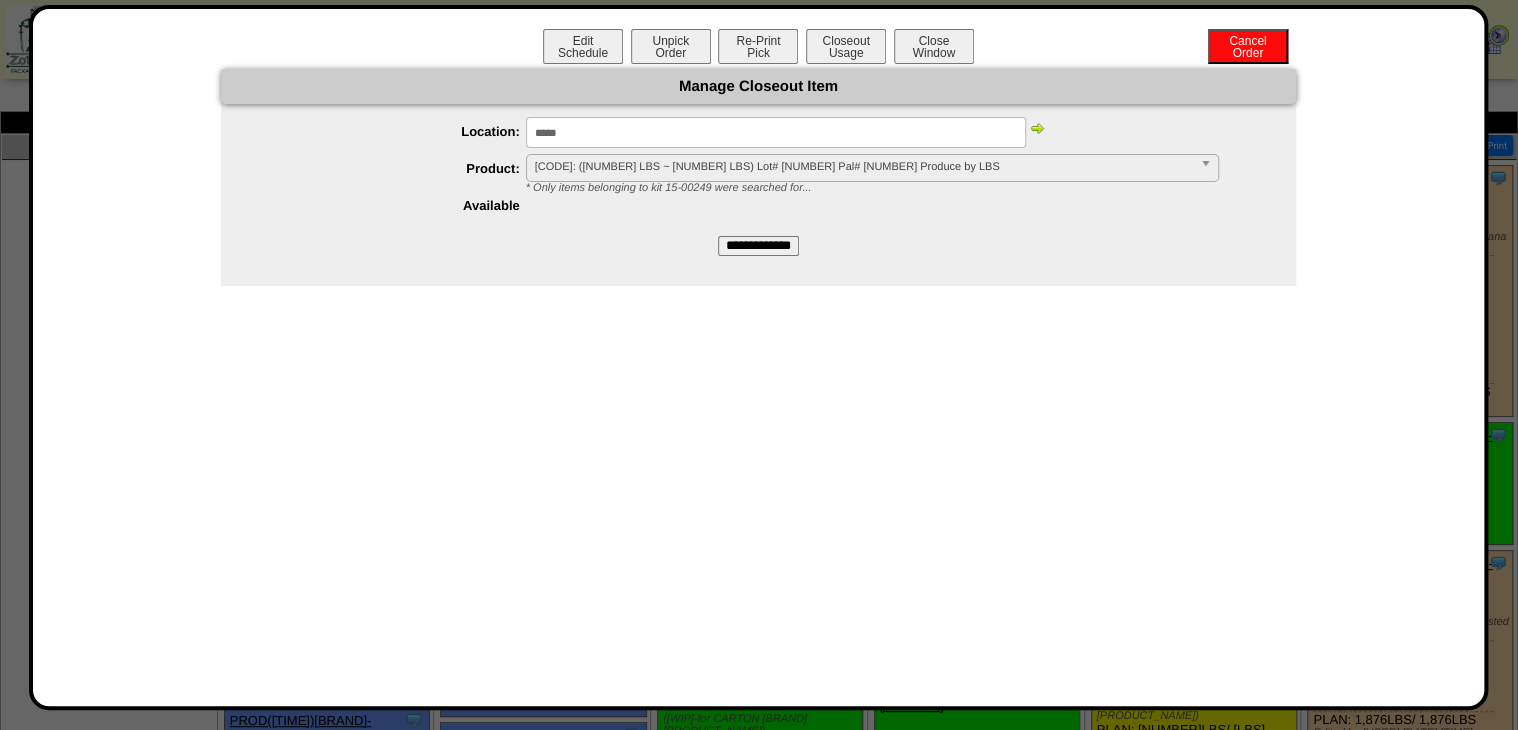click at bounding box center (1037, 128) 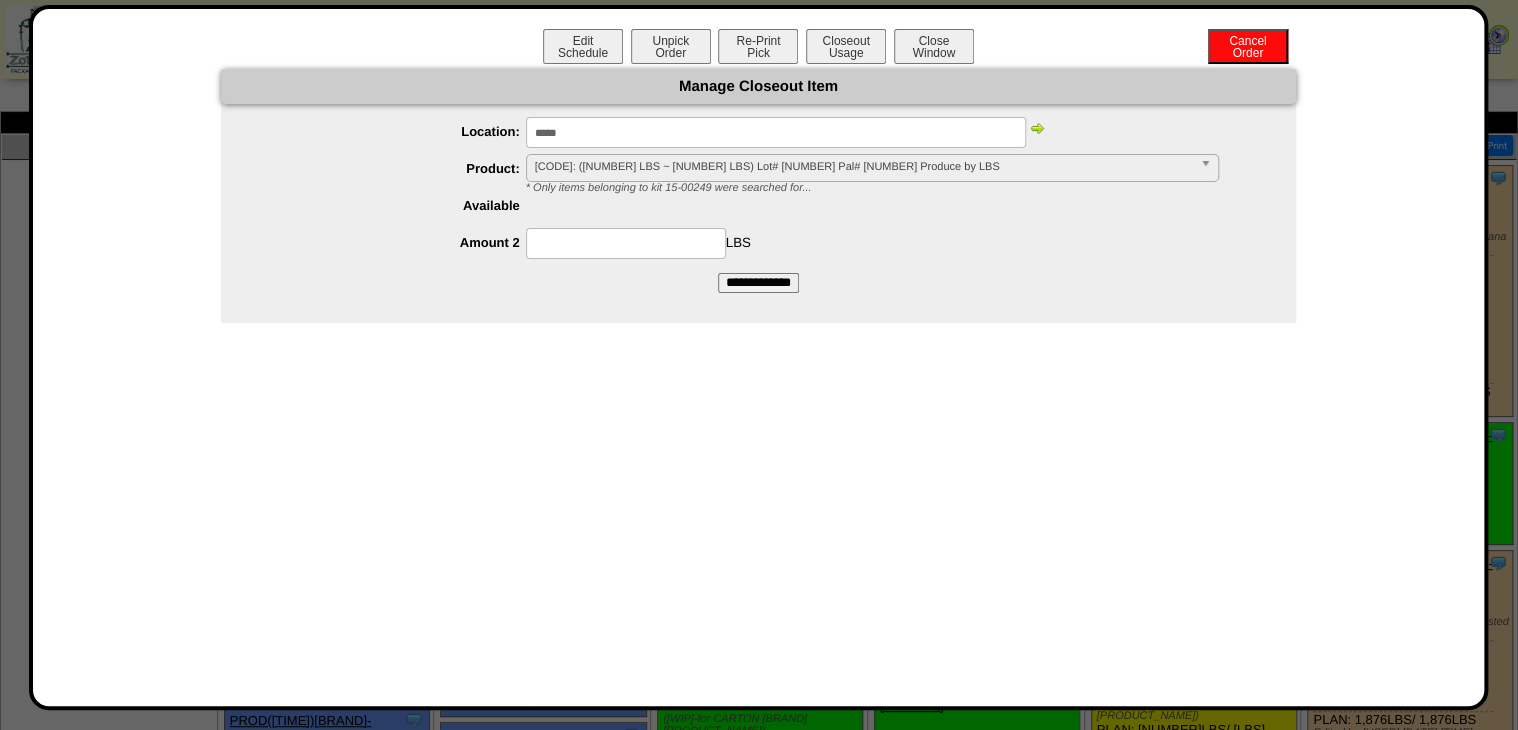 click on "04-00354: (97.3993 LBS ~ 97.3993 LBS) Lot# 4003006 Pal# 1 Produce by LBS" at bounding box center [863, 167] 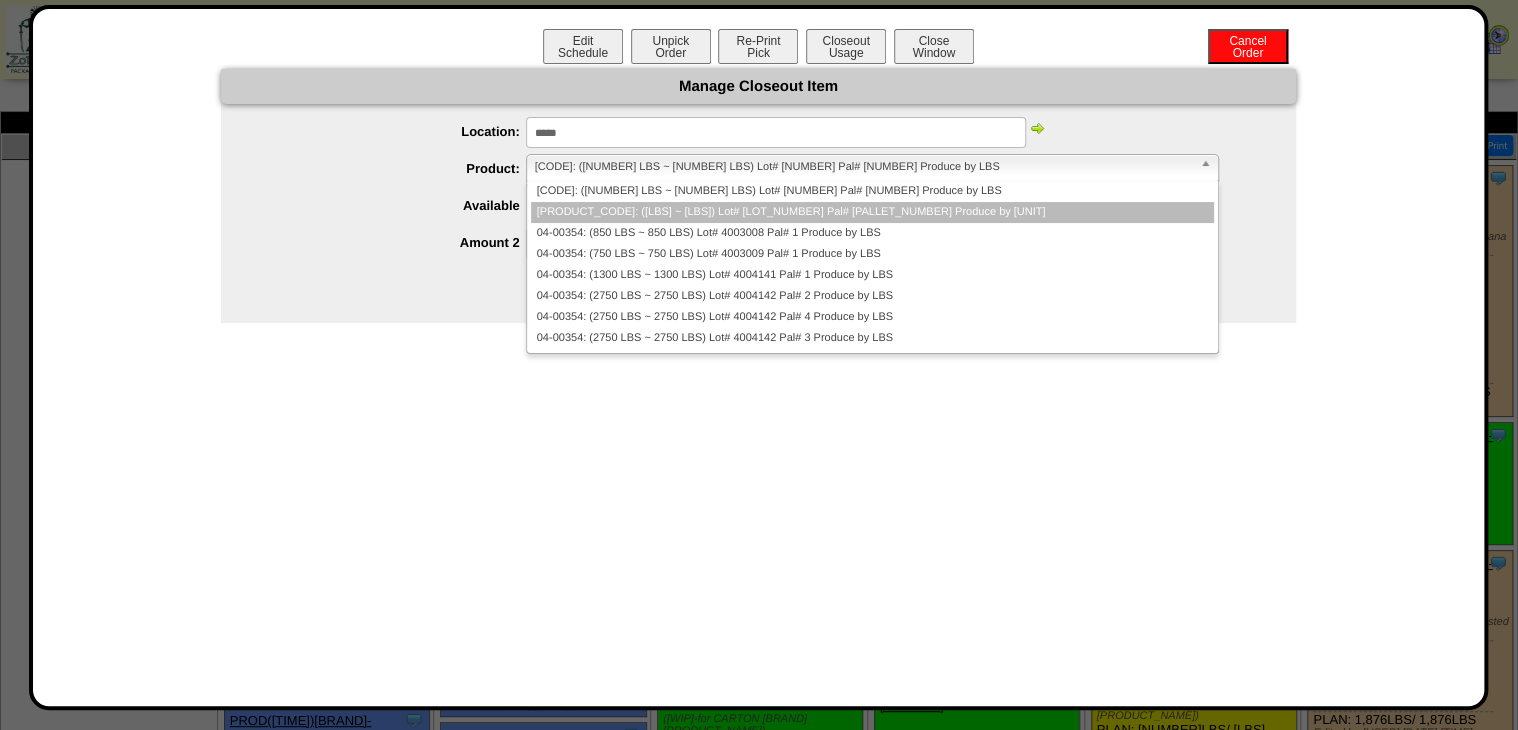 click on "04-00354: (1873.38 LBS ~ 1873.38 LBS) Lot# 4003007 Pal# 1 Produce by LBS" at bounding box center (872, 212) 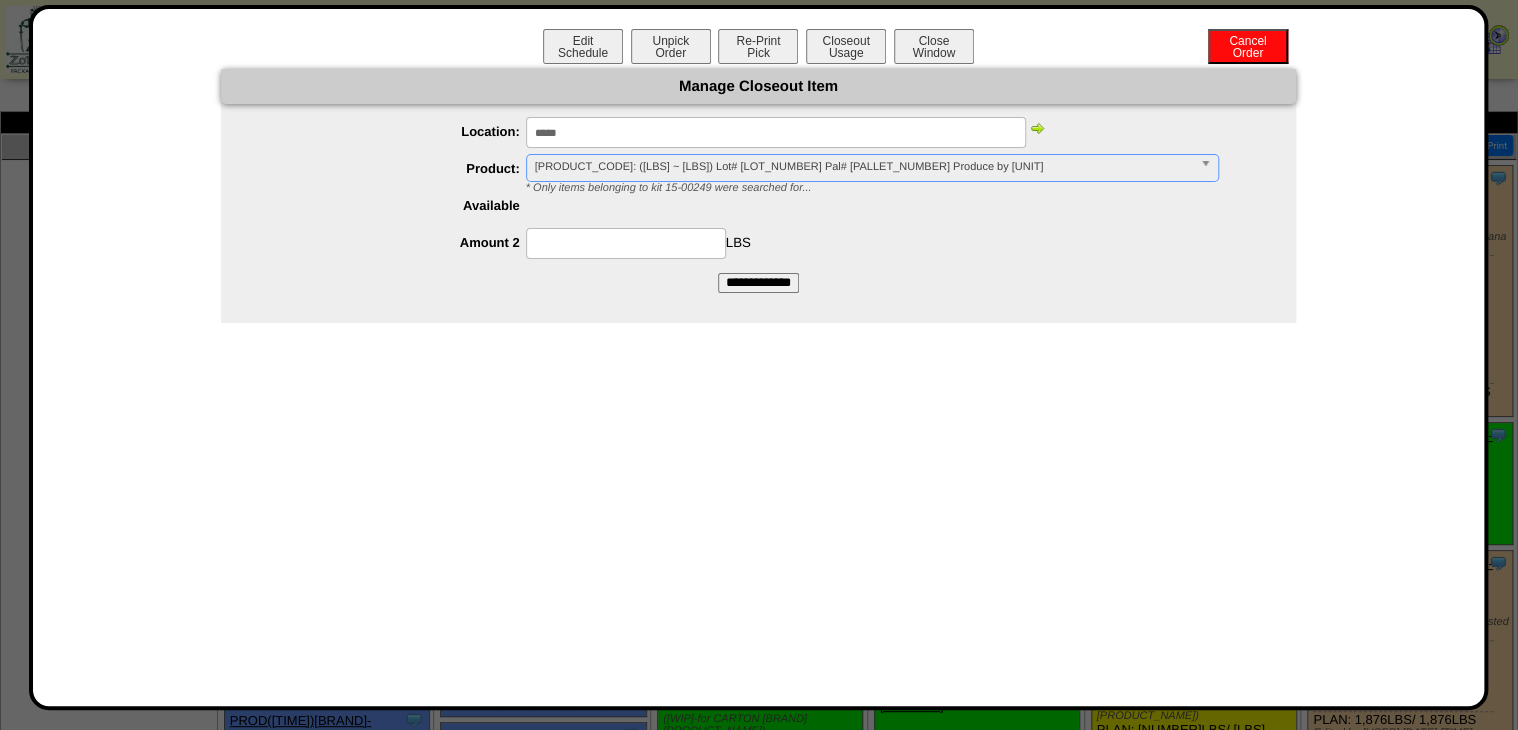 click at bounding box center [778, 206] 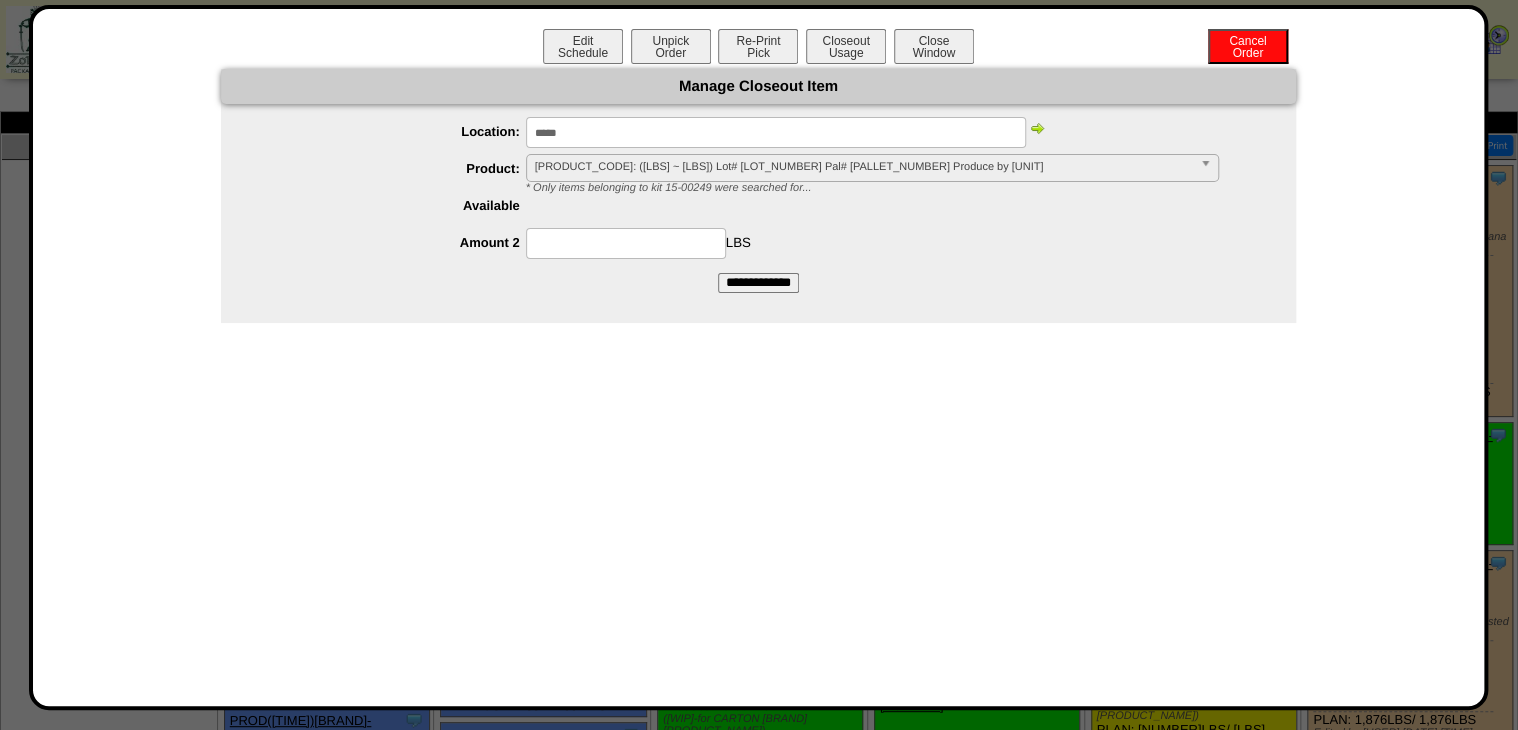 drag, startPoint x: 624, startPoint y: 240, endPoint x: 649, endPoint y: 240, distance: 25 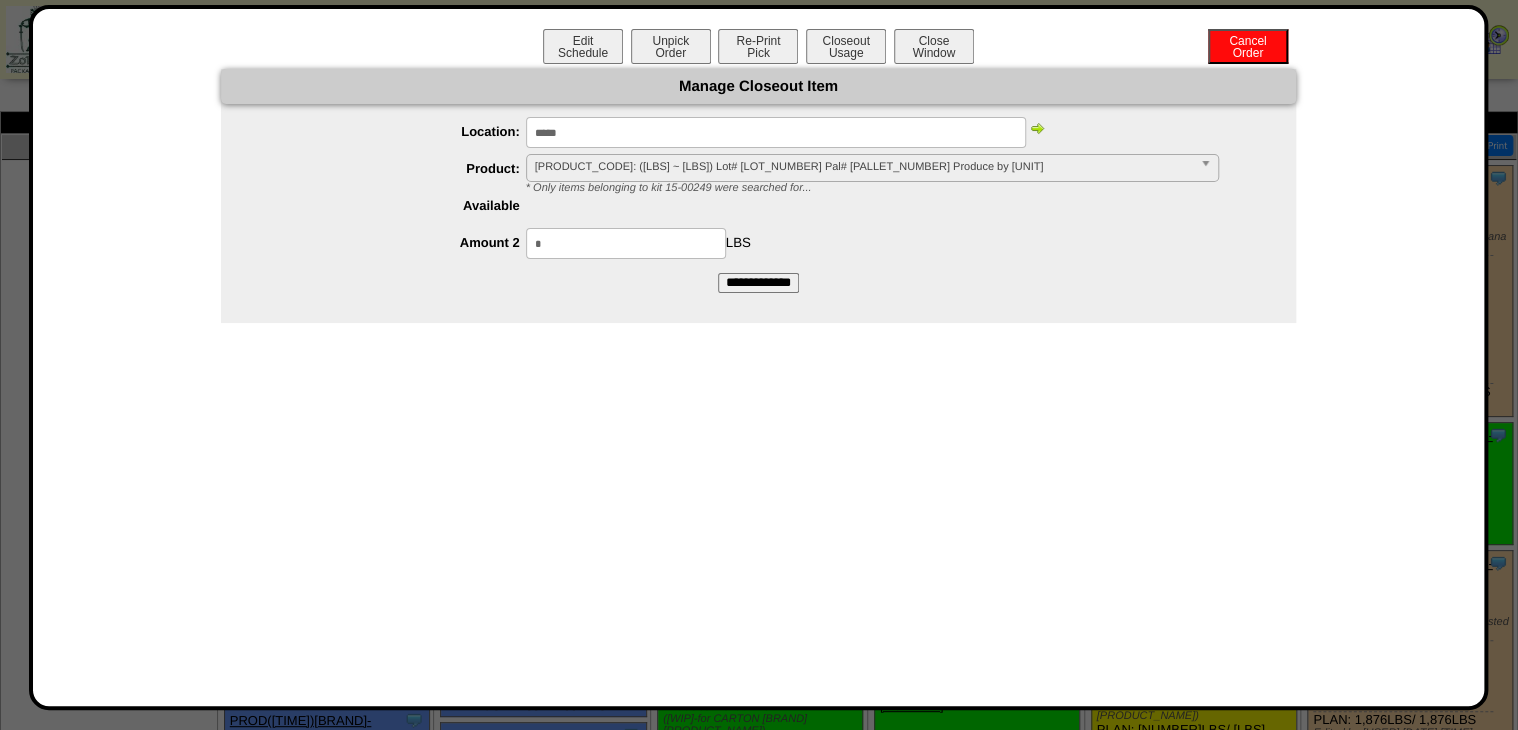 type on "*" 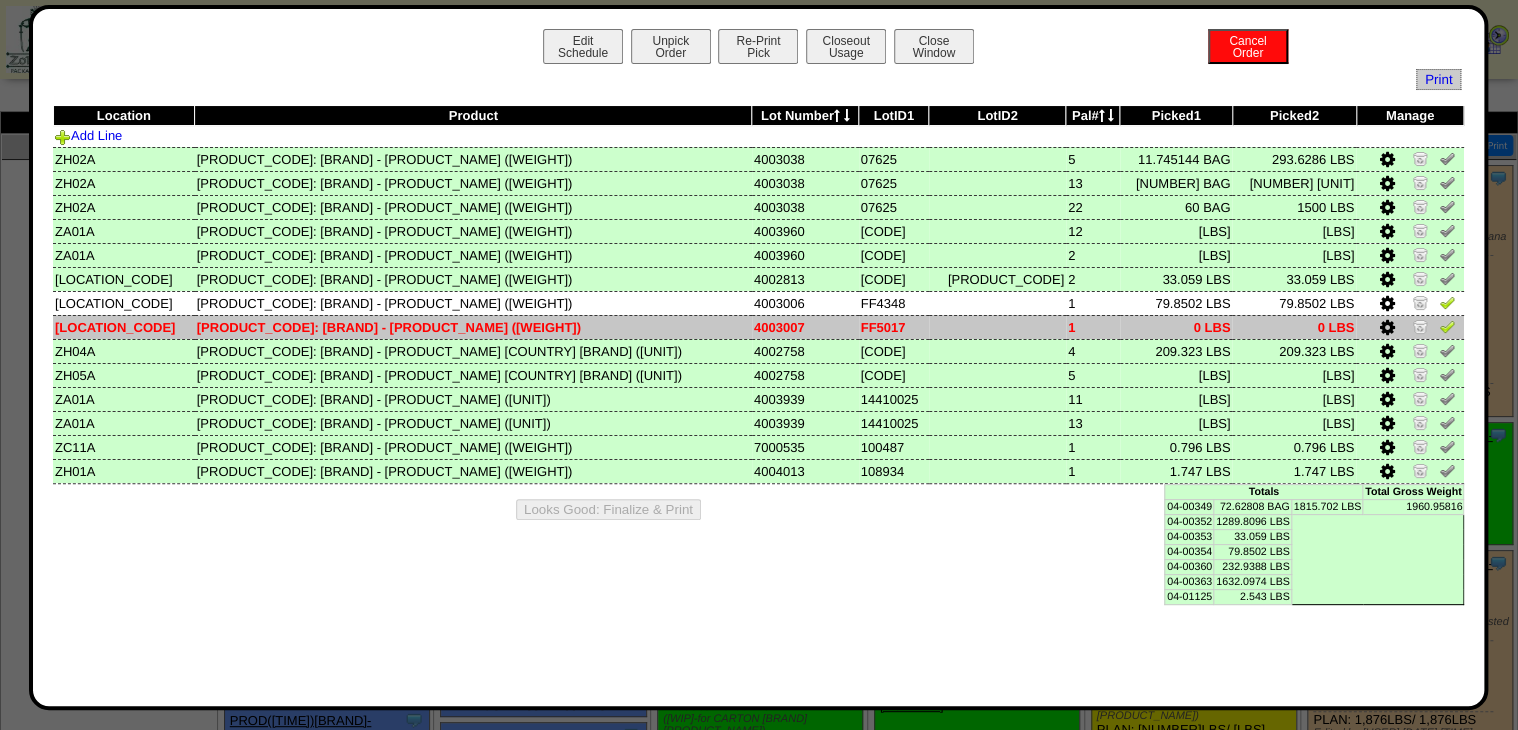click at bounding box center (1388, 329) 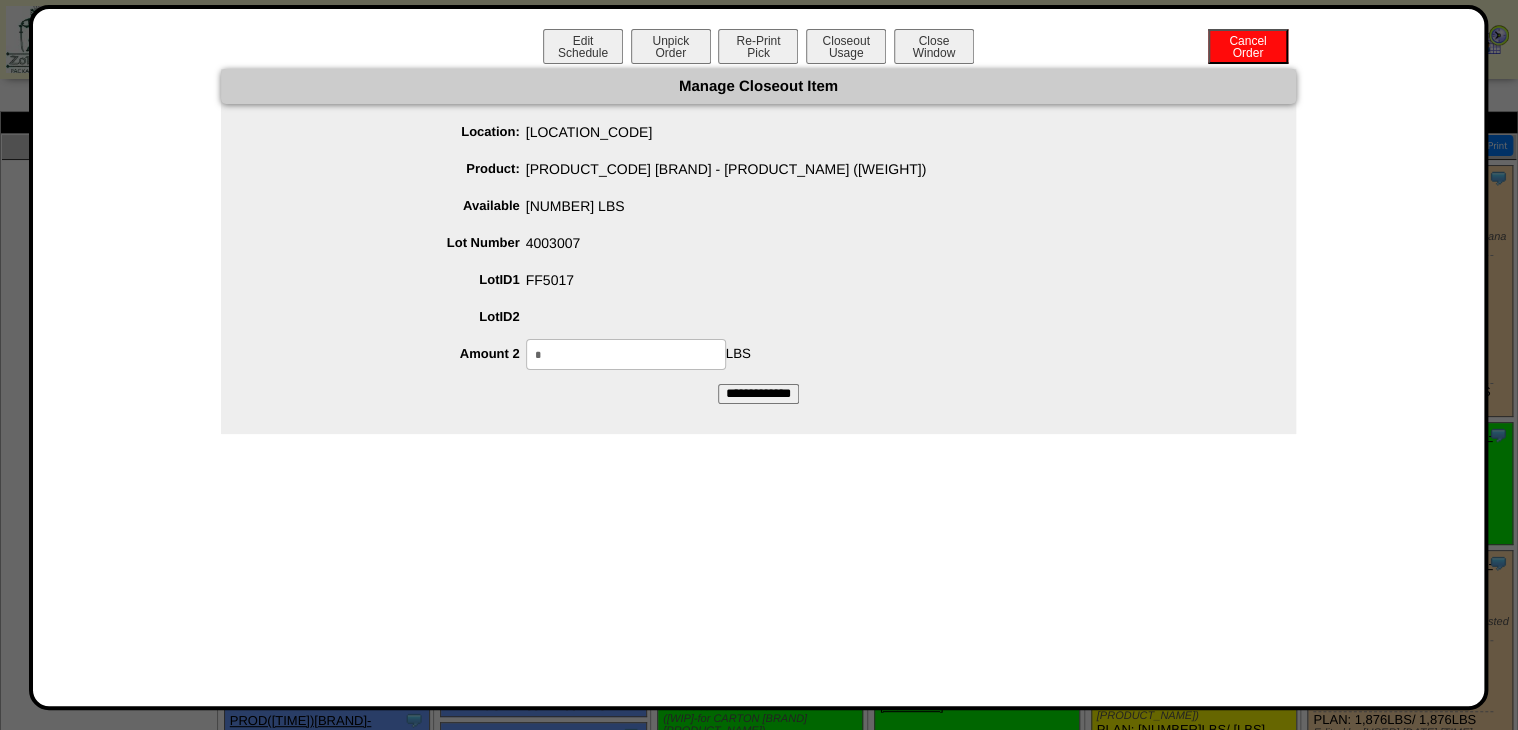 drag, startPoint x: 481, startPoint y: 390, endPoint x: 427, endPoint y: 398, distance: 54.589375 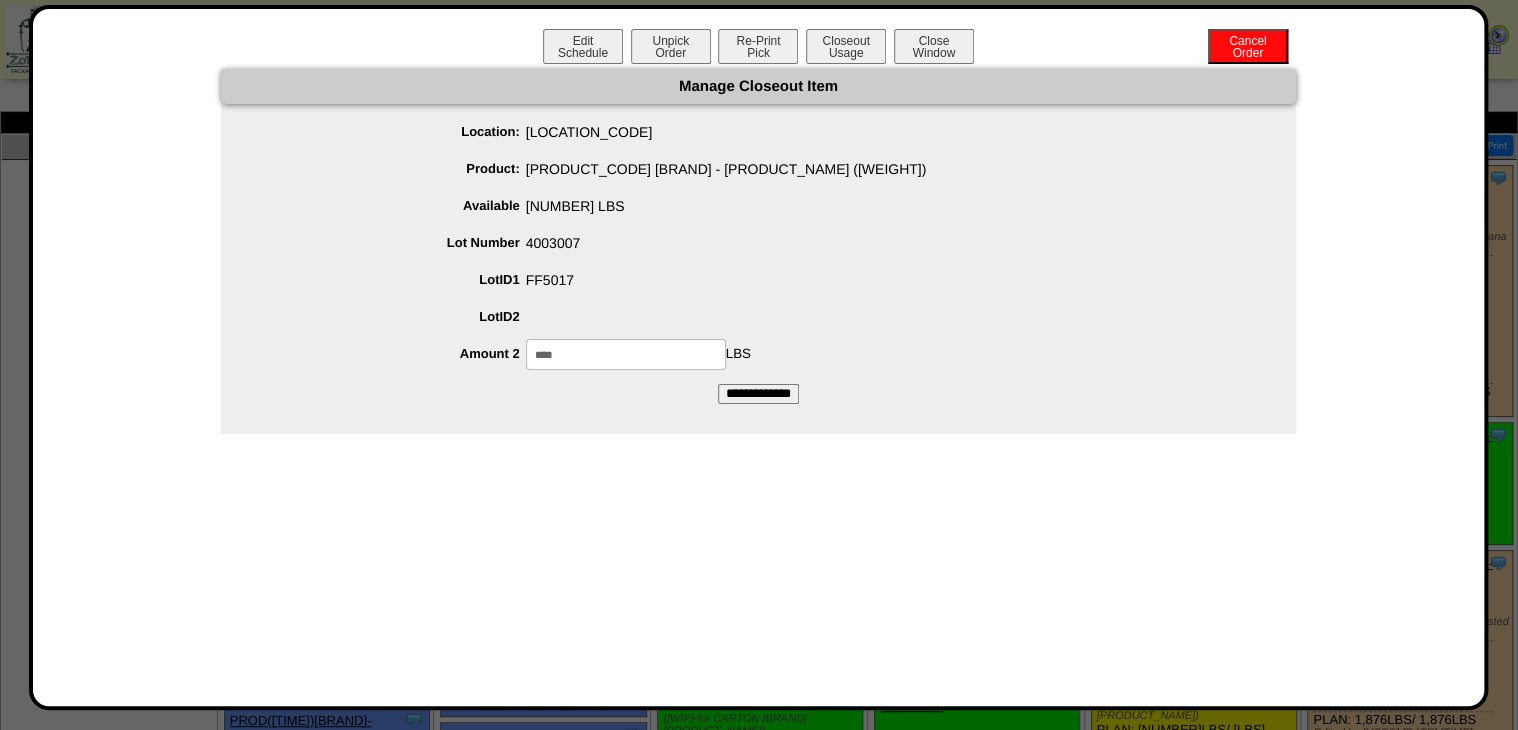 type on "****" 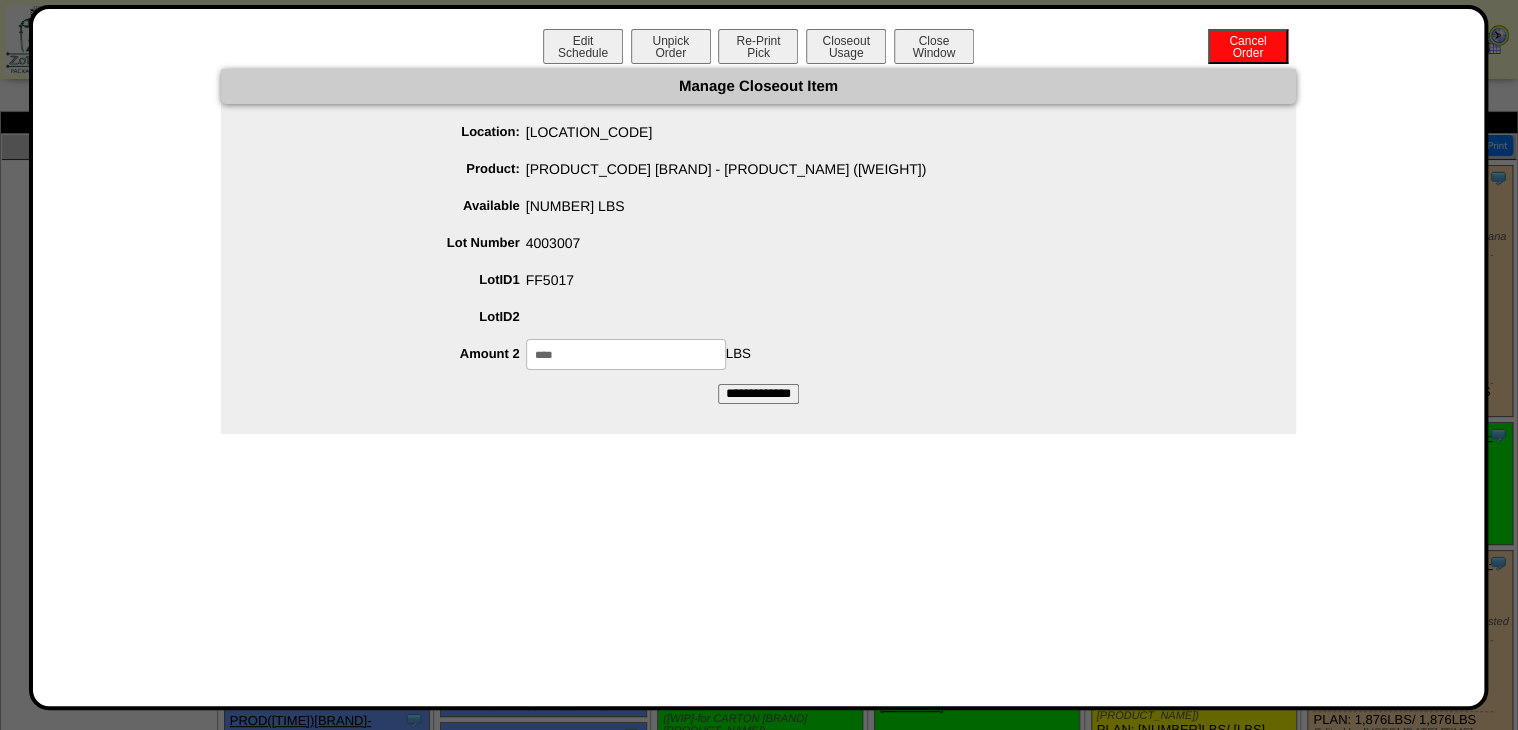 click on "**********" at bounding box center (758, 394) 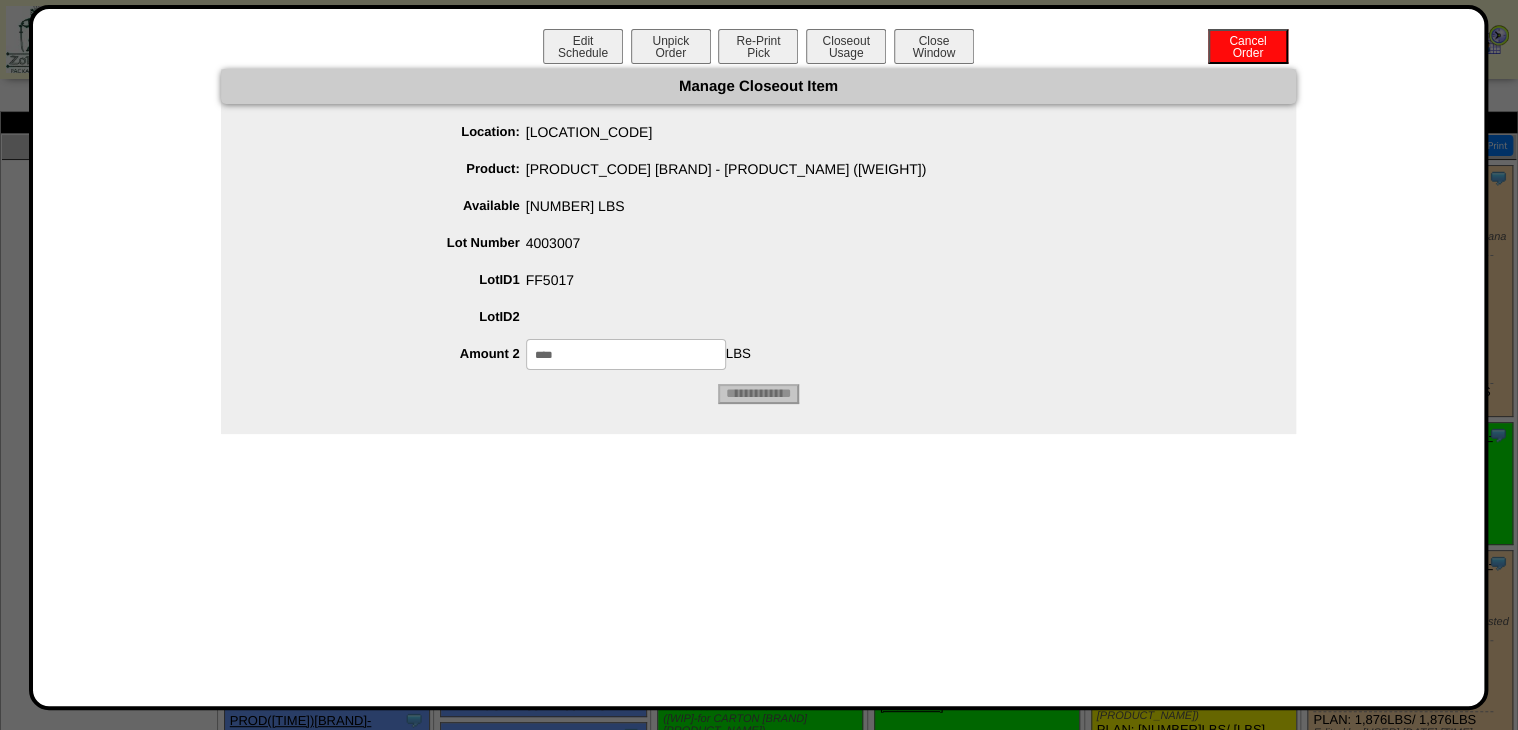 click on "****  LBS" at bounding box center [778, 354] 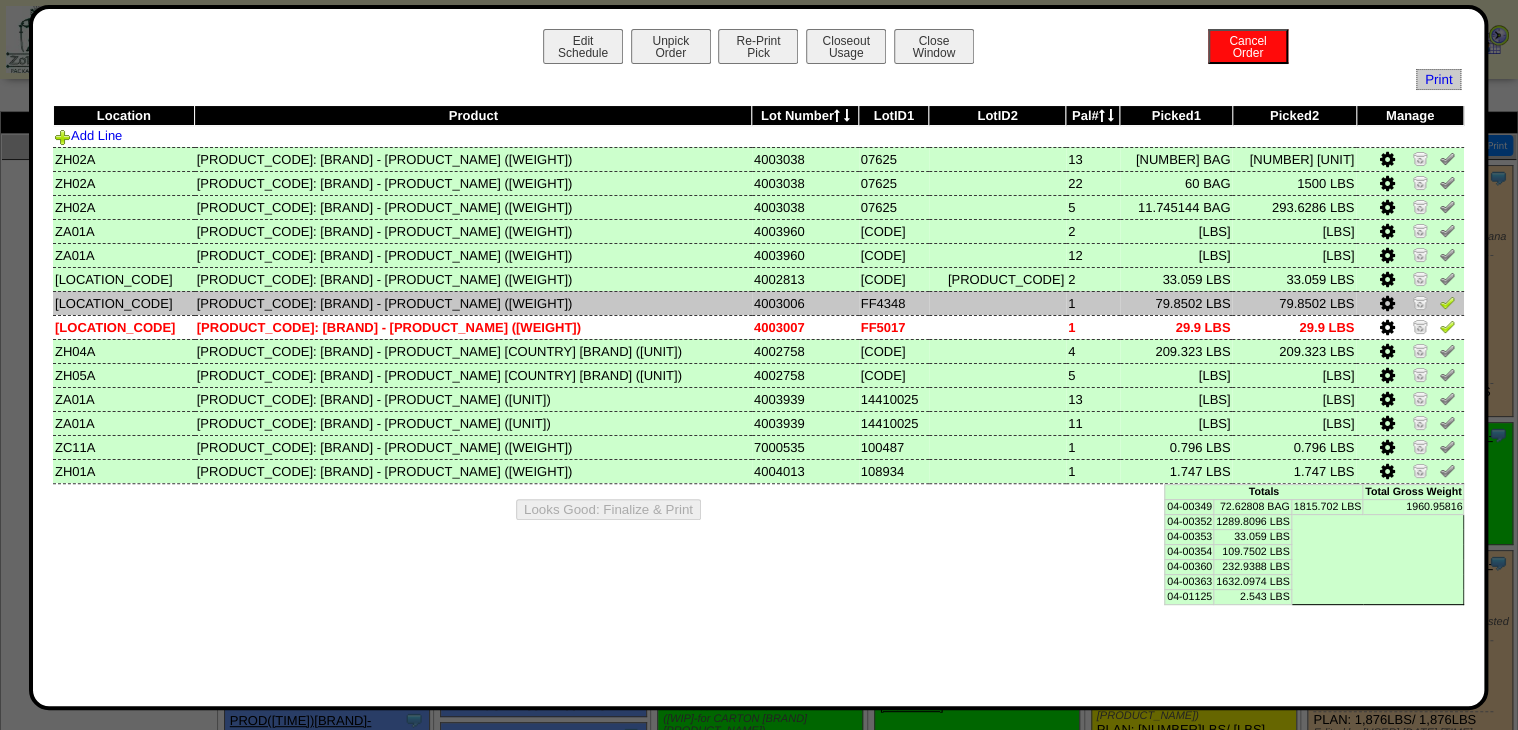 click at bounding box center (1386, 304) 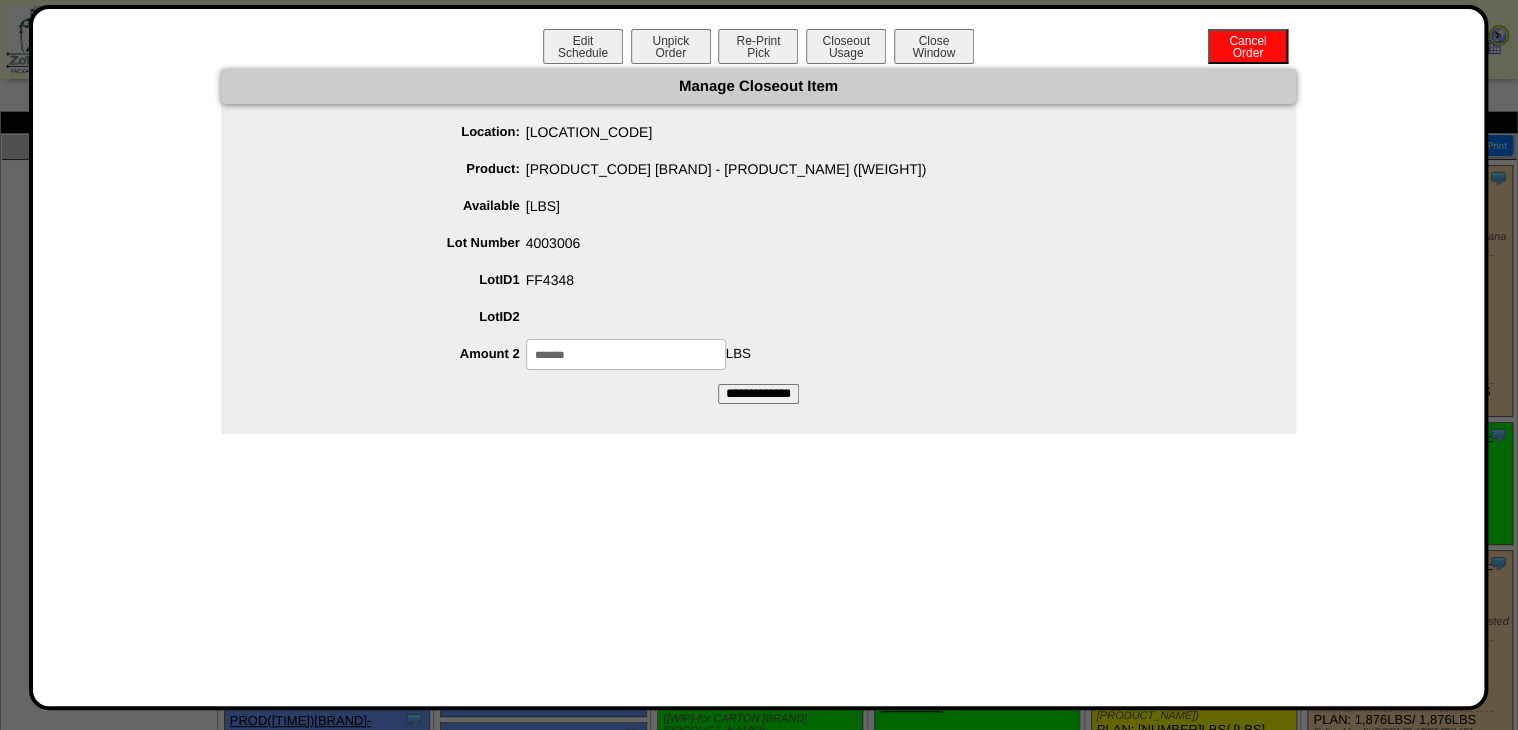drag, startPoint x: 500, startPoint y: 390, endPoint x: 363, endPoint y: 440, distance: 145.83896 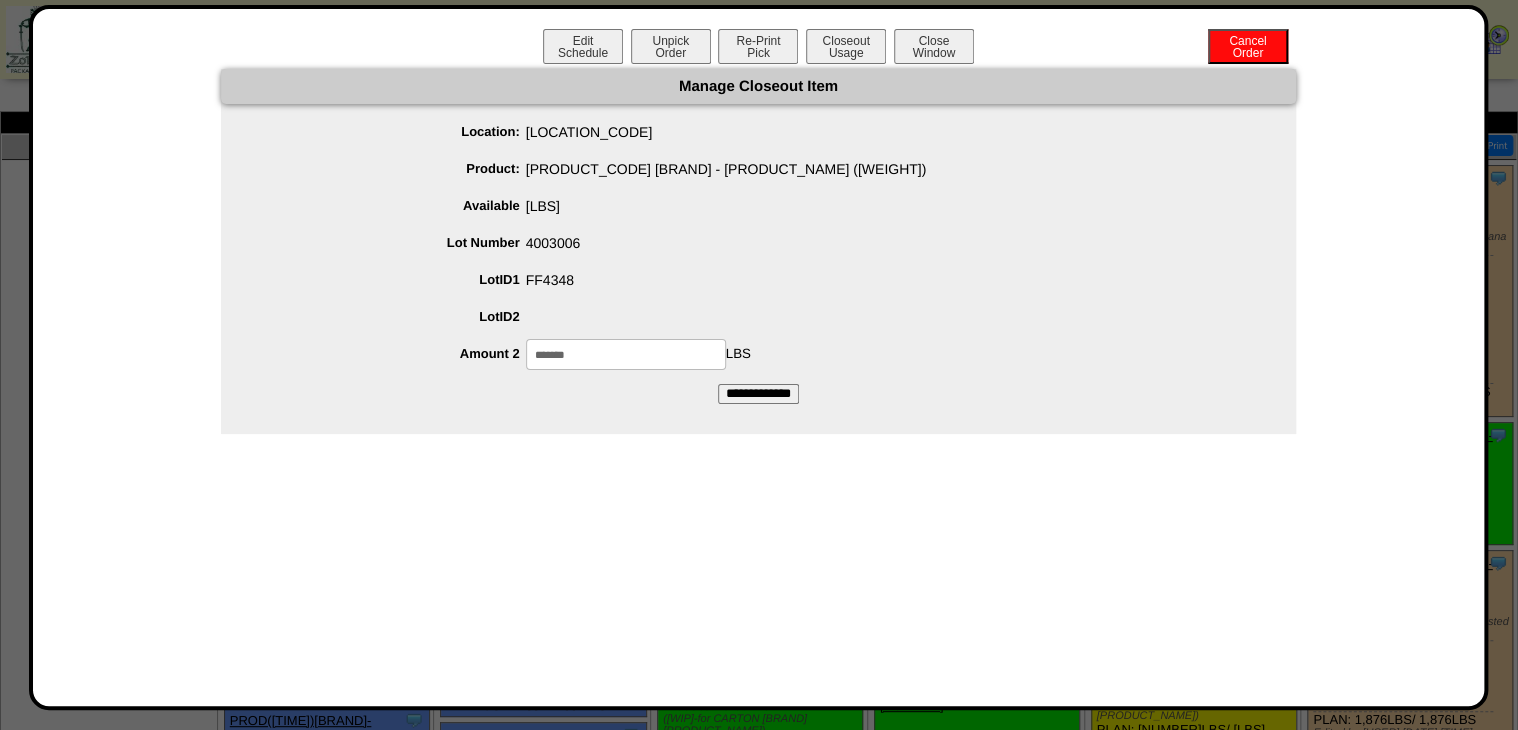 click on "Edit Schedule
Unpick Order
Re-Print Pick
Closeout Usage
Cancel Order
Close Window
Manage Closeout Item
Location:
ZC01A
Product:
04-00354 Simple Mills - Baking Soda Church and Dwight (LB)
Available
177.2495 LBS
Lot Number  LBS" at bounding box center (759, 357) 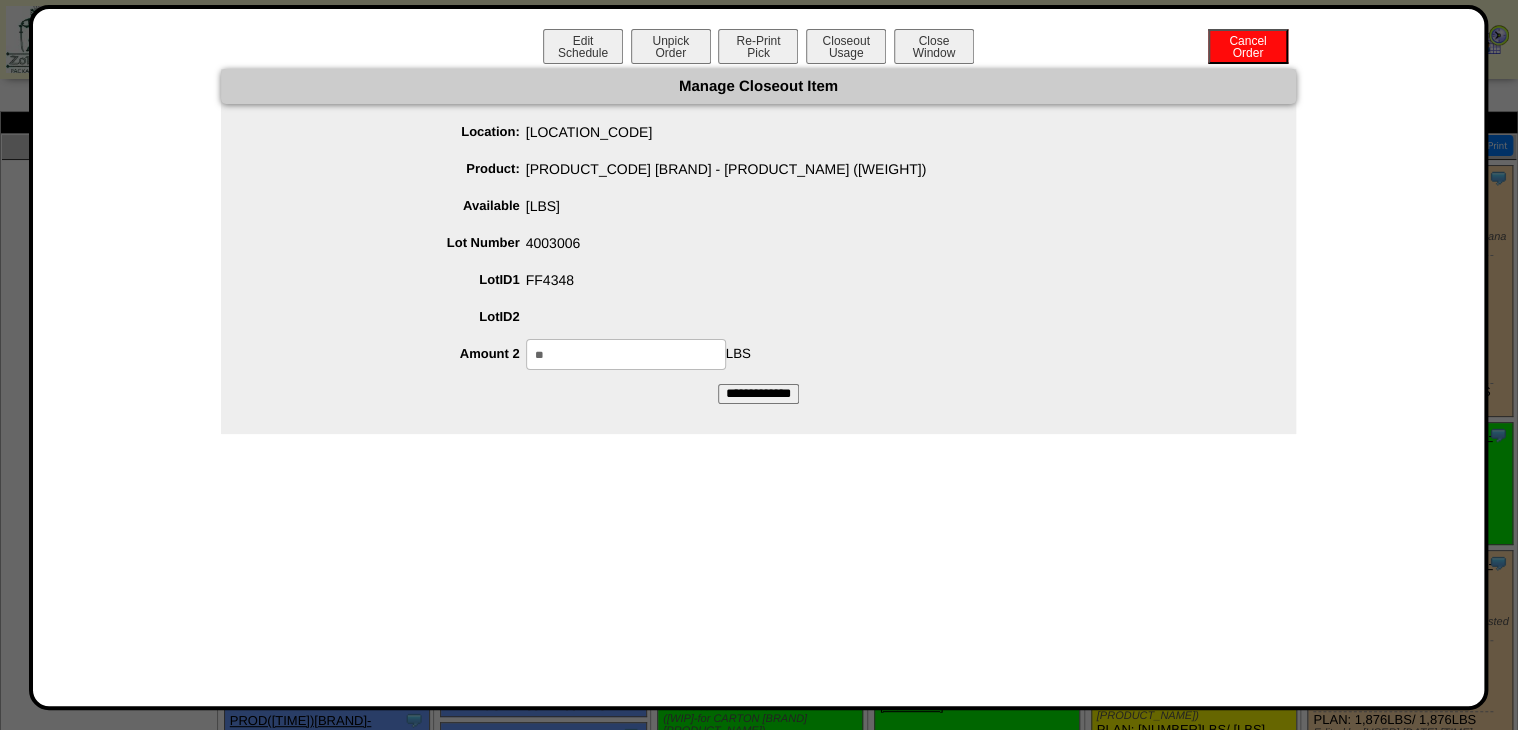 type on "**" 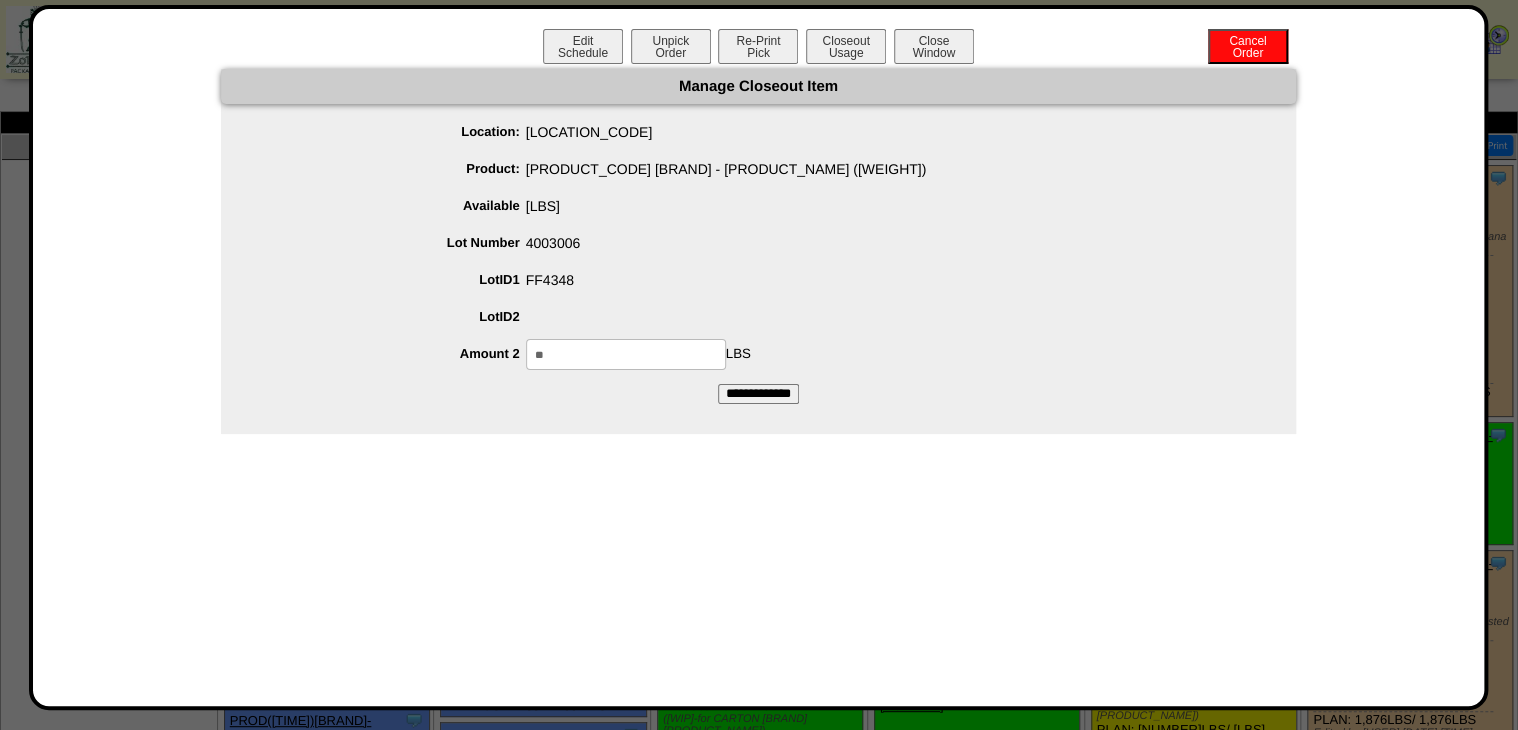 click on "**********" at bounding box center (758, 394) 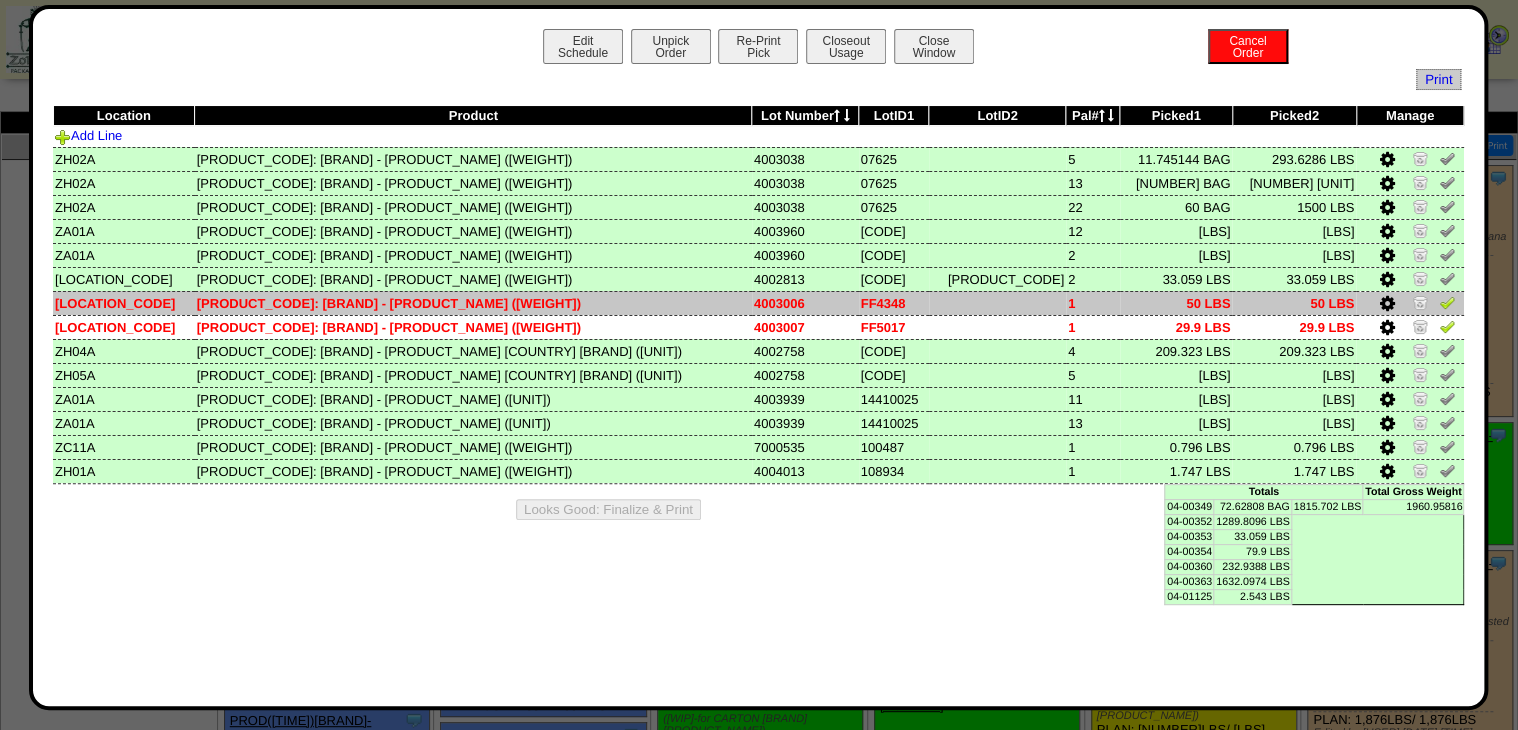 click at bounding box center [1410, 303] 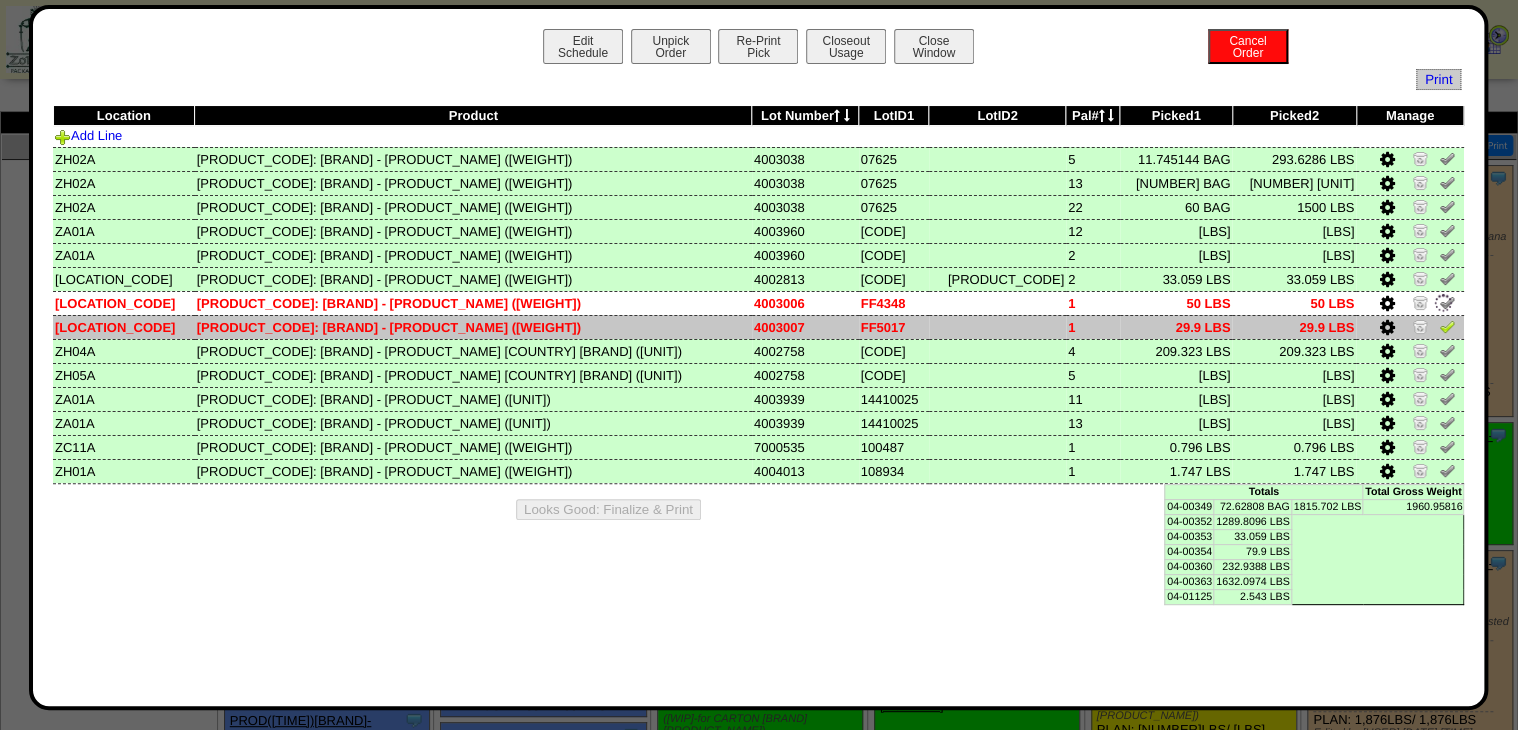 click at bounding box center (1447, 326) 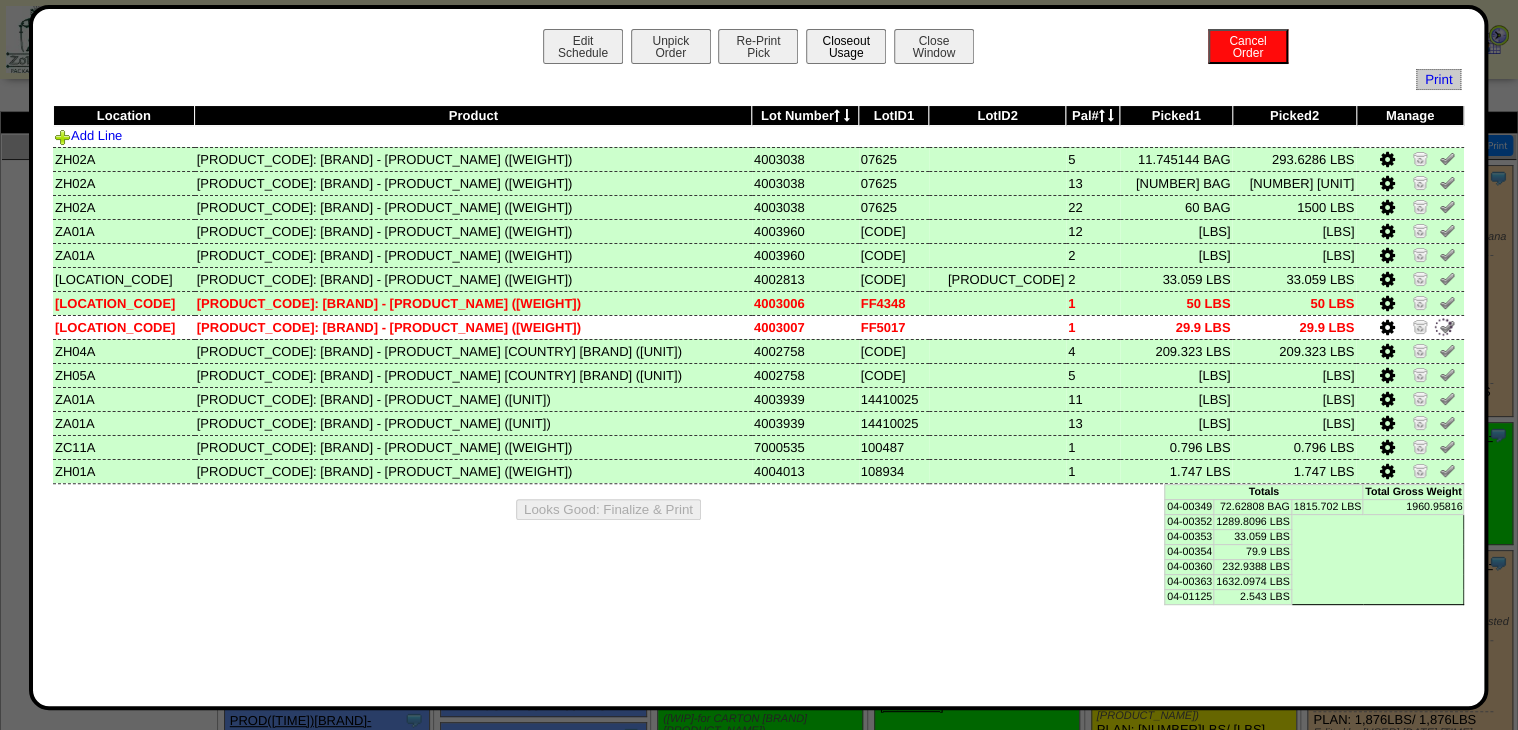 click on "Closeout Usage" at bounding box center (846, 46) 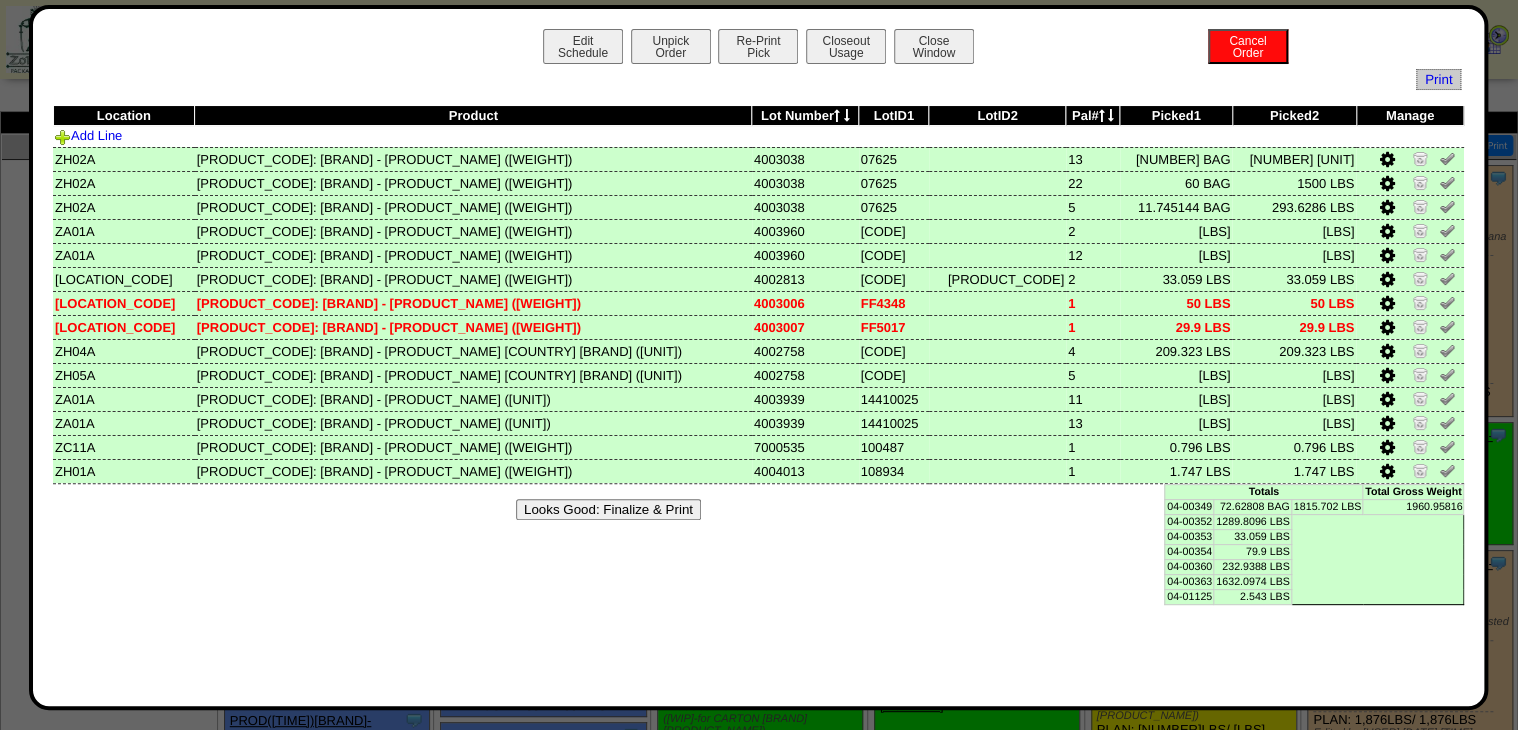 click on "Looks Good: Finalize & Print" at bounding box center (608, 509) 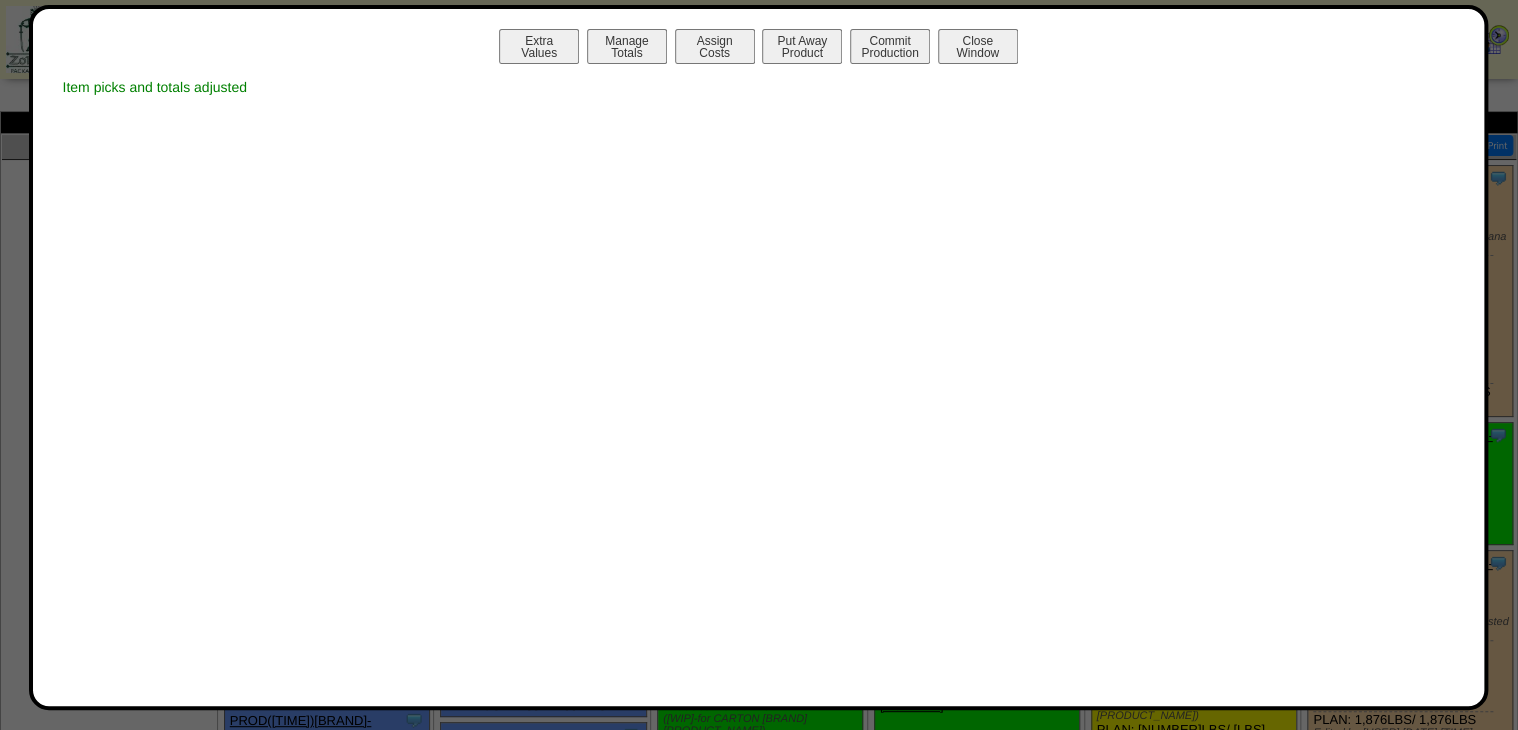 click on "Manage Totals" at bounding box center [627, 46] 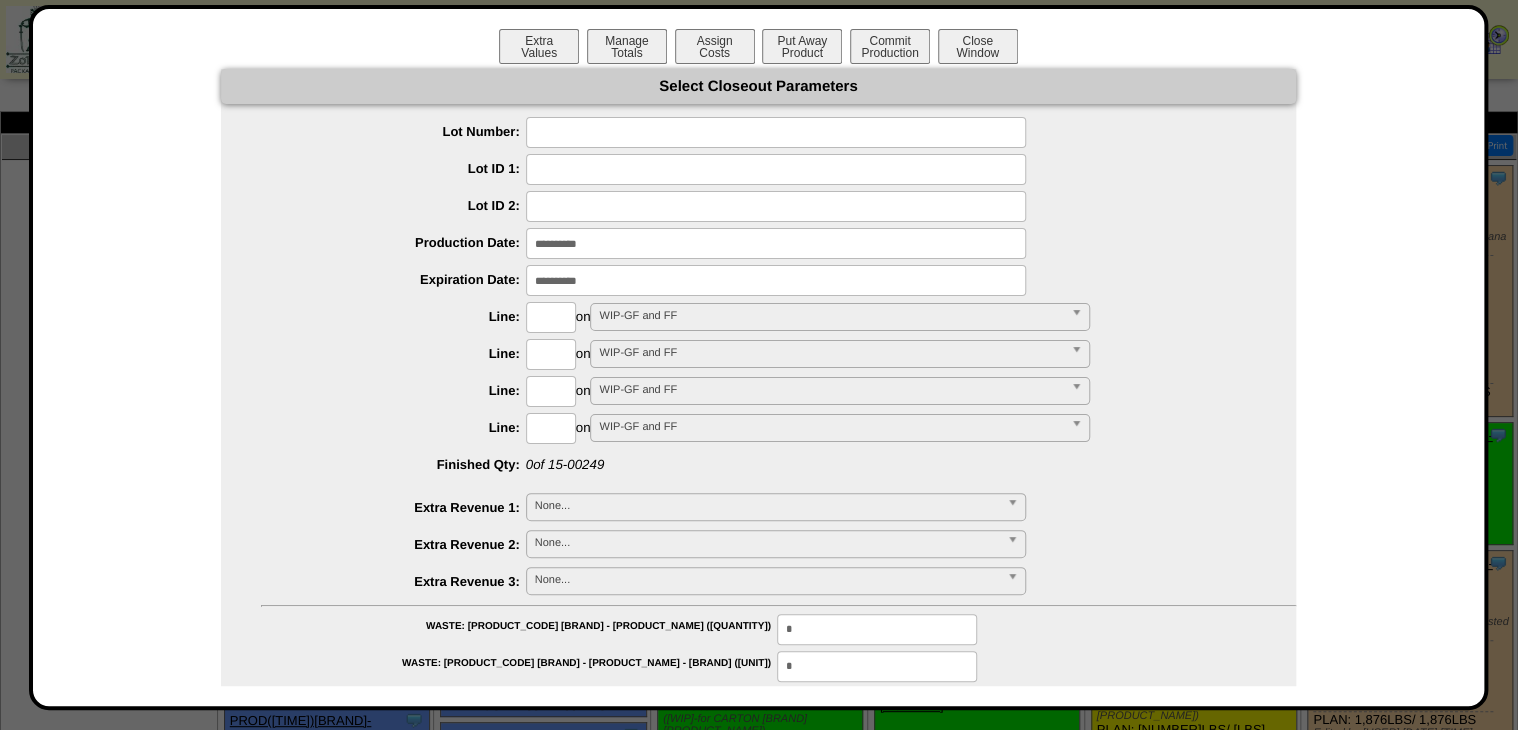 click at bounding box center [776, 132] 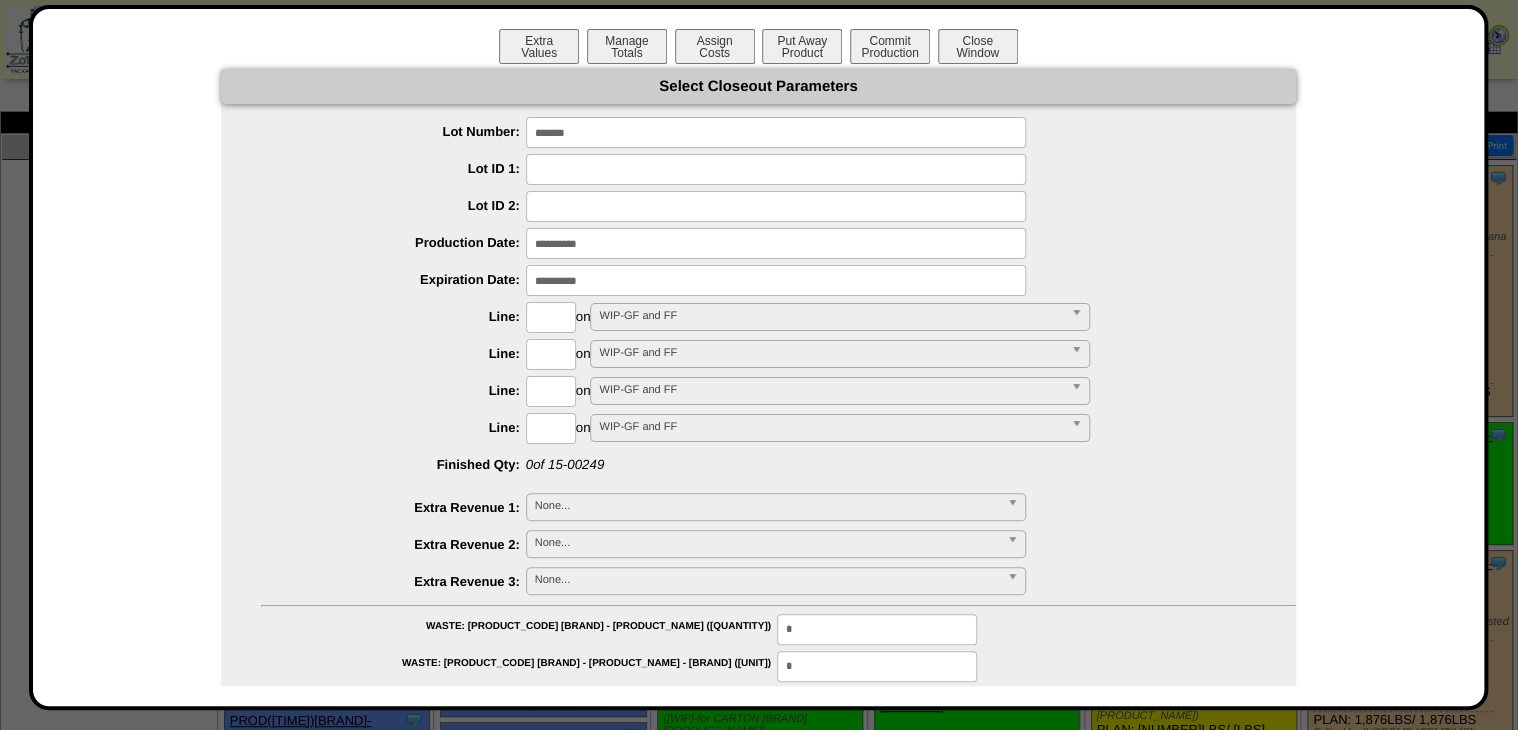 type on "*******" 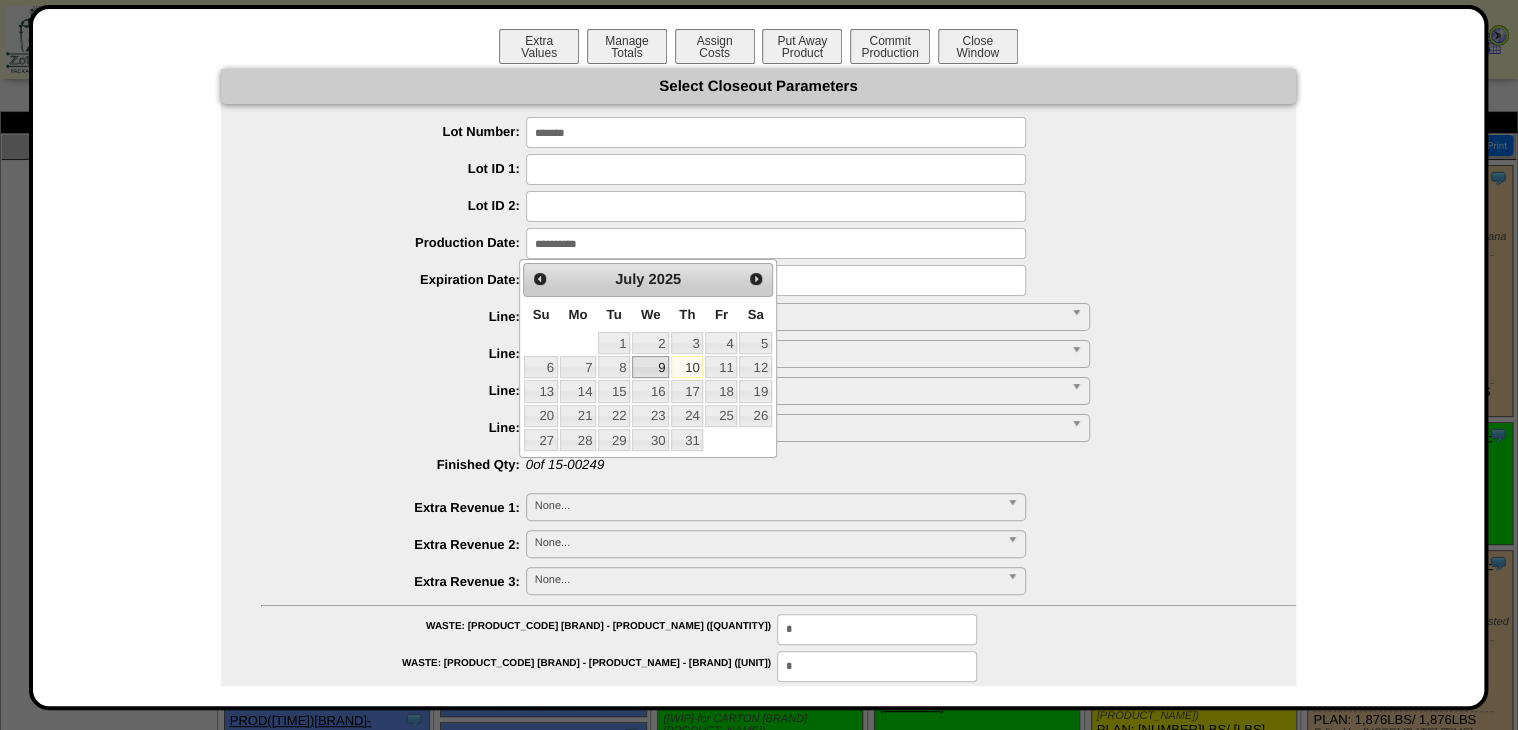 click on "9" at bounding box center [650, 367] 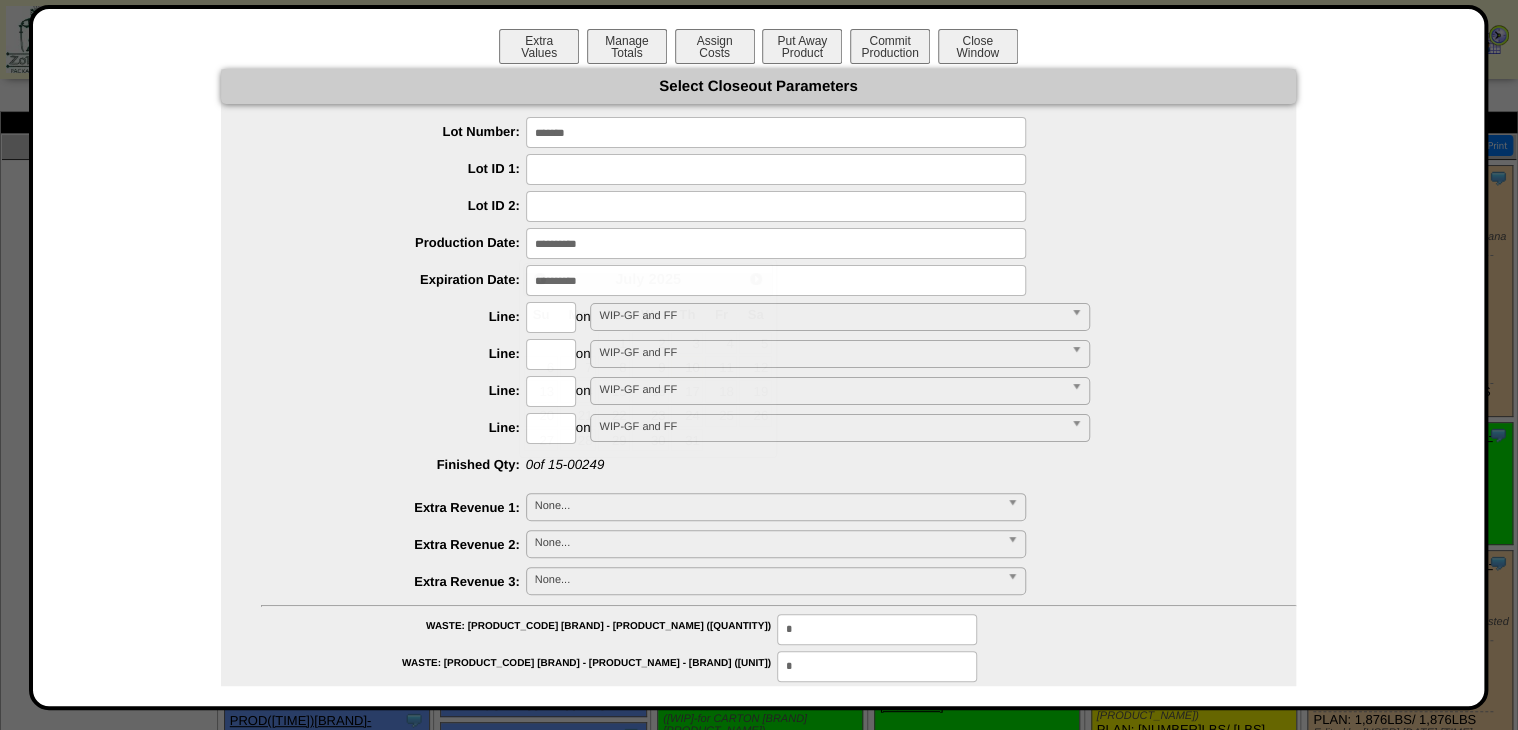 click at bounding box center (776, 280) 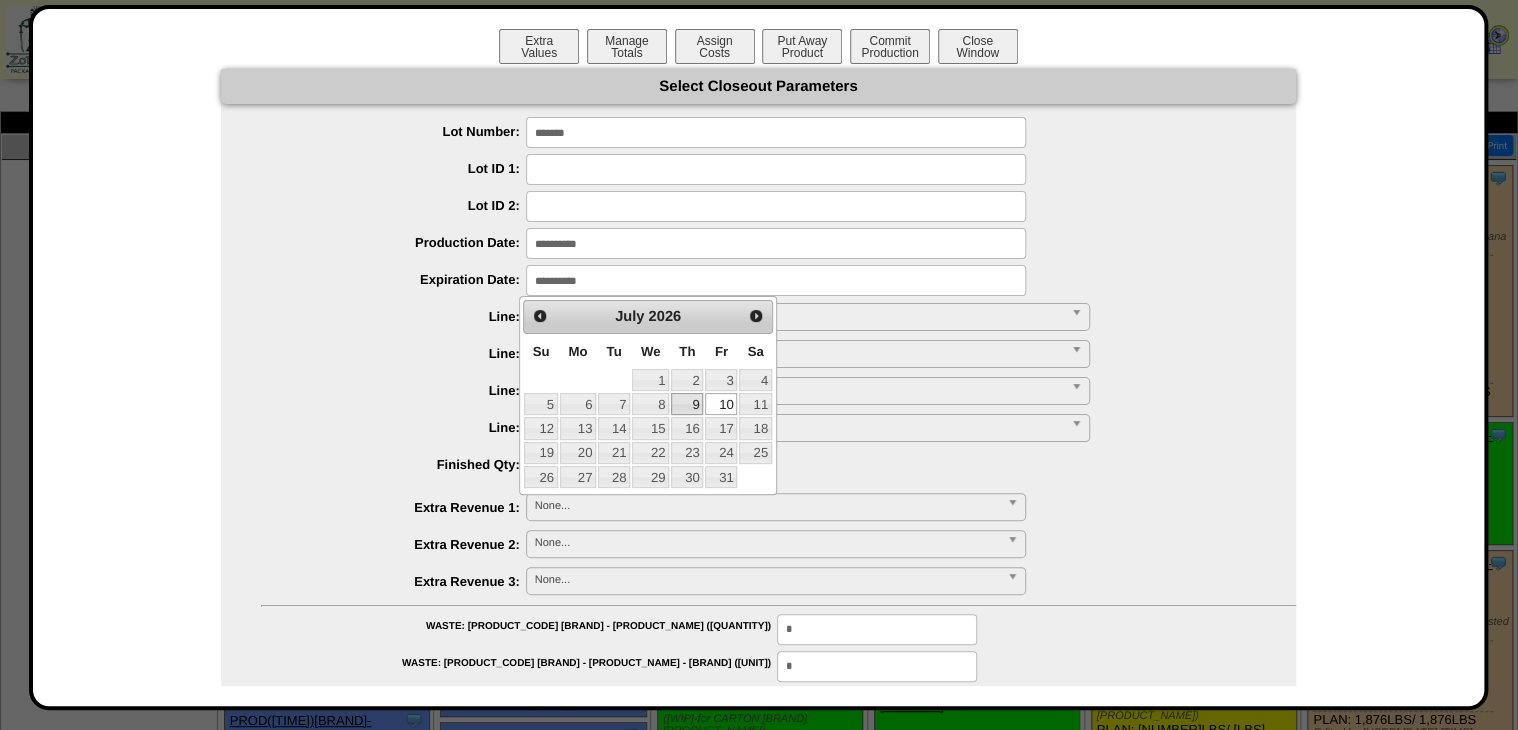 click on "9" at bounding box center (687, 404) 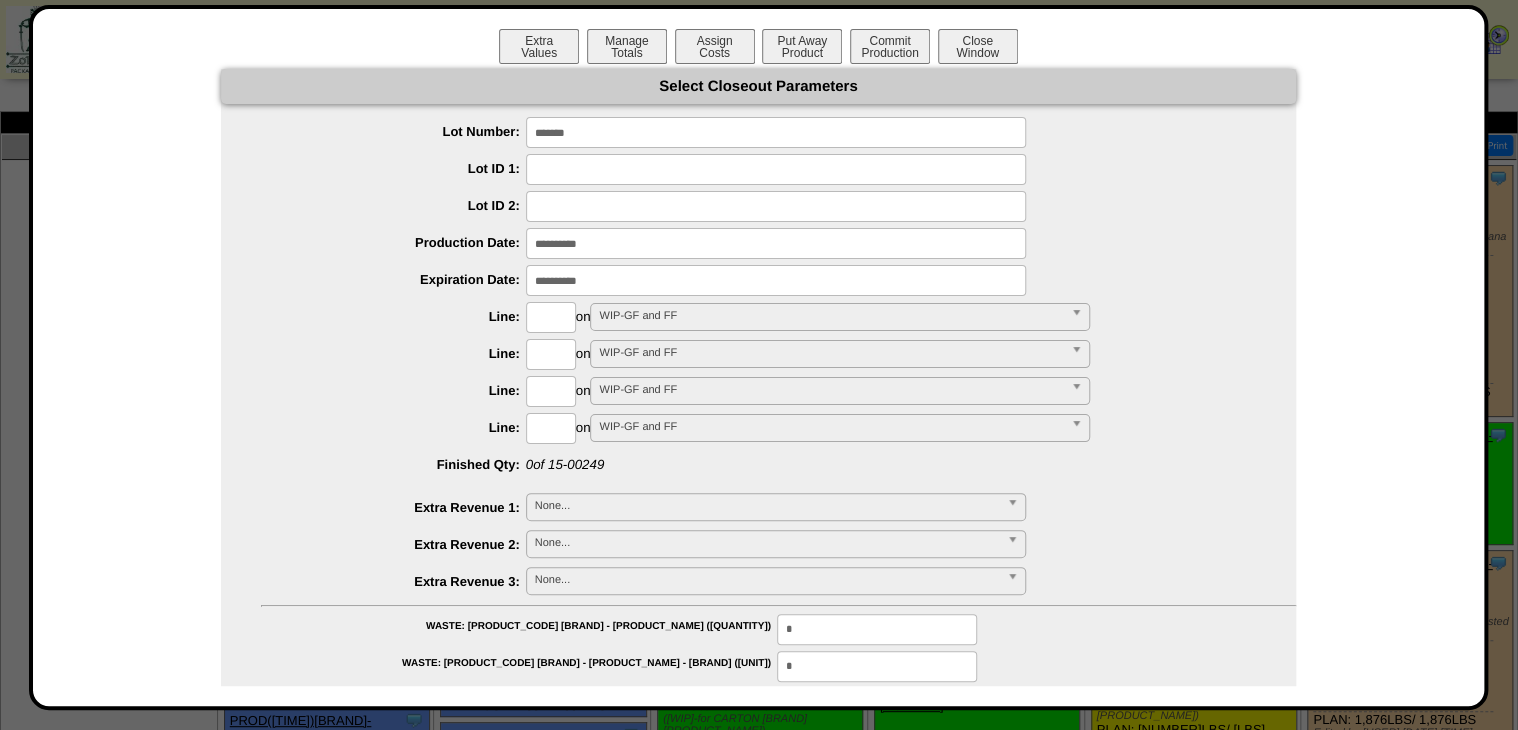 click at bounding box center [551, 317] 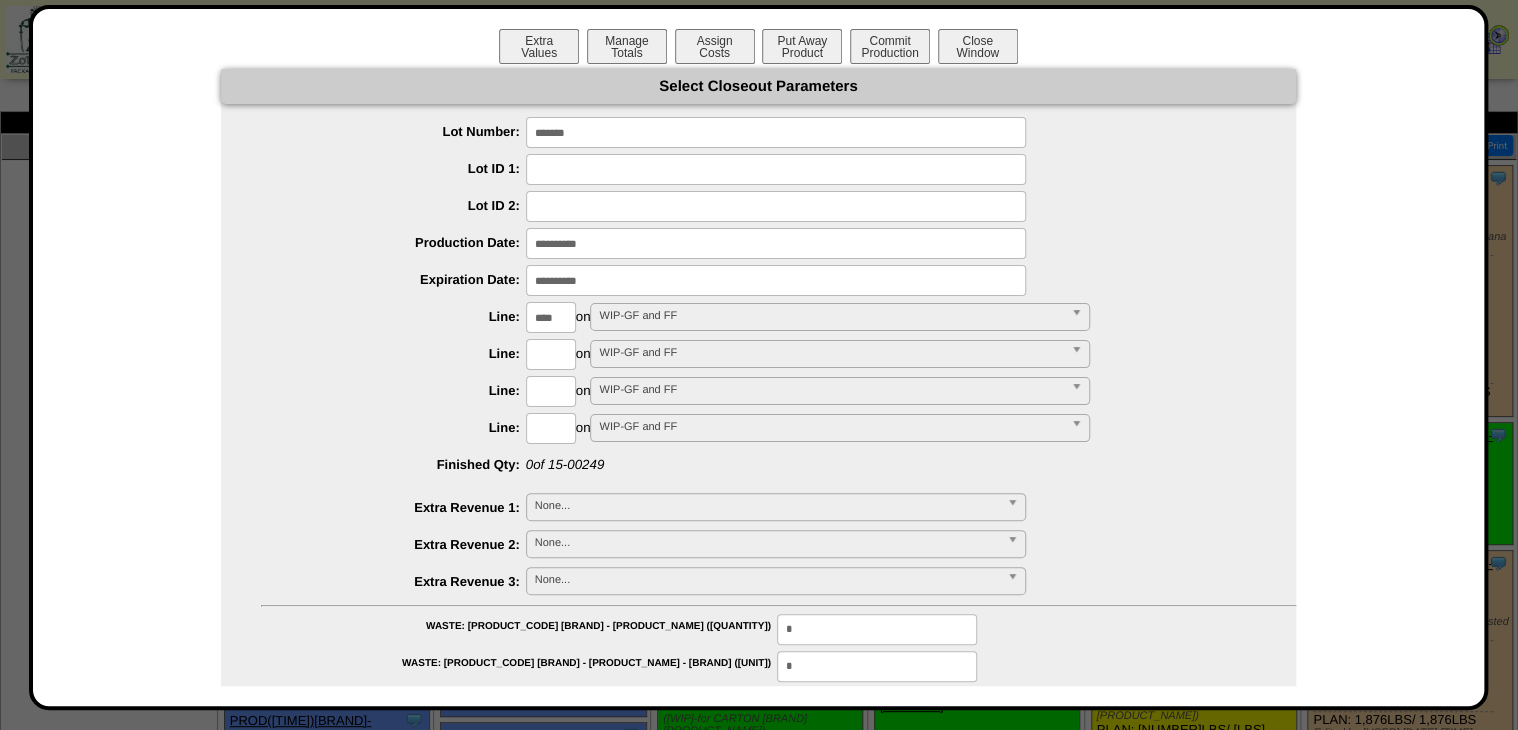 type on "****" 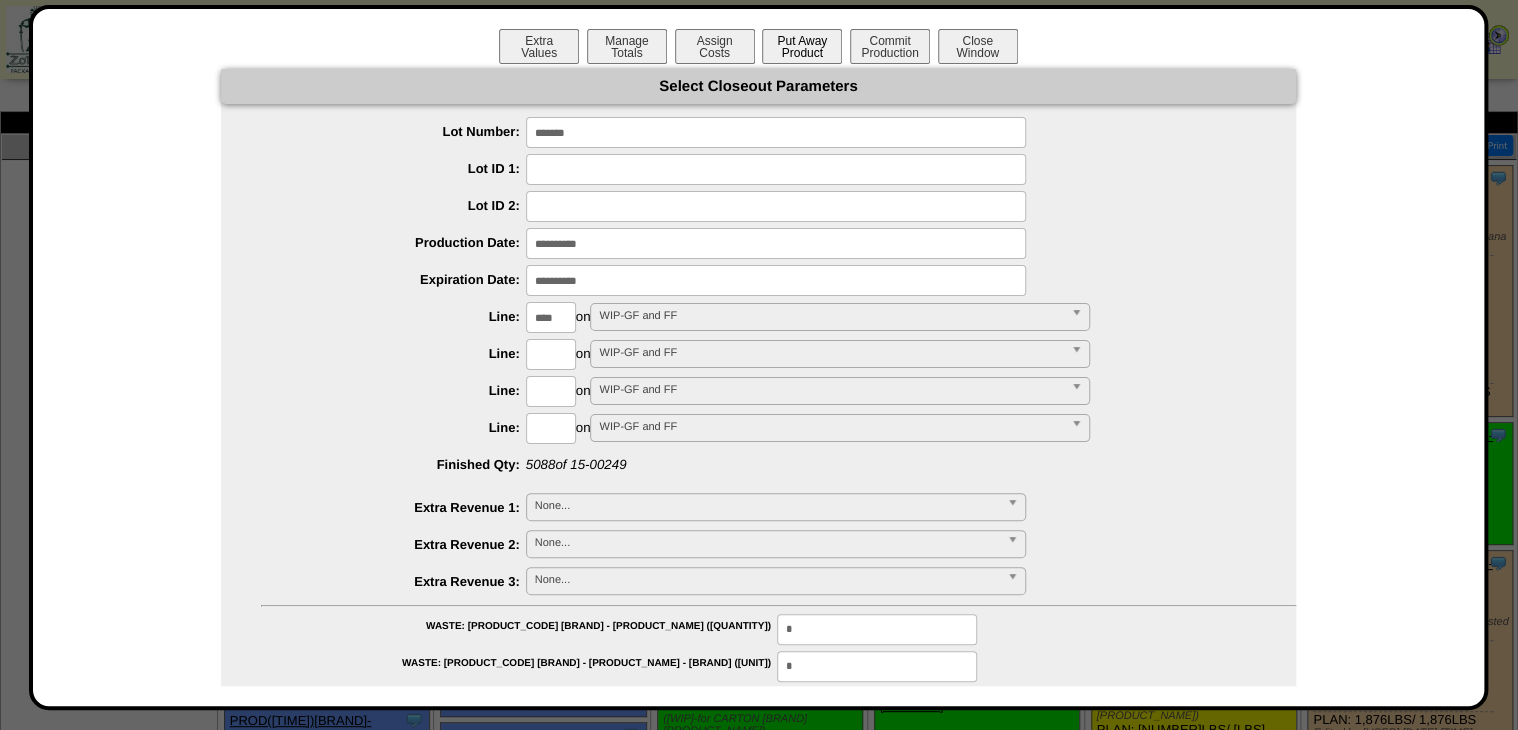 click on "Put Away Product" at bounding box center [802, 46] 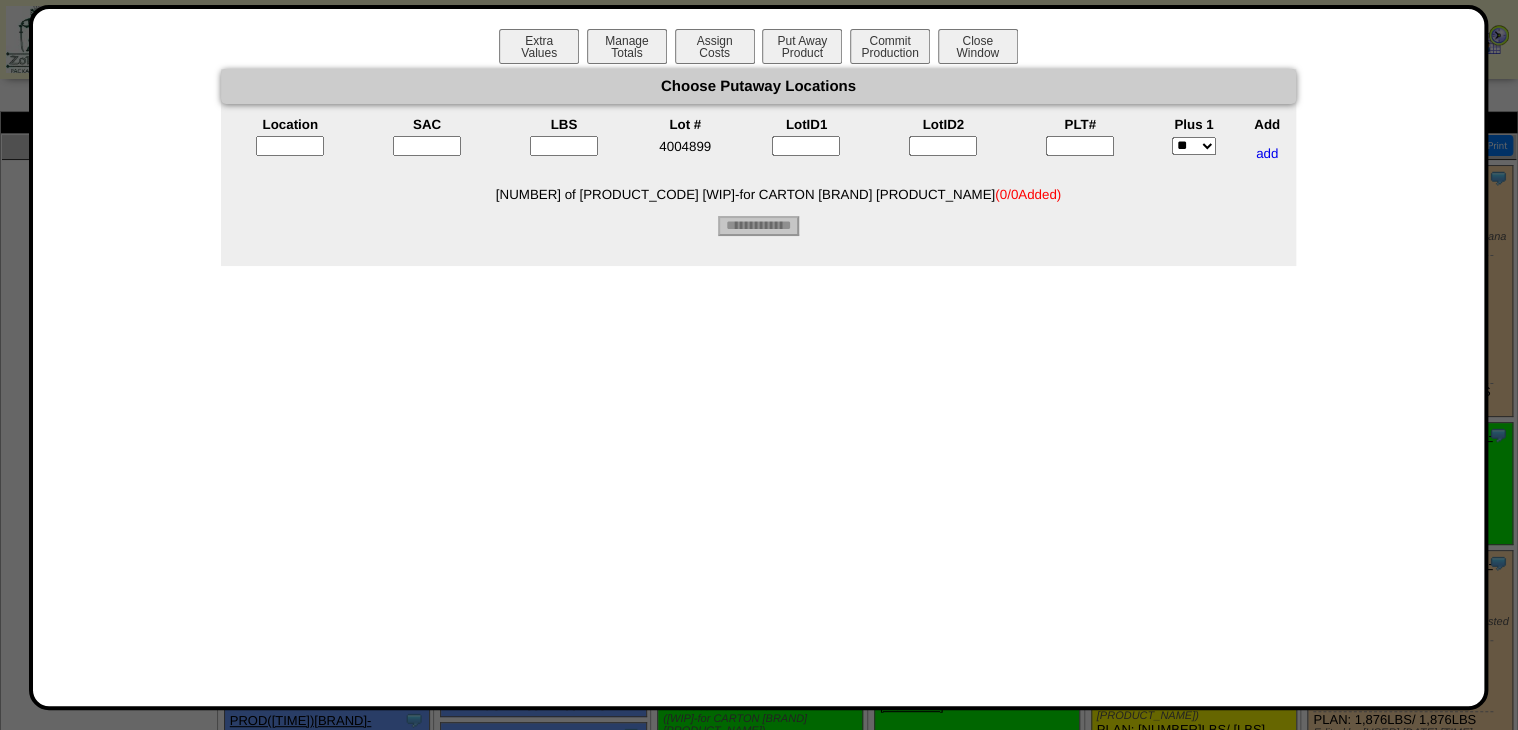 type 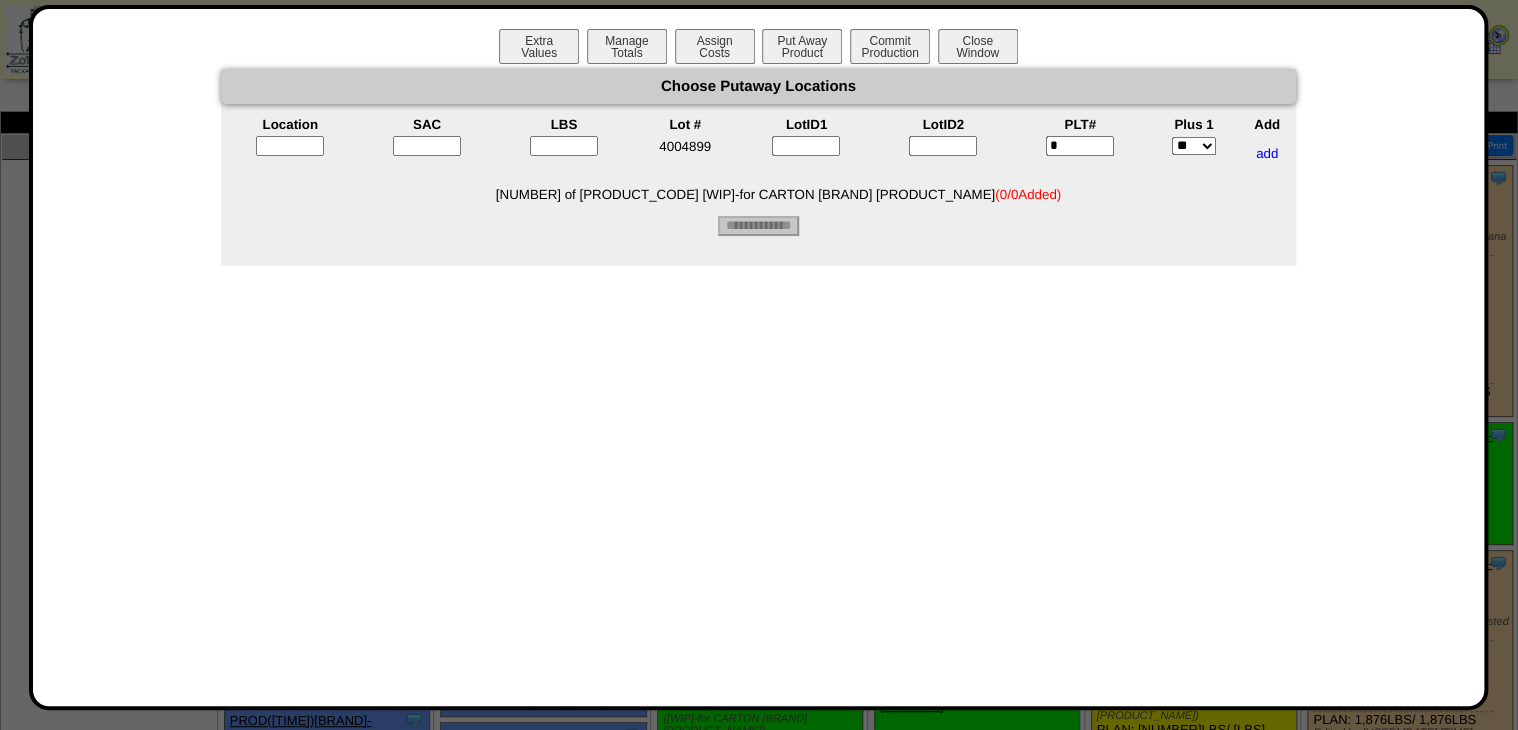 type on "*" 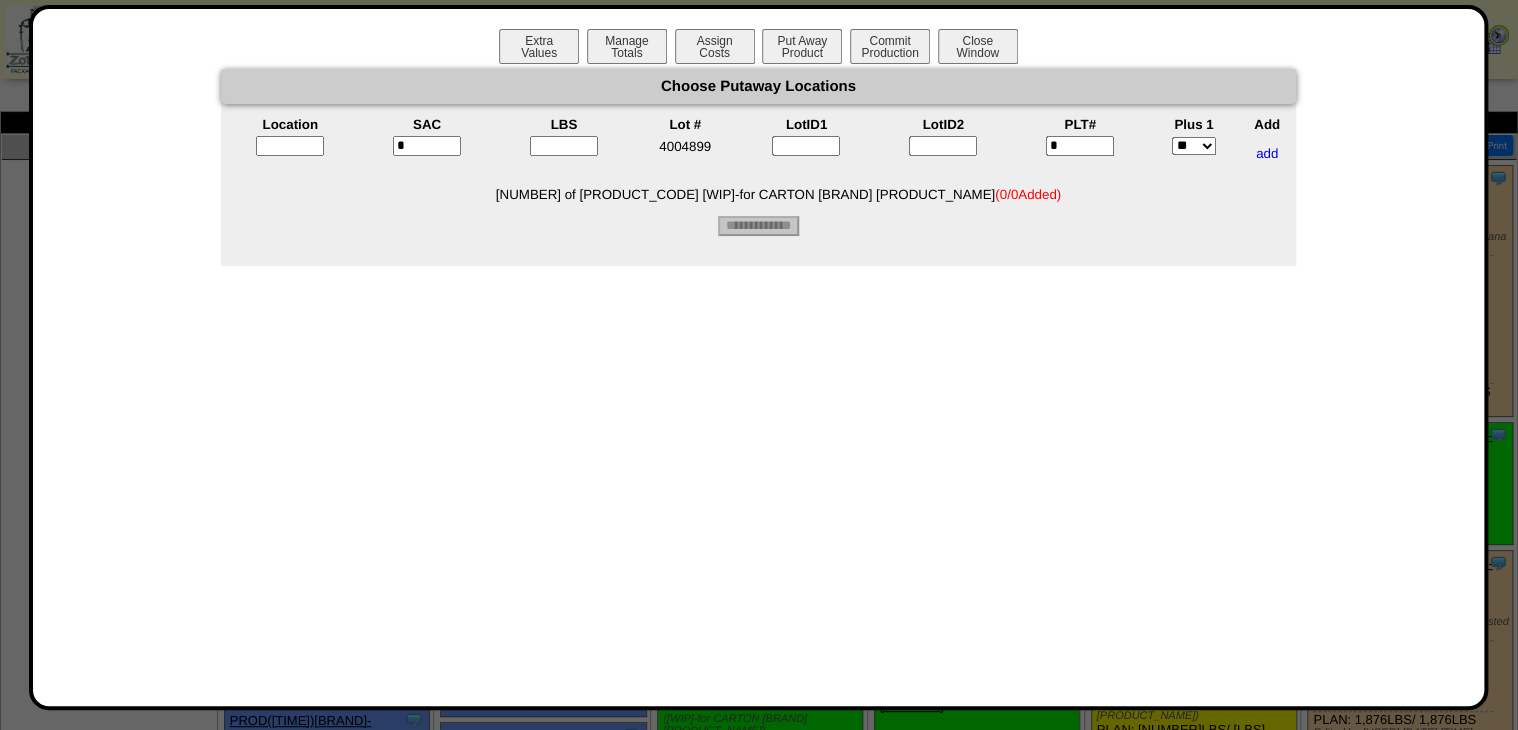 type on "*" 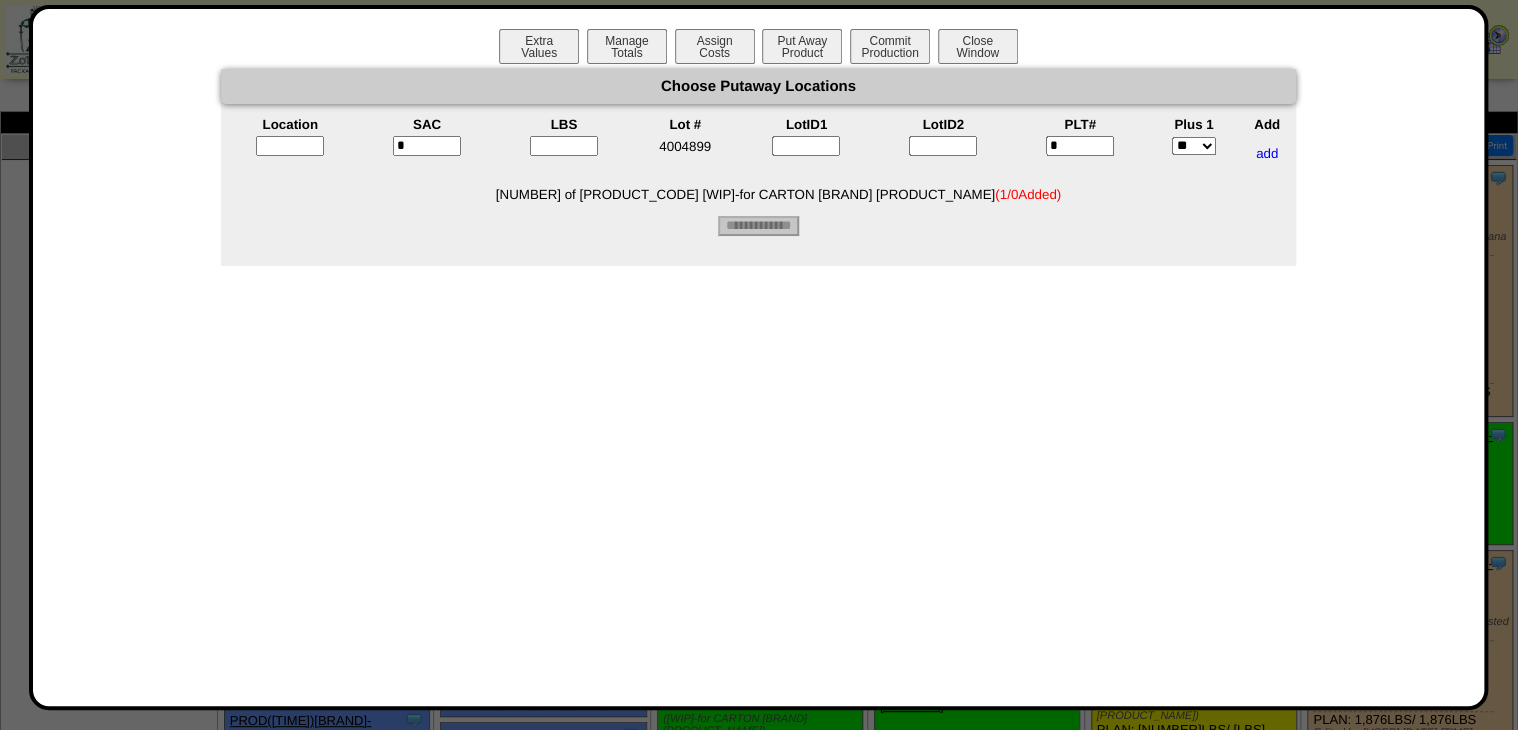 click on "*" at bounding box center [1080, 146] 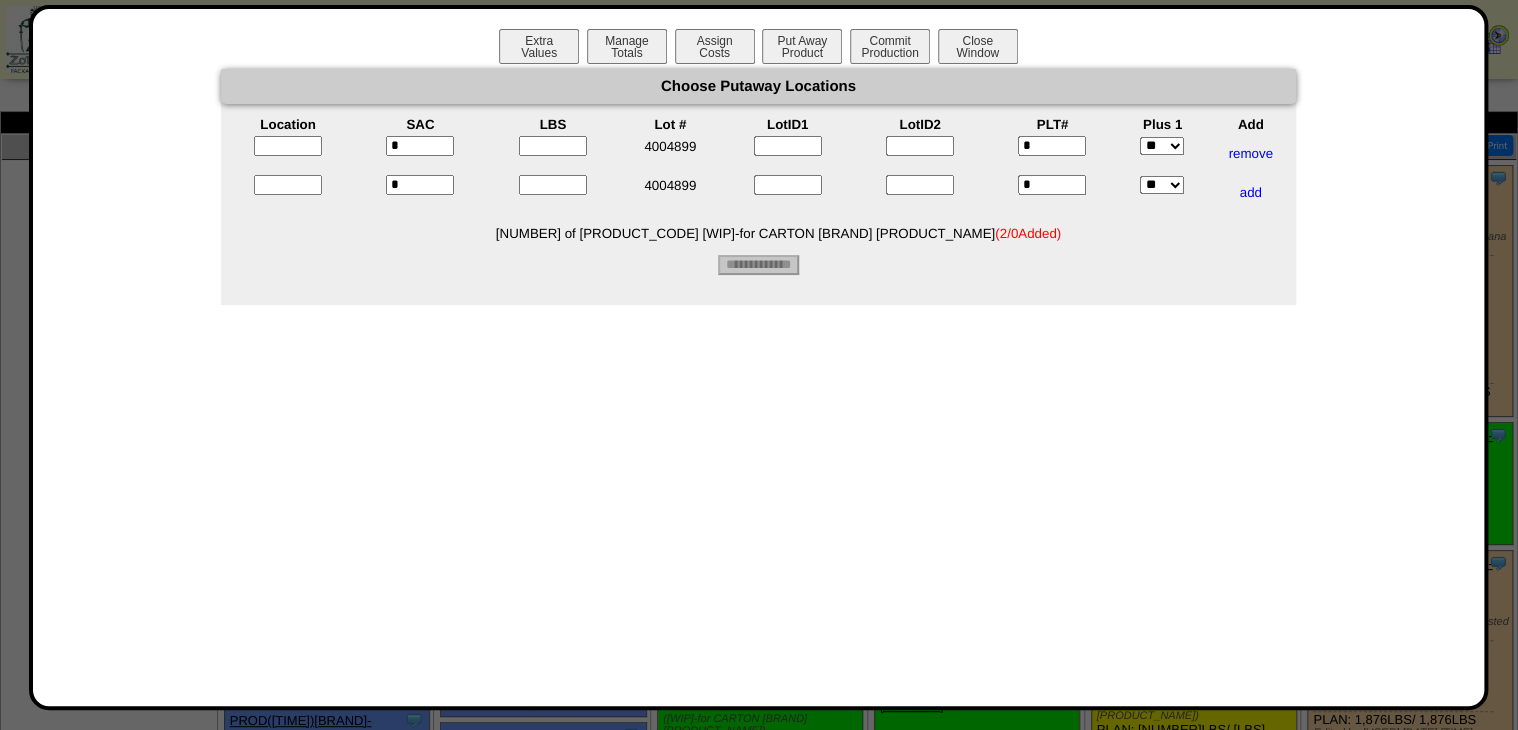 click on "*" at bounding box center (1052, 185) 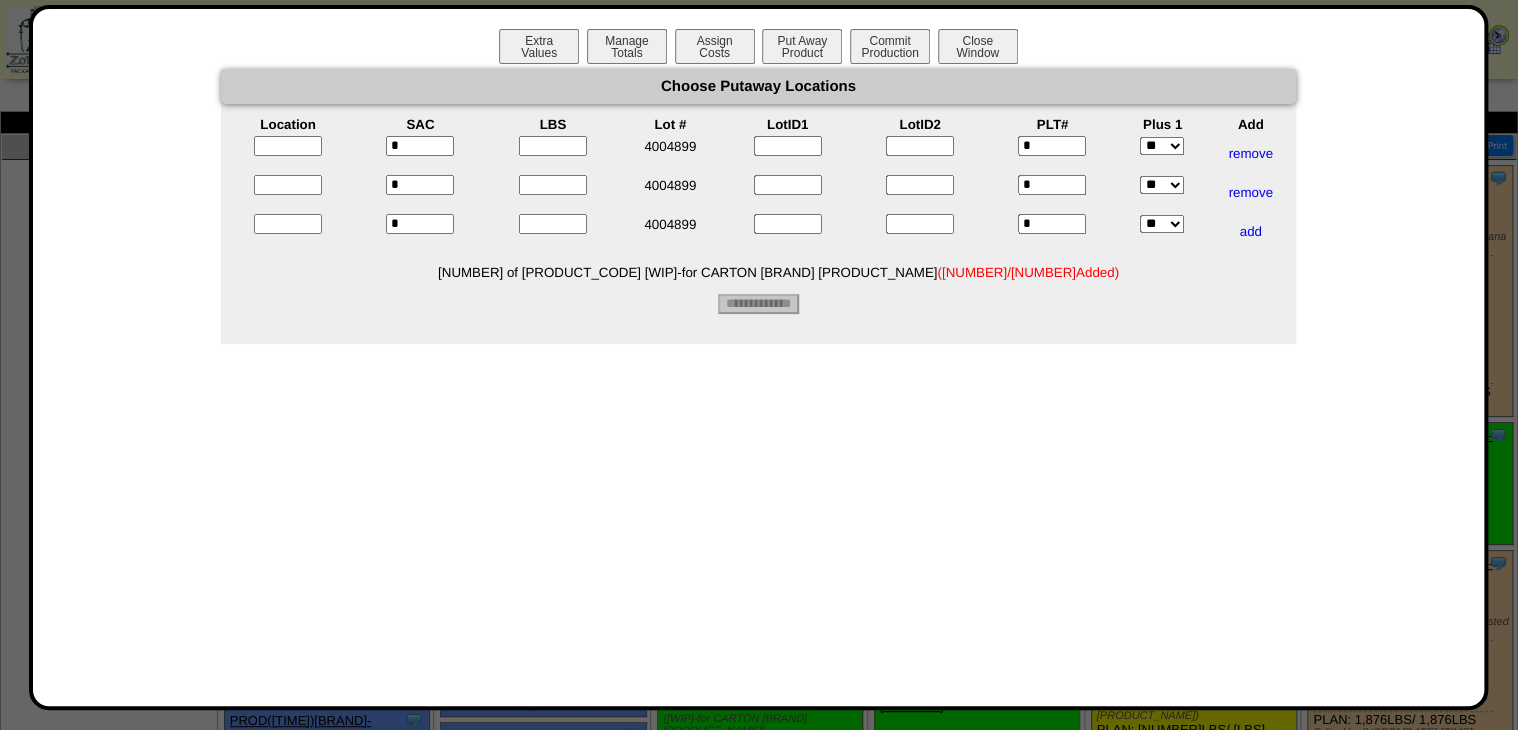 click at bounding box center [553, 146] 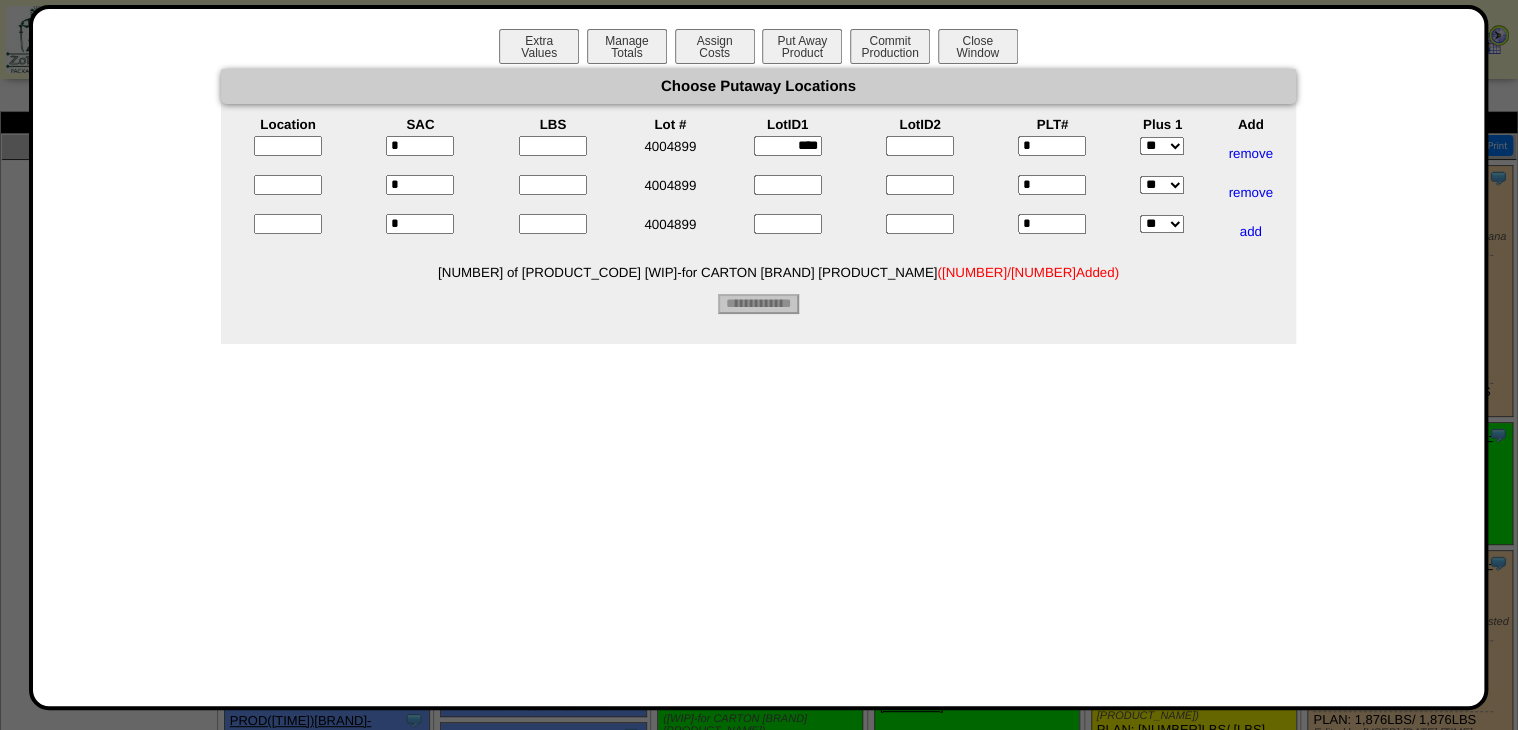 type on "****" 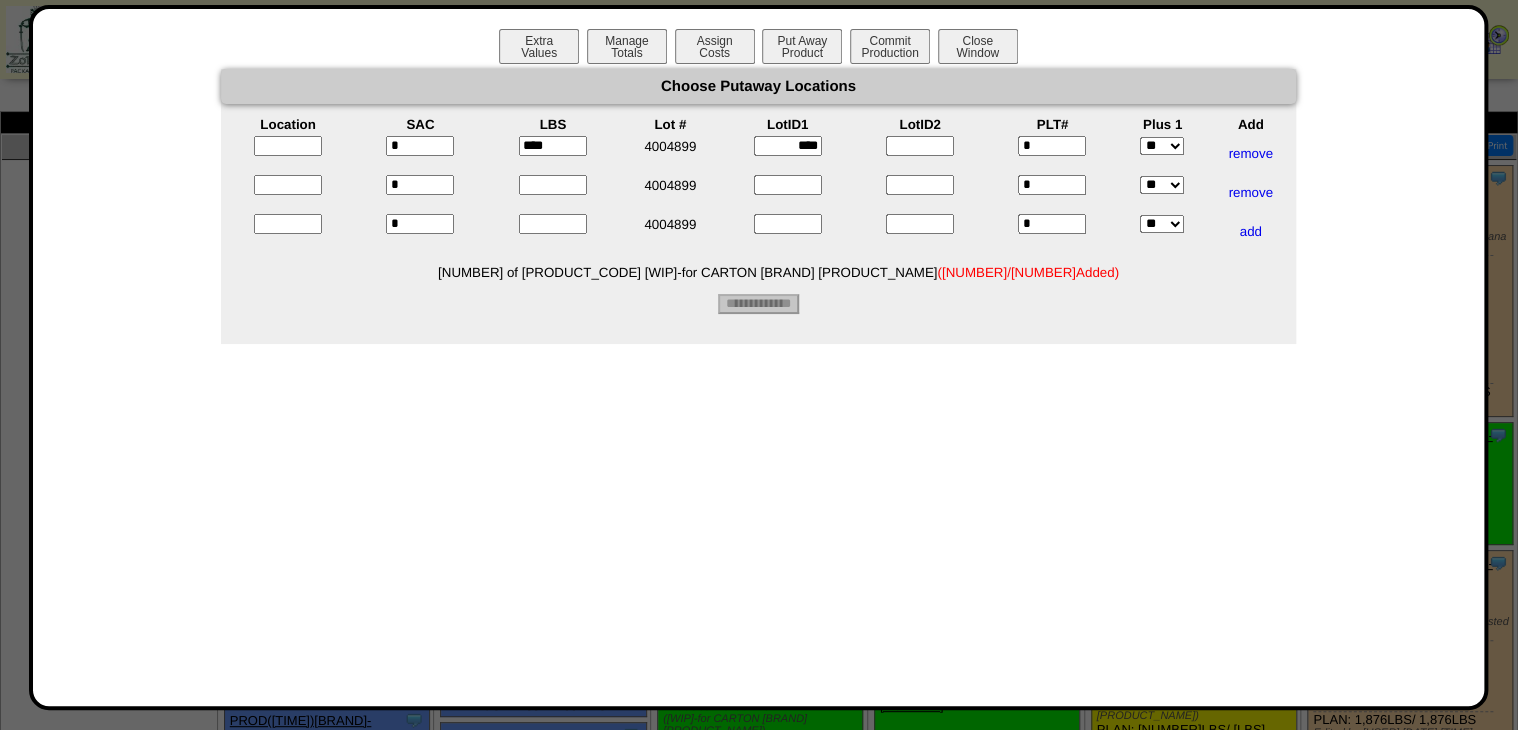 type on "****" 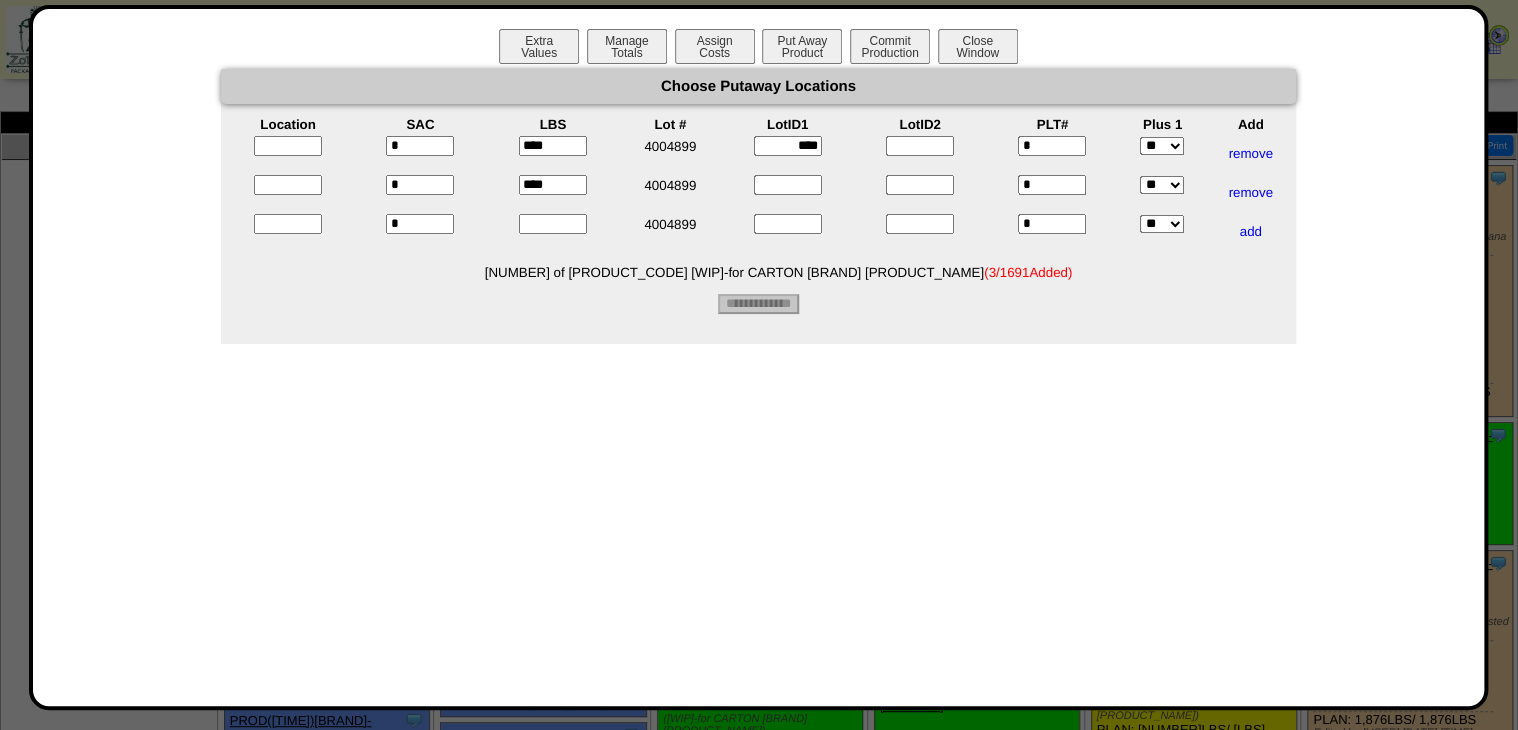 type on "****" 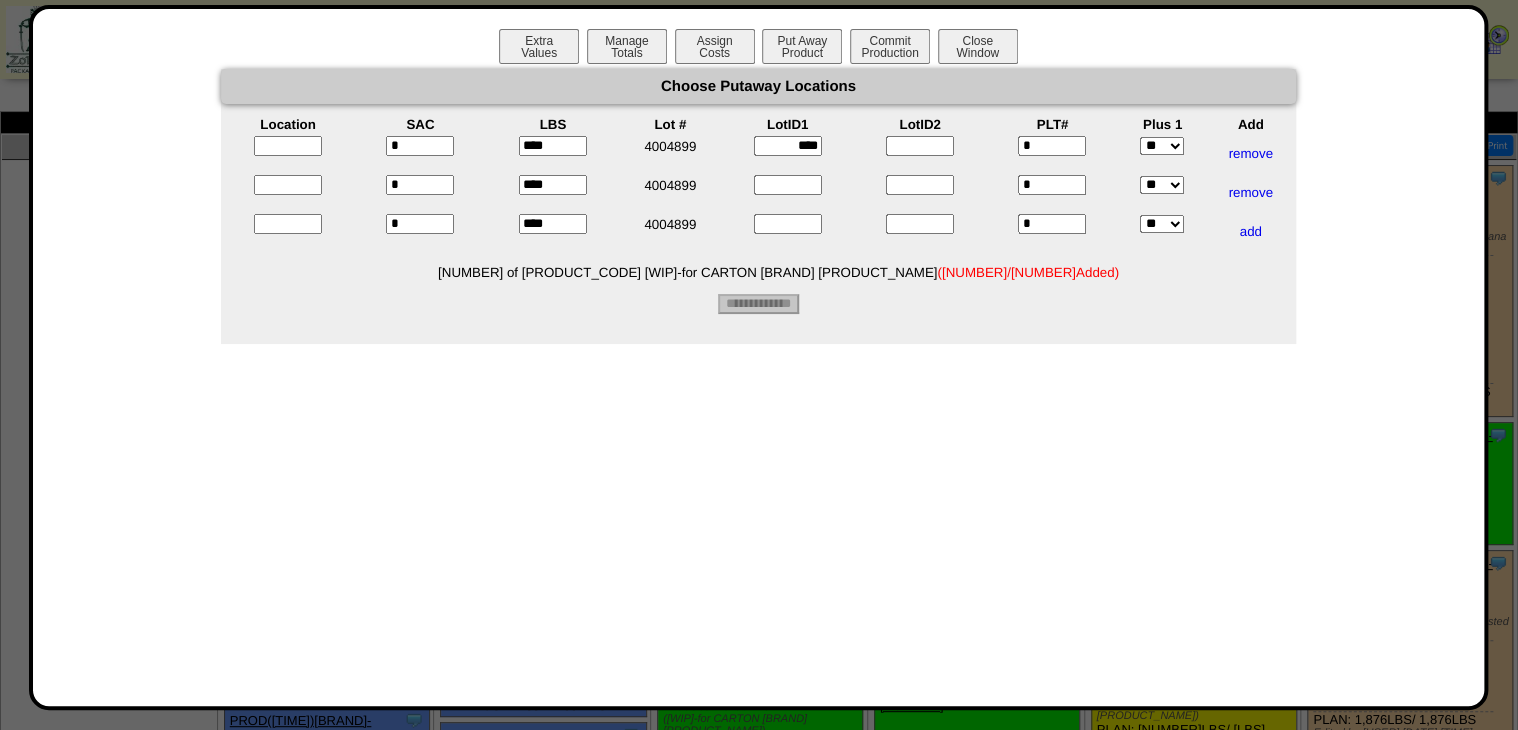 type on "****" 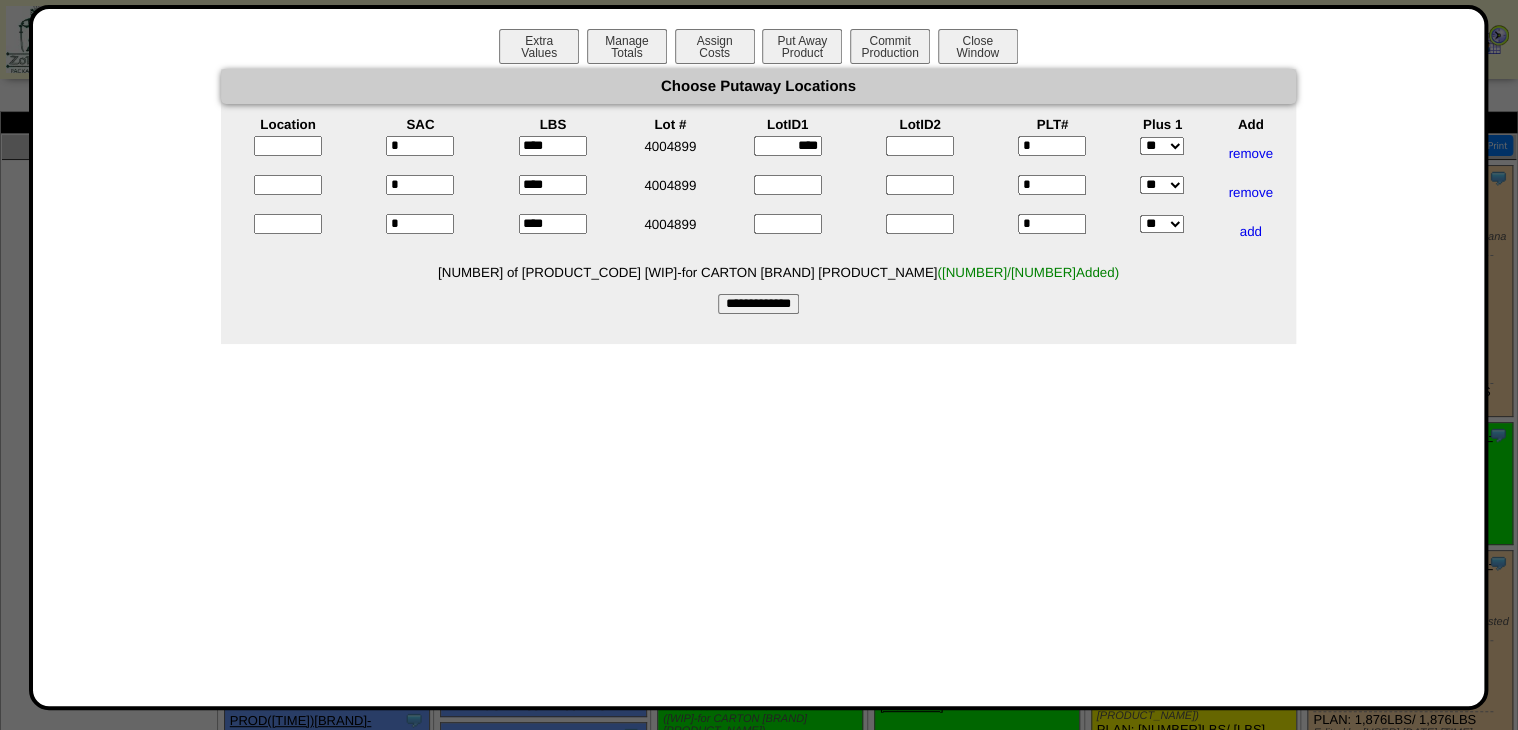 click on "****" at bounding box center (787, 153) 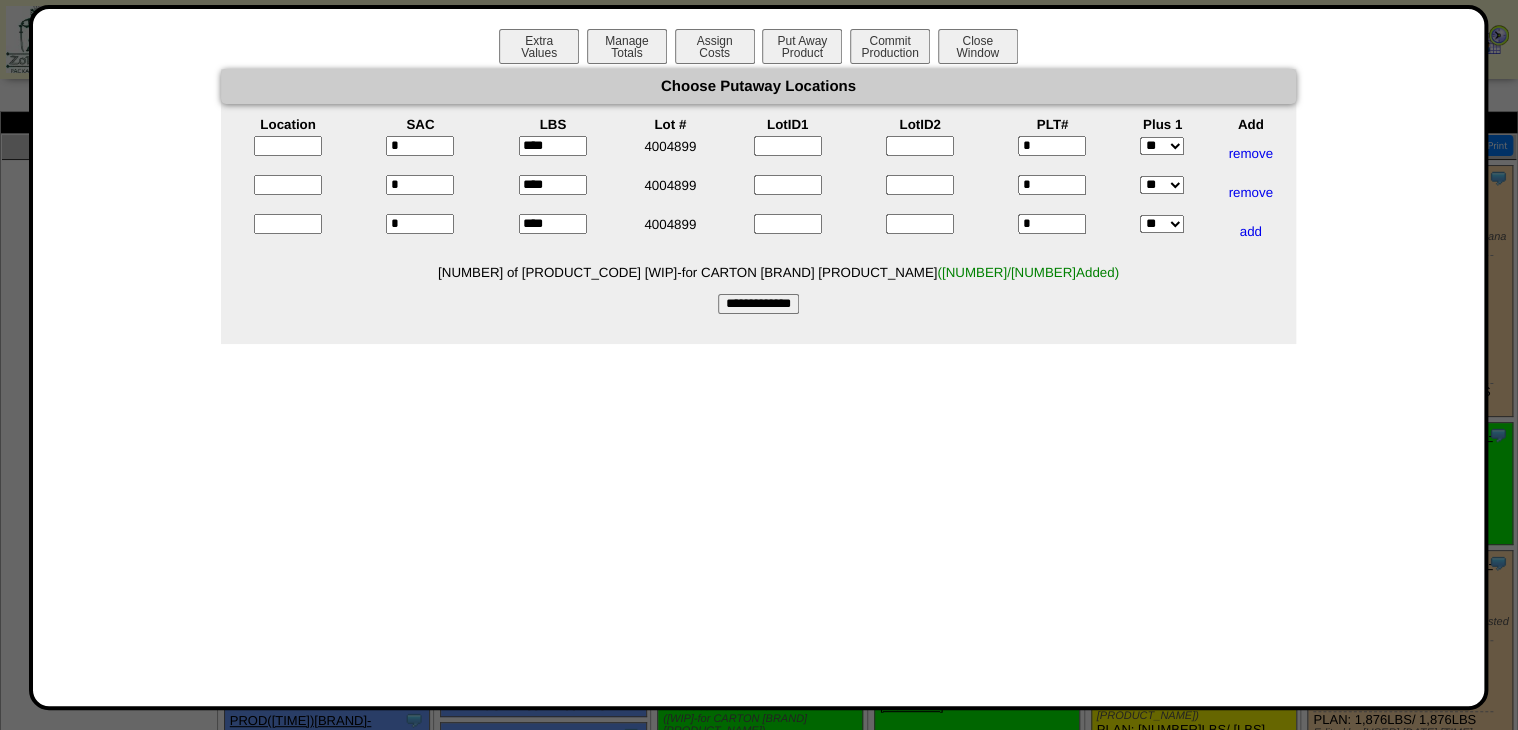 type 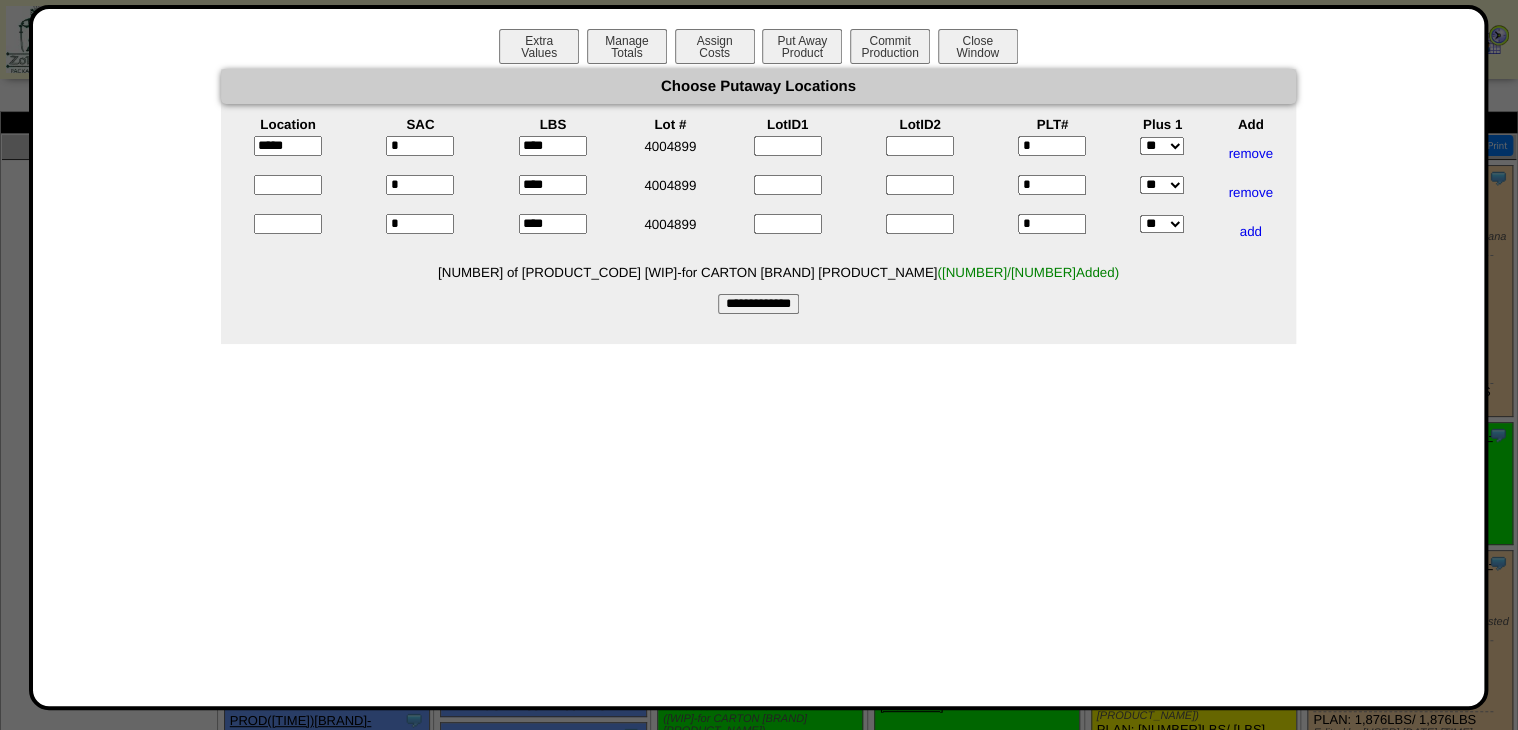 click at bounding box center (288, 224) 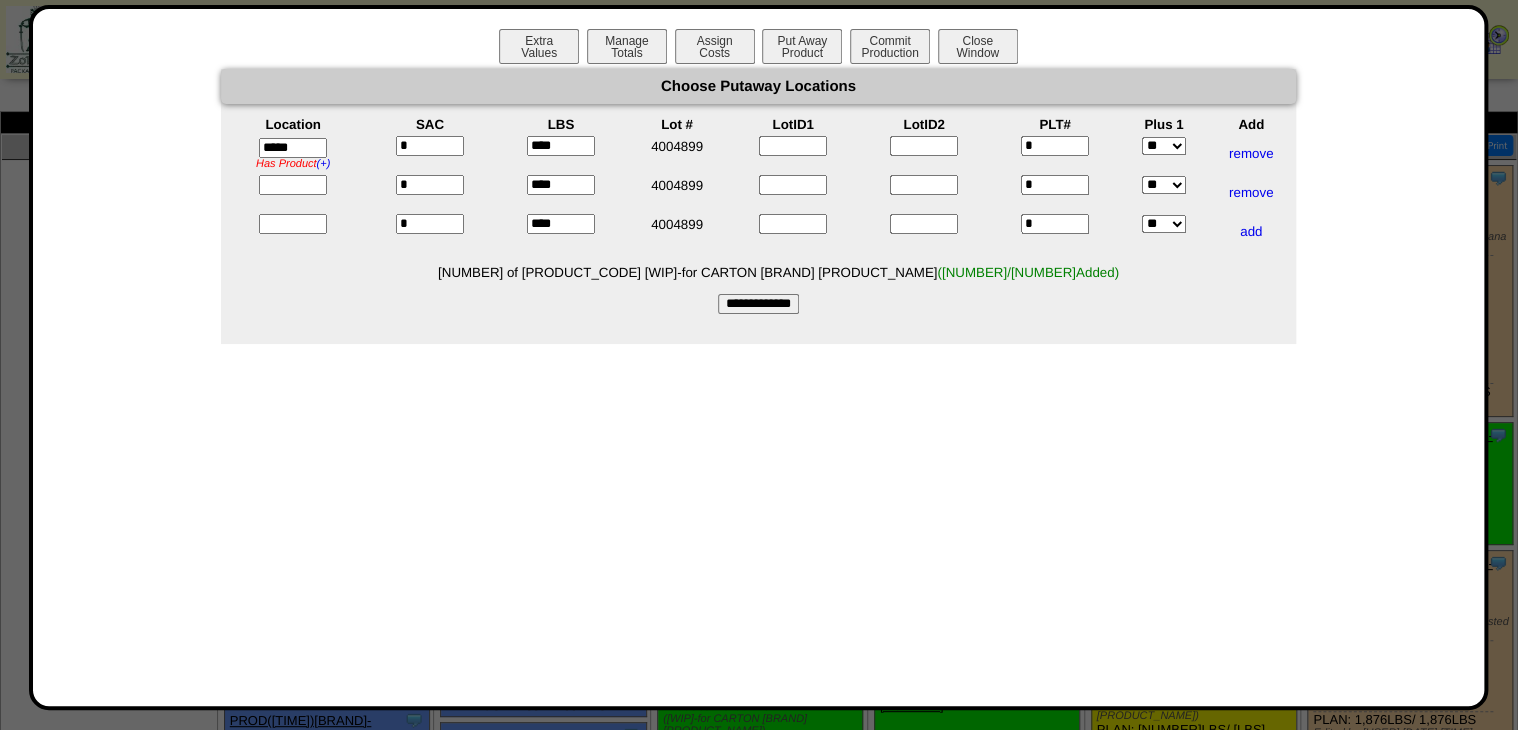 type on "*****" 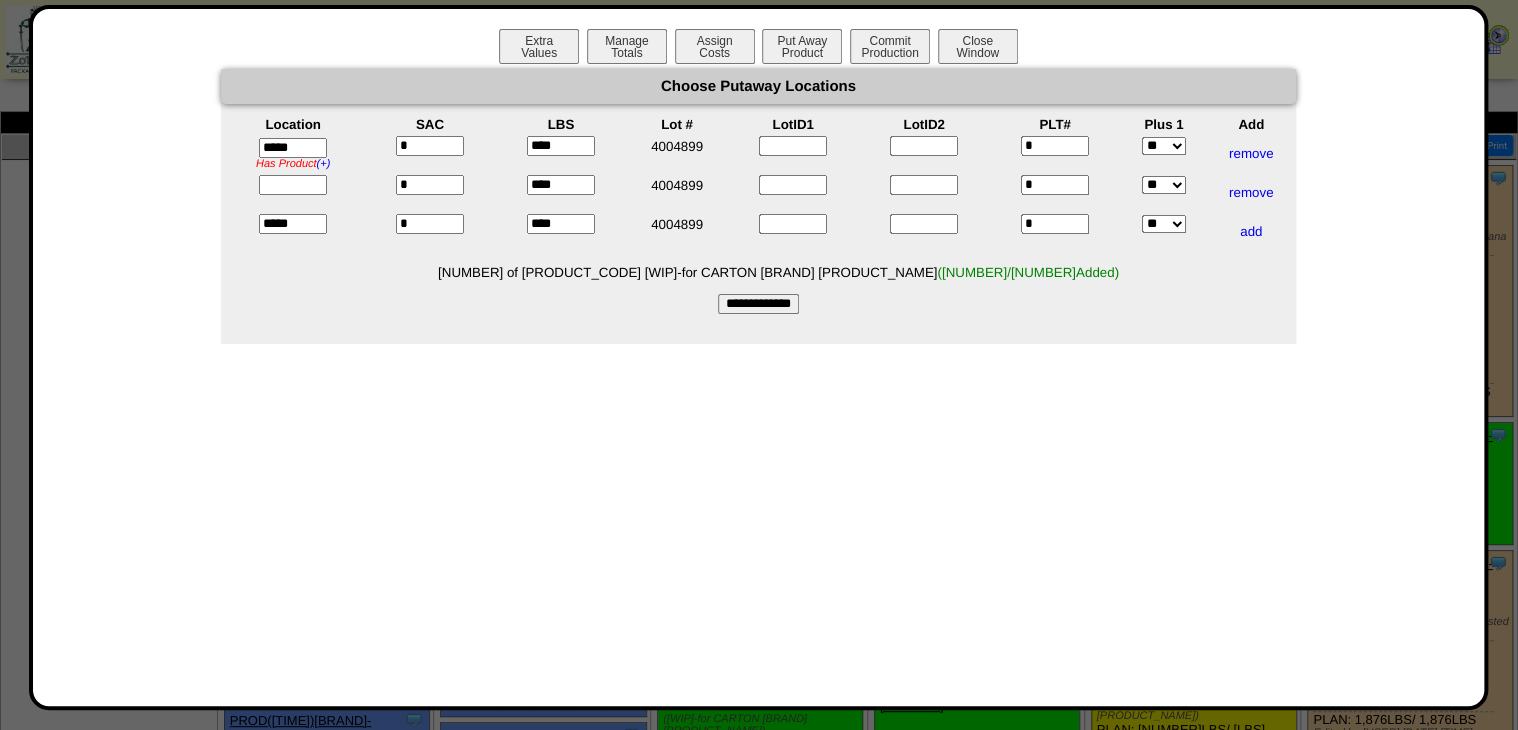 click at bounding box center (293, 185) 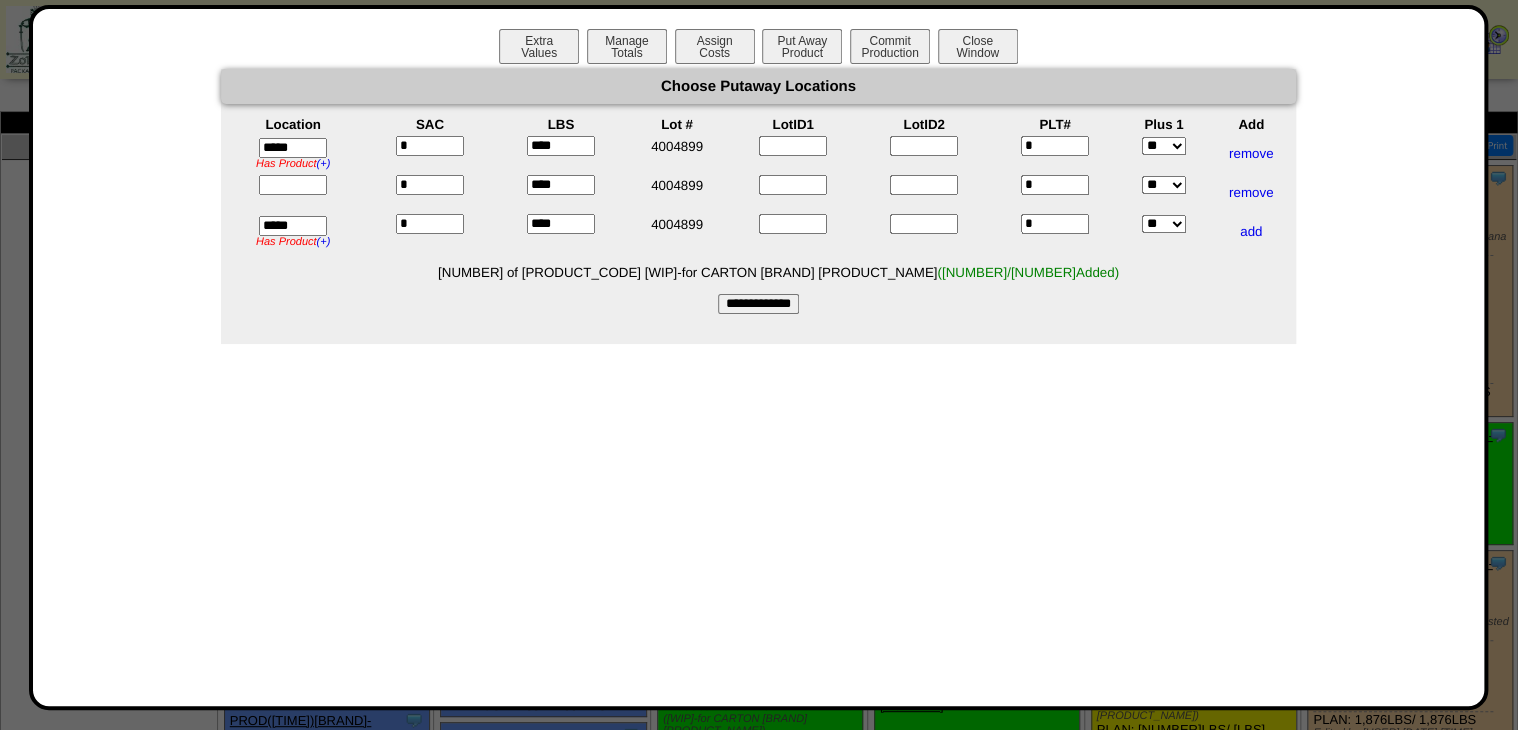 type on "*****" 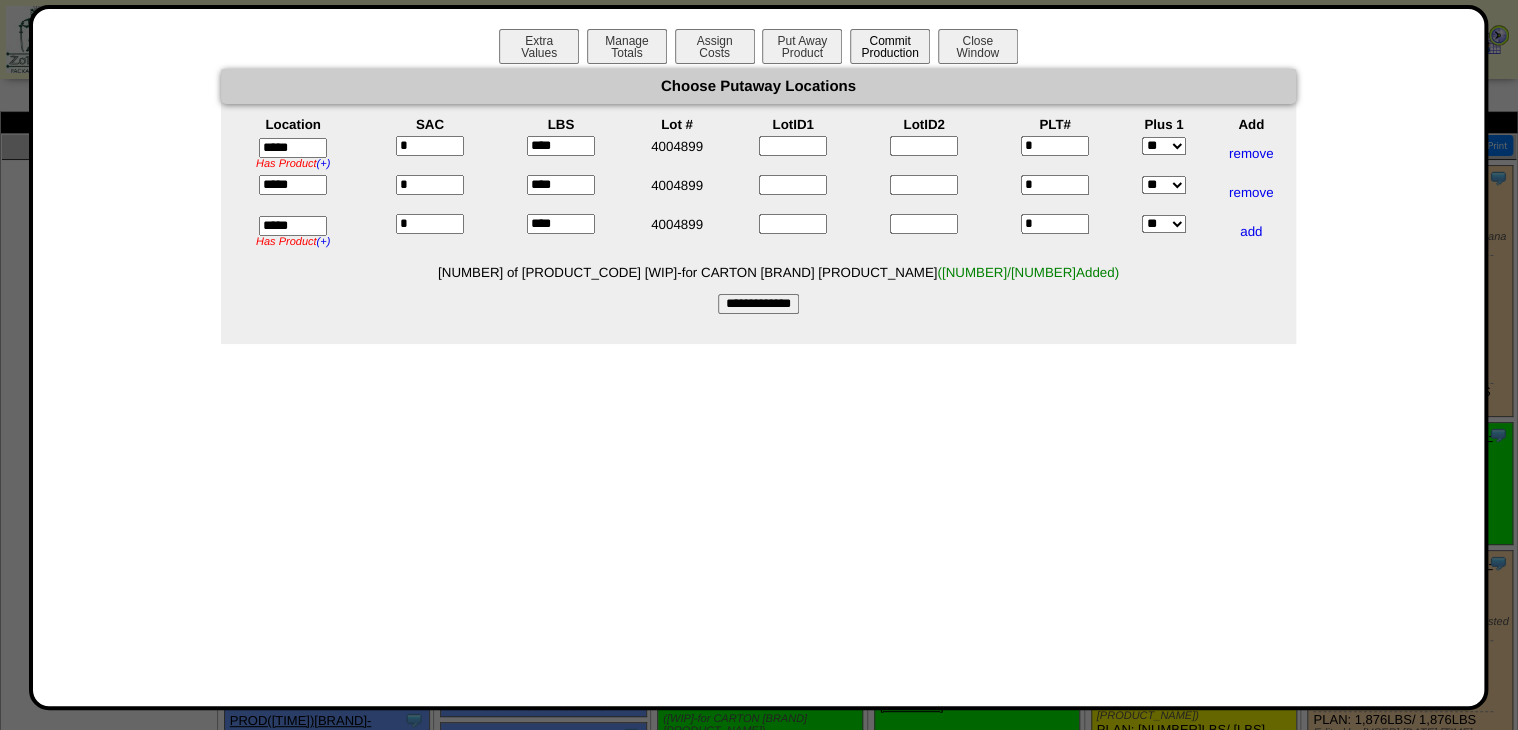 click on "**********" at bounding box center (758, 304) 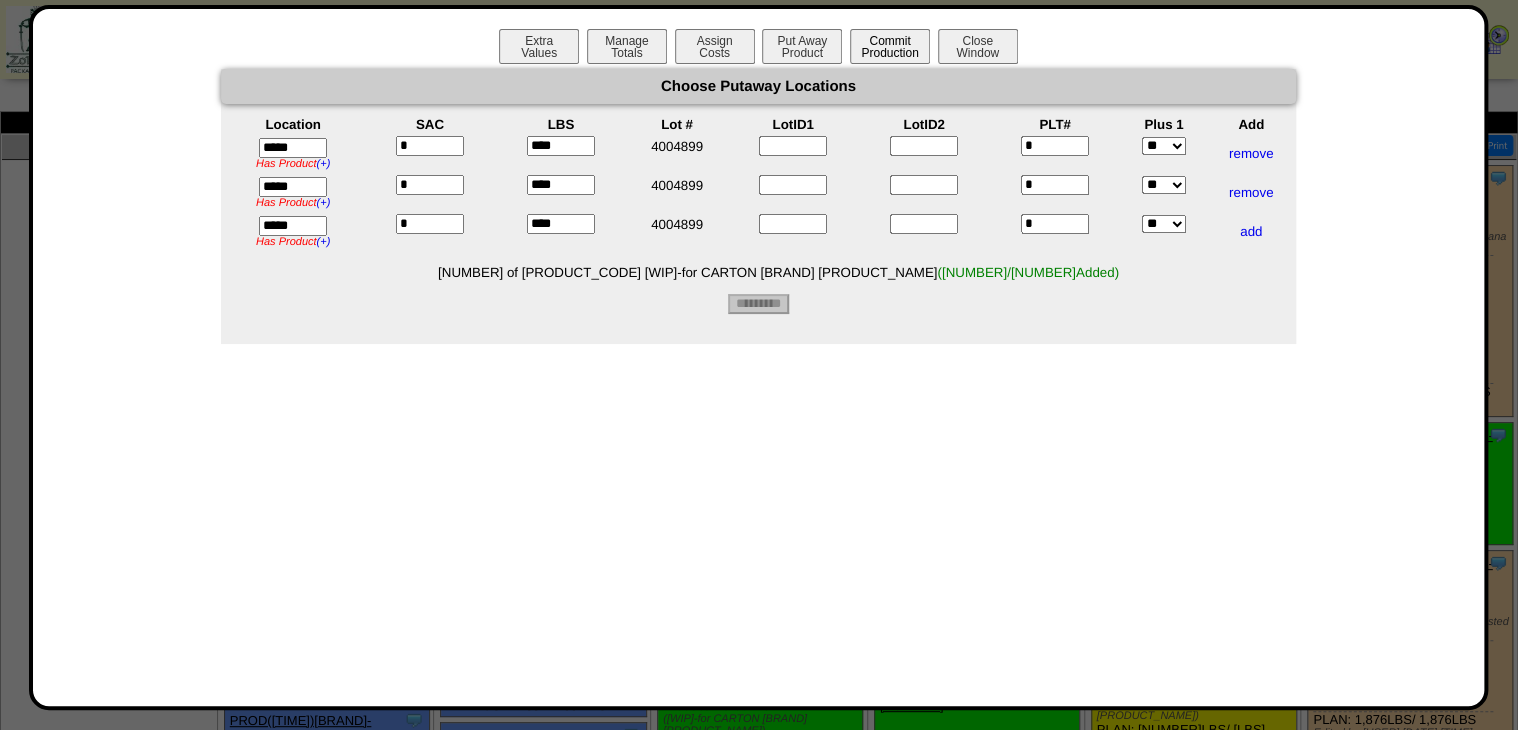 type on "*********" 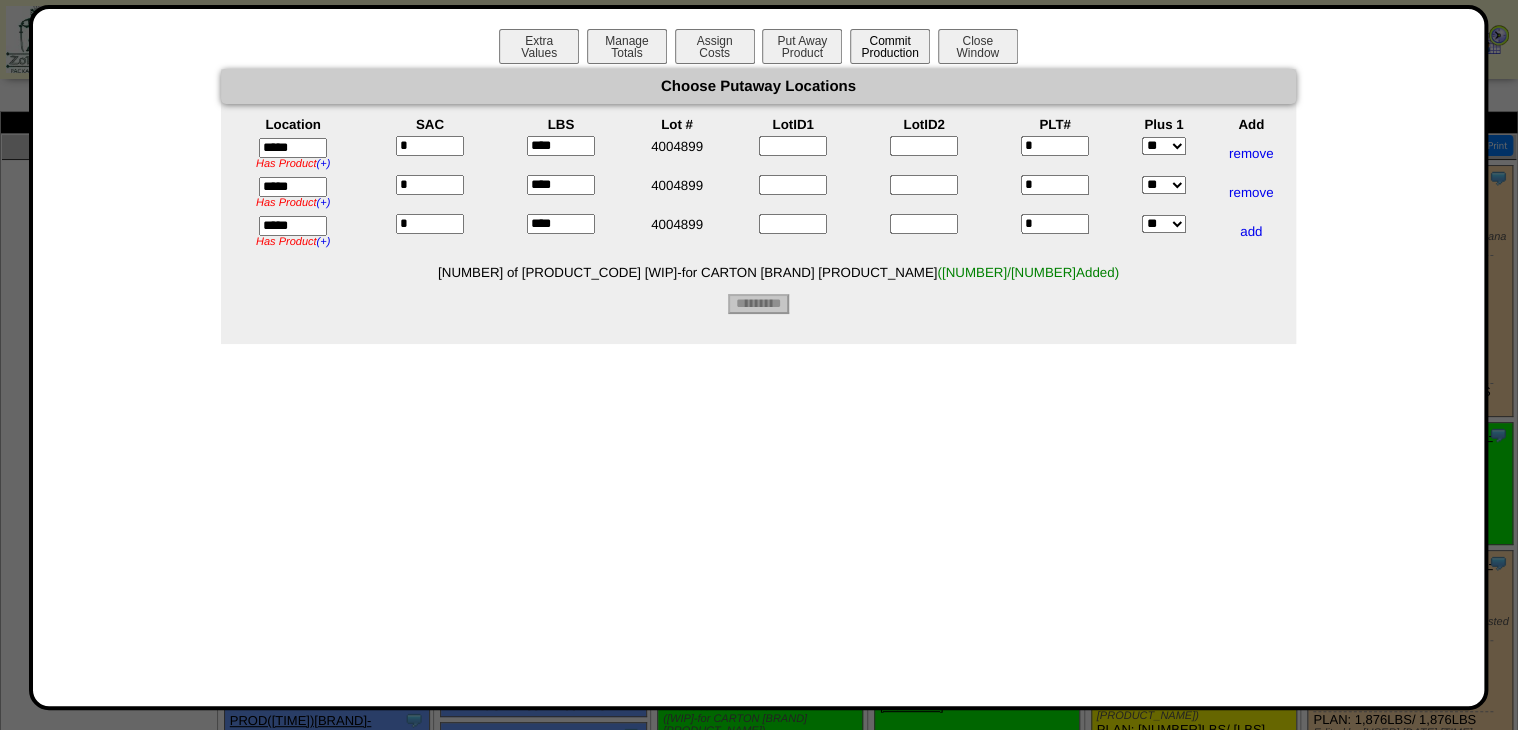 click on "Commit Production" at bounding box center (890, 46) 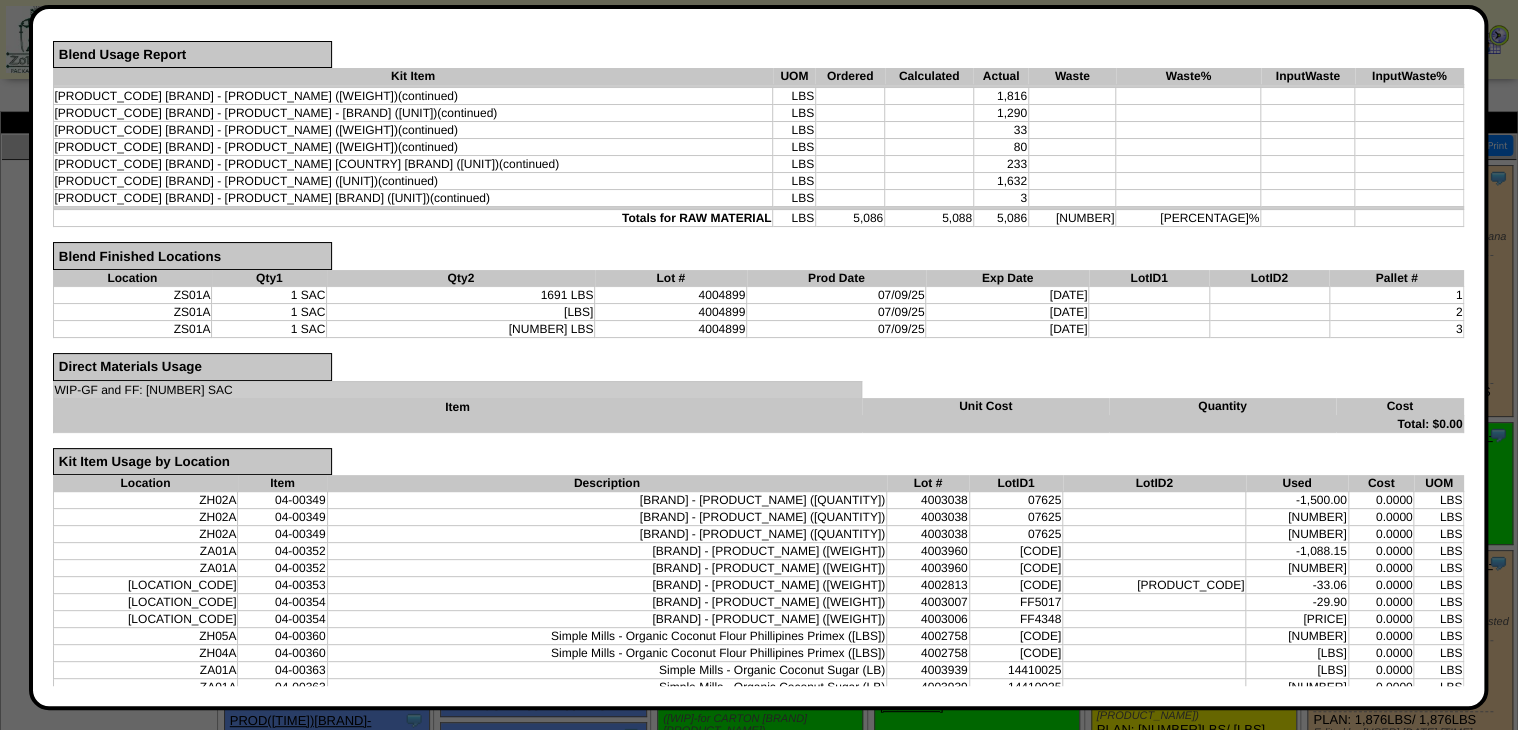 scroll, scrollTop: 478, scrollLeft: 0, axis: vertical 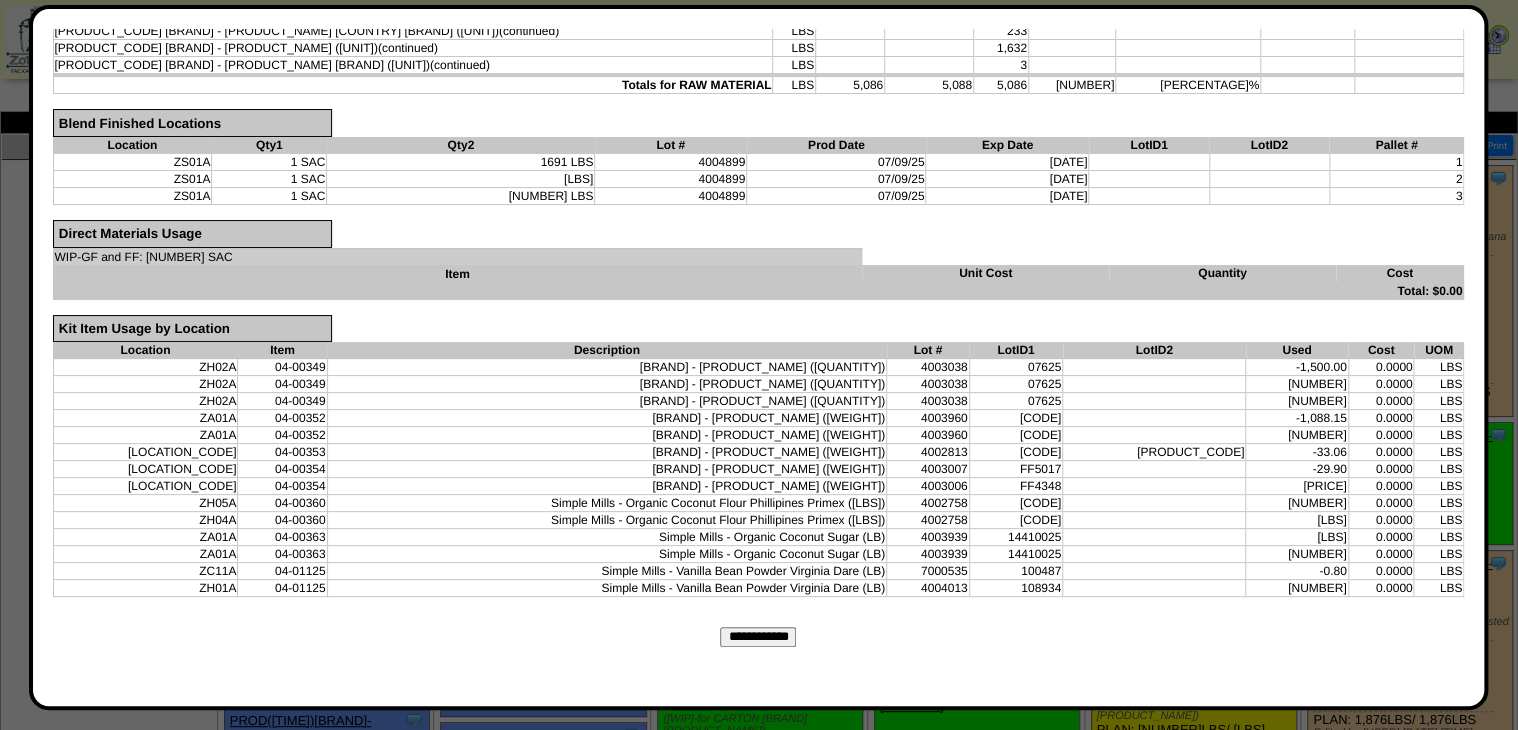click on "**********" at bounding box center (758, 637) 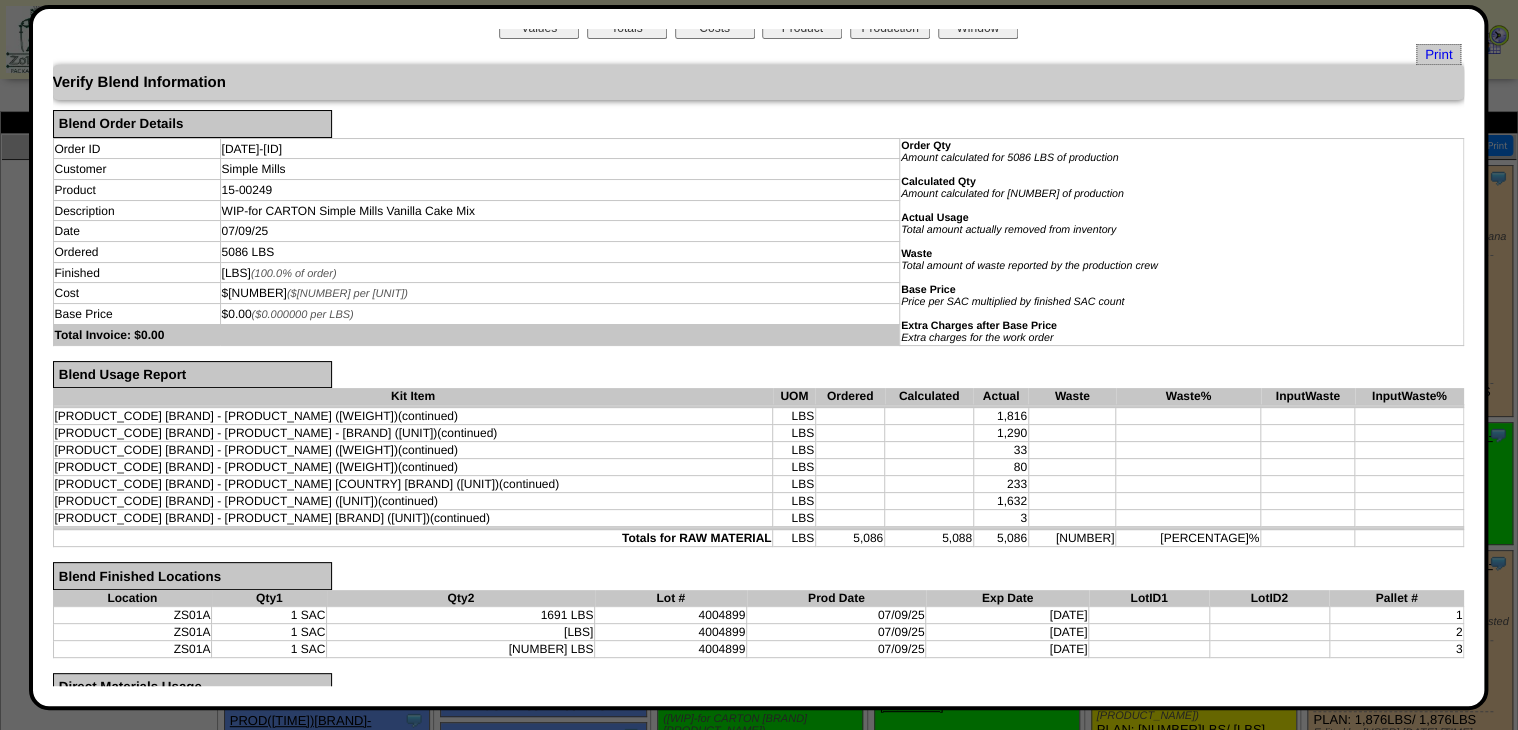 scroll, scrollTop: 0, scrollLeft: 0, axis: both 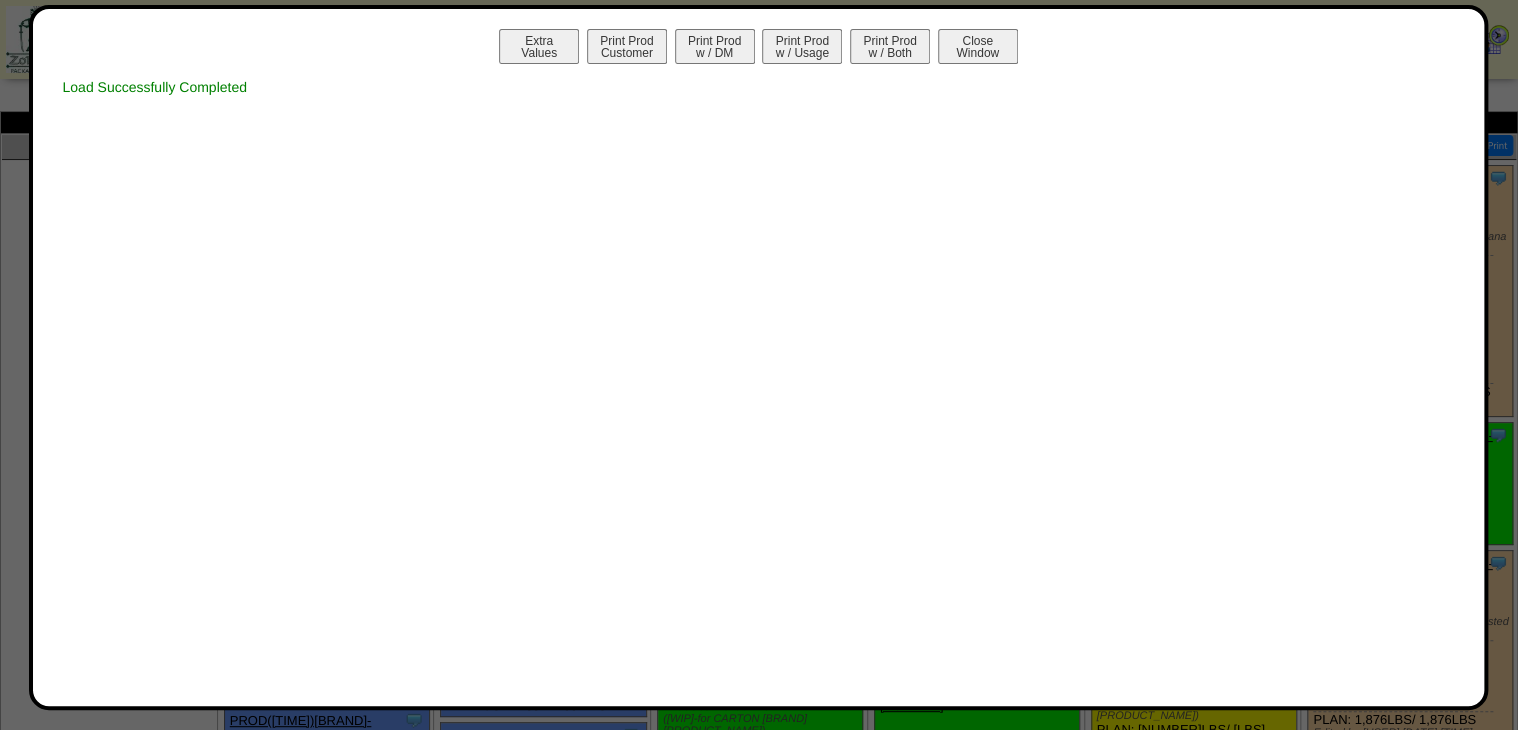 click on "Print Prod w / Both" at bounding box center (890, 46) 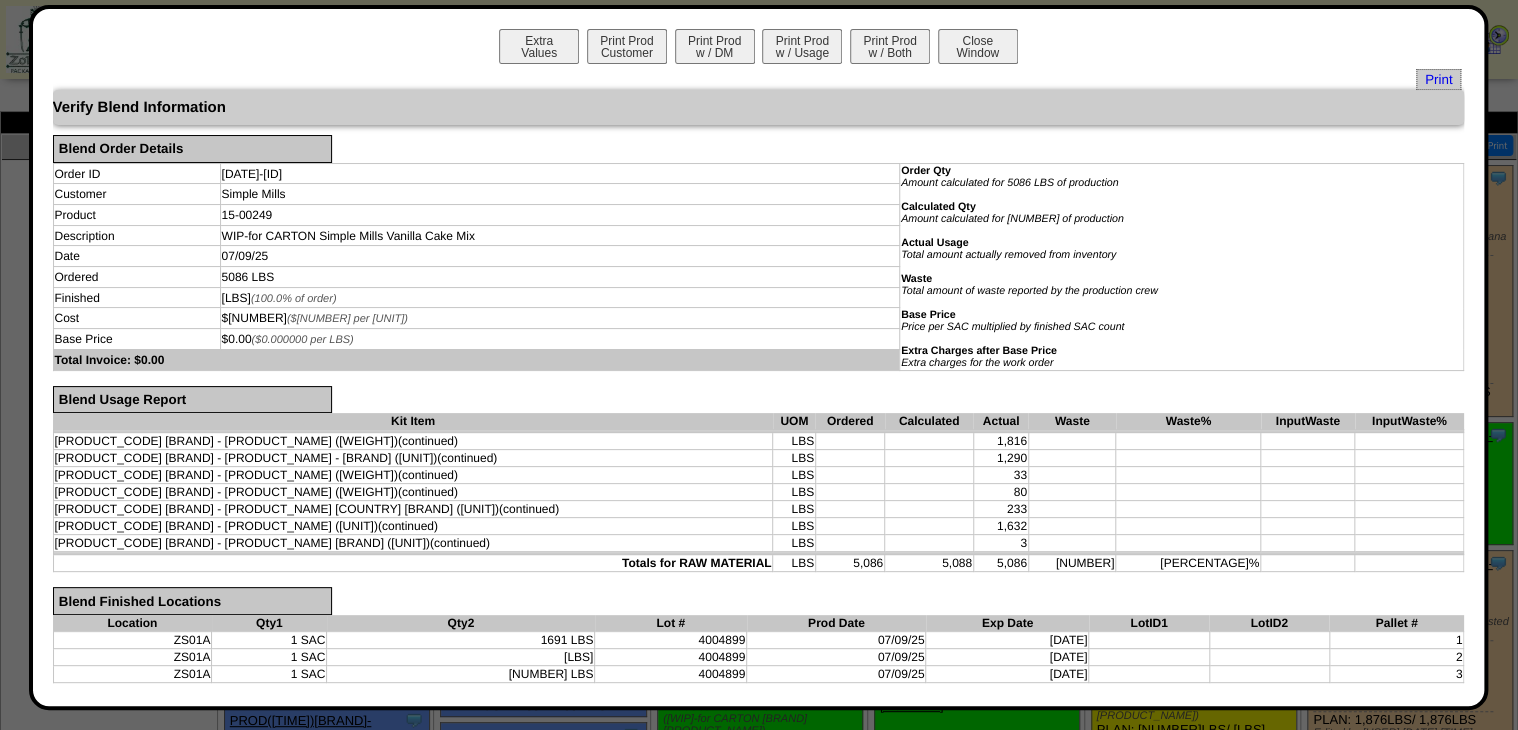 click on "Print" at bounding box center [1438, 79] 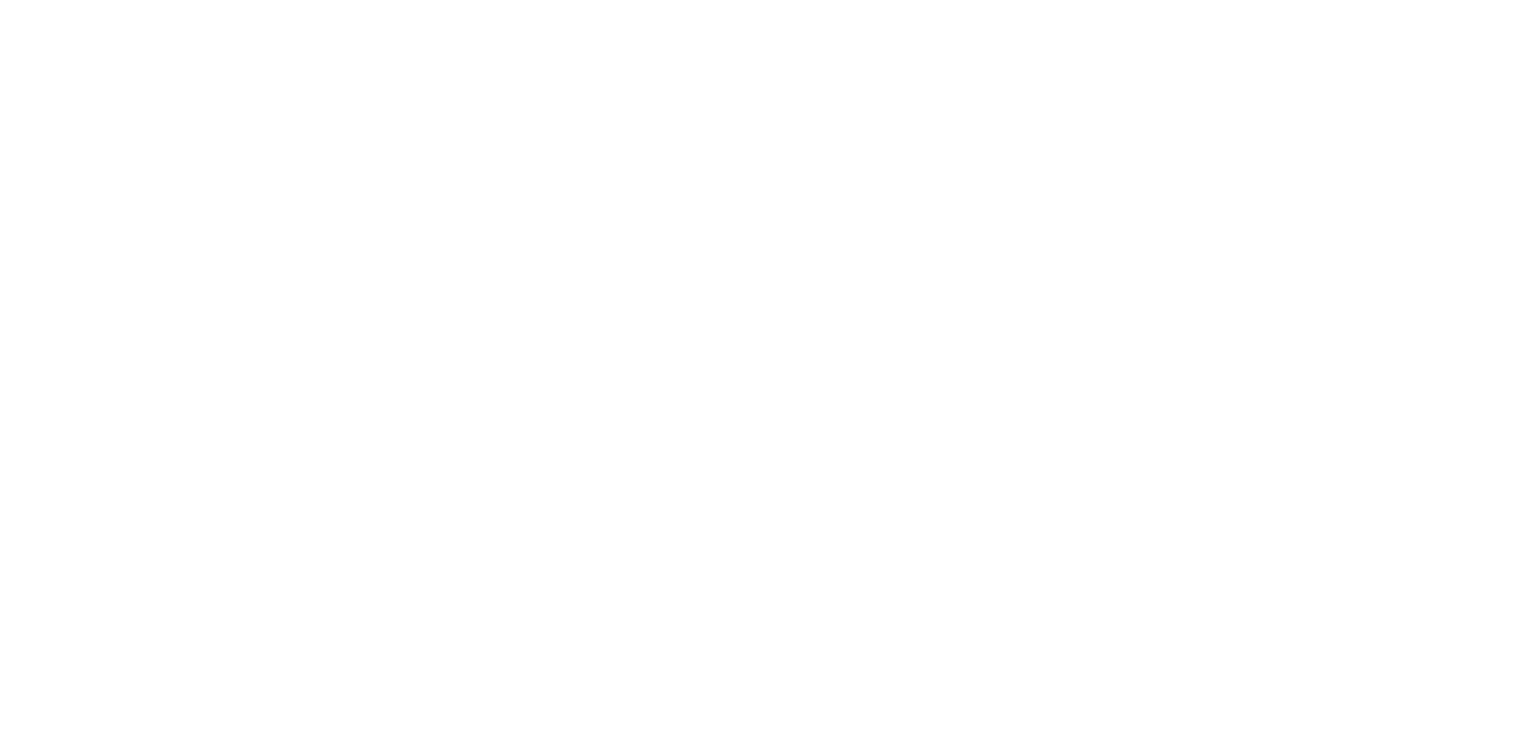 scroll, scrollTop: 0, scrollLeft: 0, axis: both 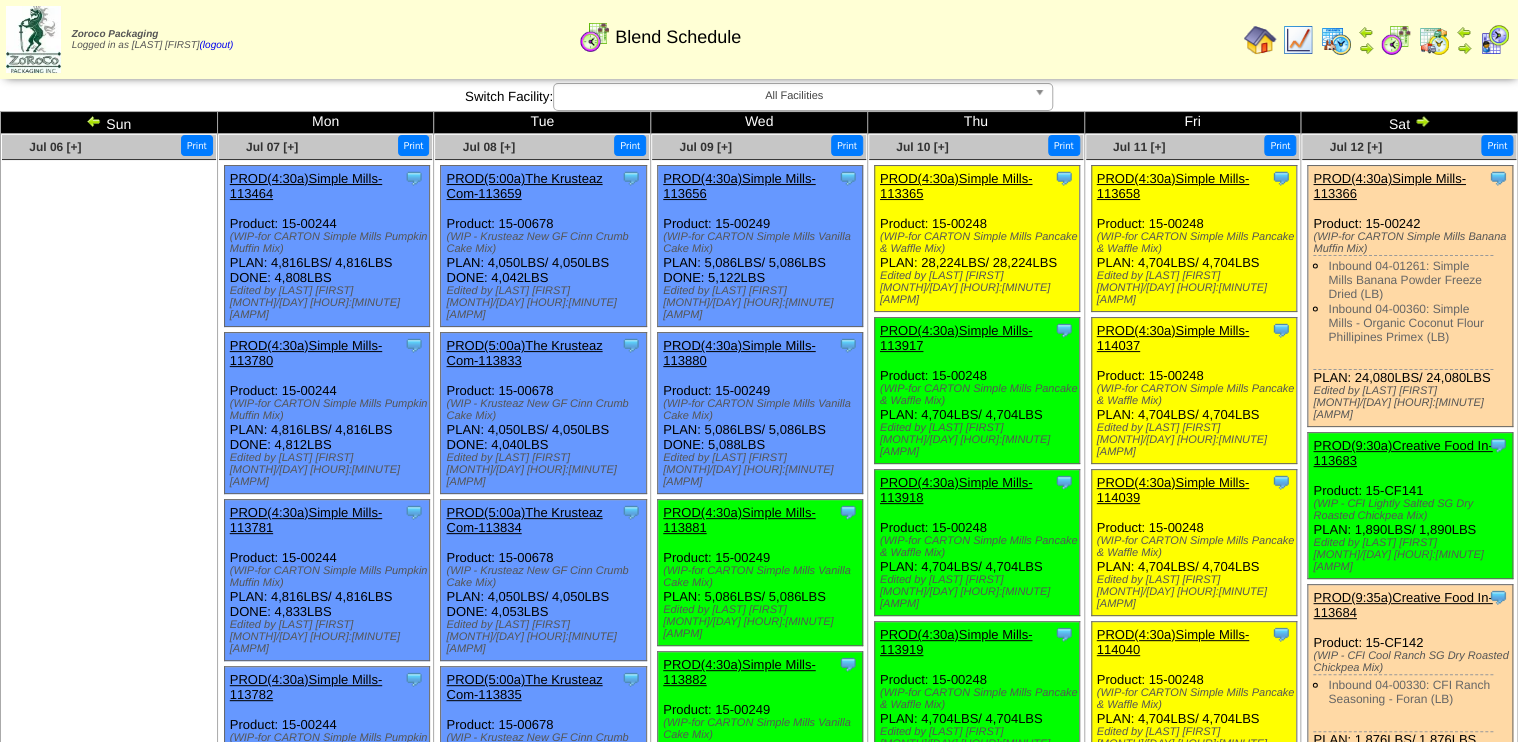 click on "PROD(4:30a)Simple Mills-113881" at bounding box center [739, 520] 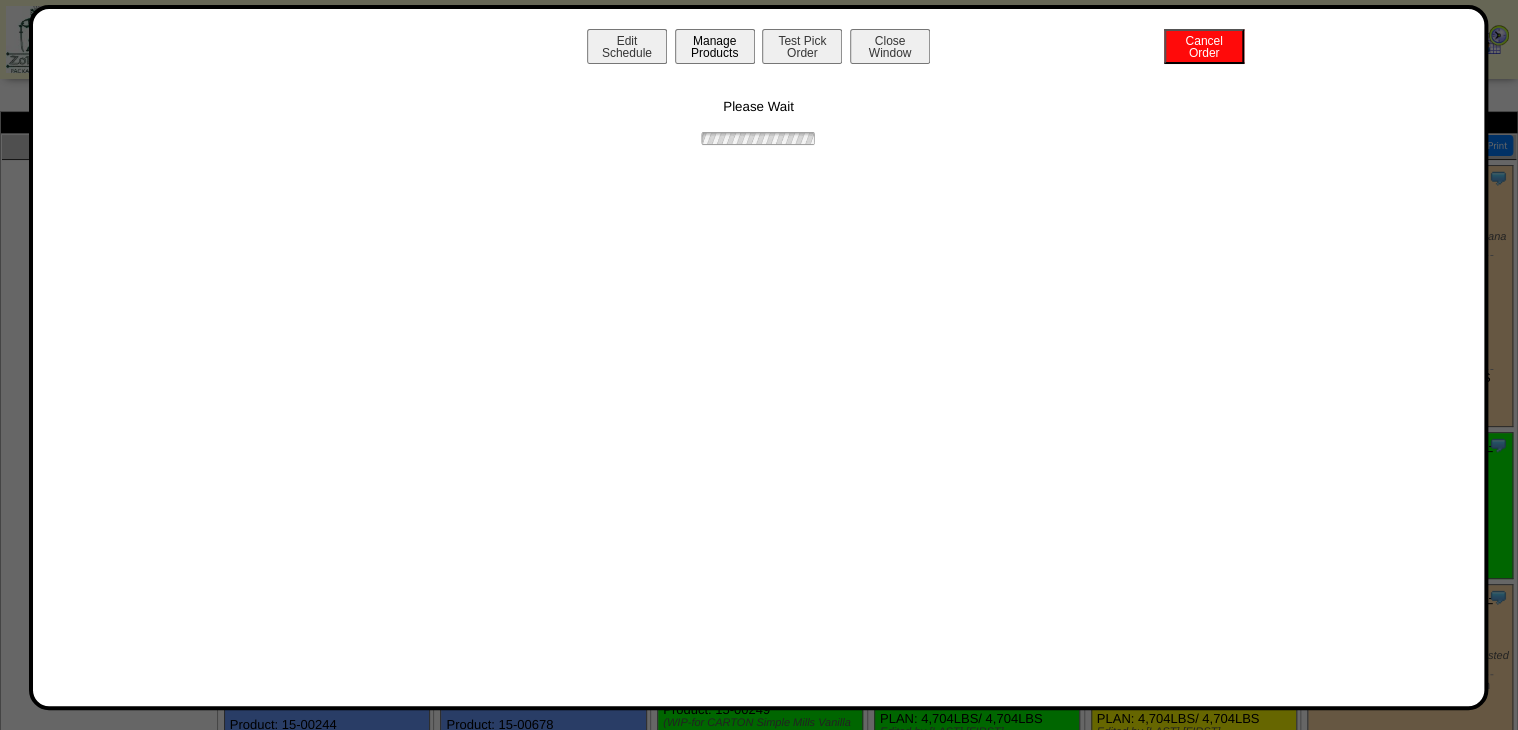 click on "Manage Products" at bounding box center [715, 46] 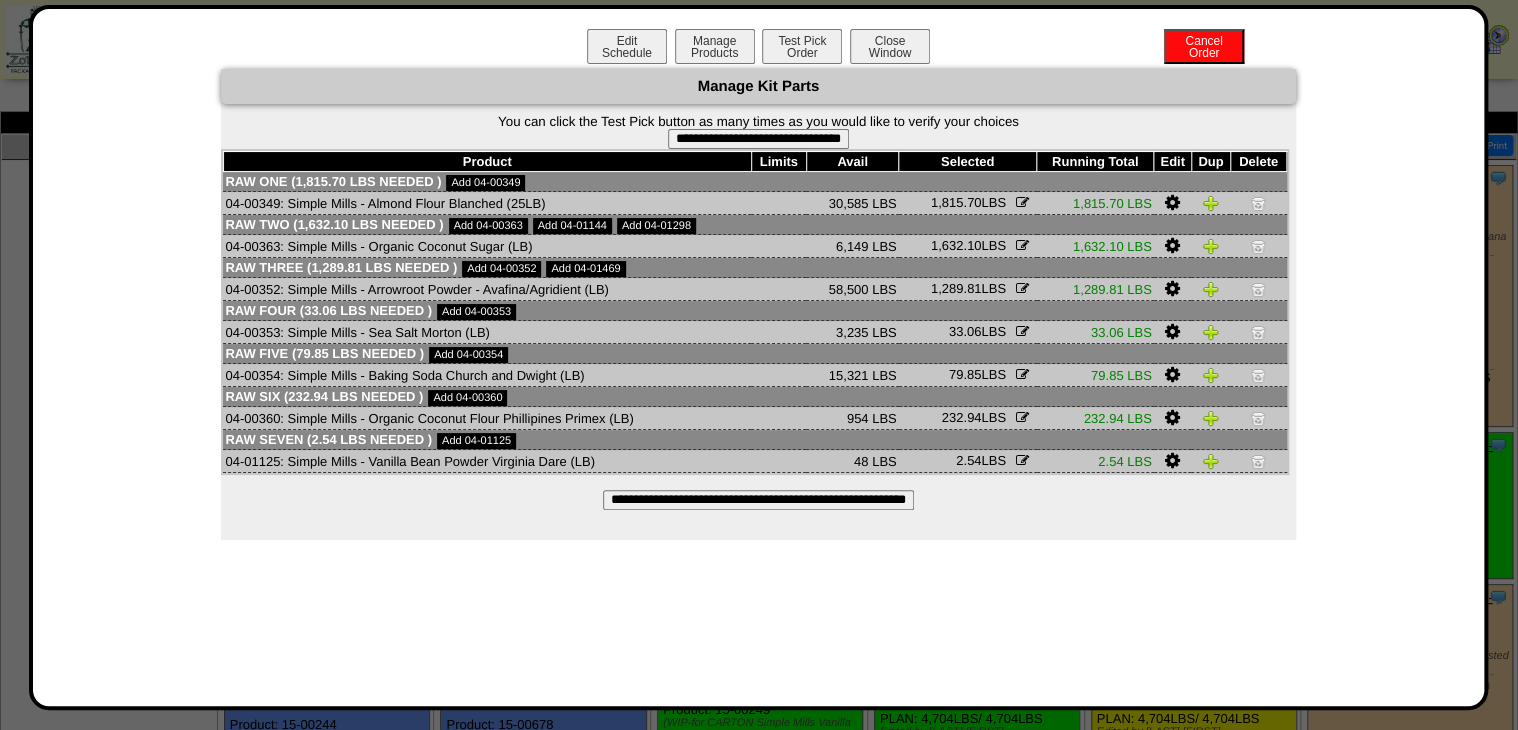 click on "**********" at bounding box center (758, 139) 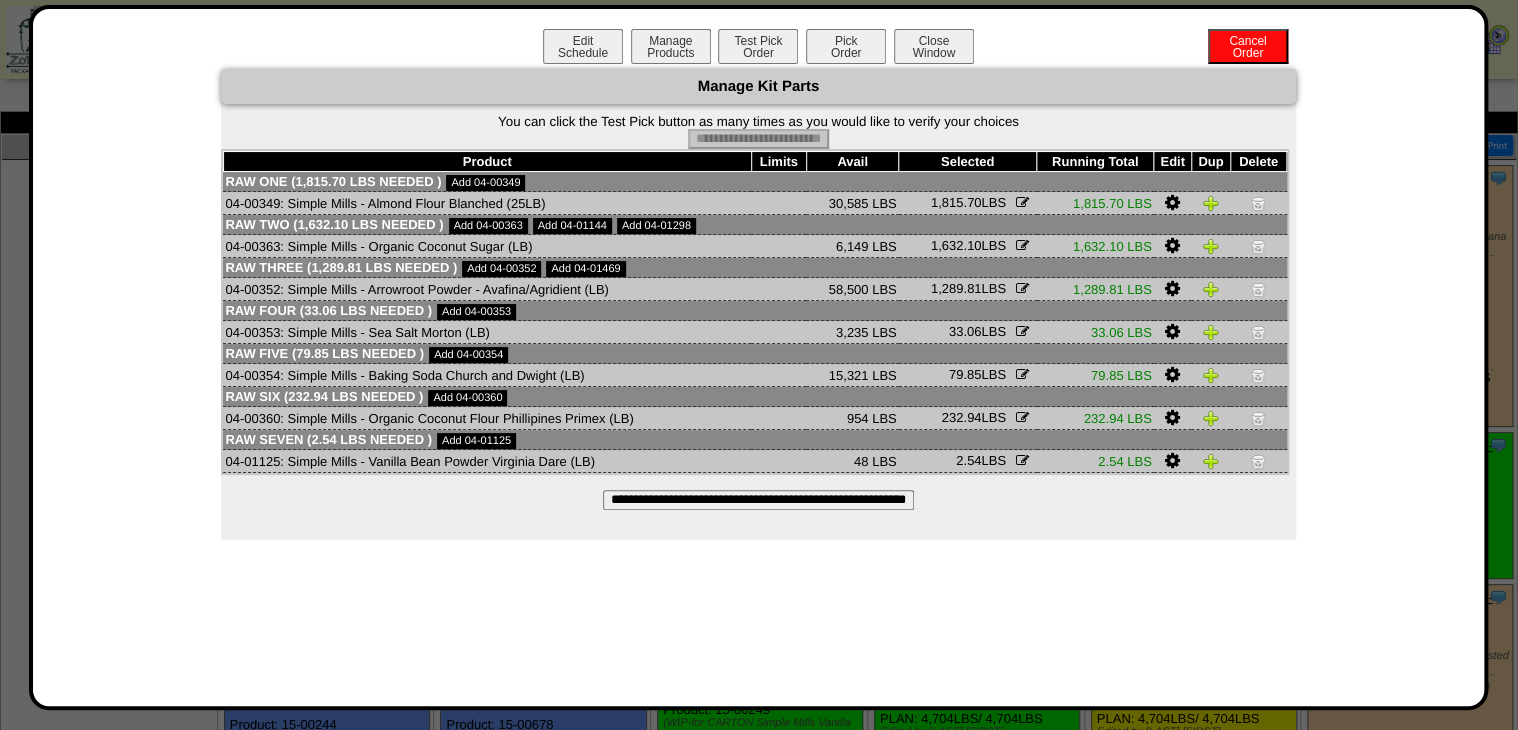 click on "Pick Order" at bounding box center [846, 46] 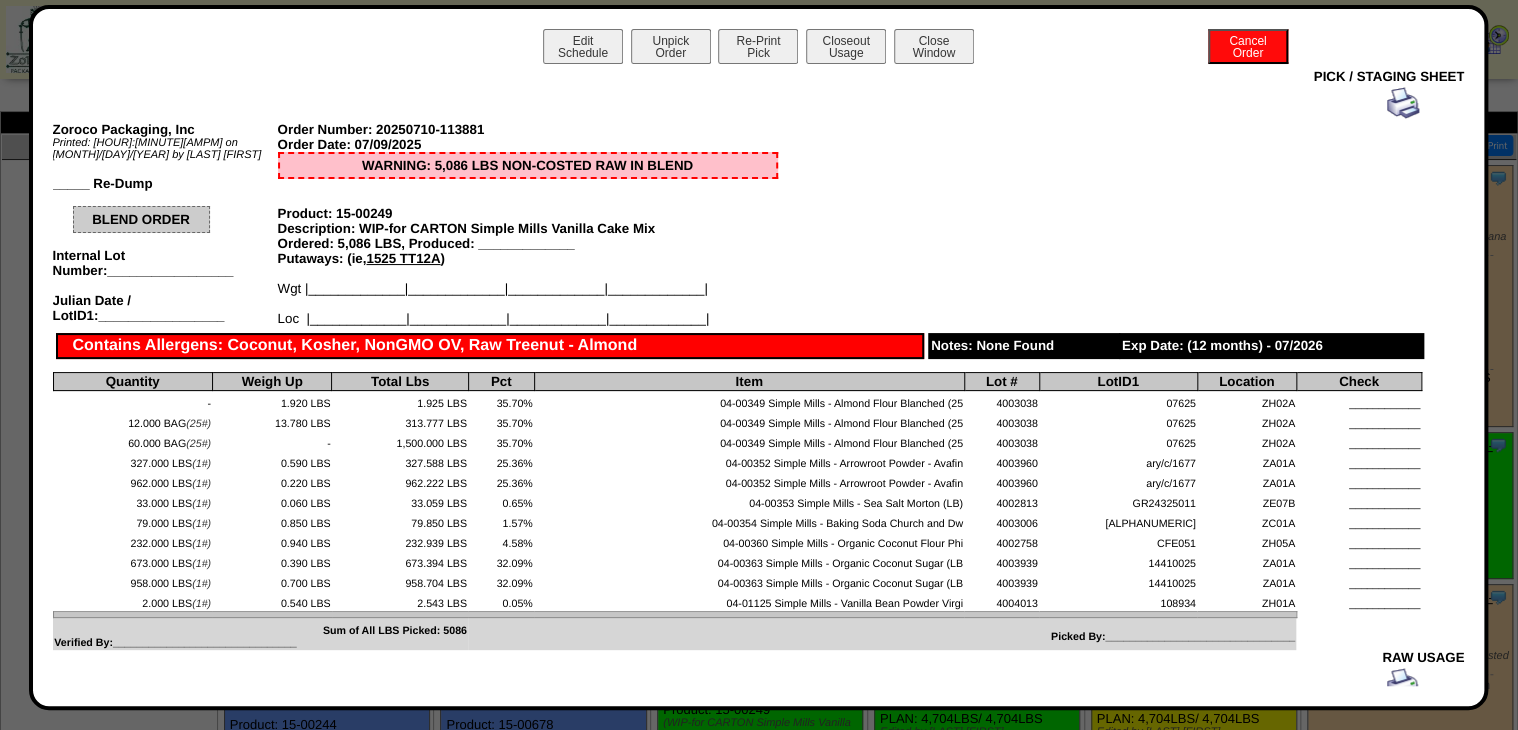 click on "Edit Schedule
Unpick Order
Re-Print Pick
Closeout Usage
Cancel Order
Close Window" at bounding box center (759, 49) 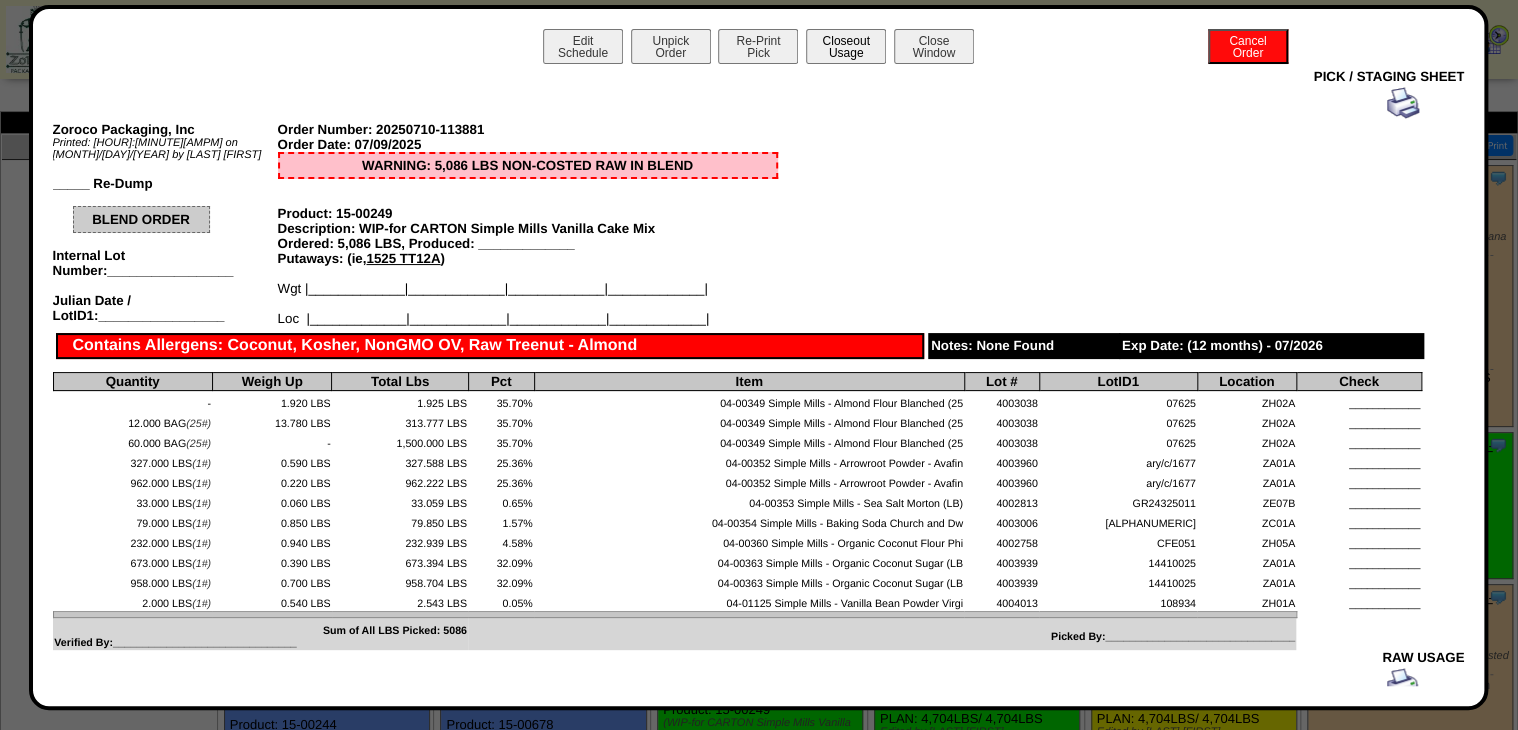 click on "Closeout Usage" at bounding box center (846, 46) 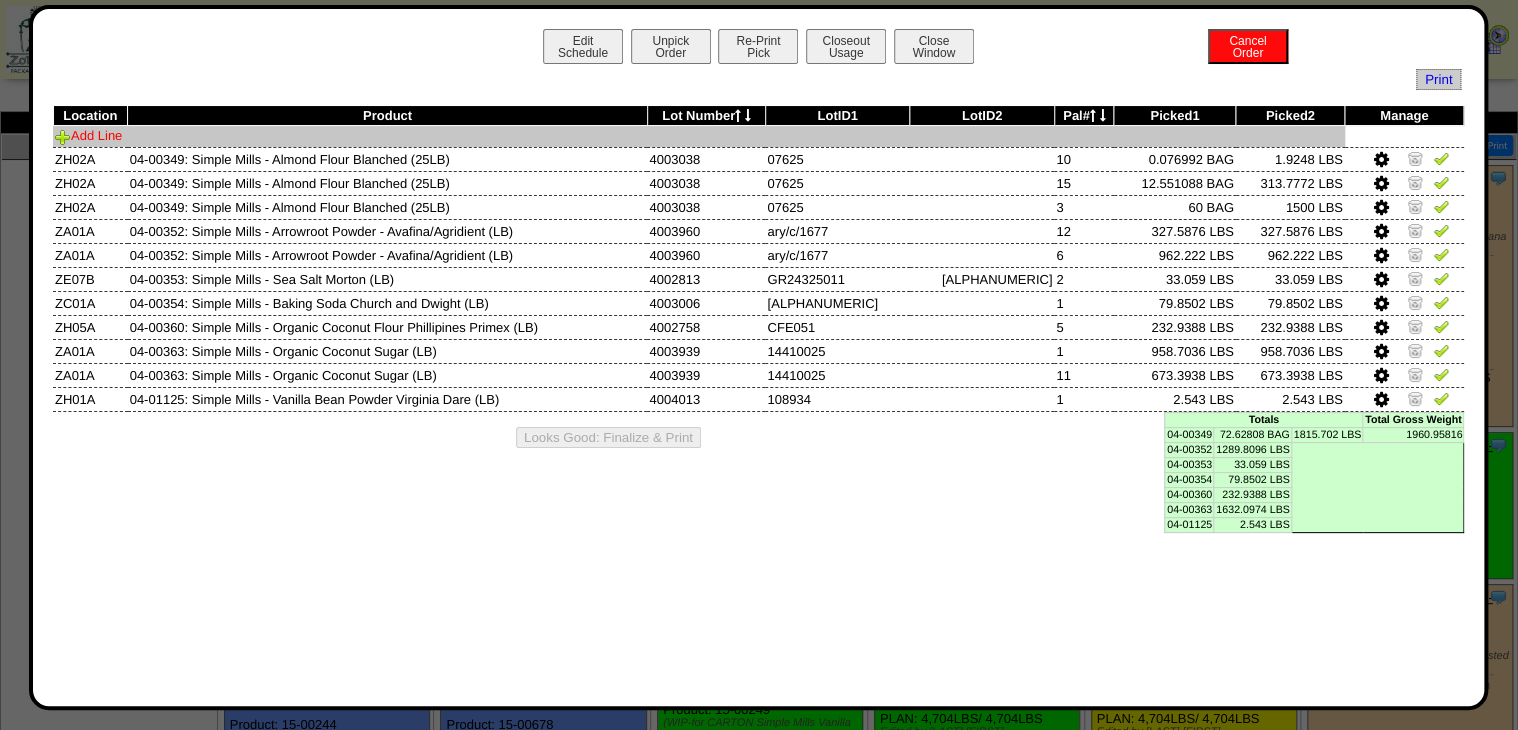 click on "Add Line" at bounding box center (88, 135) 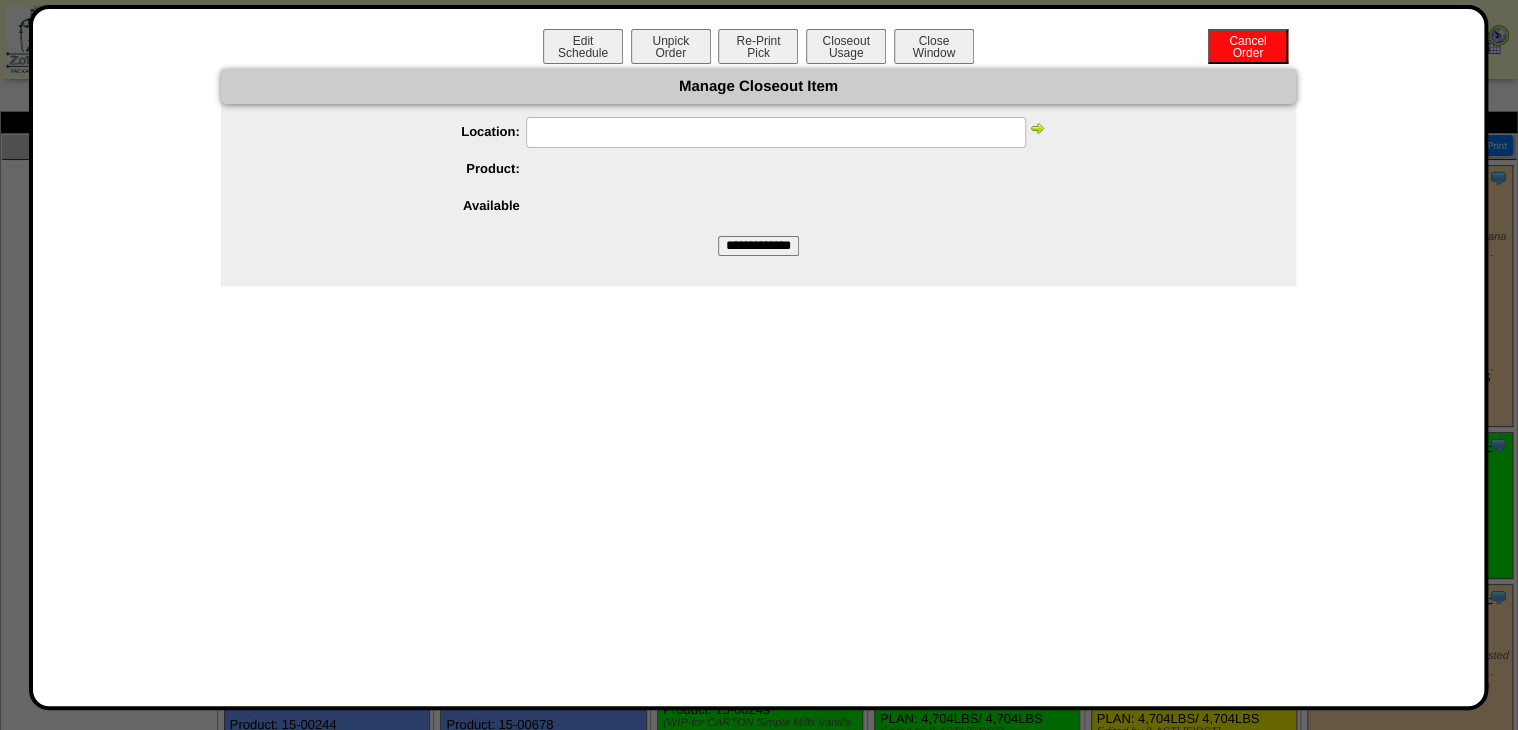 click at bounding box center (776, 132) 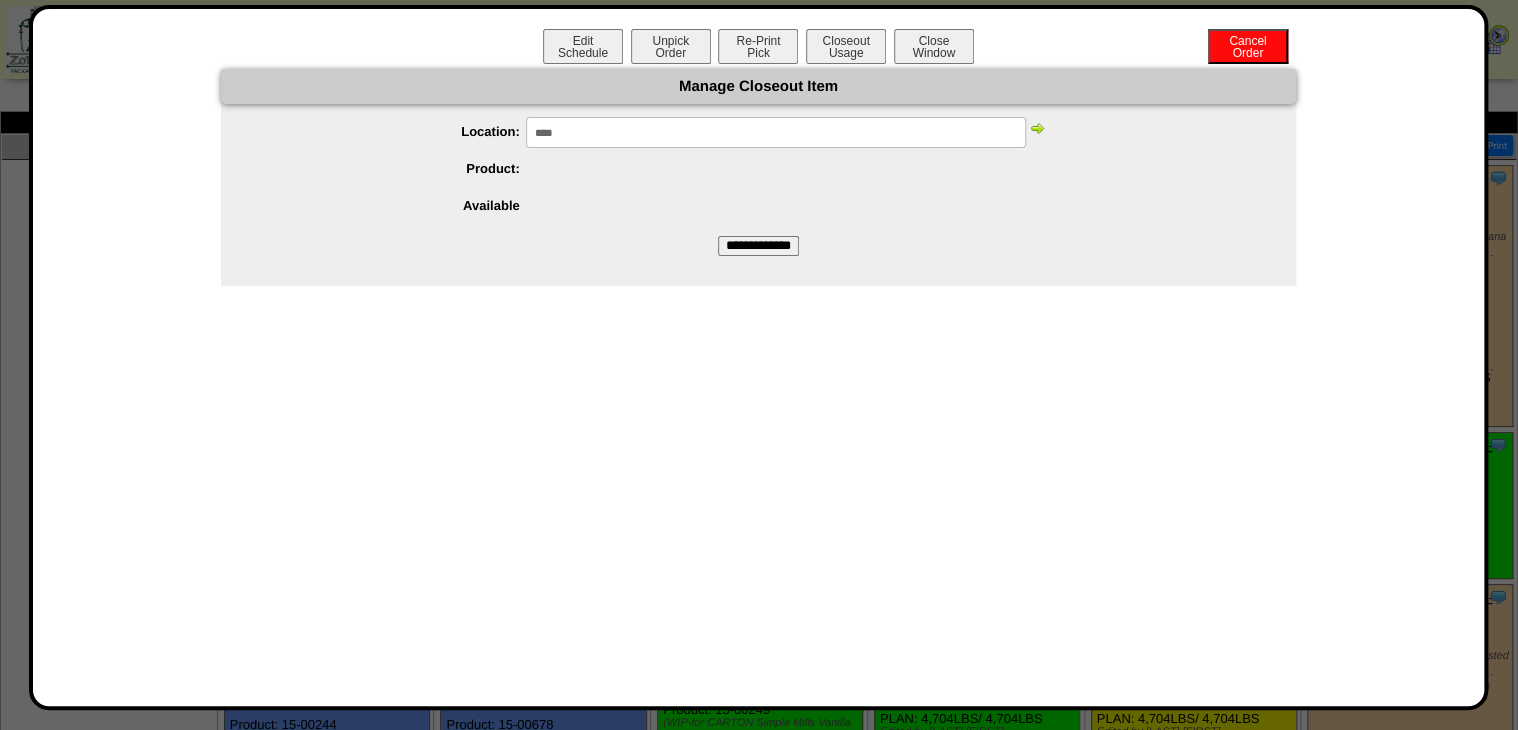 type on "*****" 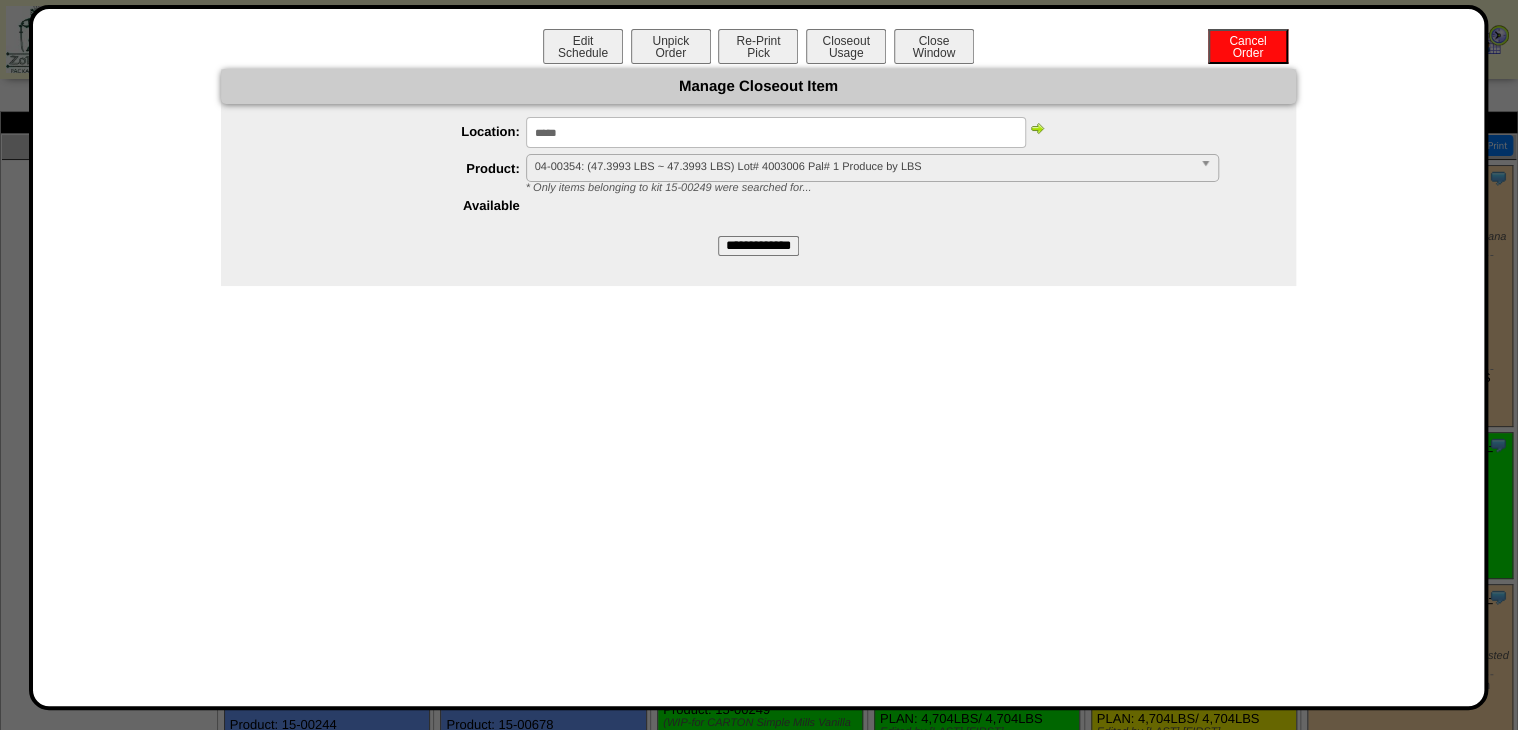 click on "04-00354: (47.3993 LBS ~ 47.3993 LBS) Lot# 4003006 Pal# 1 Produce by LBS" at bounding box center [863, 167] 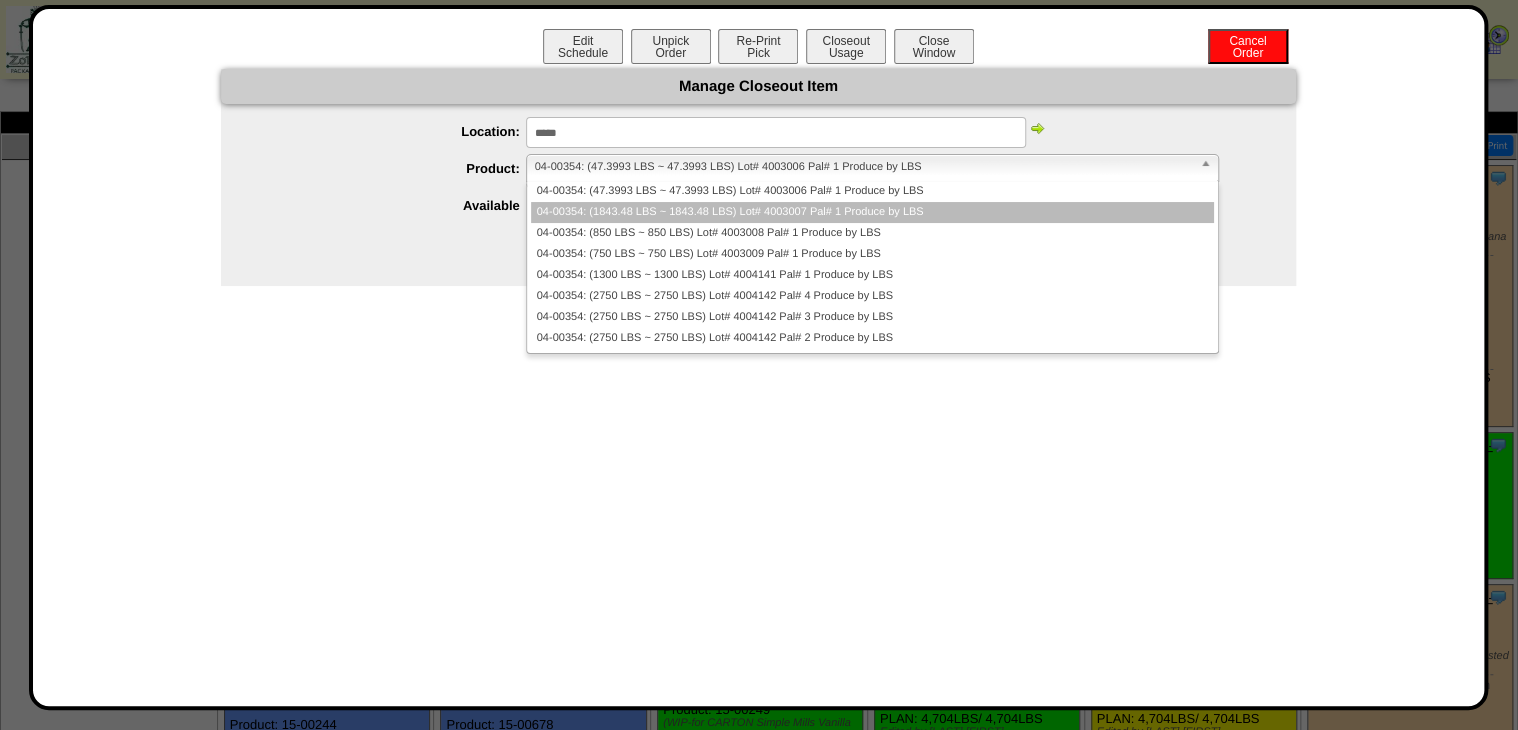 click on "04-00354: (1843.48 LBS ~ 1843.48 LBS) Lot# 4003007 Pal# 1 Produce by LBS" at bounding box center (872, 212) 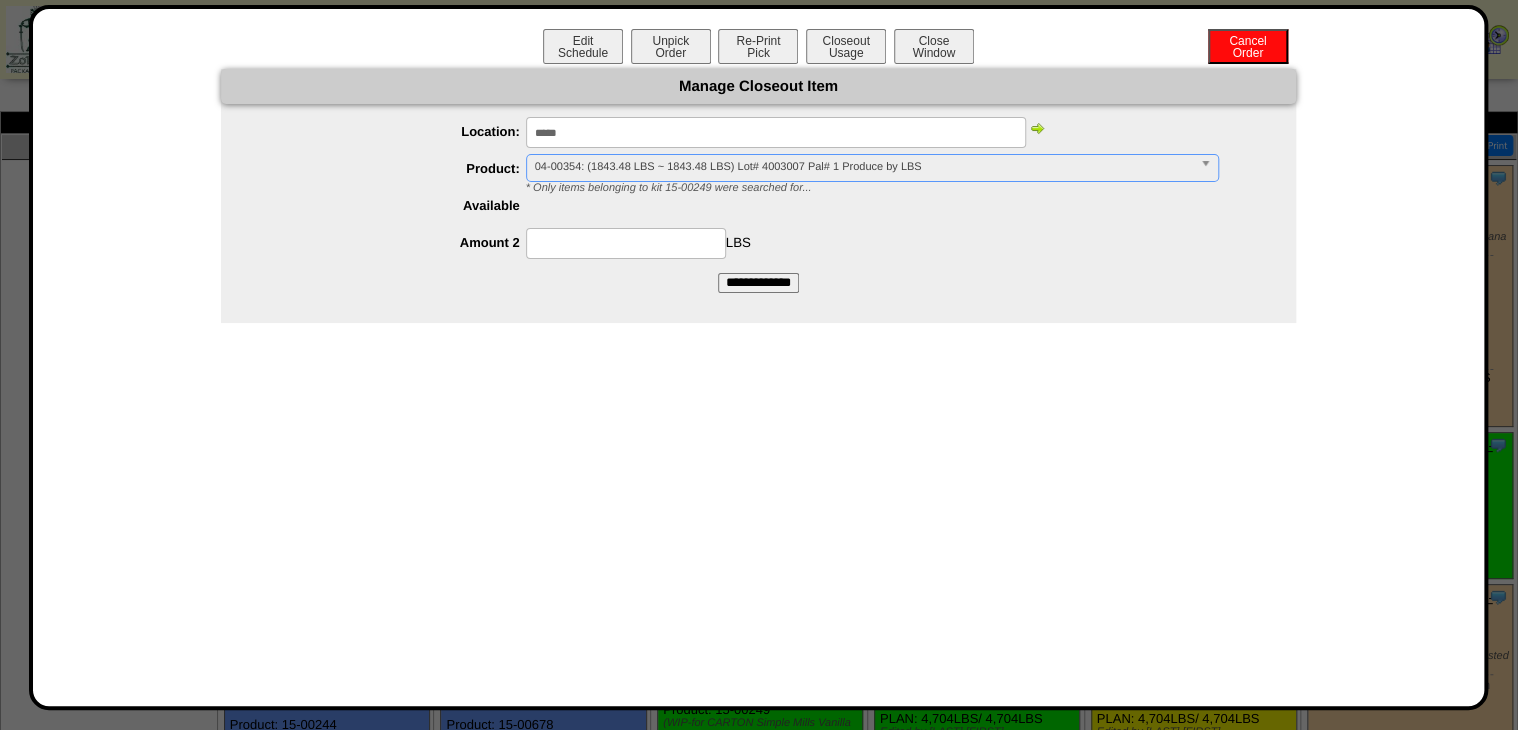 click on "**********" at bounding box center (758, 188) 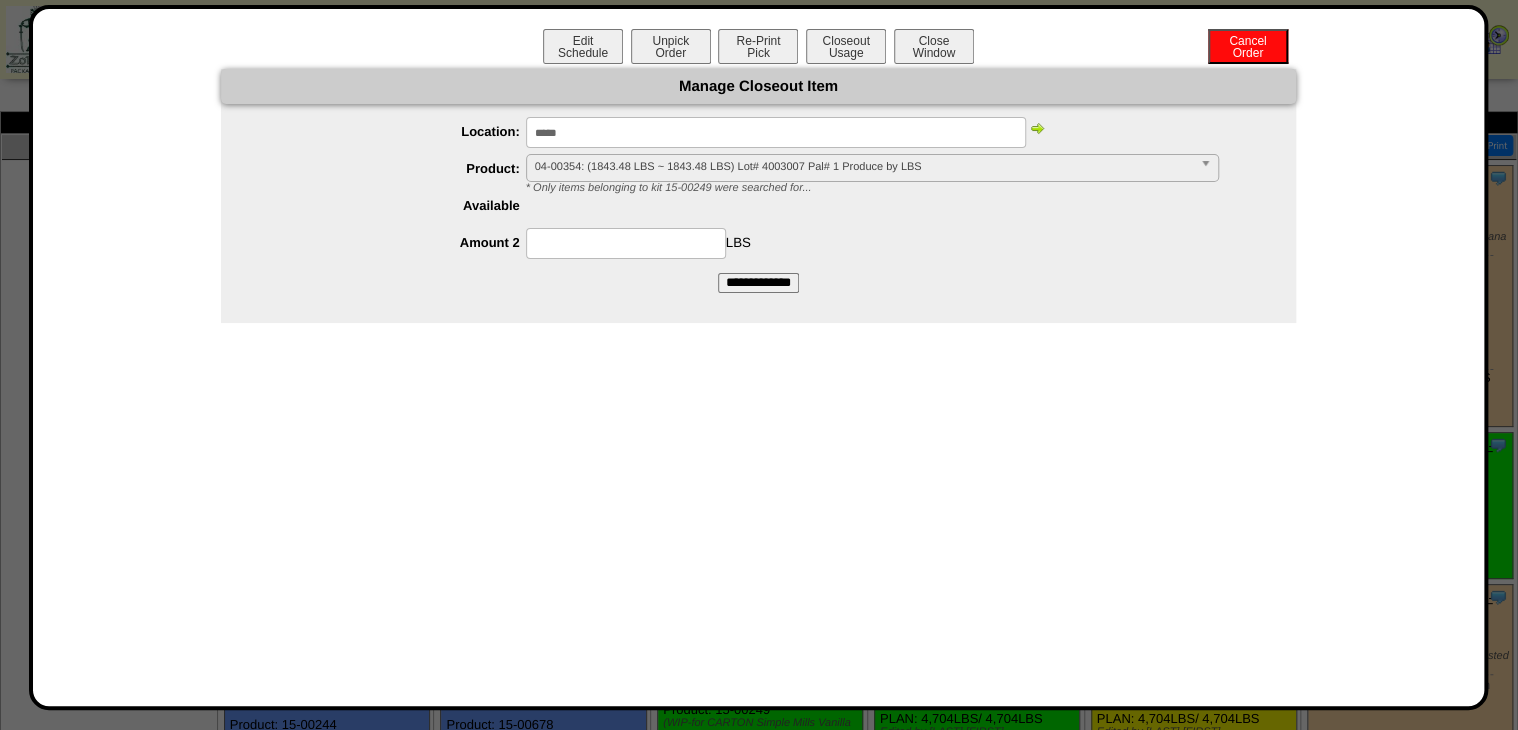 drag, startPoint x: 680, startPoint y: 243, endPoint x: 711, endPoint y: 245, distance: 31.06445 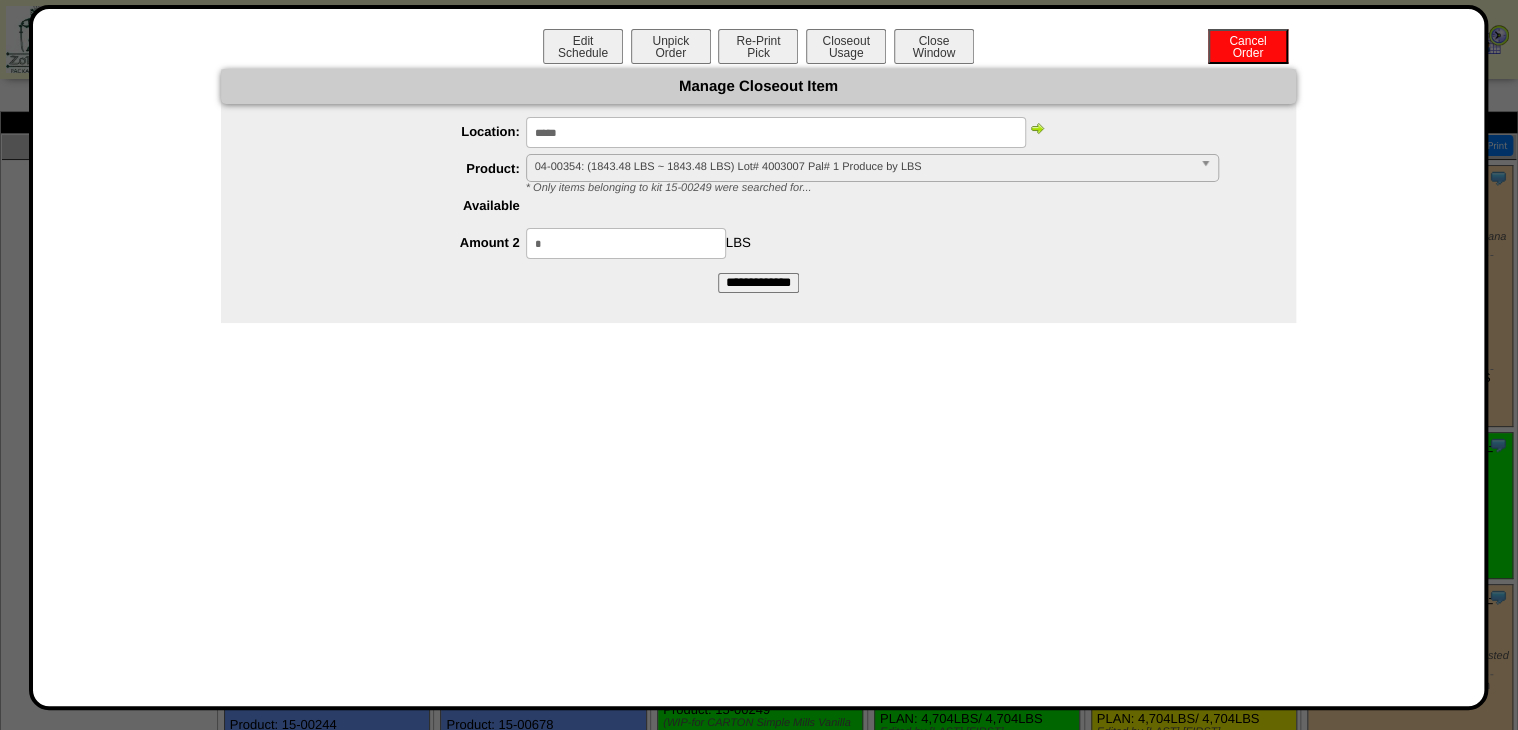 type on "*" 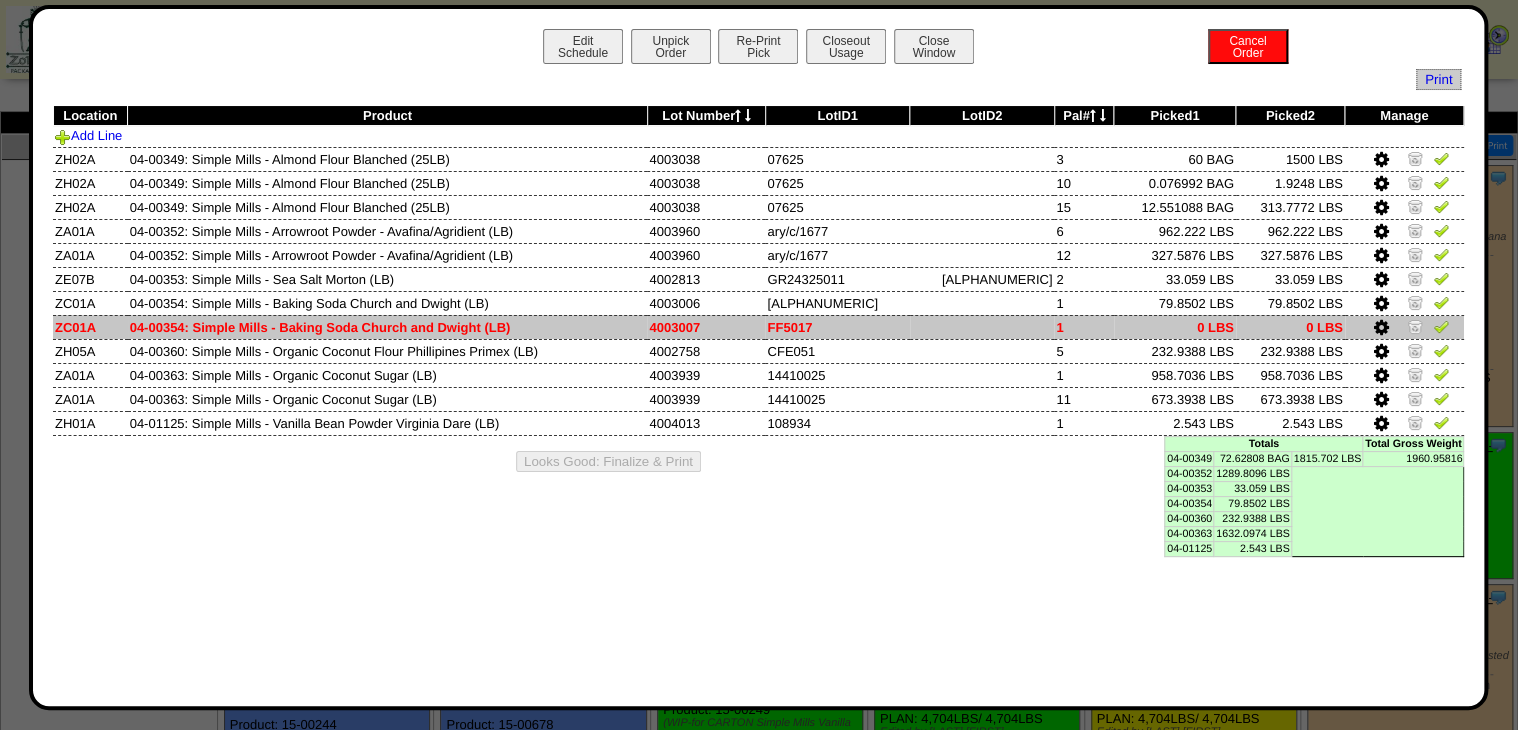click at bounding box center (1380, 328) 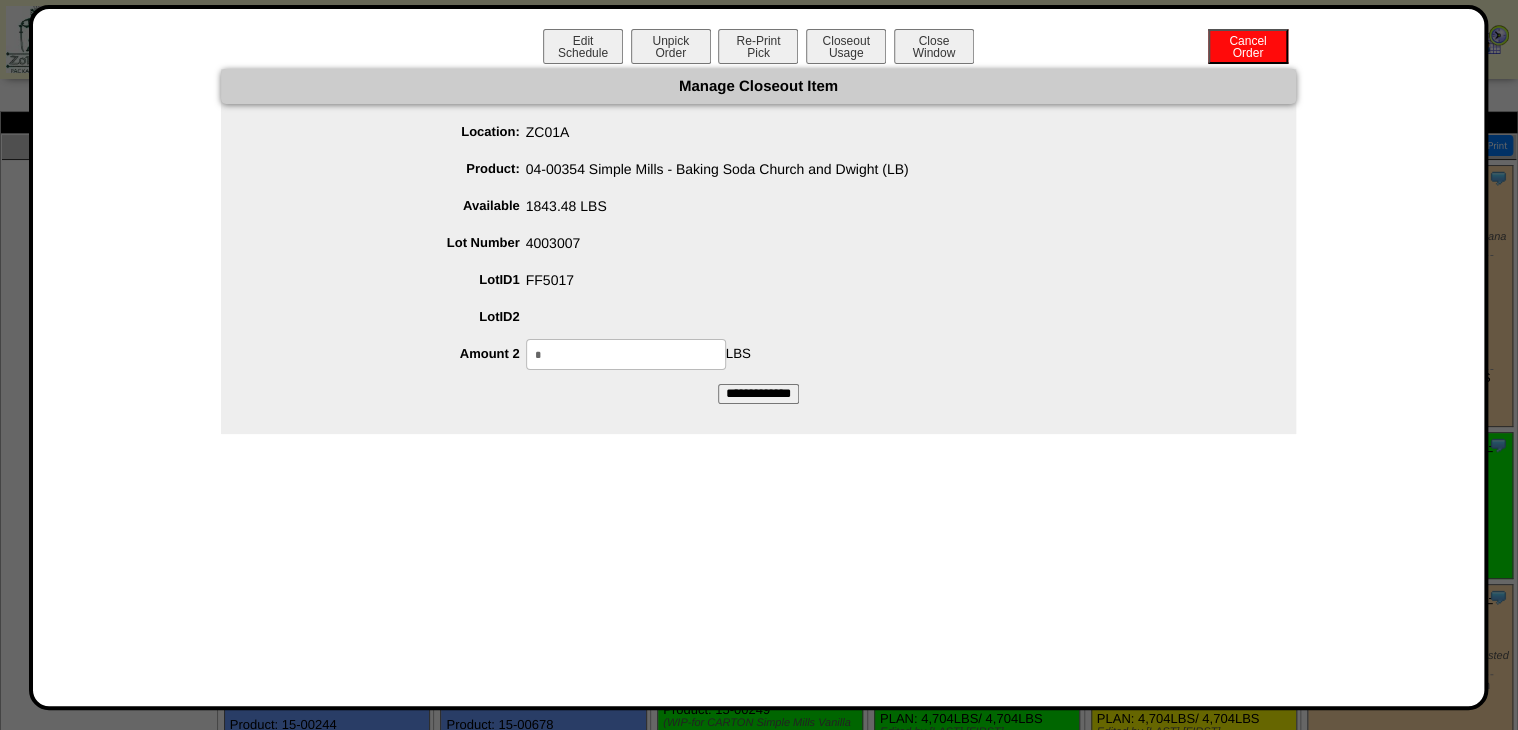 drag, startPoint x: 423, startPoint y: 396, endPoint x: 368, endPoint y: 404, distance: 55.578773 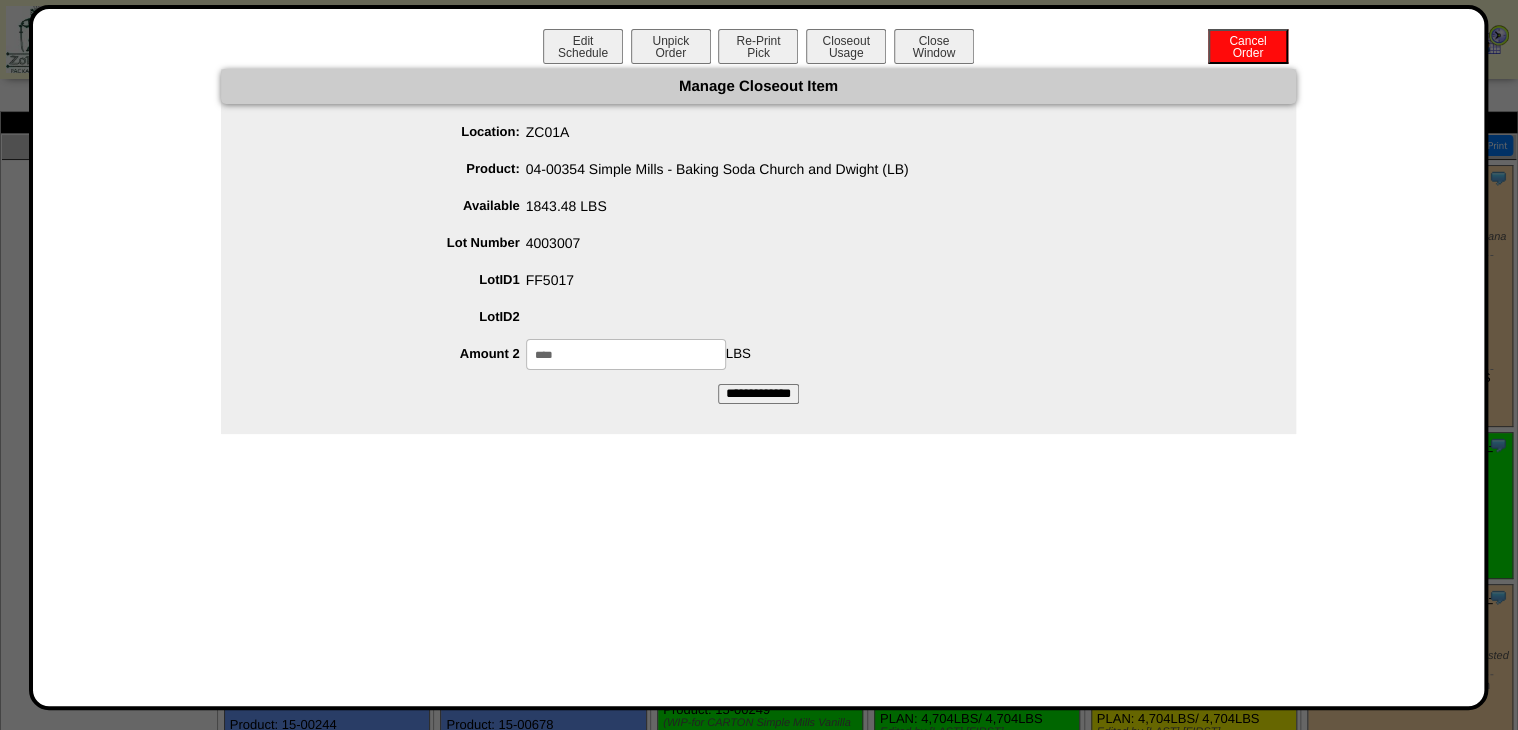 type on "****" 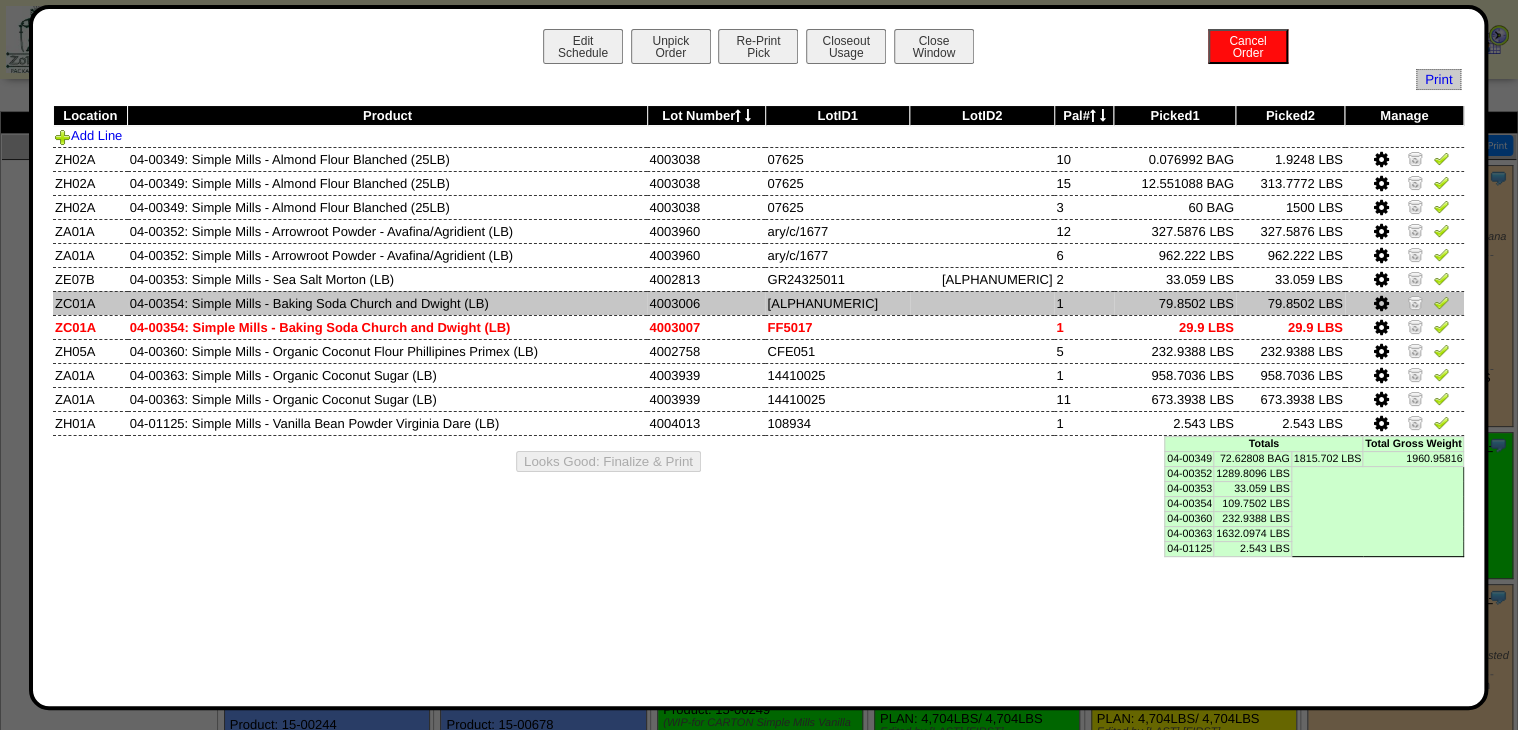 click at bounding box center [1380, 304] 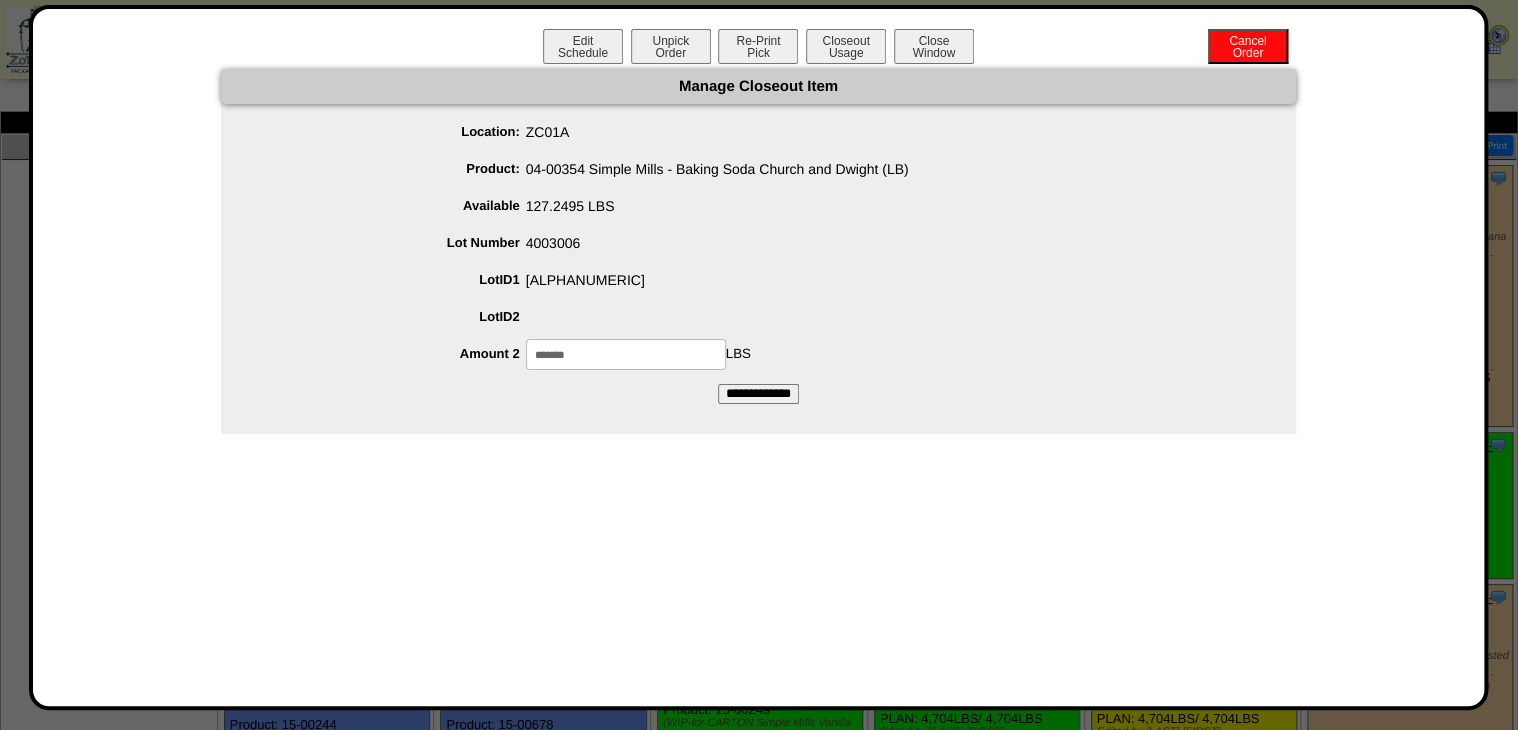 drag, startPoint x: 616, startPoint y: 349, endPoint x: 228, endPoint y: 416, distance: 393.7423 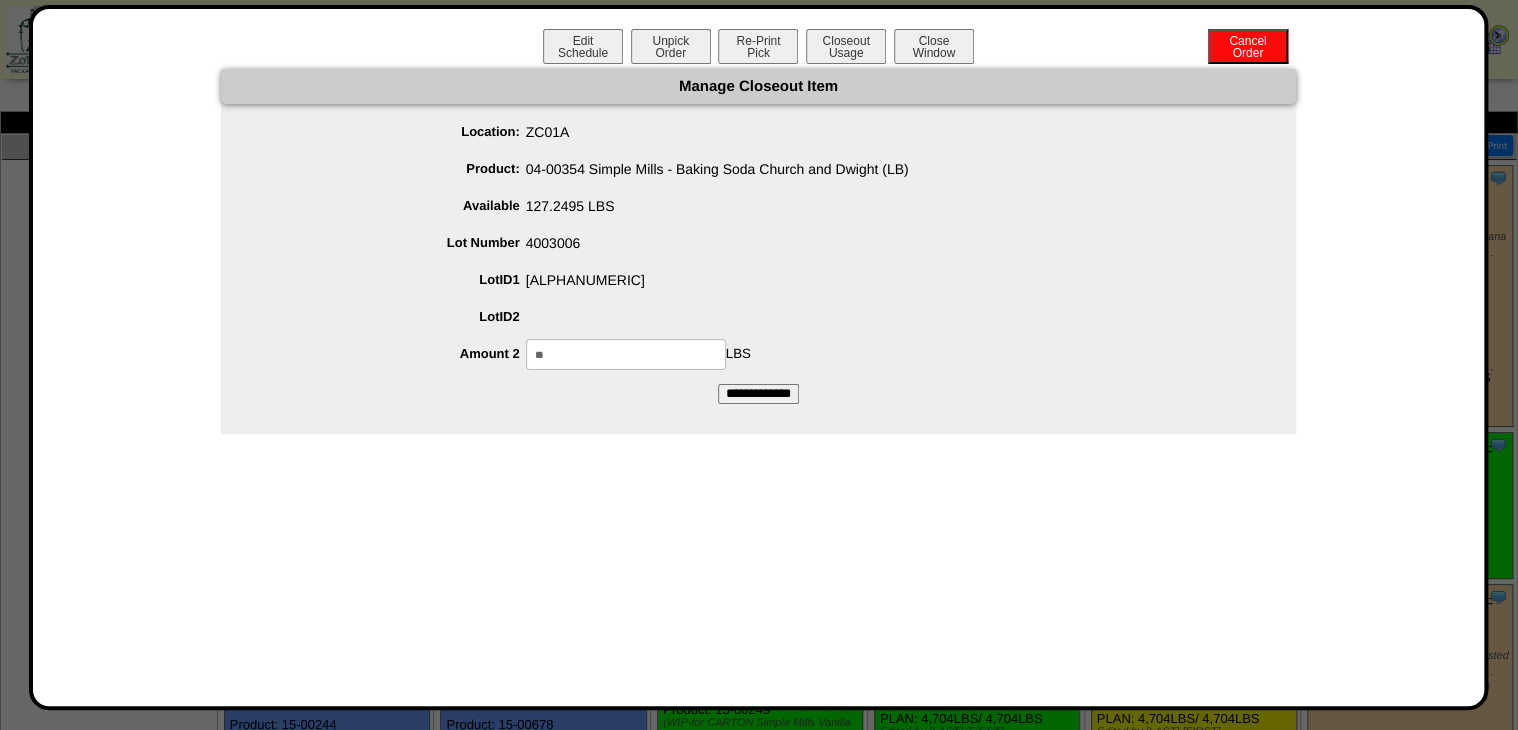 type on "**" 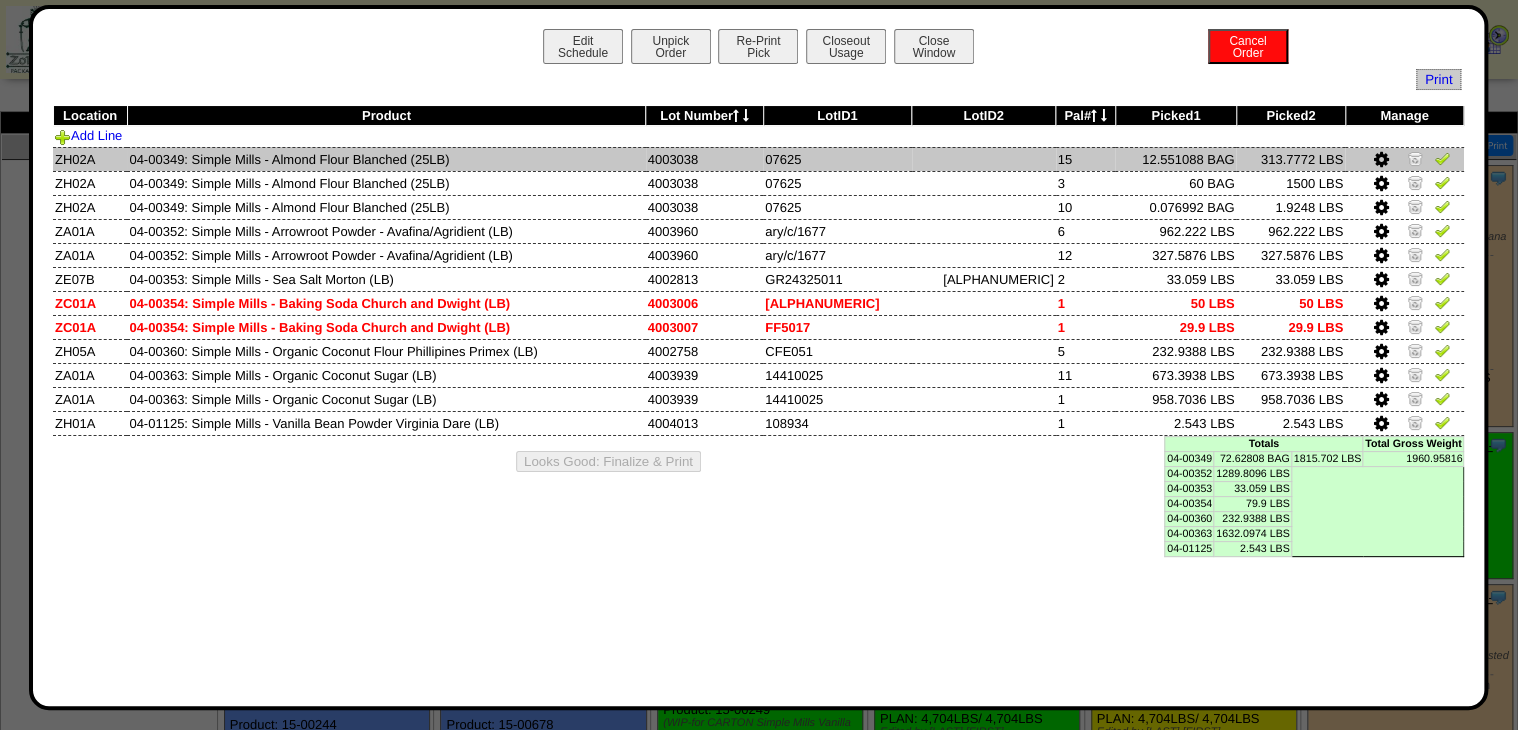 click at bounding box center (1442, 158) 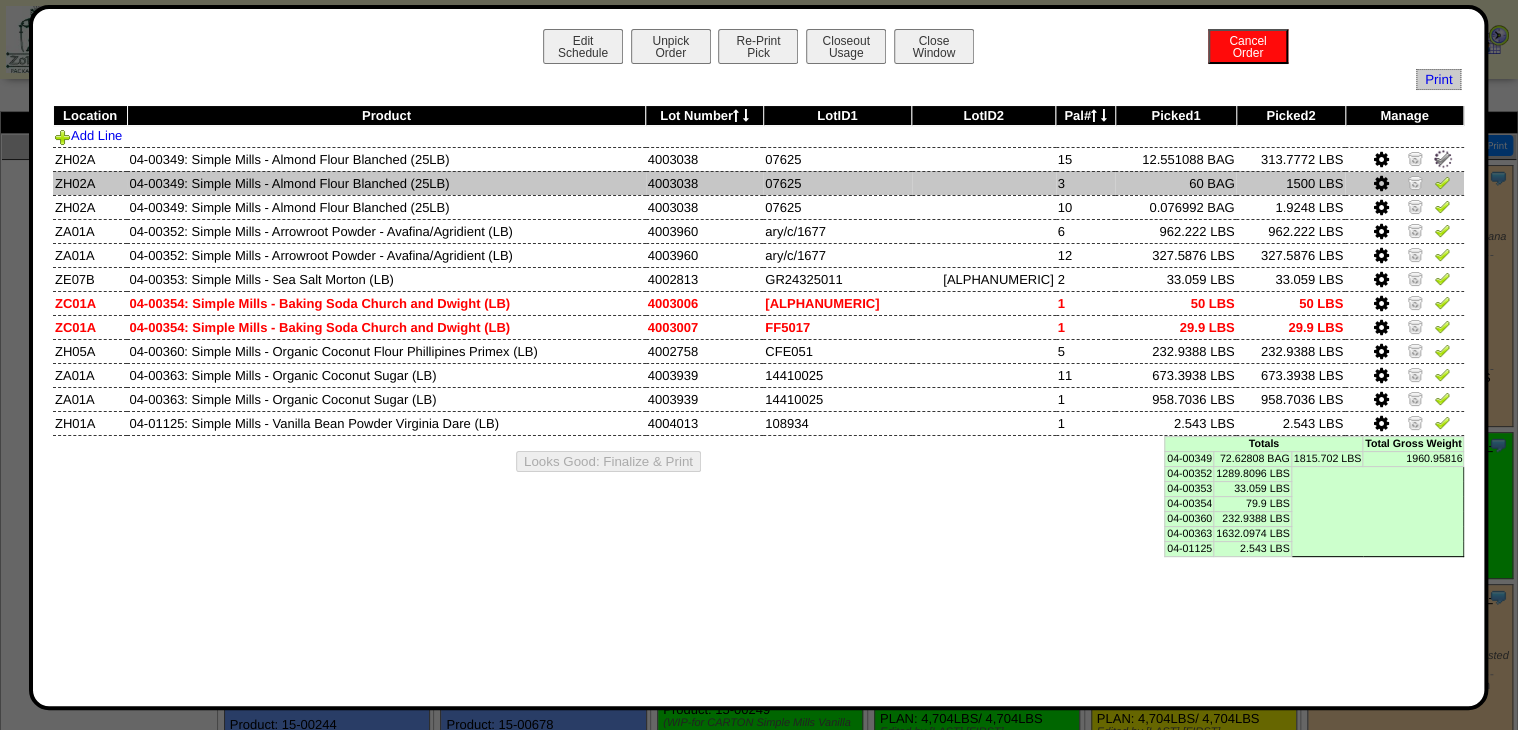 click at bounding box center (1442, 182) 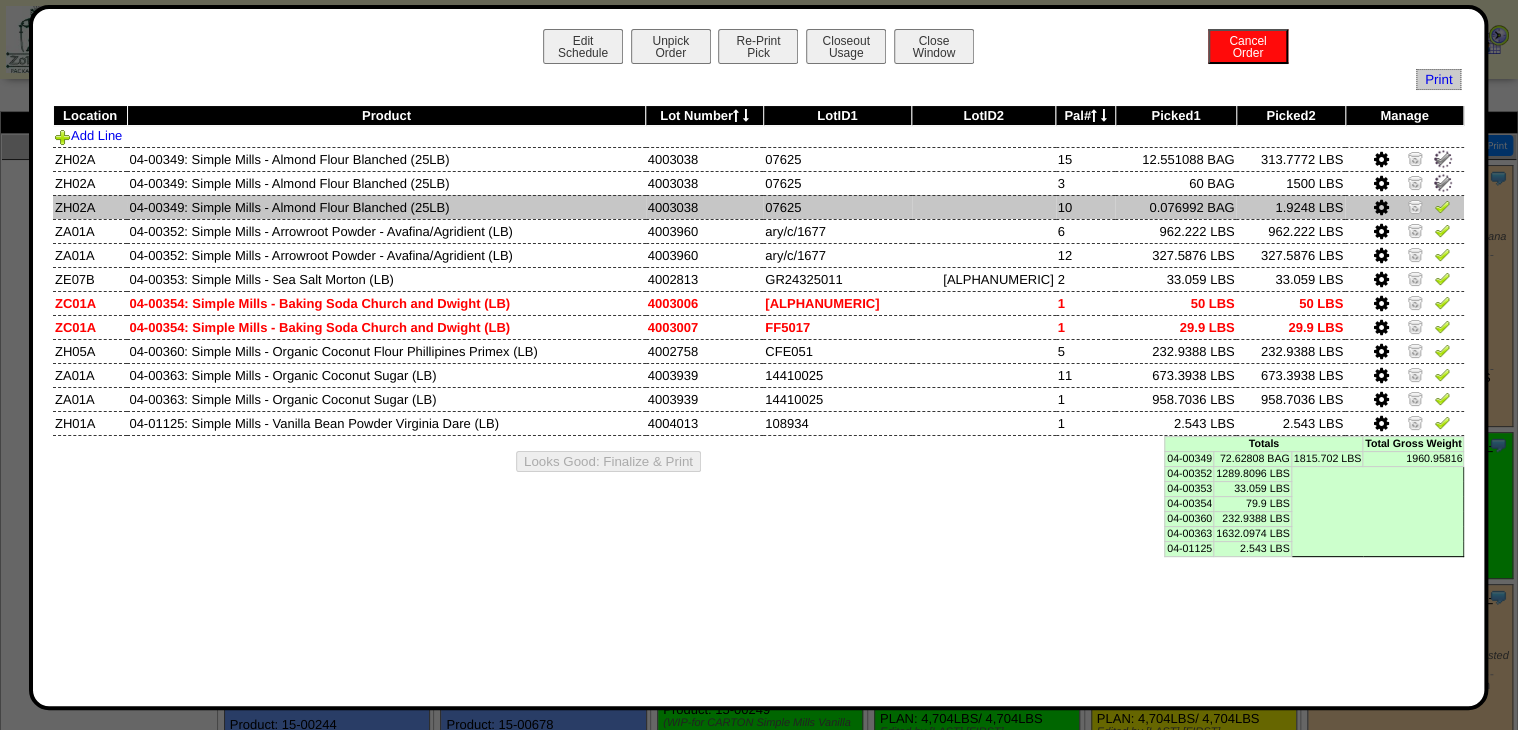 click at bounding box center [1442, 206] 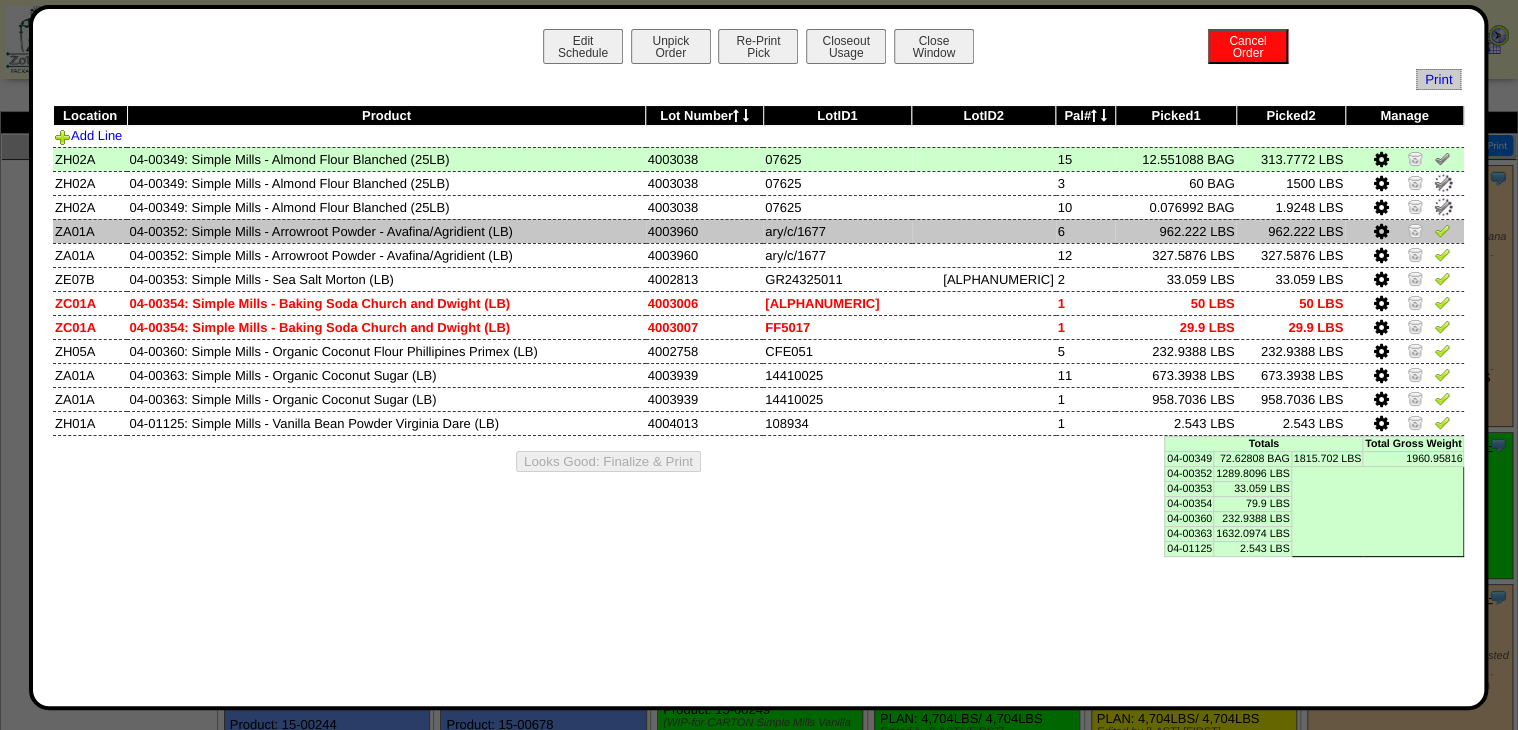 click at bounding box center (1442, 233) 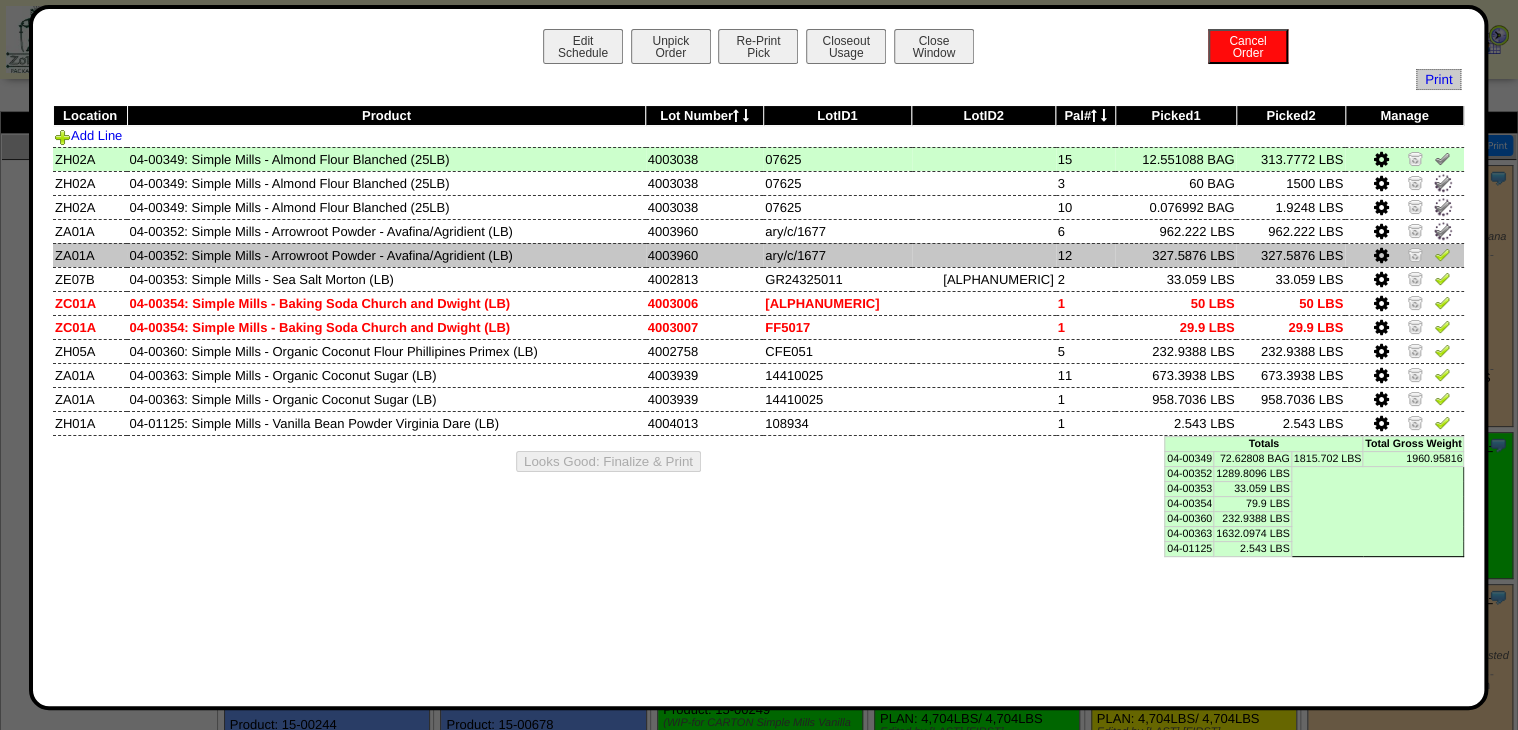 click at bounding box center [1442, 254] 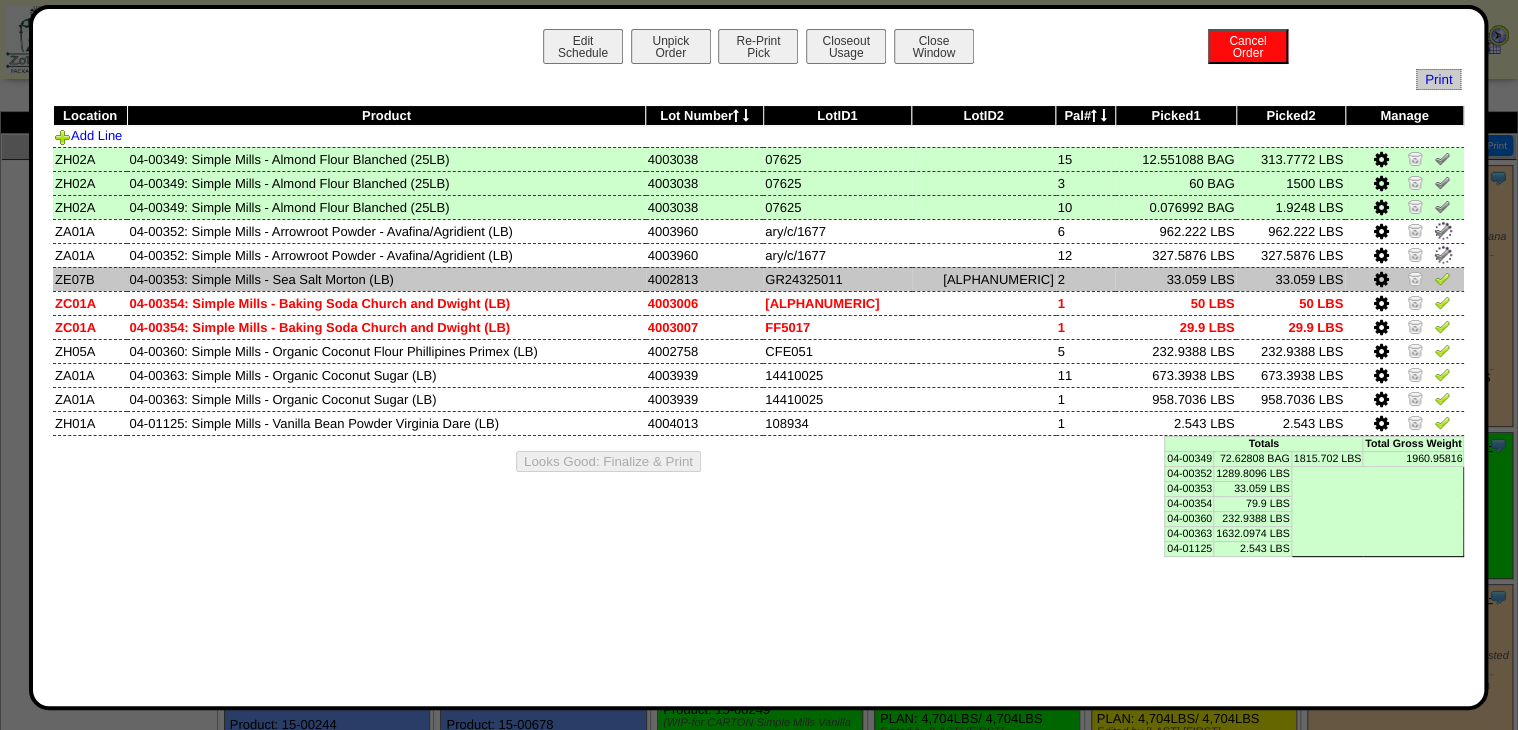 click at bounding box center [1442, 278] 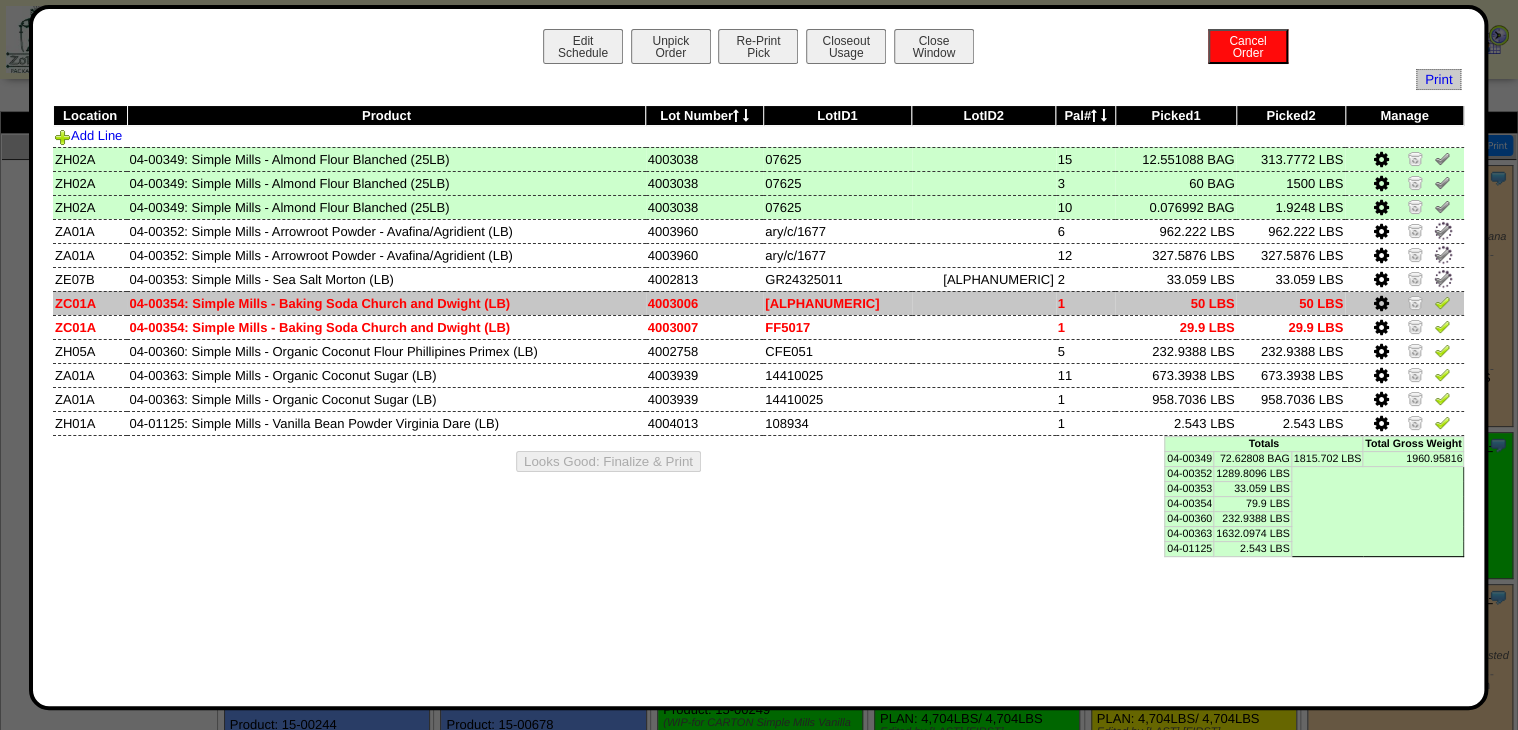 click at bounding box center [1442, 302] 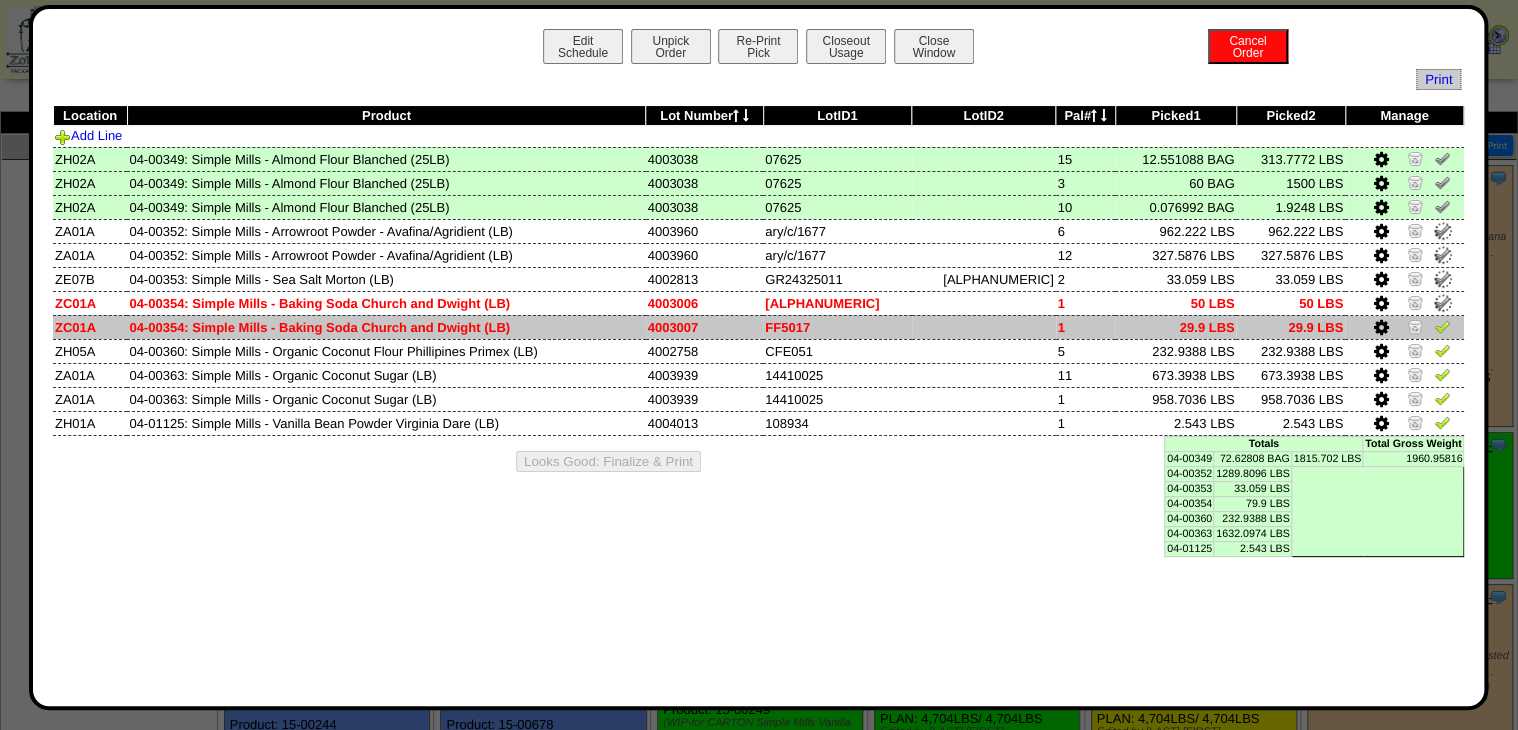 click at bounding box center [1442, 326] 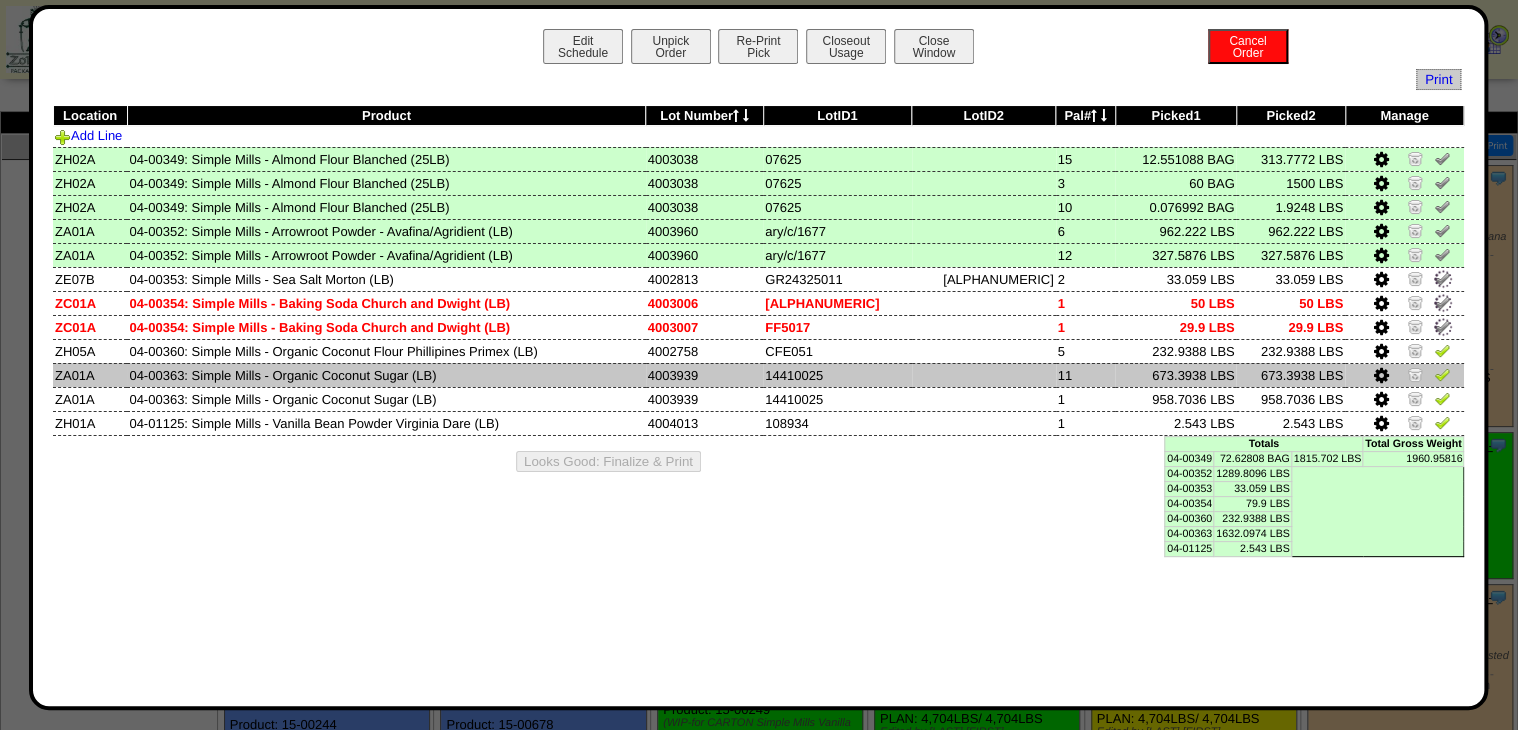 drag, startPoint x: 1440, startPoint y: 353, endPoint x: 1440, endPoint y: 372, distance: 19 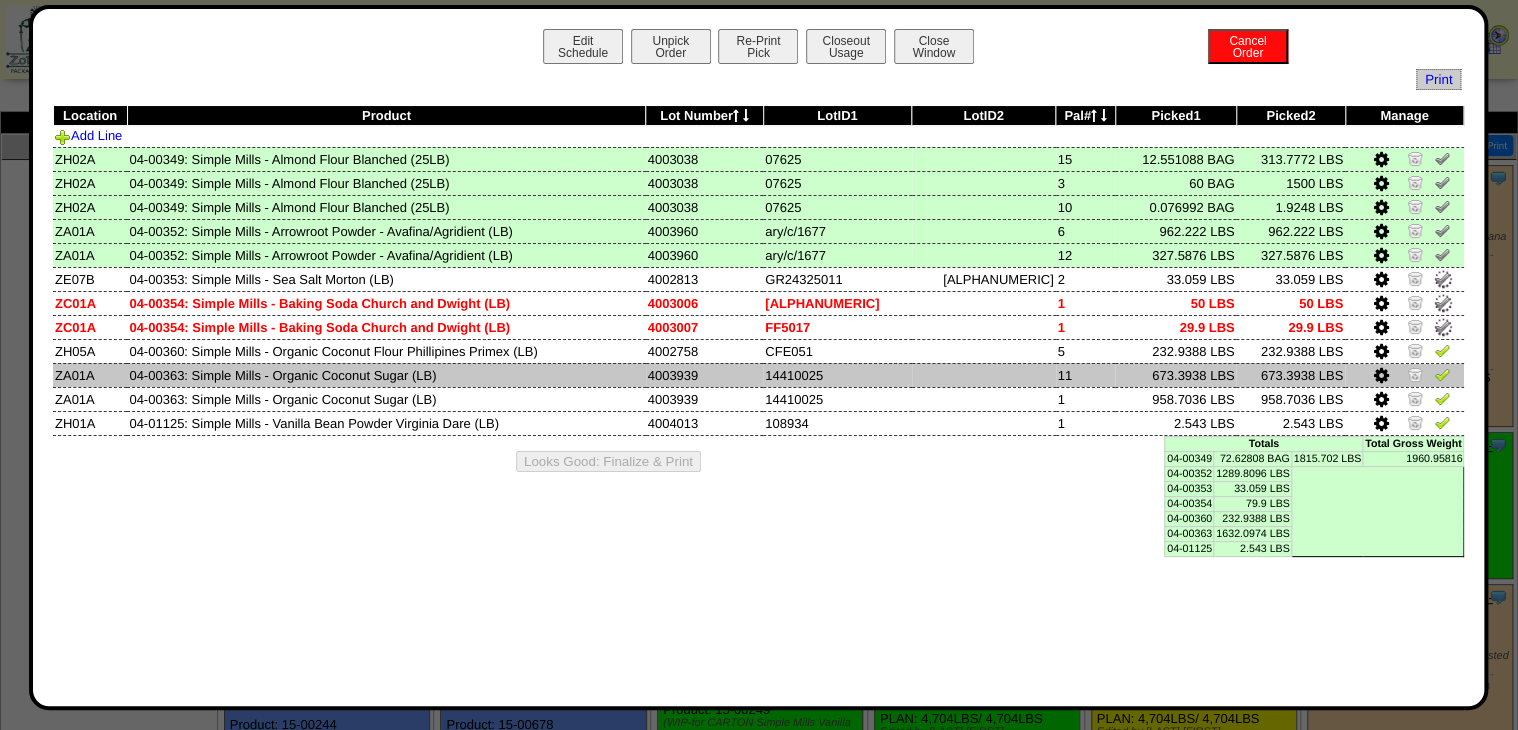 click at bounding box center [1442, 350] 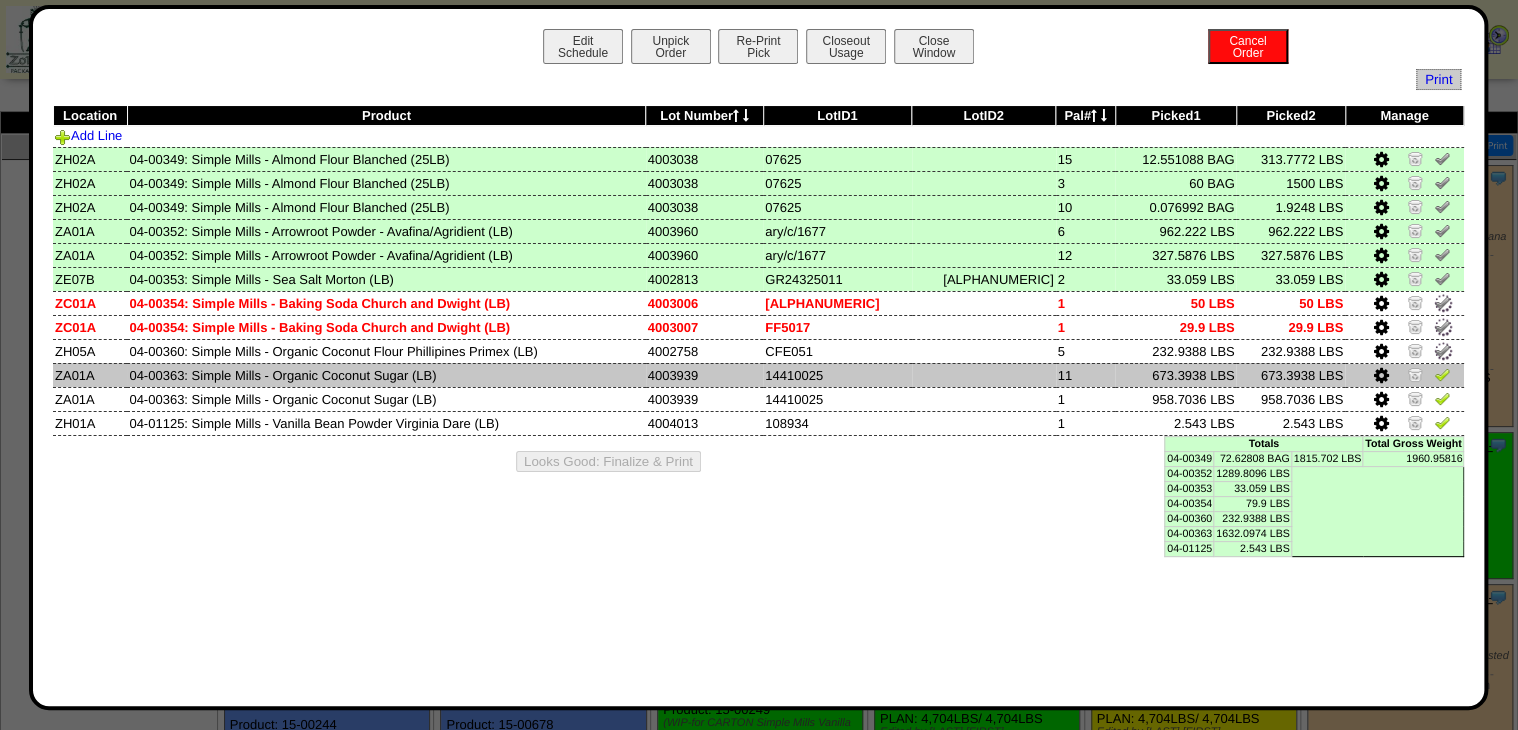 click at bounding box center [1442, 374] 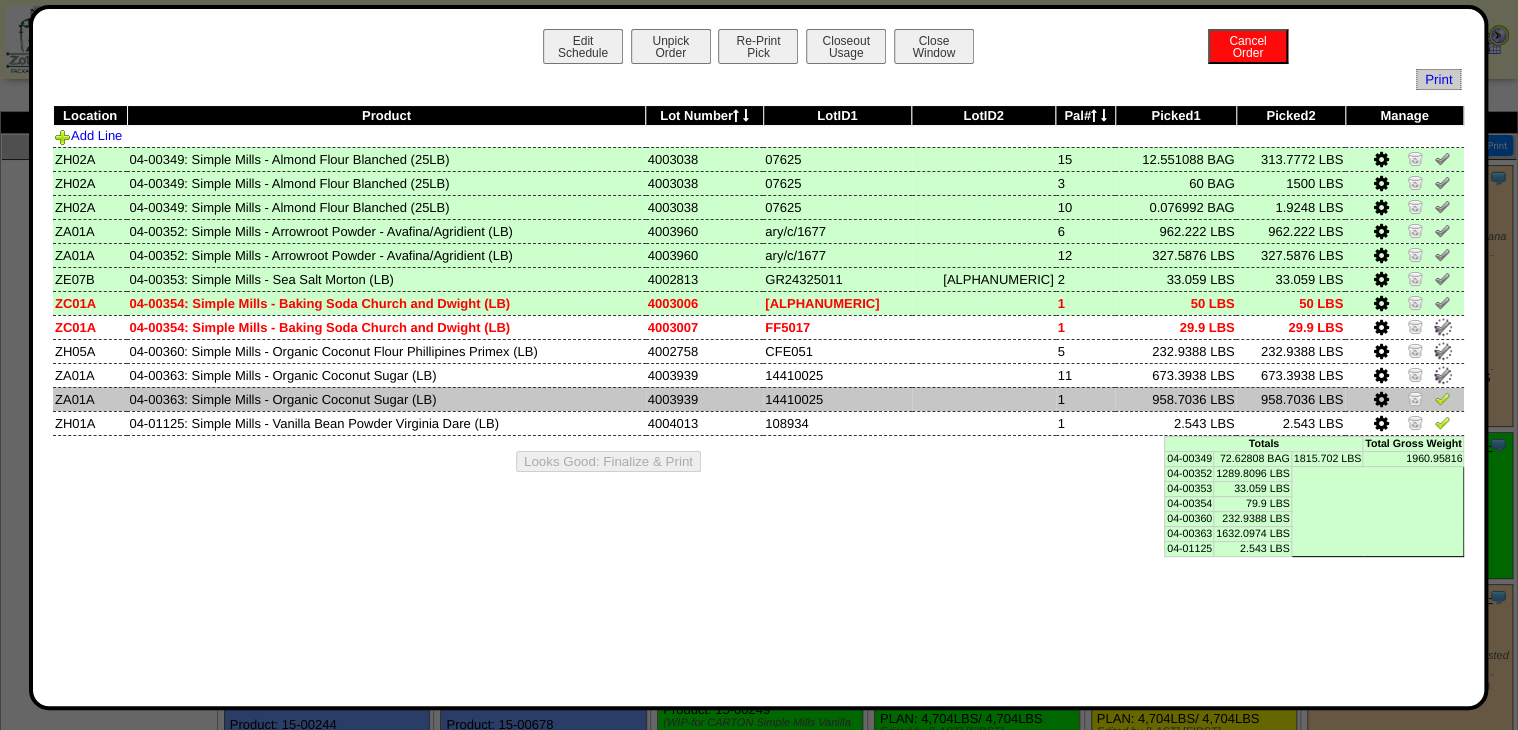 click at bounding box center [1442, 398] 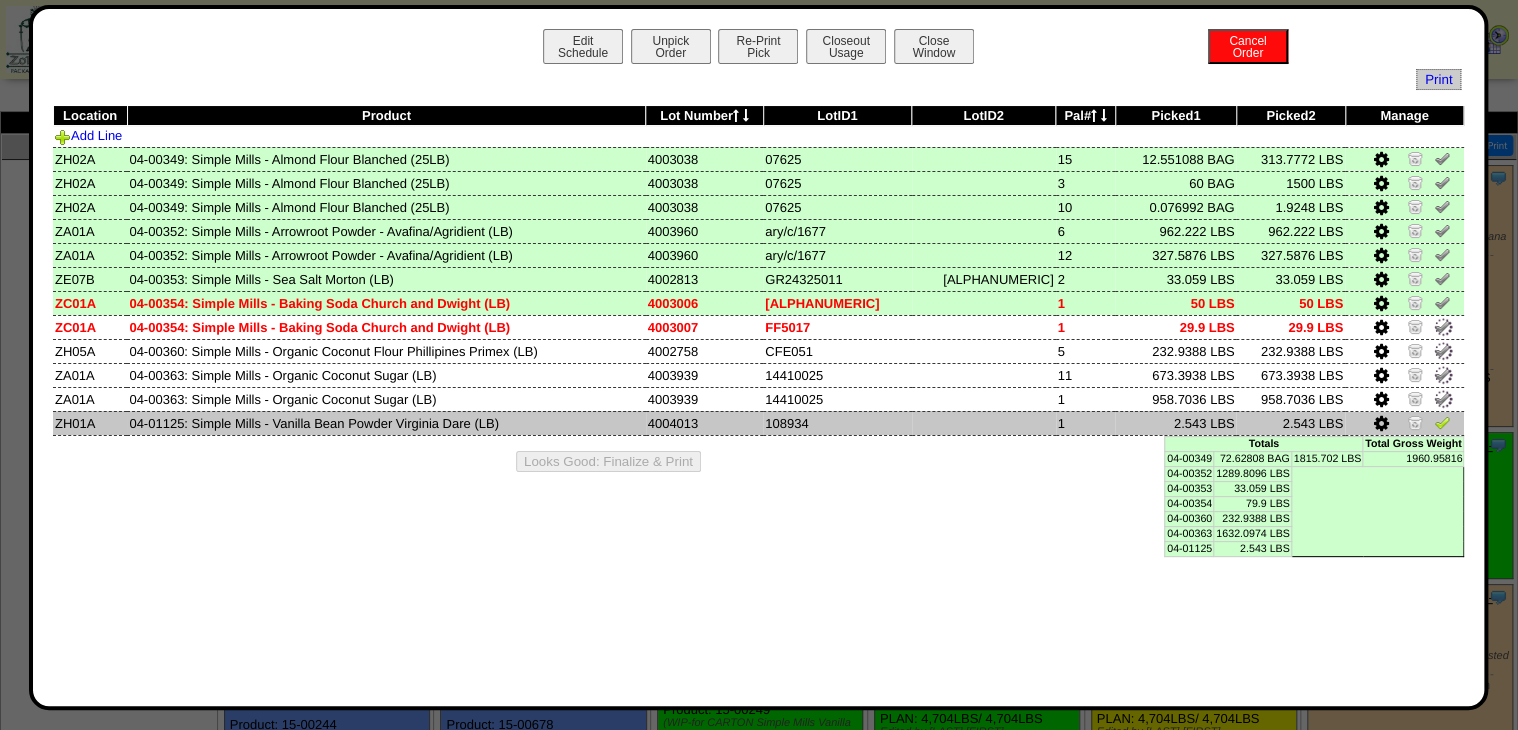 click at bounding box center (1442, 422) 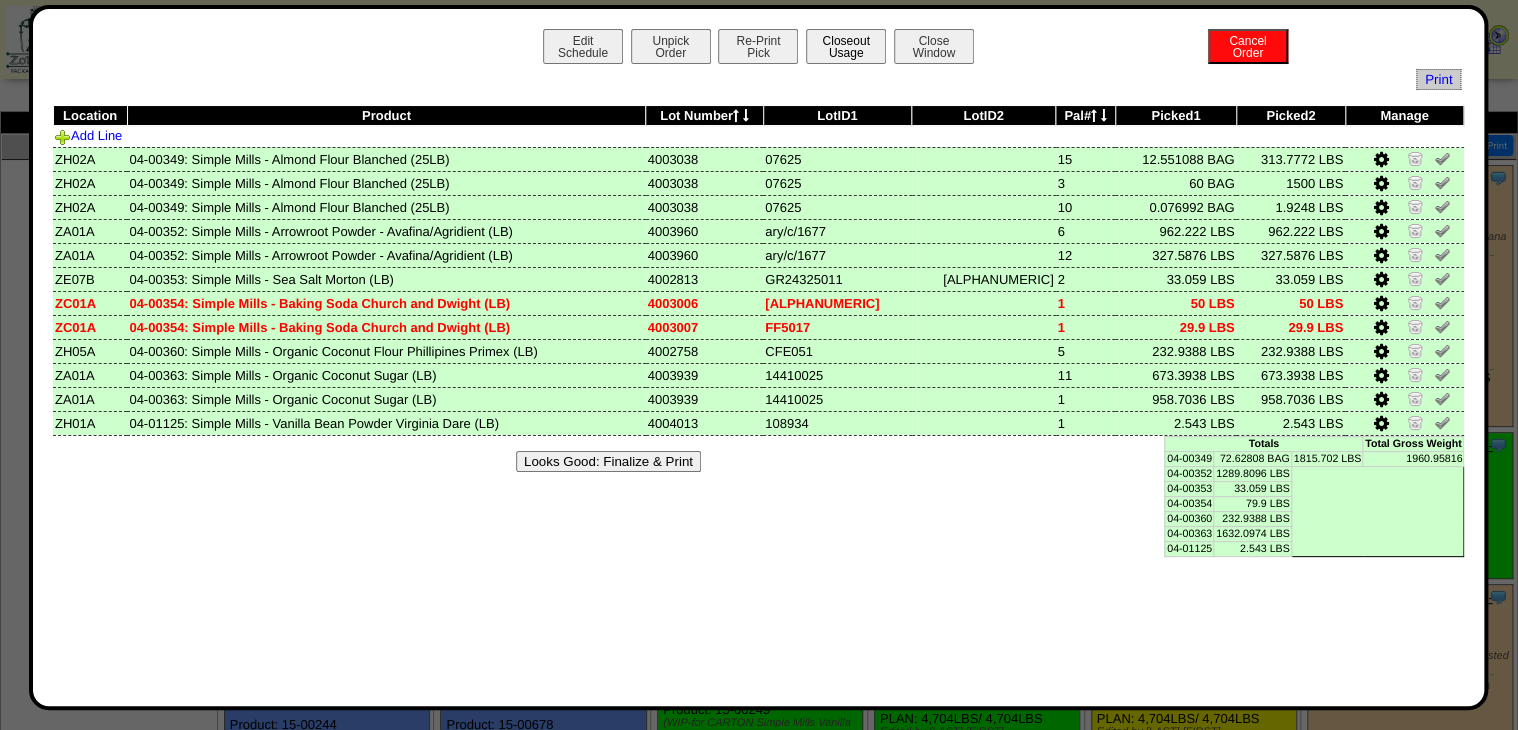 click on "Closeout Usage" at bounding box center (846, 46) 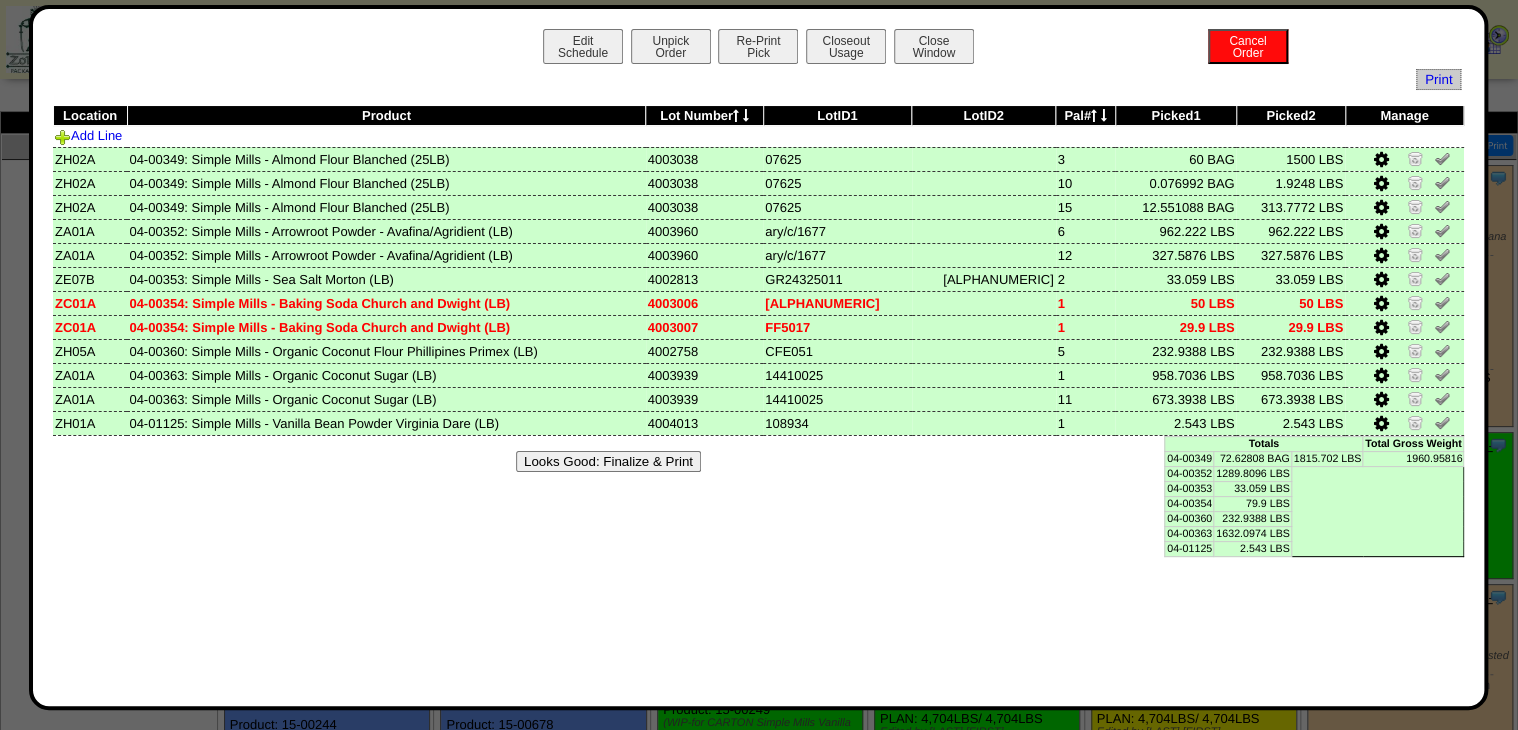 click on "Looks Good: Finalize & Print" at bounding box center [608, 461] 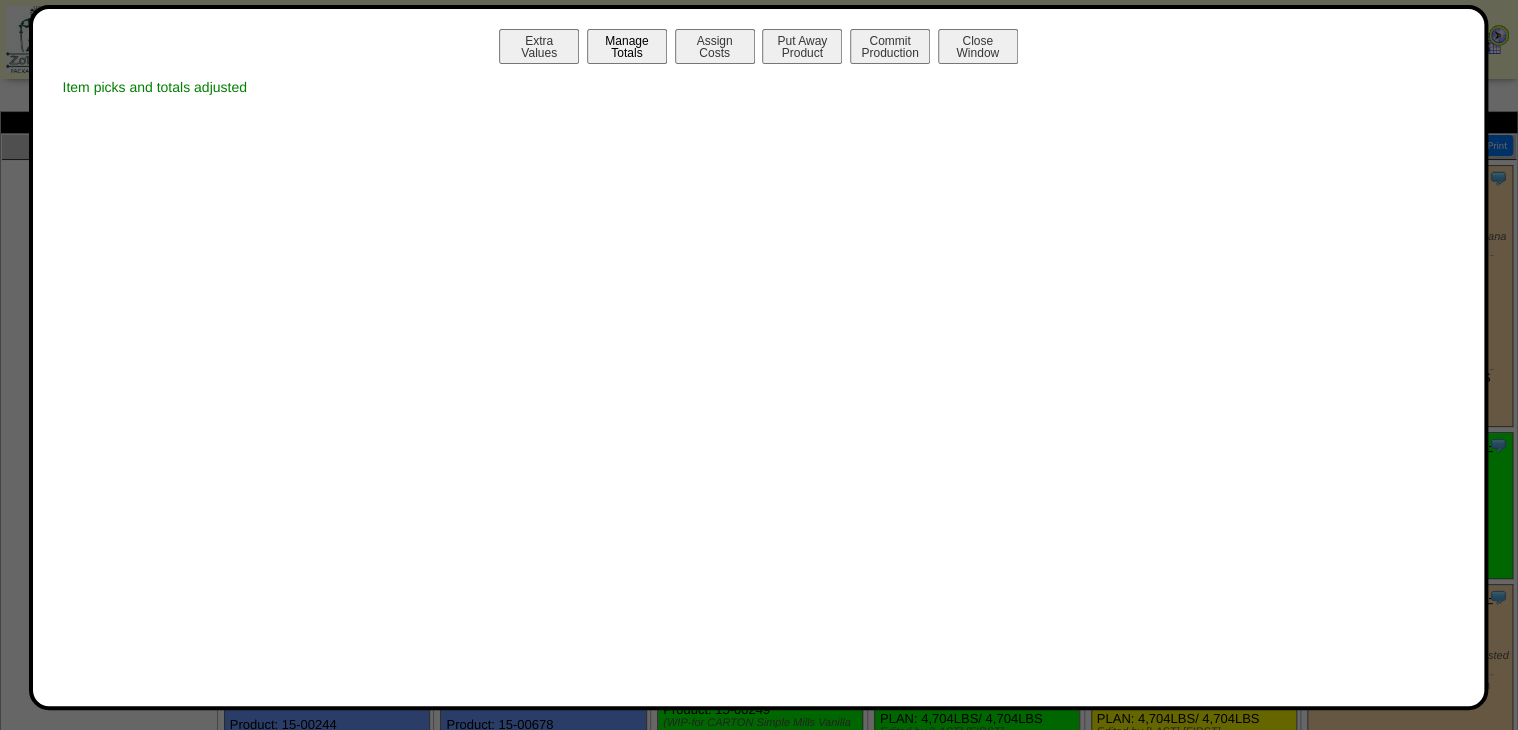 click on "Manage Totals" at bounding box center (627, 46) 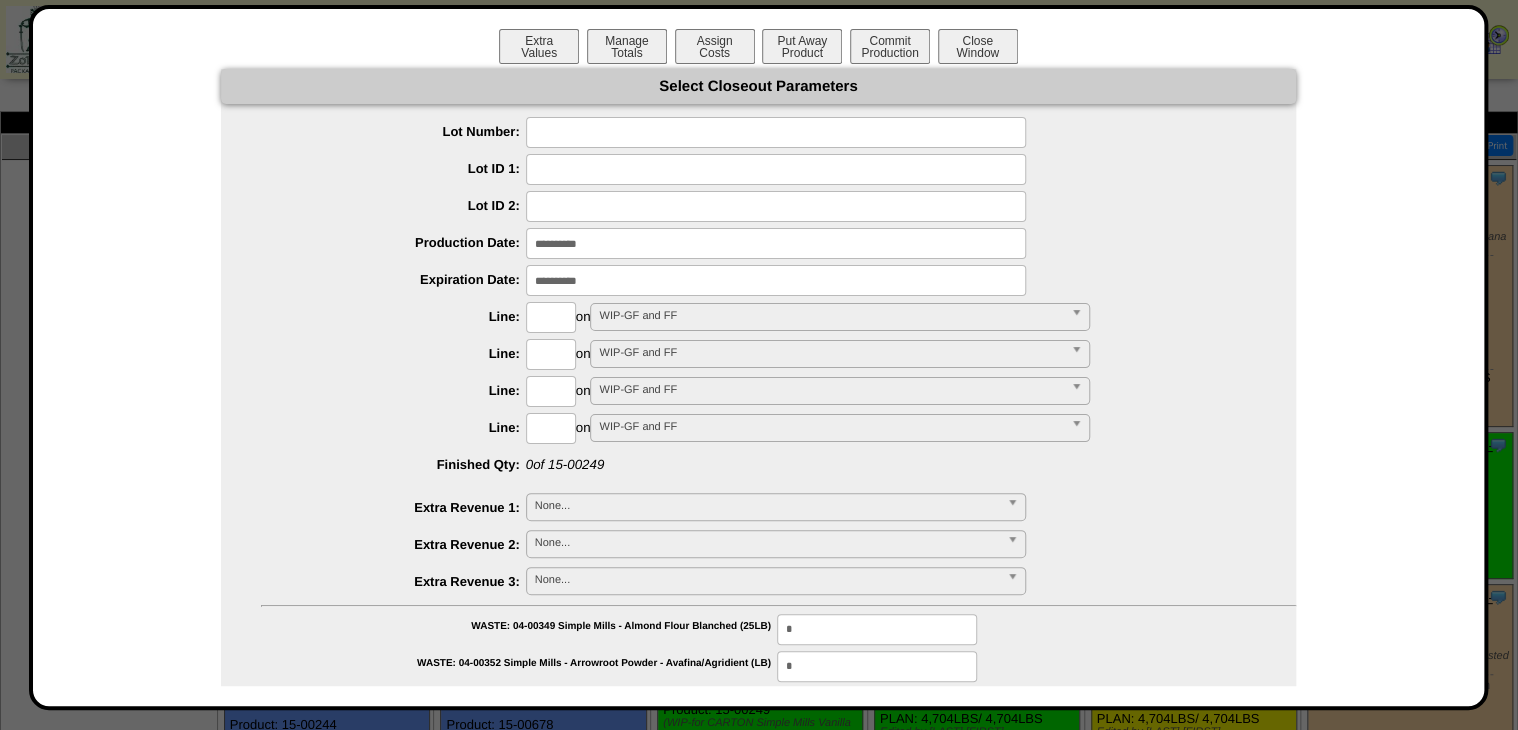 click at bounding box center [776, 132] 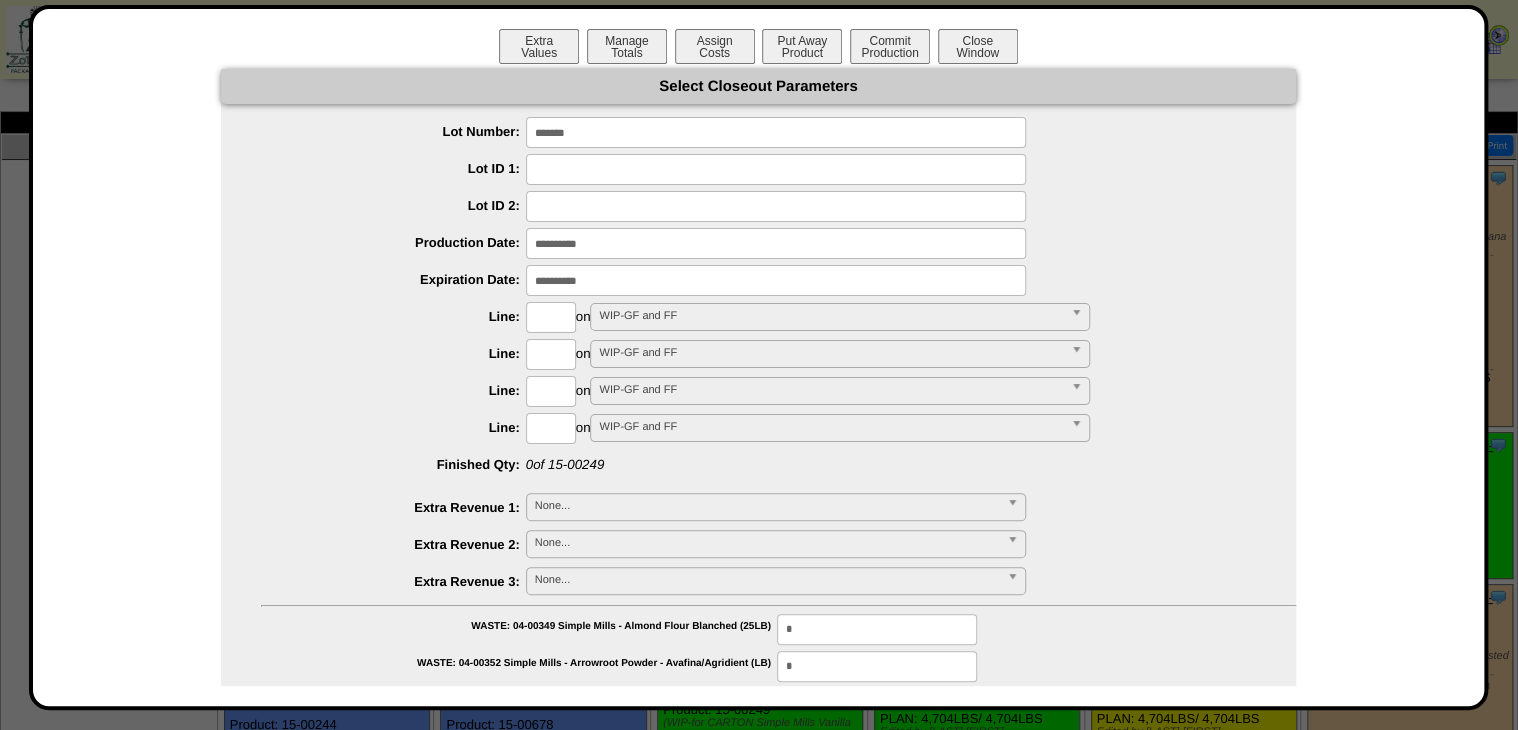 type on "*******" 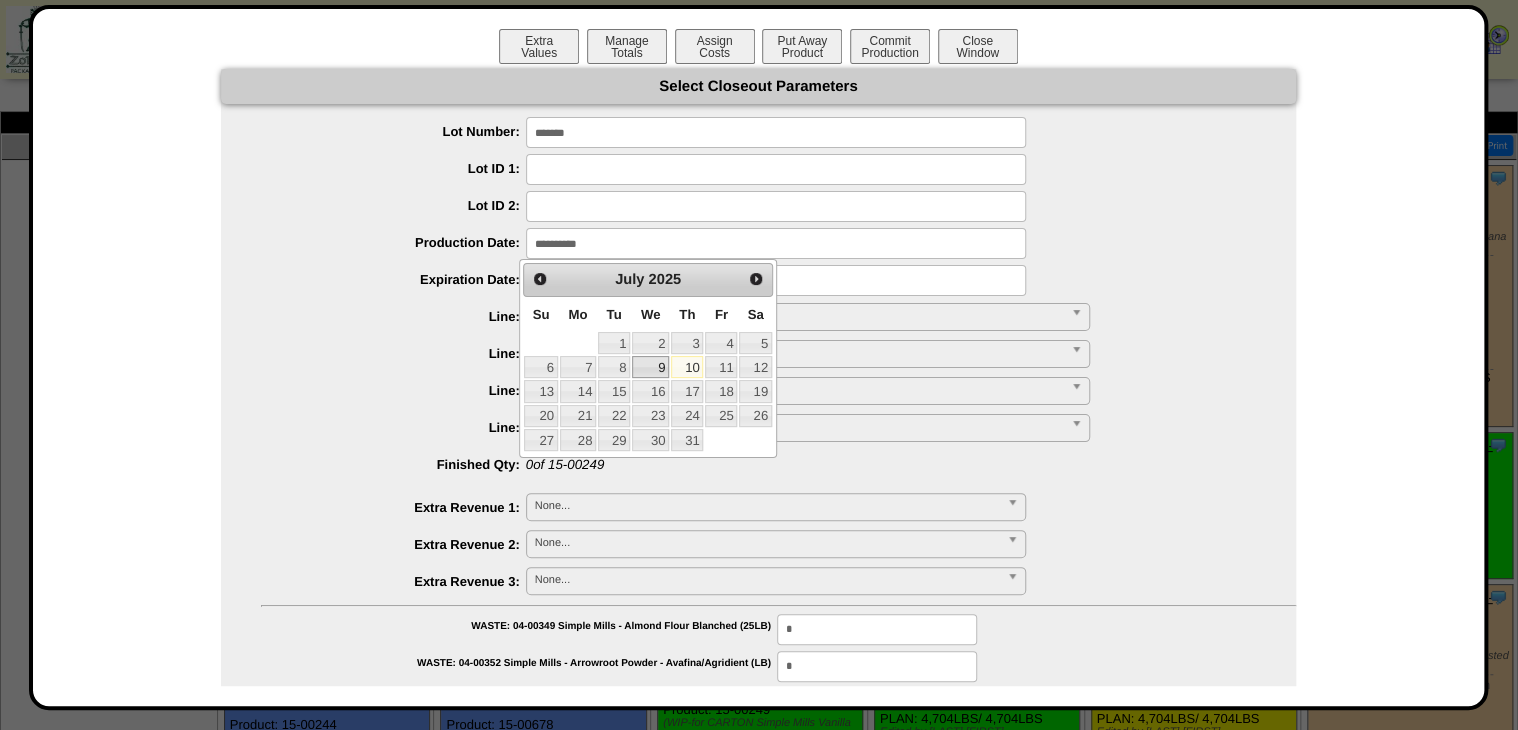 click on "9" at bounding box center (650, 367) 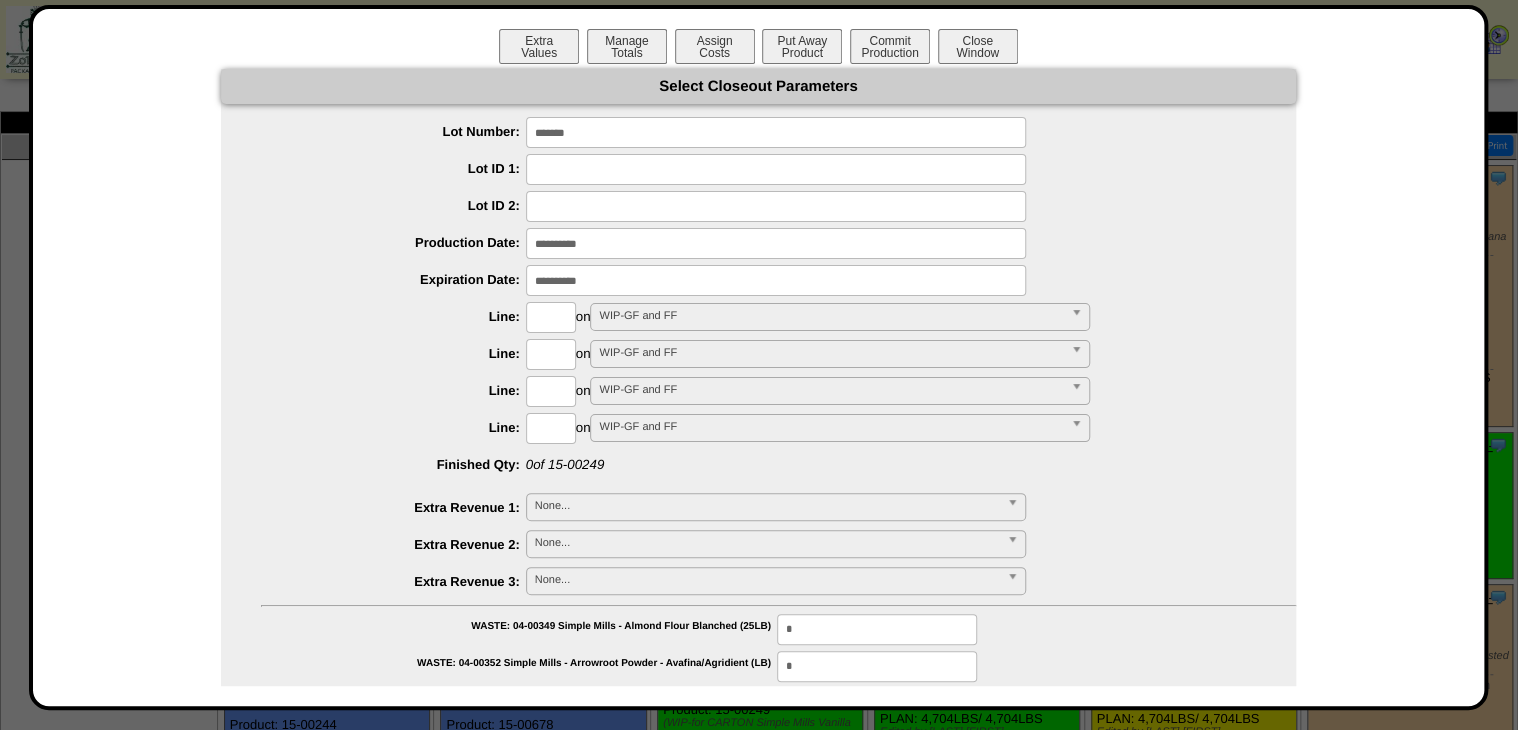 click at bounding box center [776, 280] 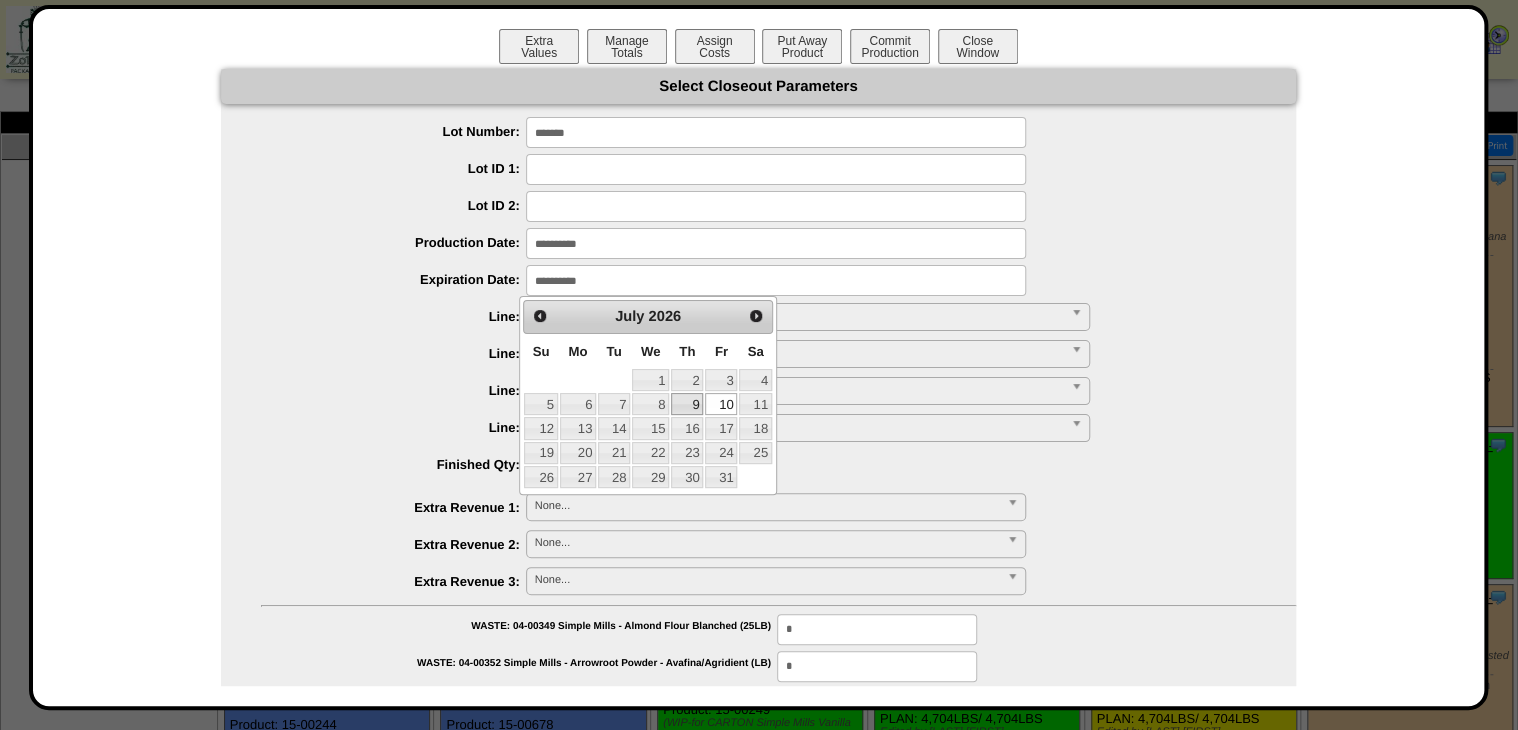 click on "9" at bounding box center [687, 404] 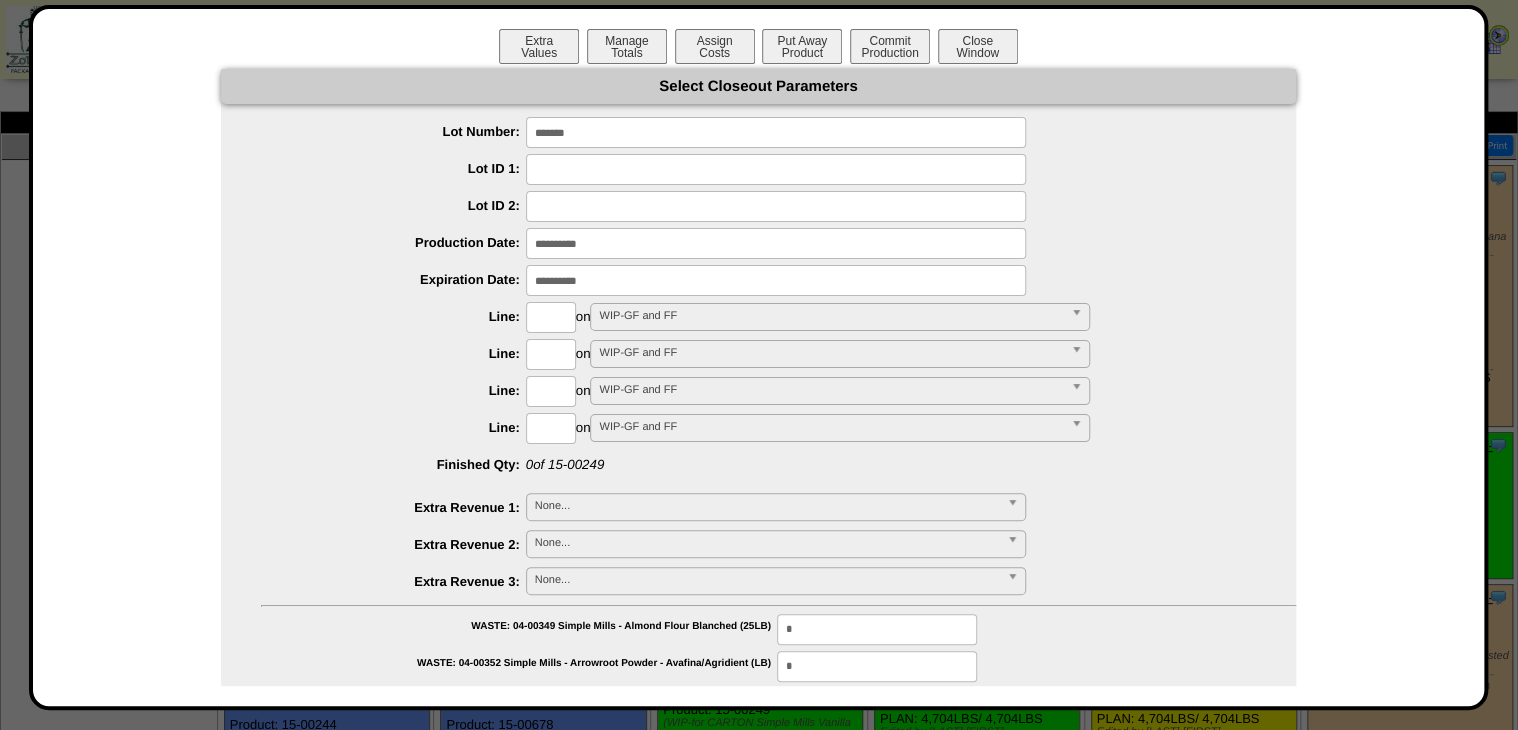 click on "**********" at bounding box center (758, 496) 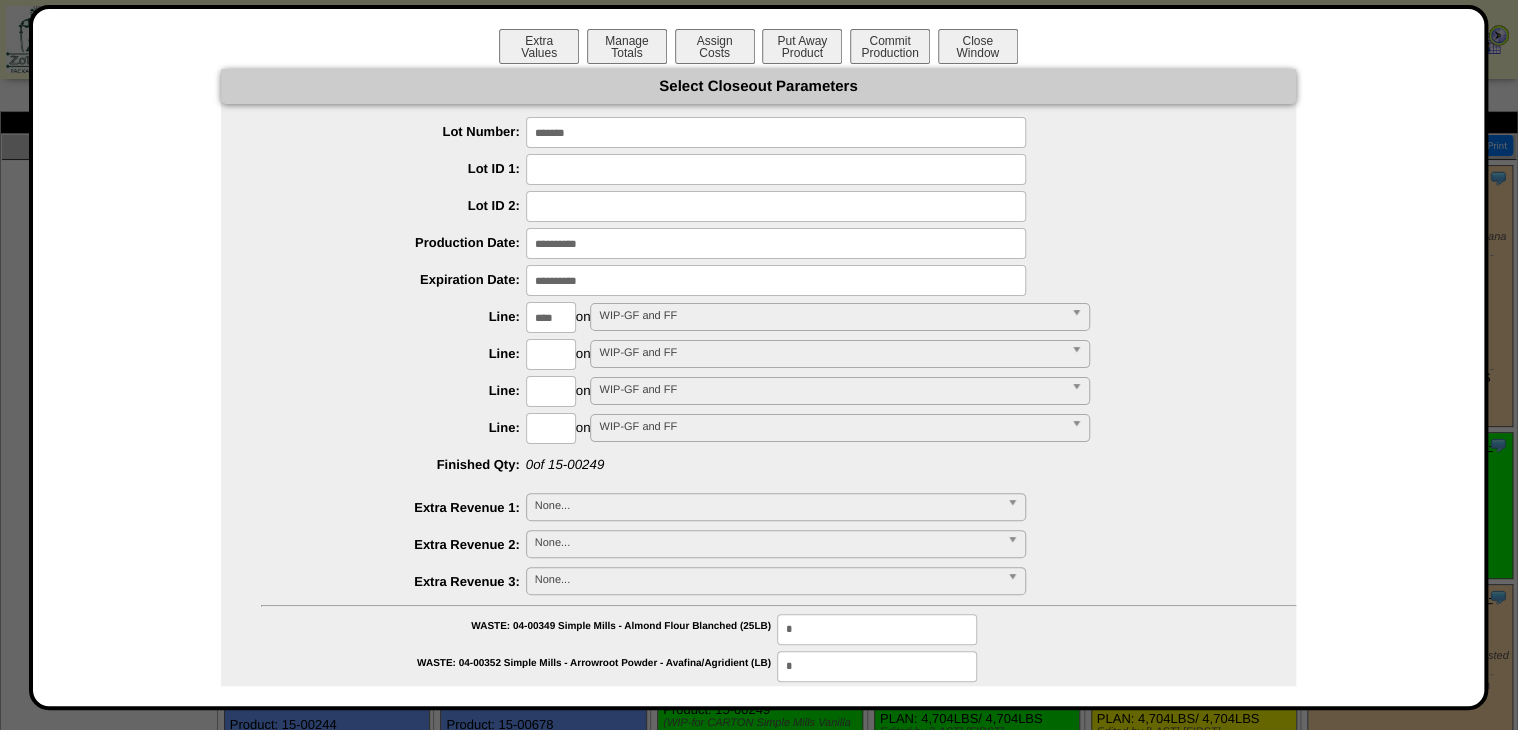 type on "****" 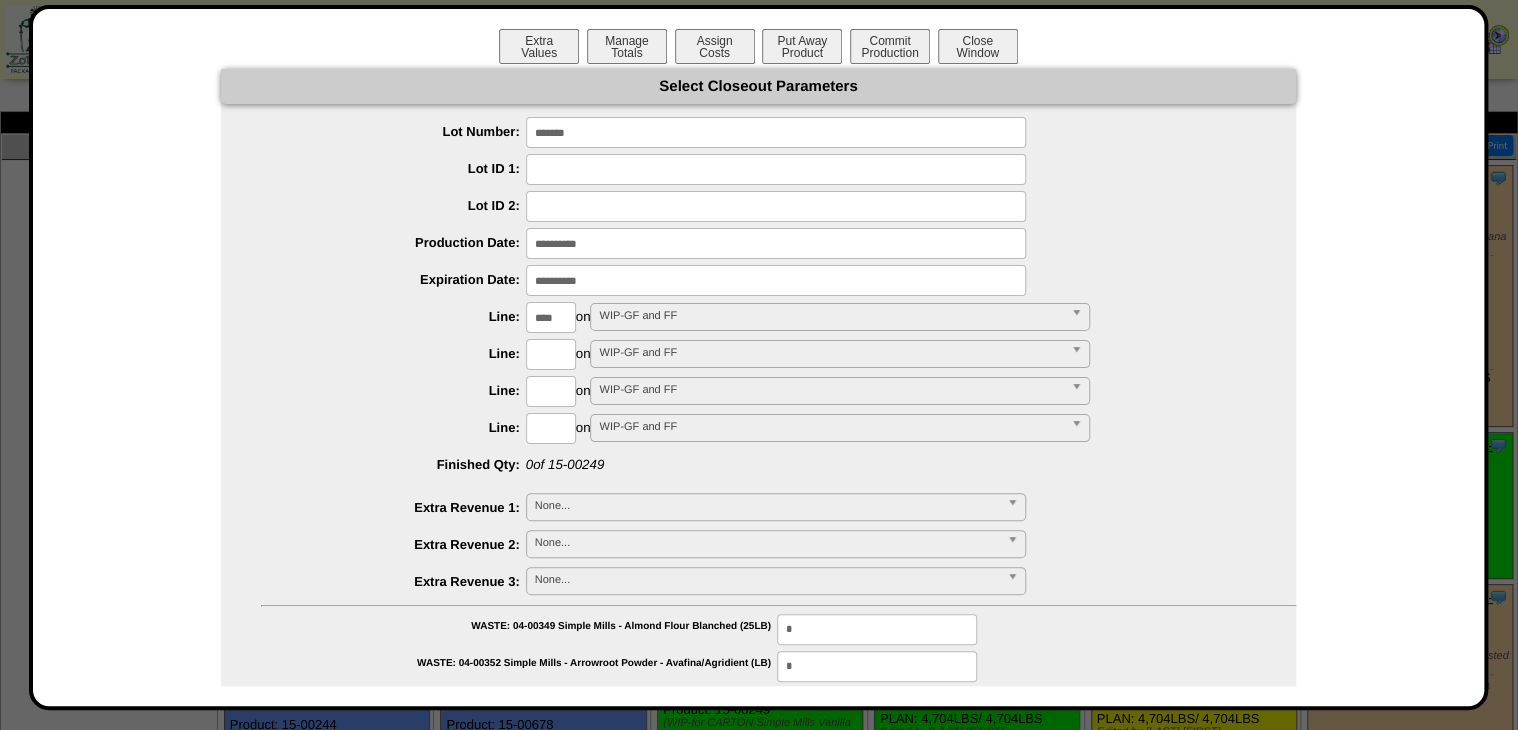 click on "**********" at bounding box center [758, 899] 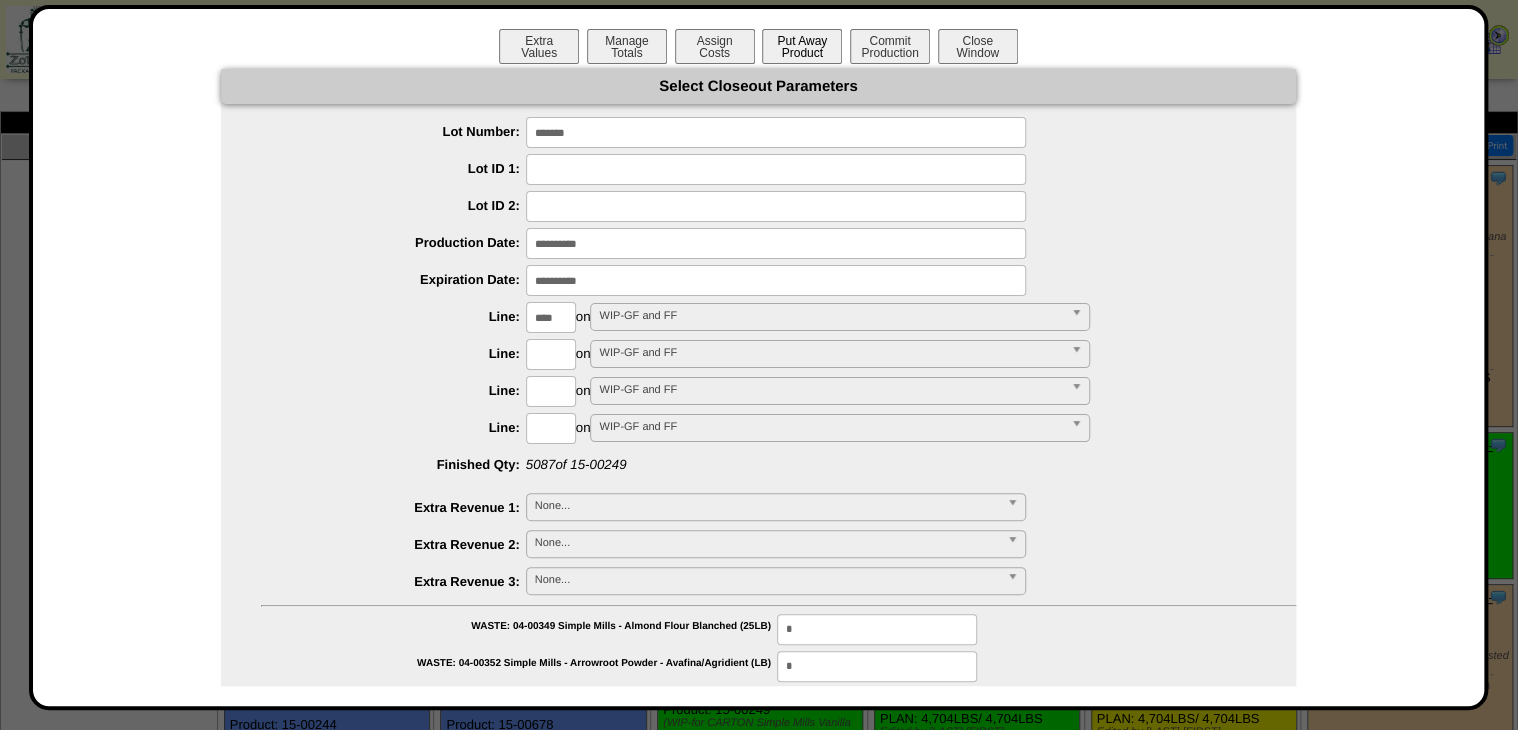 click on "Put Away Product" at bounding box center (802, 46) 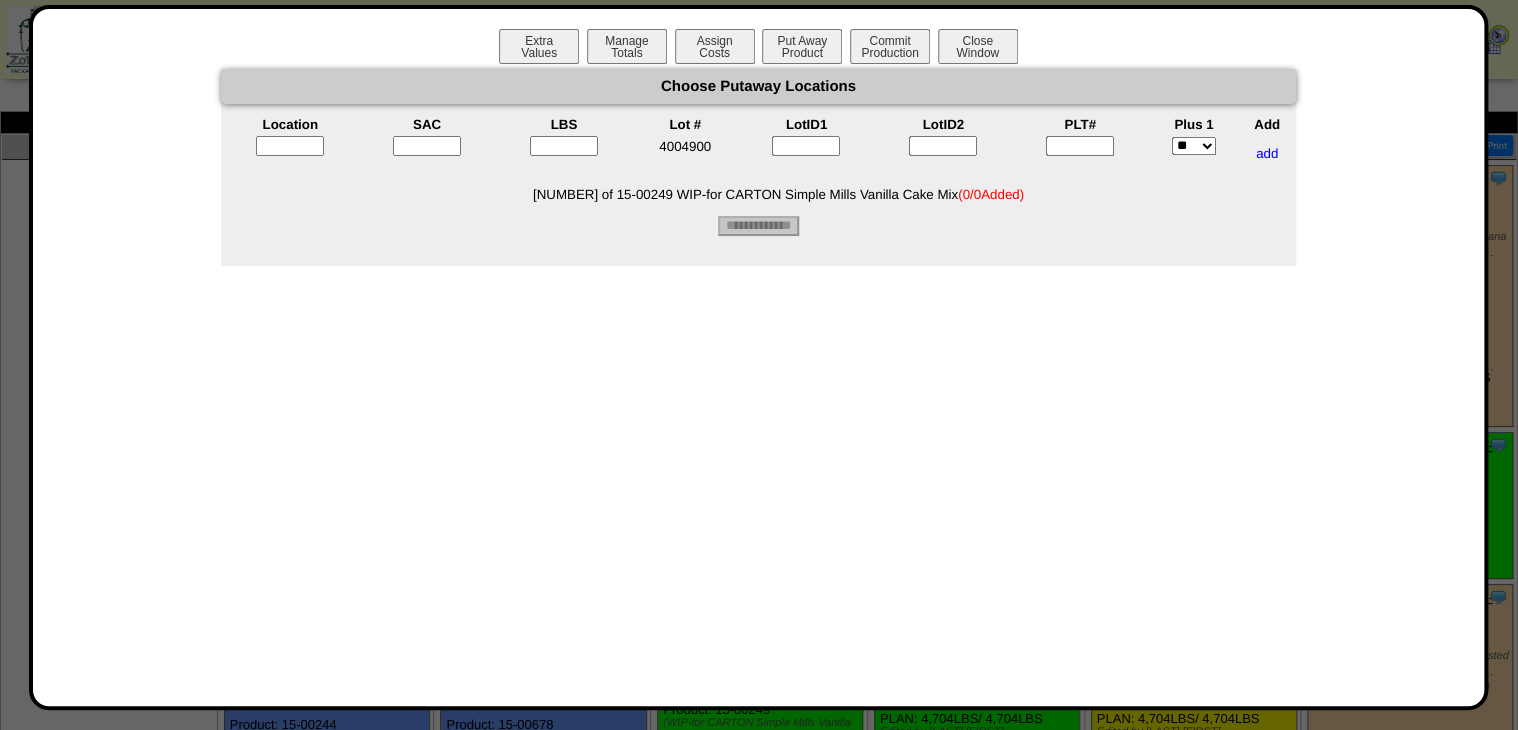 drag, startPoint x: 1056, startPoint y: 148, endPoint x: 1036, endPoint y: 152, distance: 20.396078 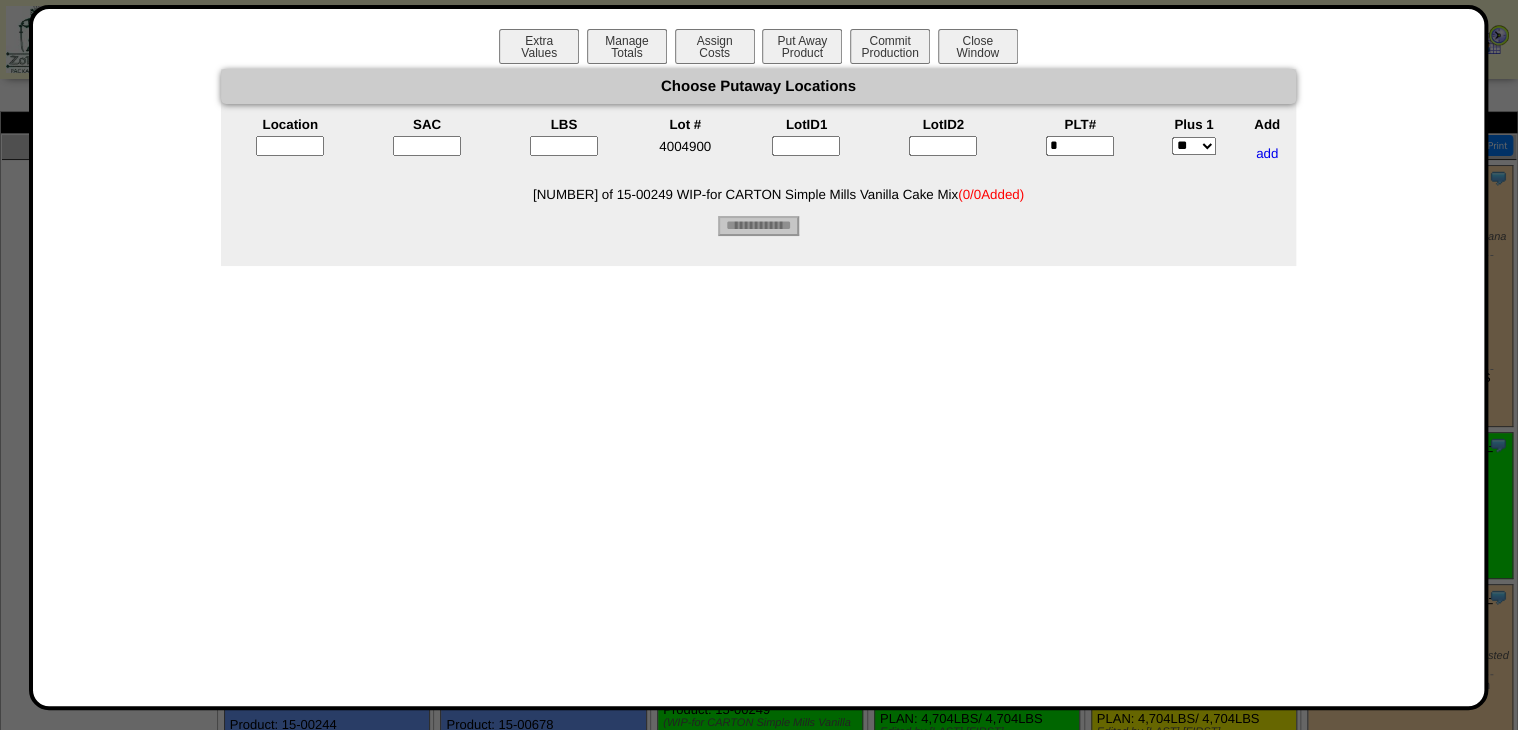 type on "*" 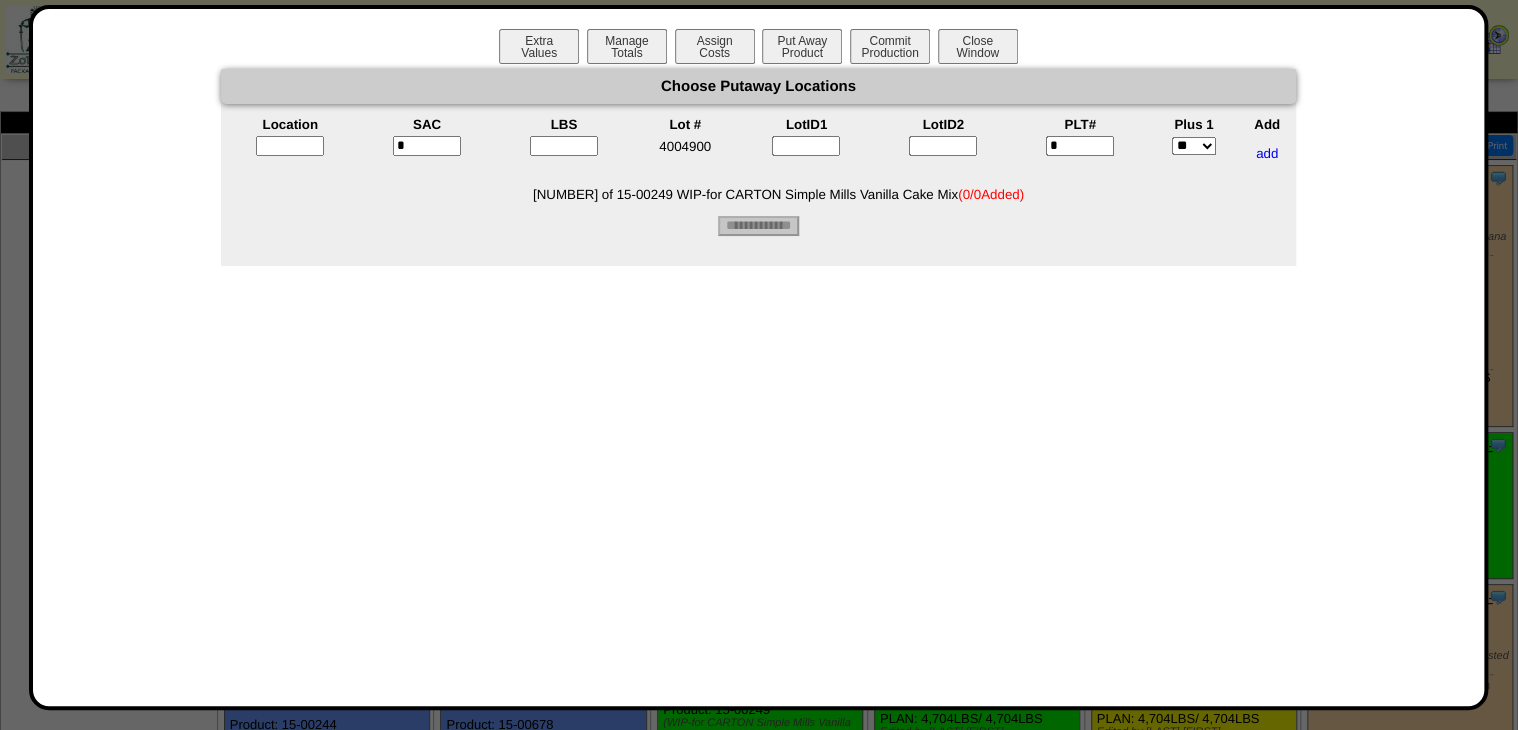 type on "*" 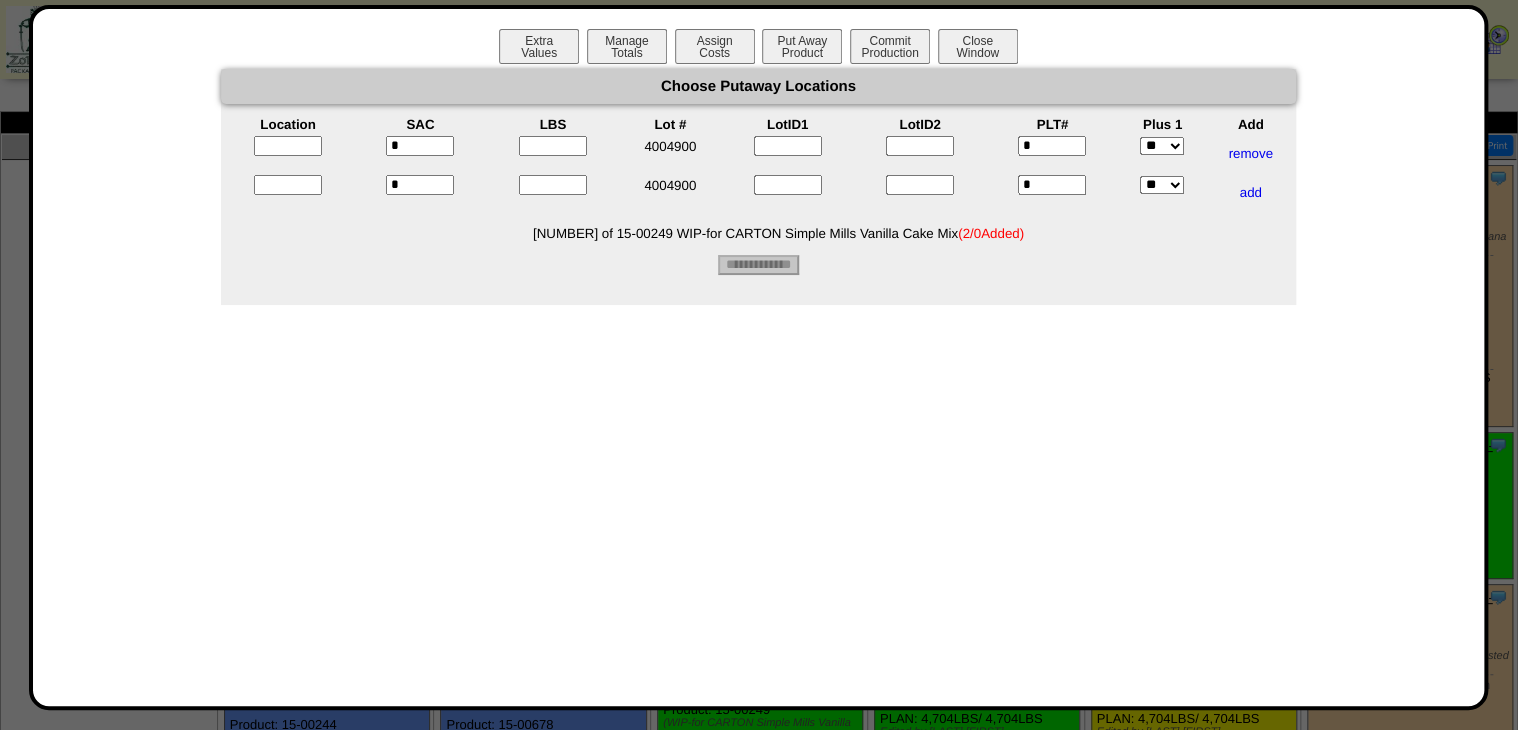 click on "*" at bounding box center [1052, 185] 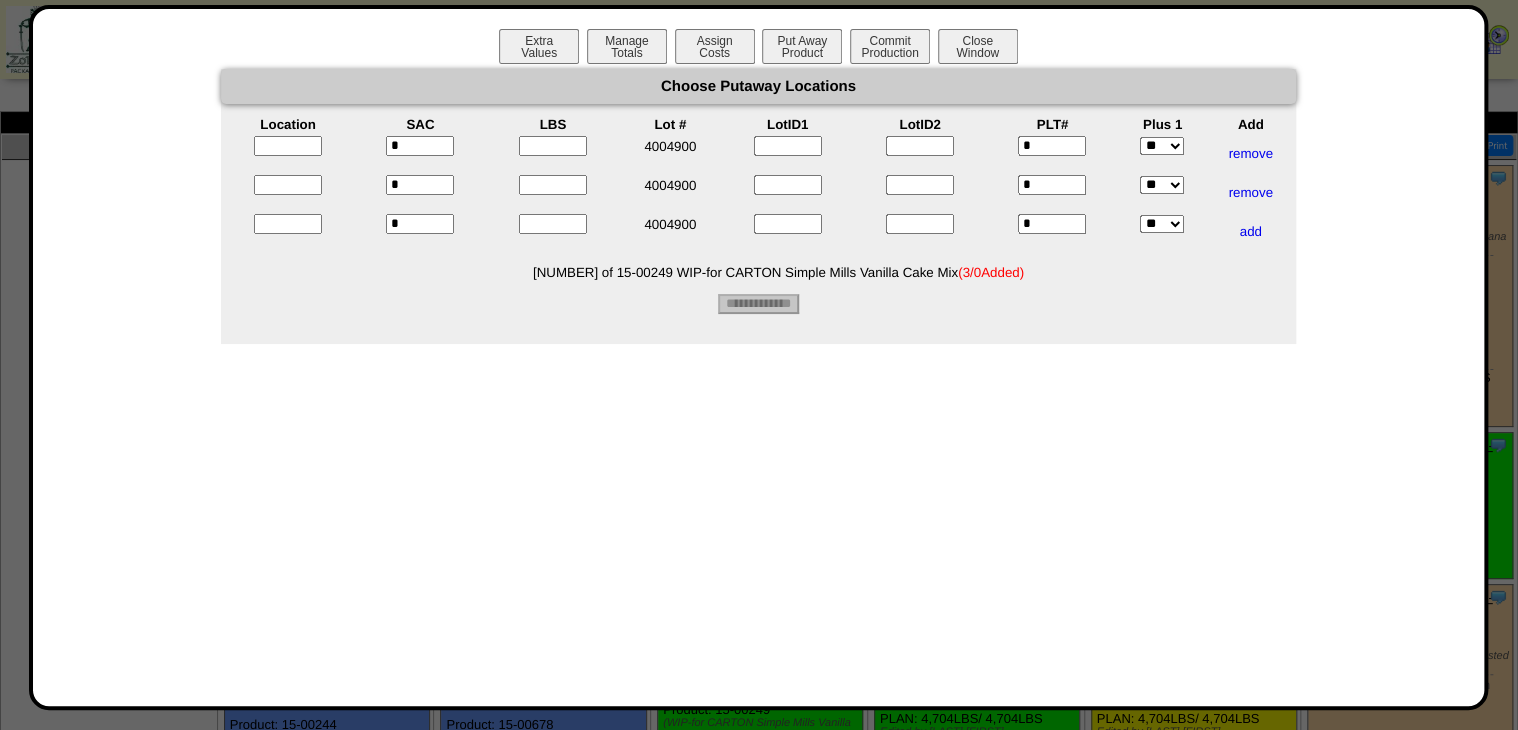 click at bounding box center [553, 146] 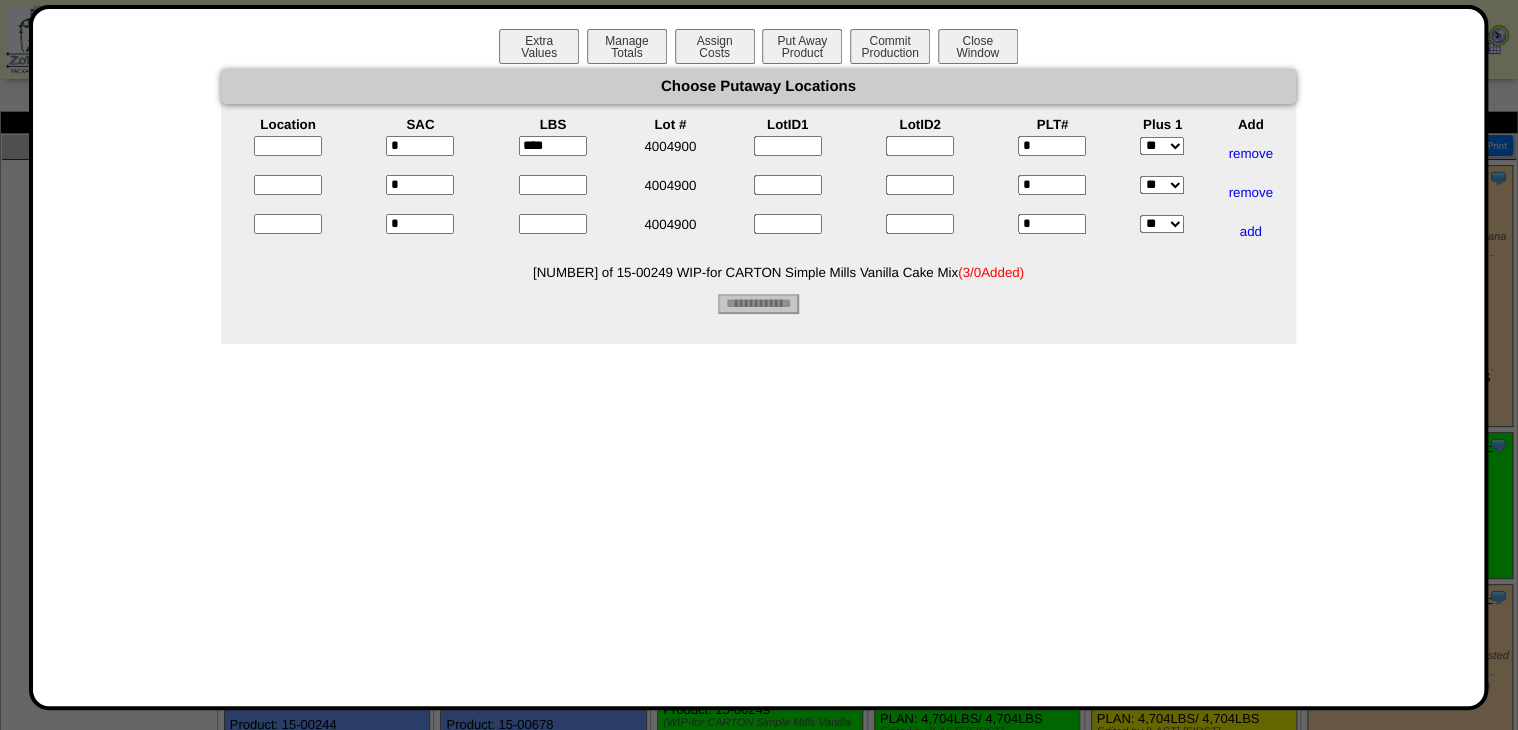type on "****" 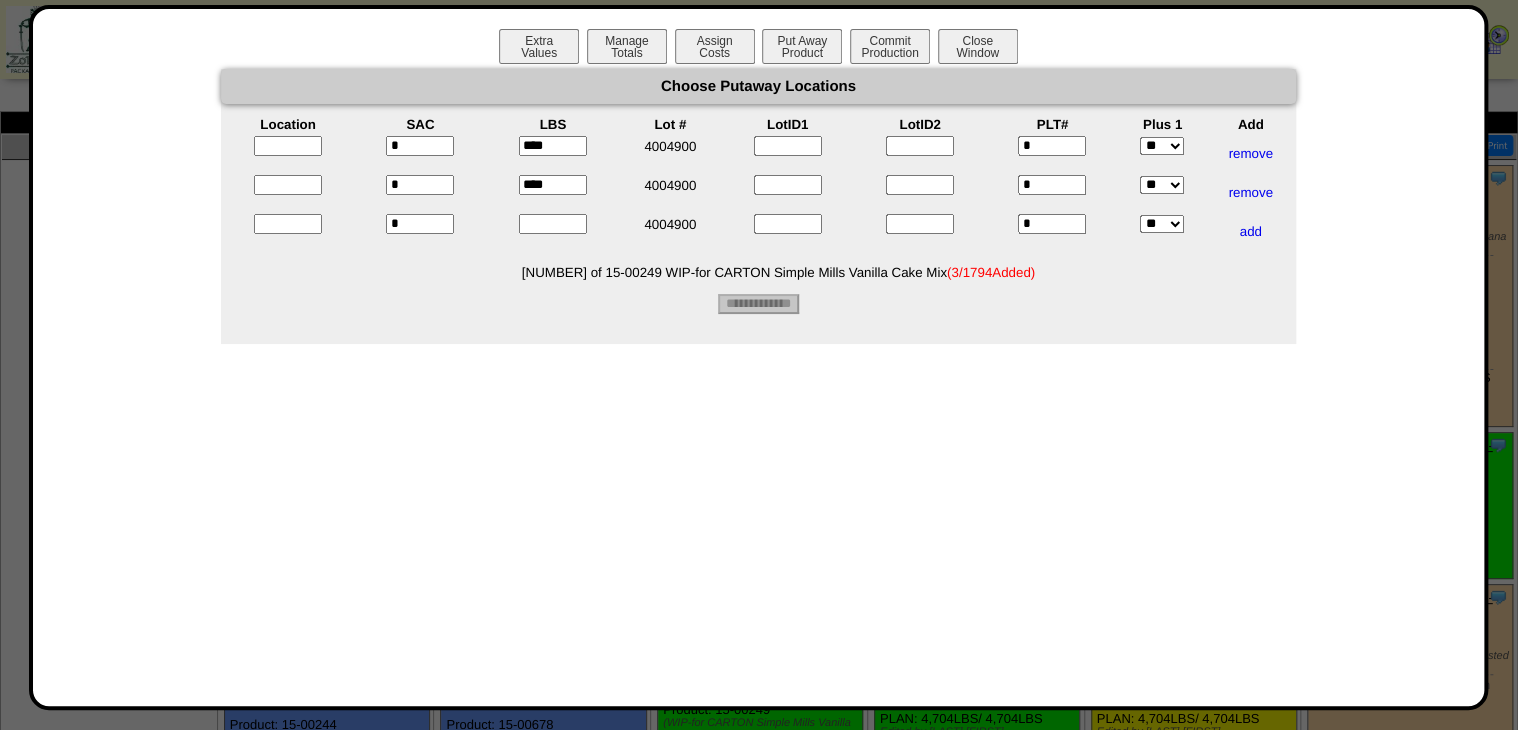 type on "****" 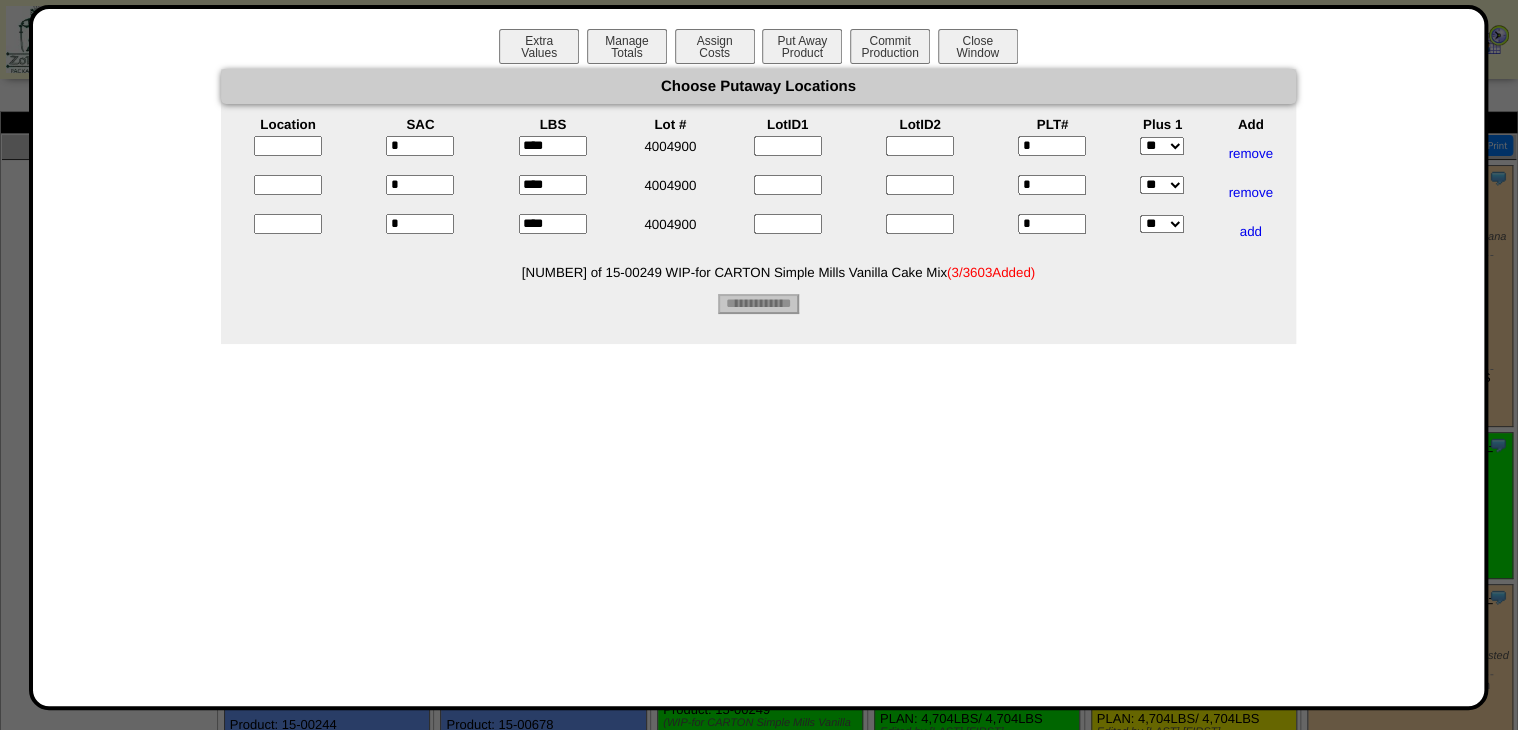 type on "****" 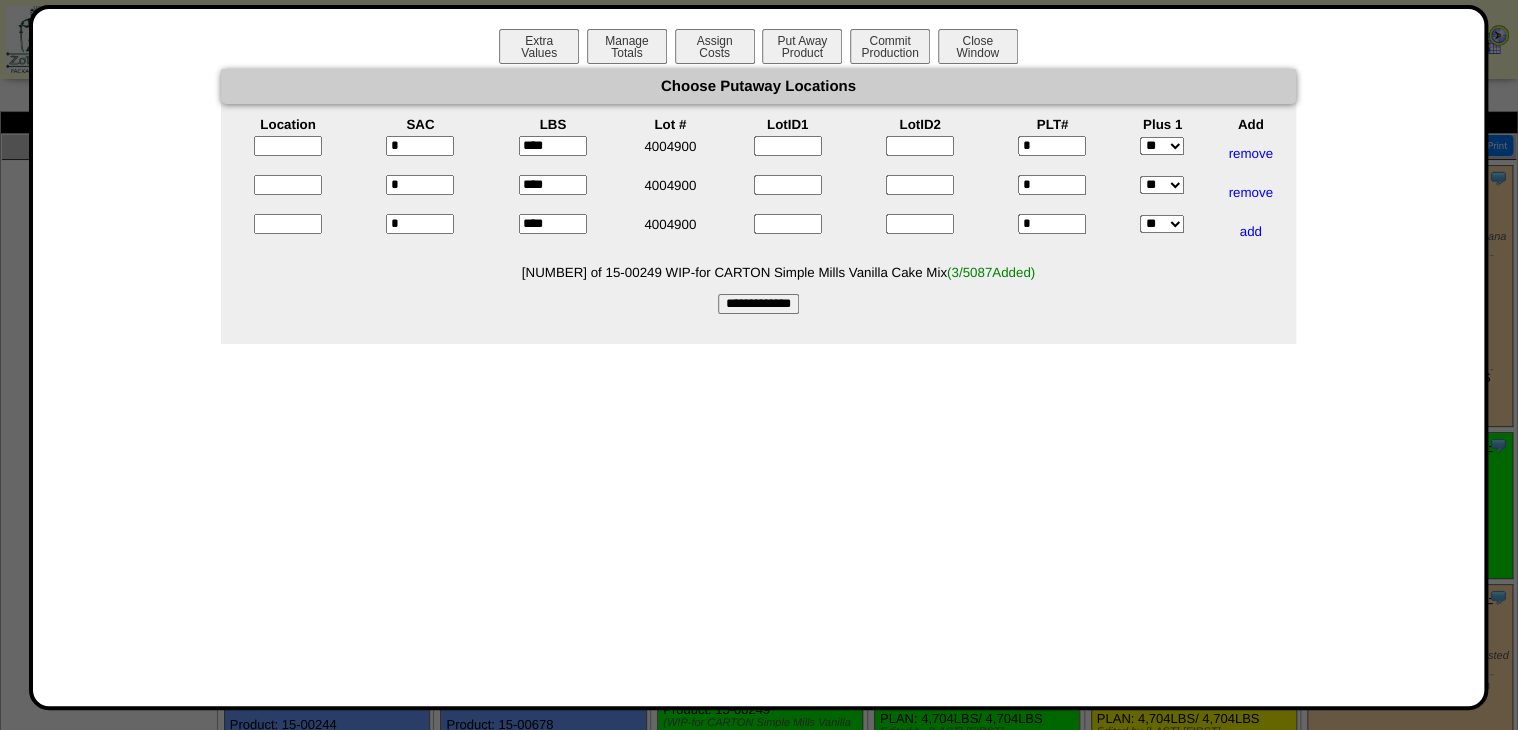 click at bounding box center [288, 146] 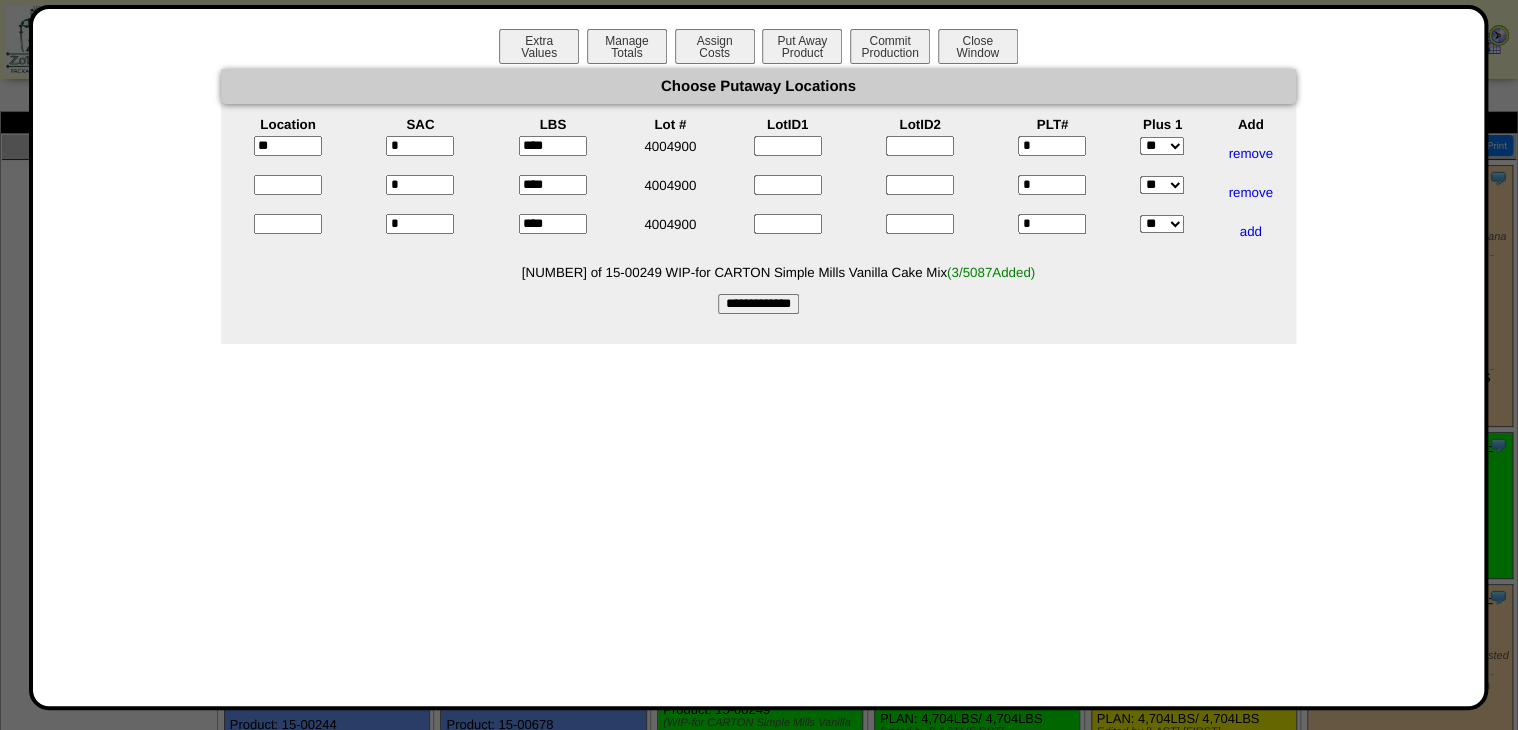 type on "*****" 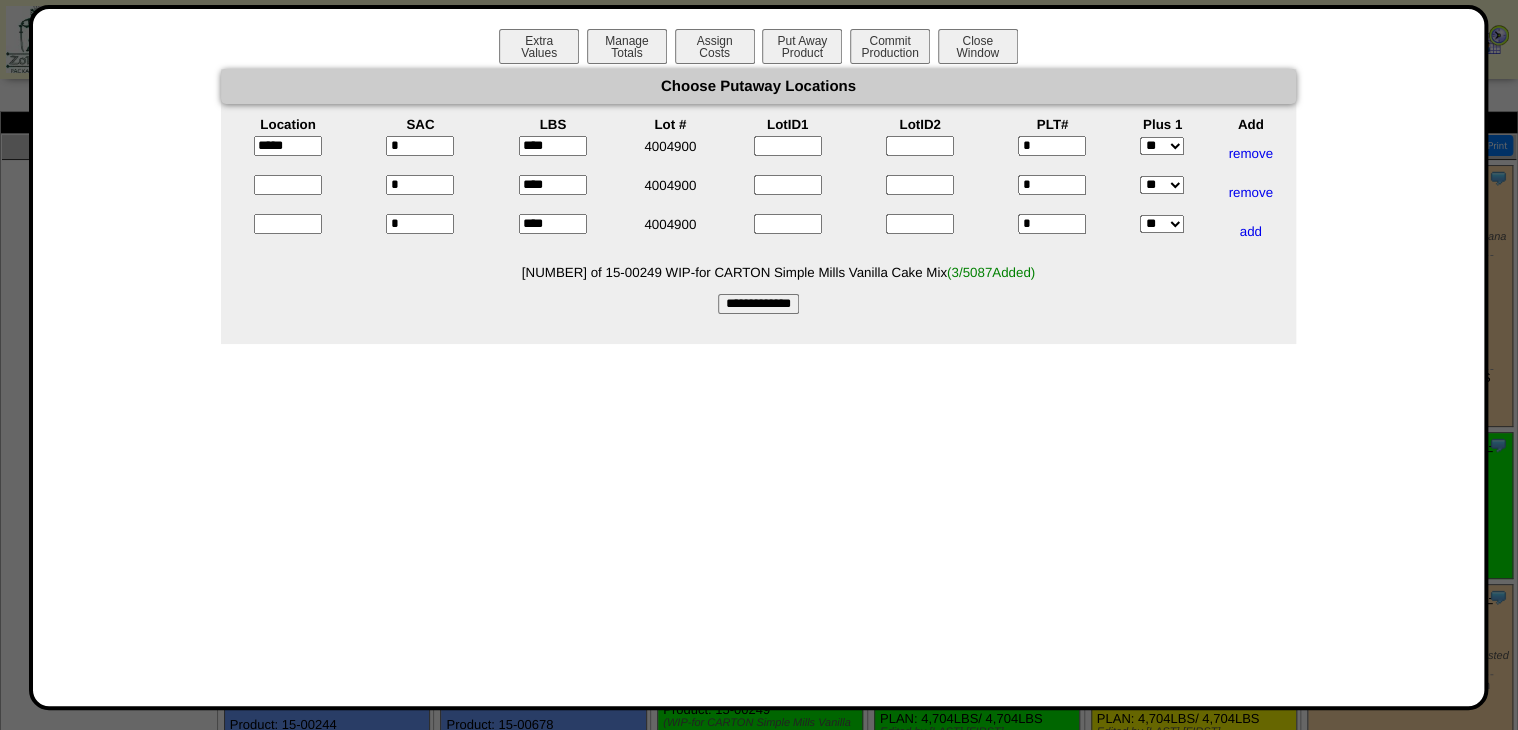 click at bounding box center [288, 185] 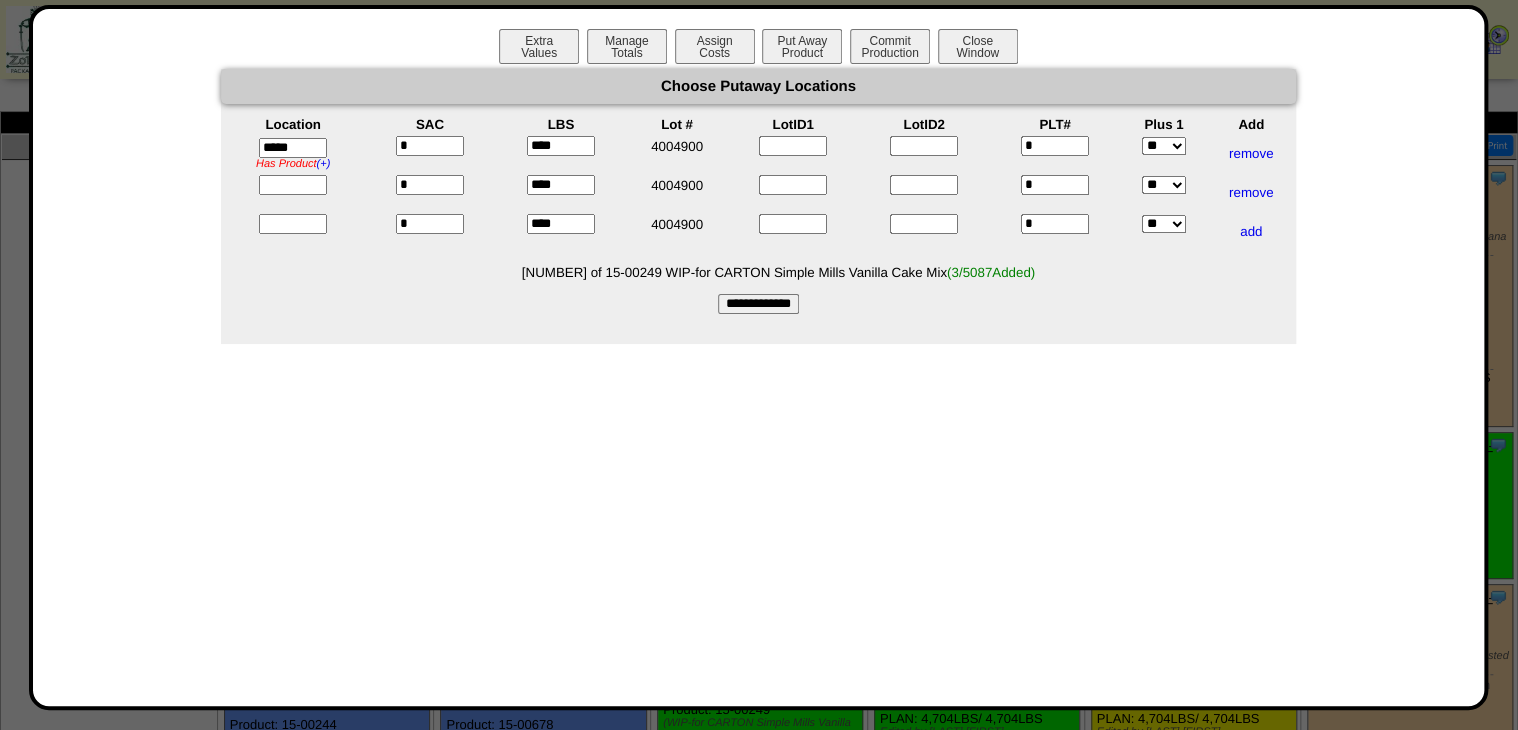 type on "*****" 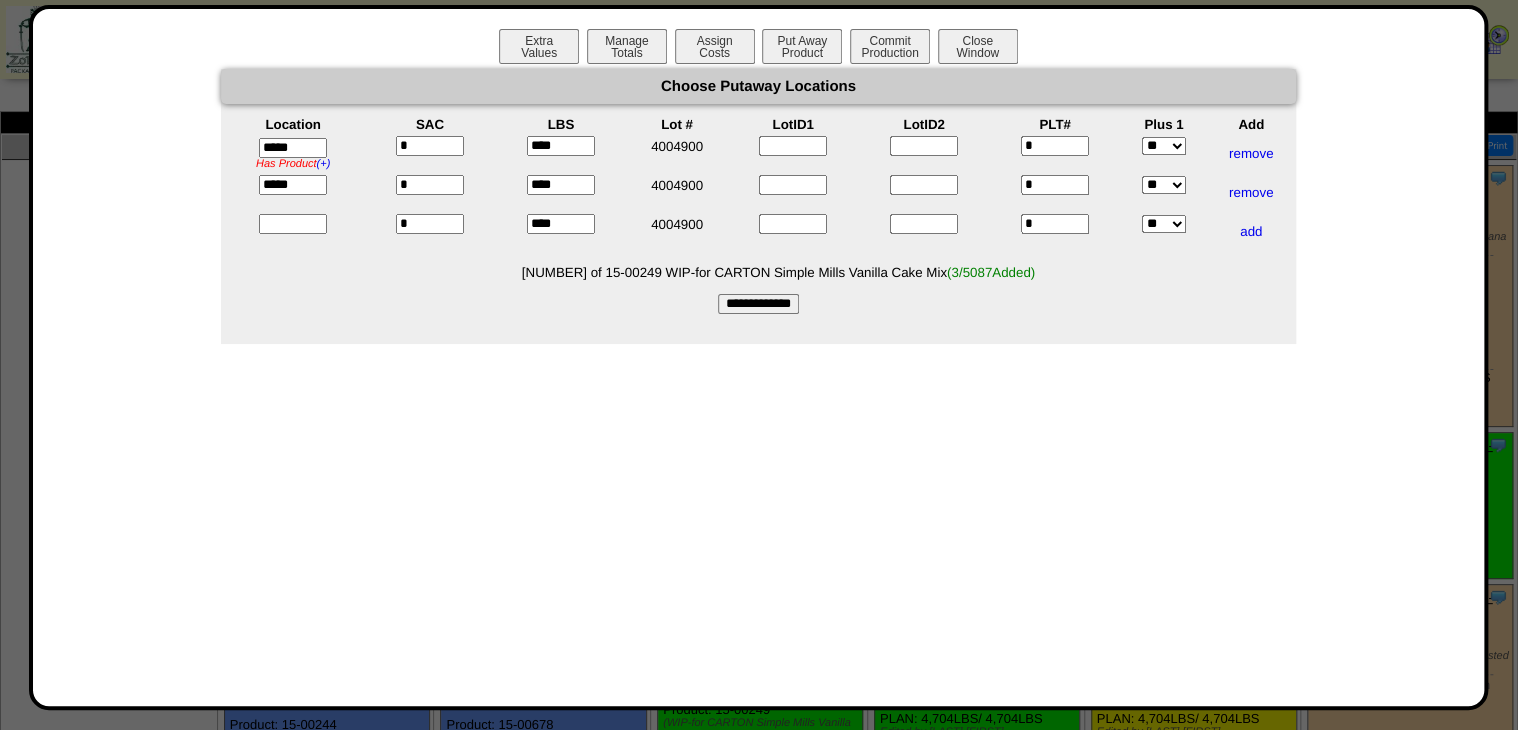 click at bounding box center (293, 224) 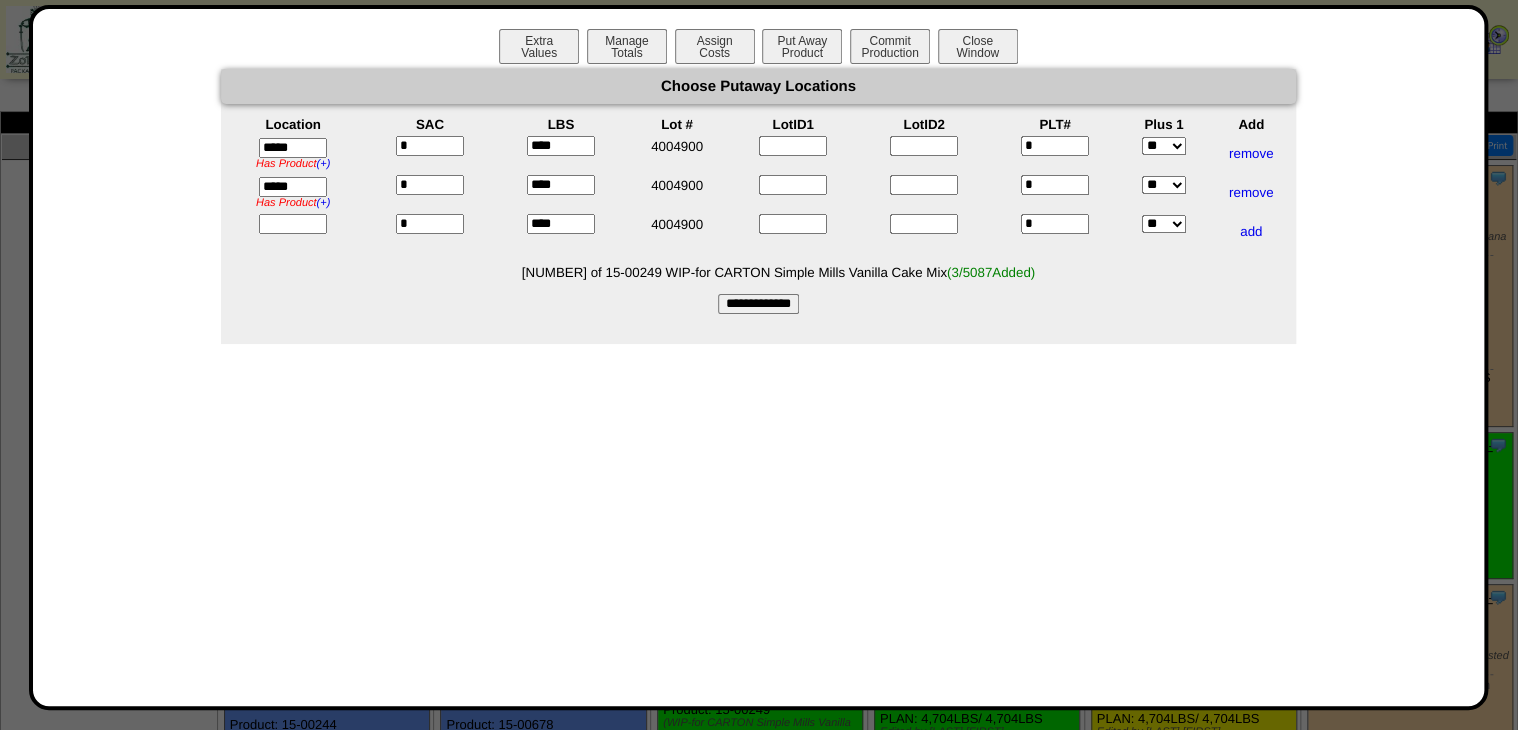 type on "*****" 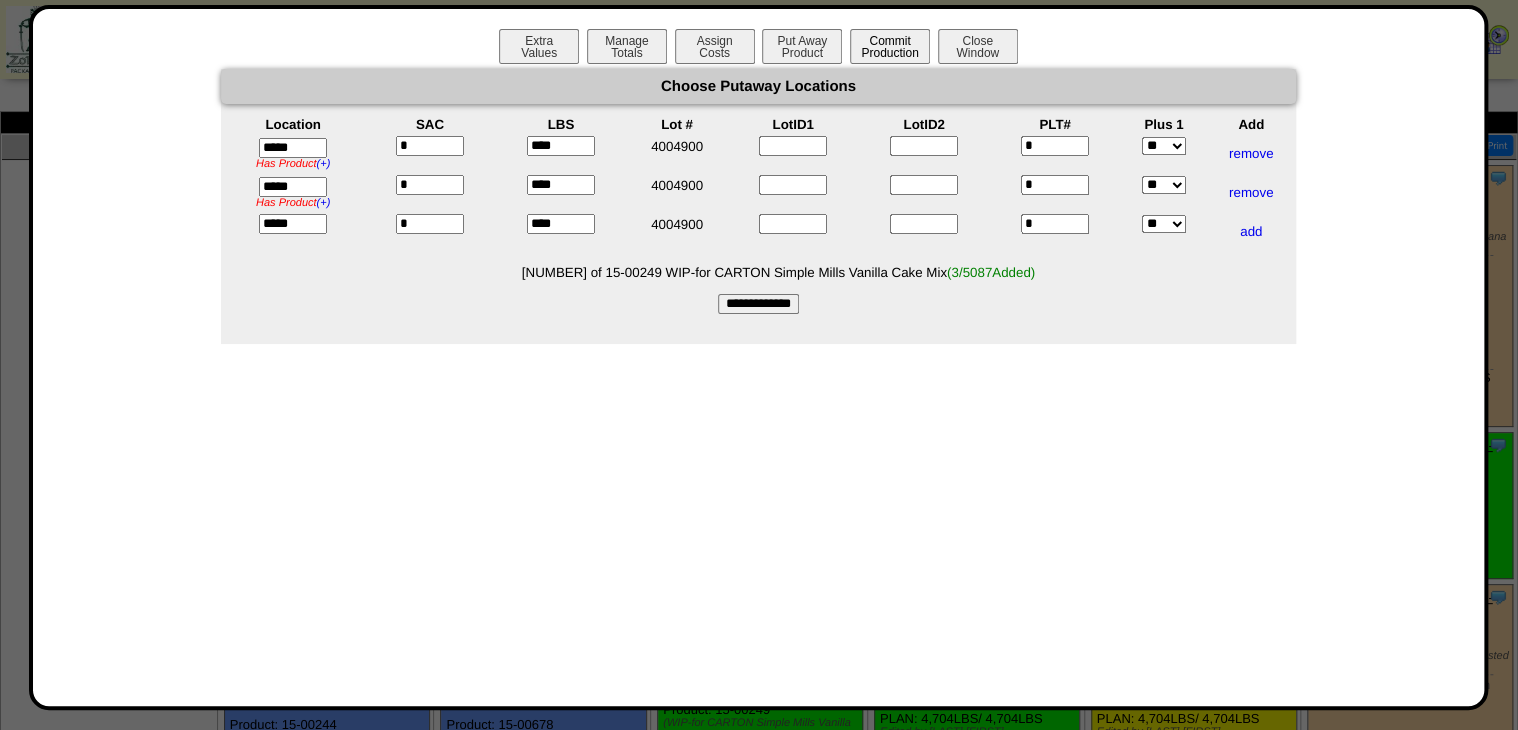 click on "**********" at bounding box center [758, 304] 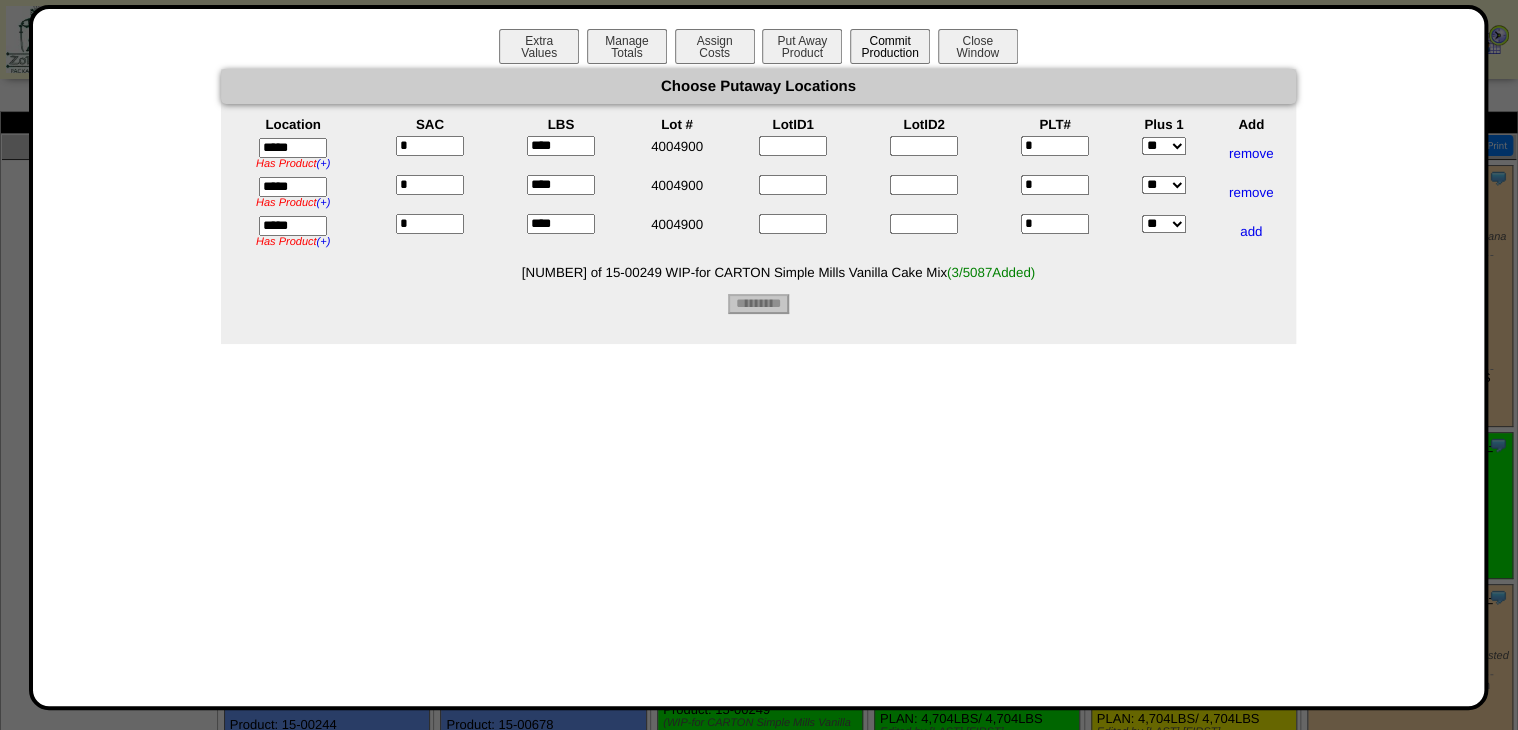 type on "*********" 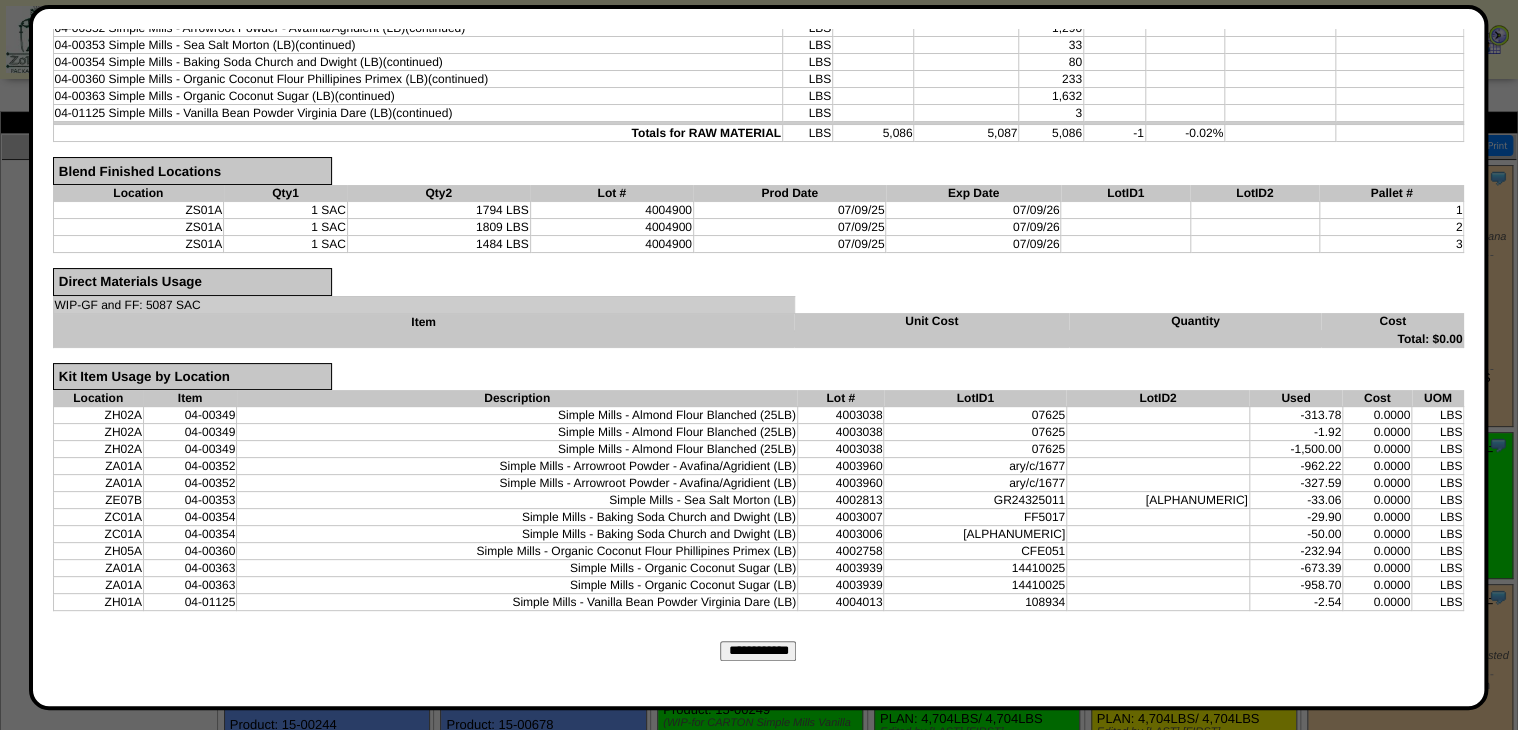 scroll, scrollTop: 445, scrollLeft: 0, axis: vertical 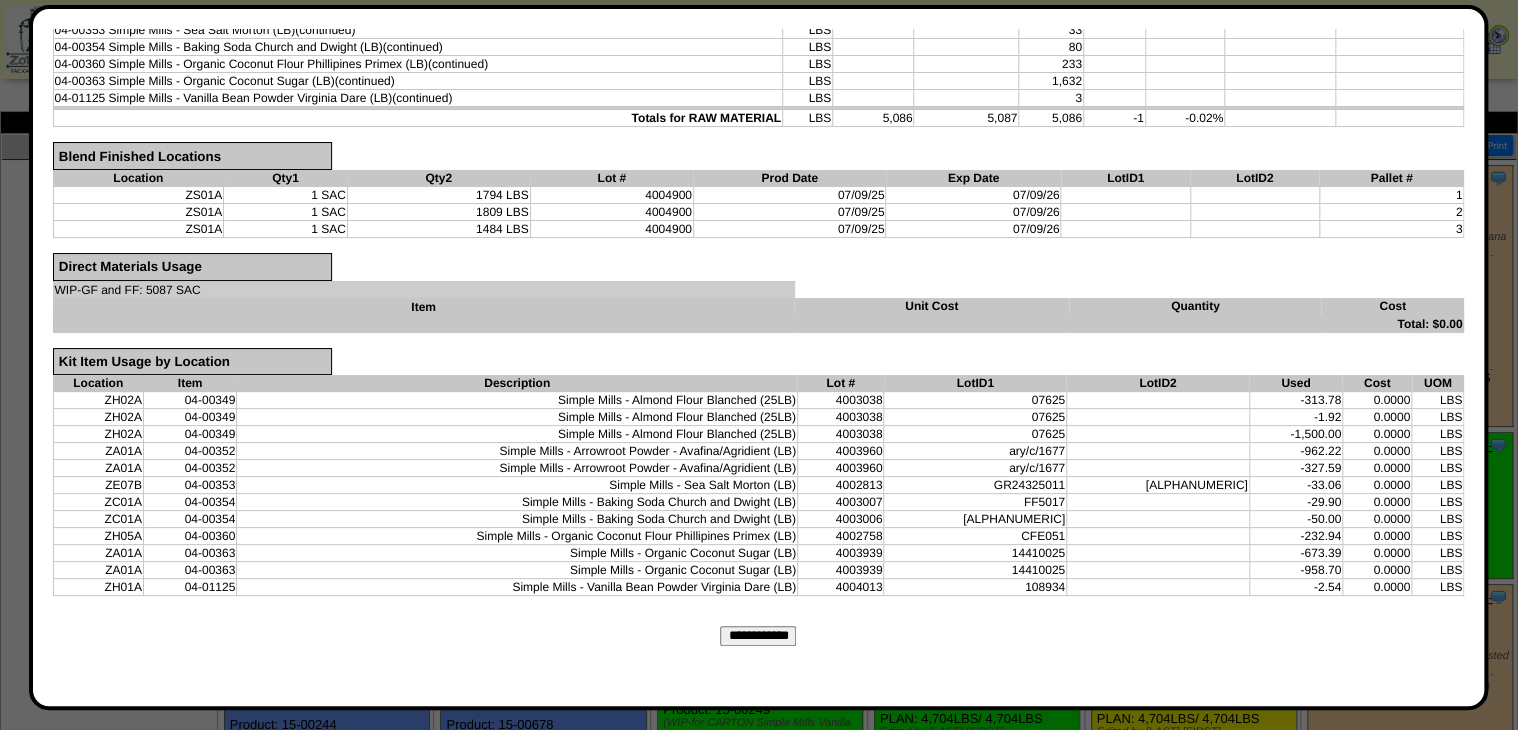 click on "**********" at bounding box center (758, 636) 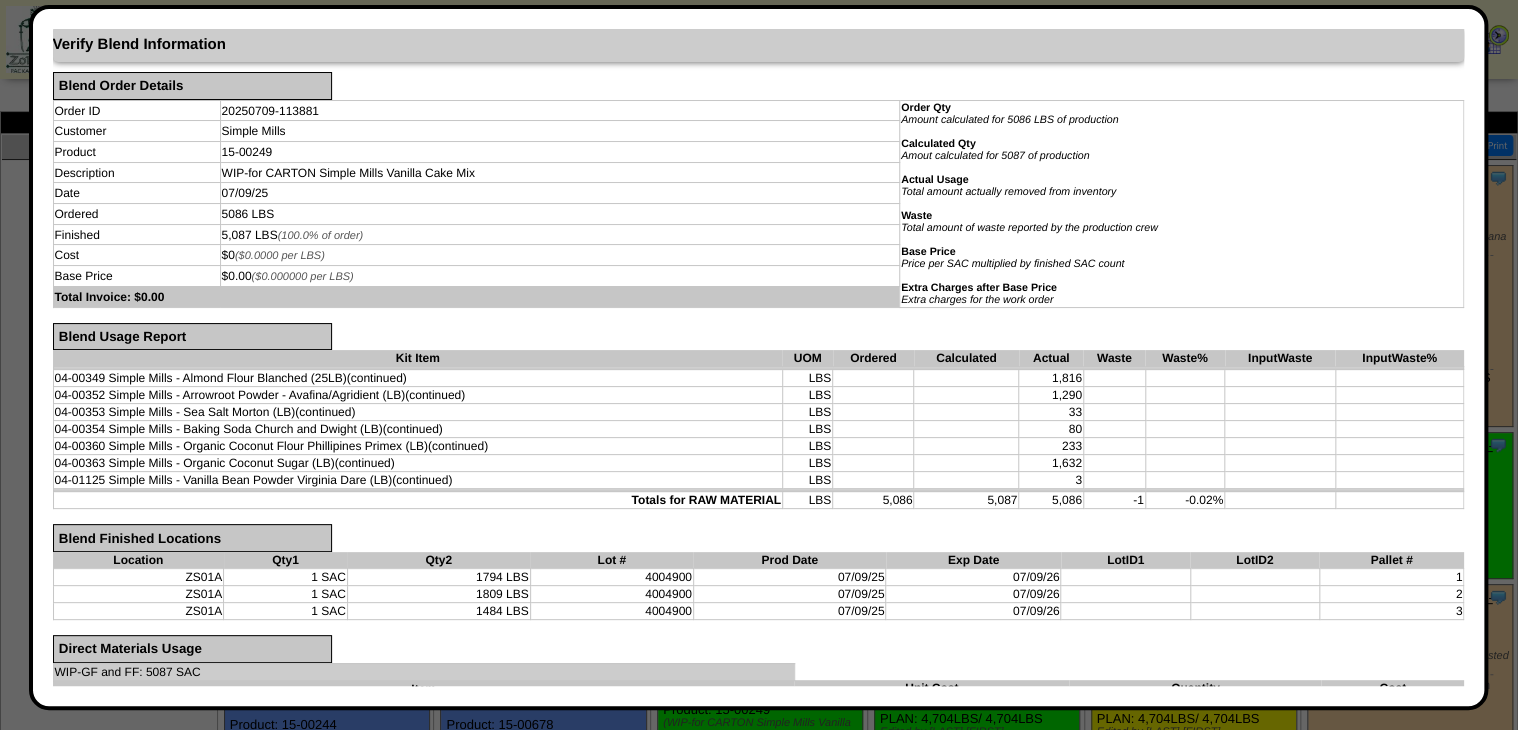 scroll, scrollTop: 0, scrollLeft: 0, axis: both 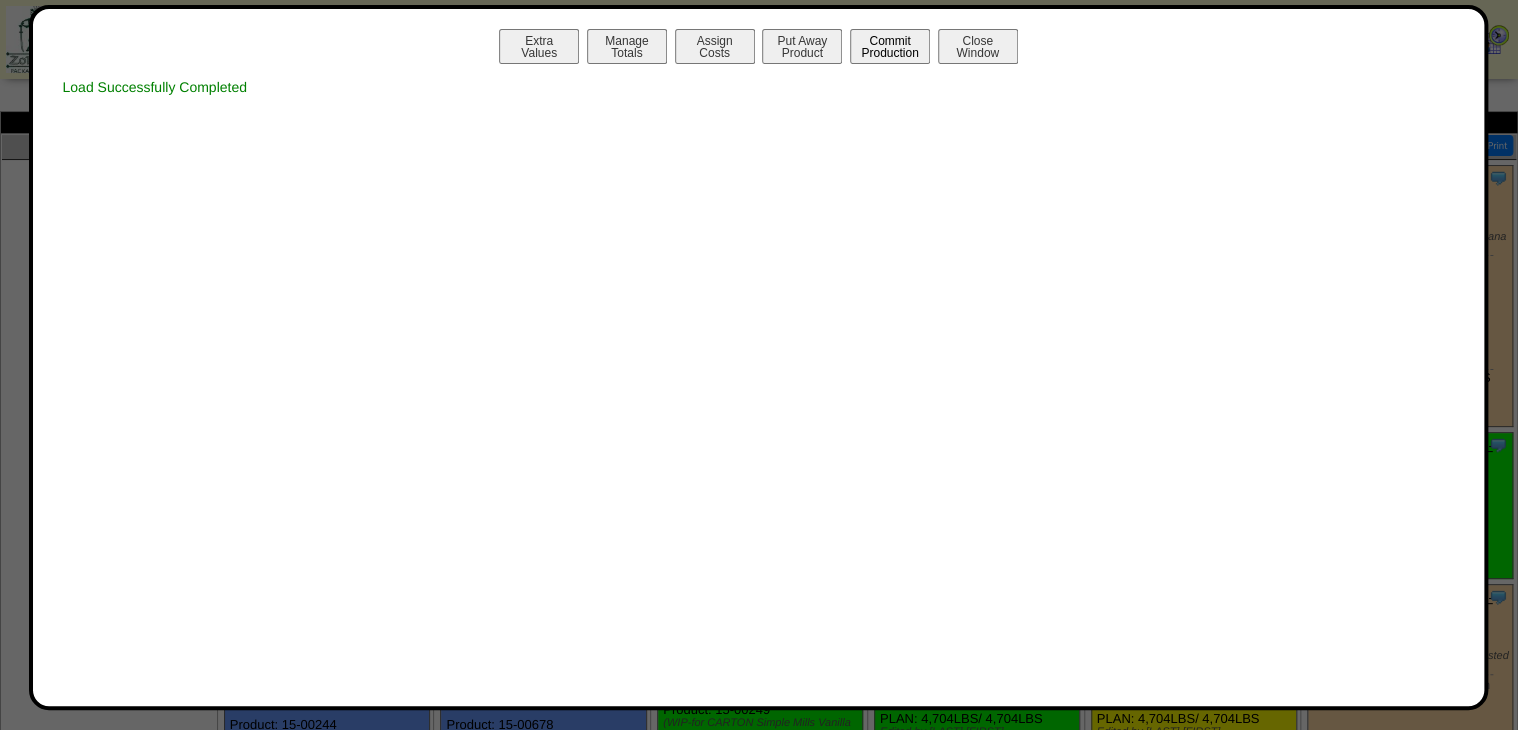 click on "Commit Production" at bounding box center [890, 46] 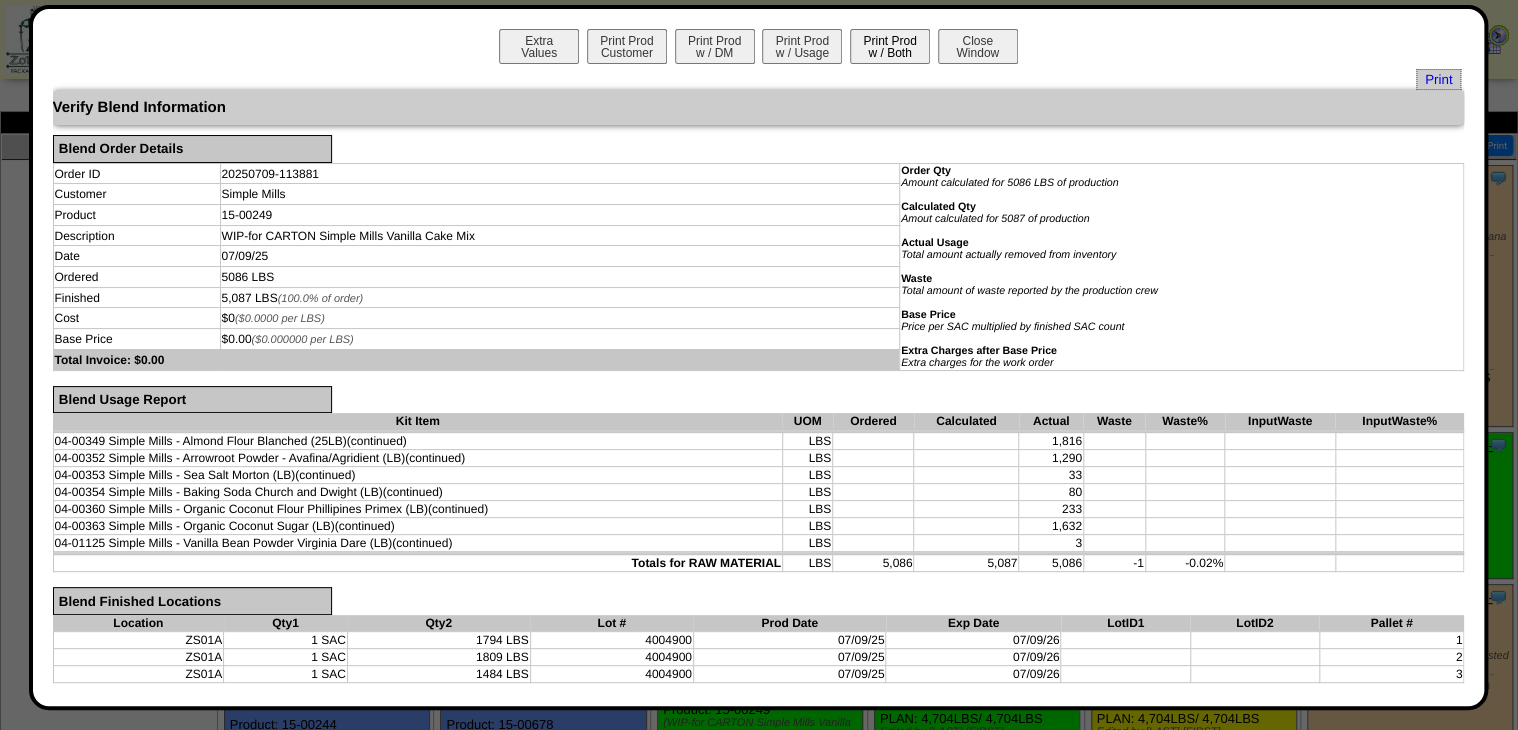 click on "Print Prod w / Both" at bounding box center (890, 46) 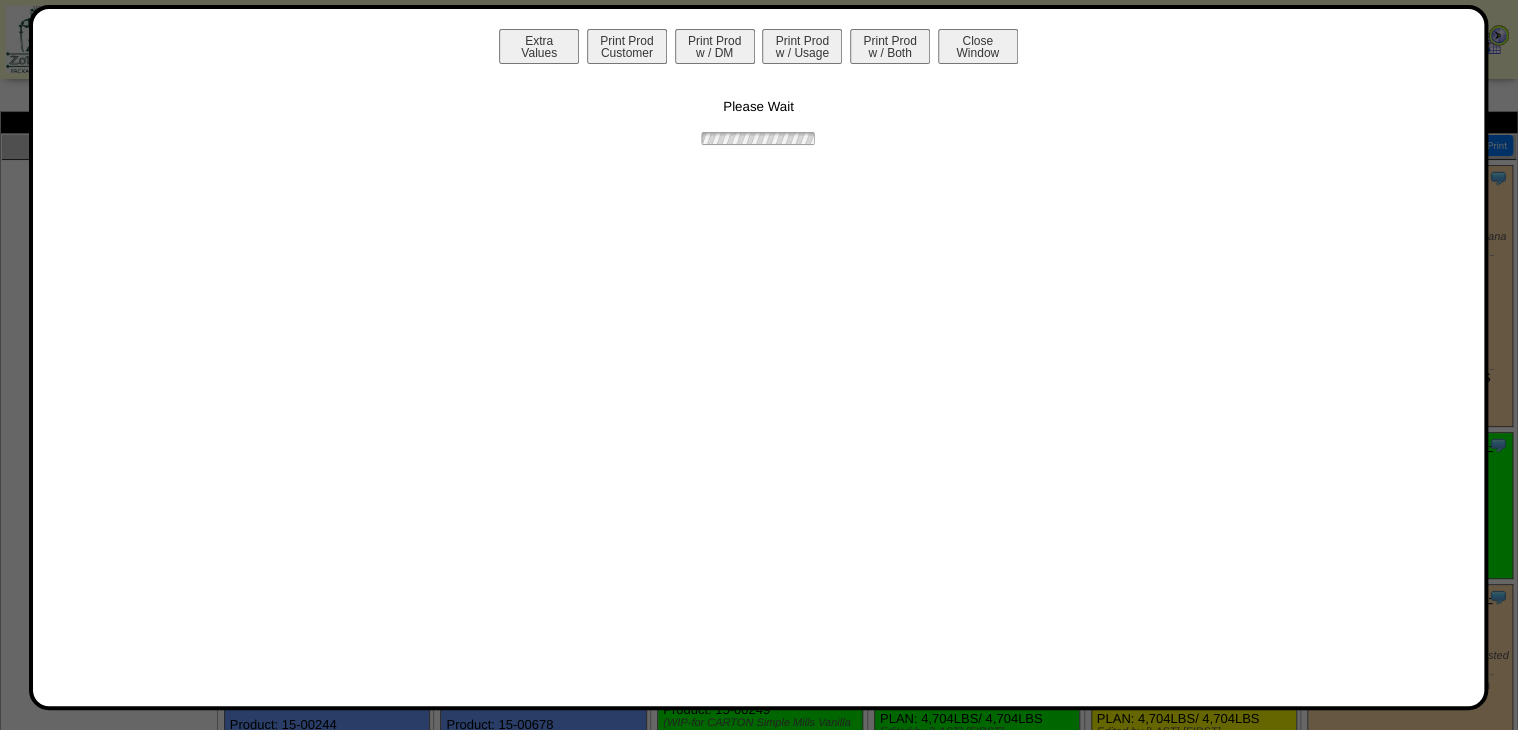 click on "Please Wait" at bounding box center [759, 108] 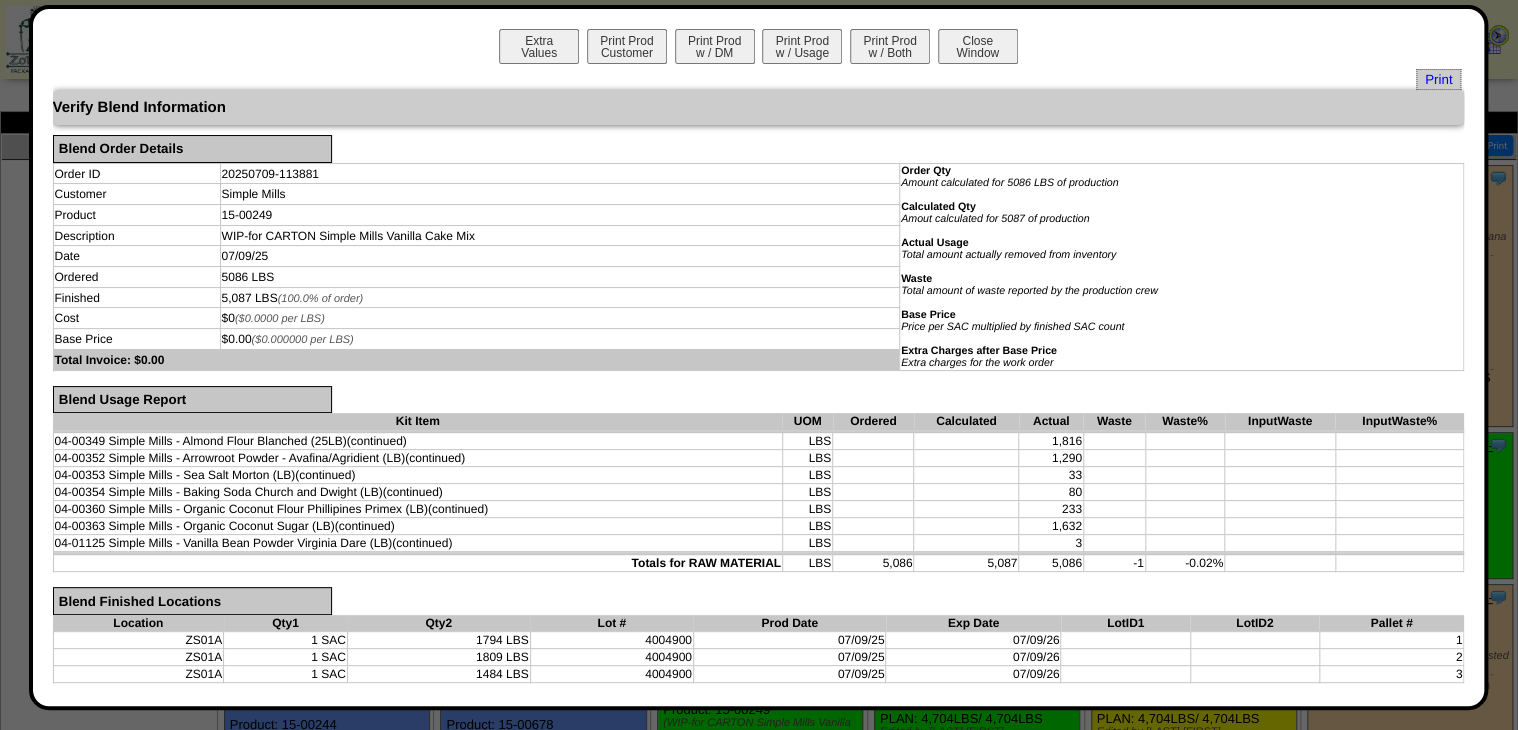 click on "Print" at bounding box center (1438, 79) 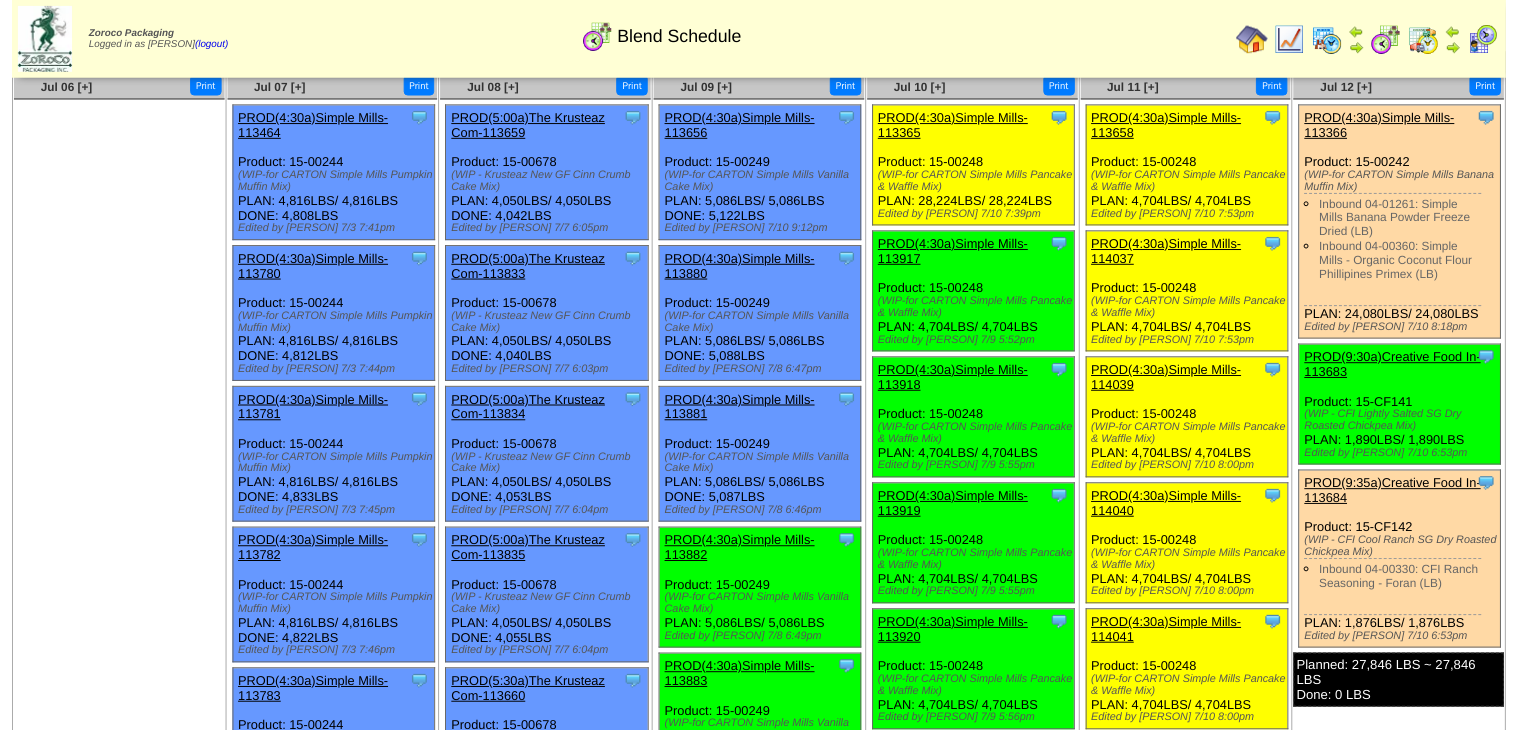 scroll, scrollTop: 160, scrollLeft: 0, axis: vertical 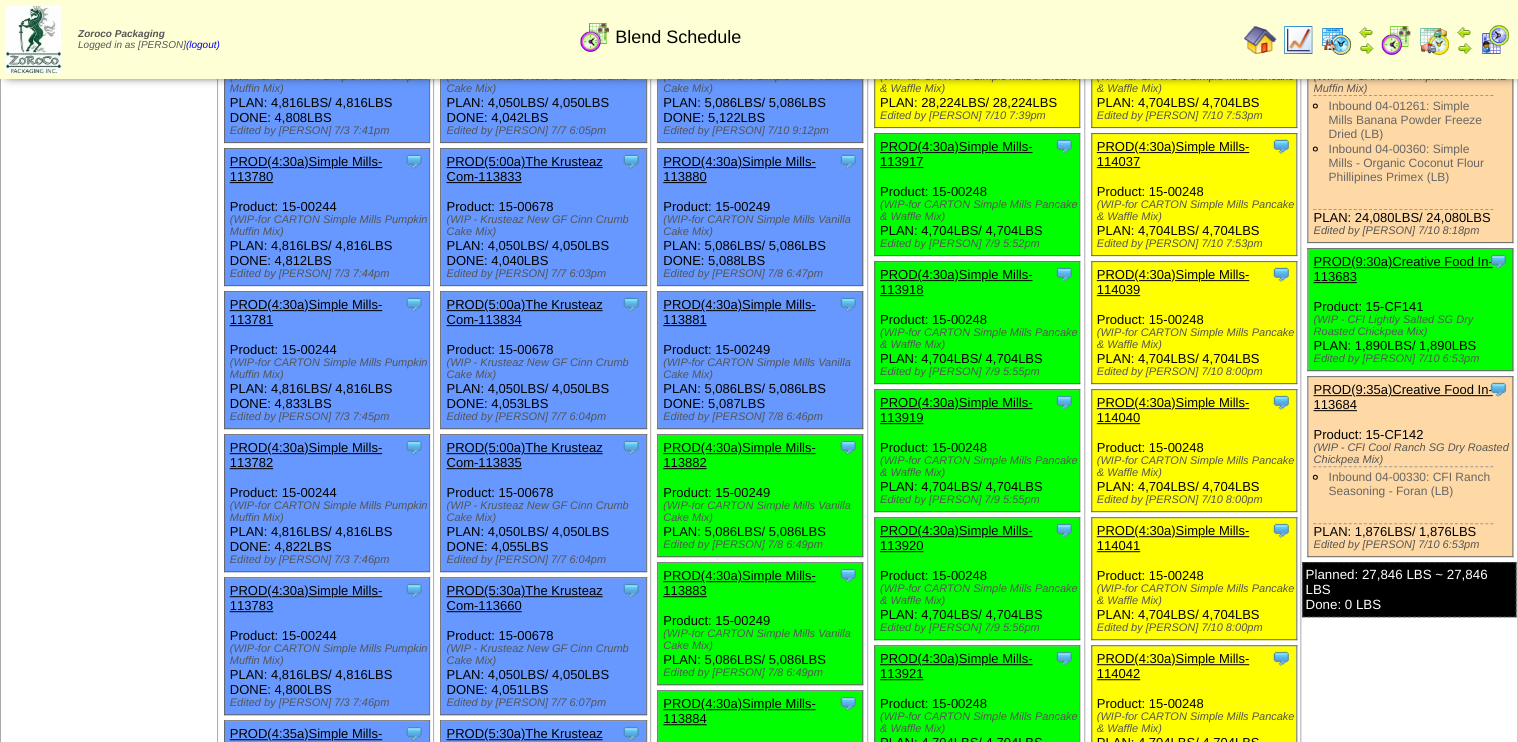 click on "PROD(4:30a)Simple Mills-113882" at bounding box center (739, 455) 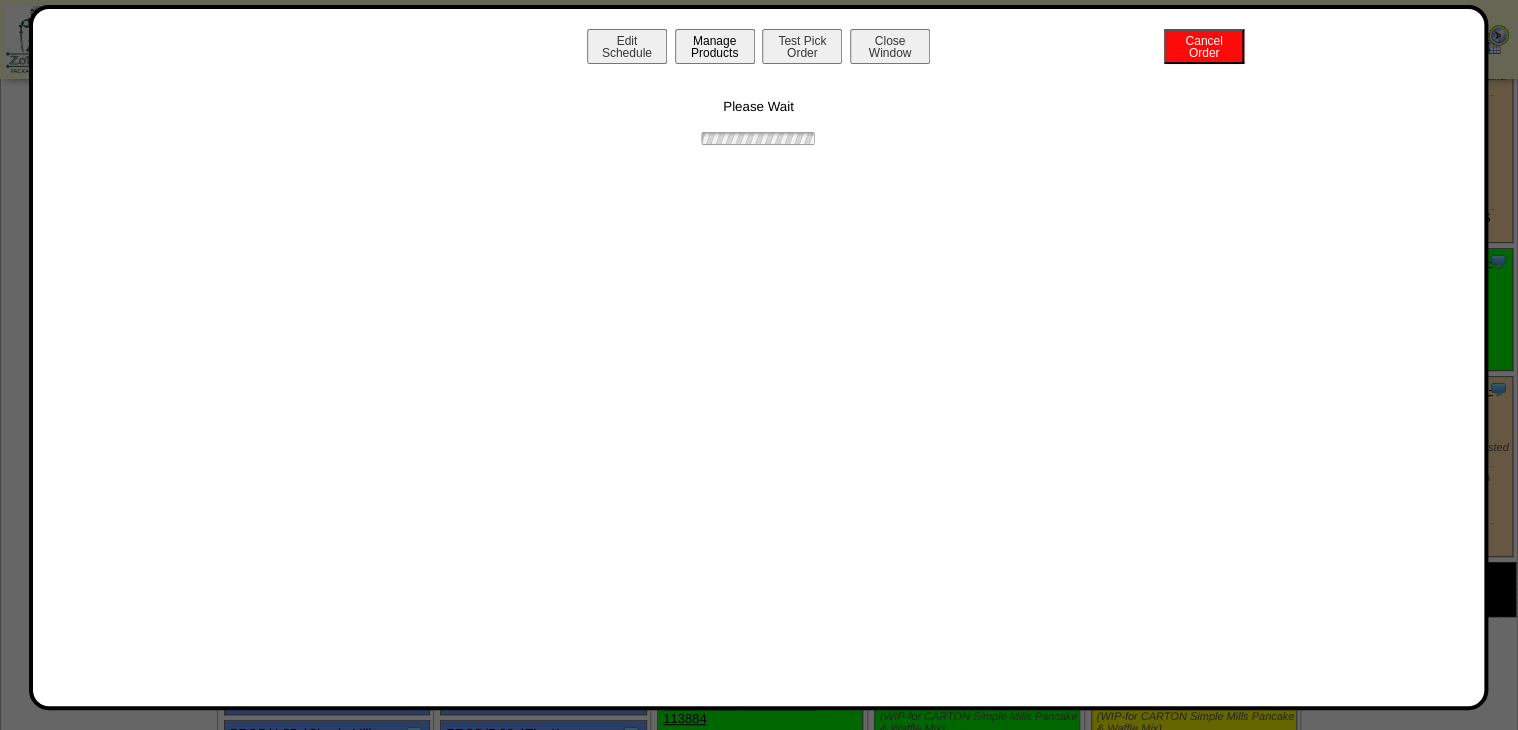 click on "Manage Products" at bounding box center [715, 46] 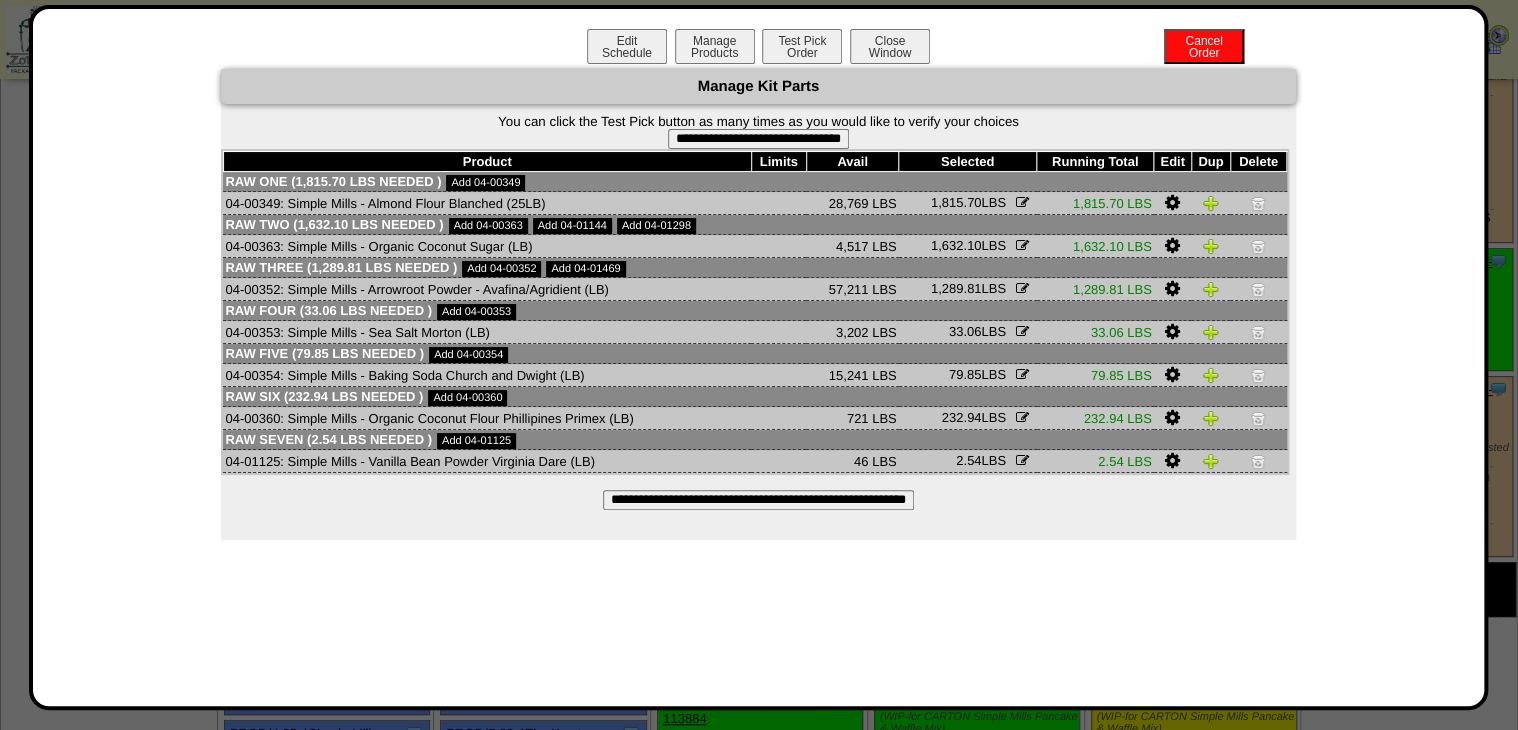 click on "**********" at bounding box center [758, 139] 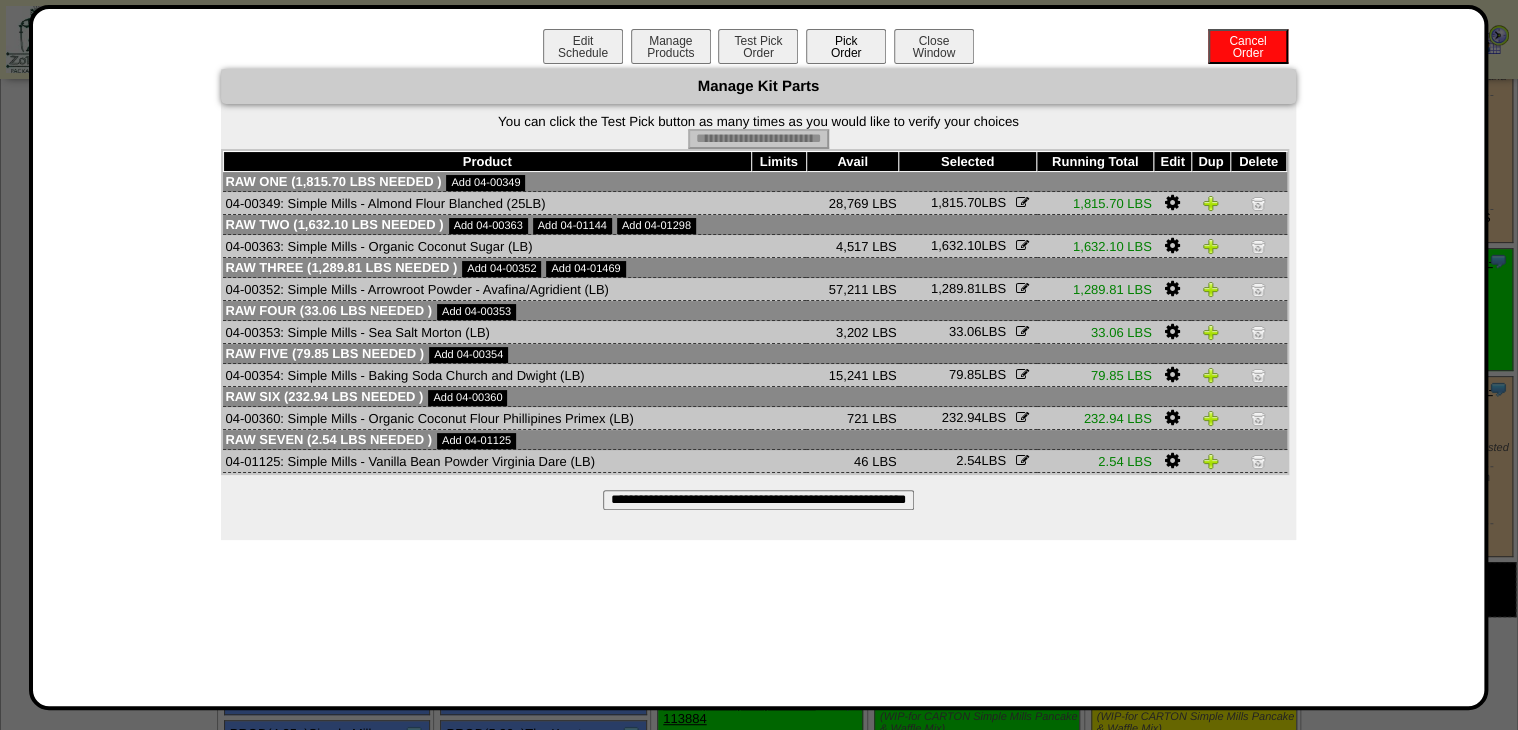 click on "Pick Order" at bounding box center (846, 46) 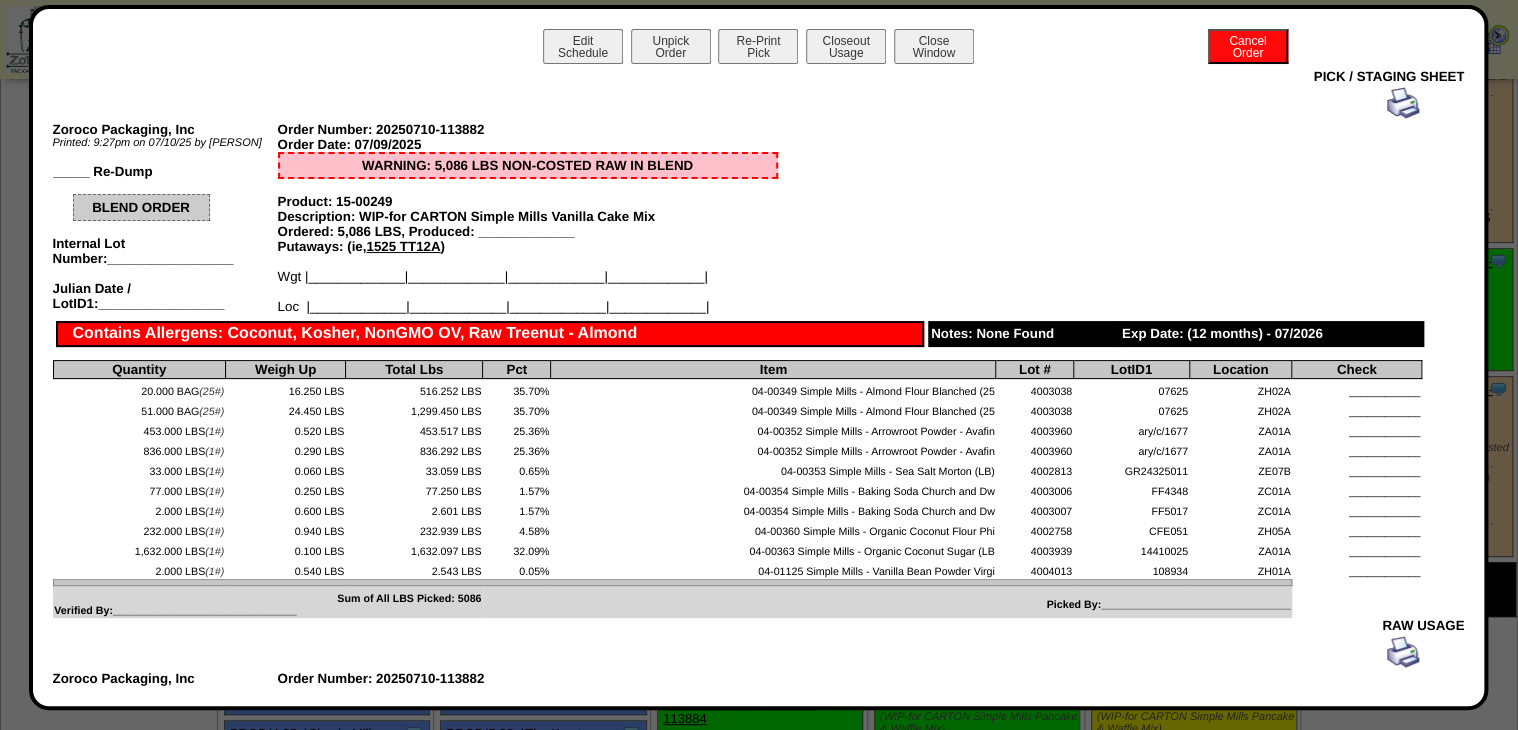 click on "Closeout Usage" at bounding box center (846, 46) 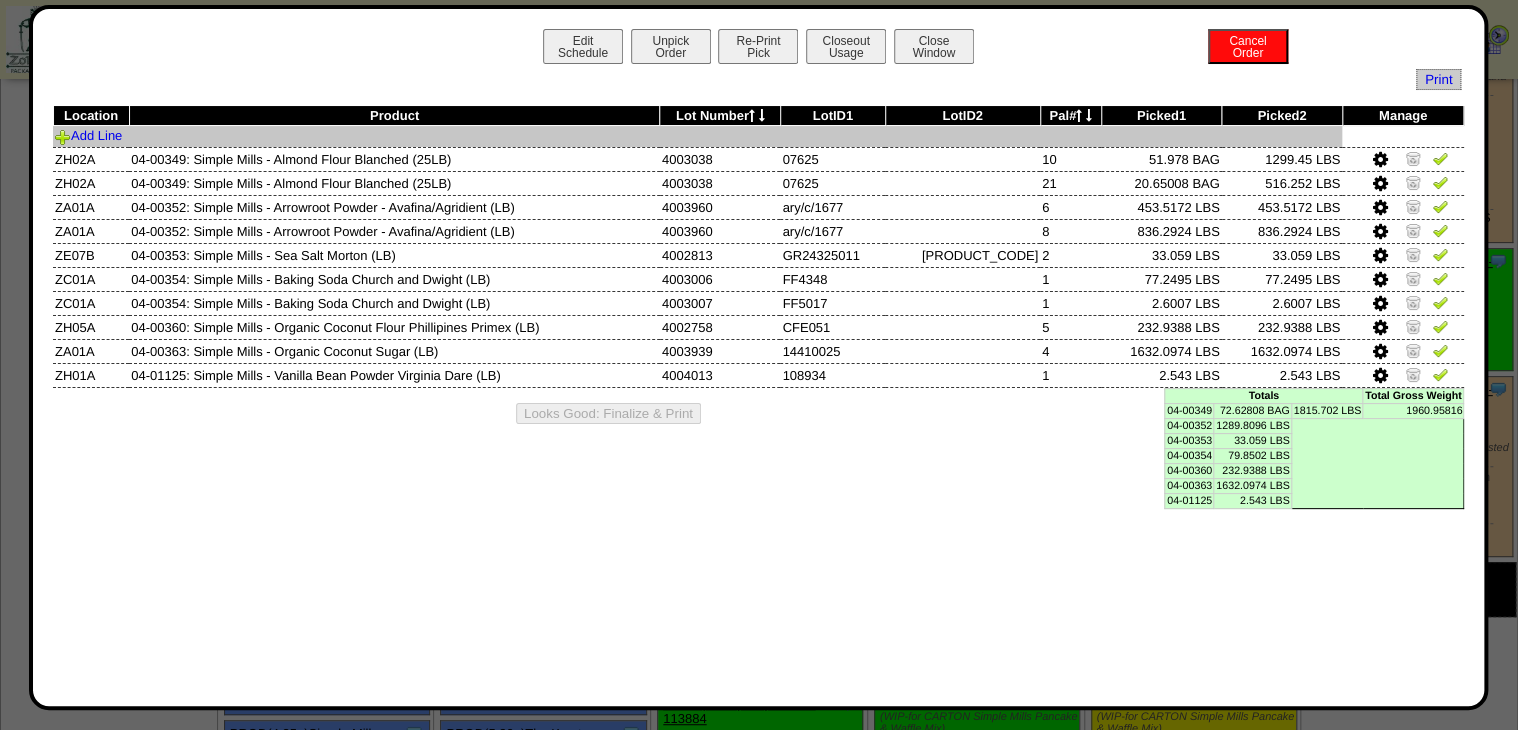 click on "Add Line" at bounding box center [697, 137] 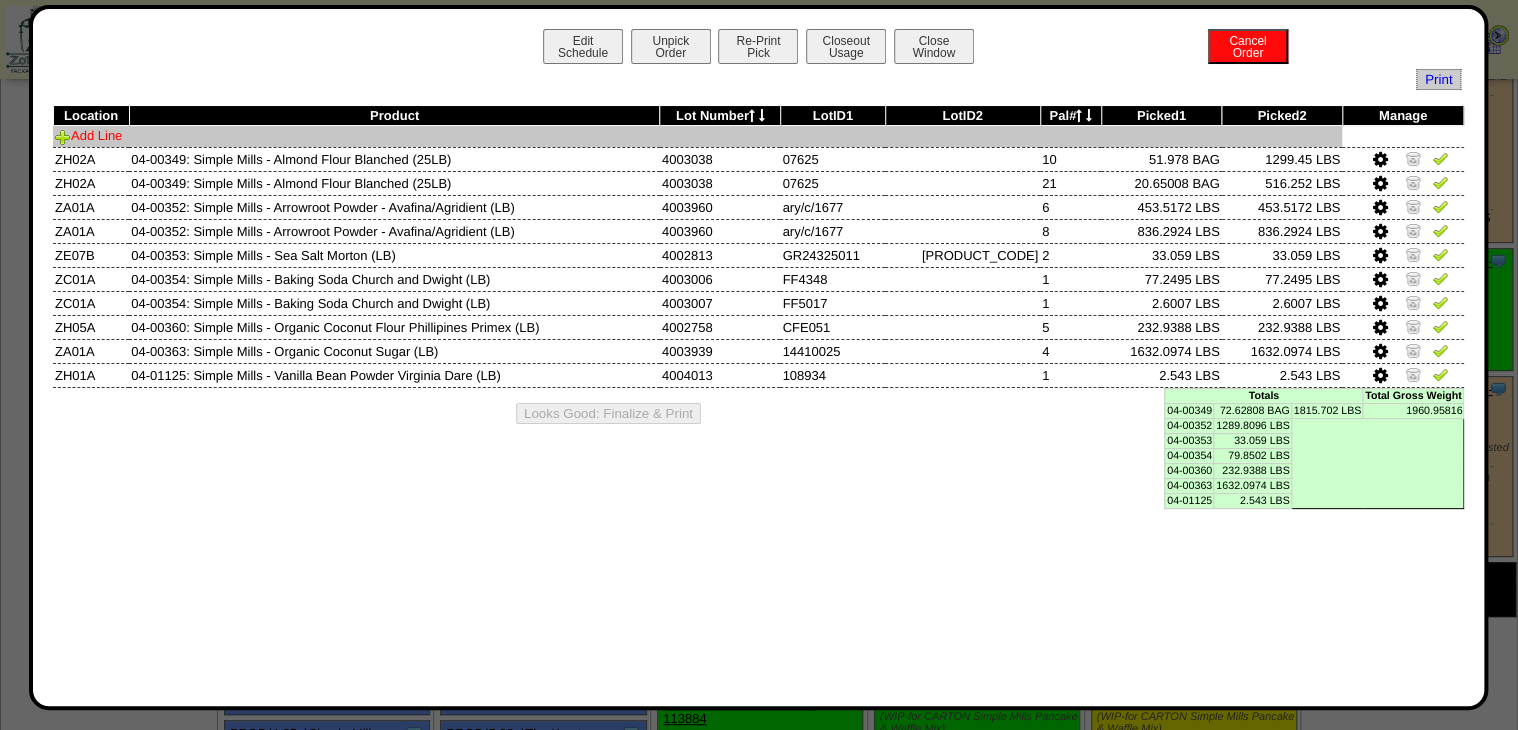 click at bounding box center (63, 137) 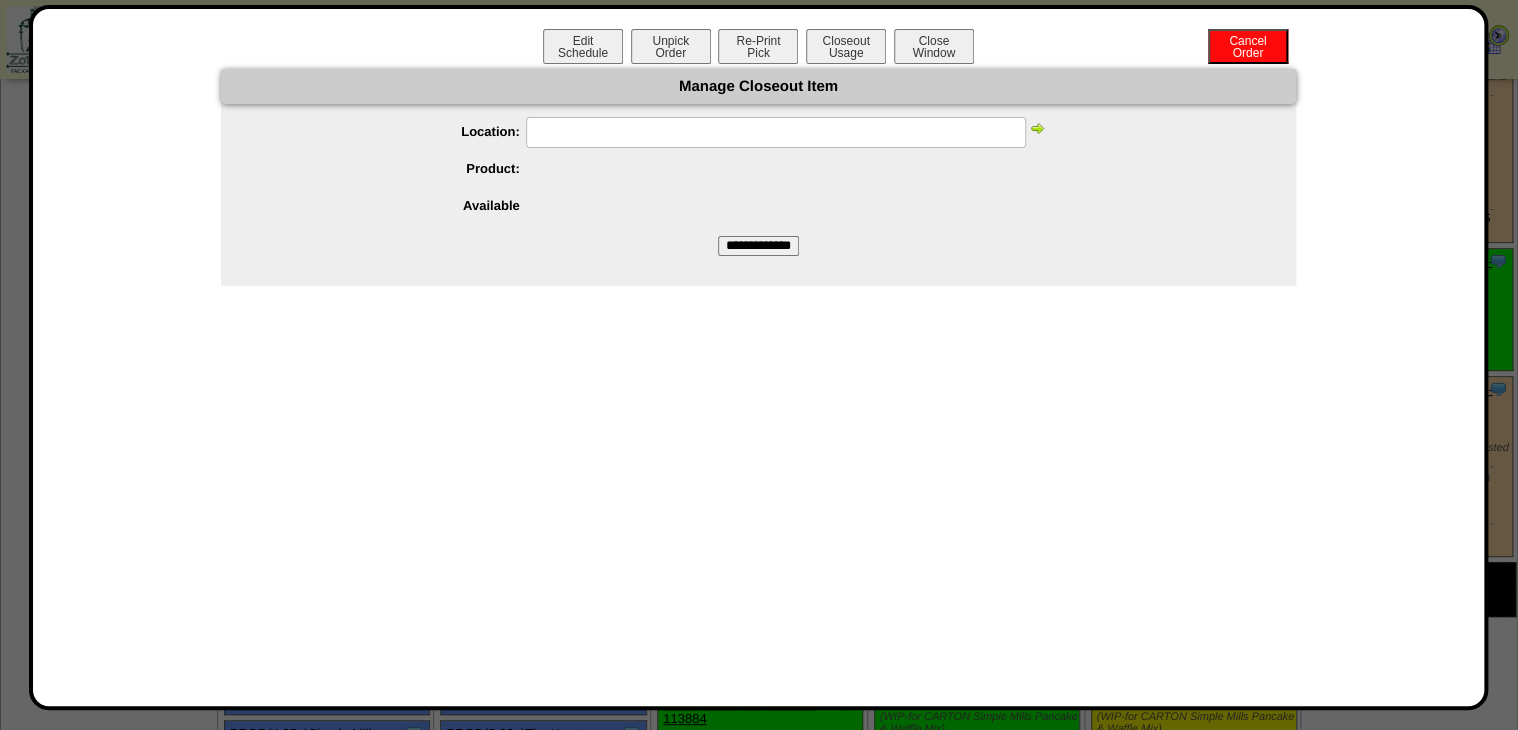 click at bounding box center (778, 169) 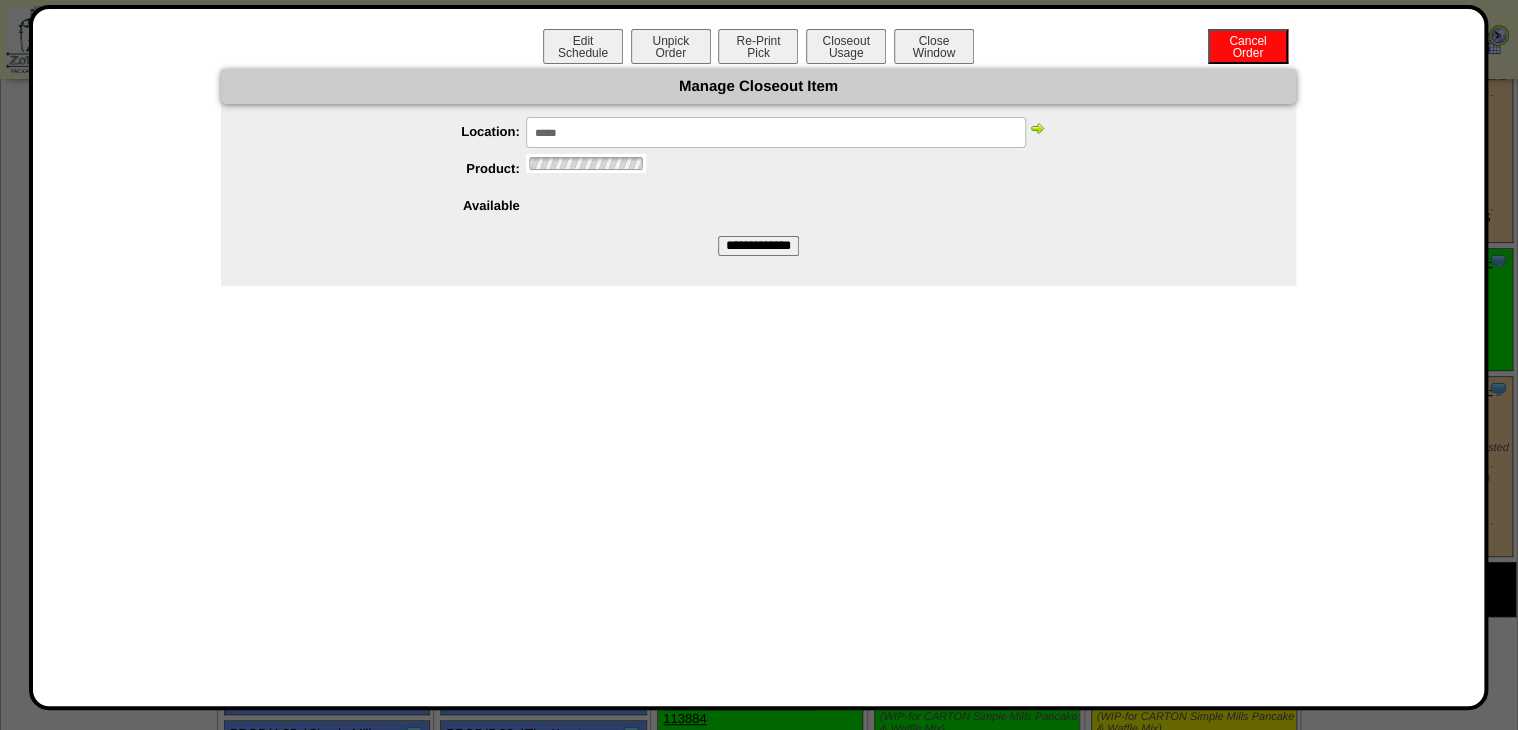 click at bounding box center [1037, 128] 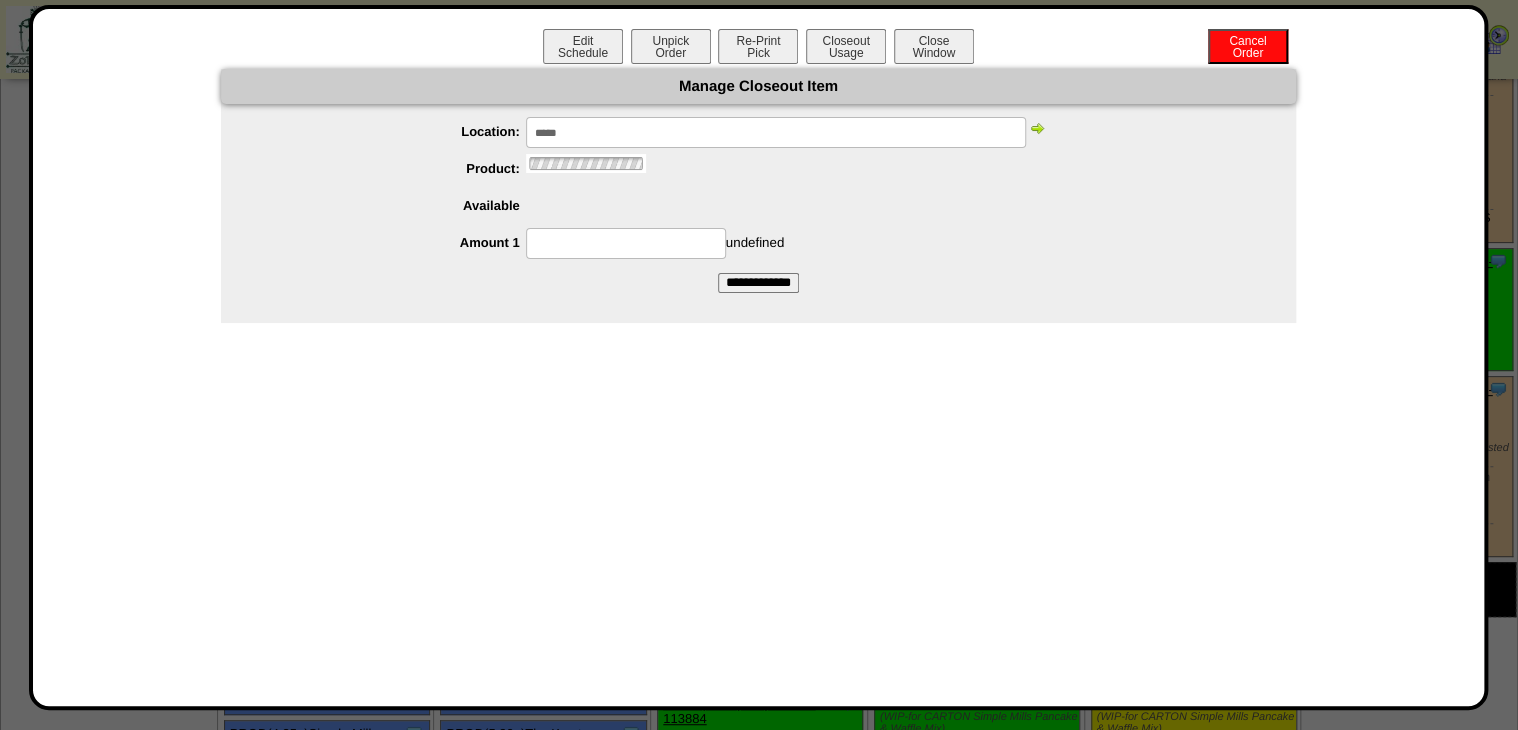 scroll, scrollTop: 0, scrollLeft: 0, axis: both 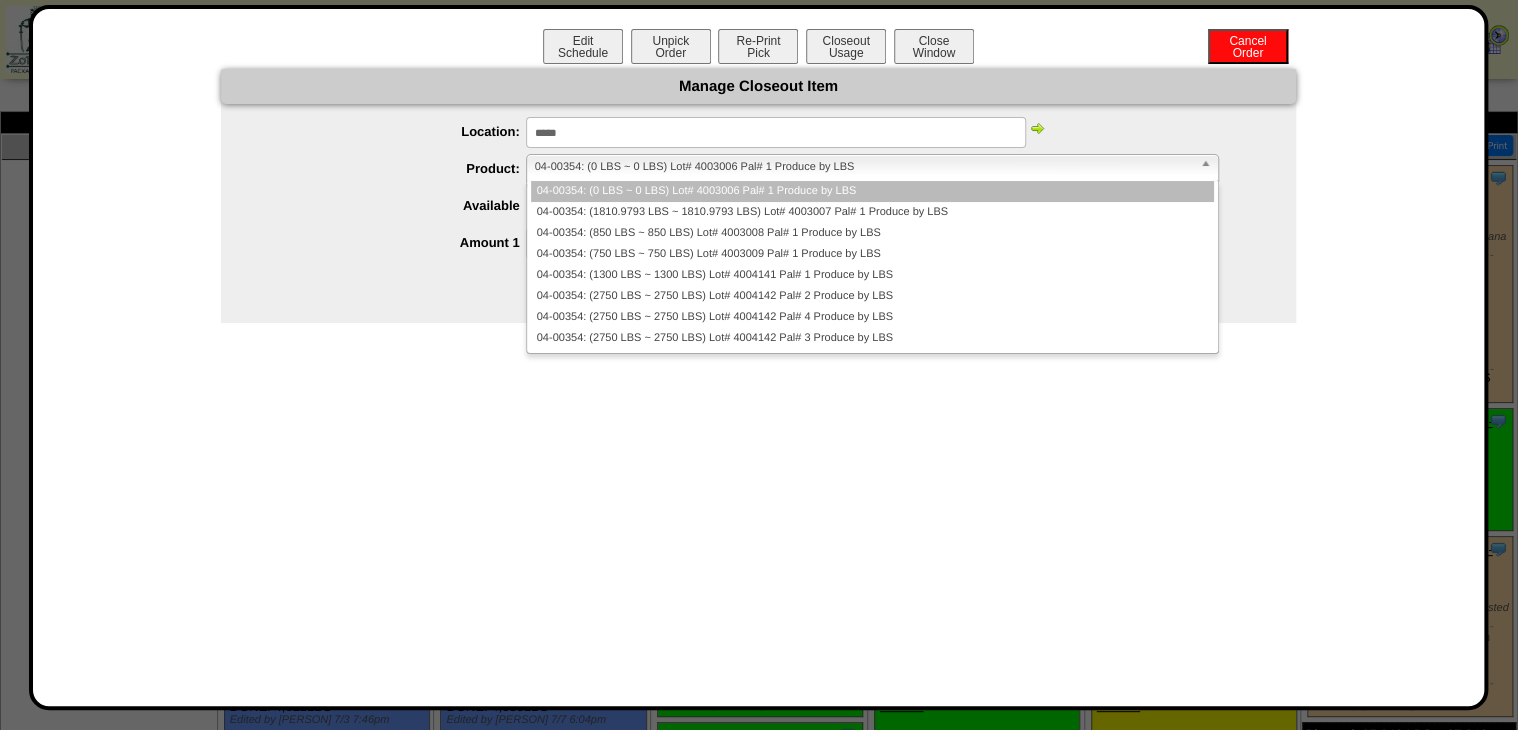 click on "04-00354: (0 LBS ~ 0 LBS) Lot# 4003006 Pal# 1 Produce by LBS" at bounding box center (863, 167) 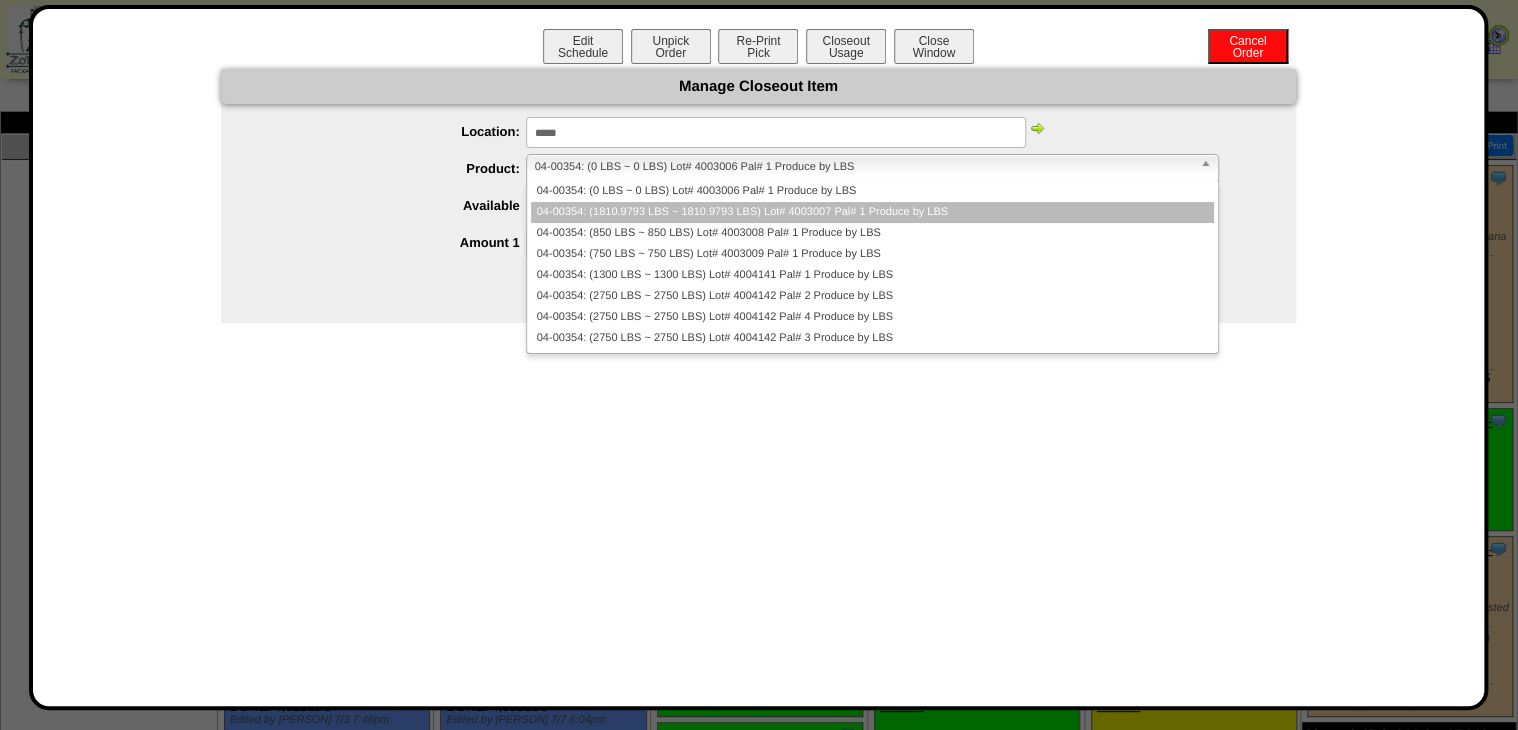 click on "04-00354: (1810.9793 LBS ~ 1810.9793 LBS) Lot# 4003007 Pal# 1 Produce by LBS" at bounding box center [872, 212] 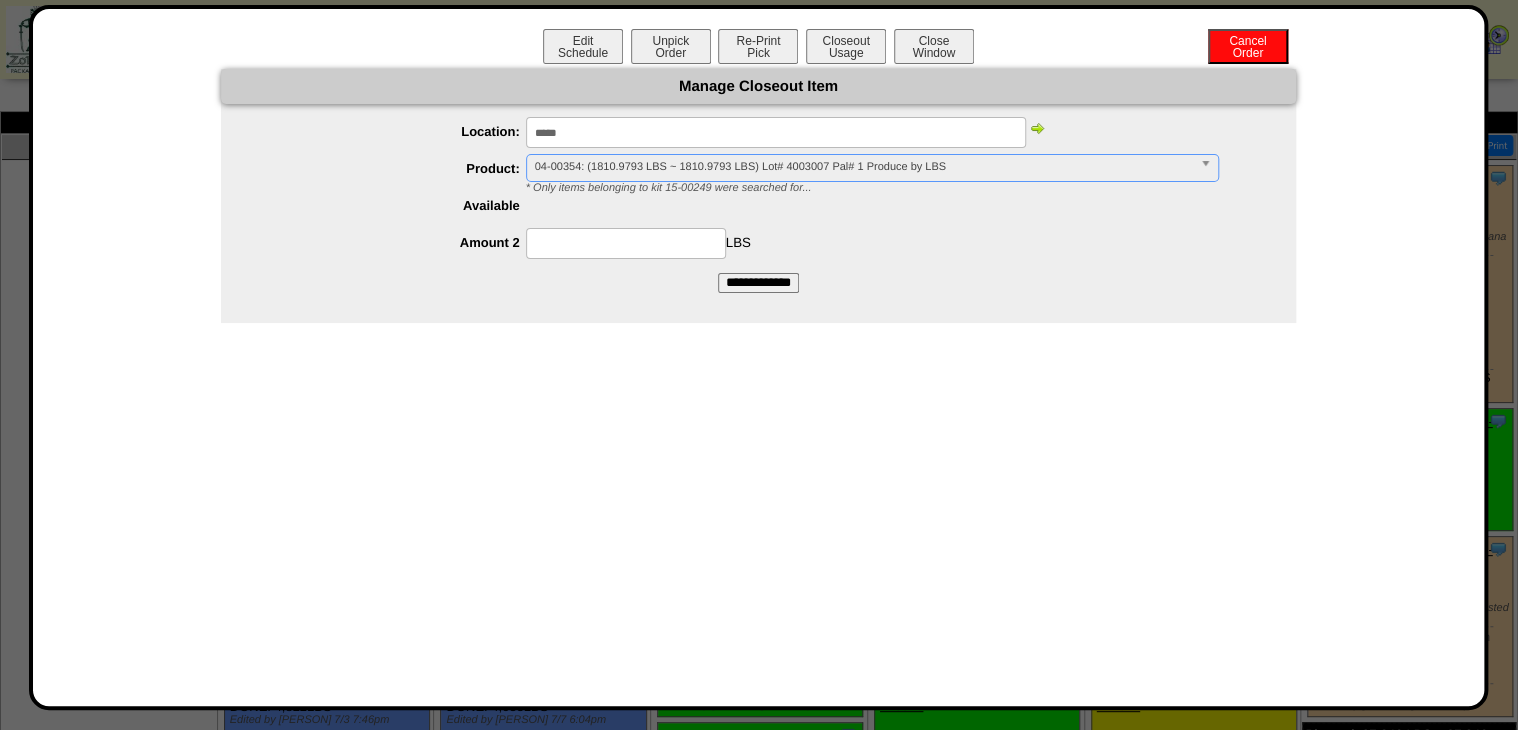 drag, startPoint x: 688, startPoint y: 218, endPoint x: 676, endPoint y: 234, distance: 20 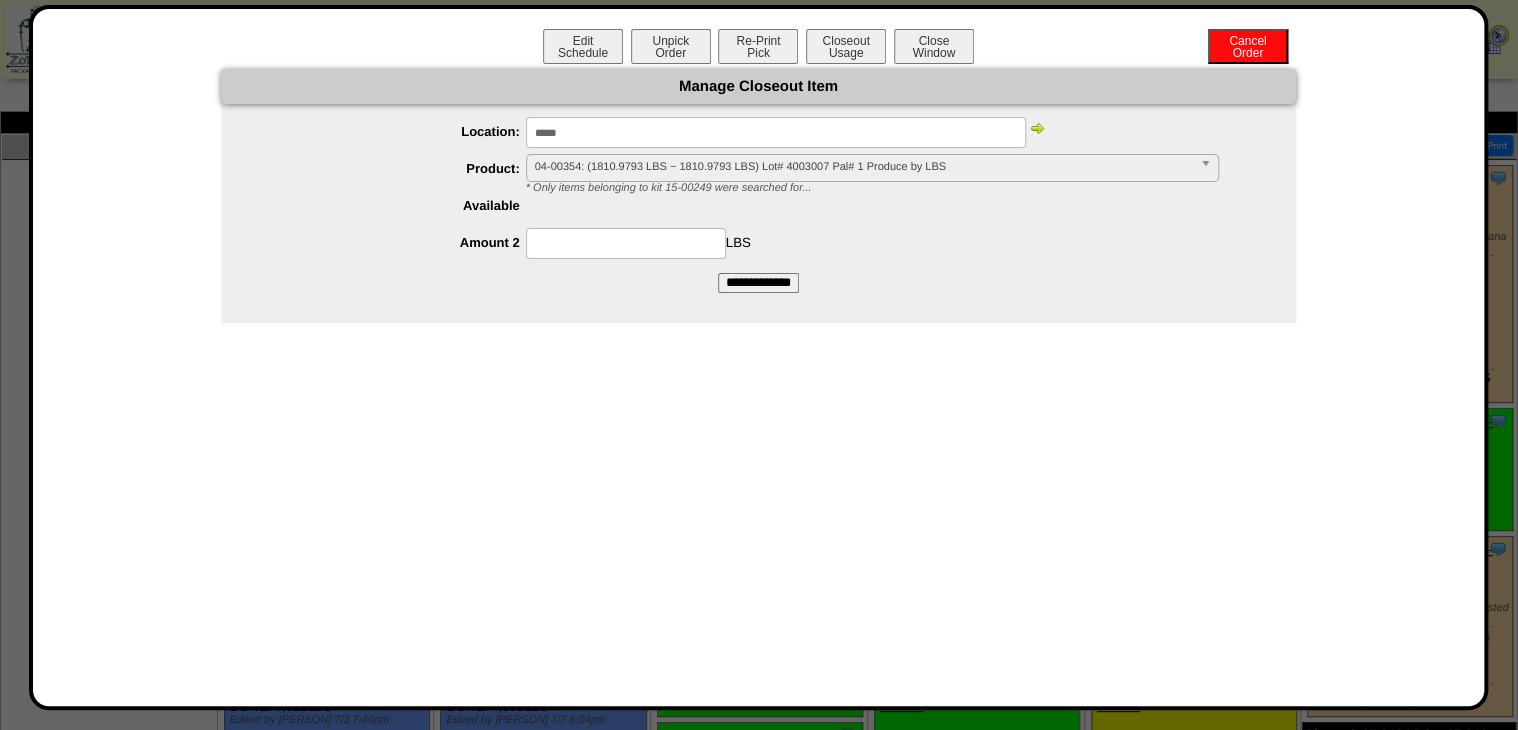 click at bounding box center [626, 243] 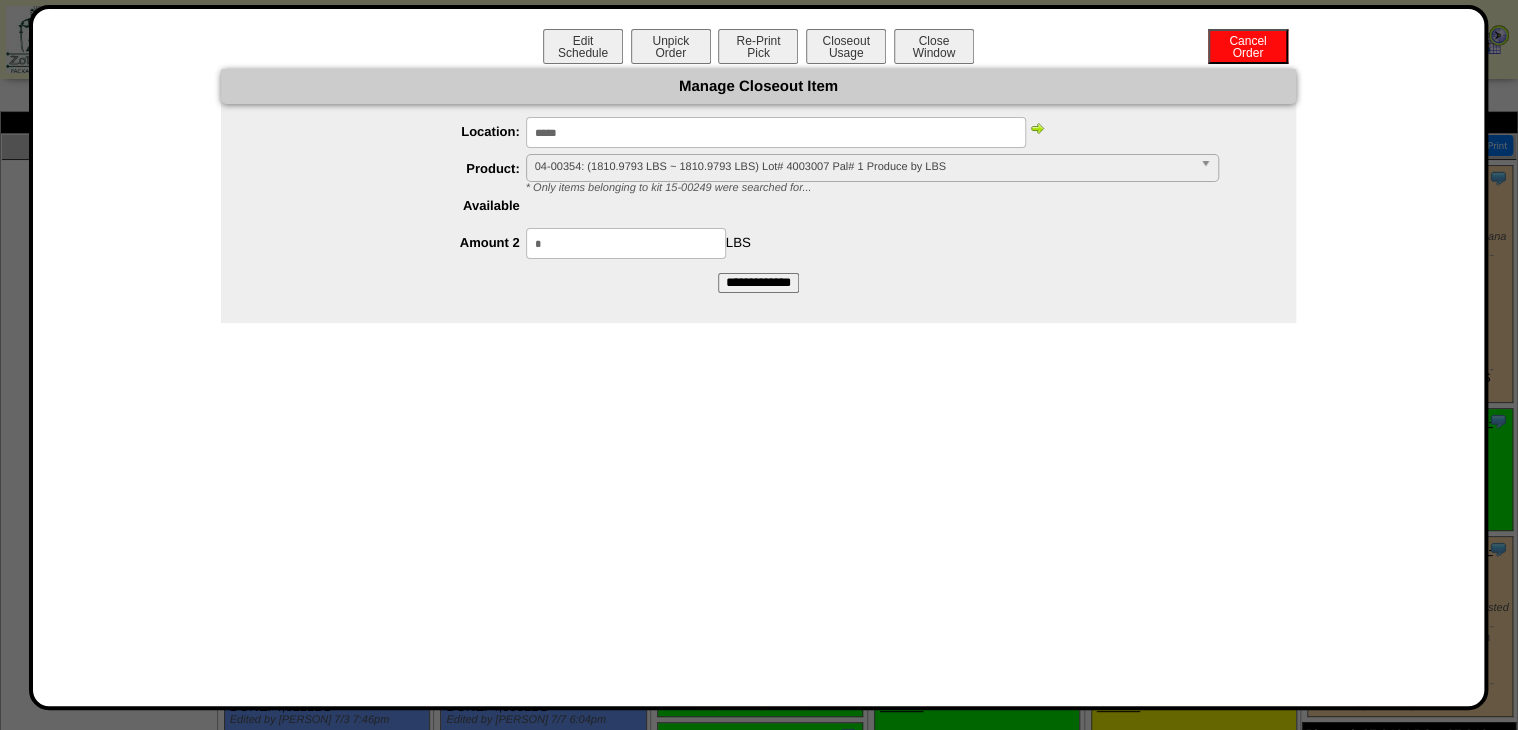 type on "*" 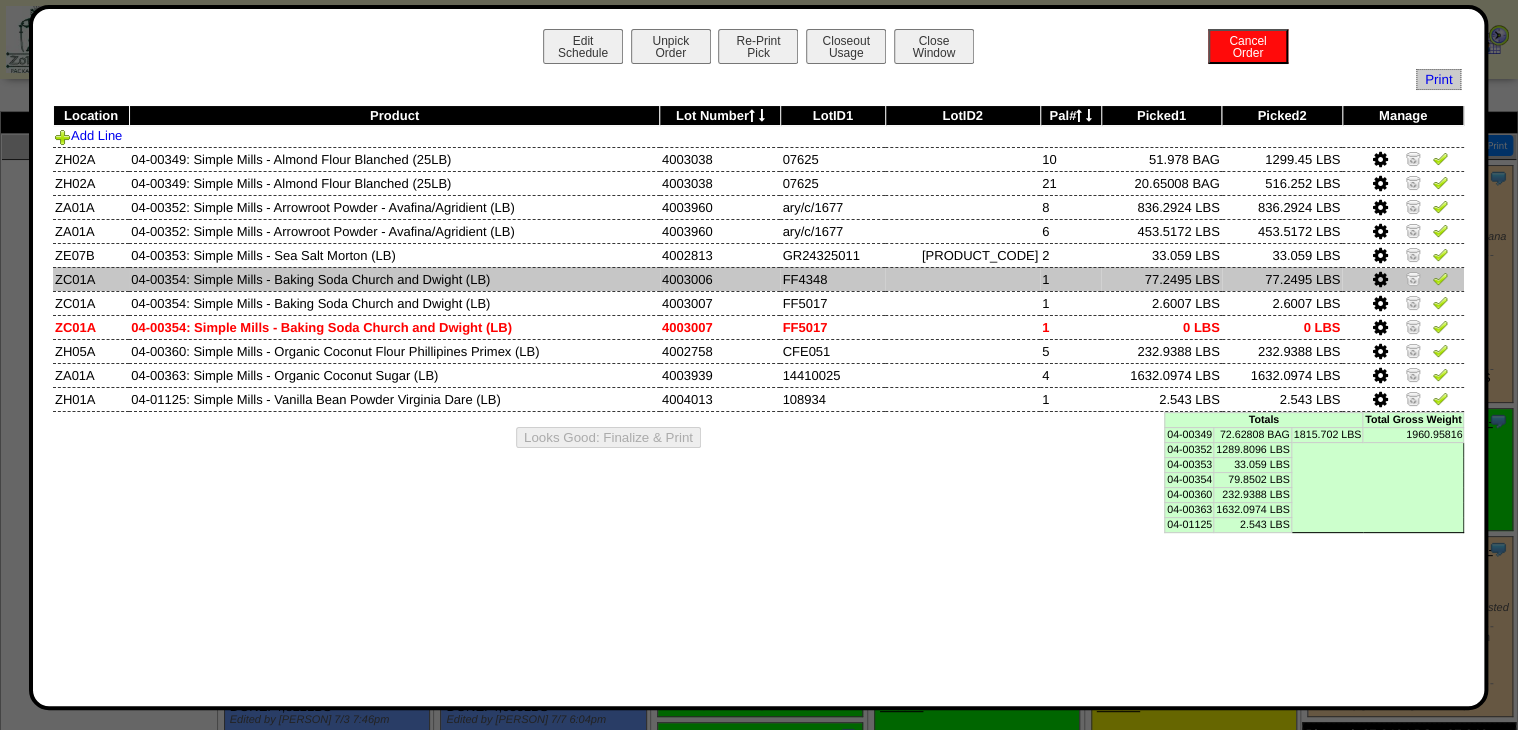 click at bounding box center [1379, 280] 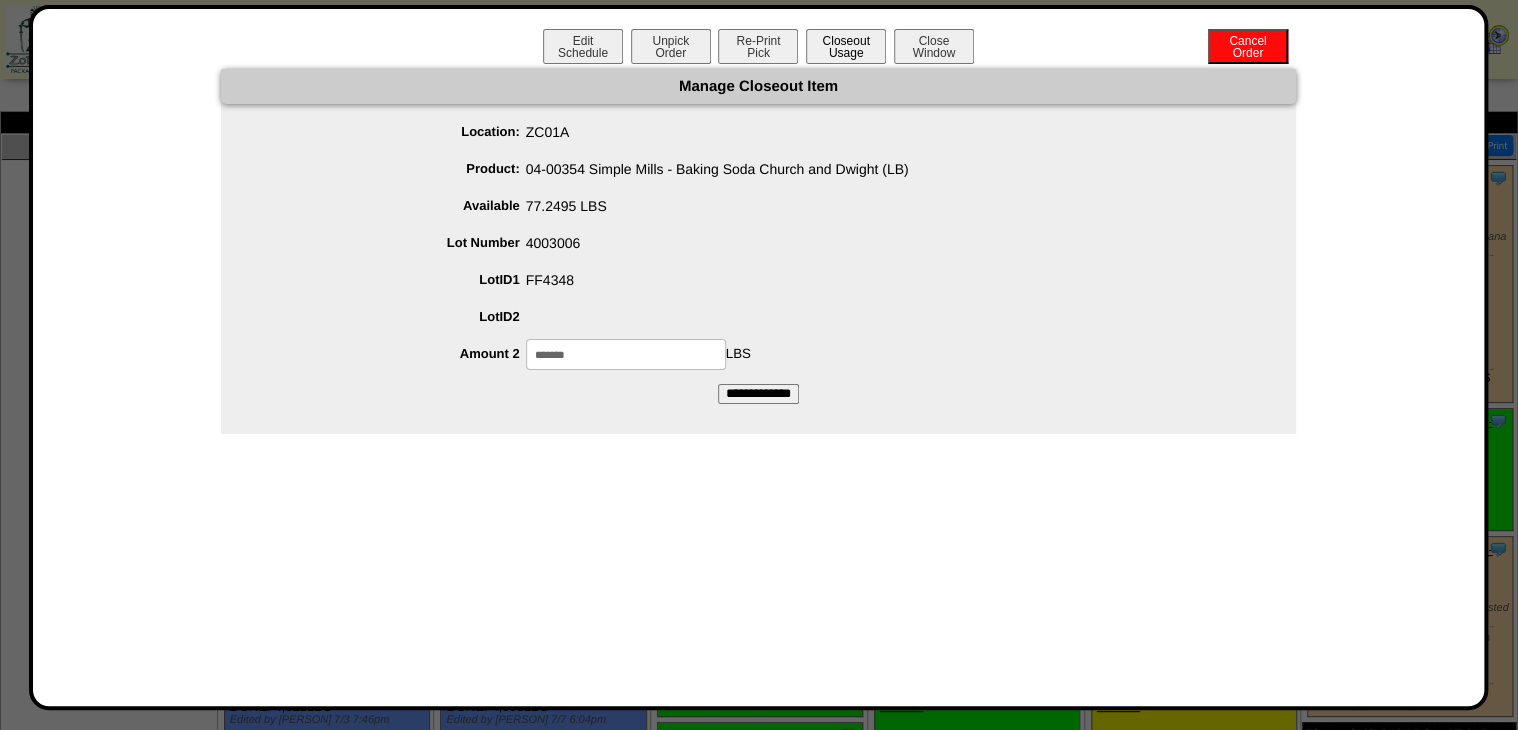 click on "Closeout Usage" at bounding box center [846, 46] 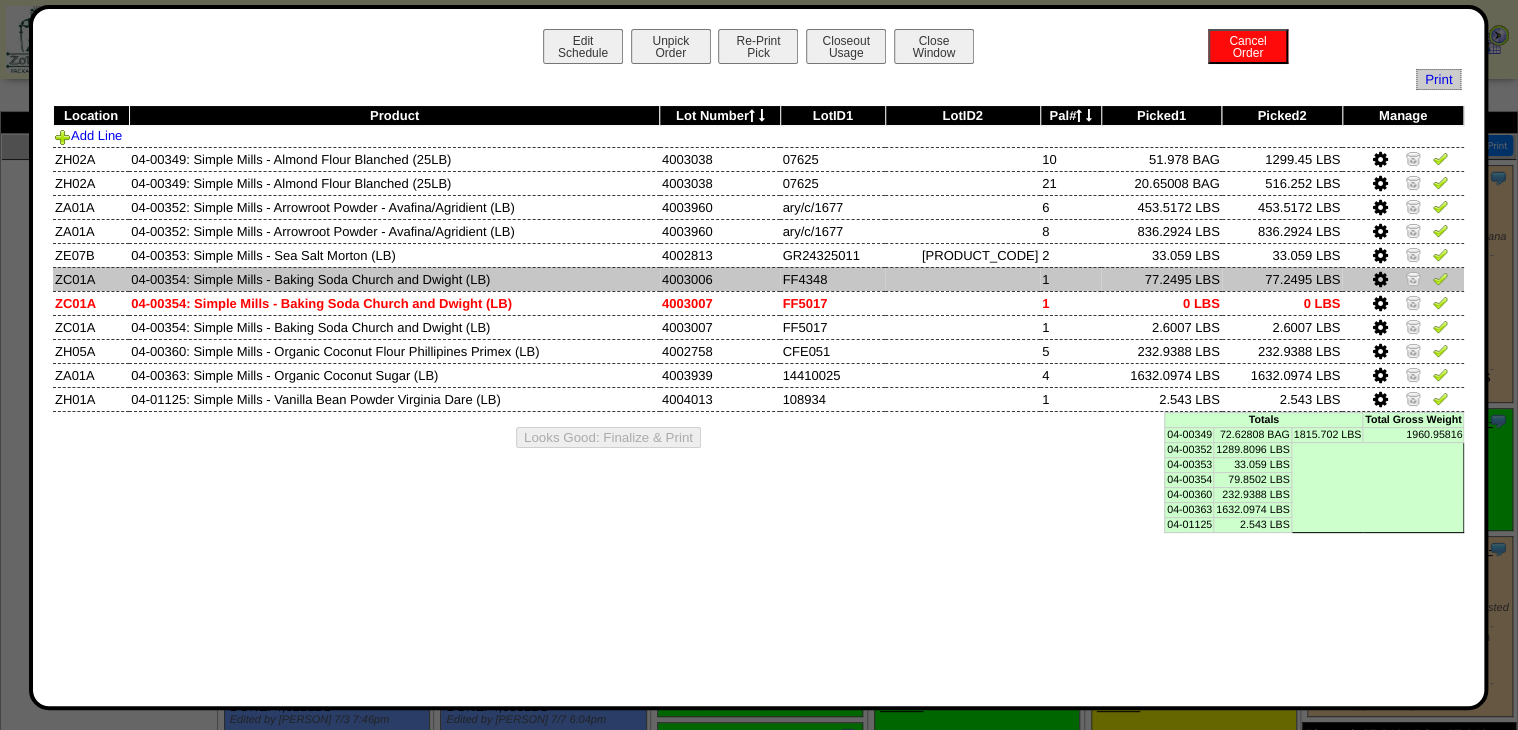 click at bounding box center (1379, 280) 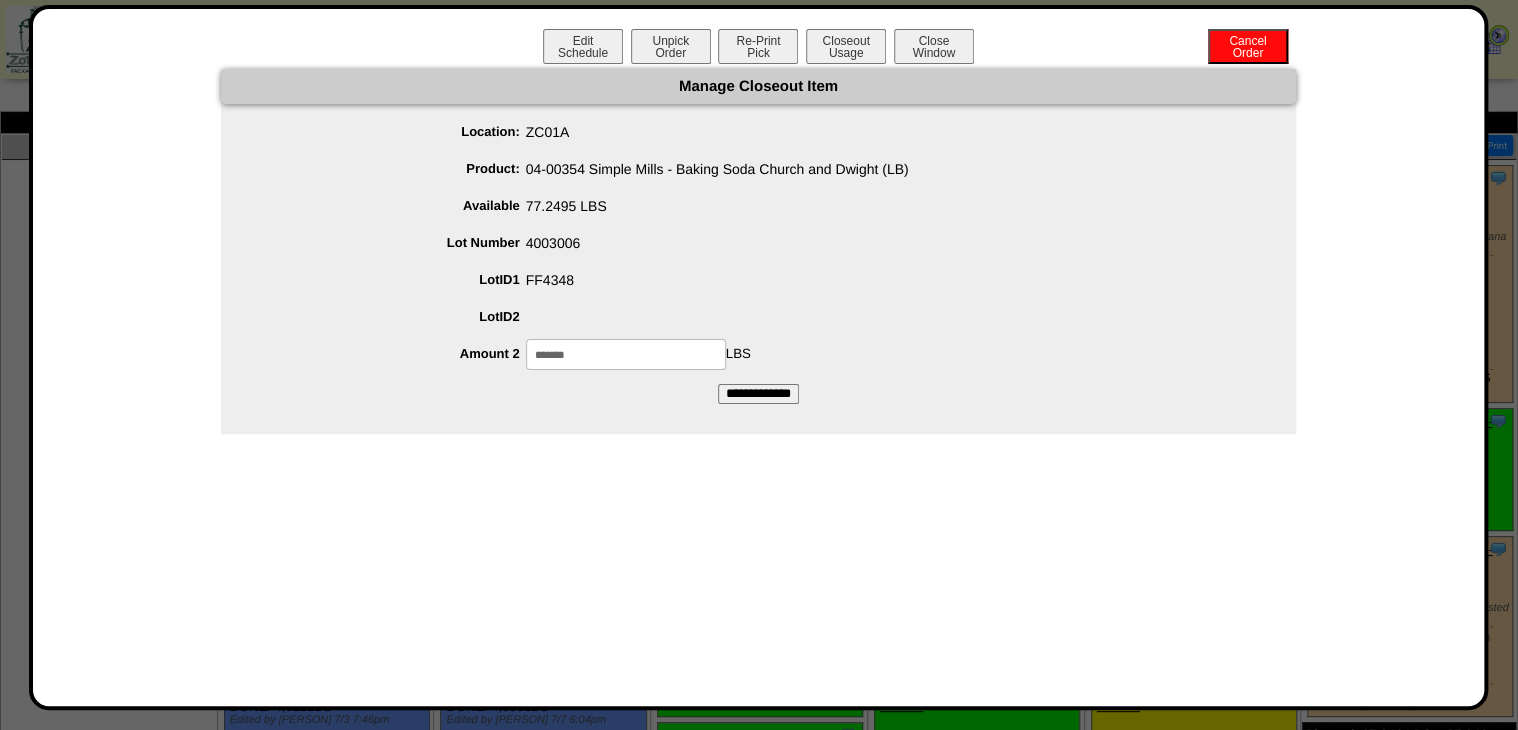 drag, startPoint x: 571, startPoint y: 364, endPoint x: 402, endPoint y: 396, distance: 172.00291 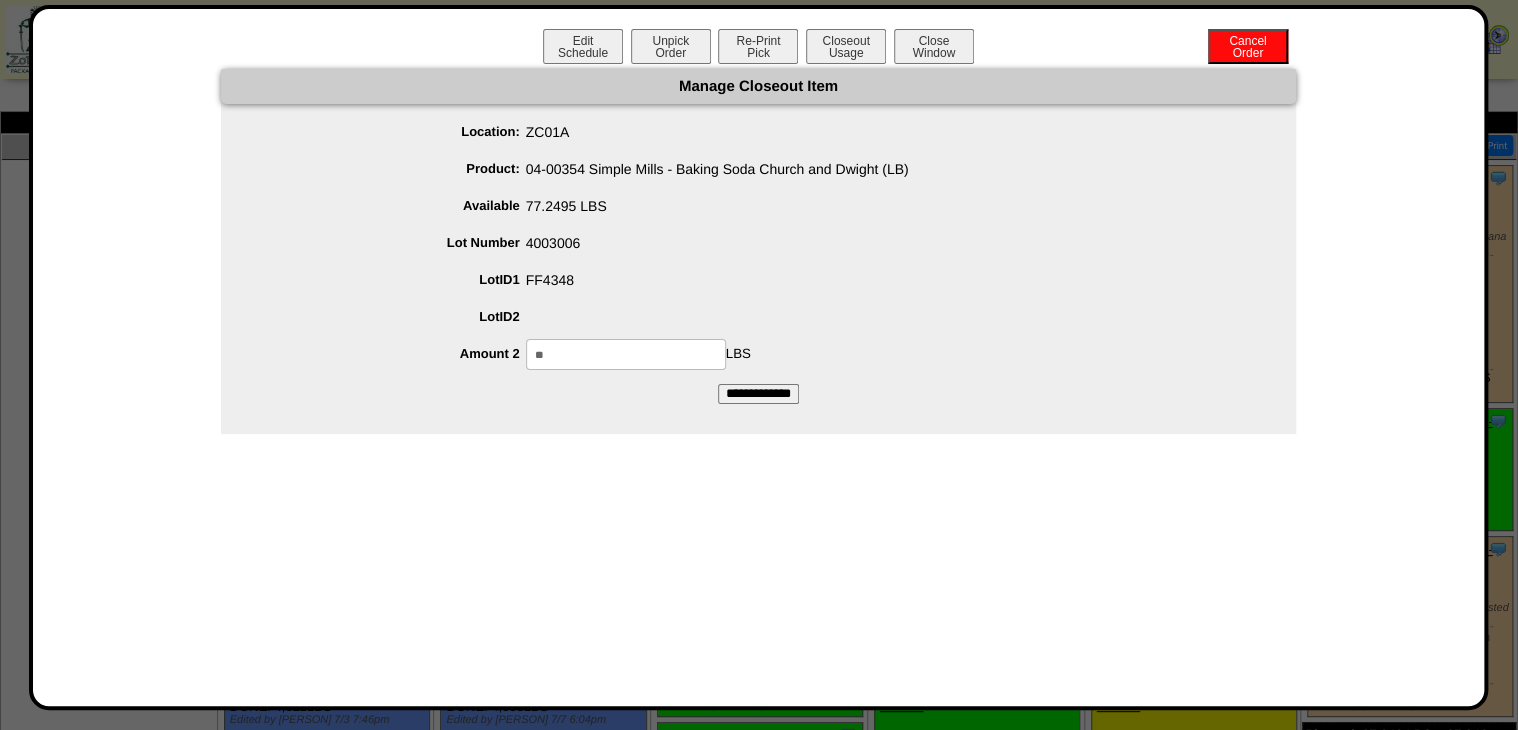 type on "**" 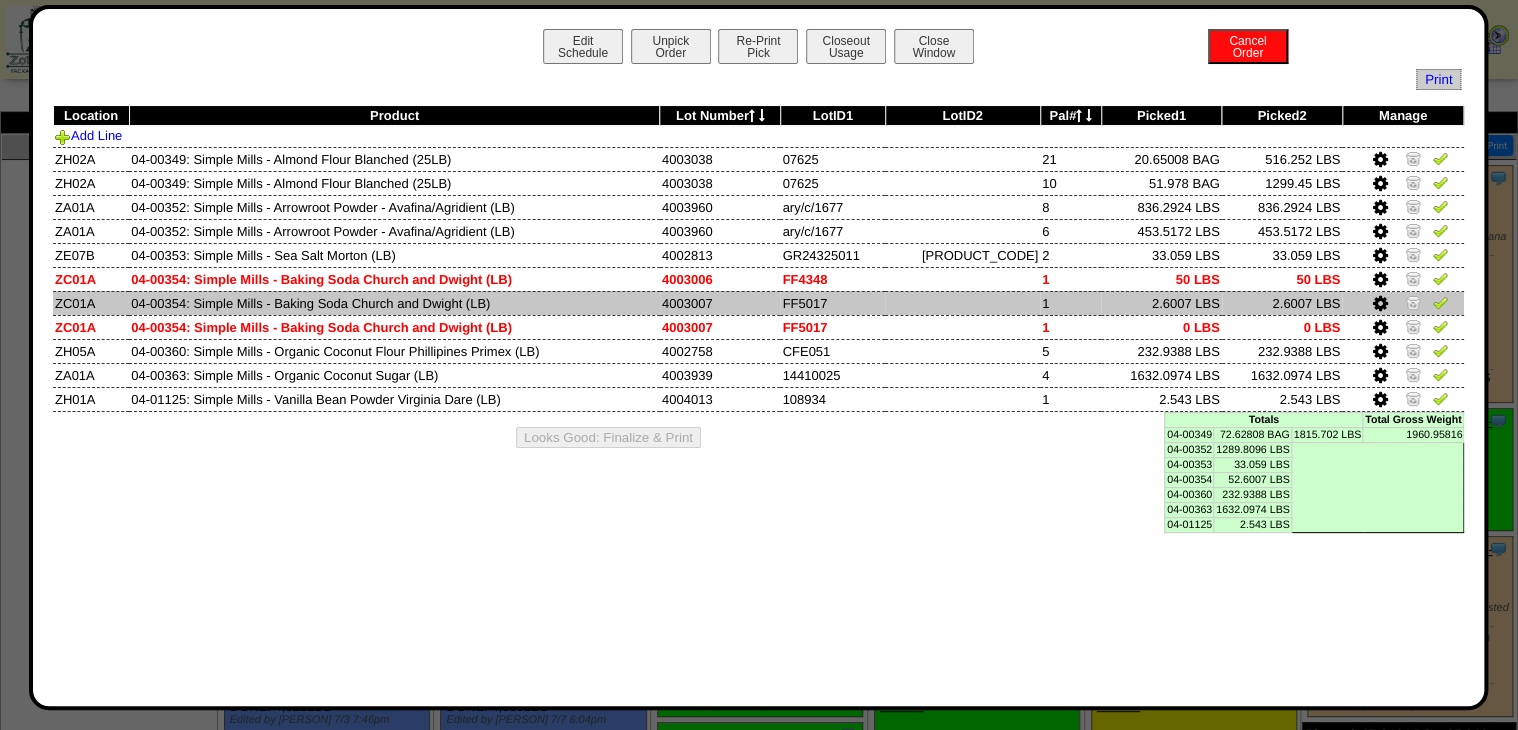 click at bounding box center [1379, 304] 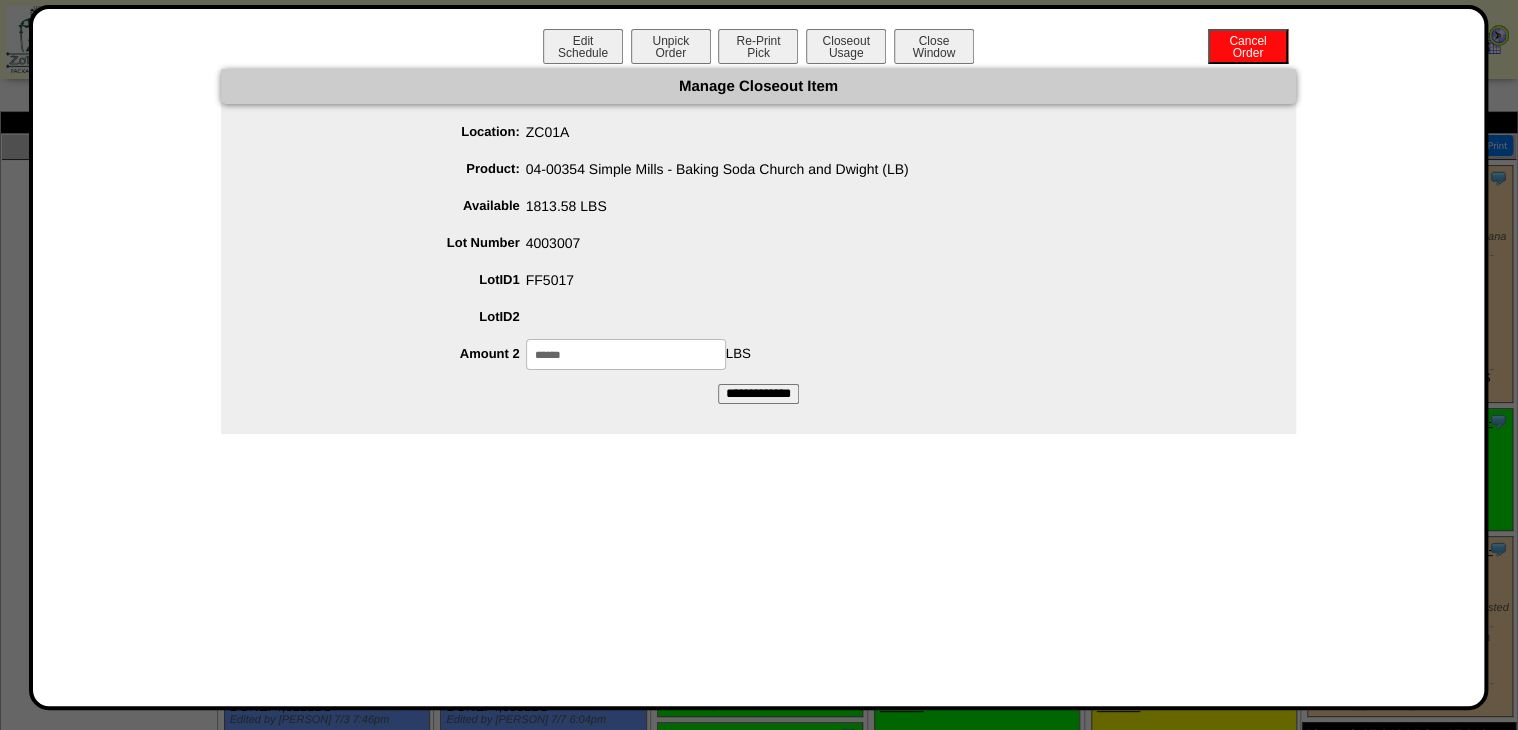 drag, startPoint x: 587, startPoint y: 373, endPoint x: 341, endPoint y: 439, distance: 254.69983 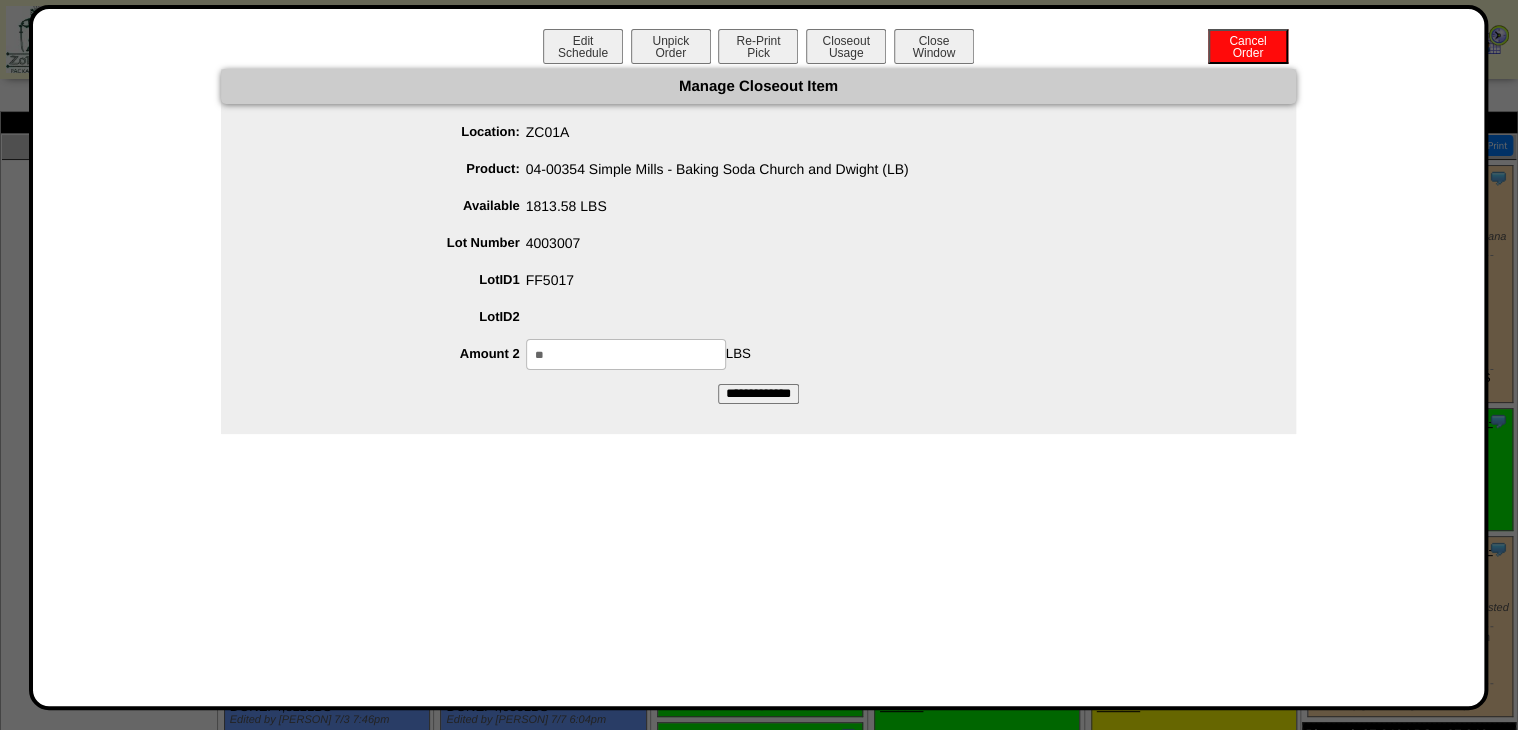 type on "*" 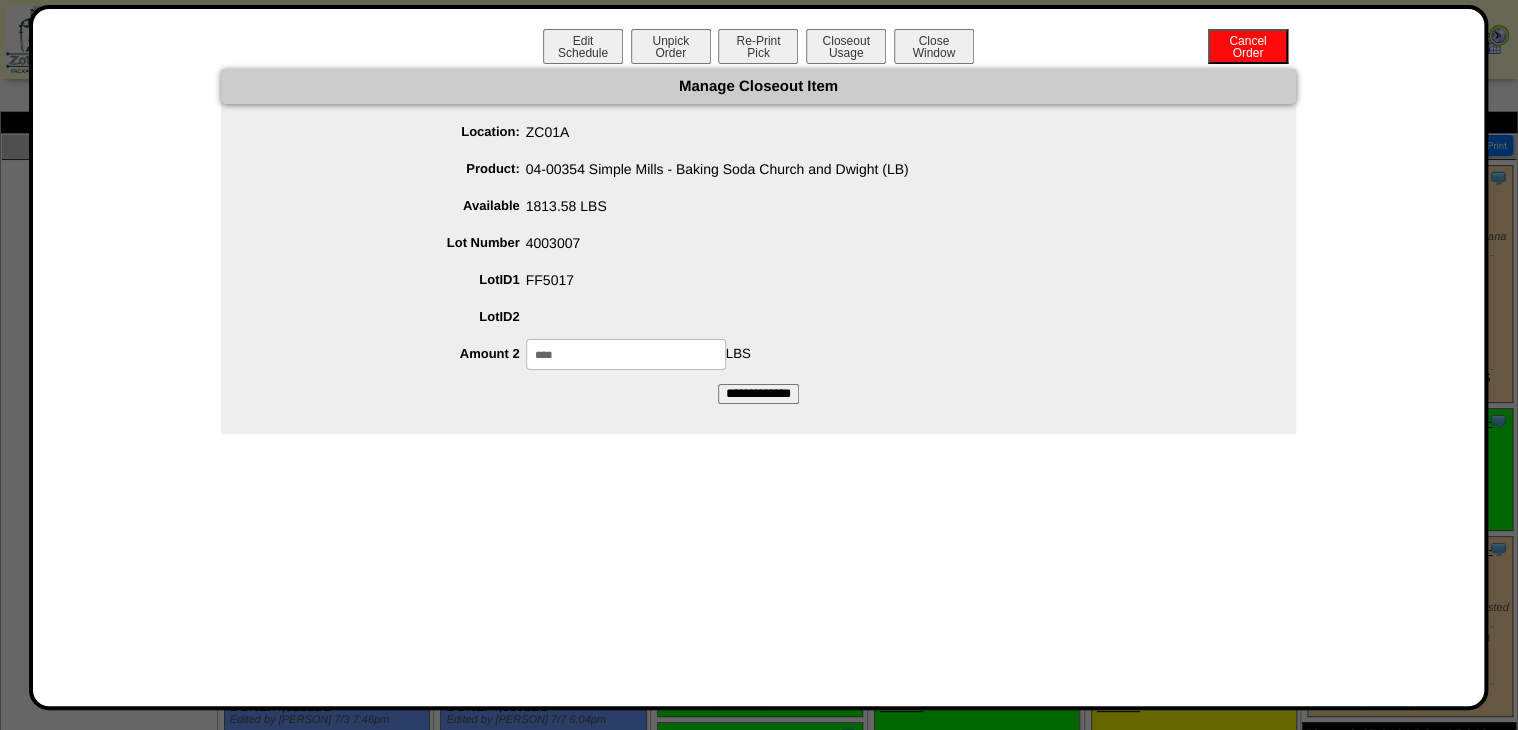 type on "****" 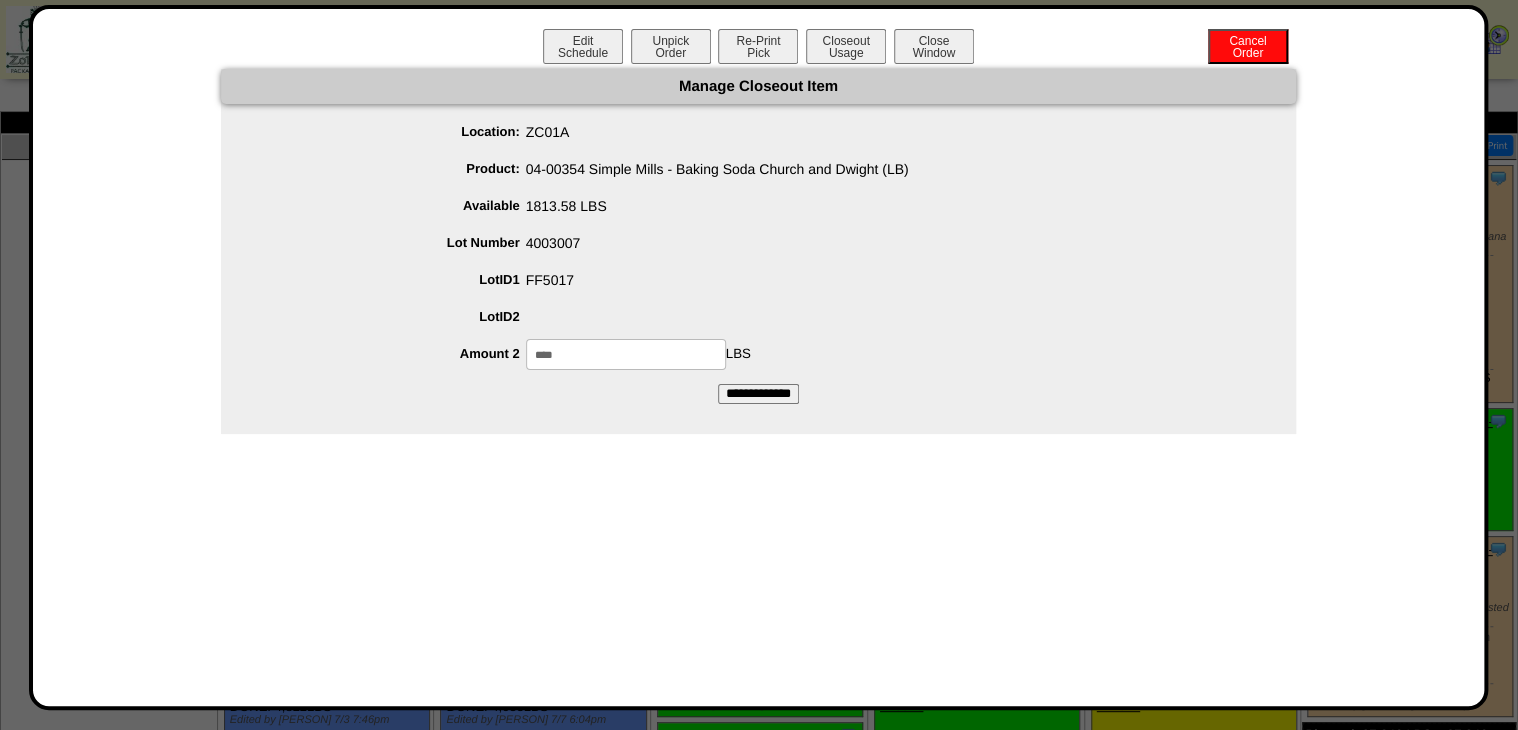 click on "**********" at bounding box center [758, 394] 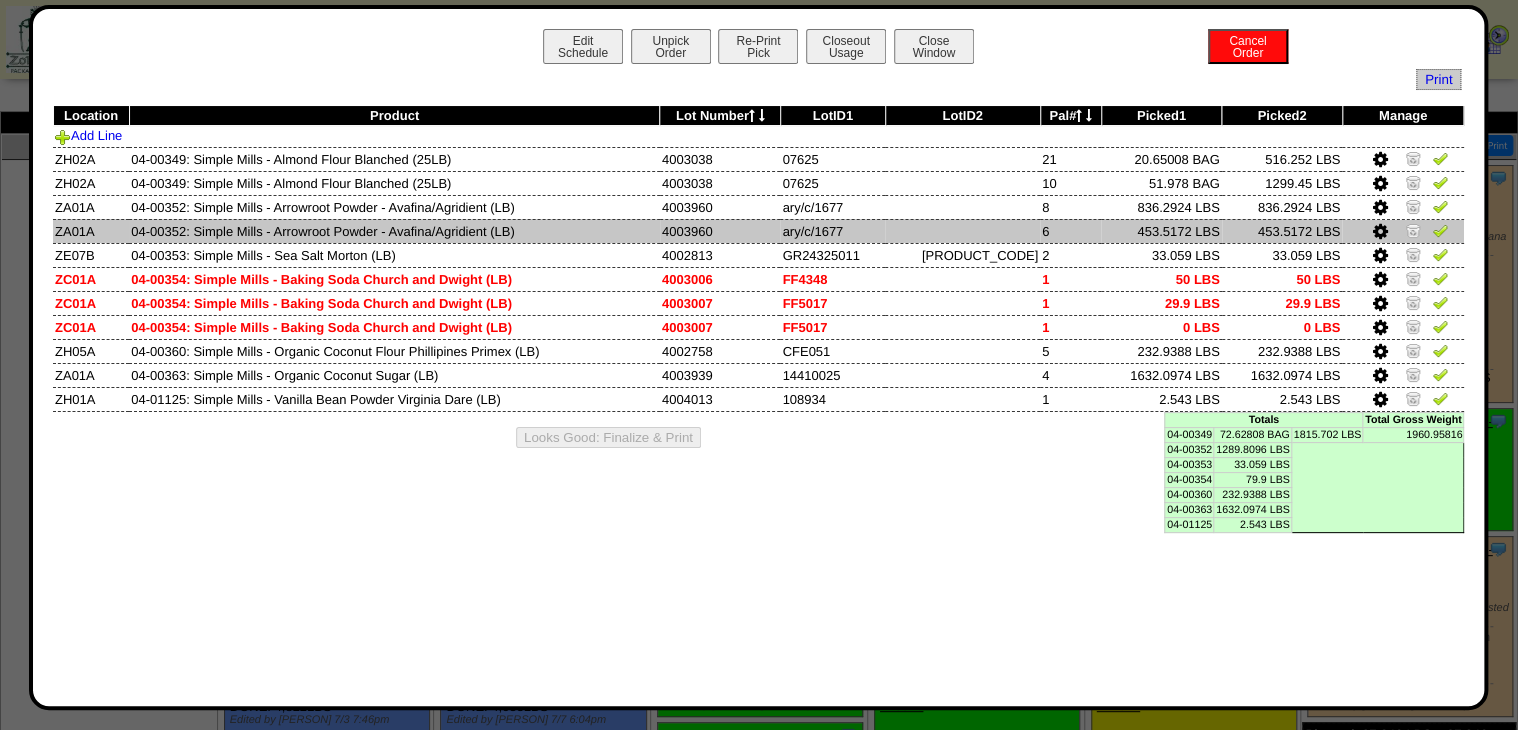 click at bounding box center [1440, 230] 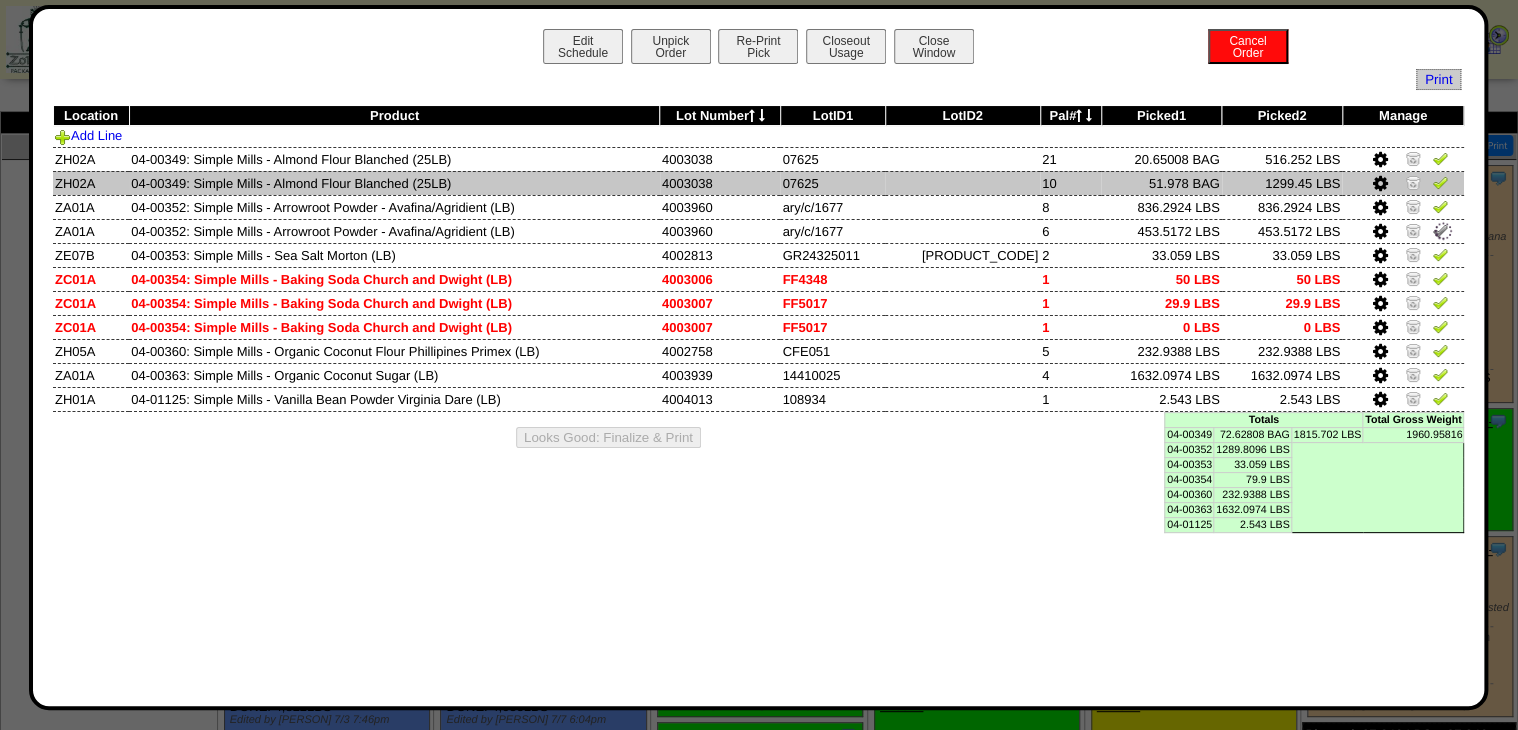 click at bounding box center [1440, 182] 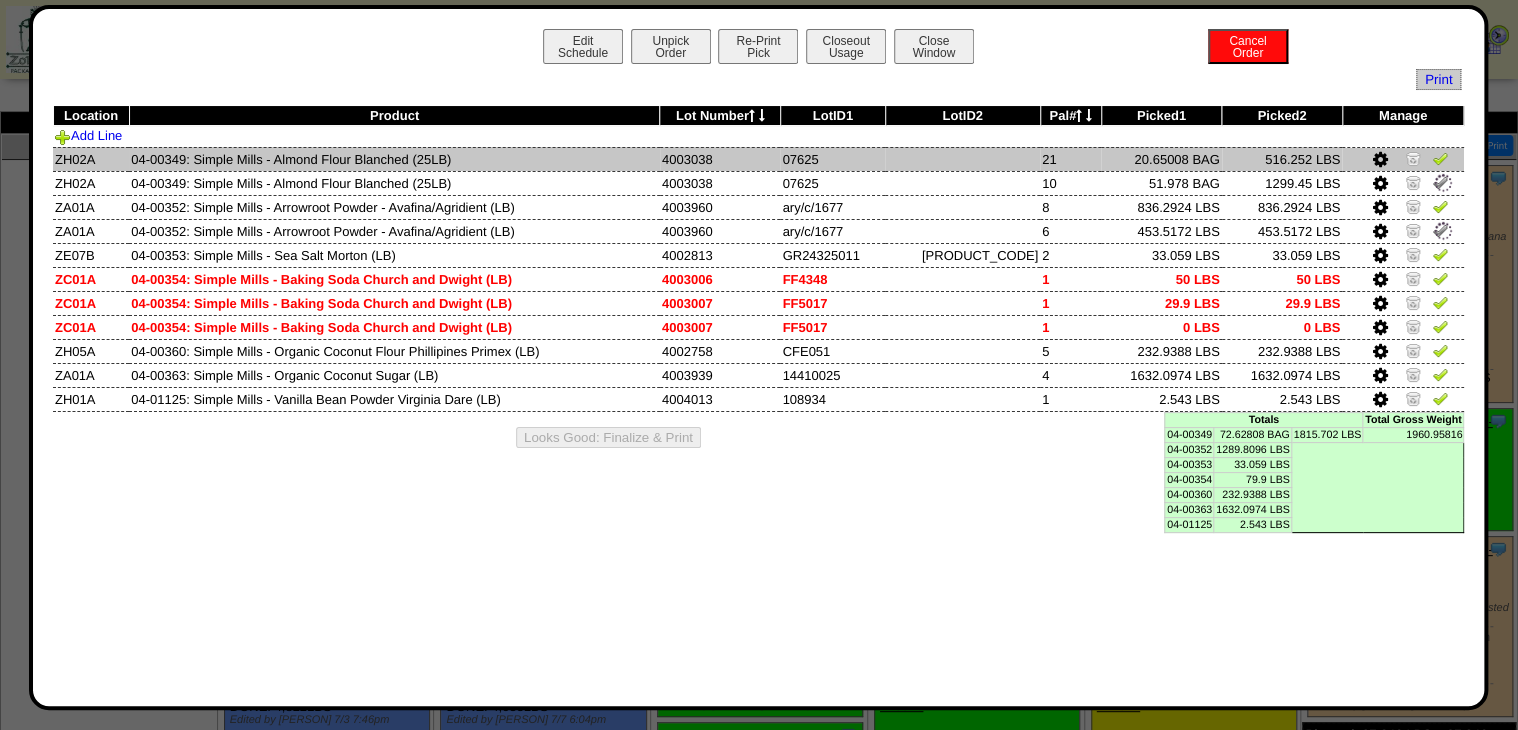 click at bounding box center [1440, 158] 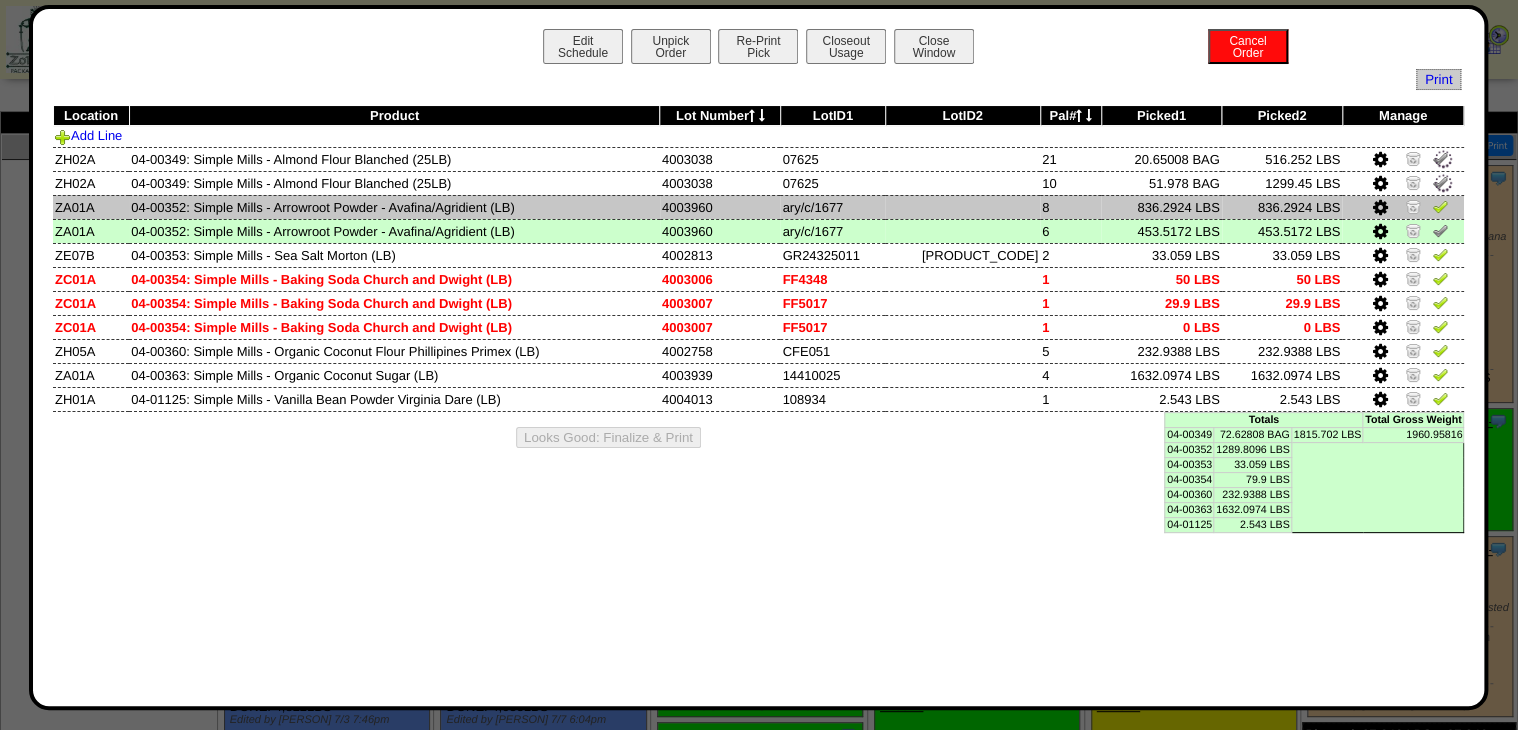 click at bounding box center (1403, 207) 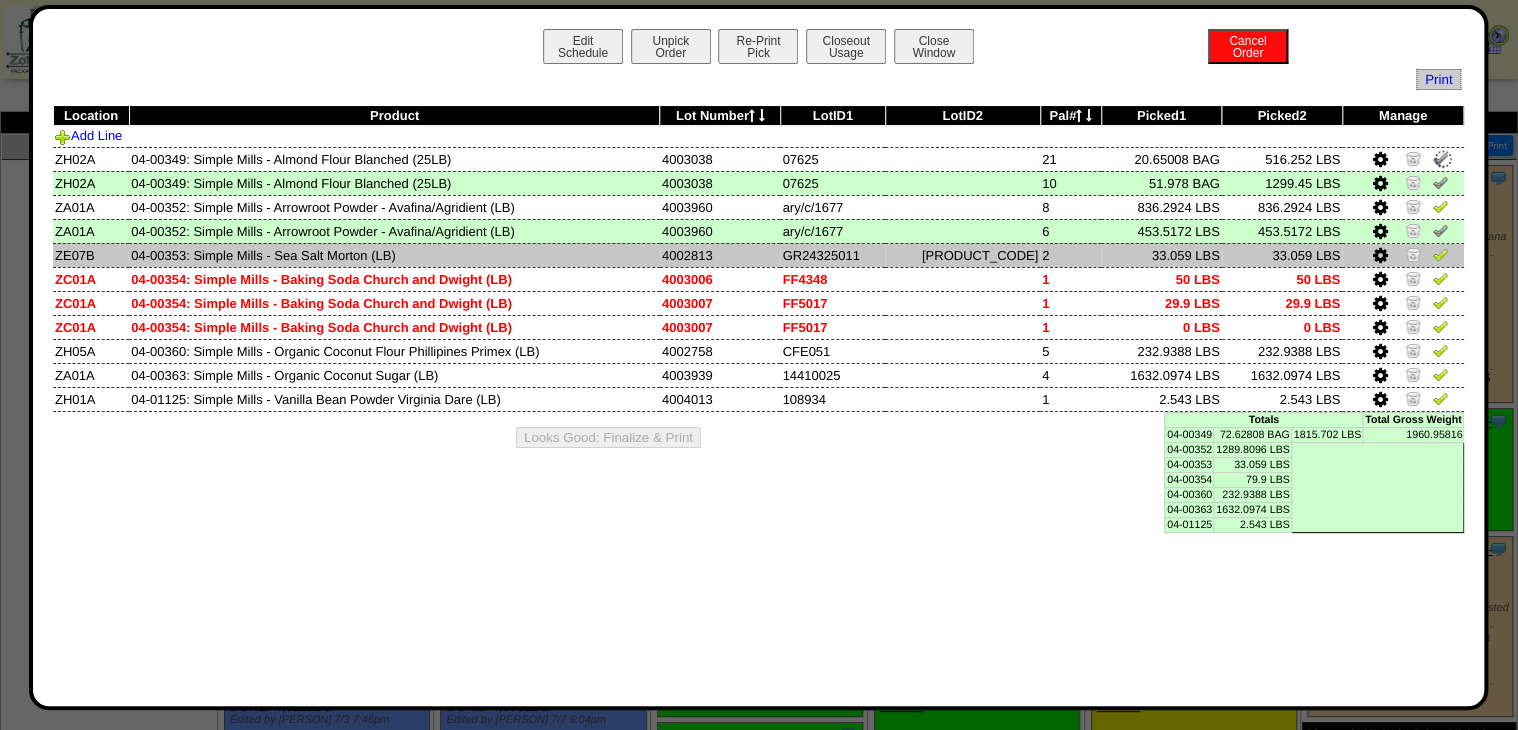 click at bounding box center [1440, 254] 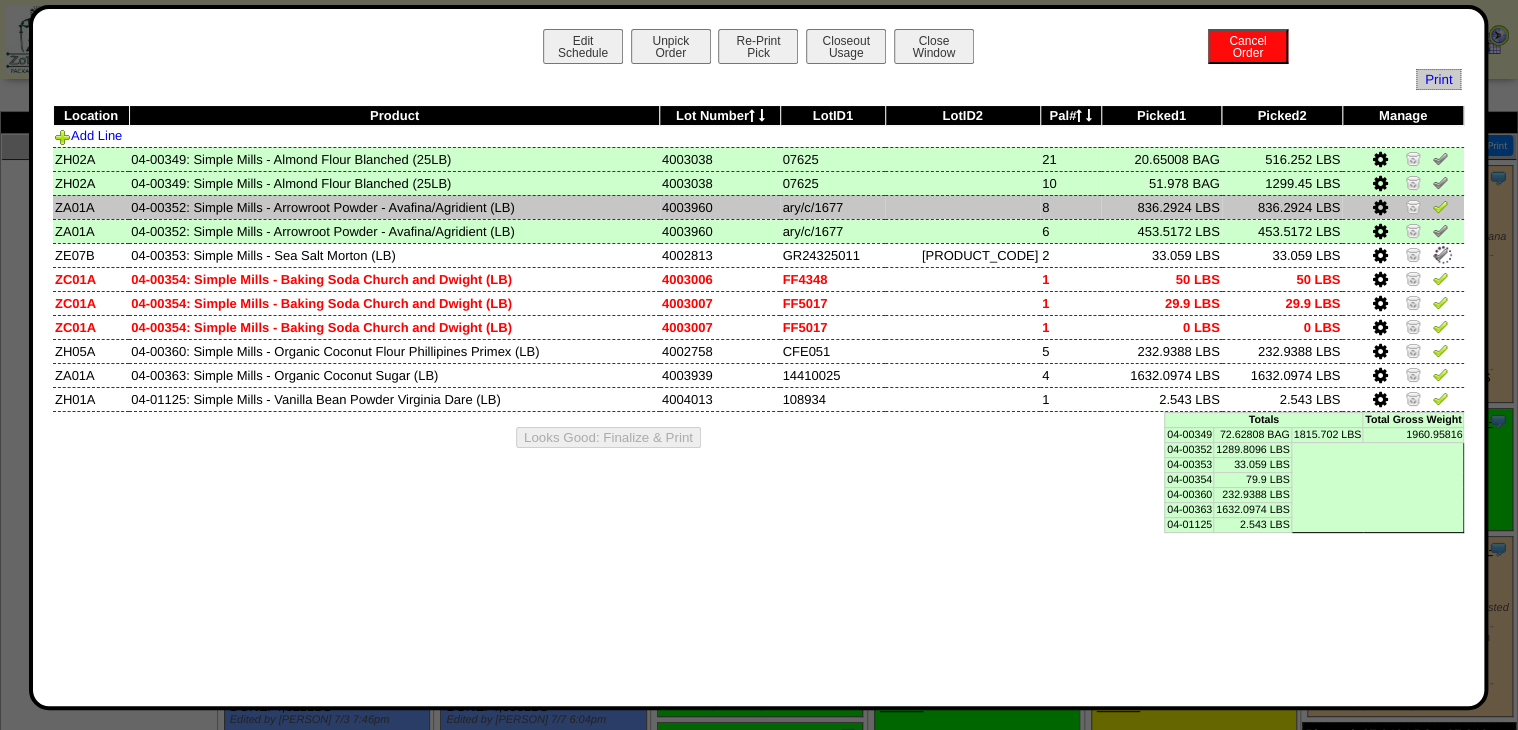 click at bounding box center (1440, 206) 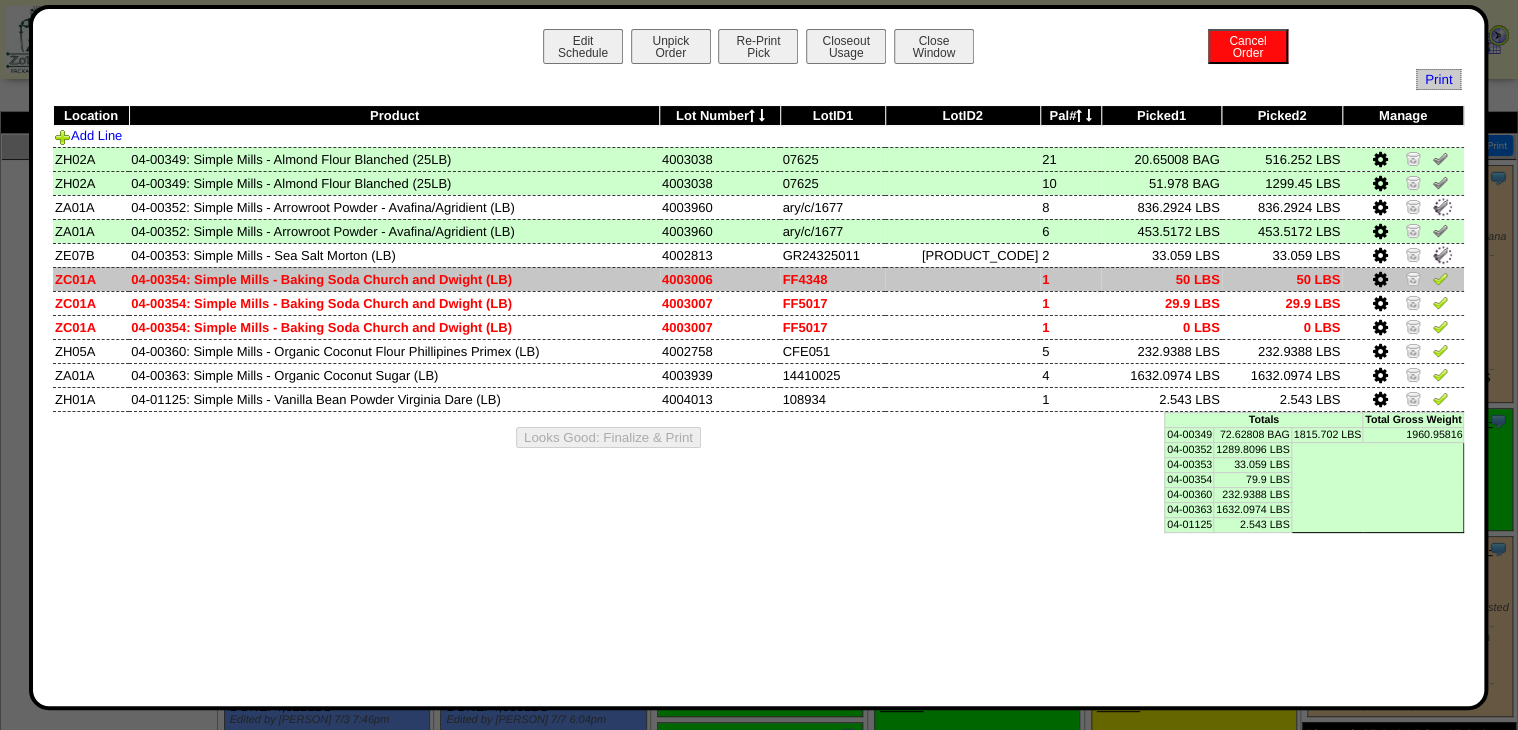 click at bounding box center [1440, 278] 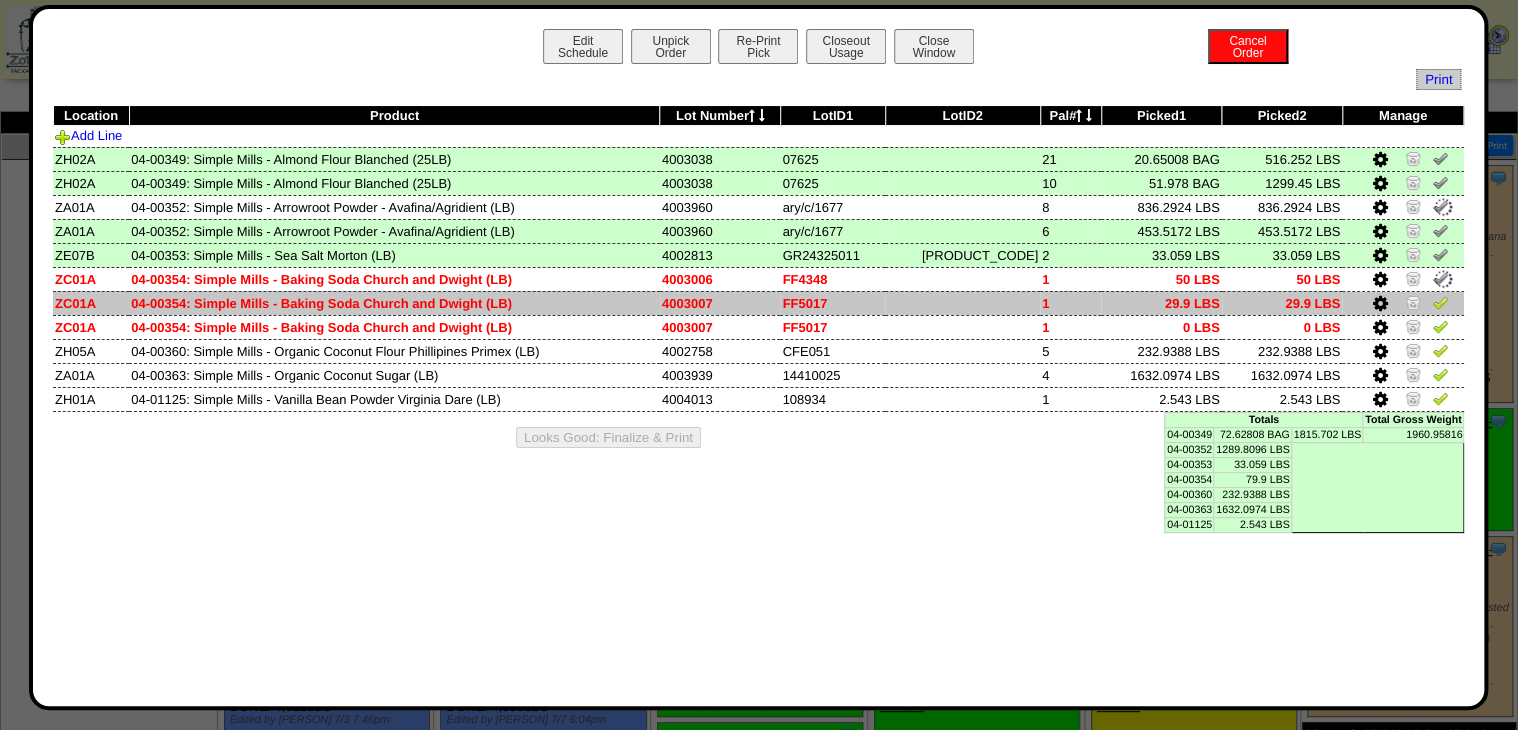 click at bounding box center [1403, 303] 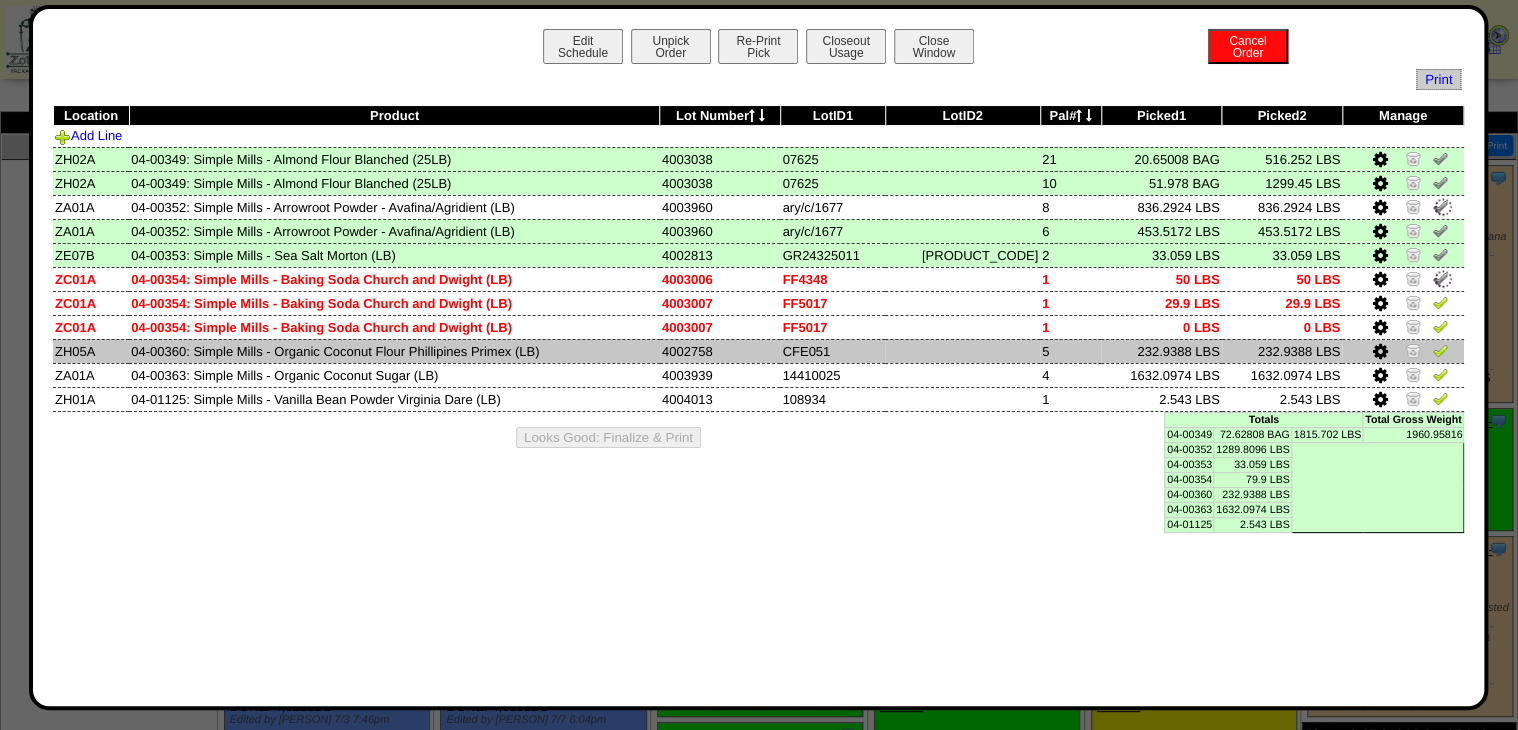 click at bounding box center (1403, 351) 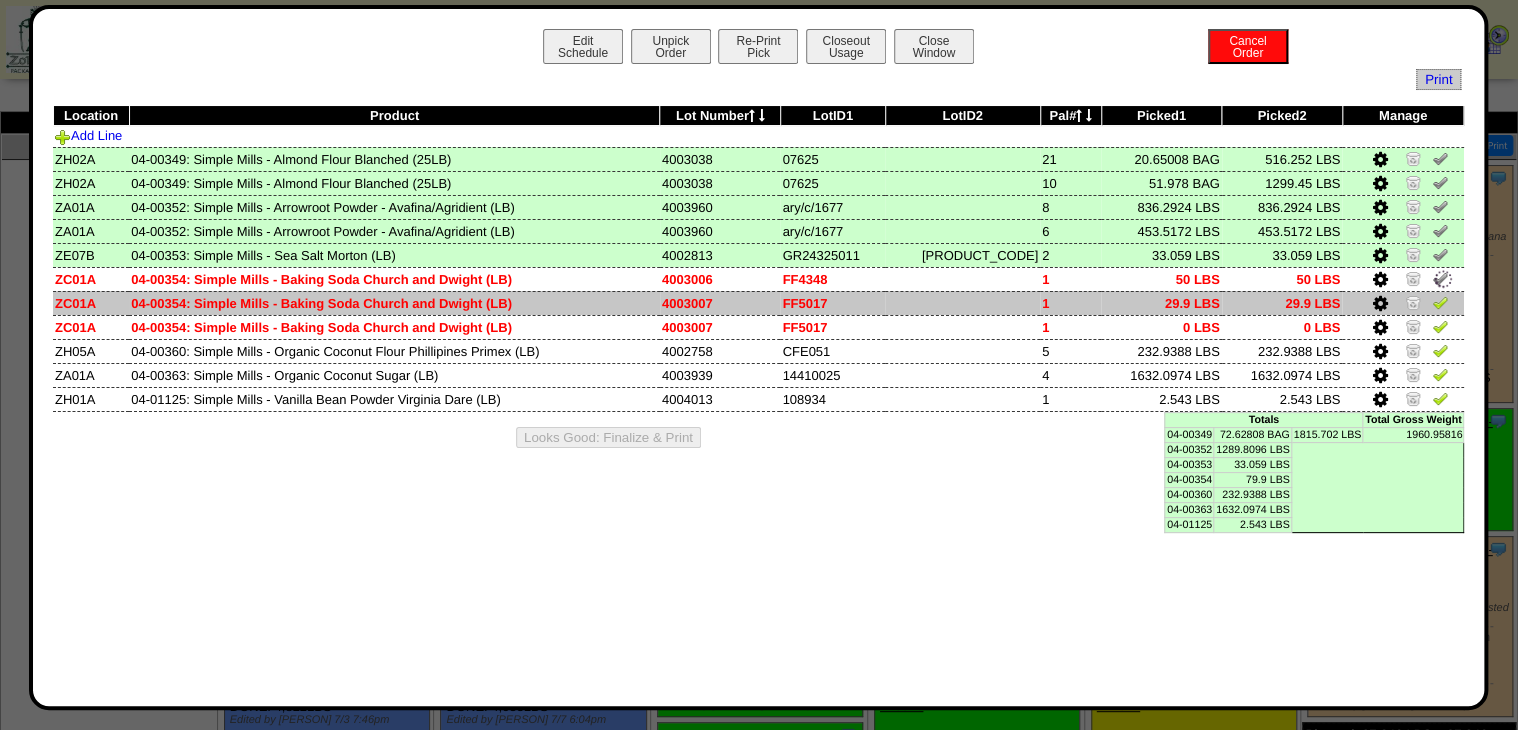 click at bounding box center [1440, 302] 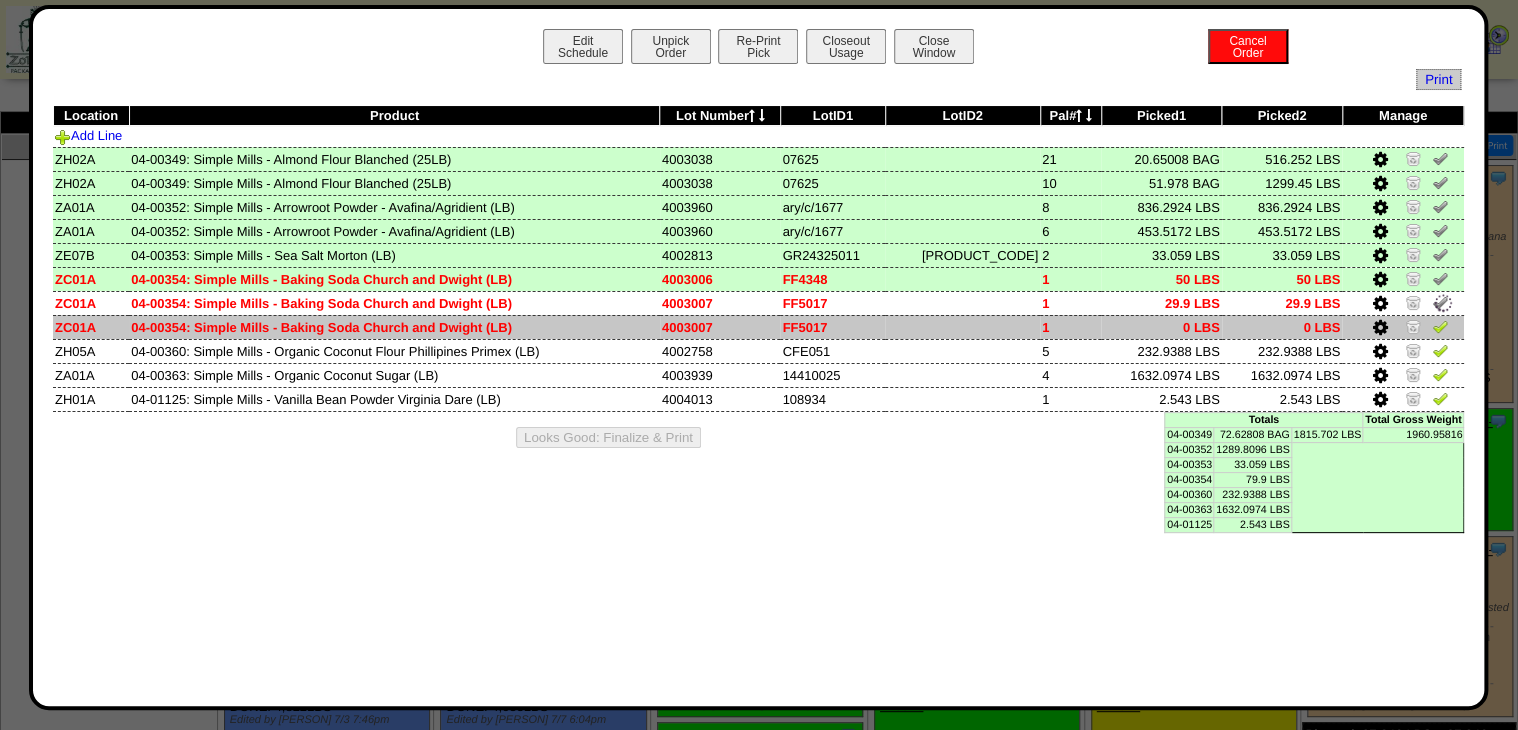 click at bounding box center (1440, 326) 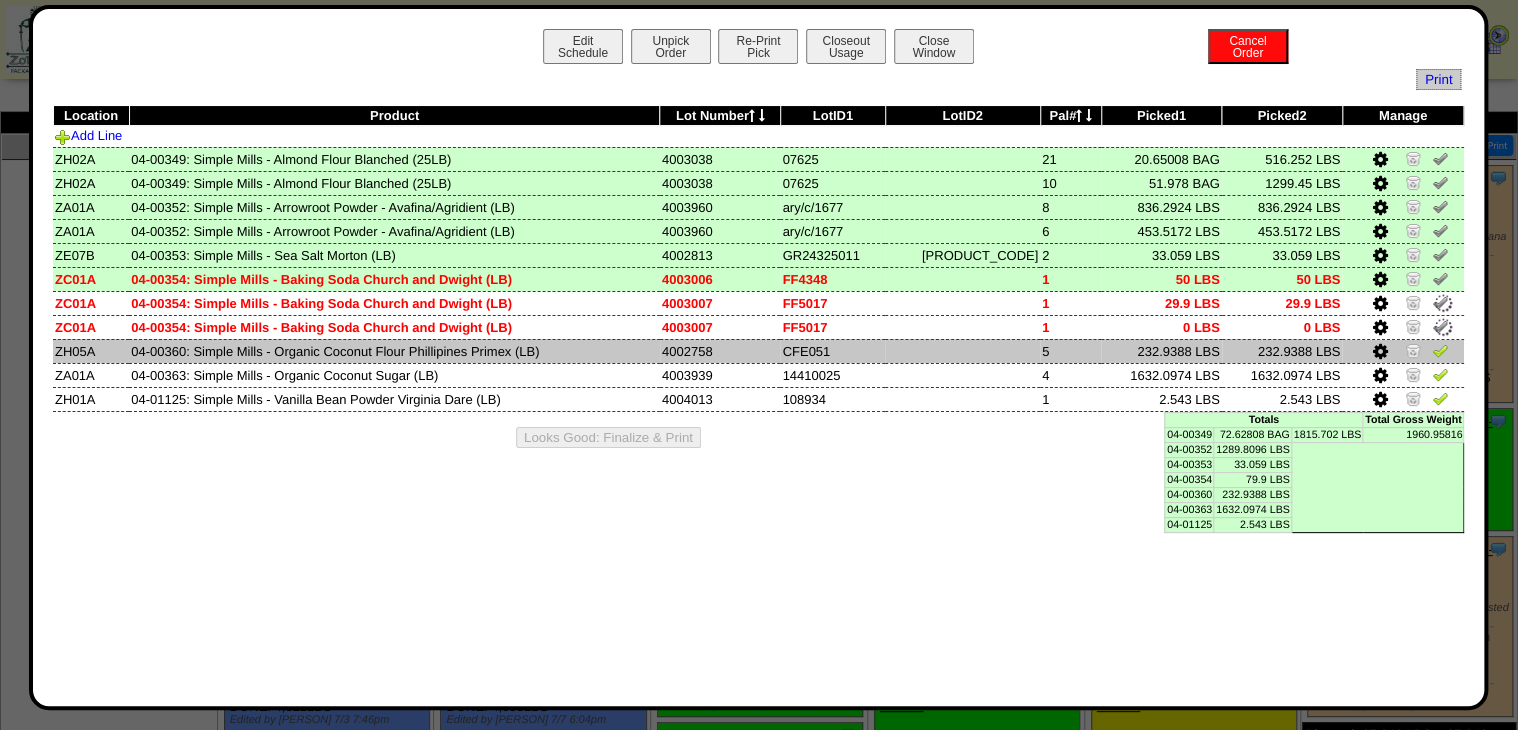 click at bounding box center (1403, 351) 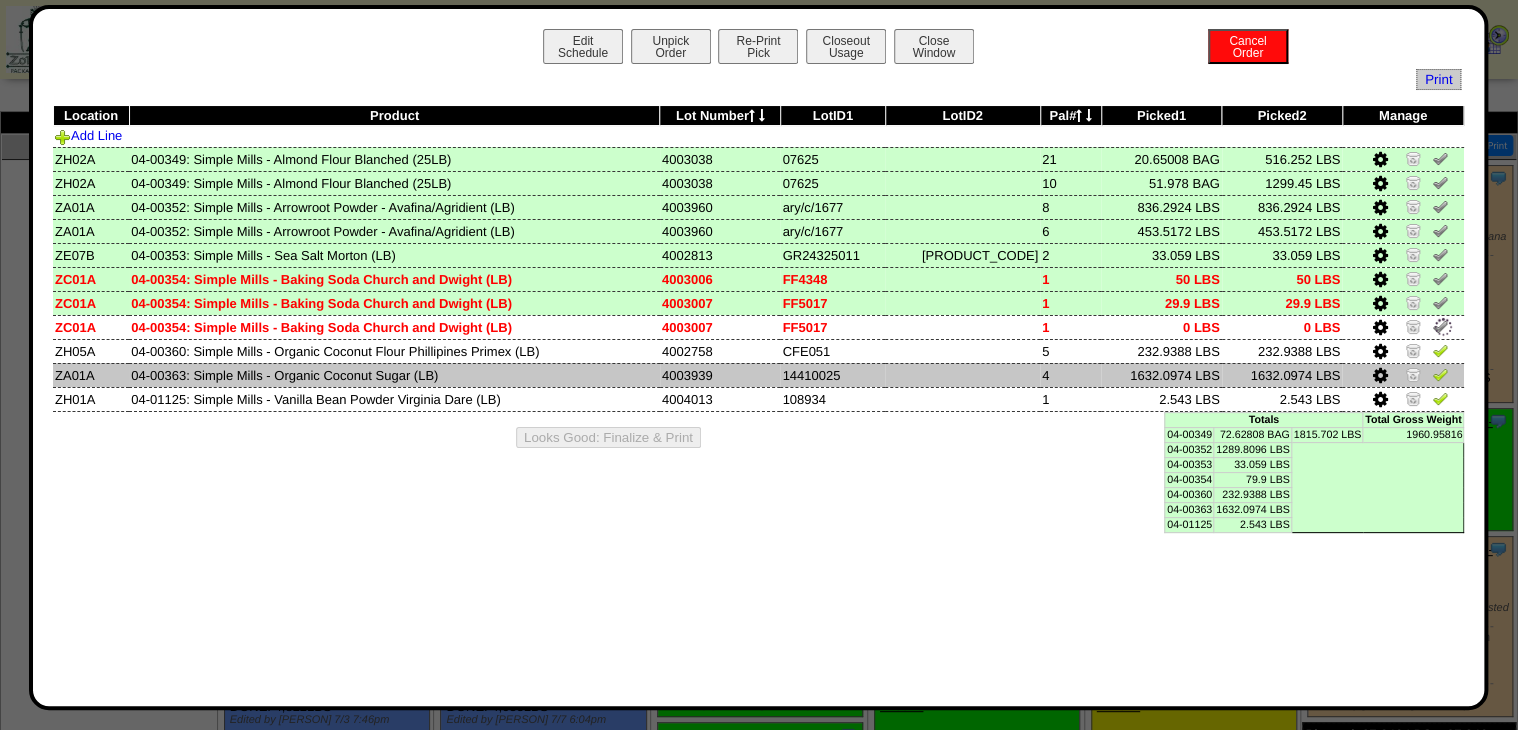 click at bounding box center [1440, 374] 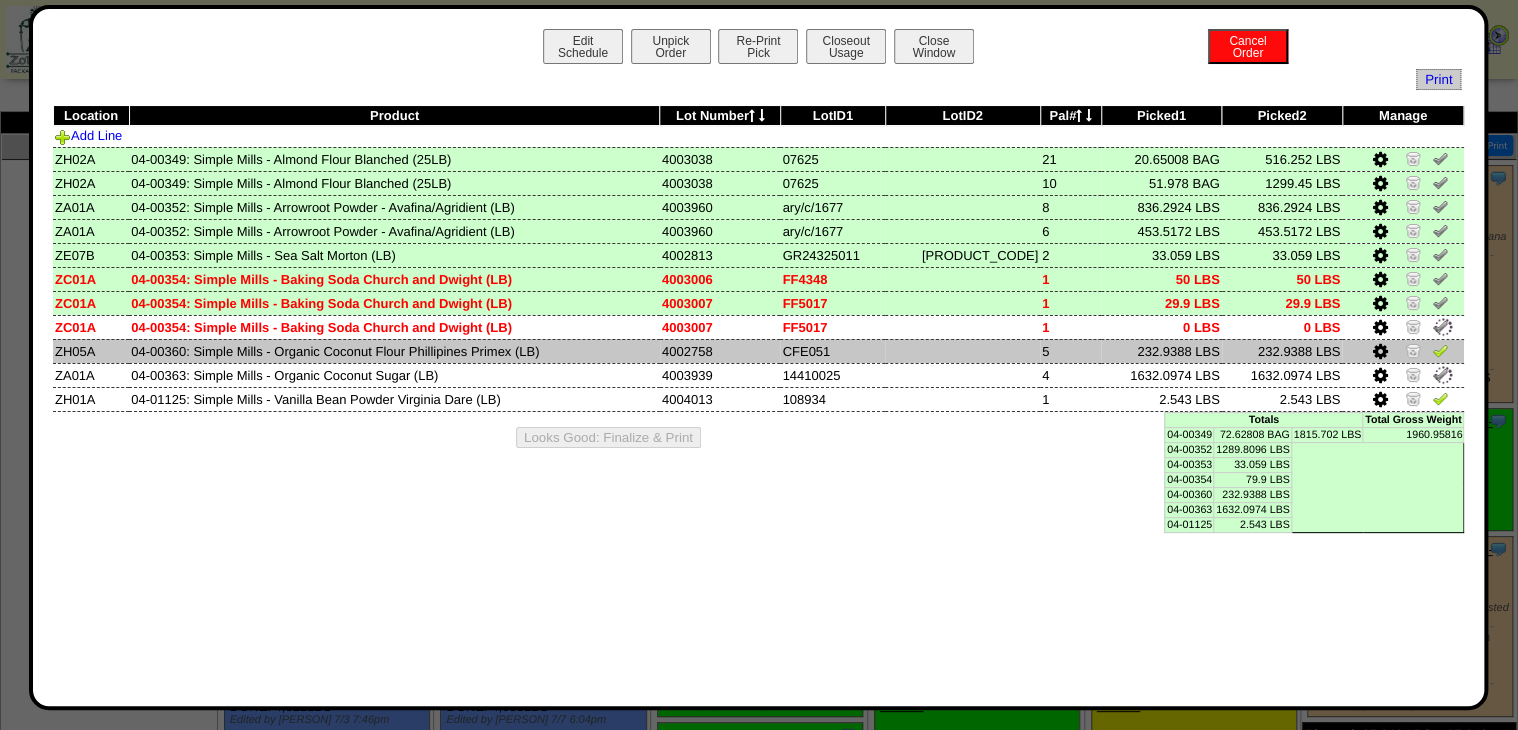 click at bounding box center [1440, 350] 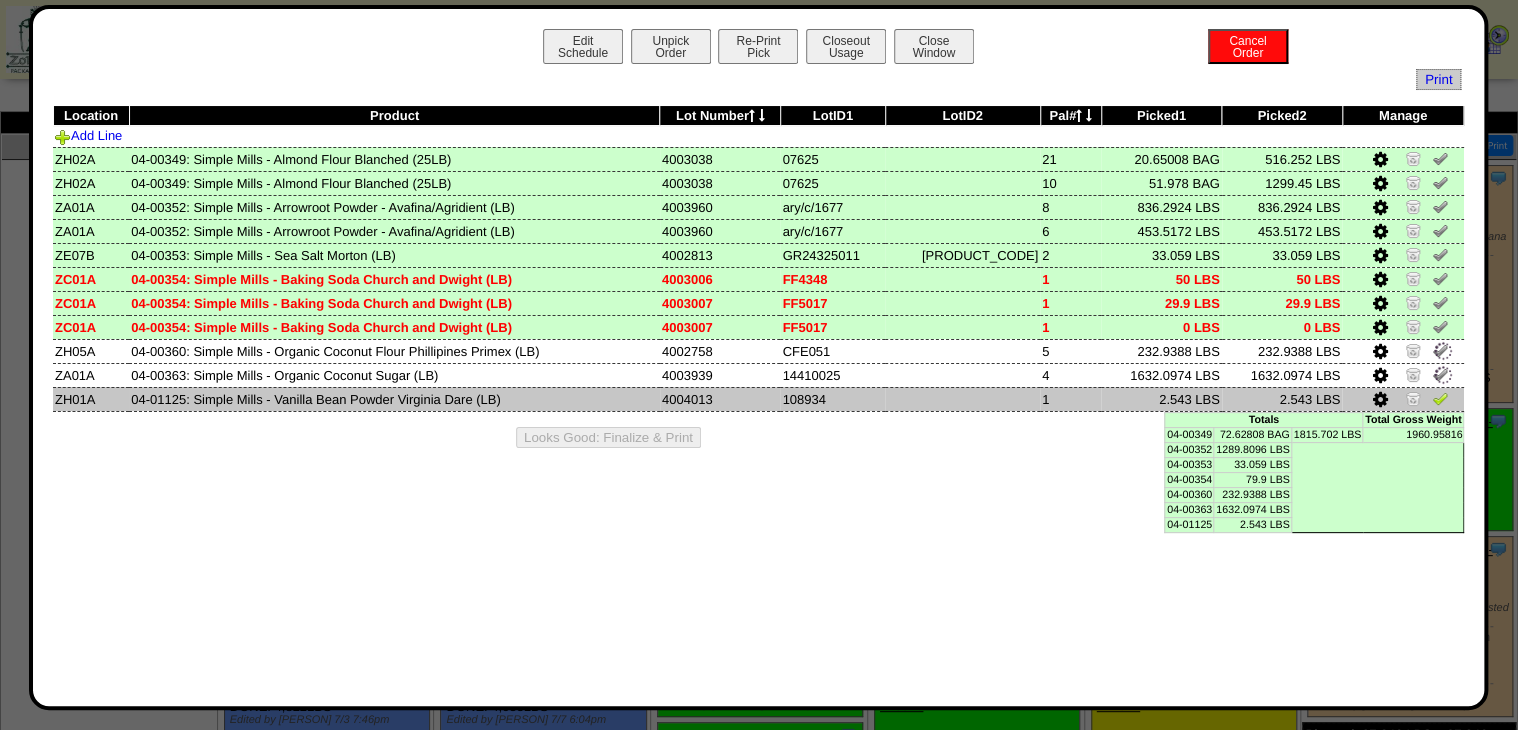 click at bounding box center (1440, 398) 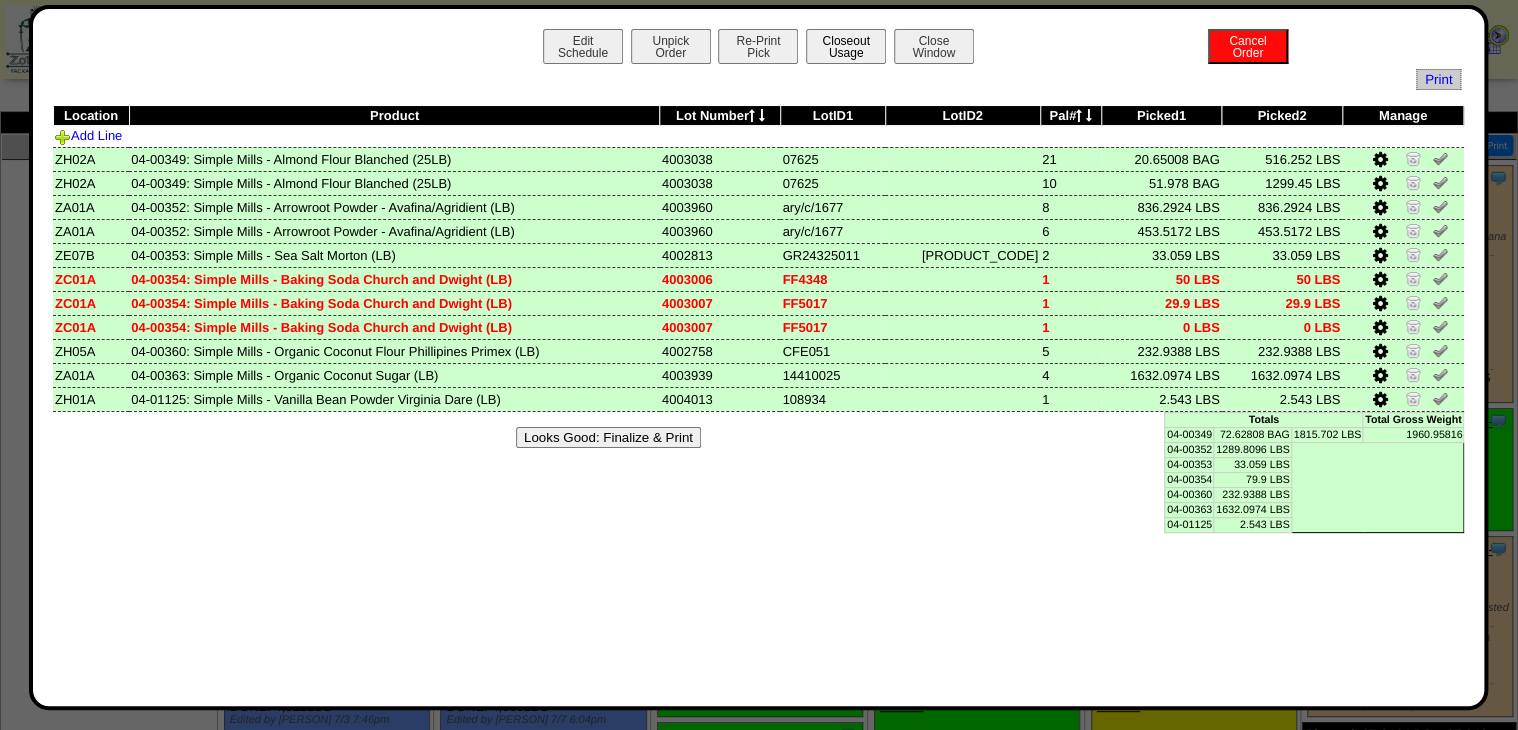 click on "Closeout Usage" at bounding box center (846, 46) 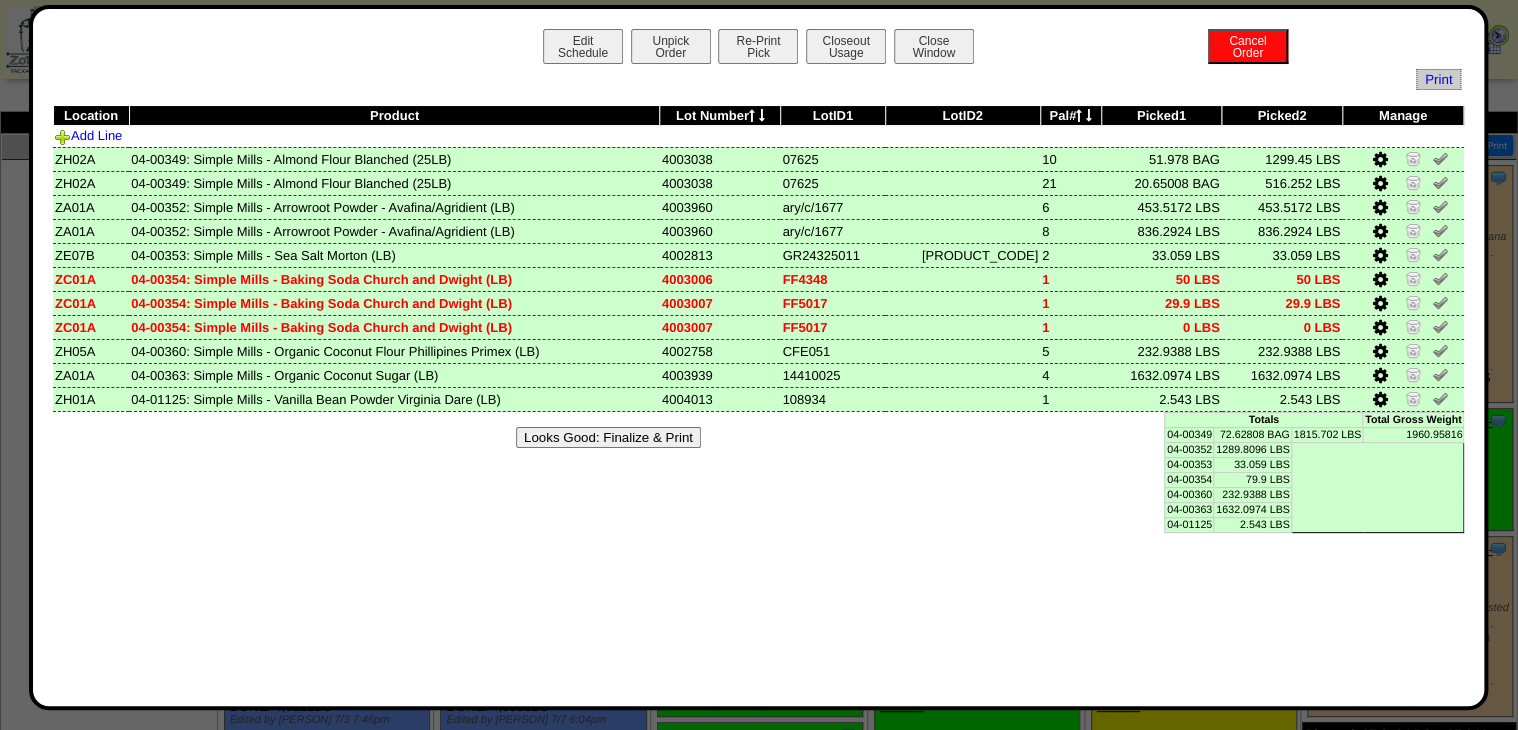 click on "Looks Good: Finalize & Print" at bounding box center [608, 437] 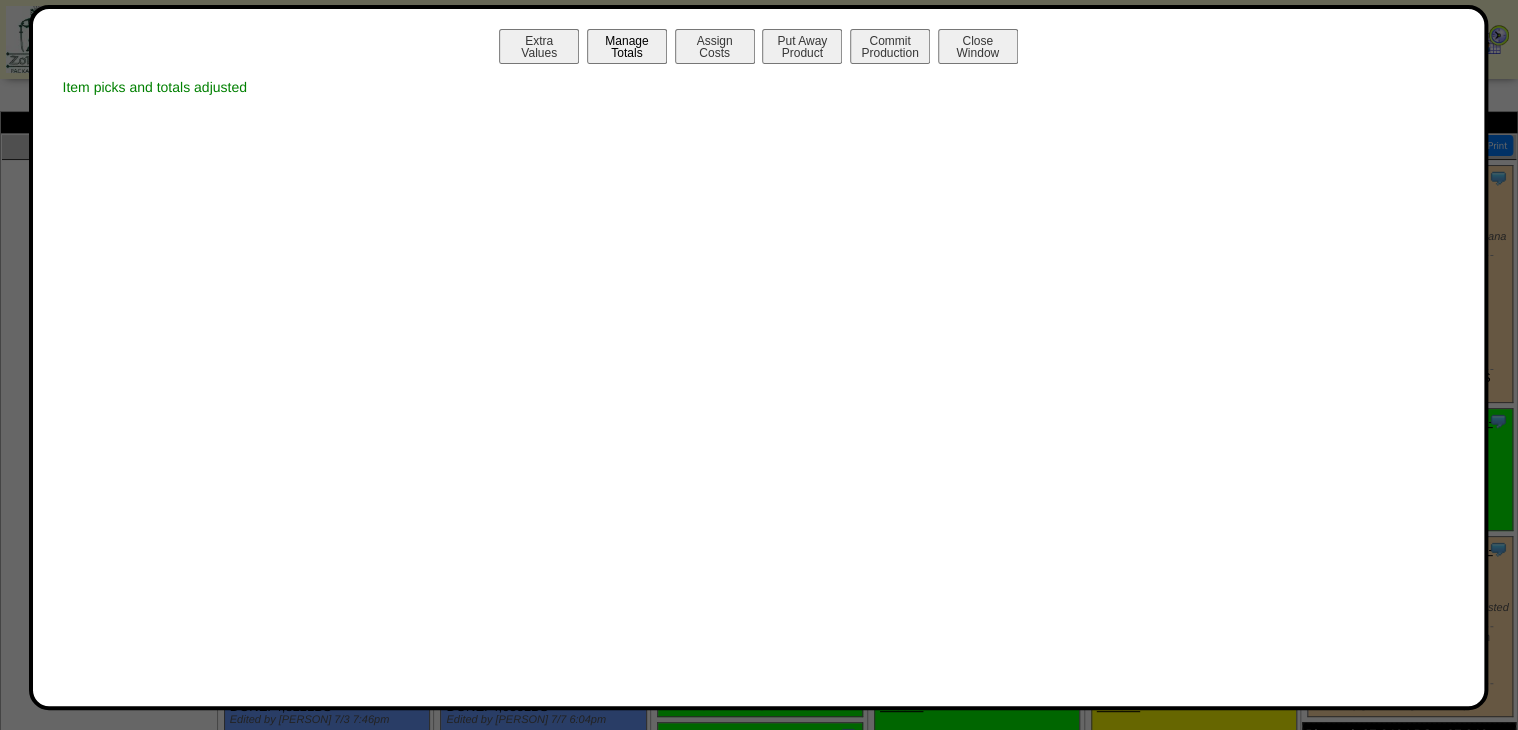 click on "Manage Totals" at bounding box center [627, 46] 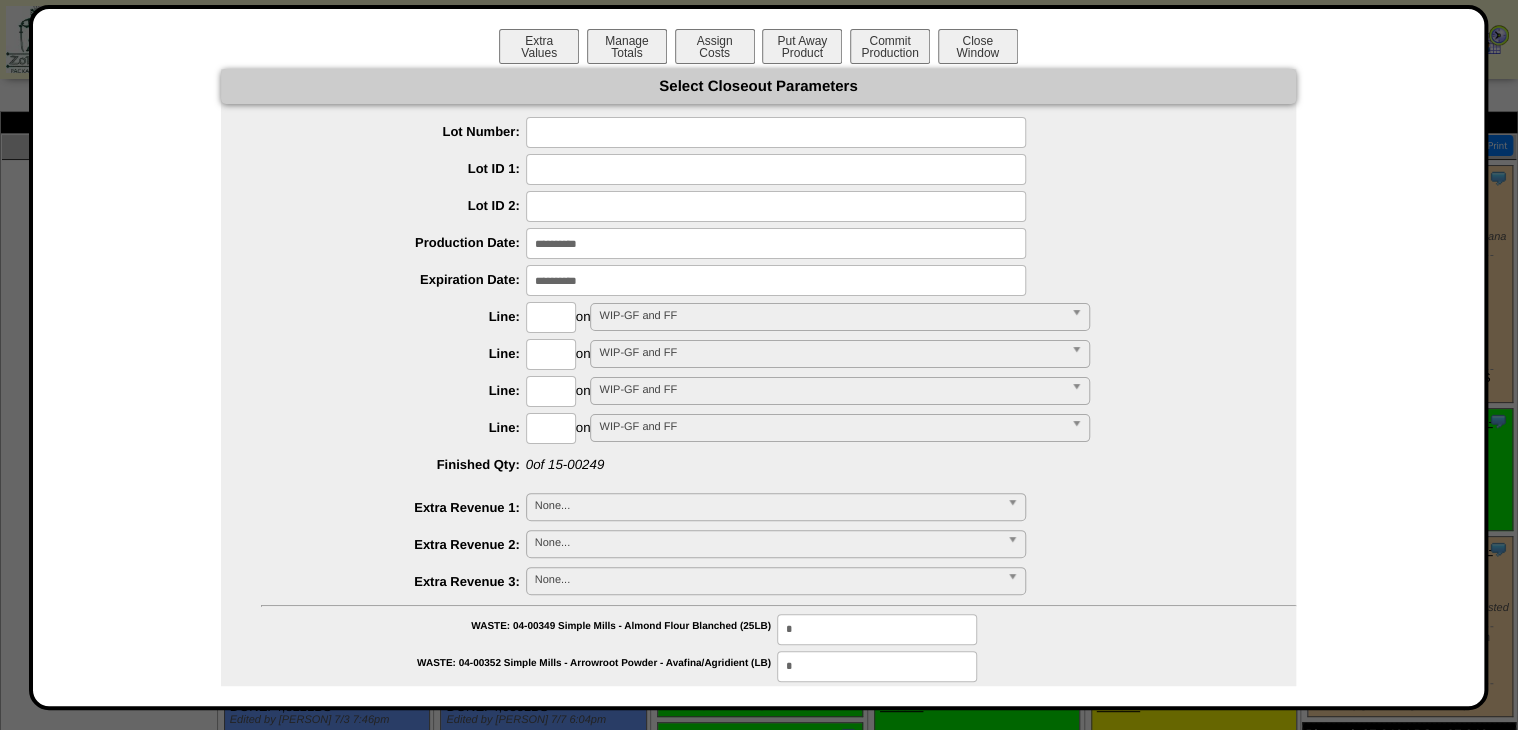 click at bounding box center (776, 132) 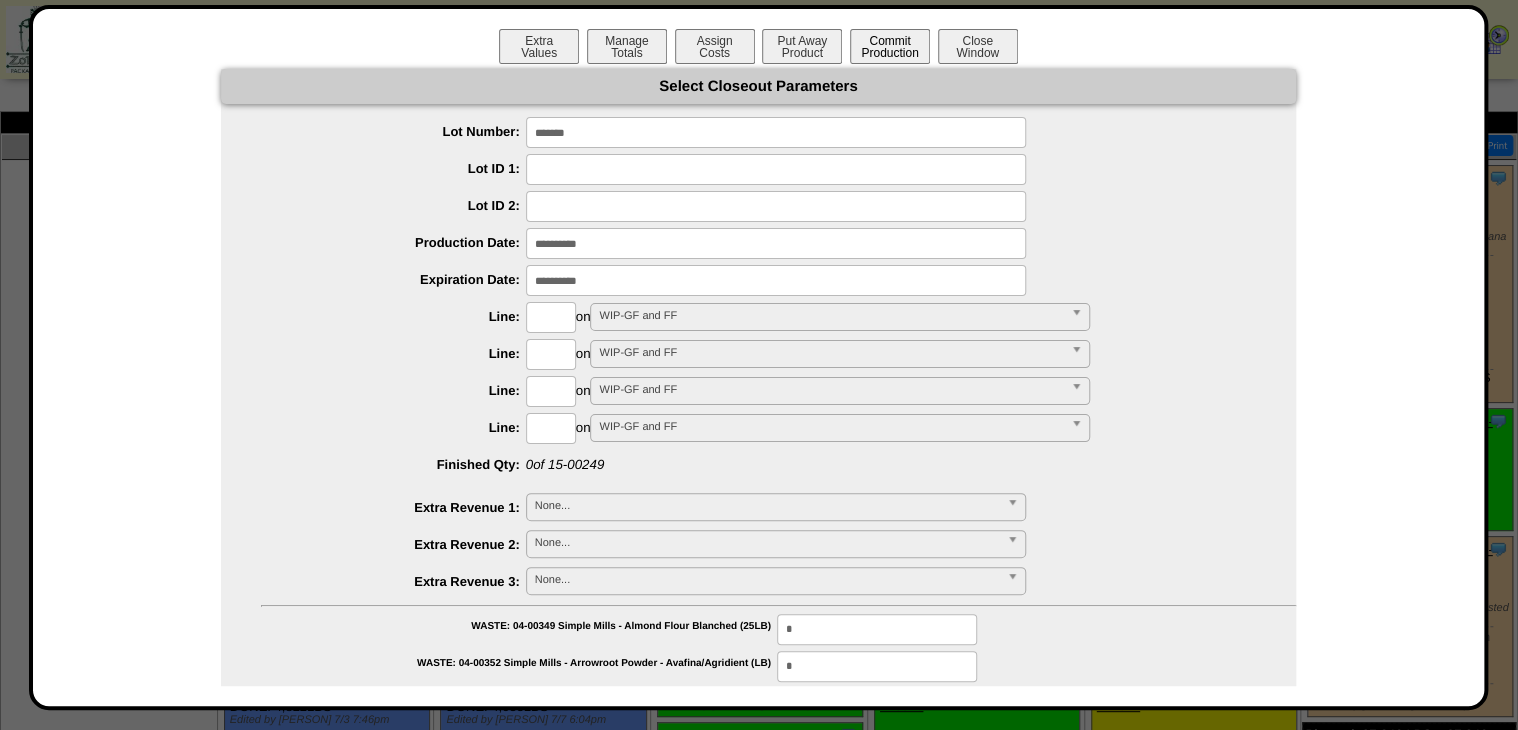 type on "*******" 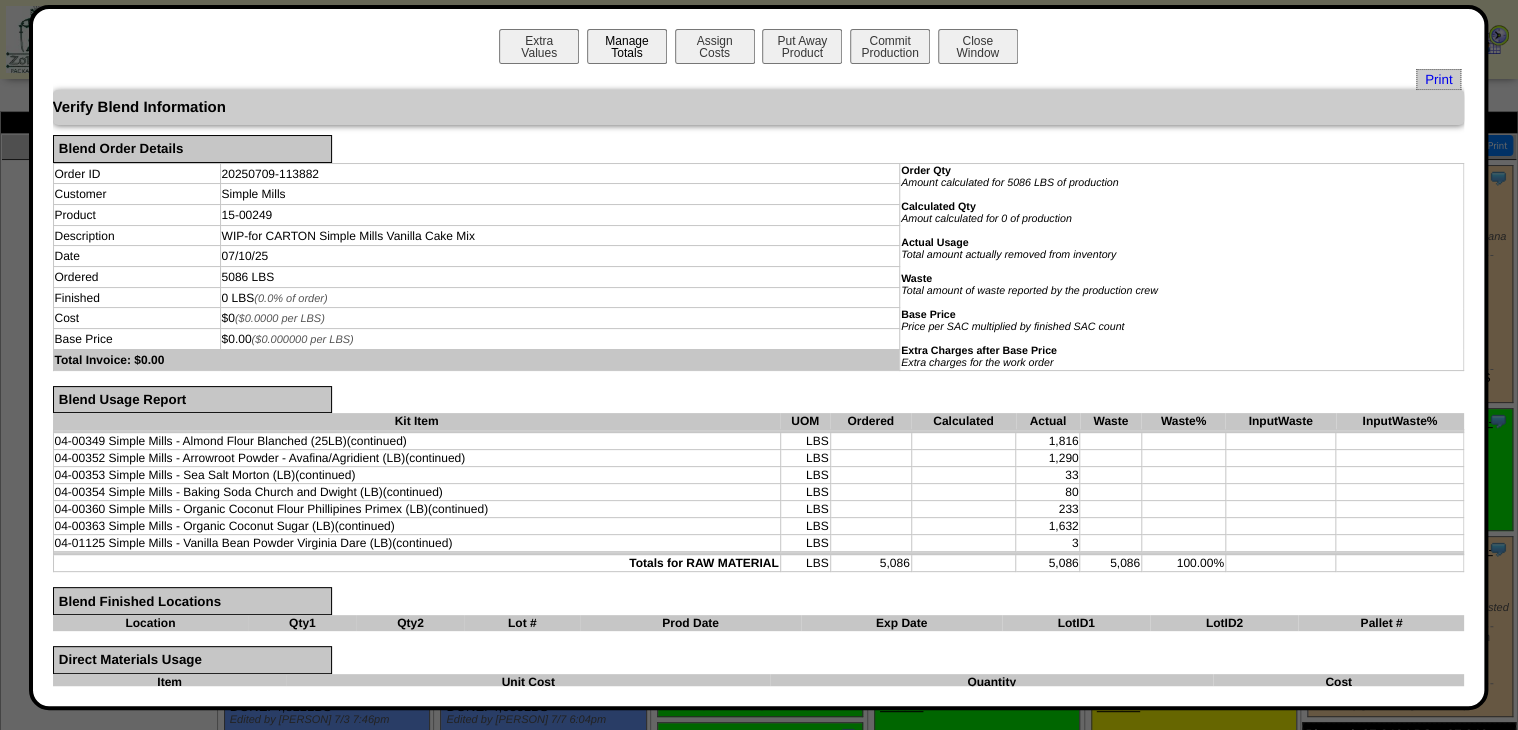 click on "Manage Totals" at bounding box center [627, 46] 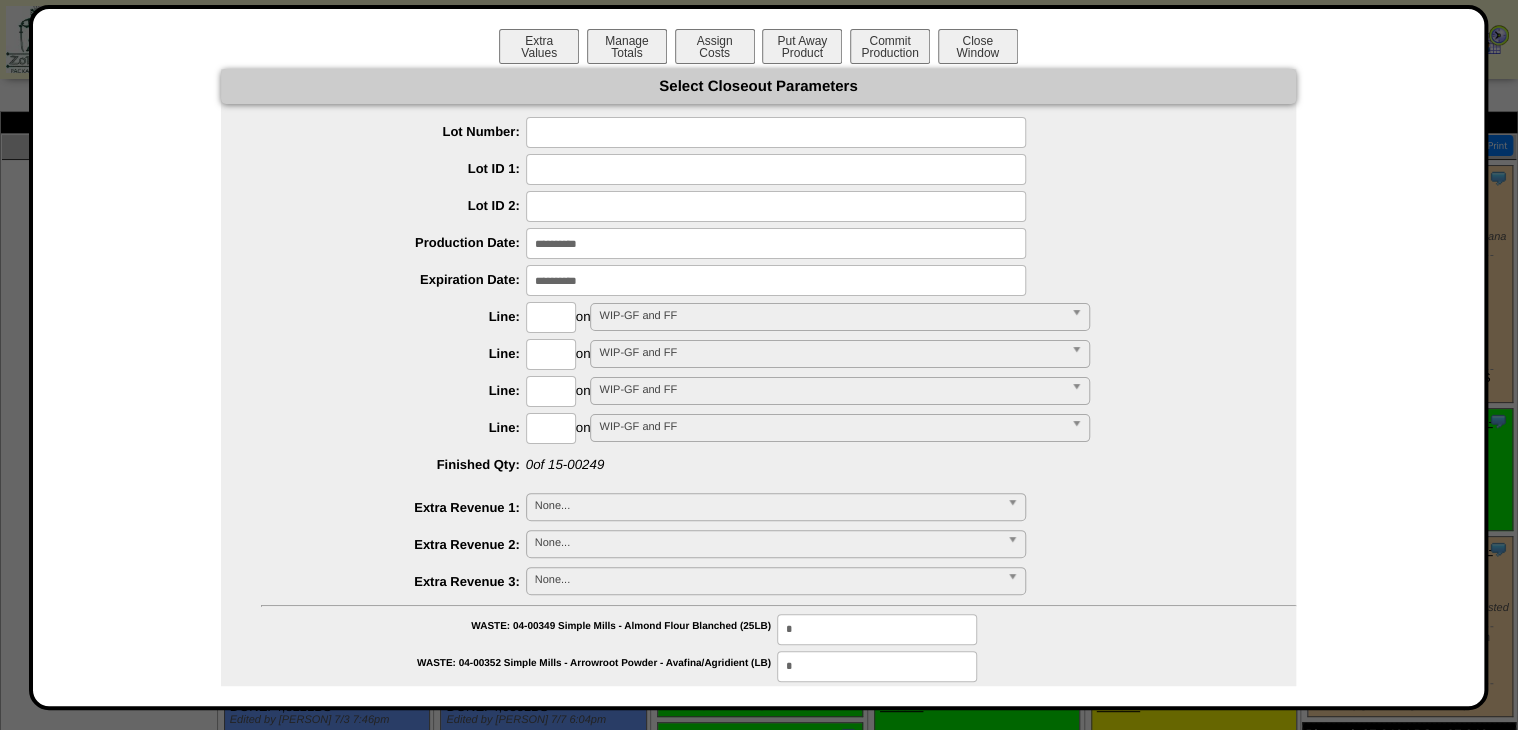 click at bounding box center [776, 132] 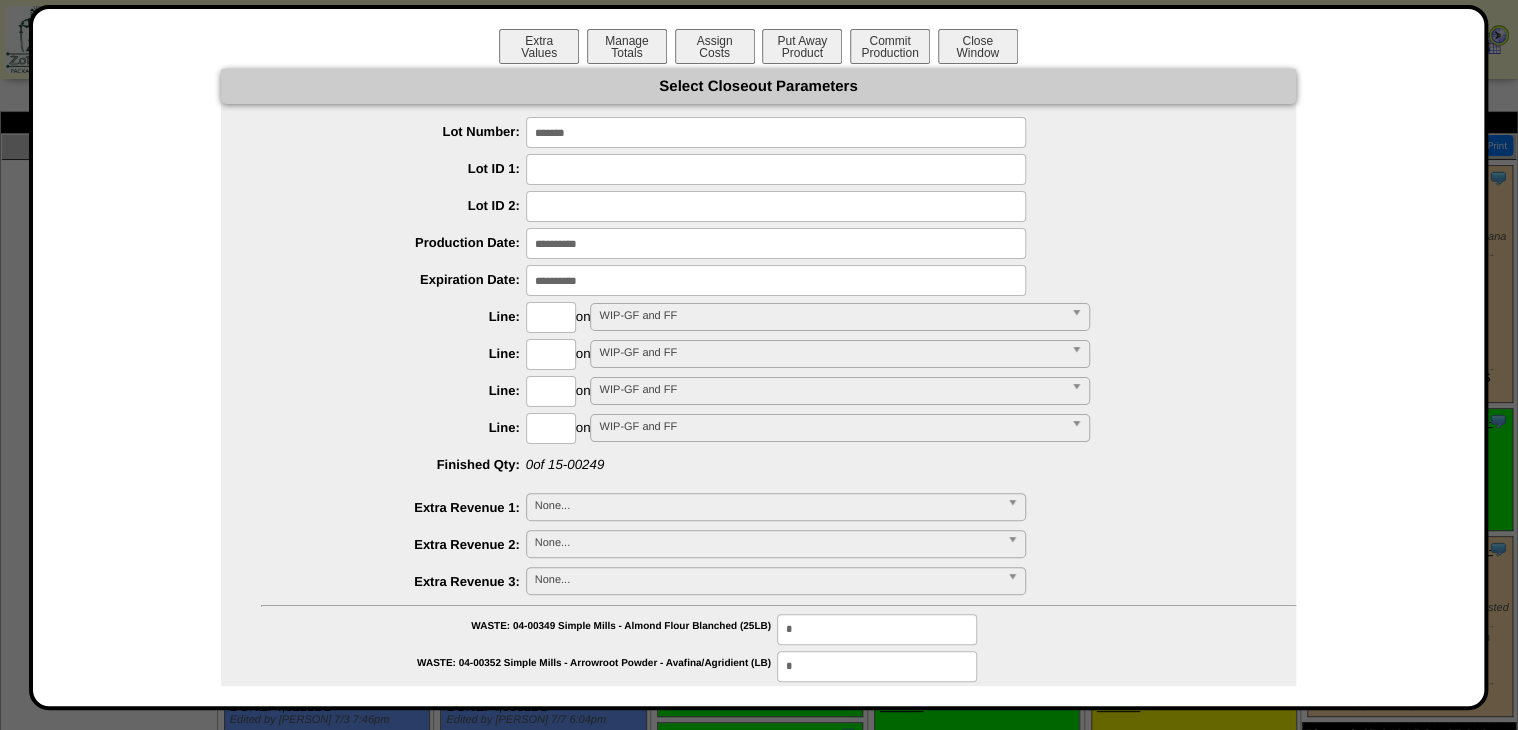 type on "*******" 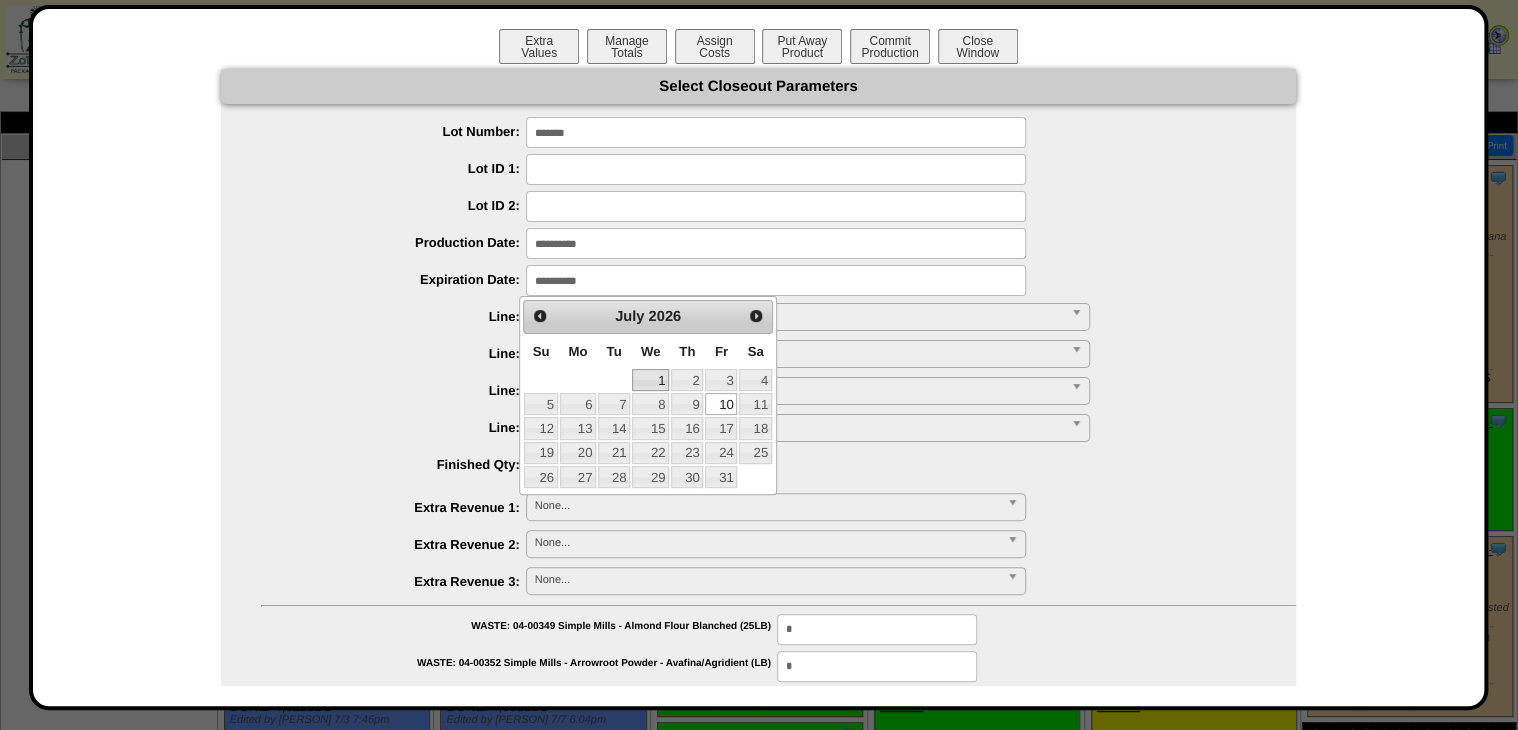 click on "9" at bounding box center (687, 404) 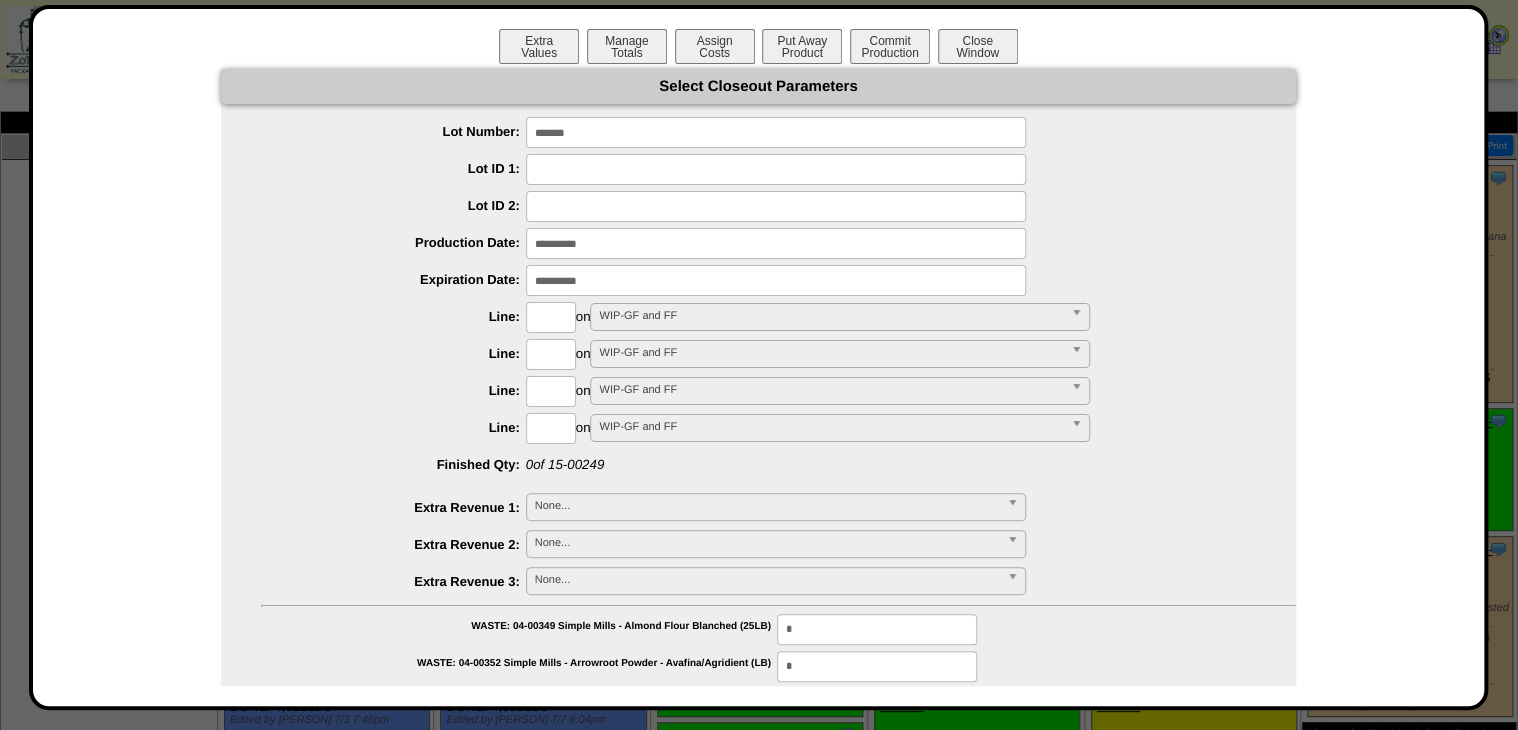 click at bounding box center [776, 243] 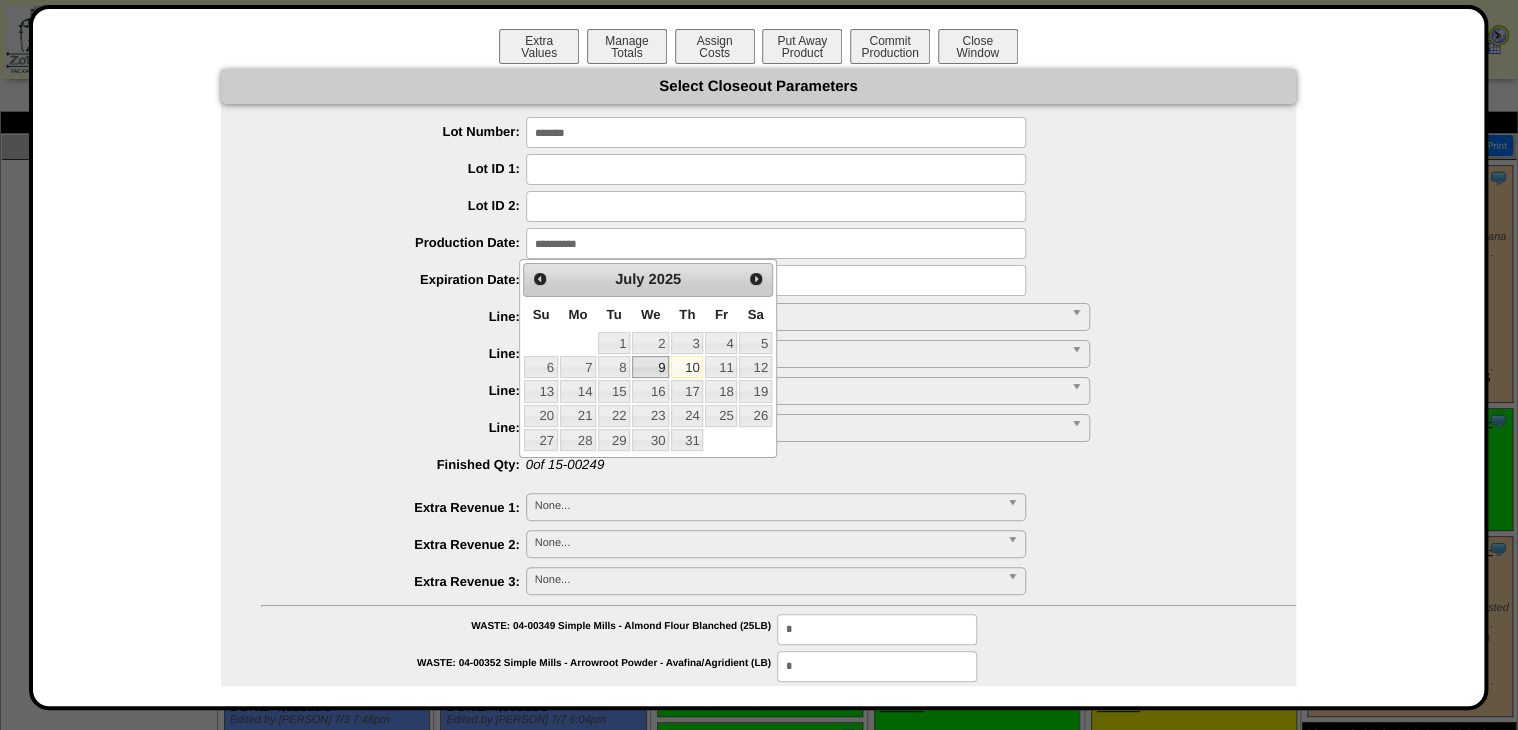 click on "9" at bounding box center (650, 367) 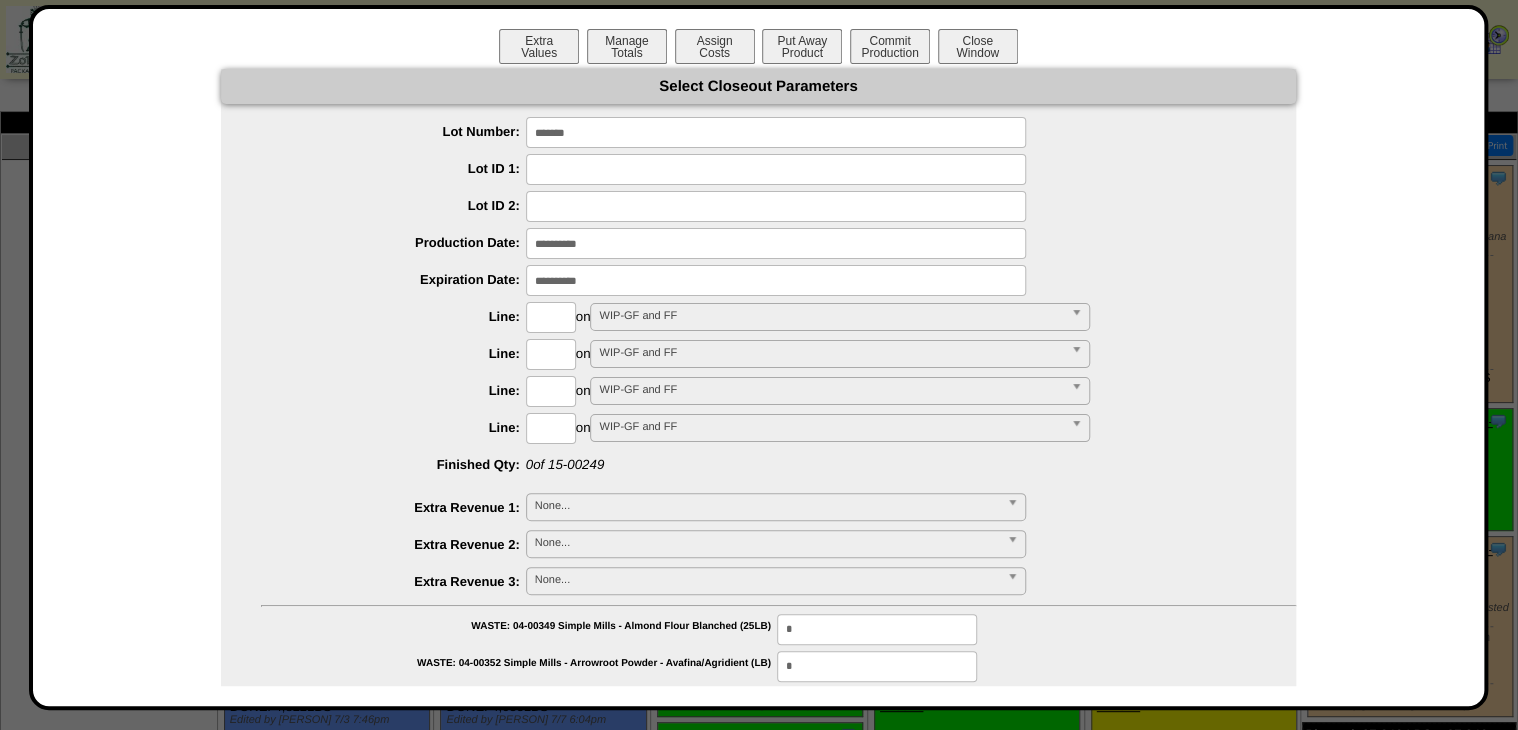 click at bounding box center (551, 317) 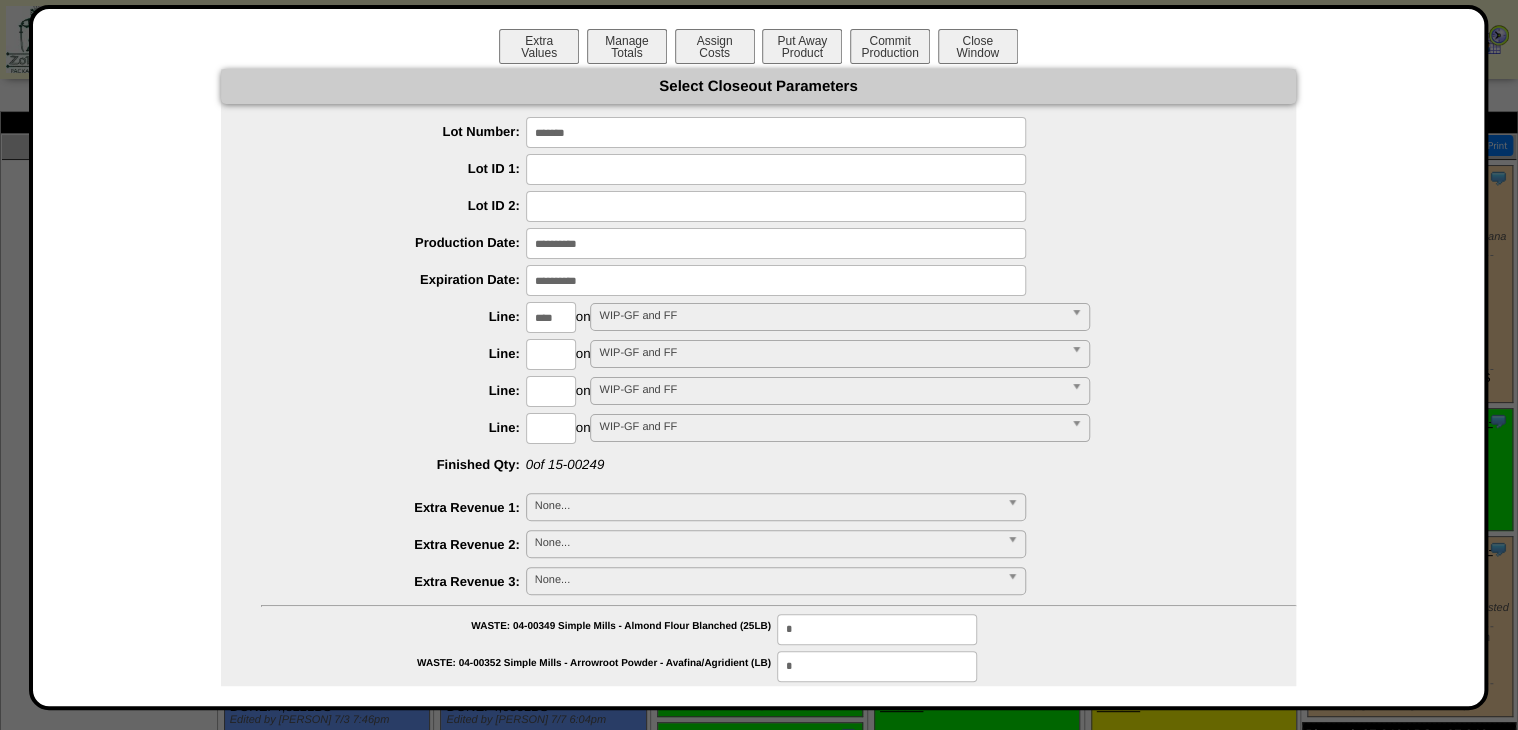 type on "****" 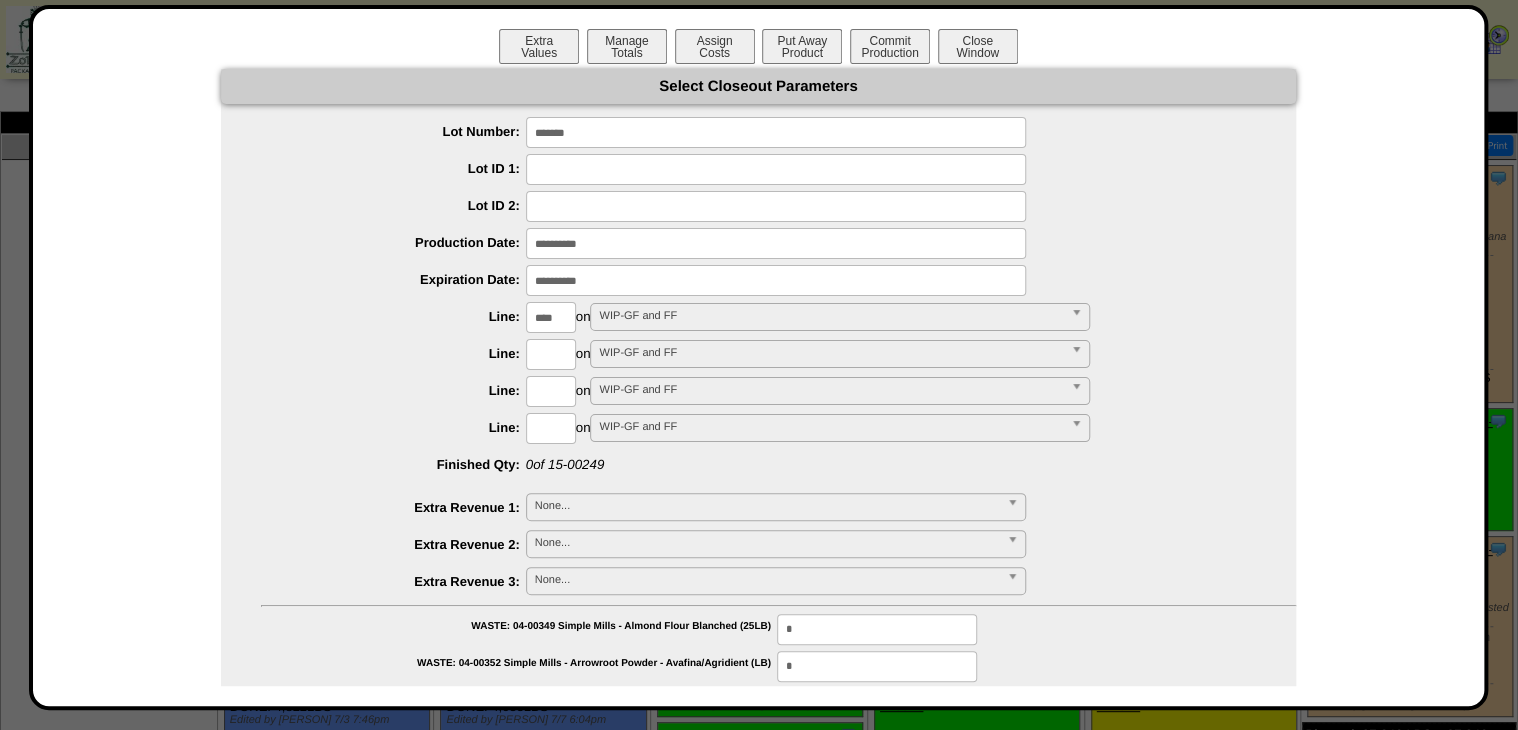 click on "**********" at bounding box center [758, 899] 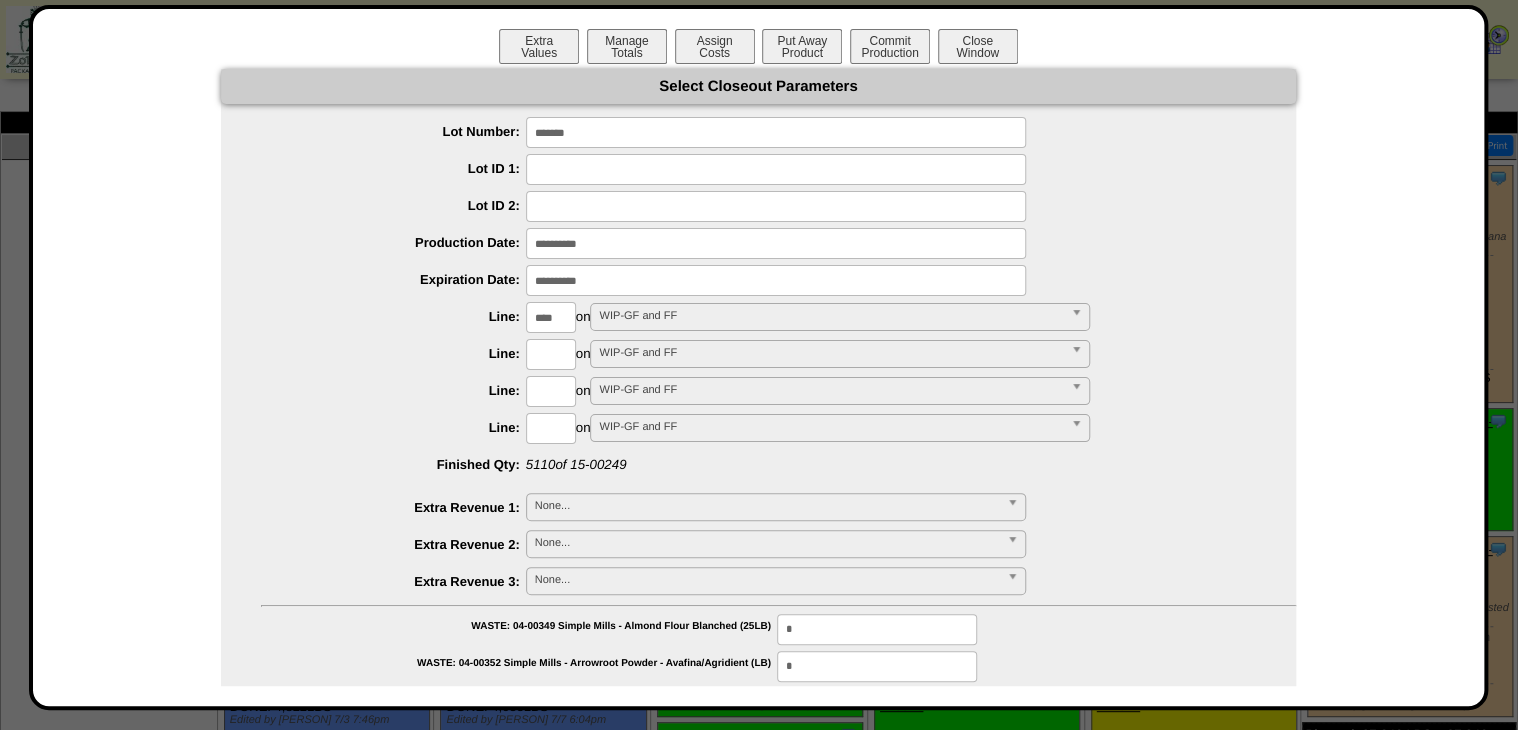 type on "*********" 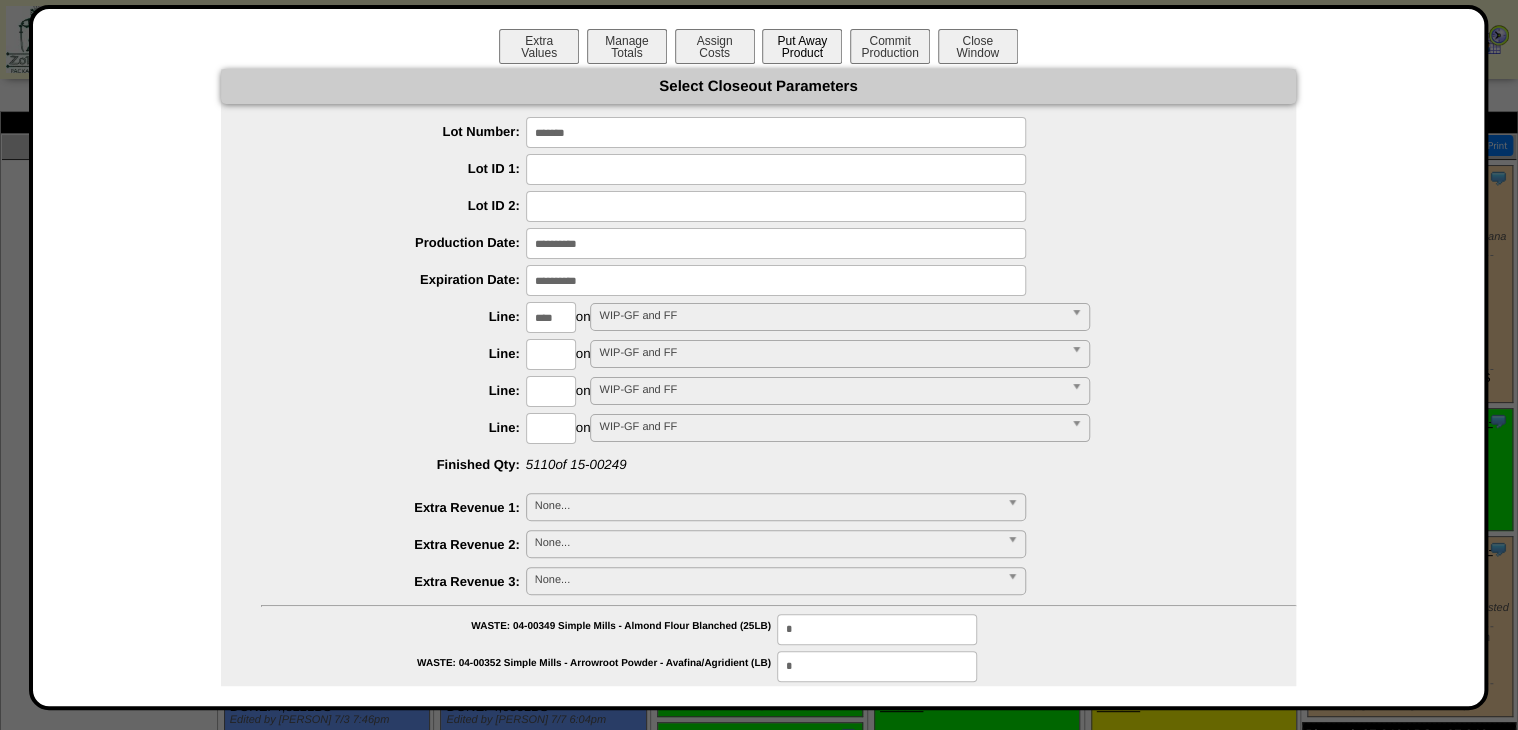 click on "Put Away Product" at bounding box center (802, 46) 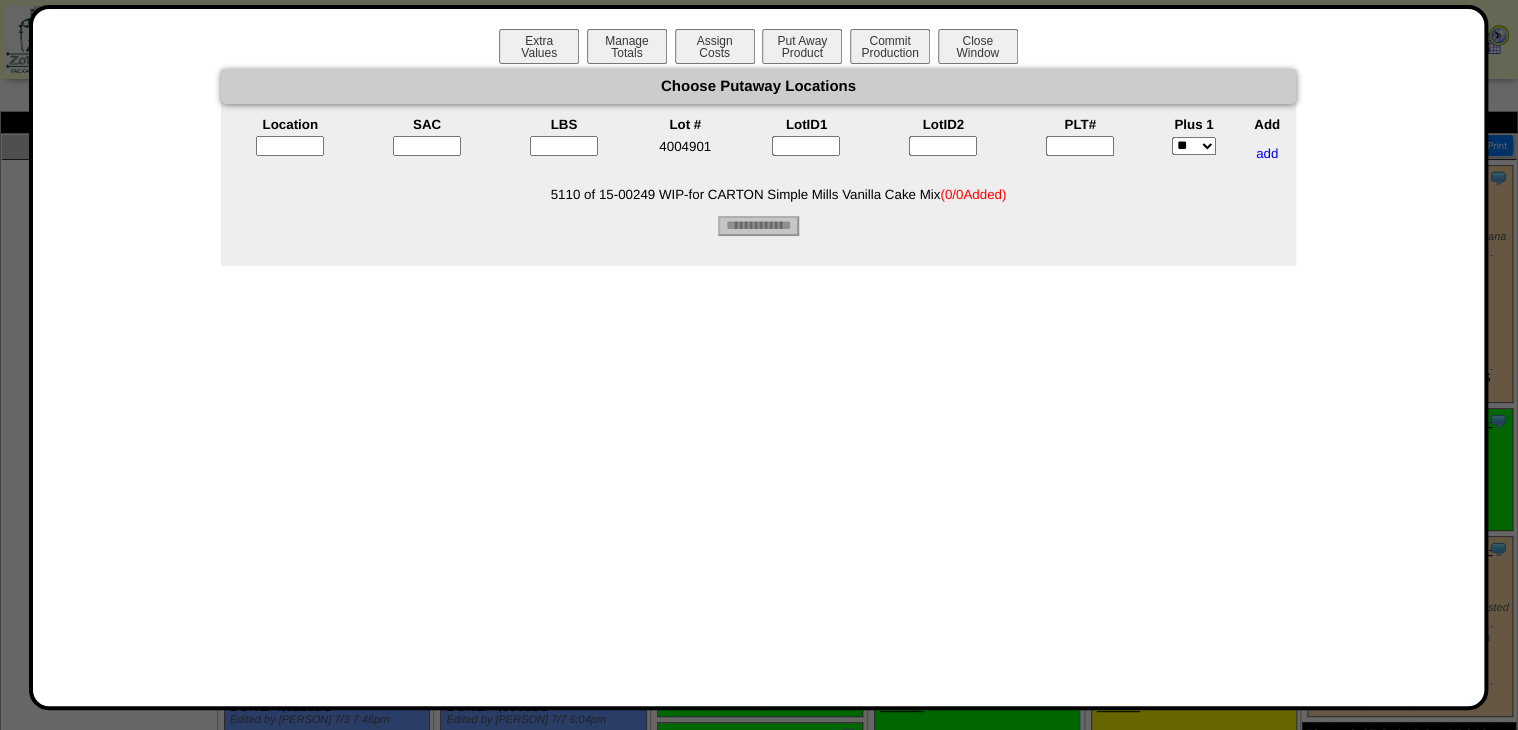 click at bounding box center [1080, 146] 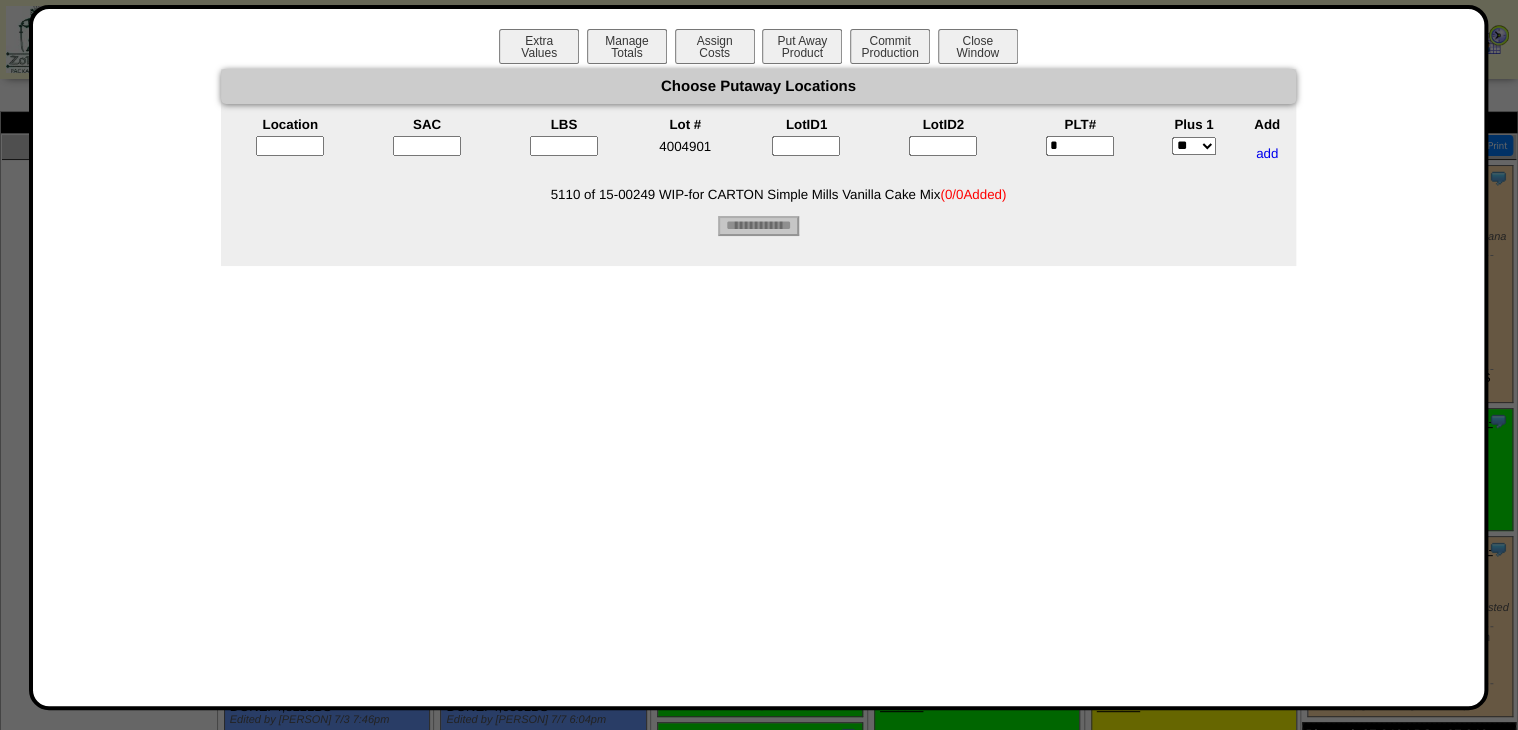 type on "*" 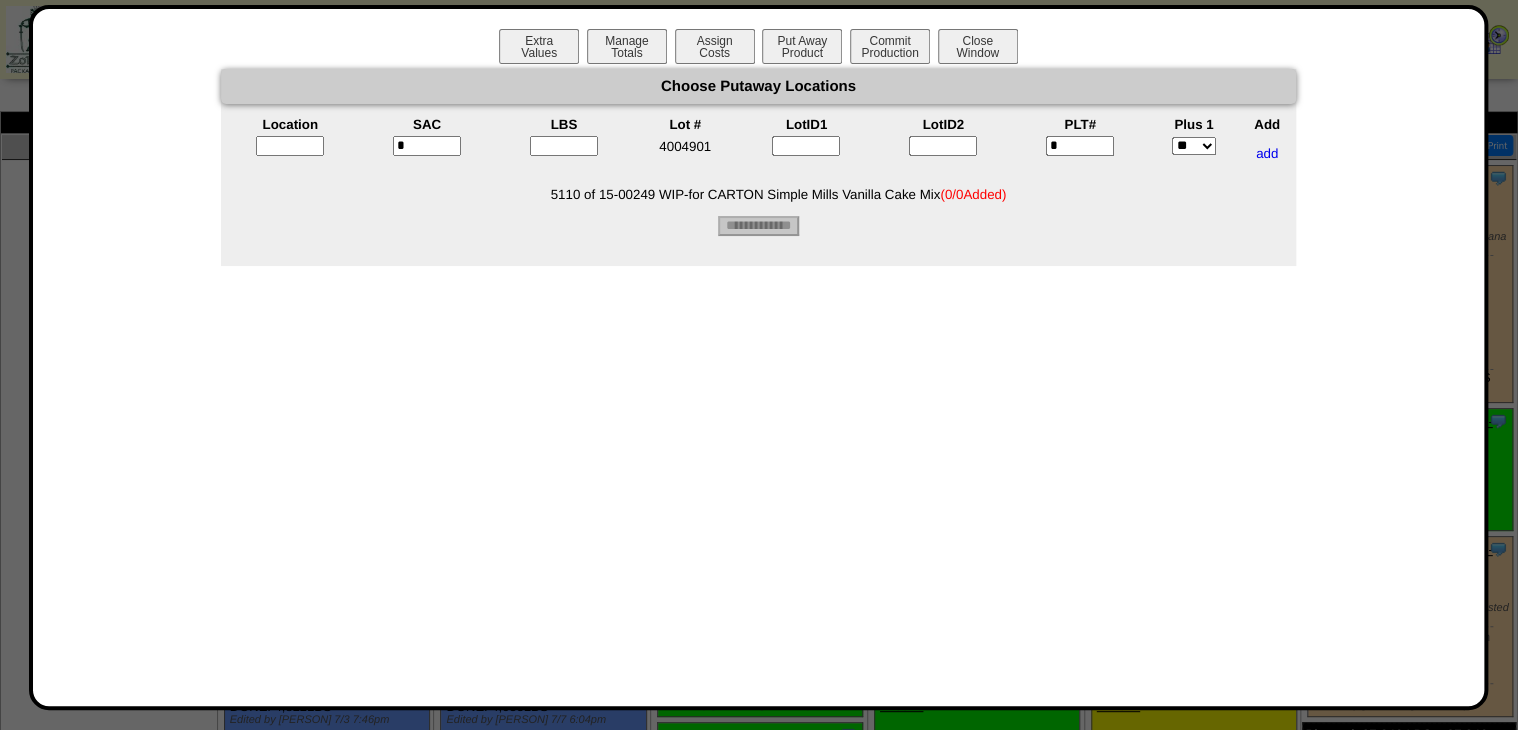 type on "*" 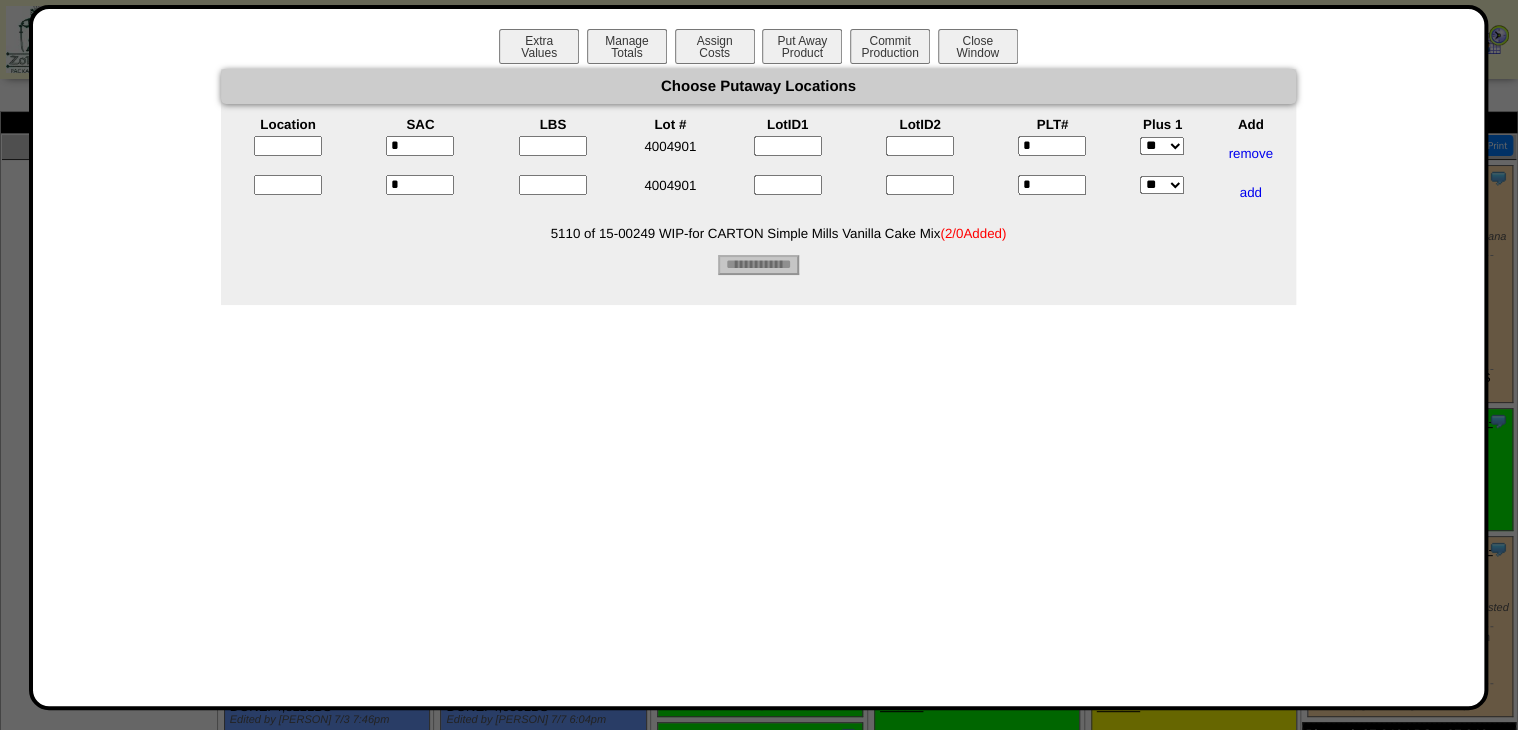 click on "*" at bounding box center (1052, 185) 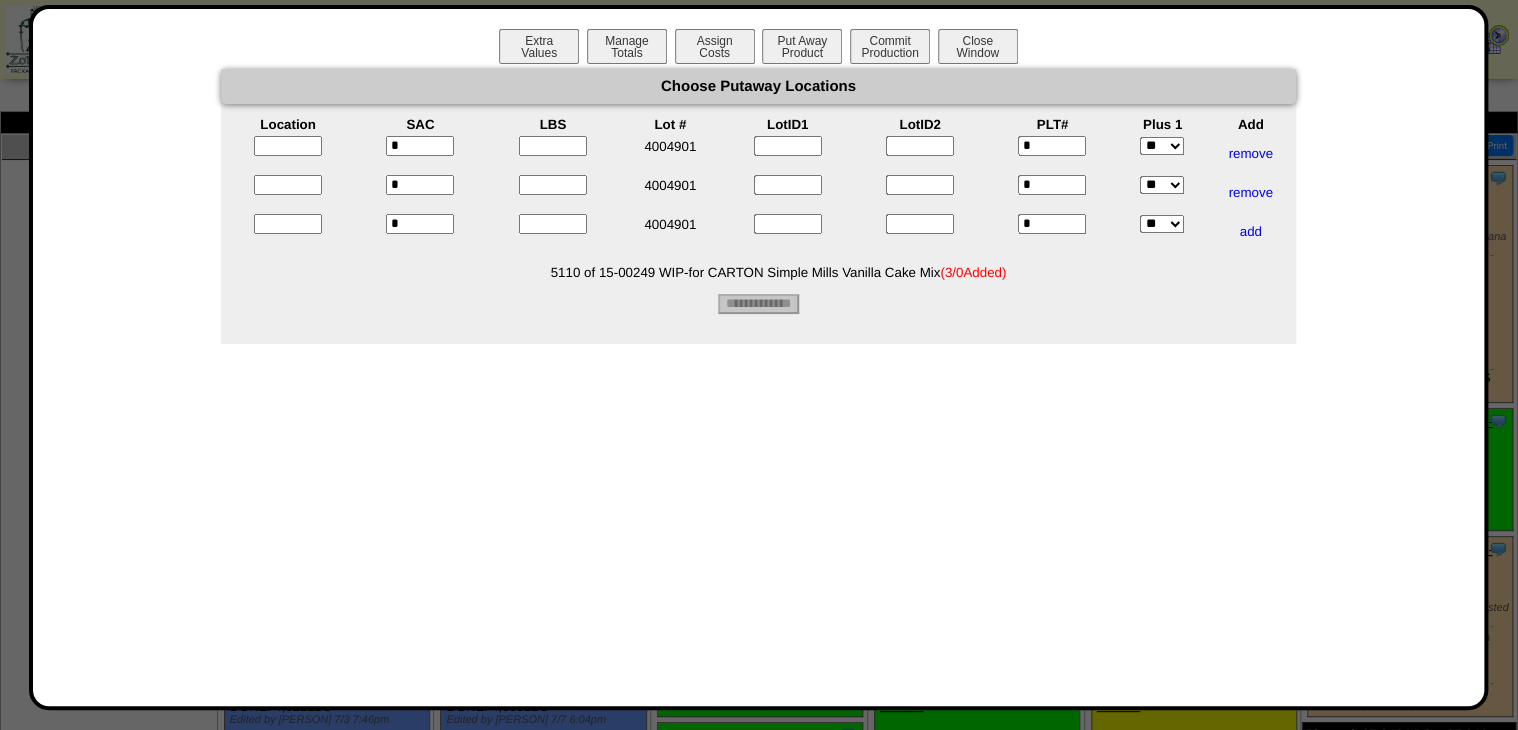 click at bounding box center [553, 146] 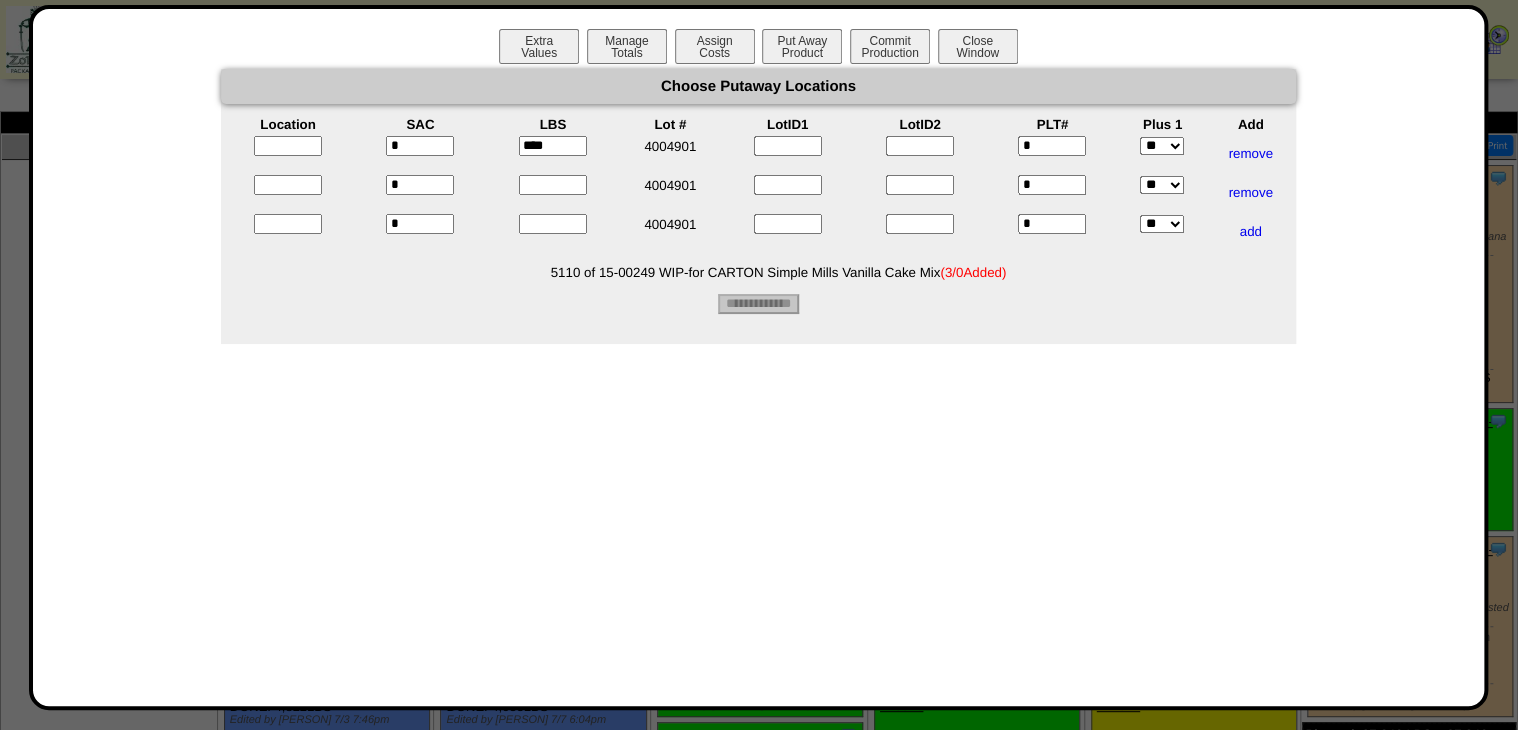 type on "****" 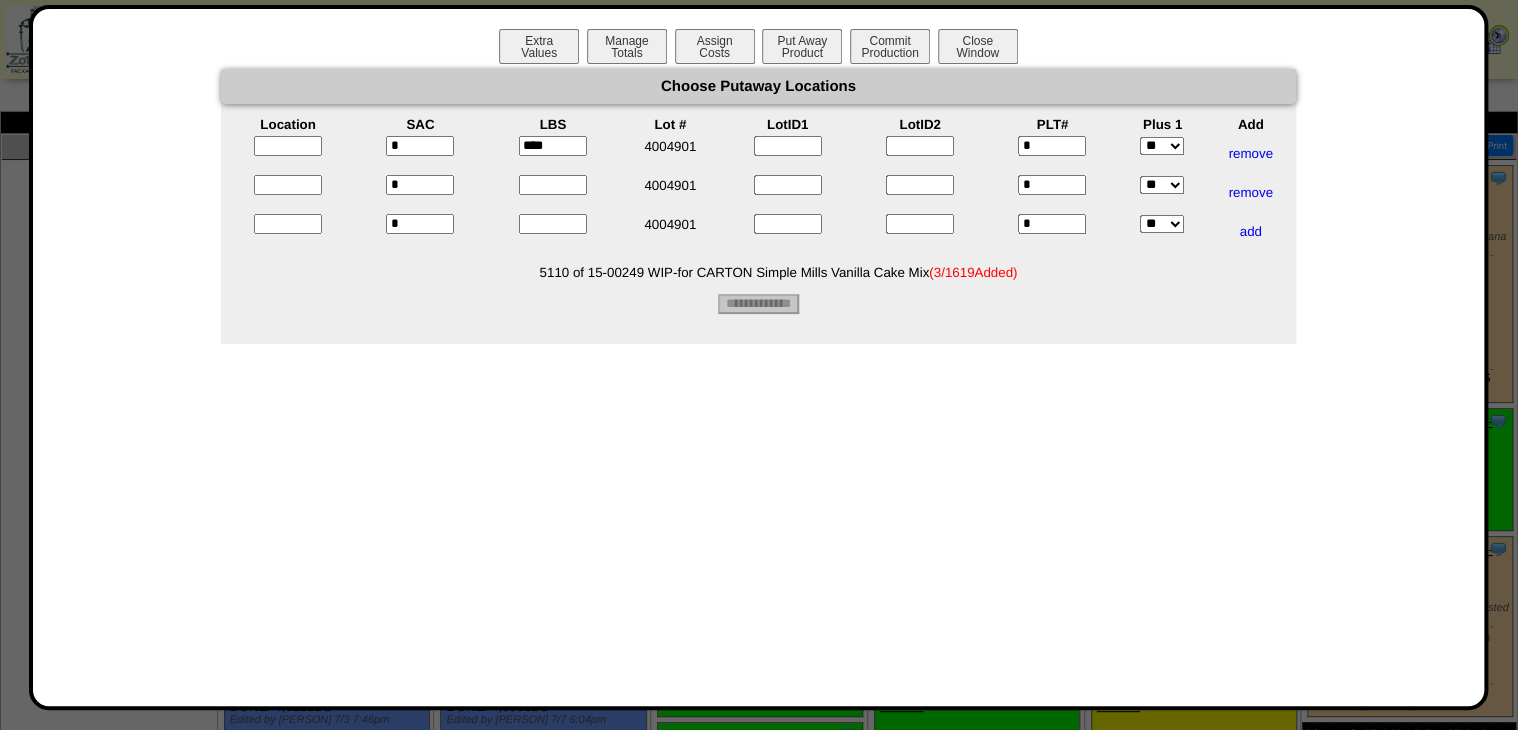 click at bounding box center (553, 185) 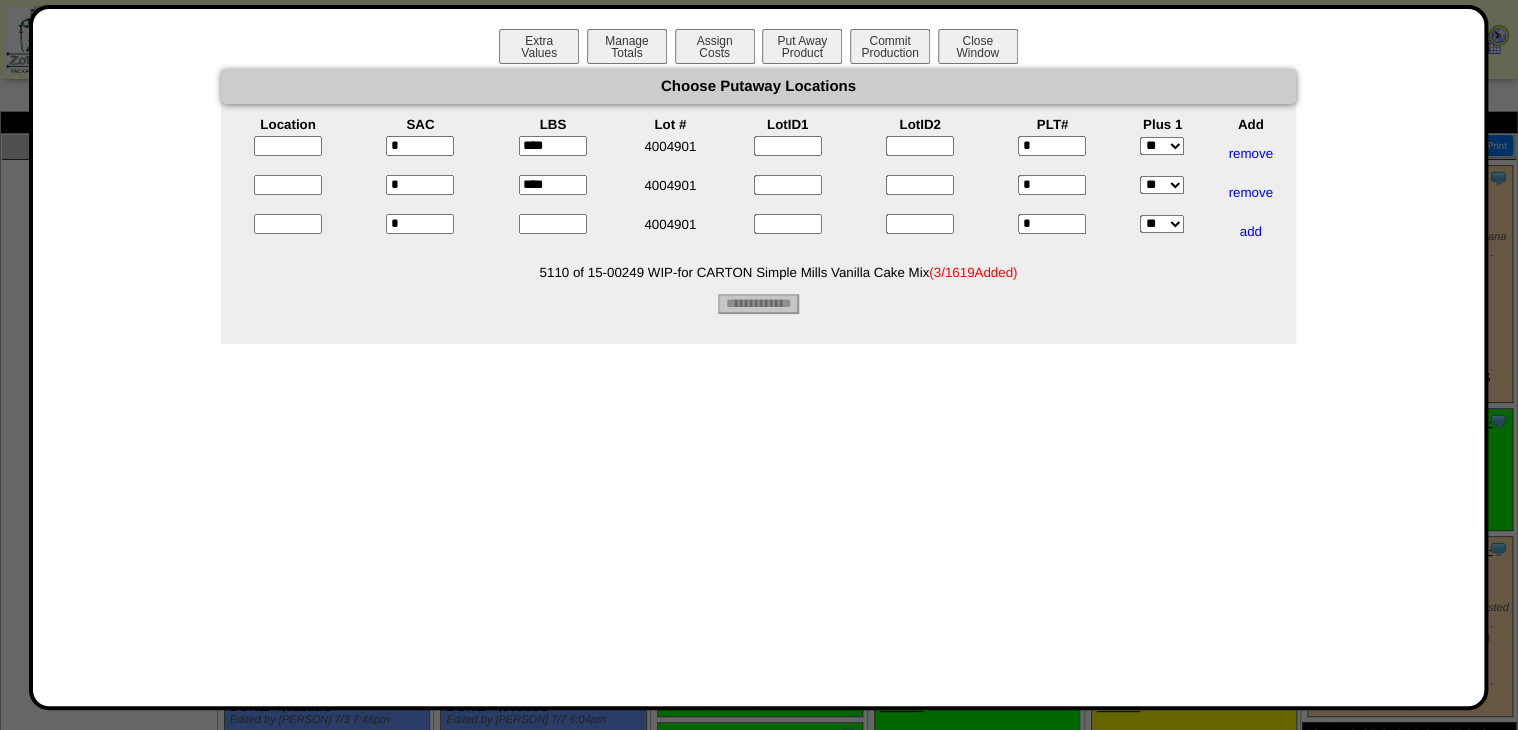 type on "****" 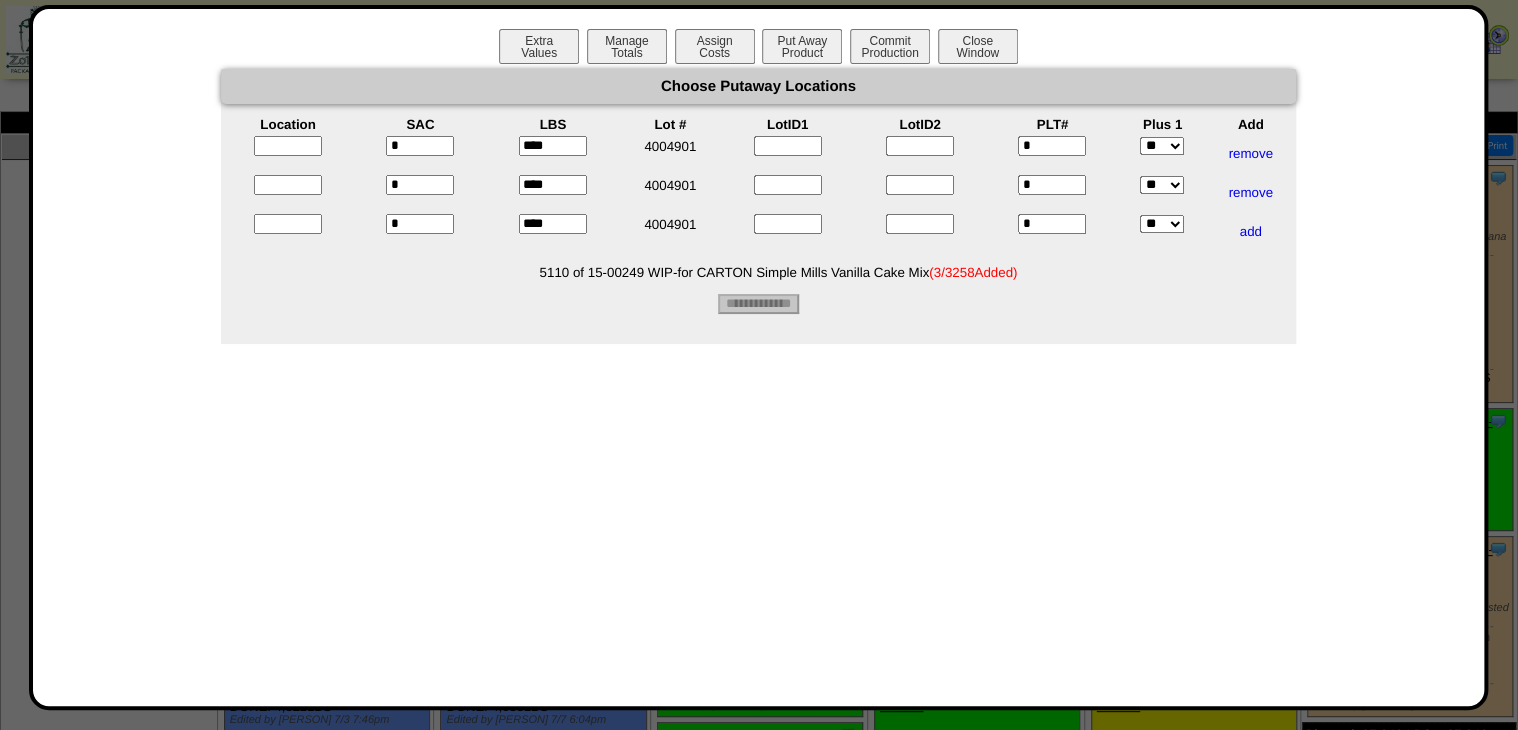 type on "****" 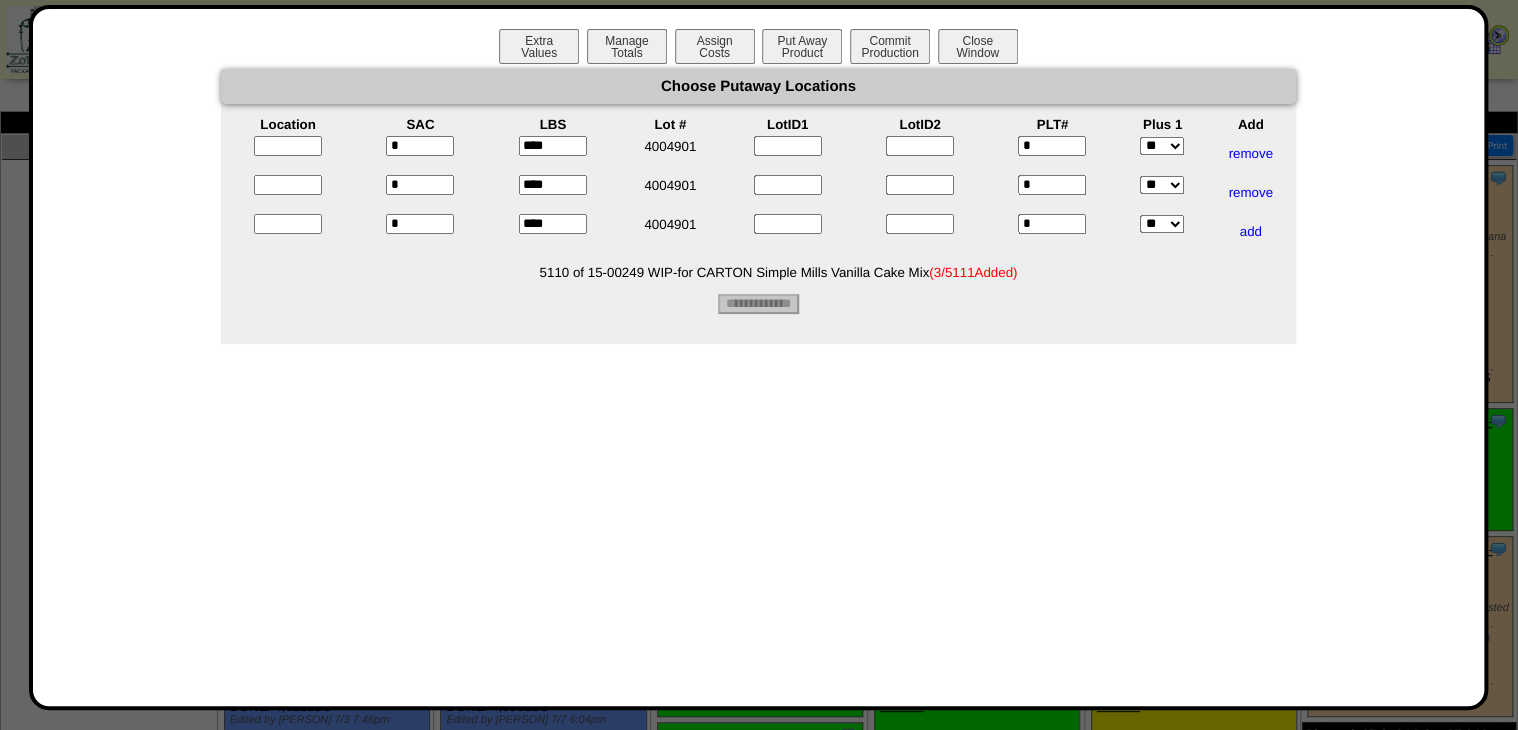 click at bounding box center (288, 146) 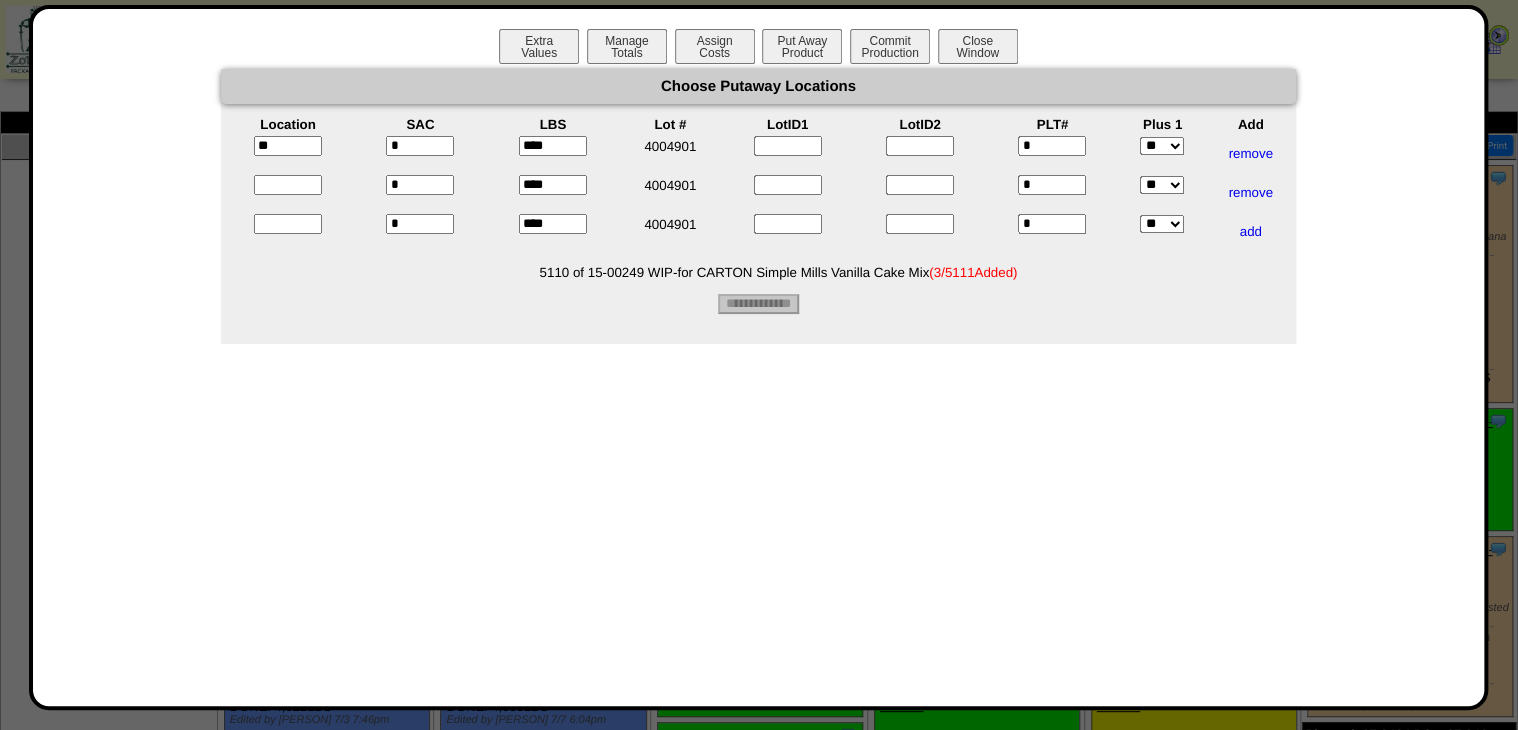type on "*****" 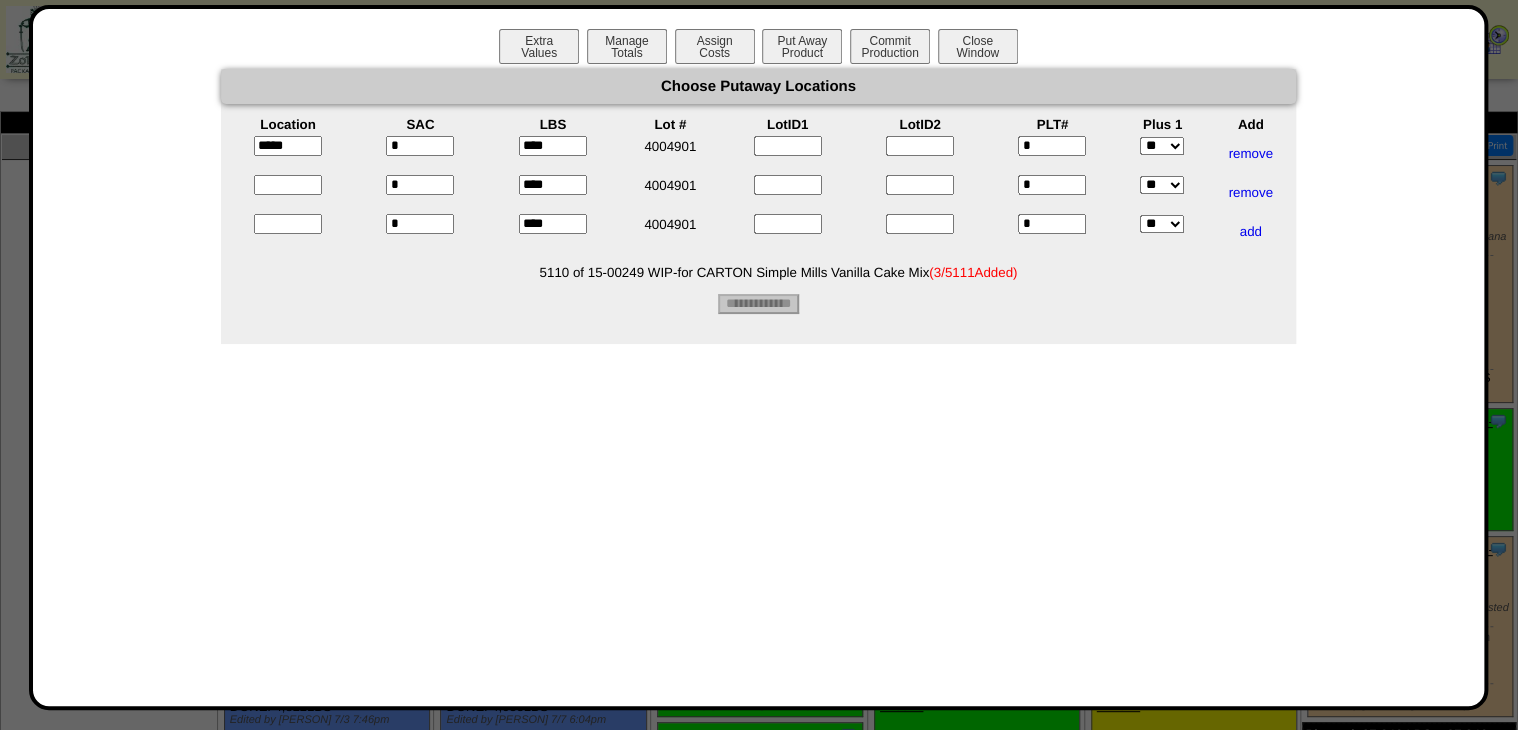 click at bounding box center (288, 185) 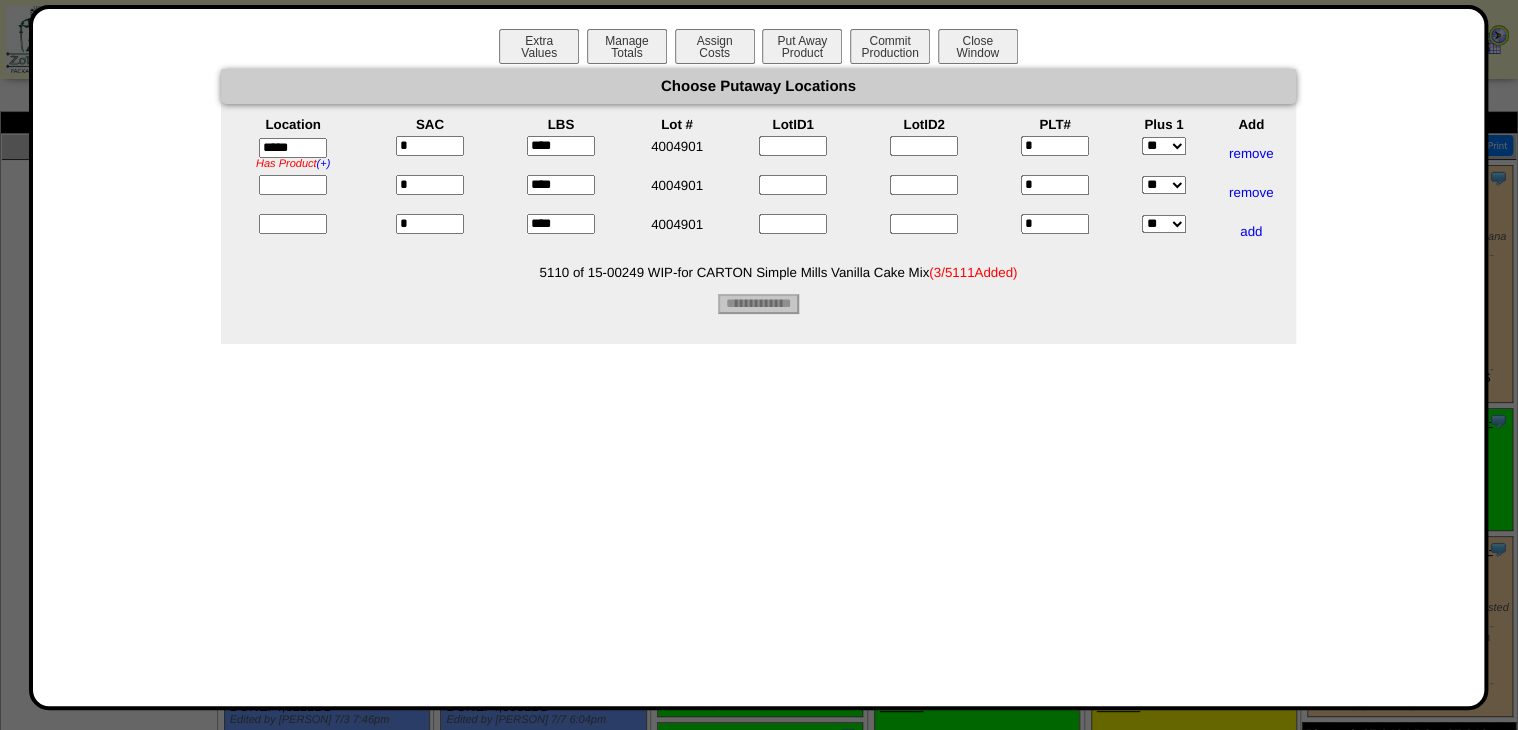 type on "*****" 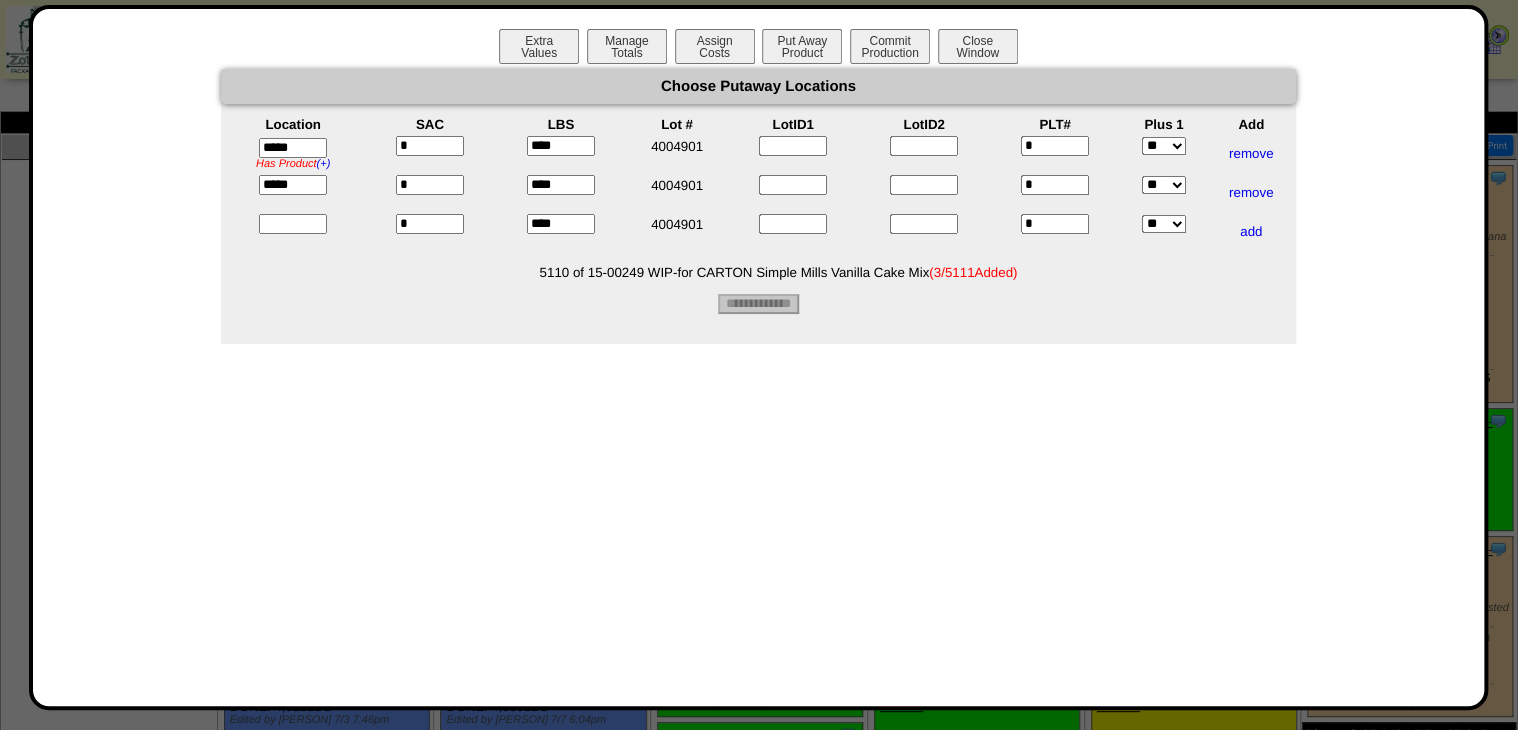 click at bounding box center (293, 224) 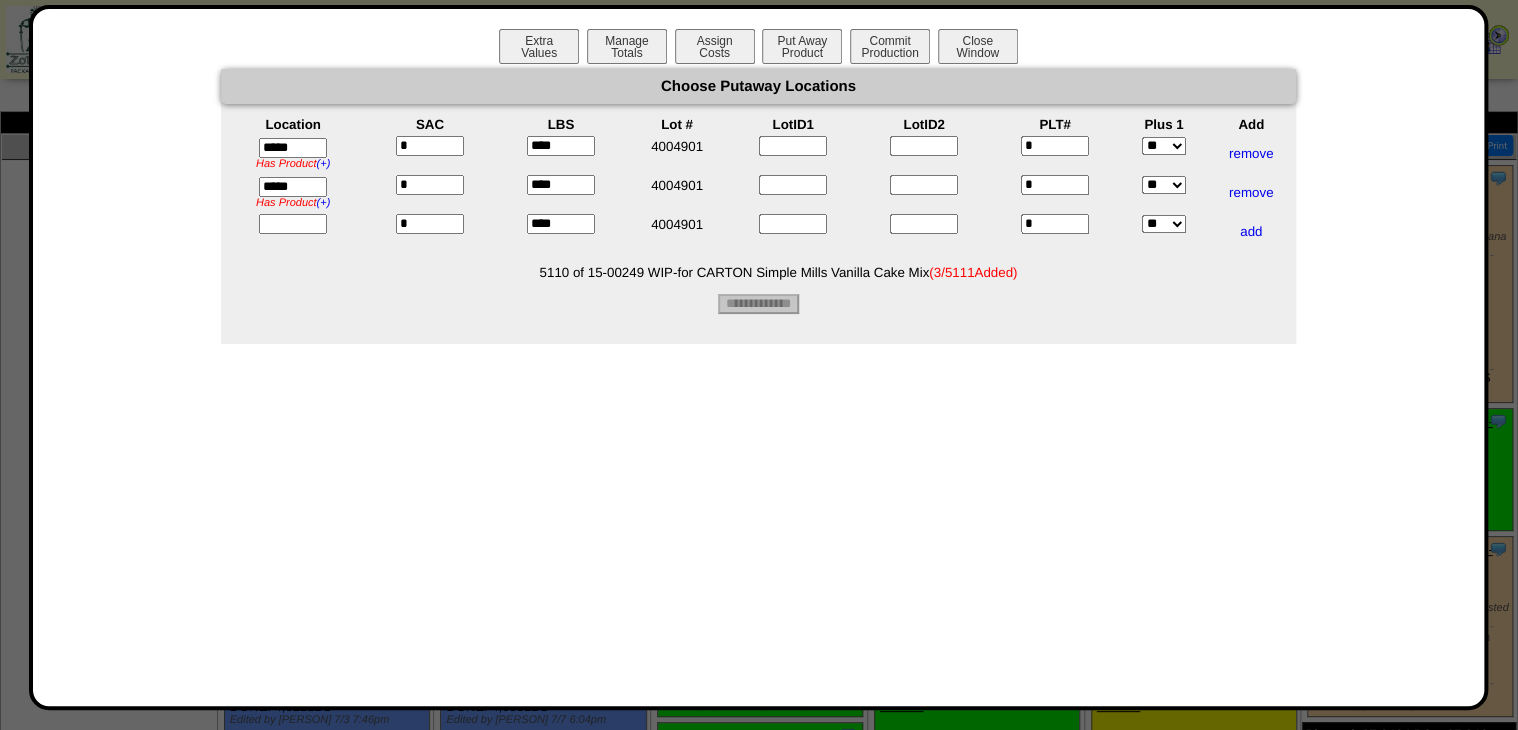 type on "*****" 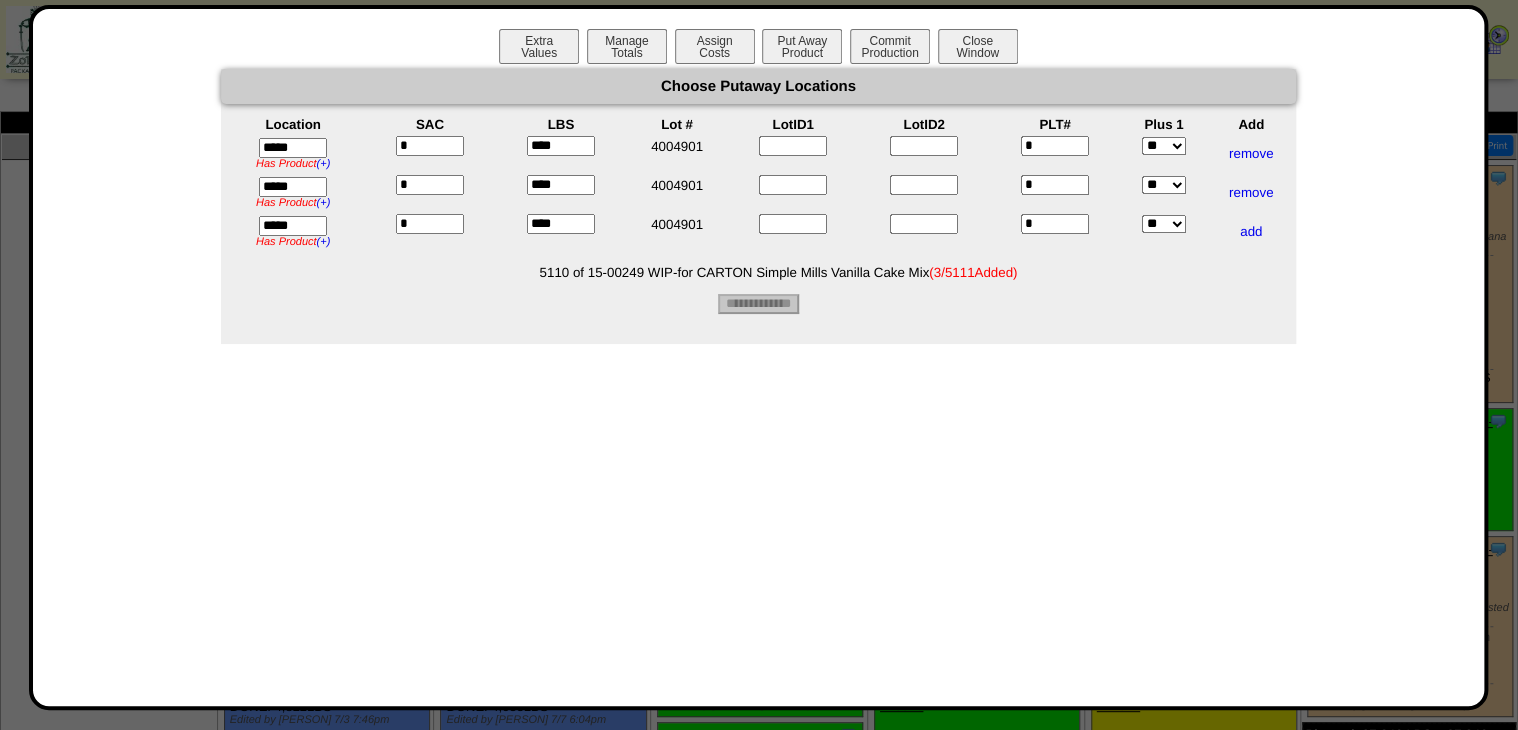 click on "****" at bounding box center [561, 224] 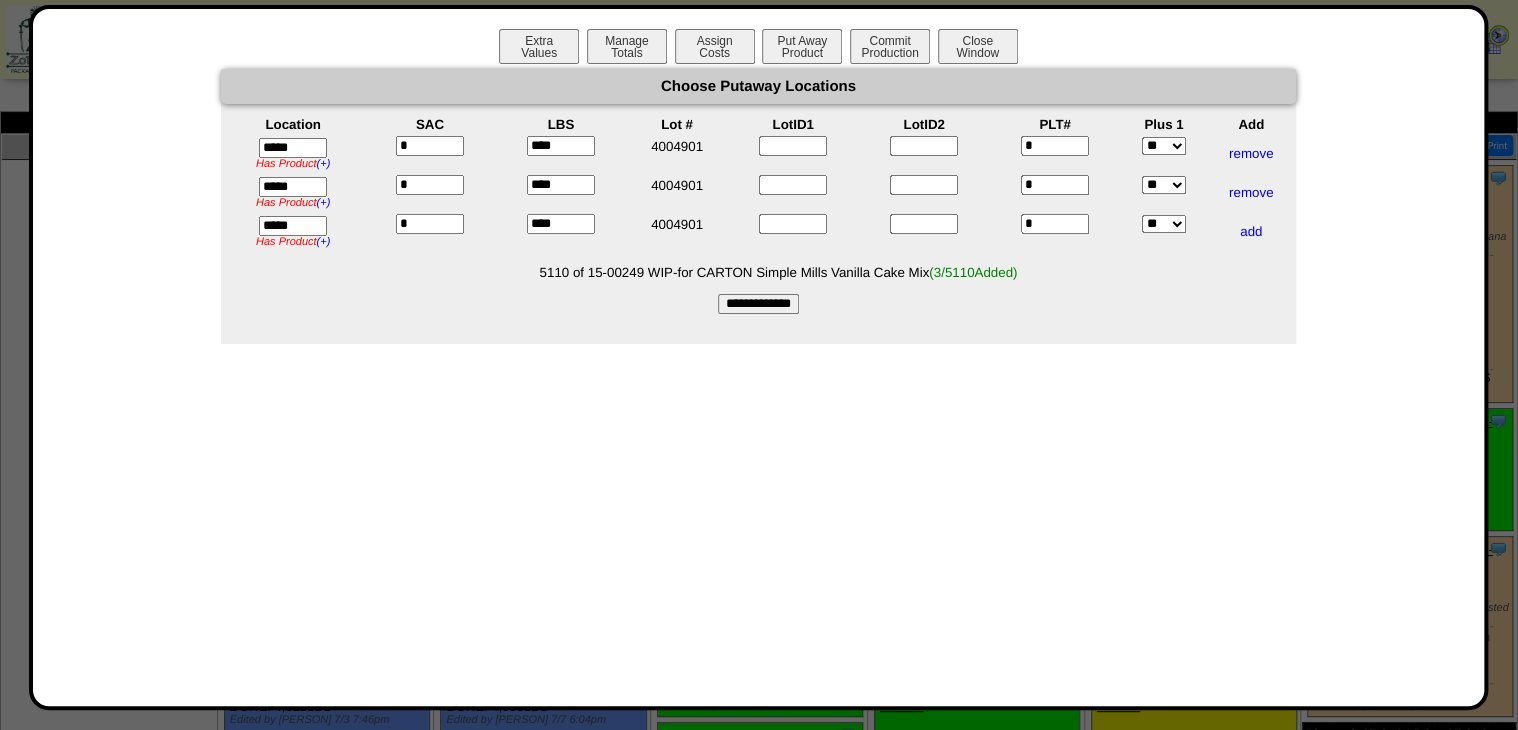 click on "**********" at bounding box center (758, 304) 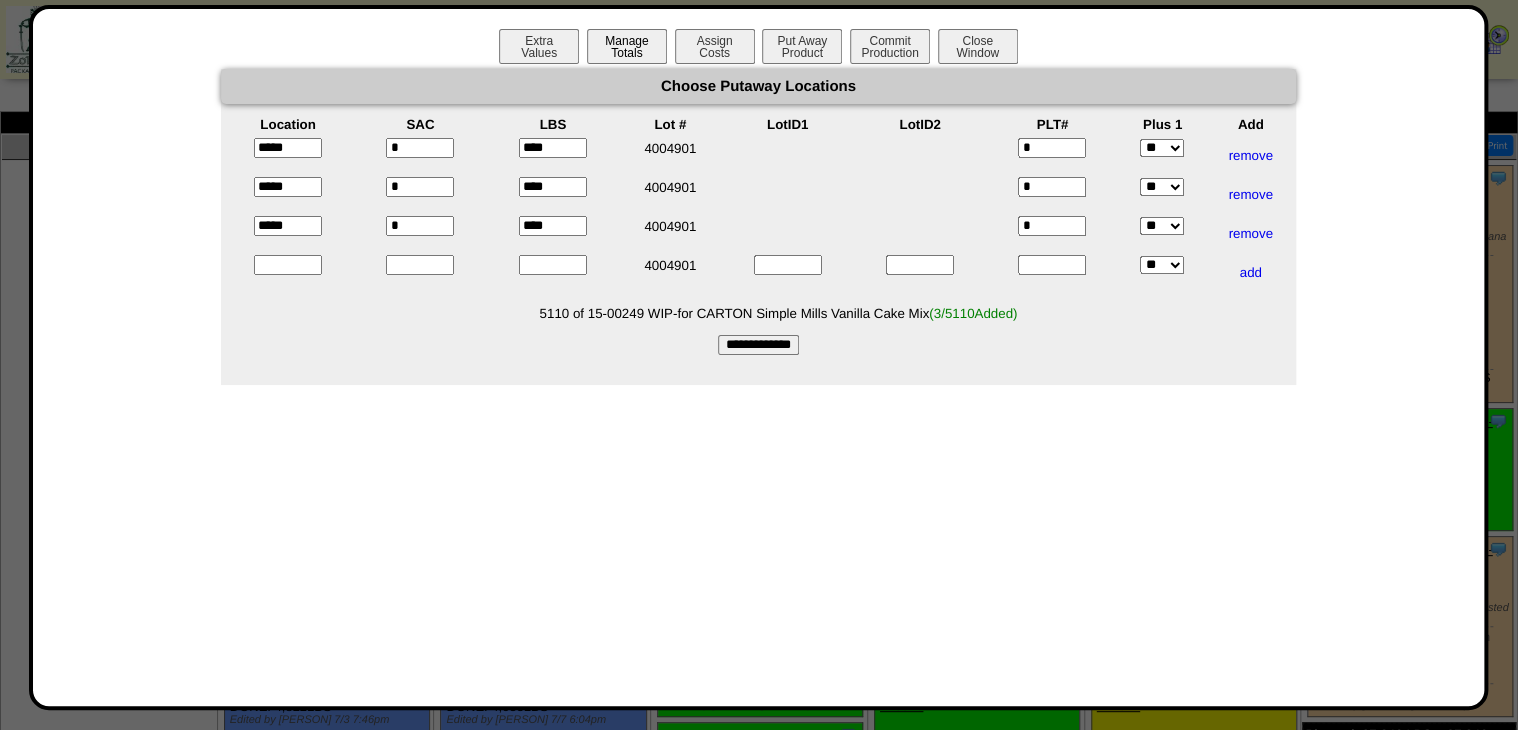 click on "Manage Totals" at bounding box center (627, 46) 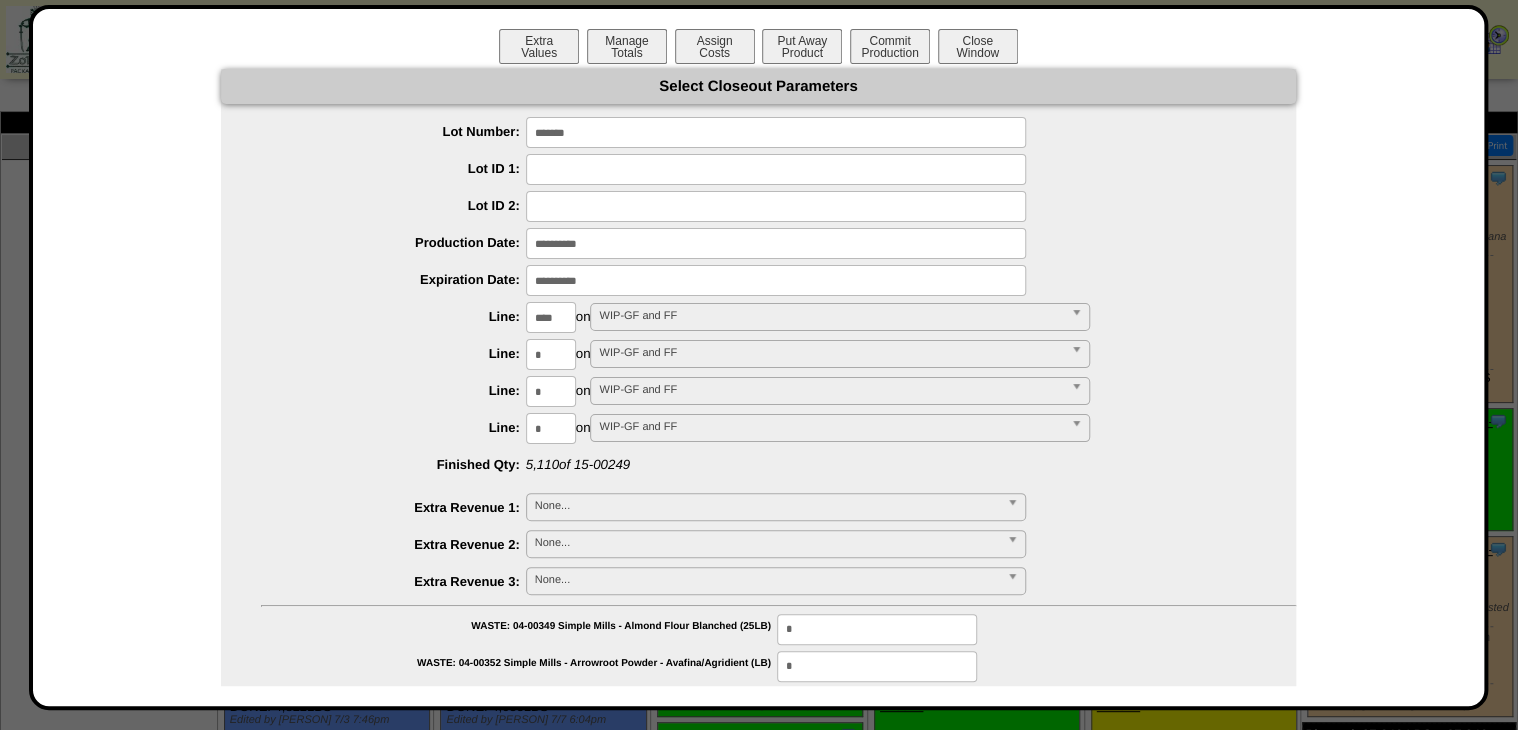 click on "****" at bounding box center [551, 317] 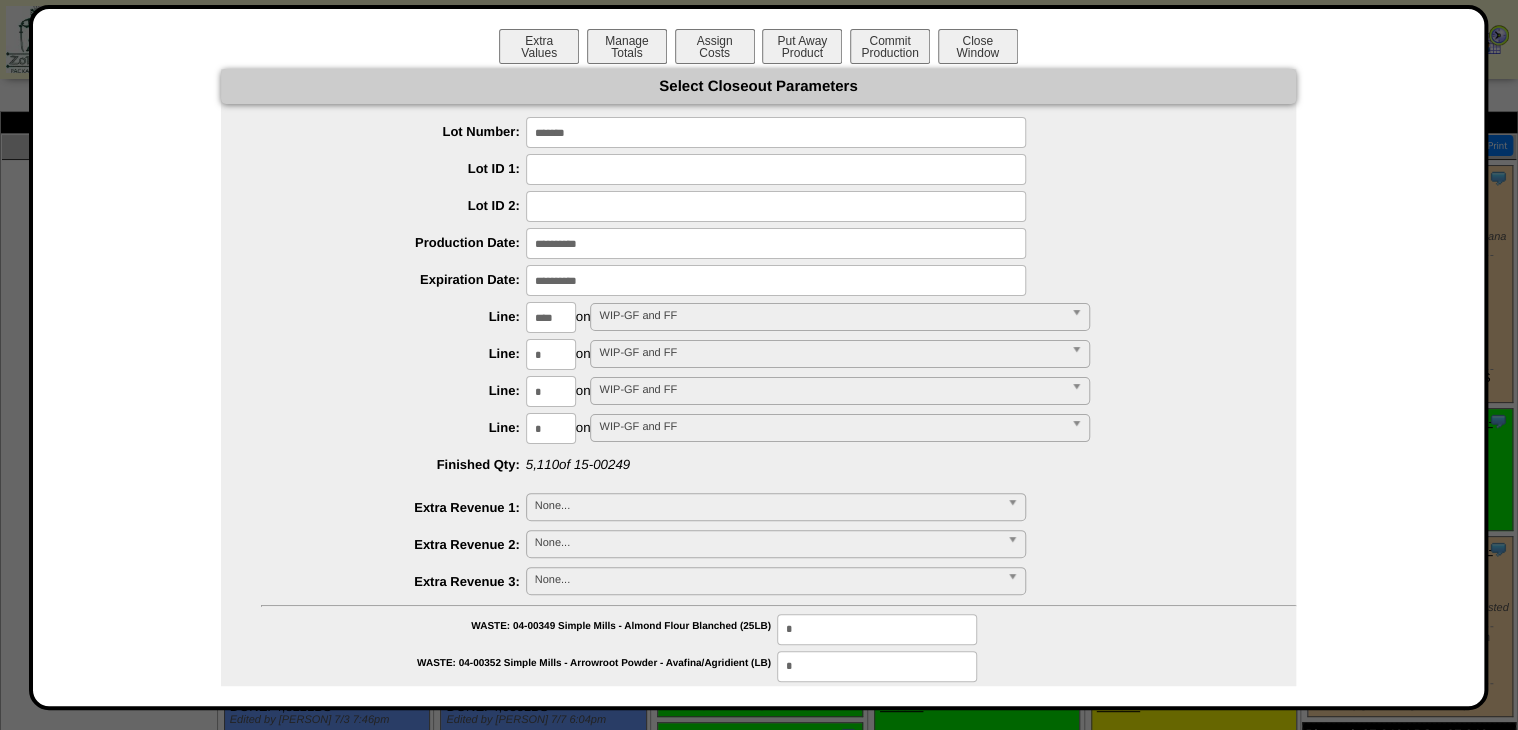 type on "****" 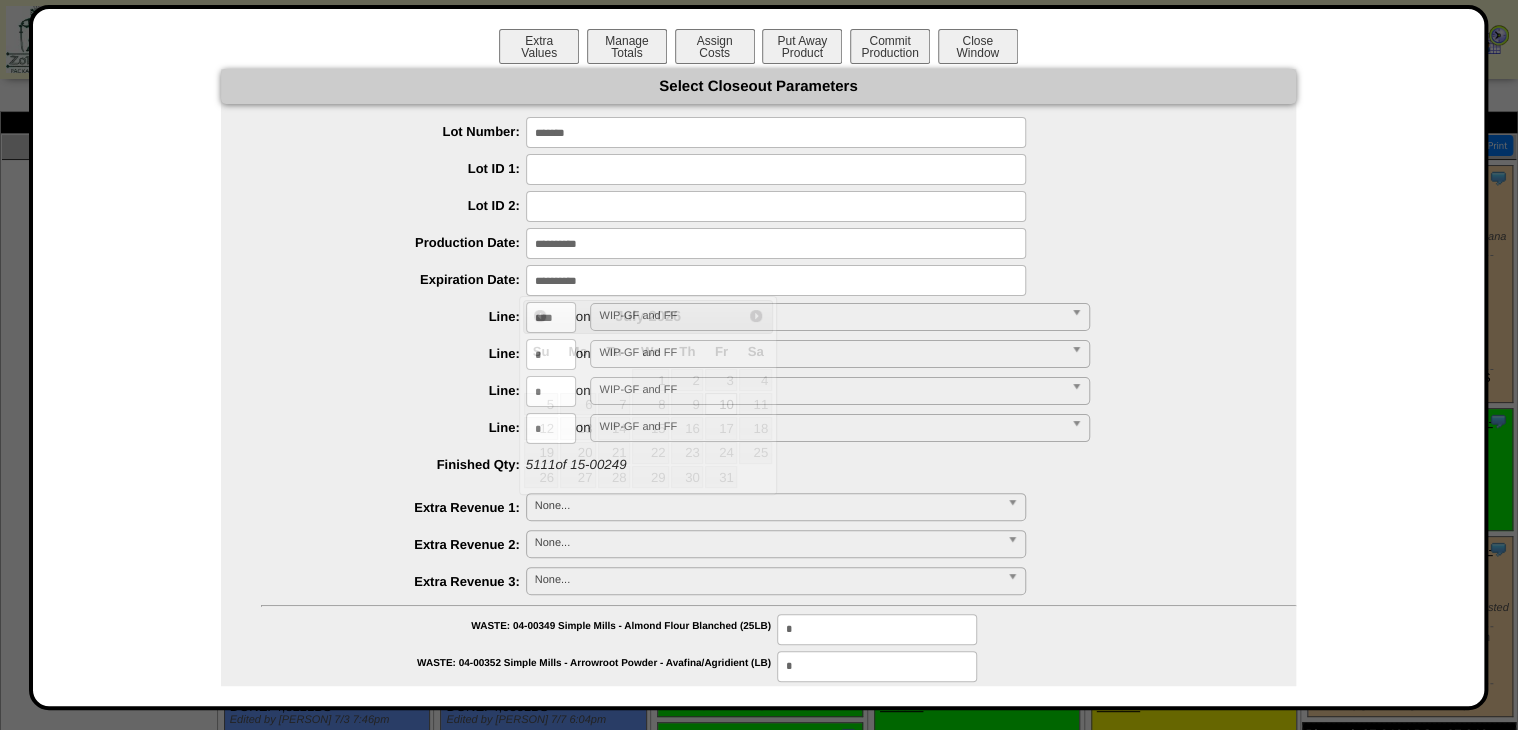 click at bounding box center [776, 280] 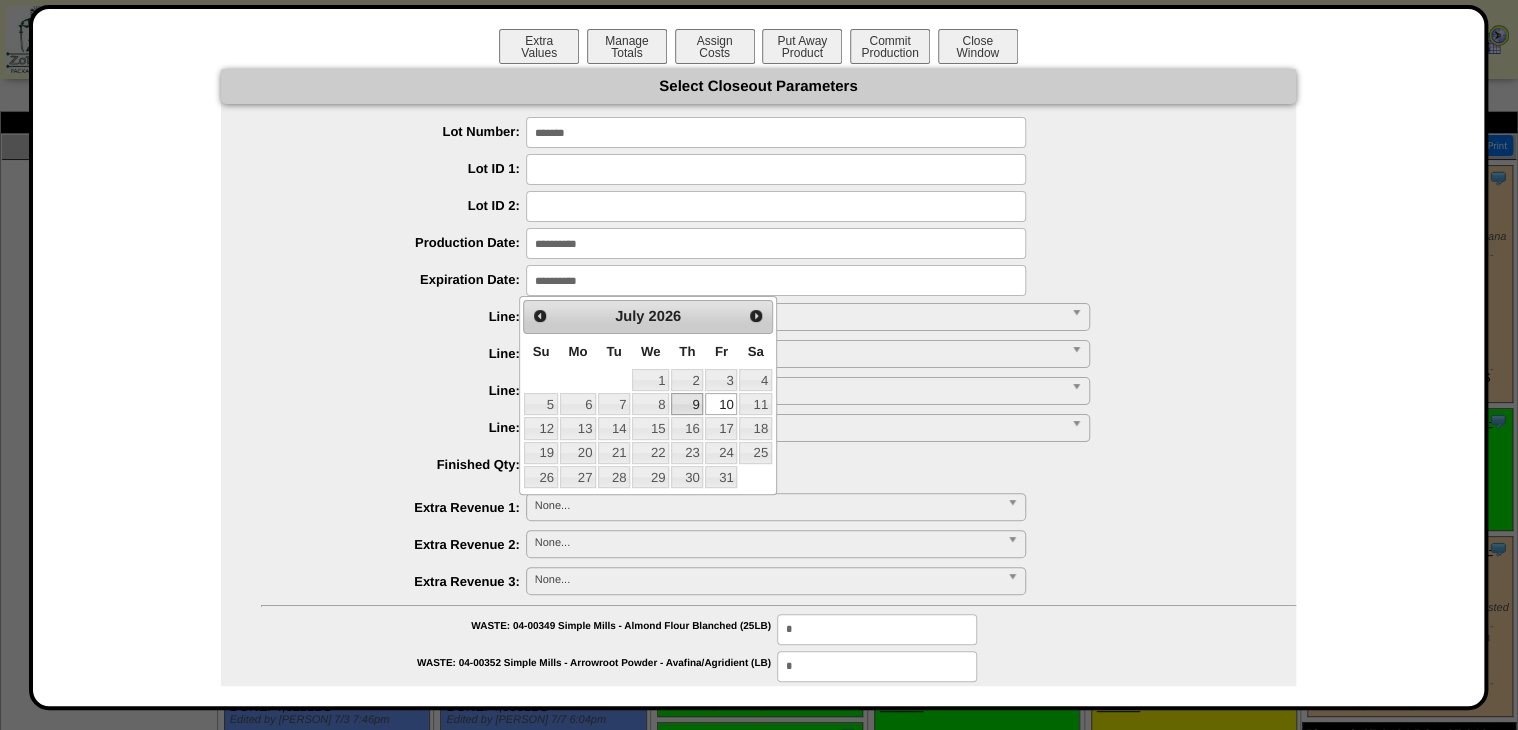 click on "9" at bounding box center (687, 404) 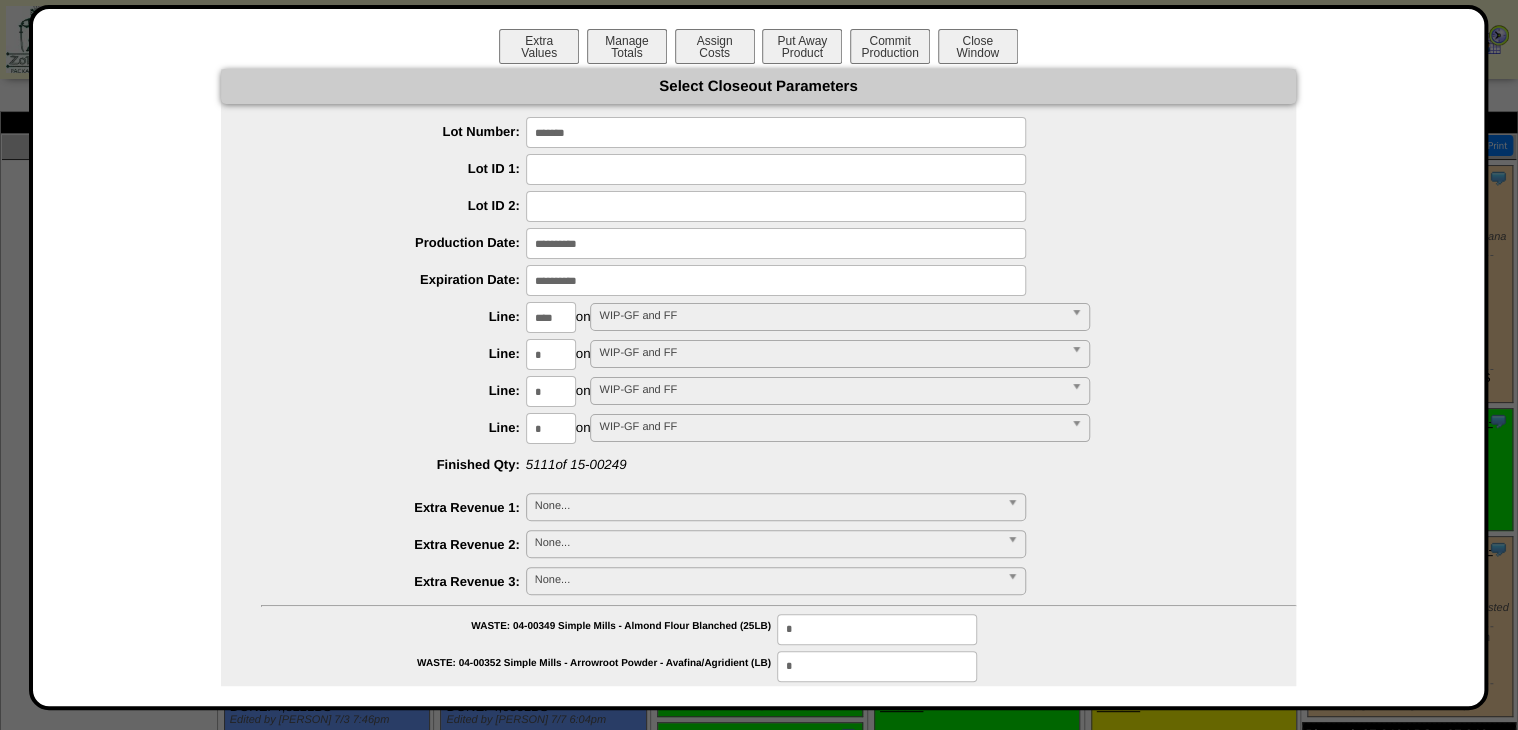 click on "****" at bounding box center [551, 317] 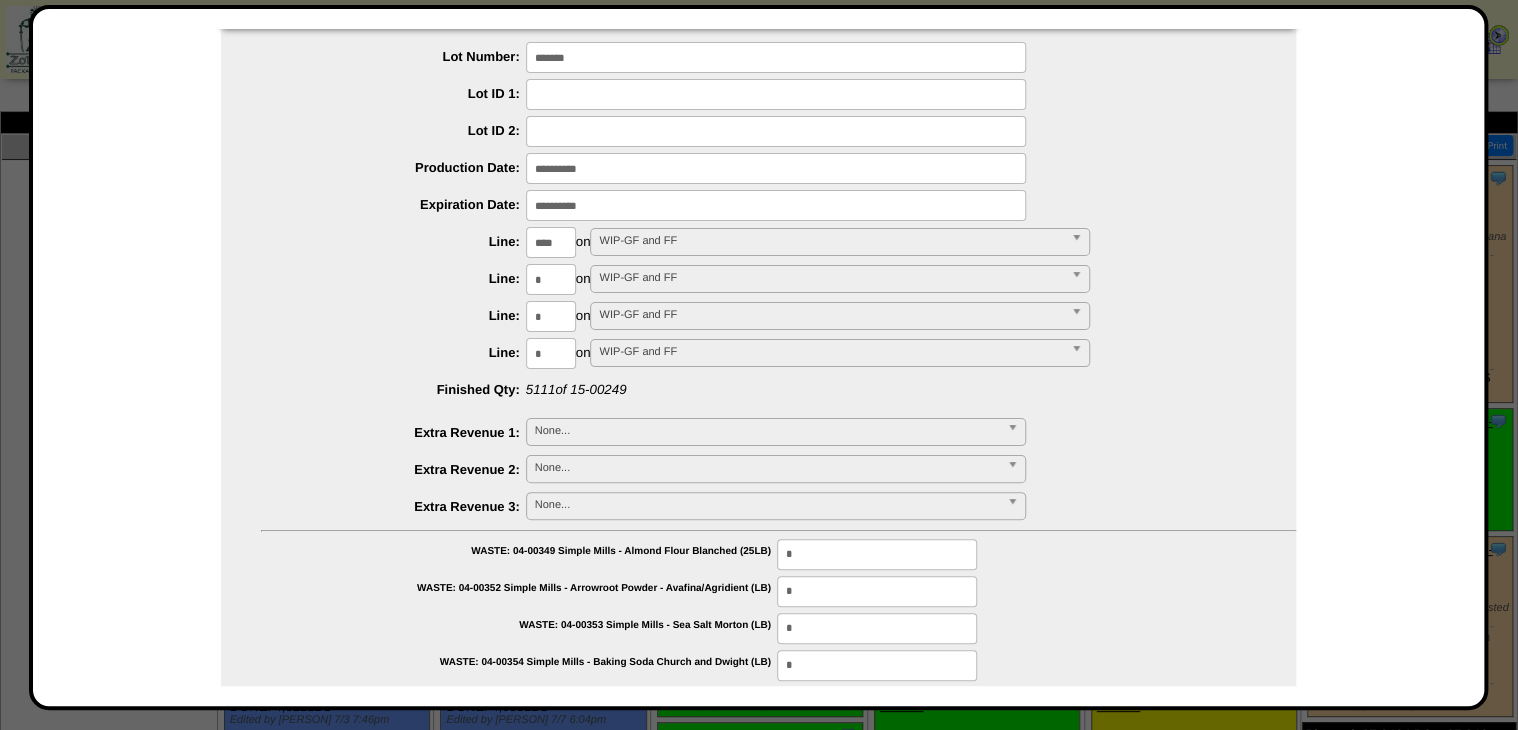 scroll, scrollTop: 252, scrollLeft: 0, axis: vertical 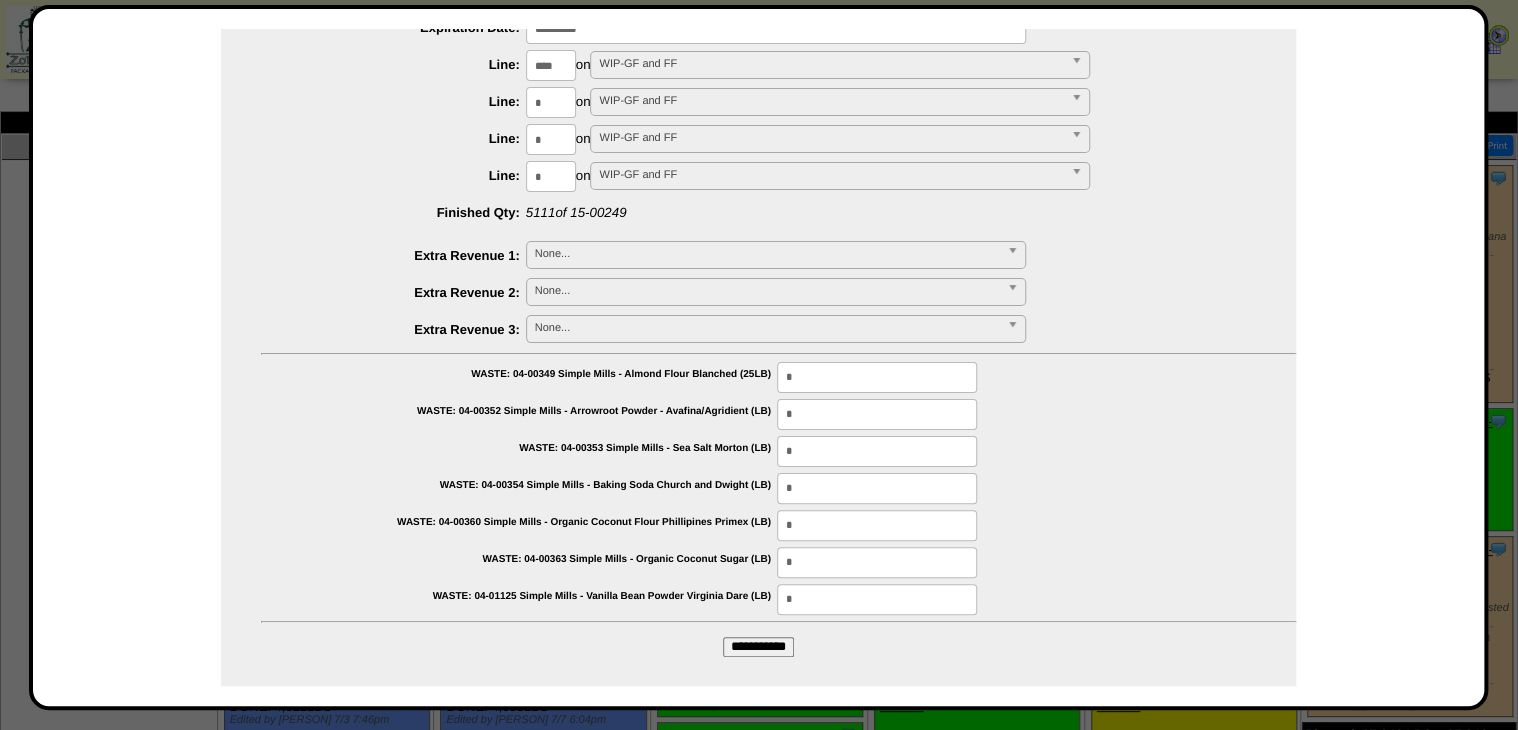 drag, startPoint x: 748, startPoint y: 616, endPoint x: 752, endPoint y: 631, distance: 15.524175 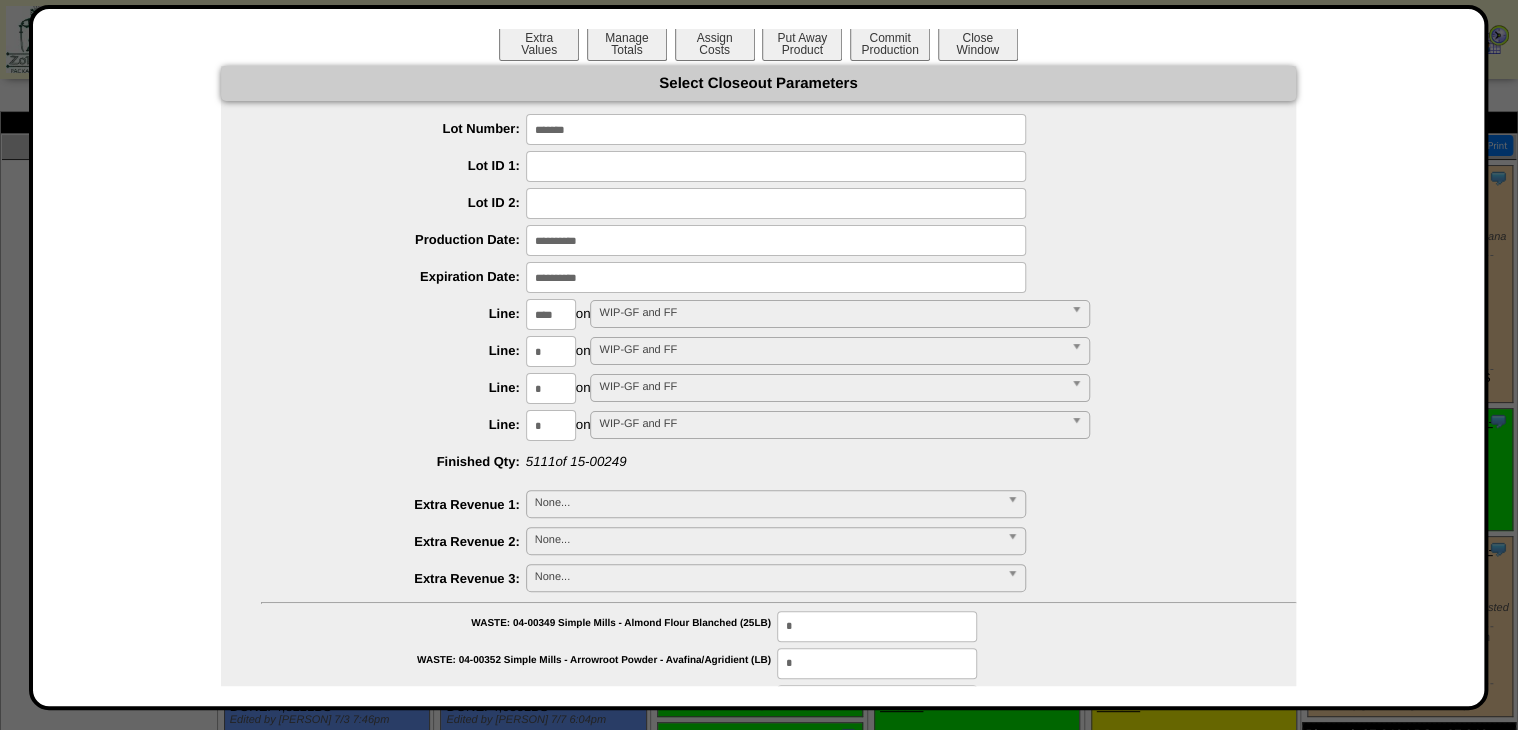 scroll, scrollTop: 0, scrollLeft: 0, axis: both 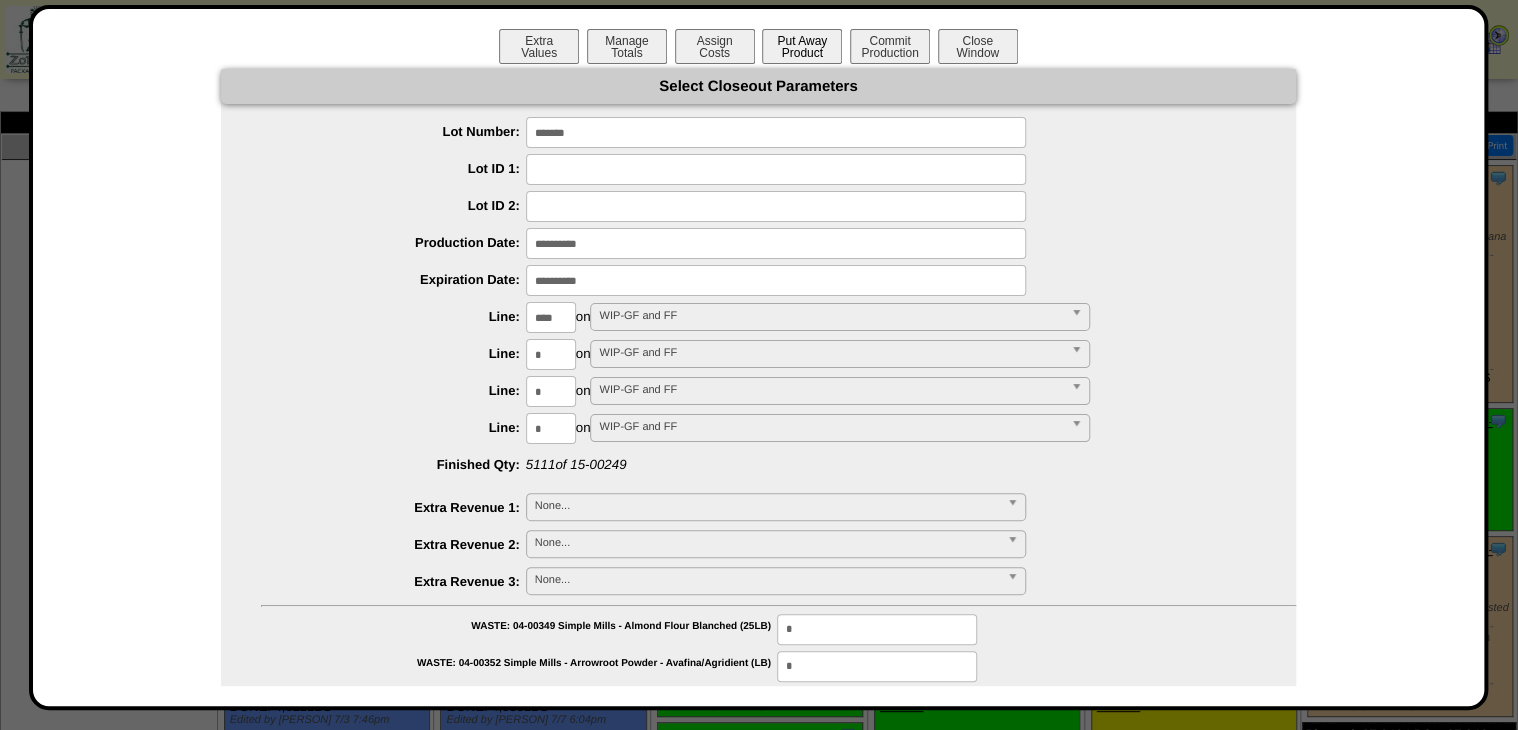click on "Put Away Product" at bounding box center [802, 46] 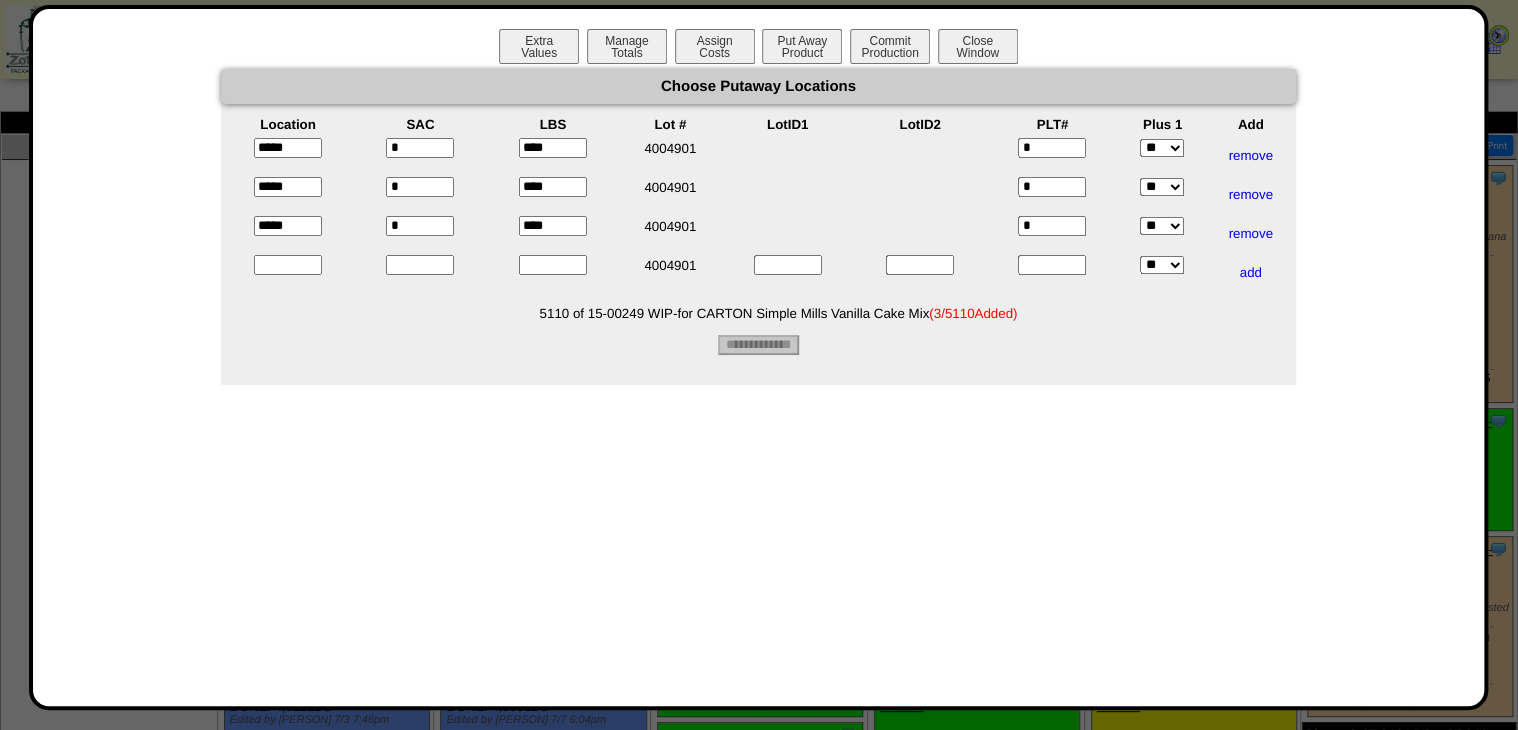 type 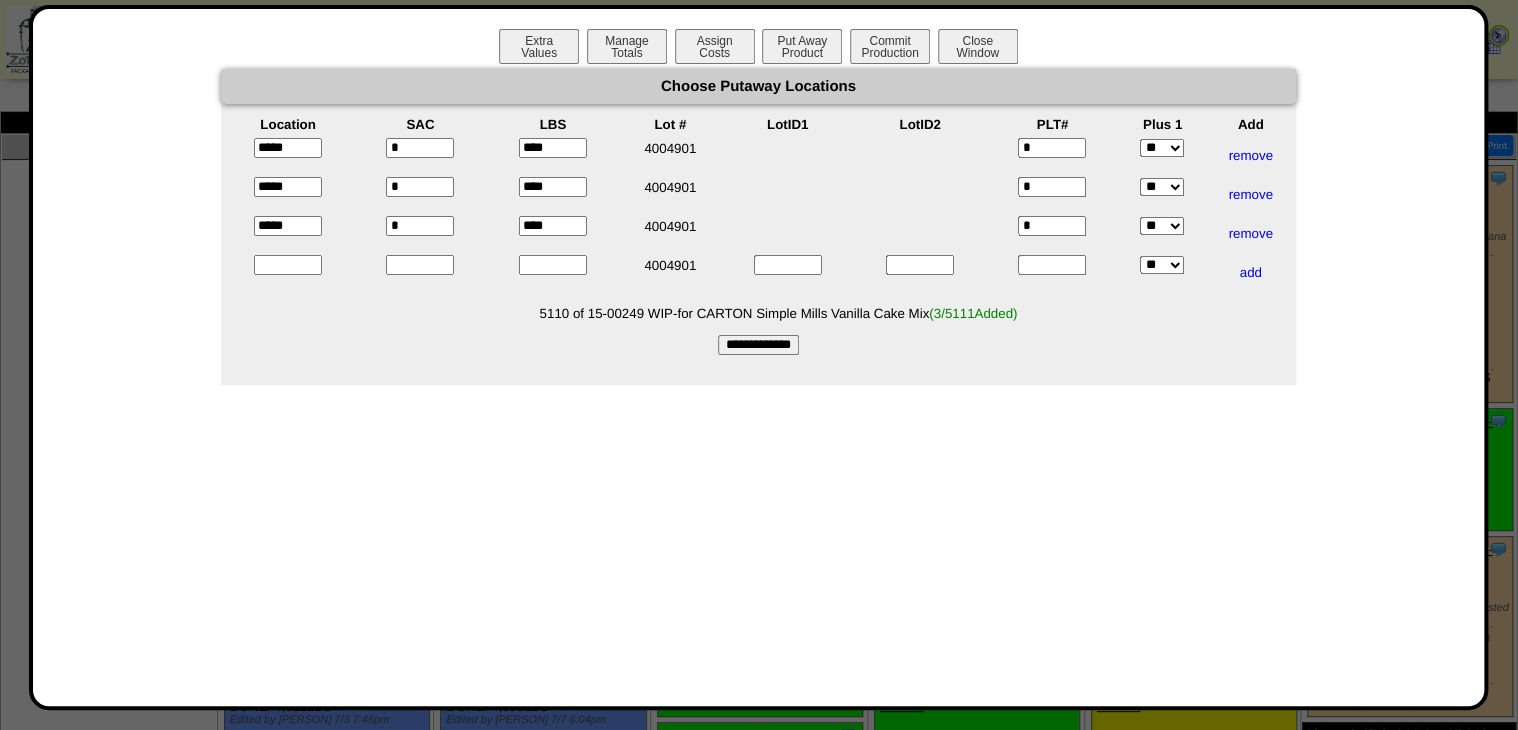 click on "Choose Putaway Locations
Location
SAC
LBS
Lot #
LotID1
LotID2
PLT#
Plus 1
Add
*****
*
****
* ** *** remove *" at bounding box center (758, 212) 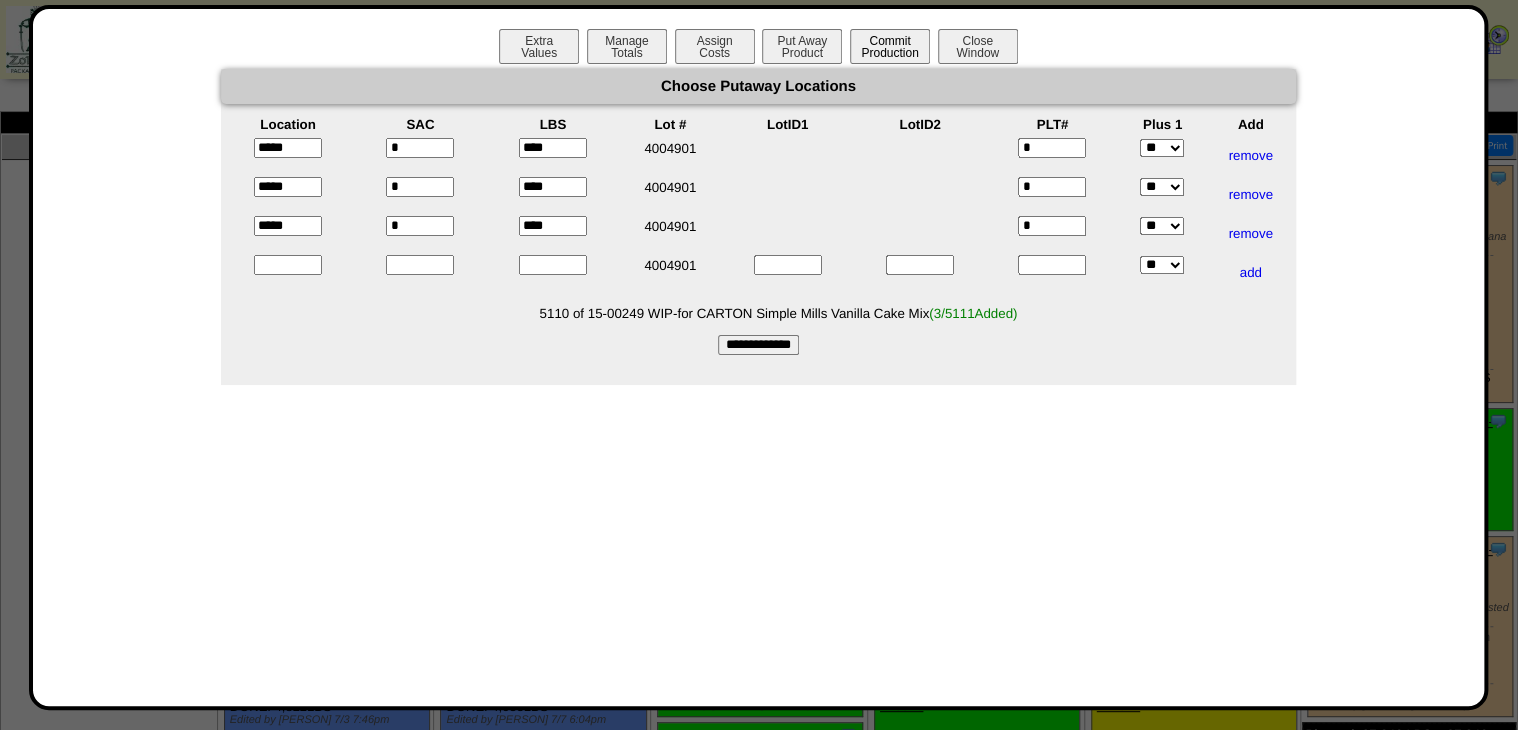 click on "Commit Production" at bounding box center [890, 46] 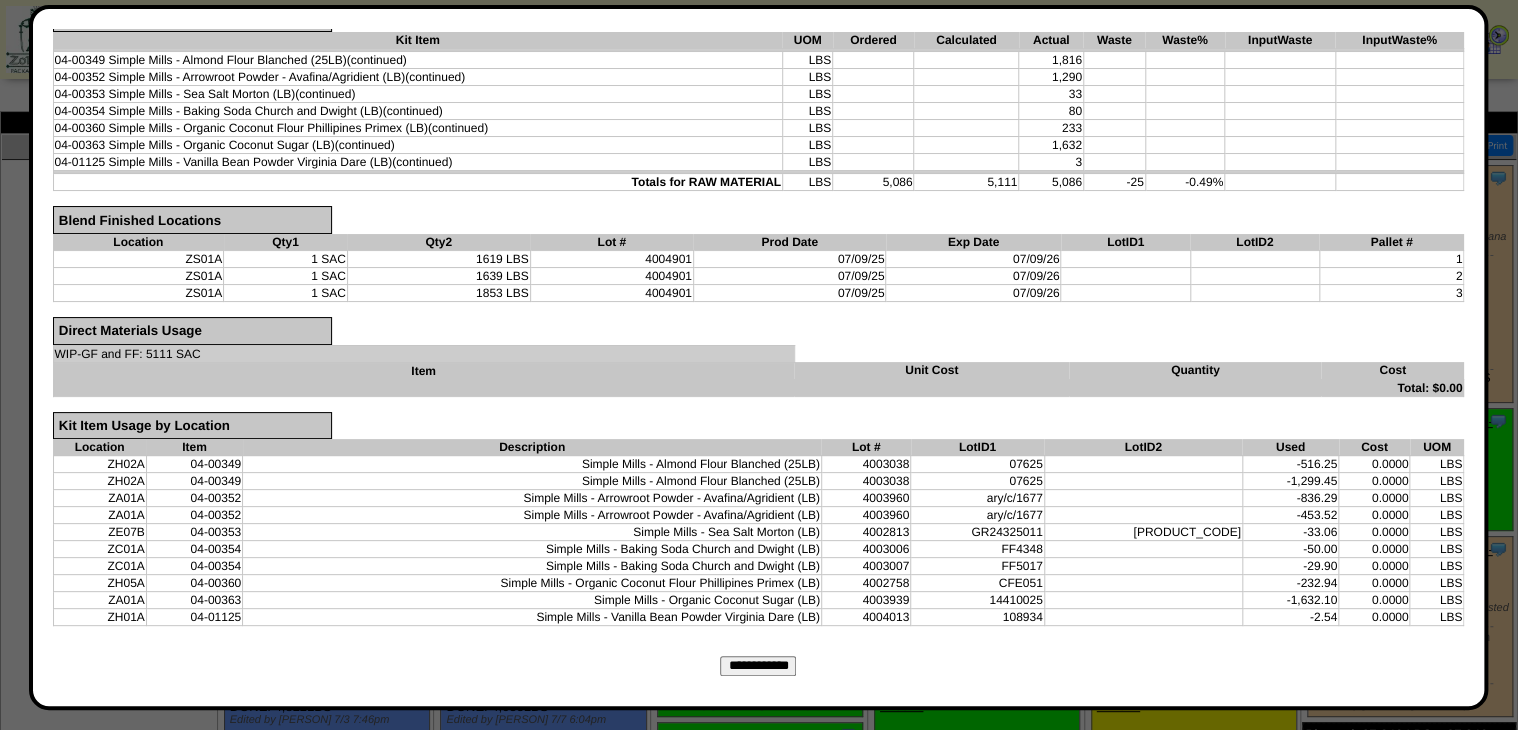 scroll, scrollTop: 400, scrollLeft: 0, axis: vertical 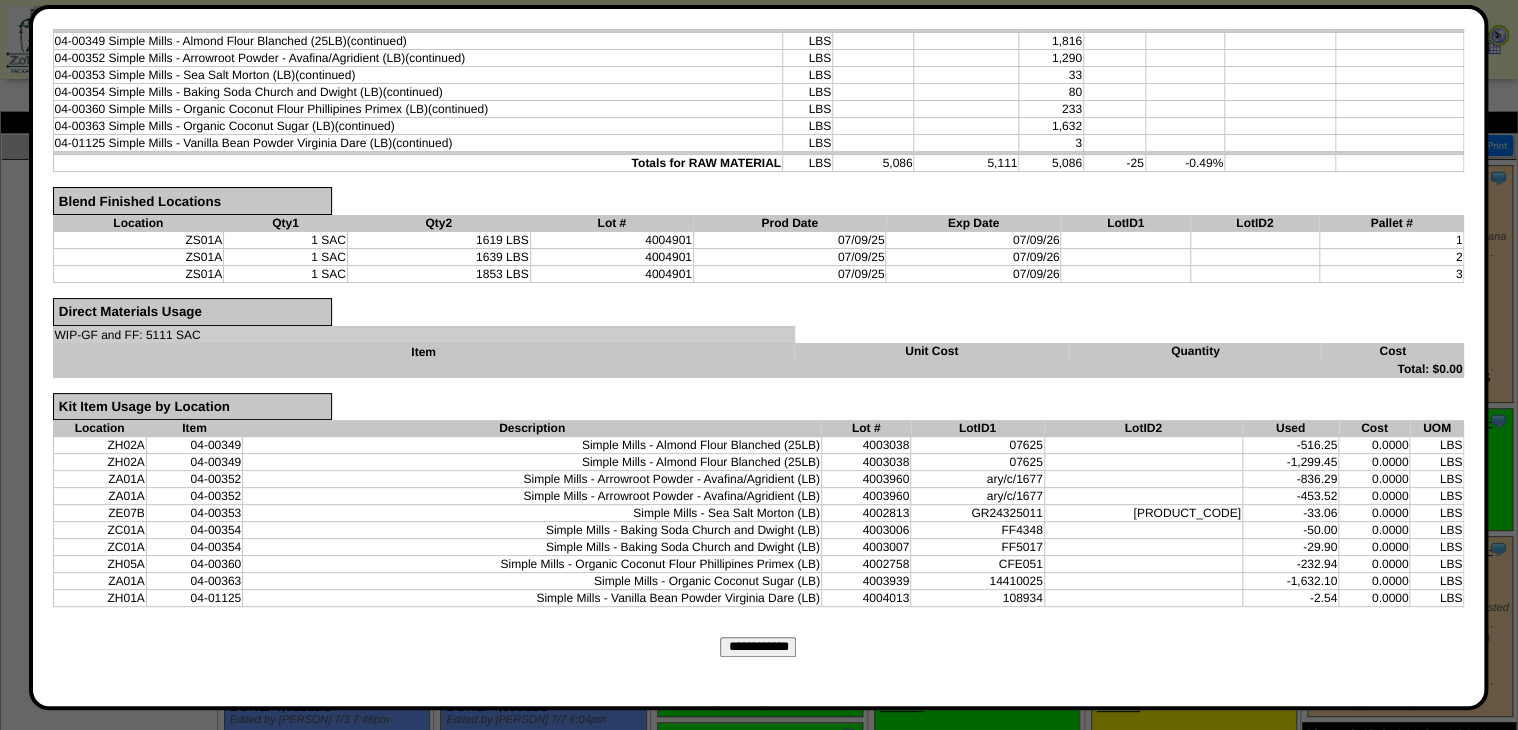 click on "**********" at bounding box center [758, 647] 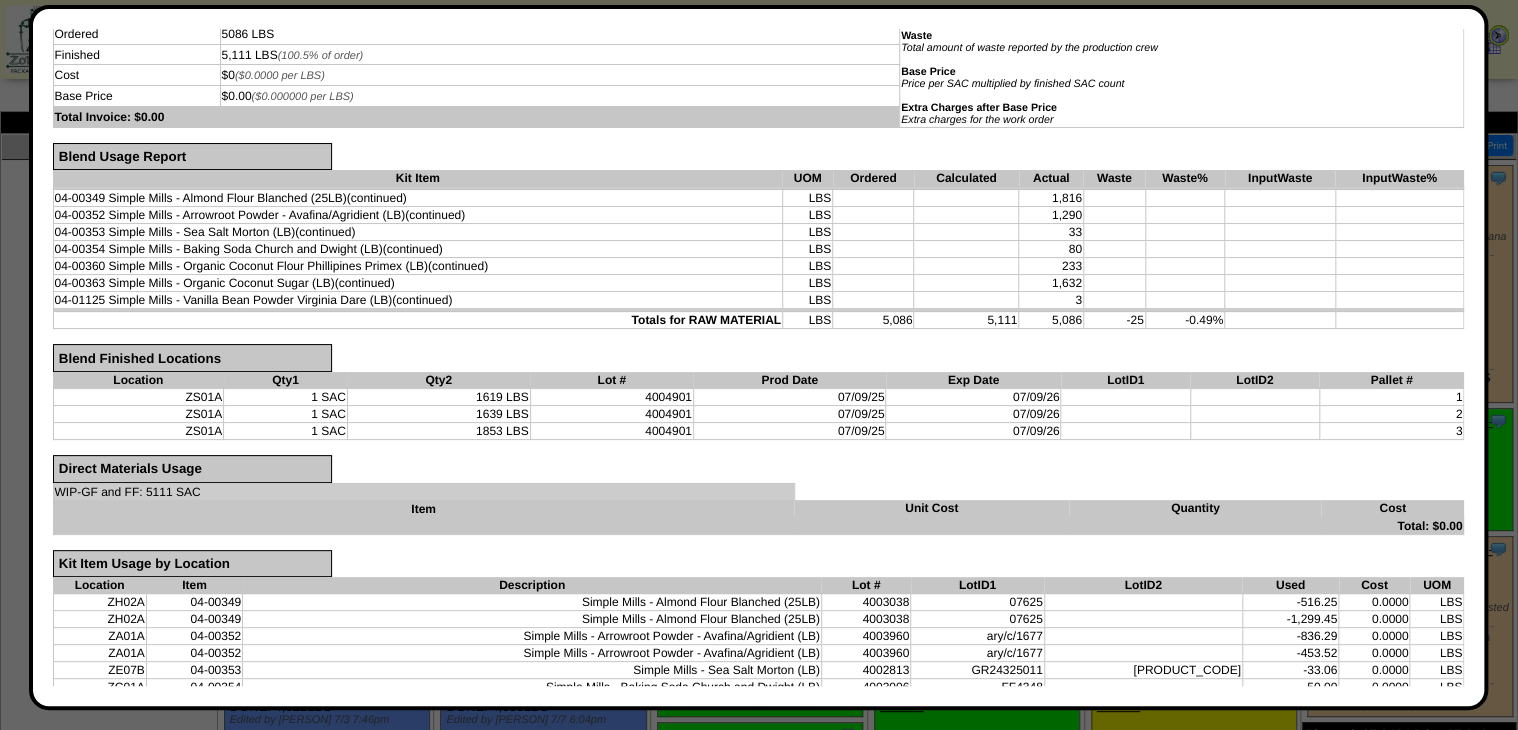 scroll, scrollTop: 0, scrollLeft: 0, axis: both 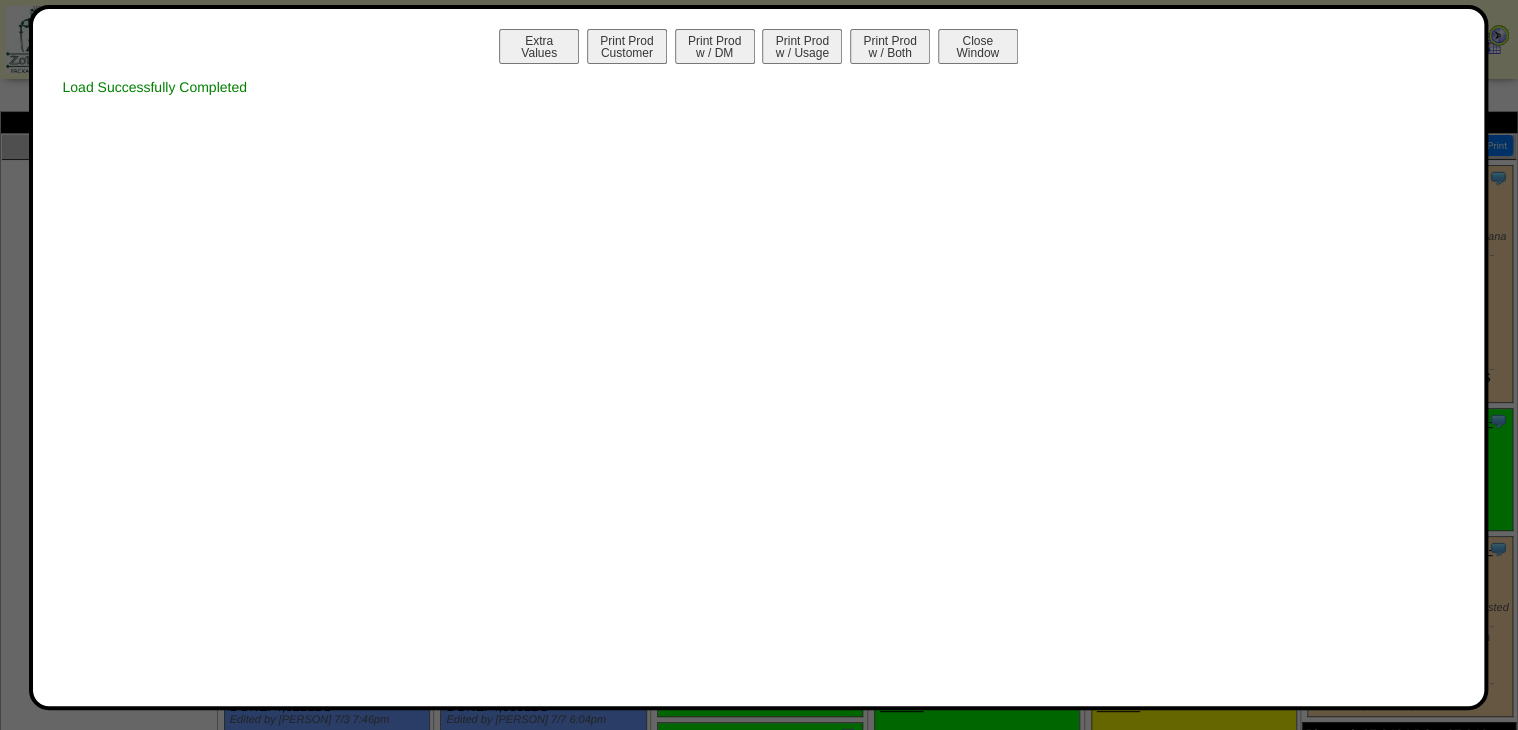 click on "Print Prod w / Both" at bounding box center [890, 46] 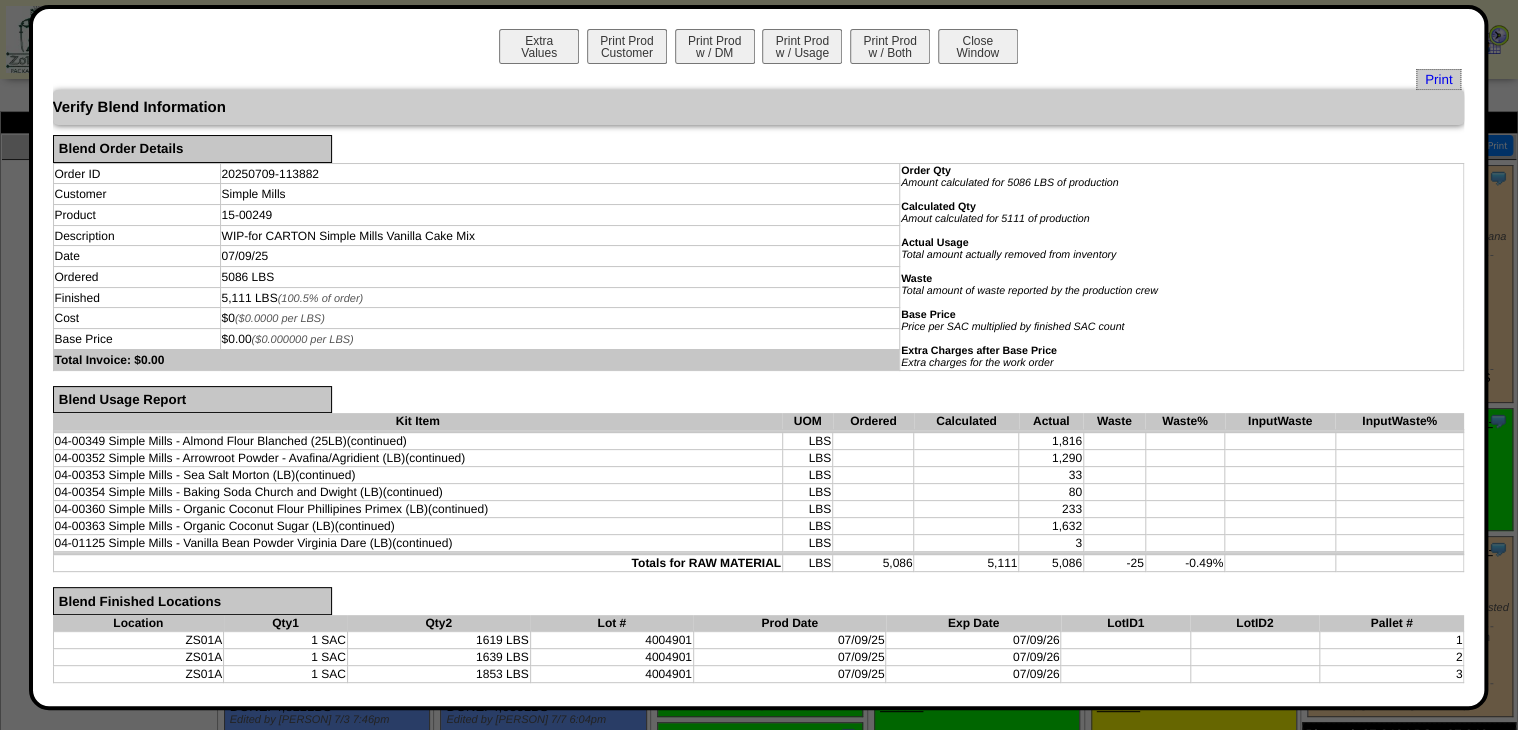 click on "Verify Blend Information" at bounding box center [759, 107] 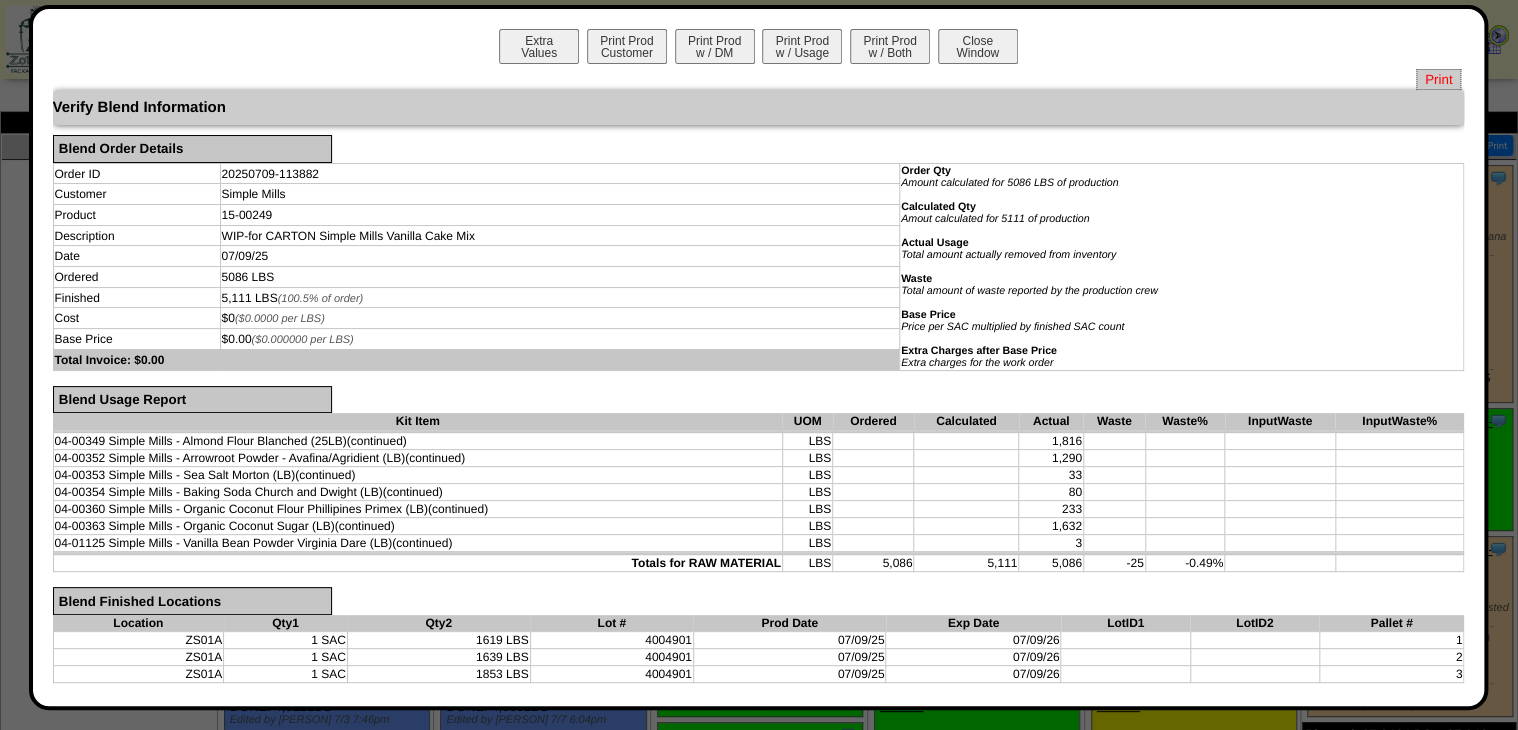 click on "Print" at bounding box center [1438, 79] 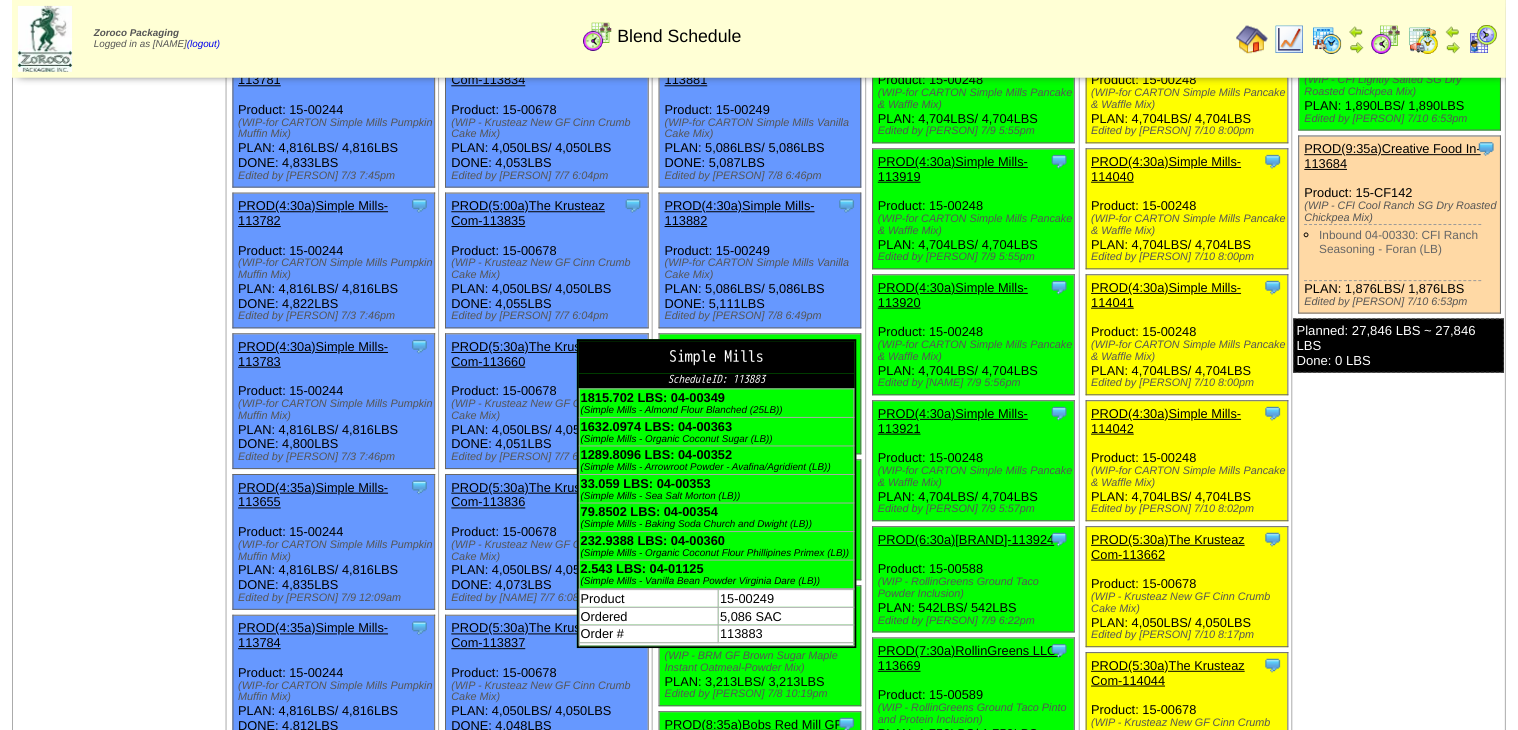 scroll, scrollTop: 400, scrollLeft: 0, axis: vertical 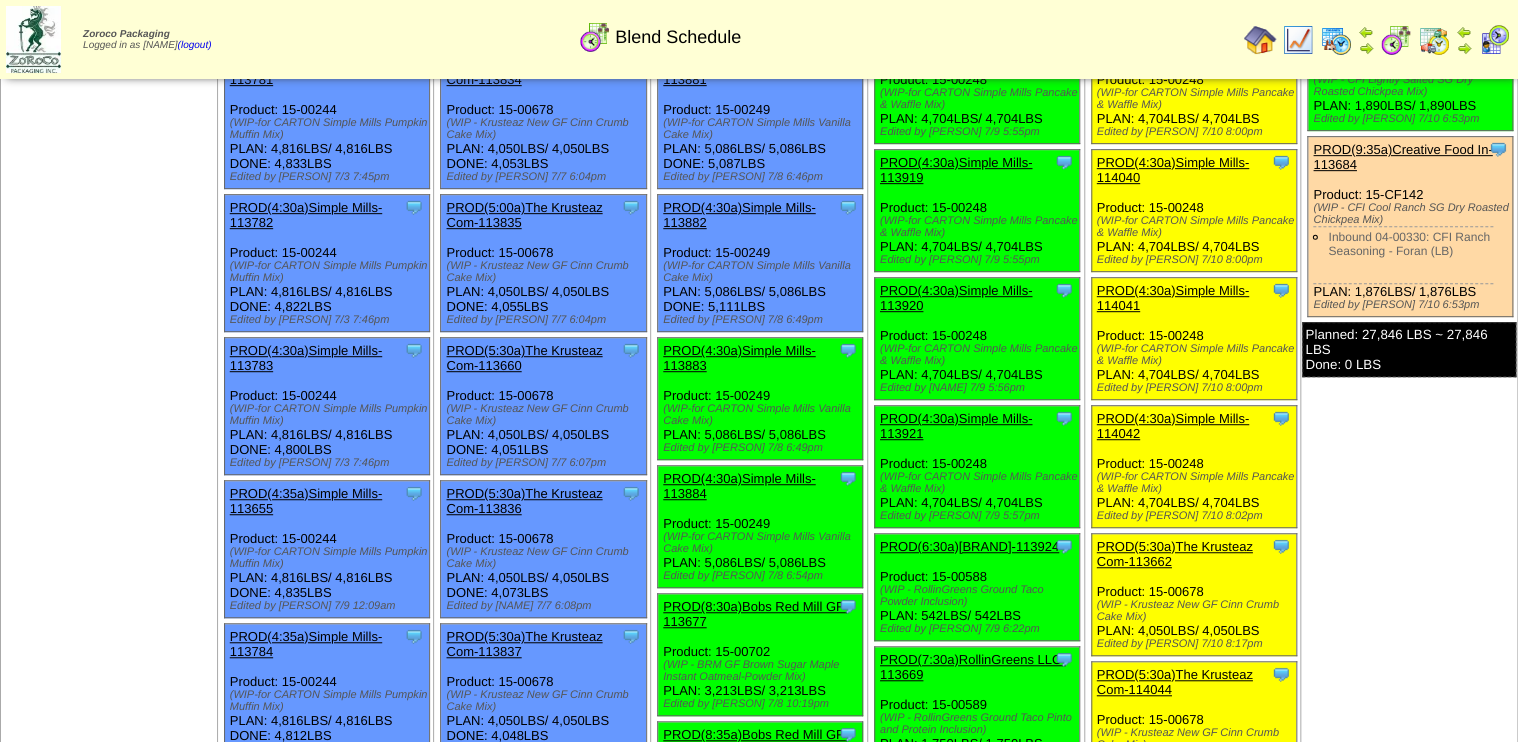click on "PROD(4:30a)Simple Mills-113883" at bounding box center (739, 358) 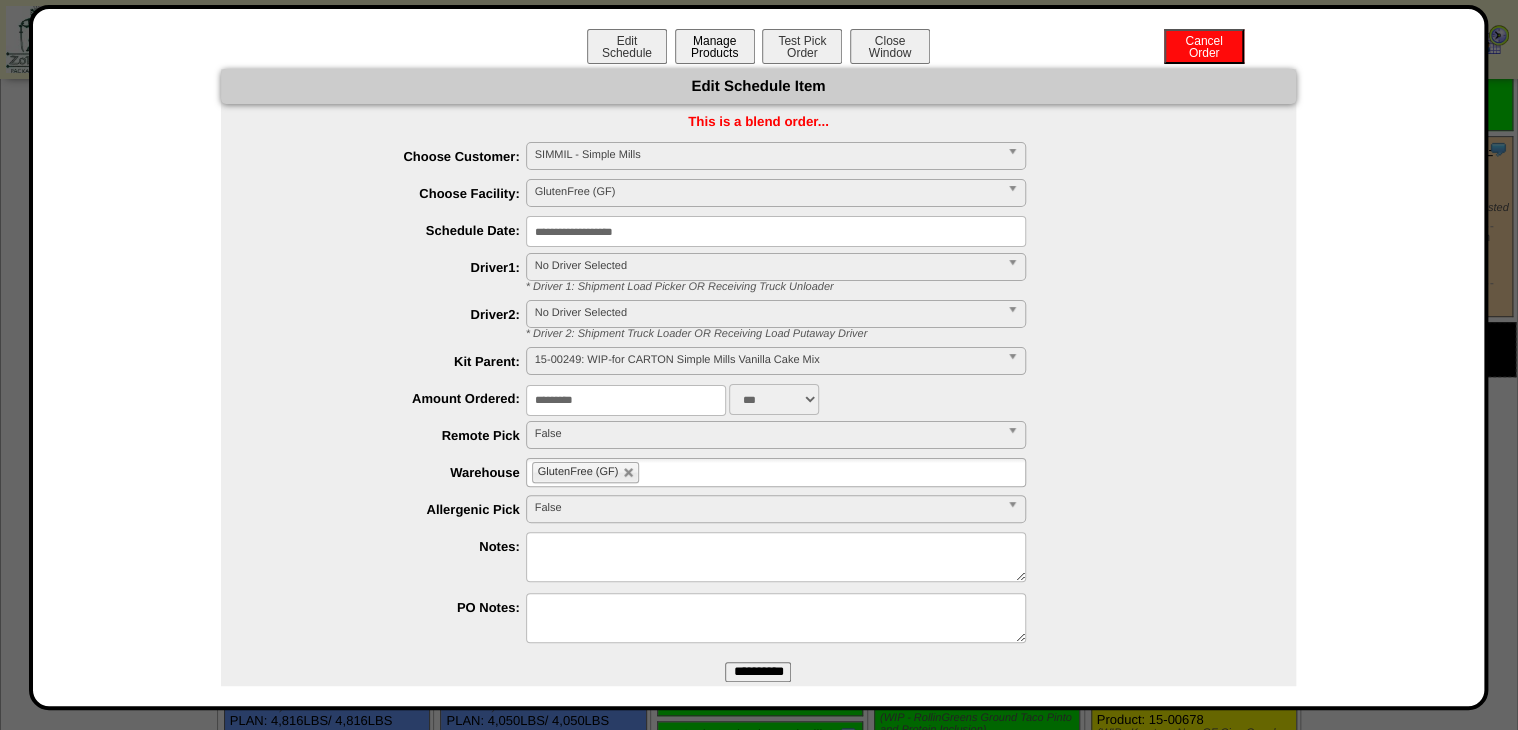 click on "Manage Products" at bounding box center [715, 46] 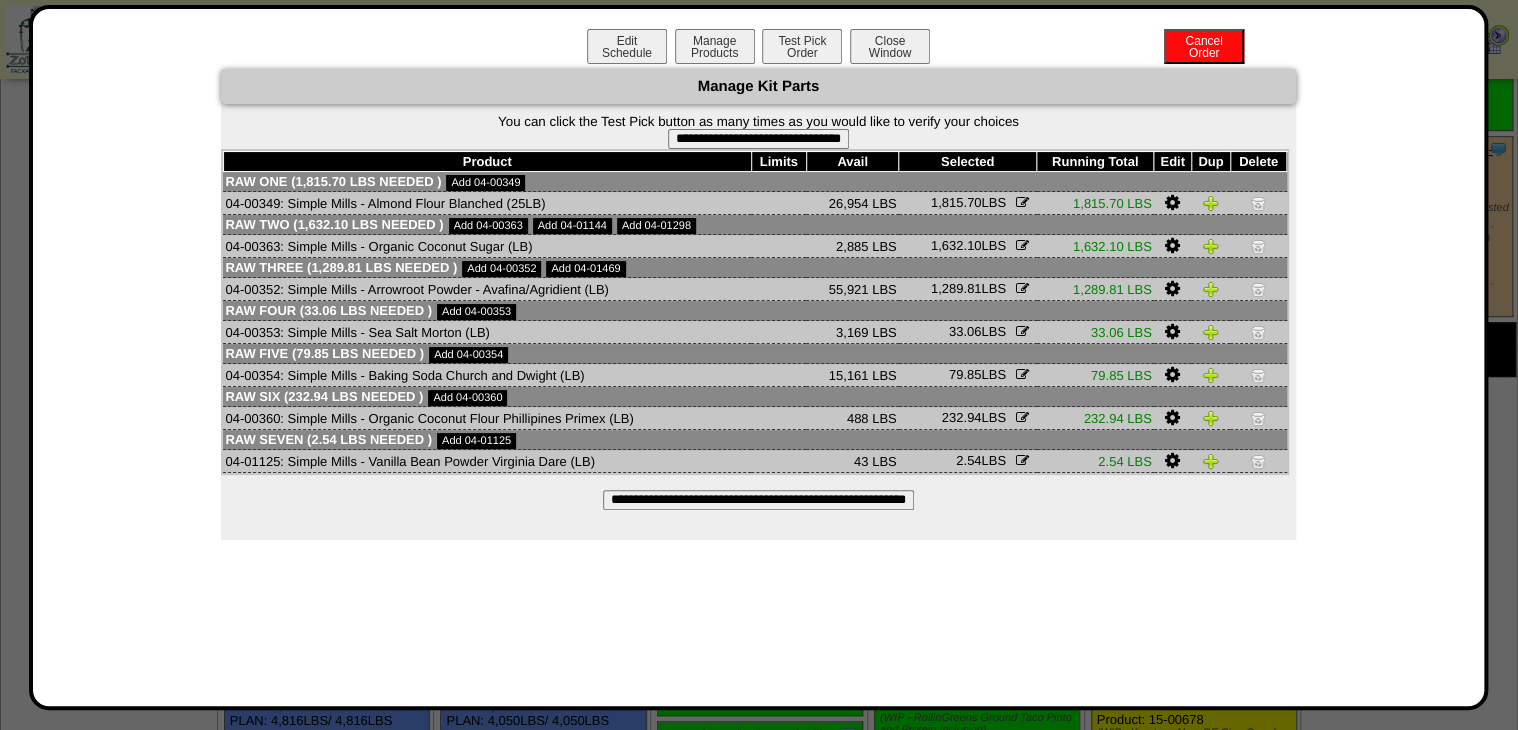 click on "**********" at bounding box center (758, 139) 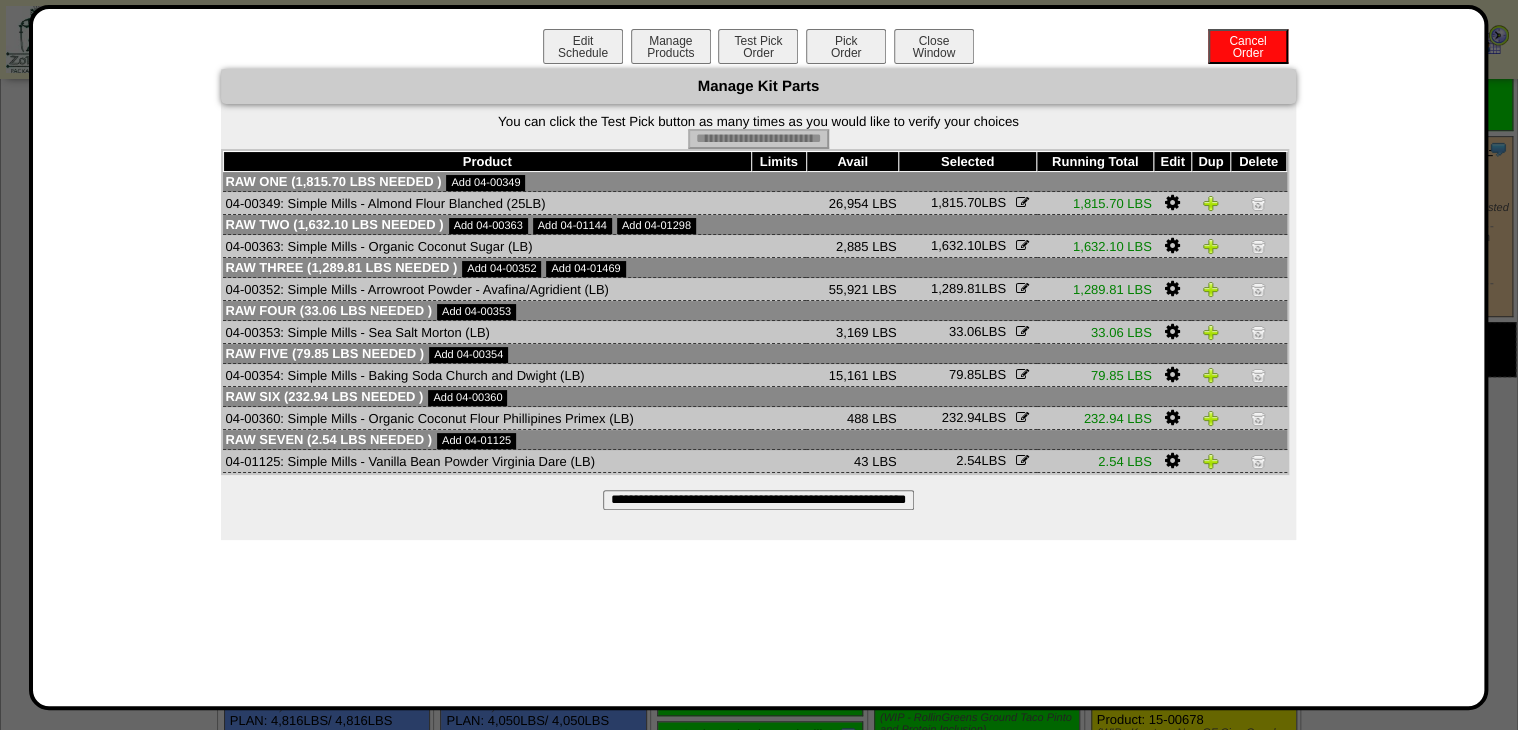 click on "Pick Order" at bounding box center [846, 46] 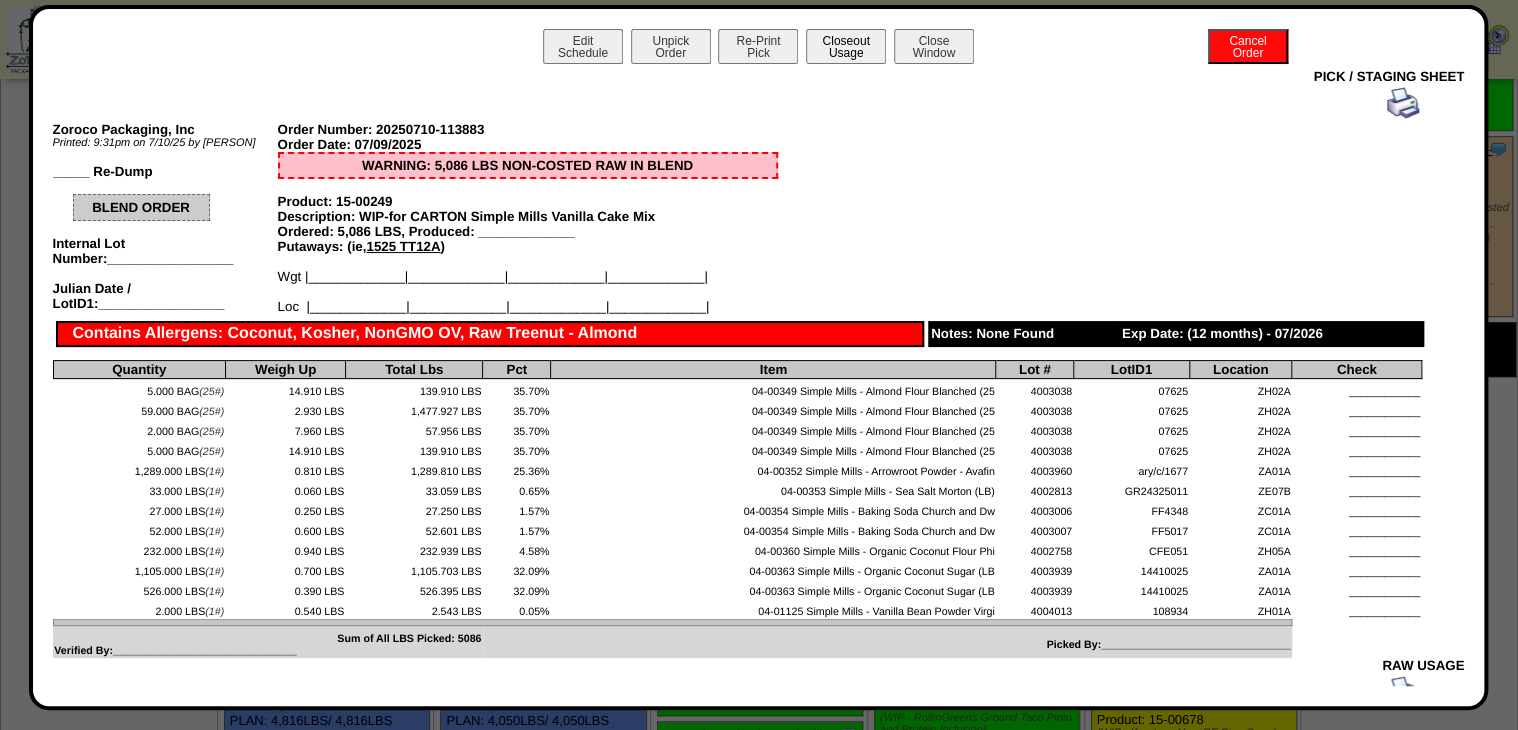 click on "Closeout Usage" at bounding box center [846, 46] 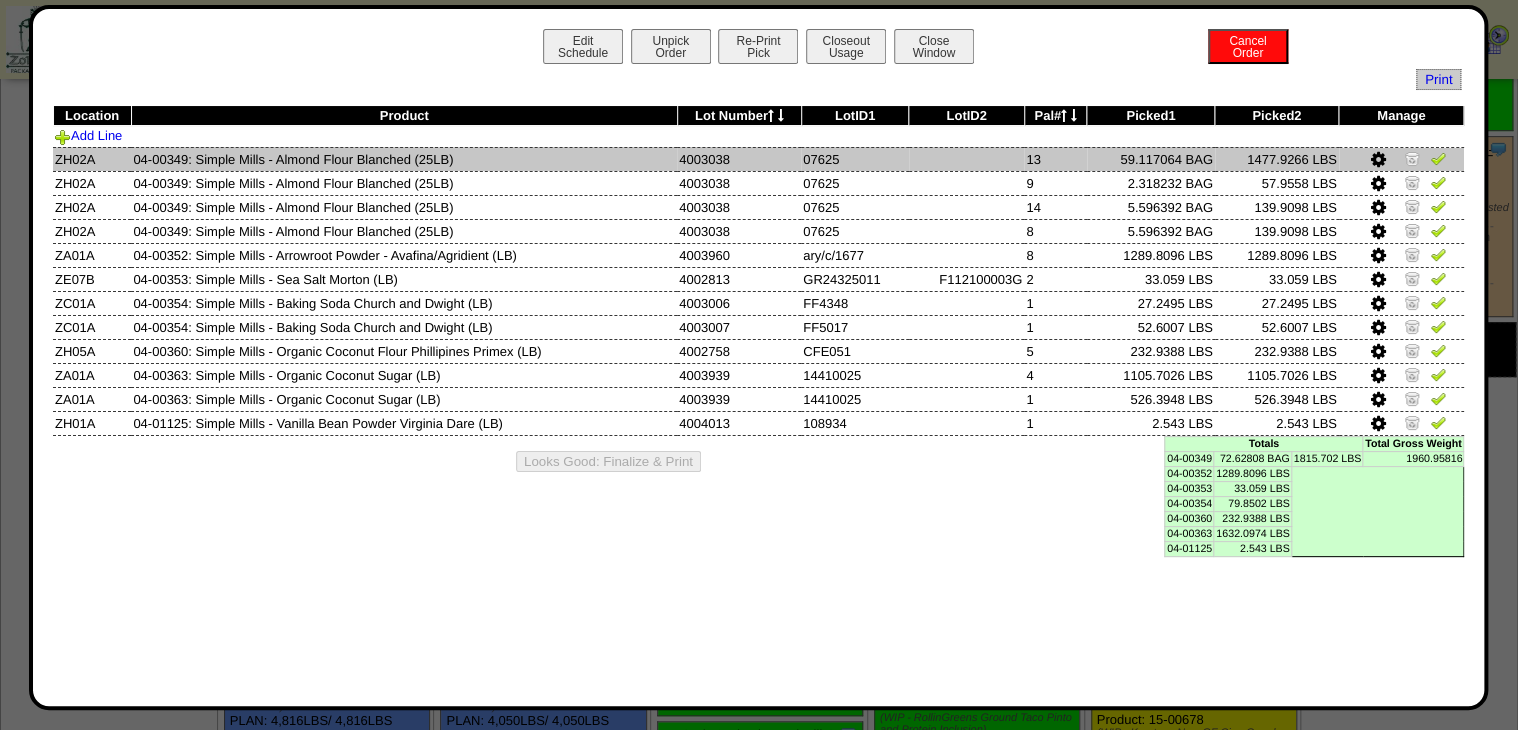 click at bounding box center (1438, 158) 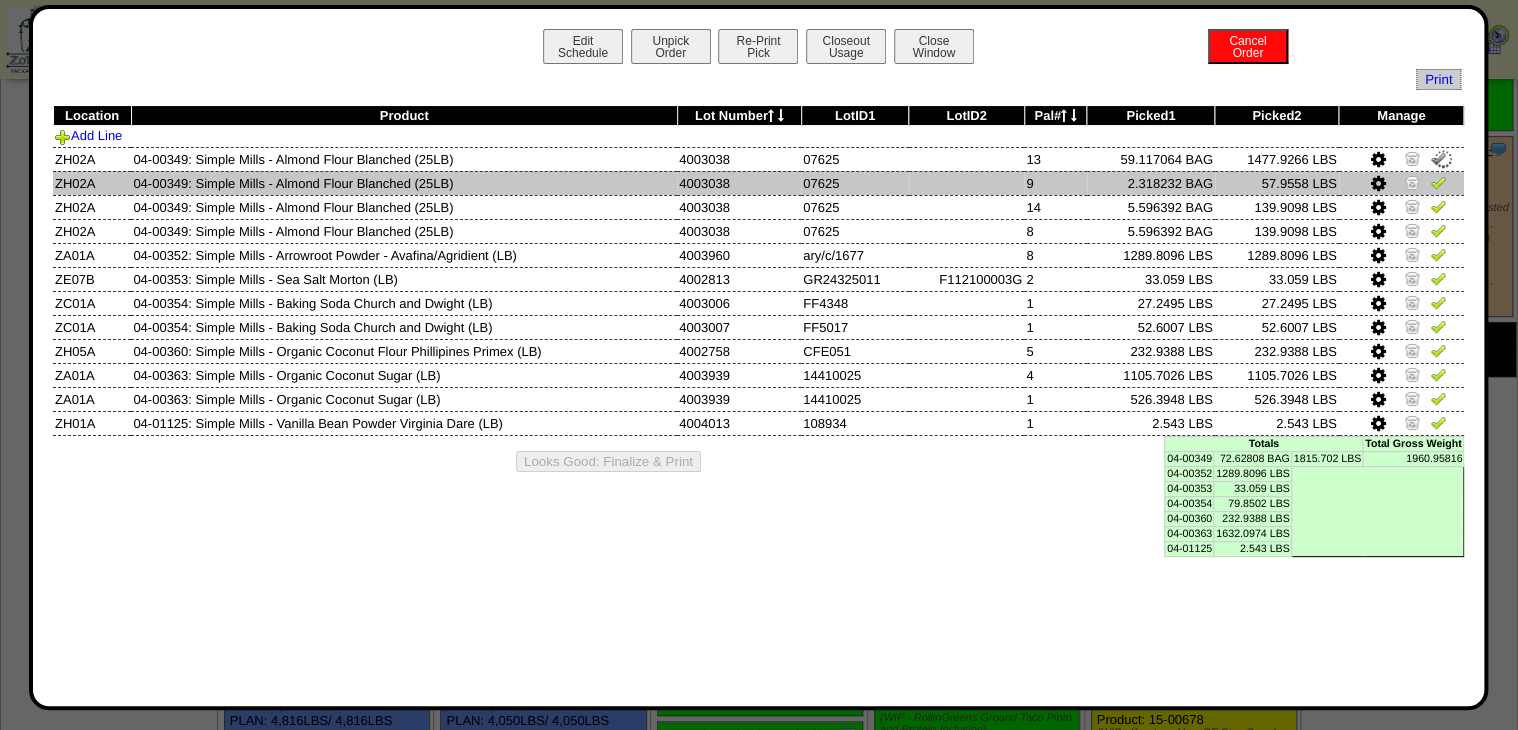 click at bounding box center (1438, 182) 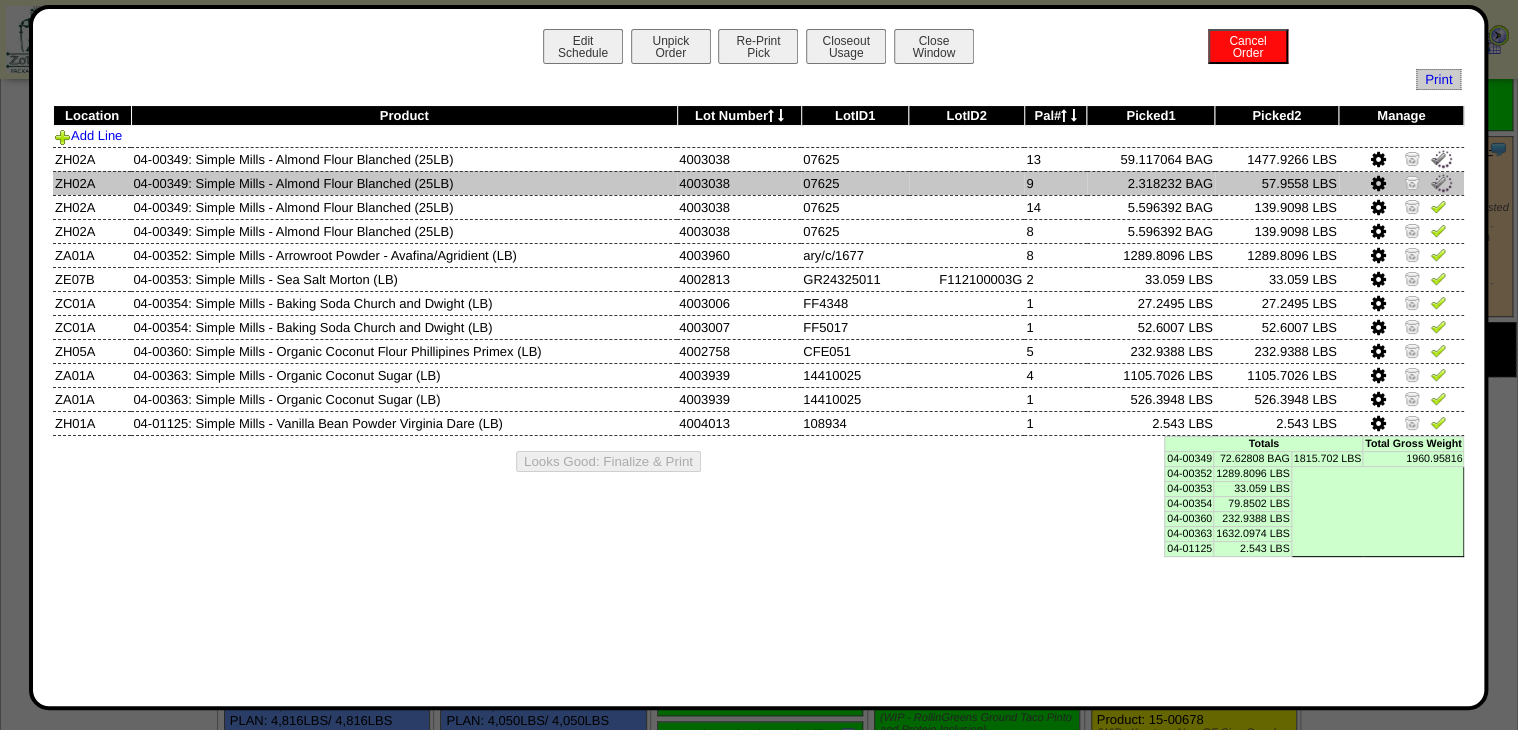 click at bounding box center (1443, 183) 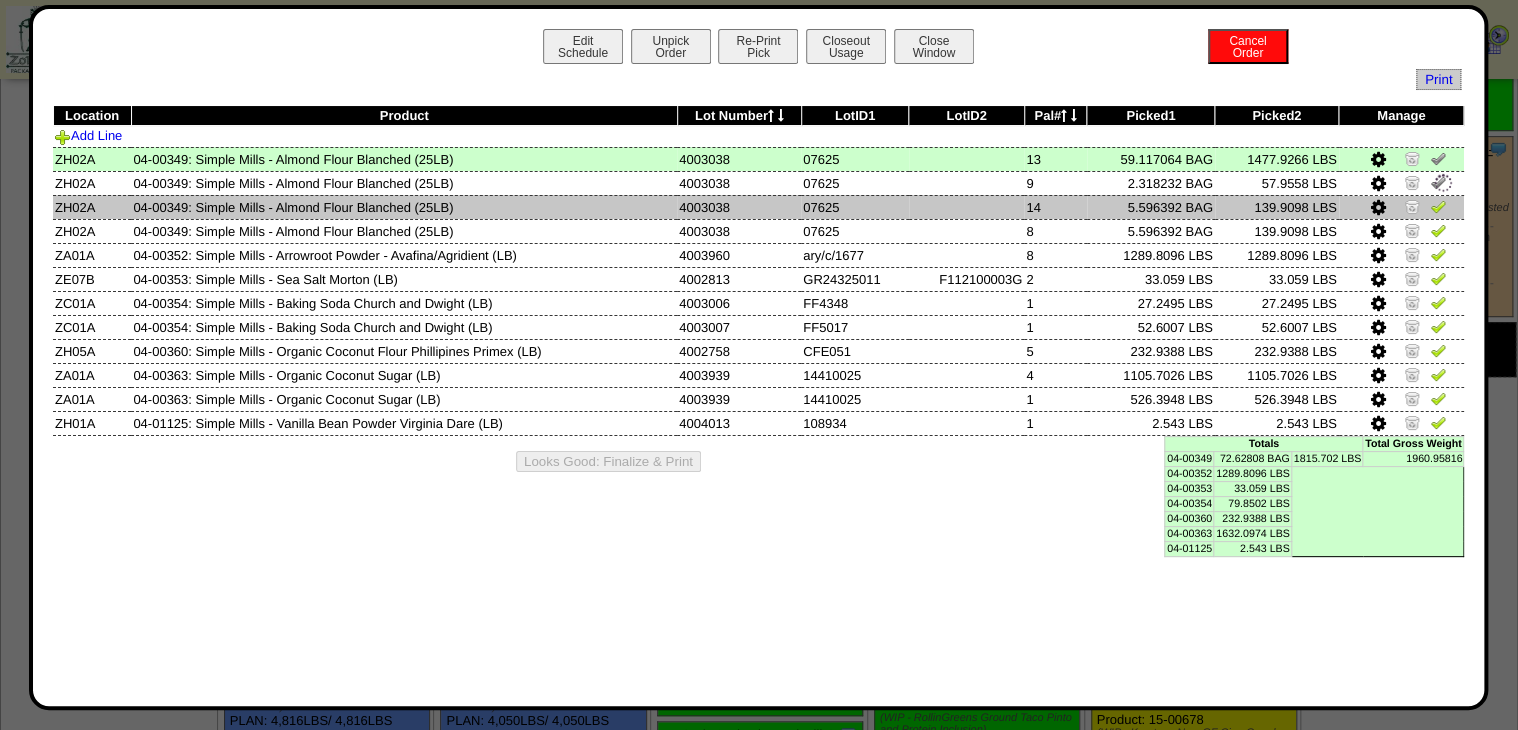 click at bounding box center [1438, 206] 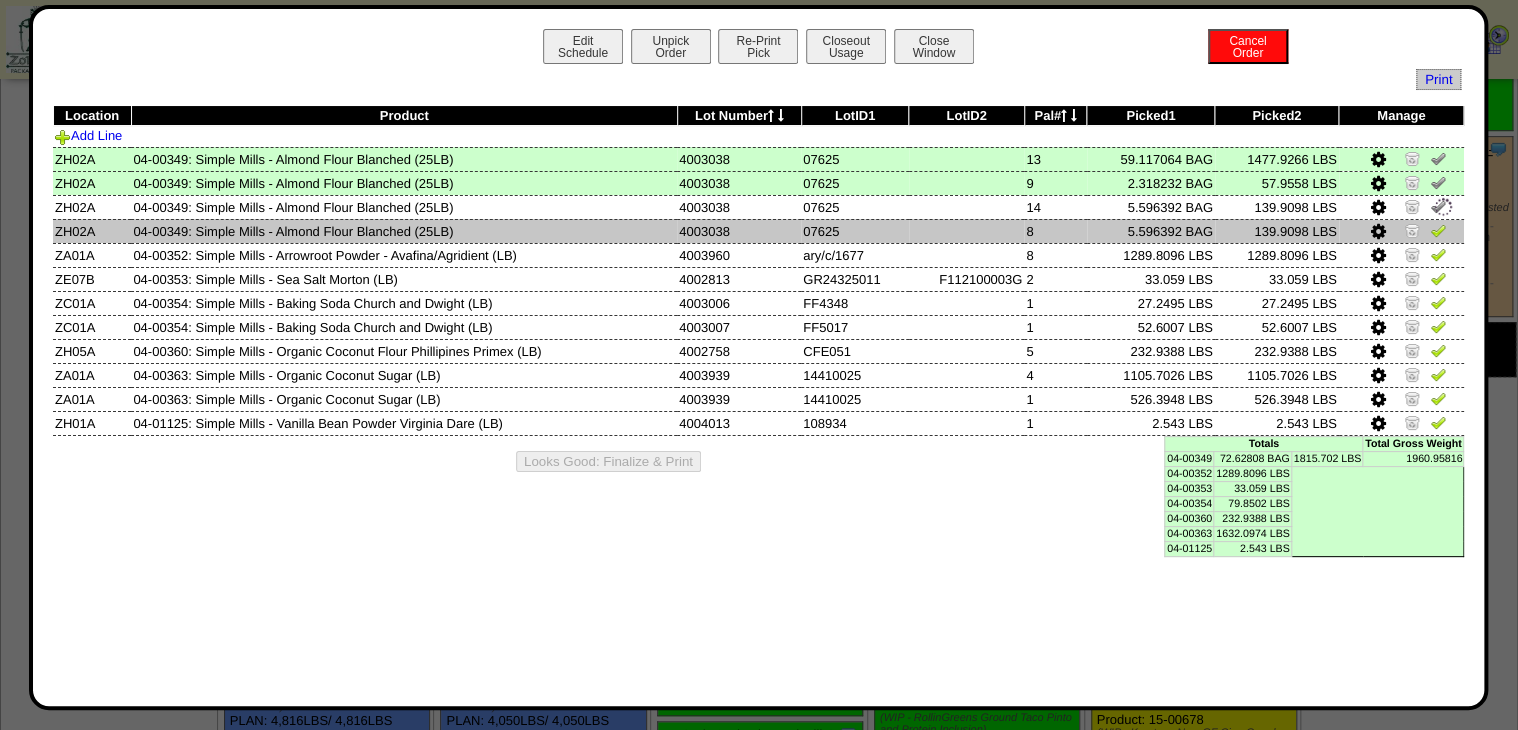 click at bounding box center [1438, 230] 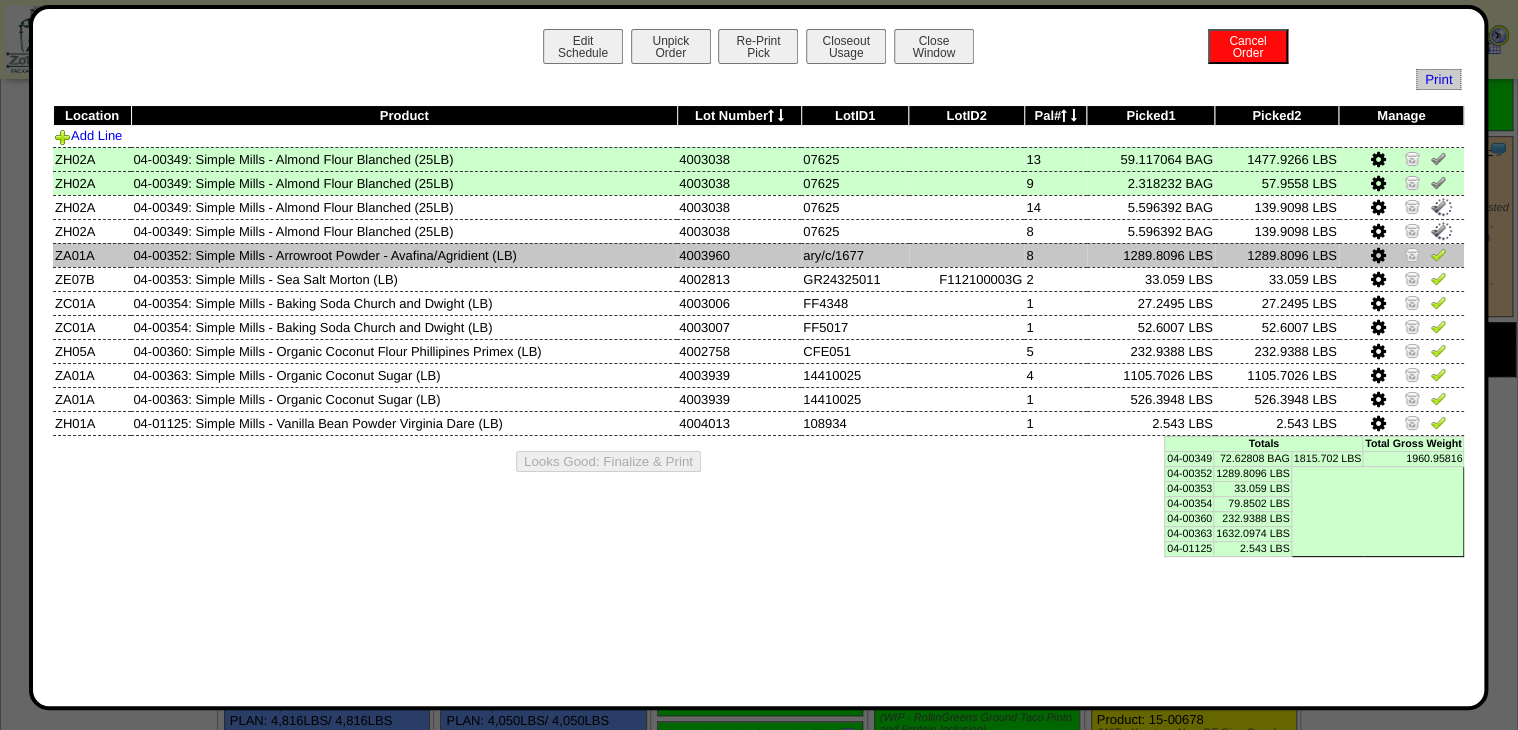 click at bounding box center (1438, 254) 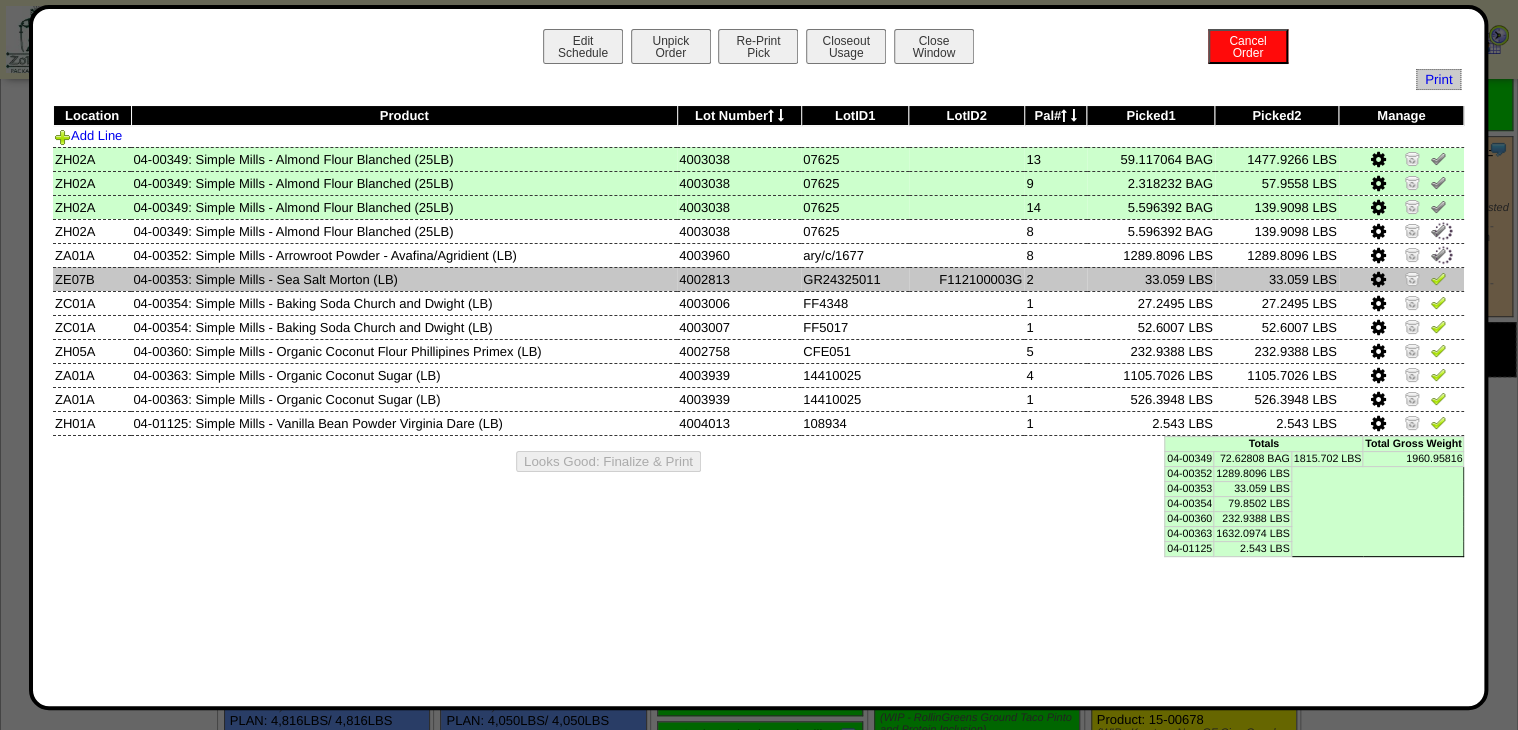 click at bounding box center [1438, 278] 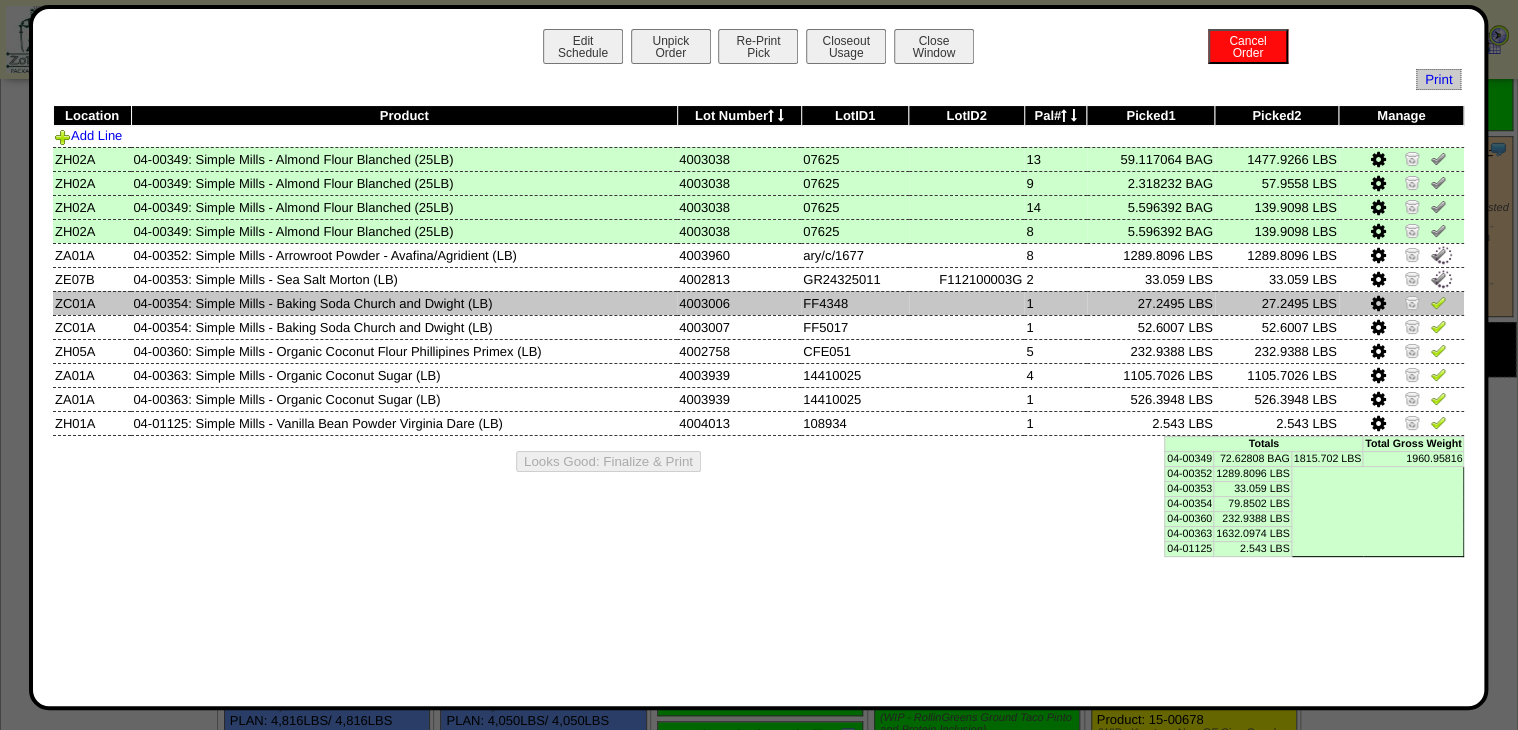 click at bounding box center (1438, 302) 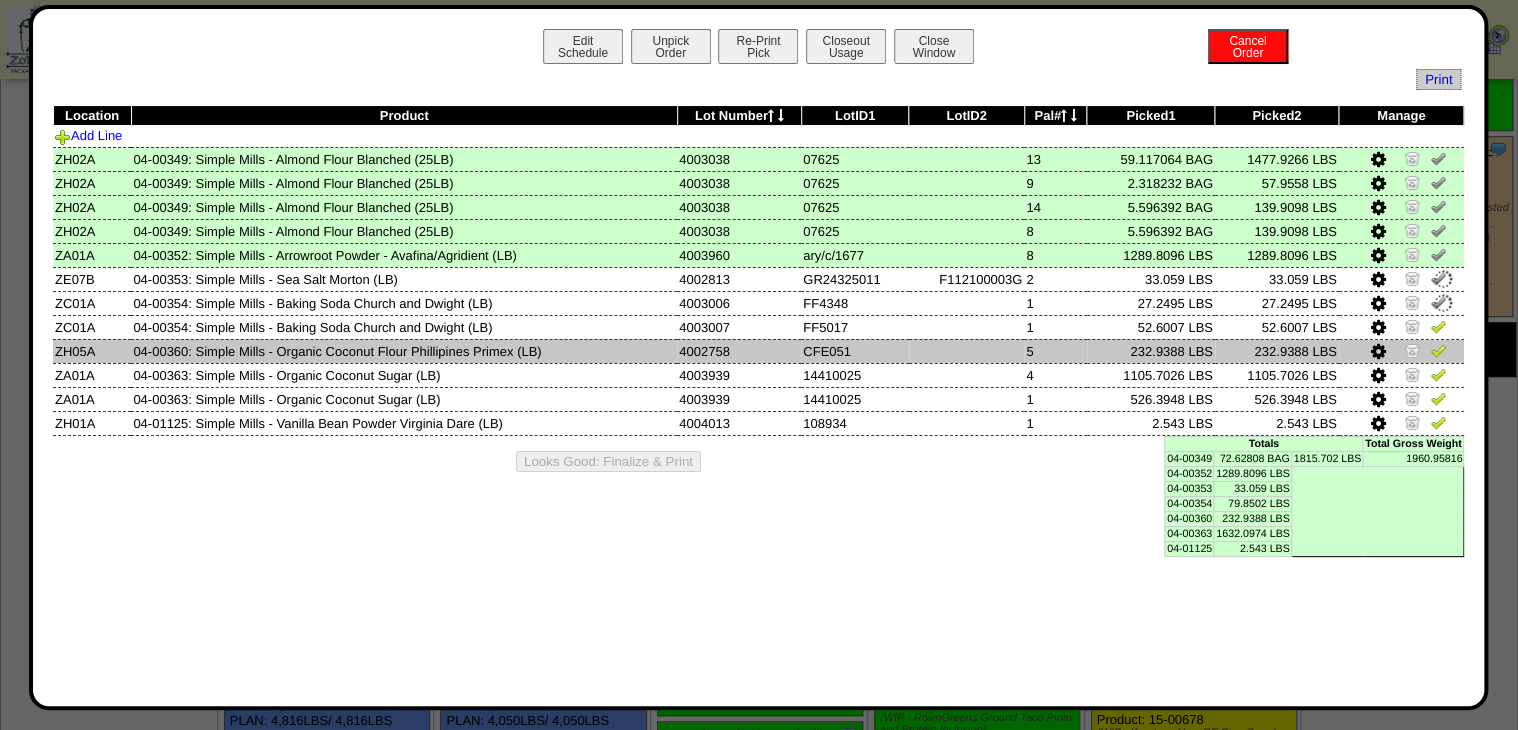 click at bounding box center (1438, 326) 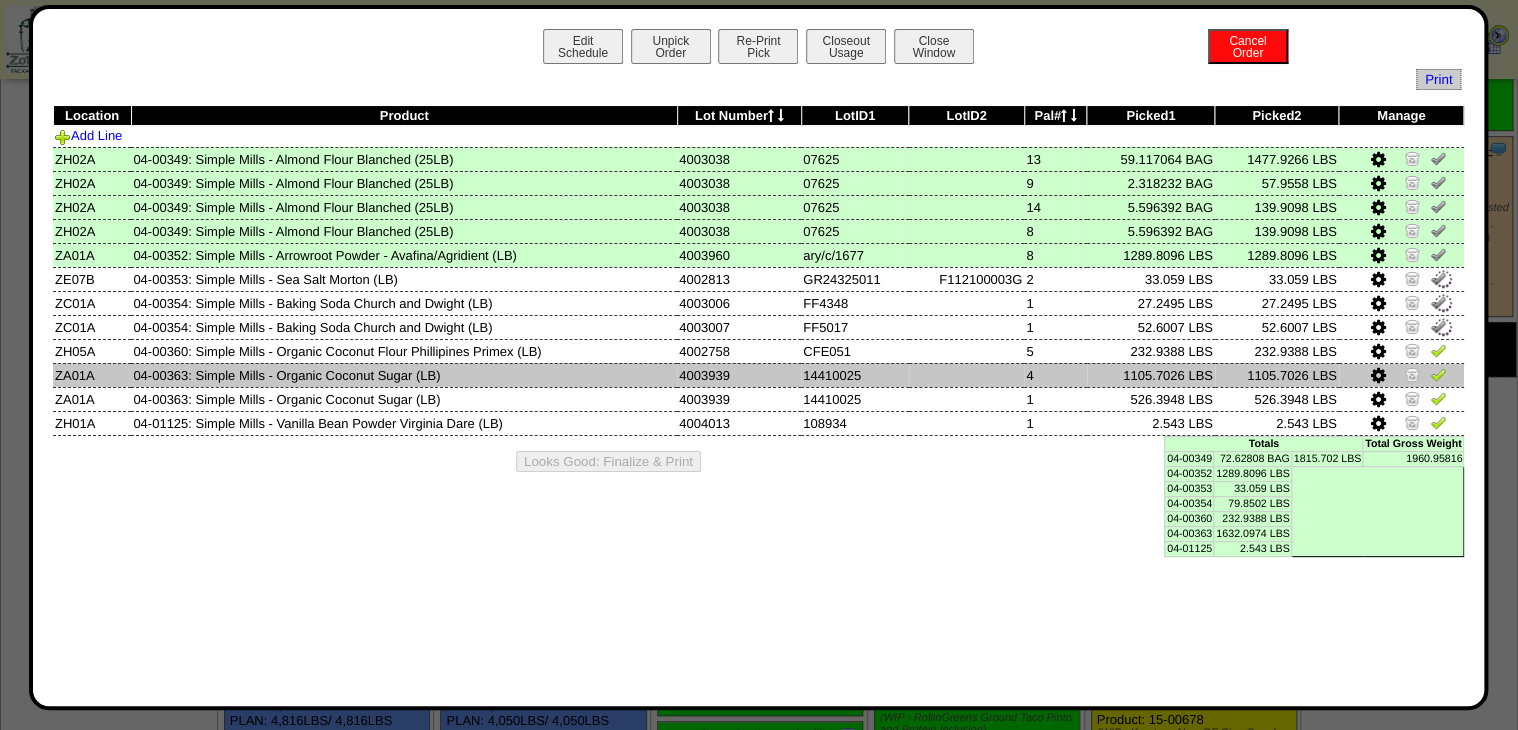 drag, startPoint x: 1438, startPoint y: 359, endPoint x: 1438, endPoint y: 375, distance: 16 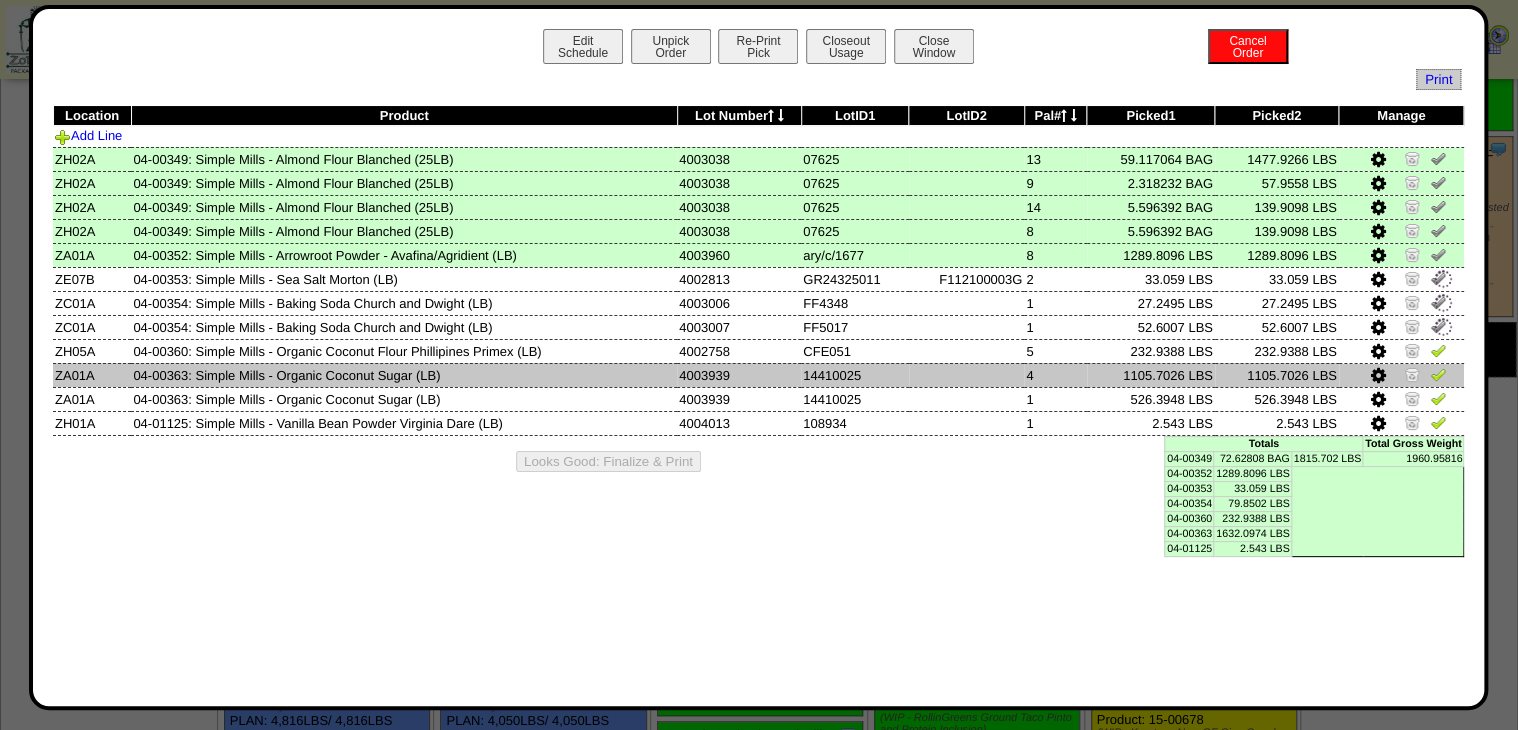 click at bounding box center (1401, 351) 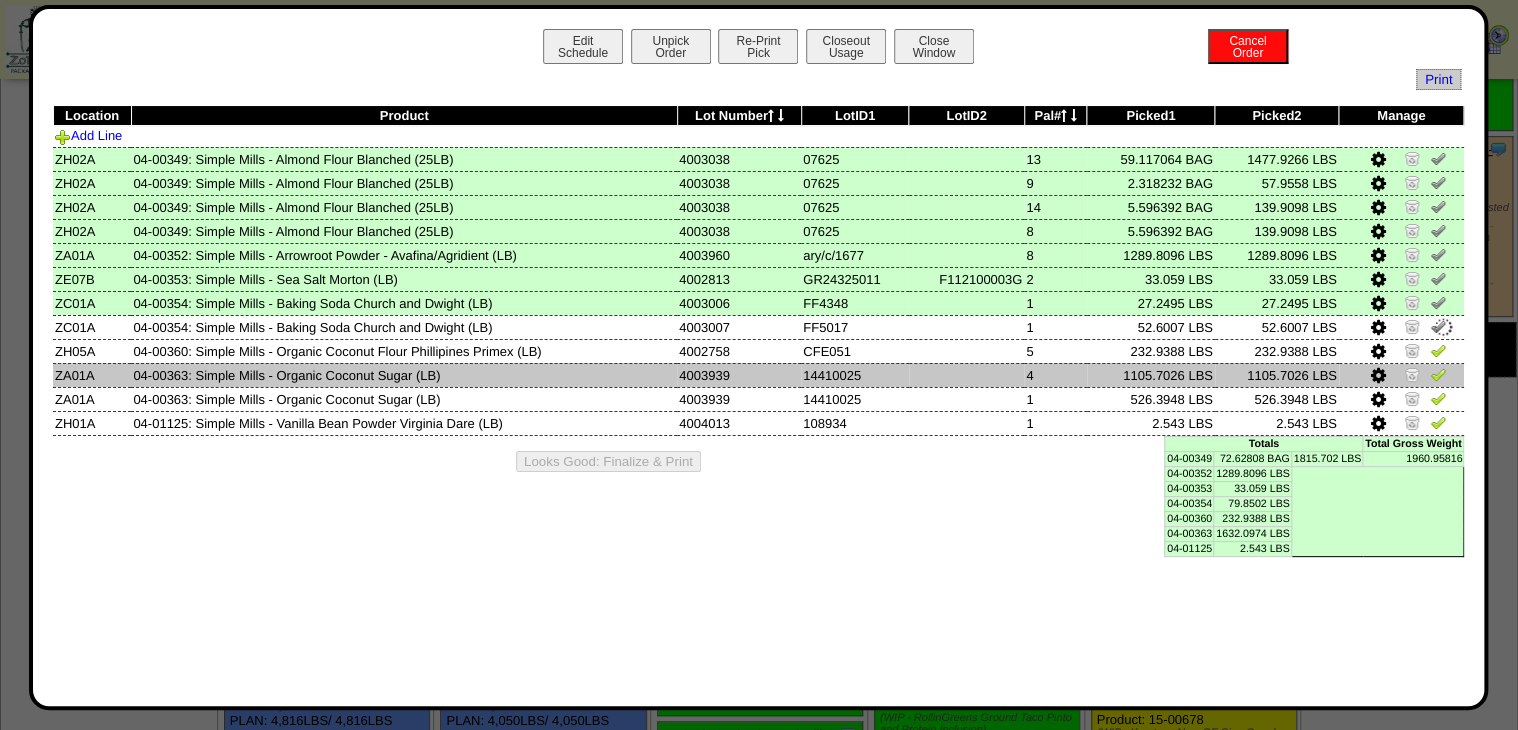 click at bounding box center [1401, 375] 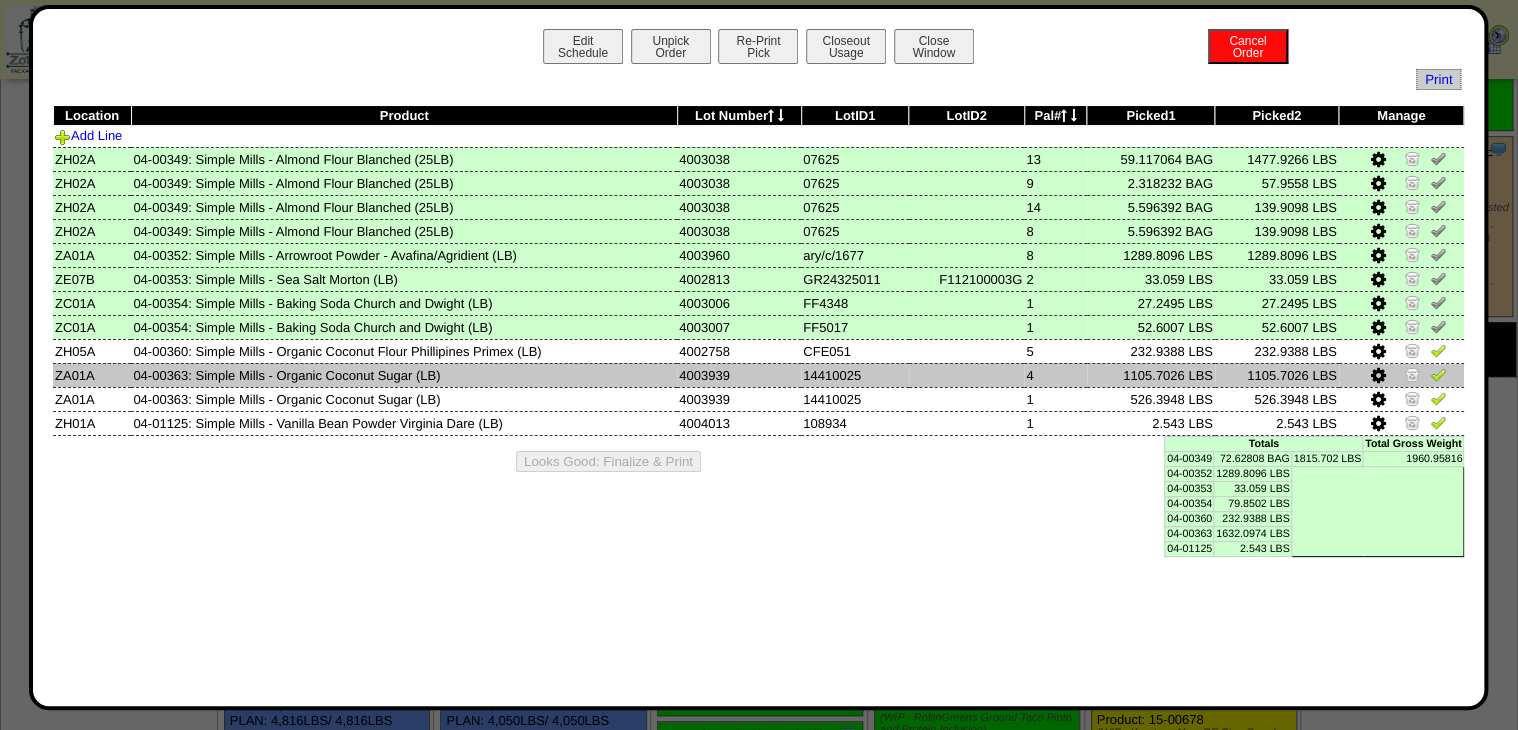 click at bounding box center [1438, 374] 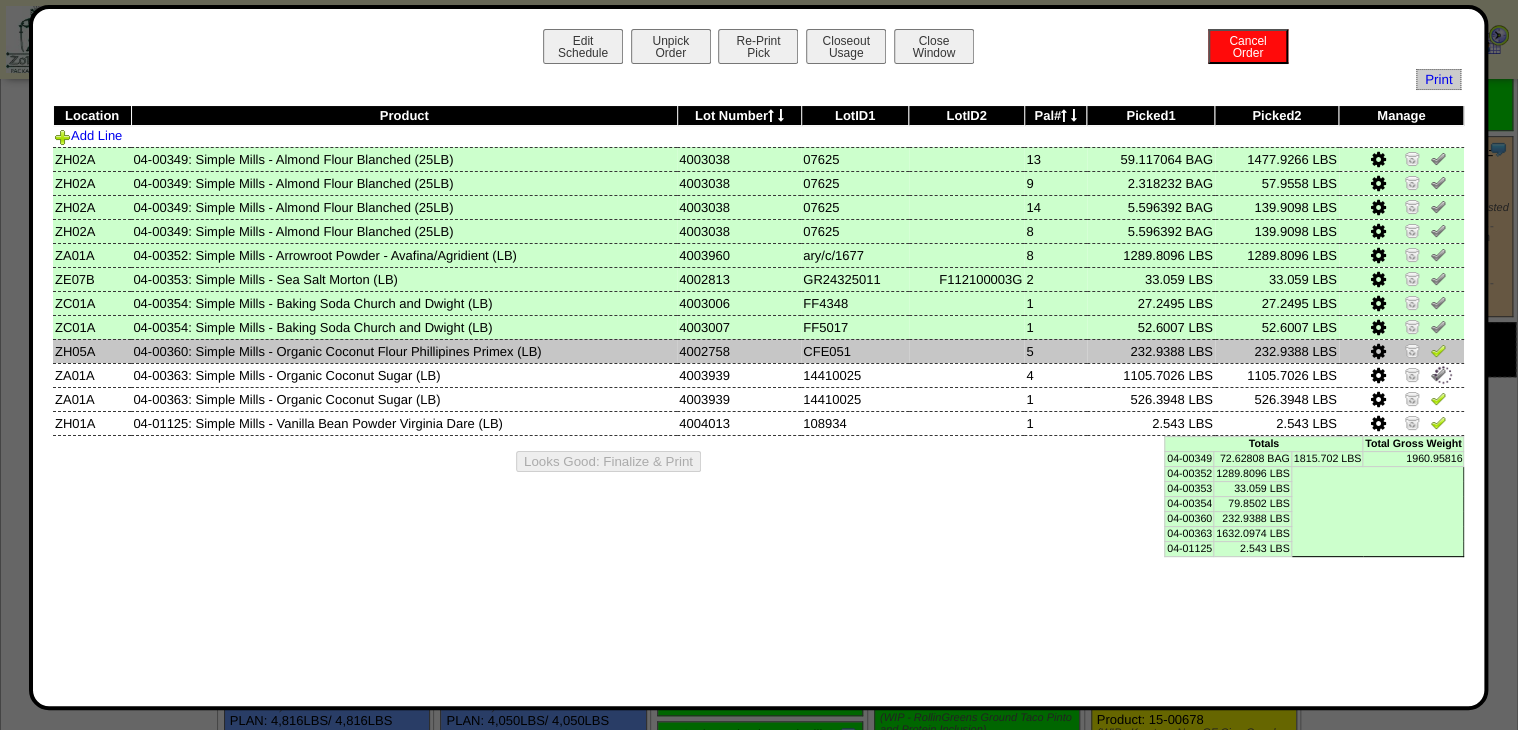 click at bounding box center (1438, 350) 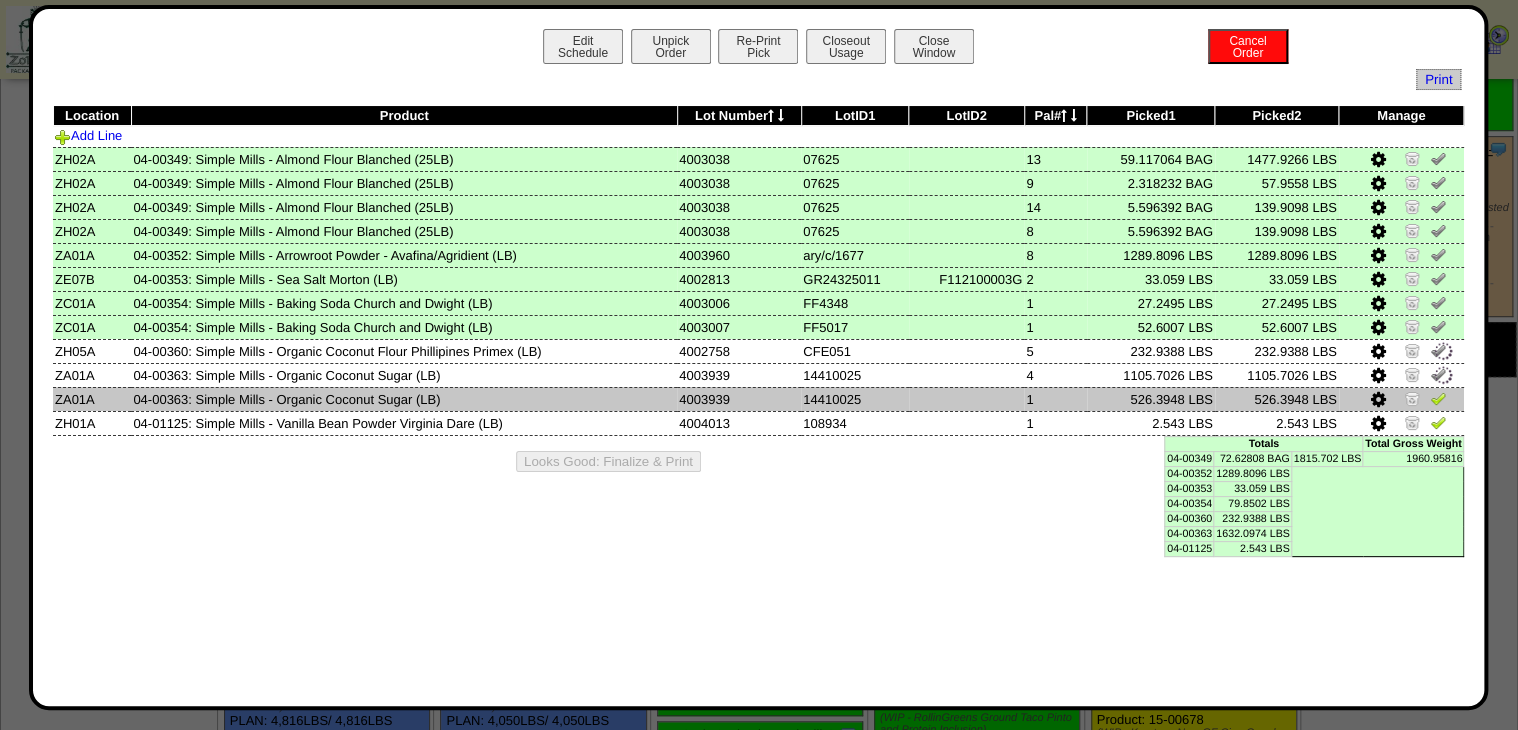 click at bounding box center [1438, 398] 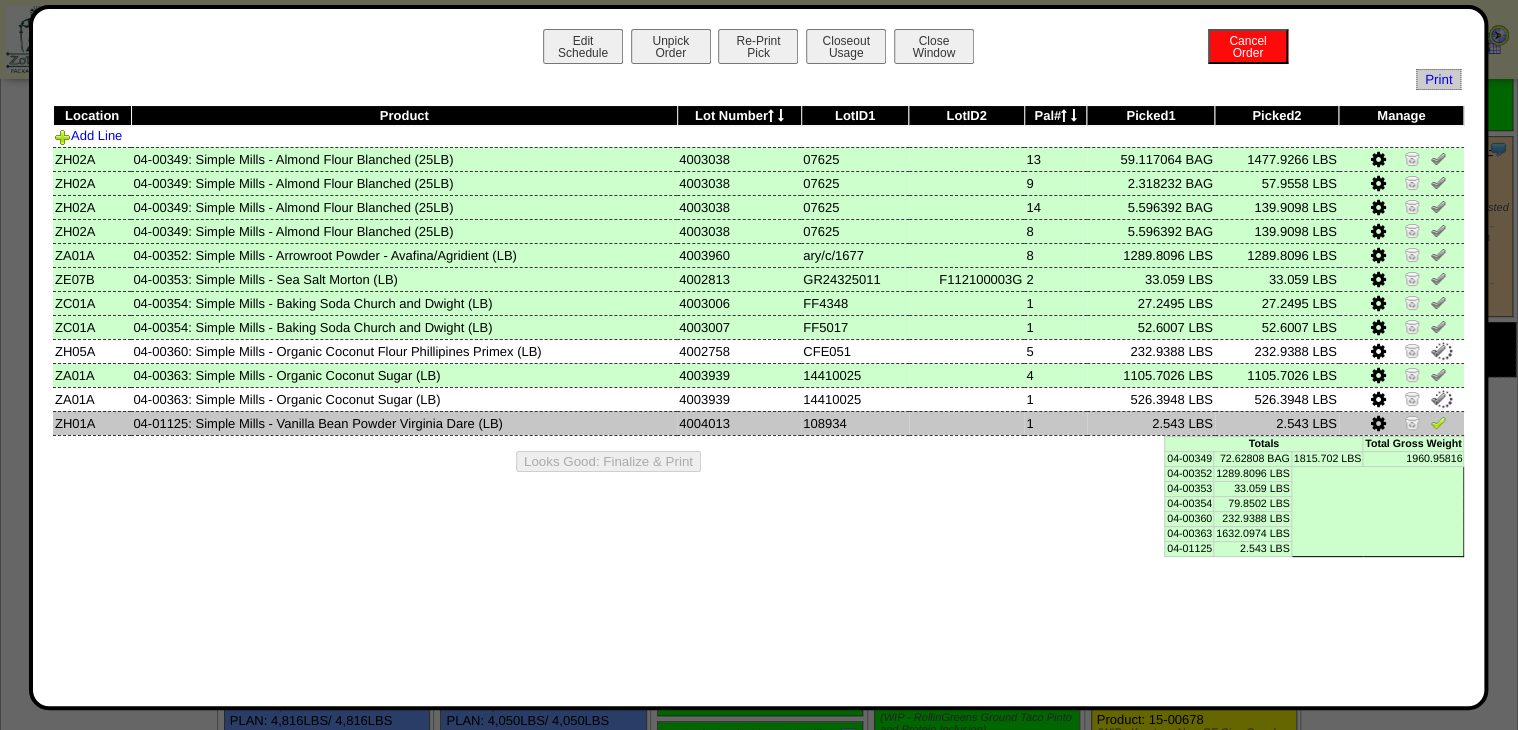 click at bounding box center [1438, 422] 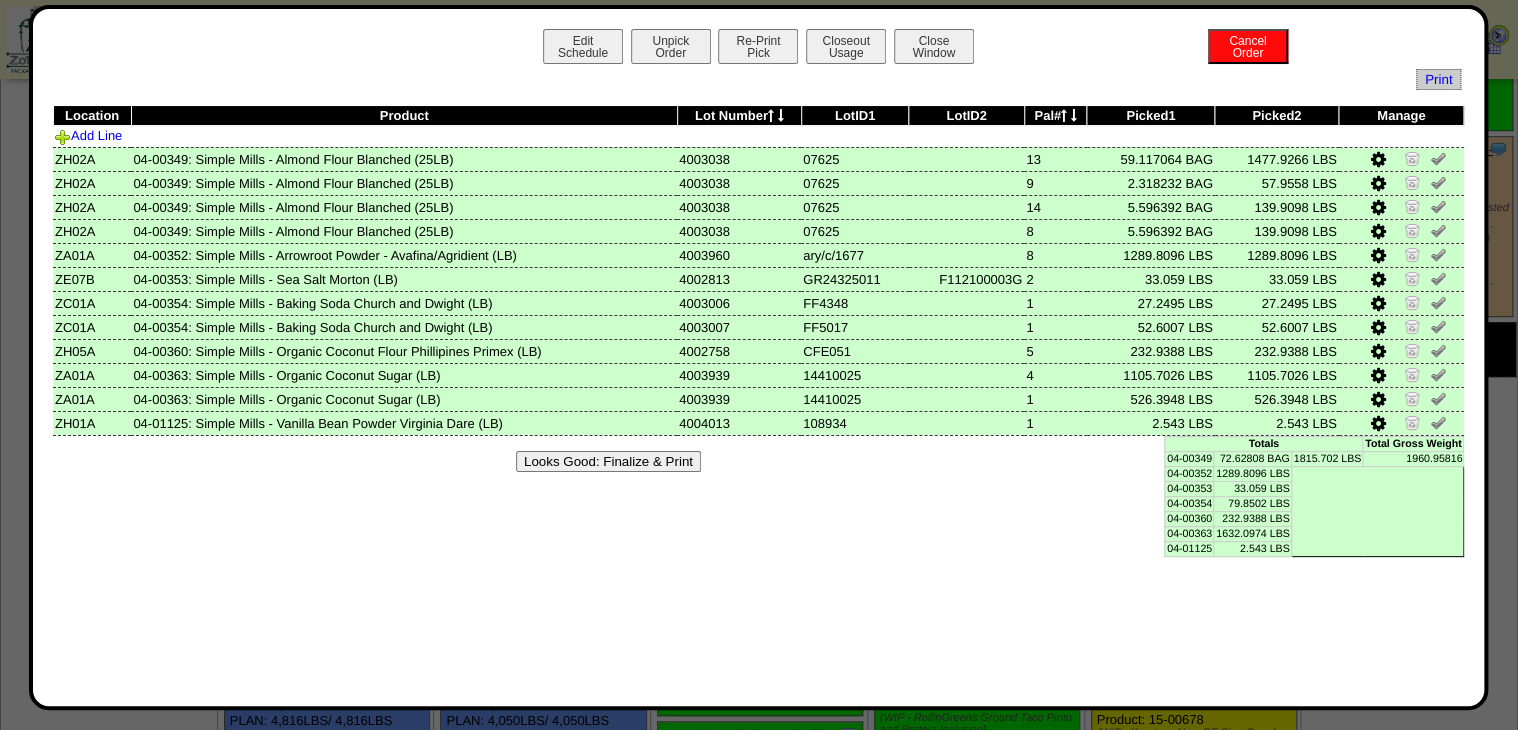 click on "Looks Good: Finalize & Print" at bounding box center (608, 461) 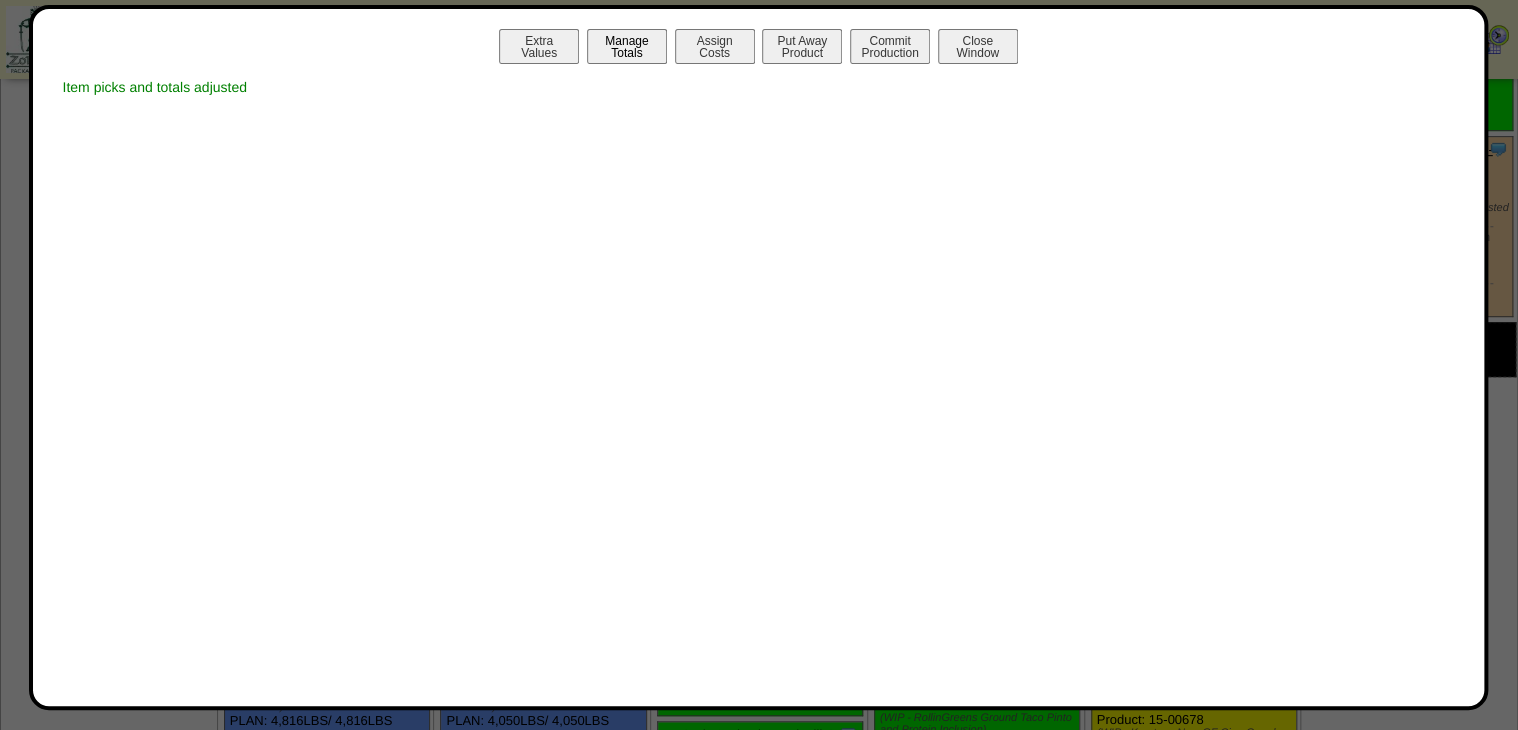 click on "Manage Totals" at bounding box center [627, 46] 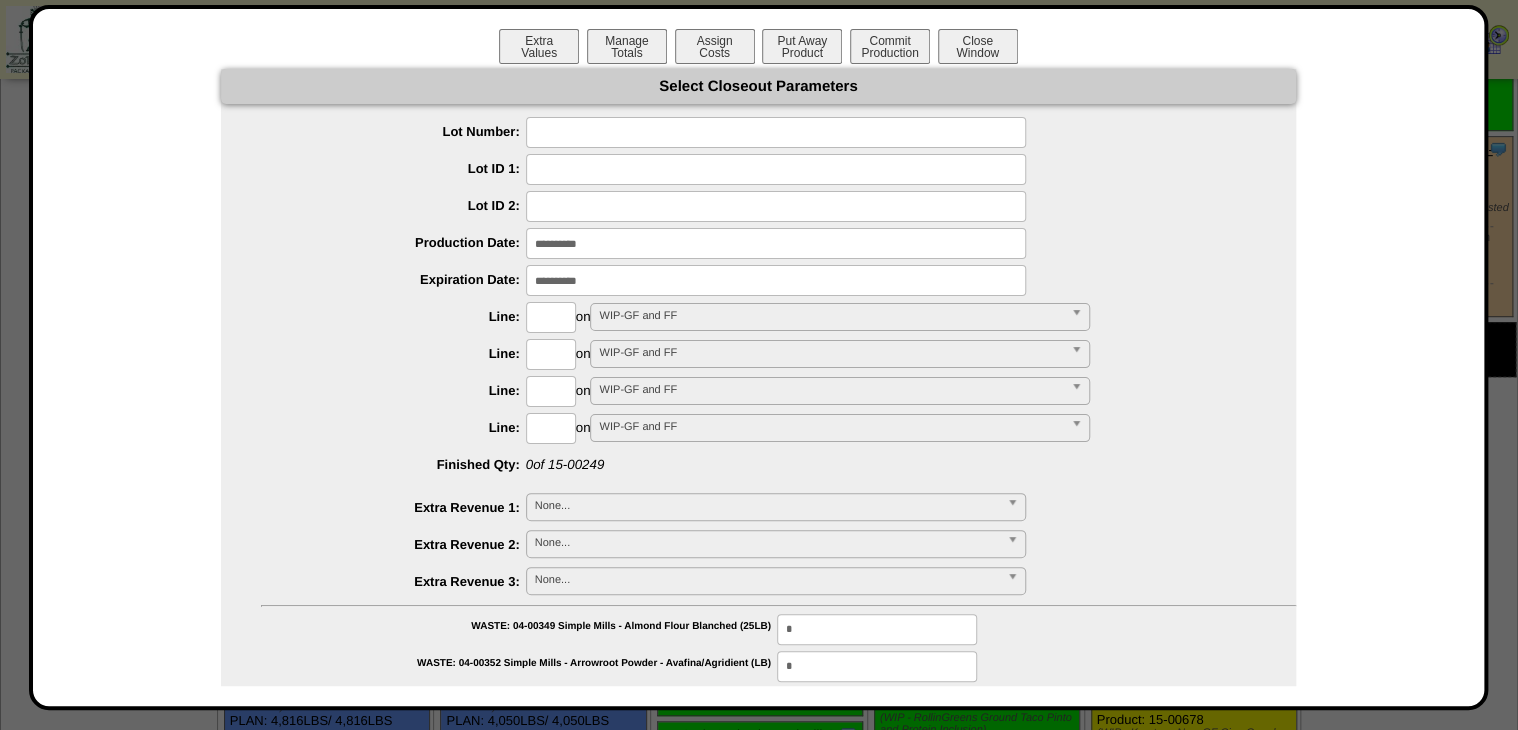 click at bounding box center (776, 132) 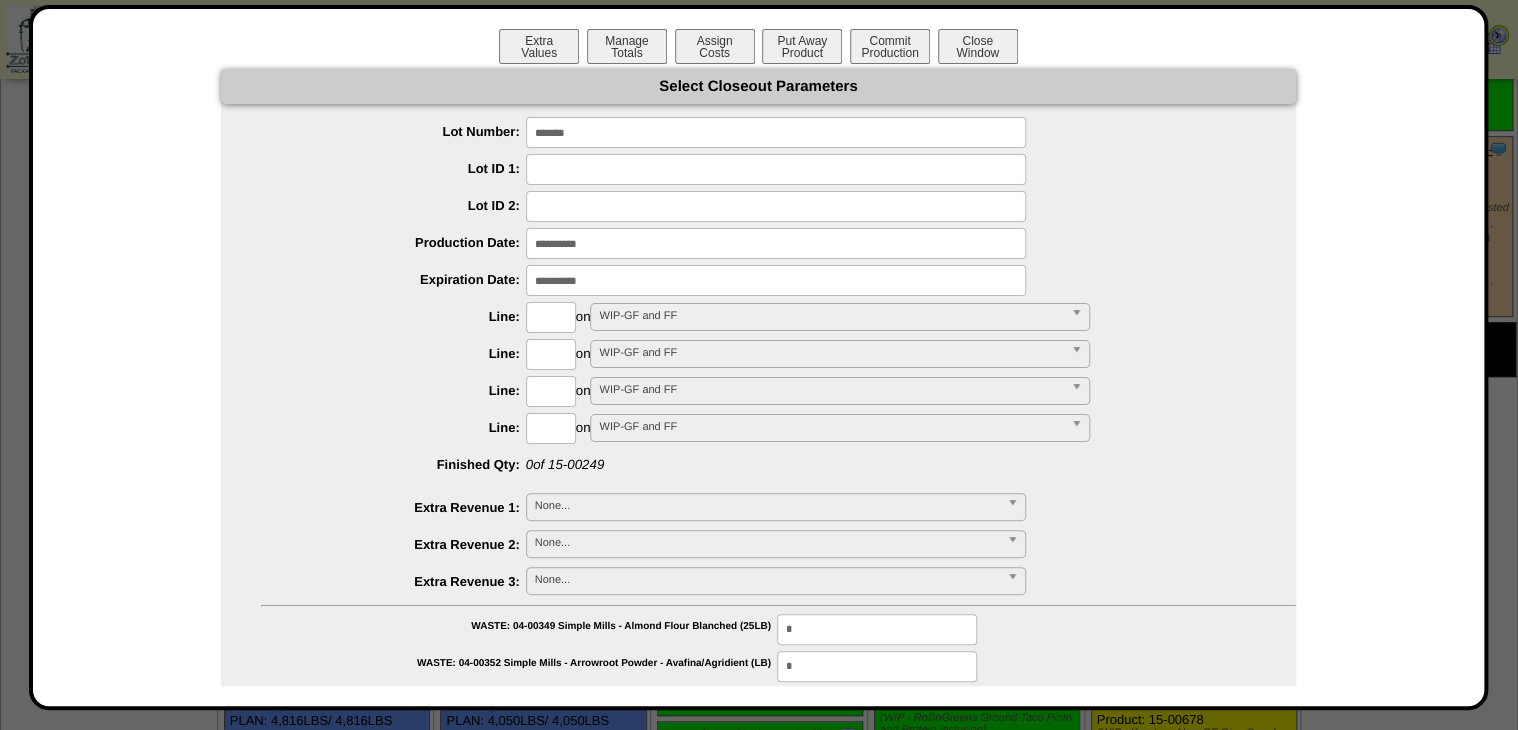 type on "*******" 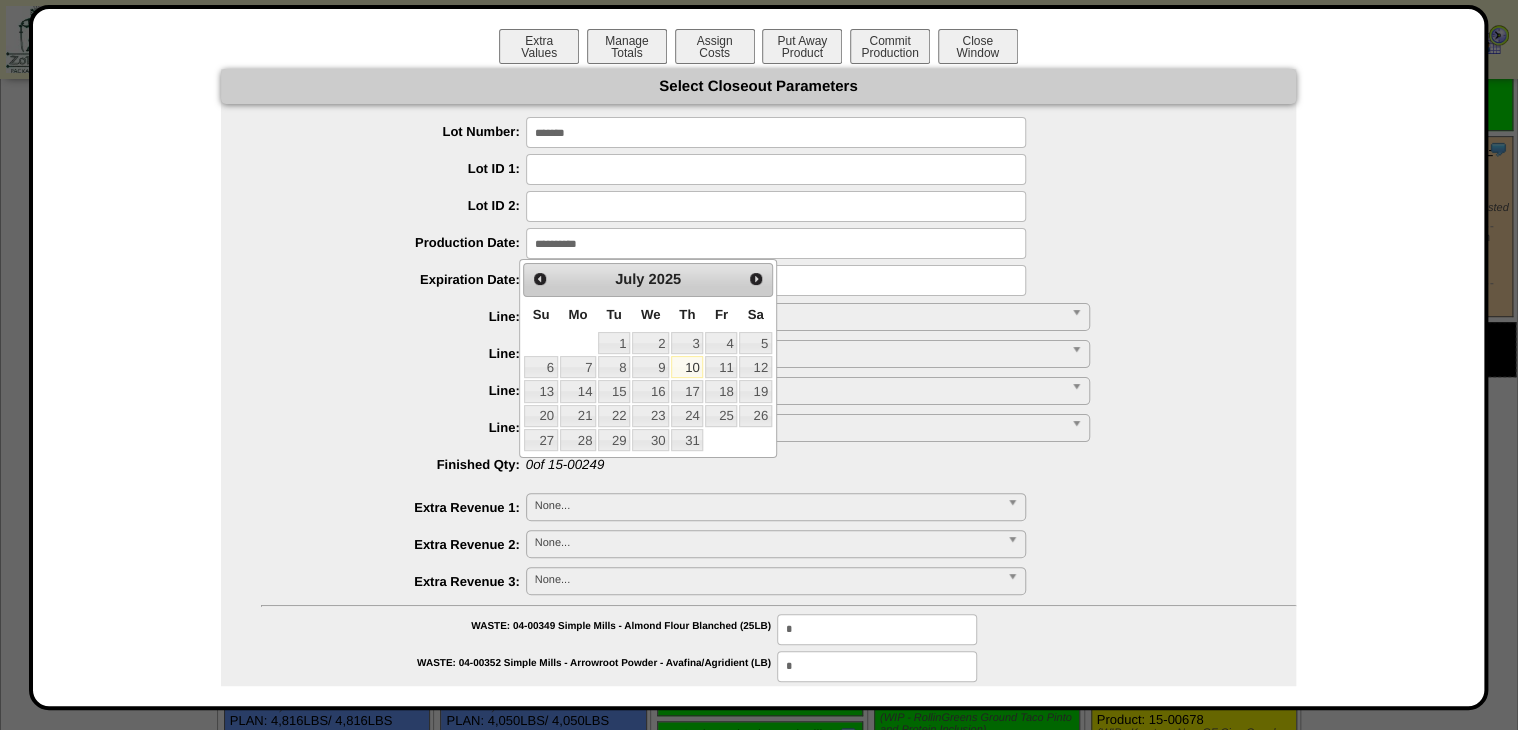 click on "9" at bounding box center [650, 367] 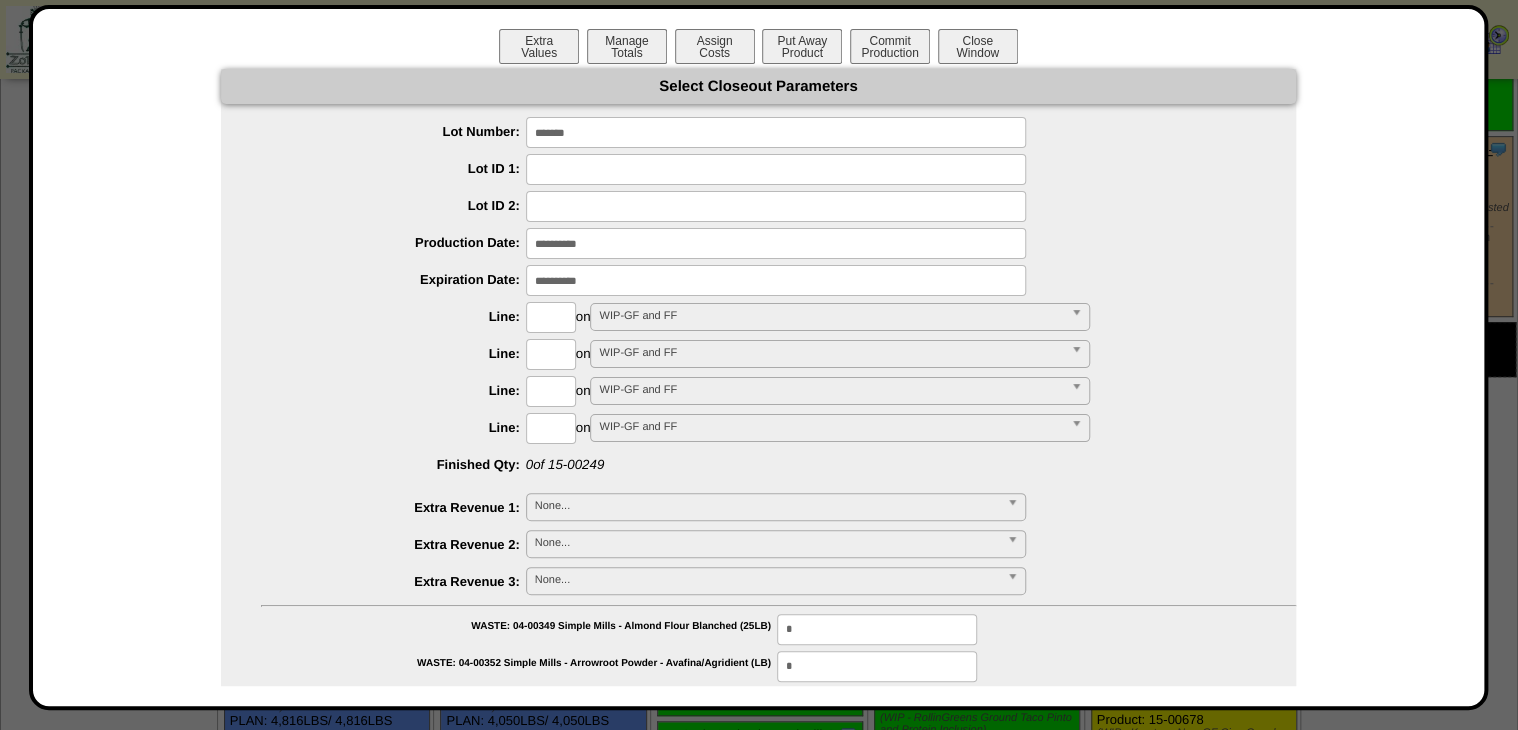 click at bounding box center (776, 280) 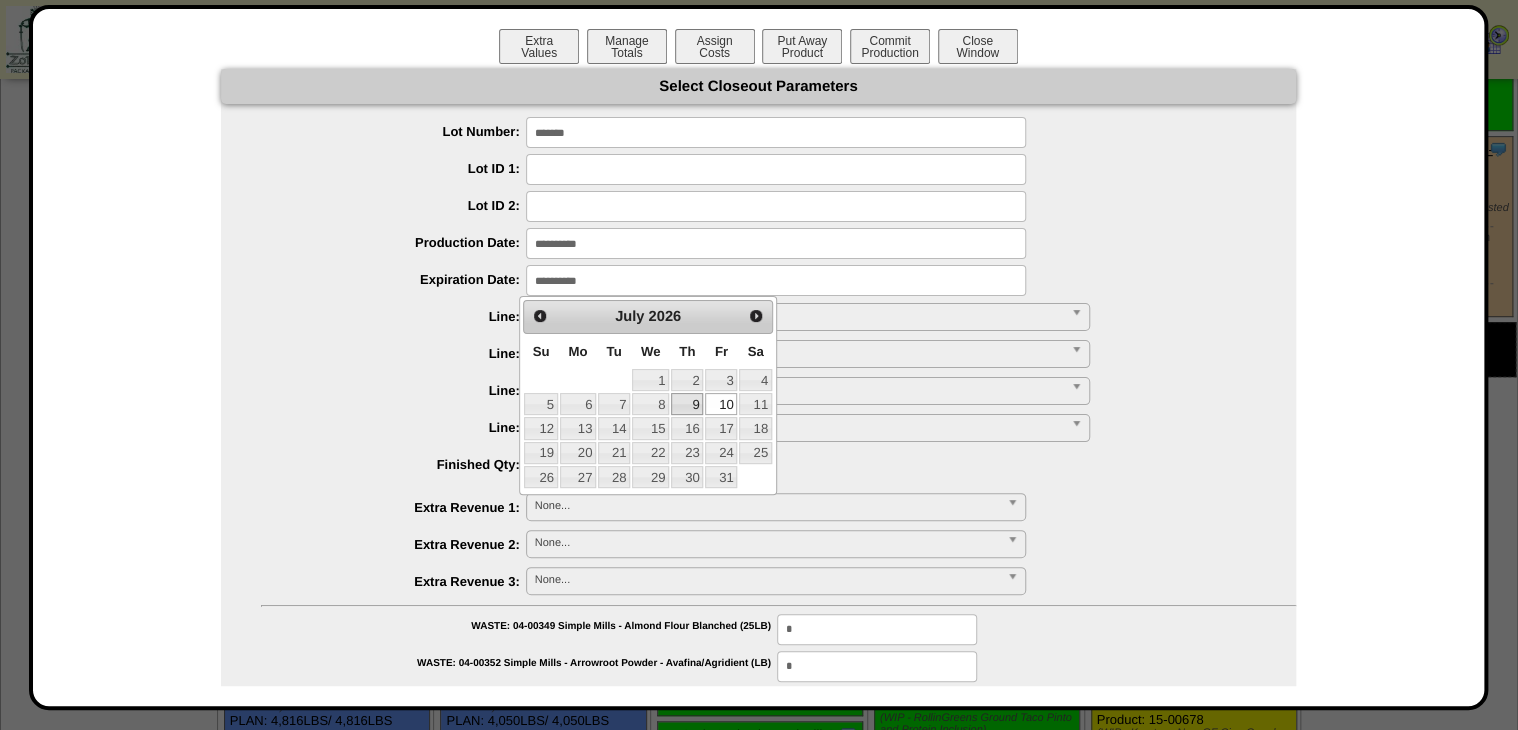 click on "9" at bounding box center (687, 404) 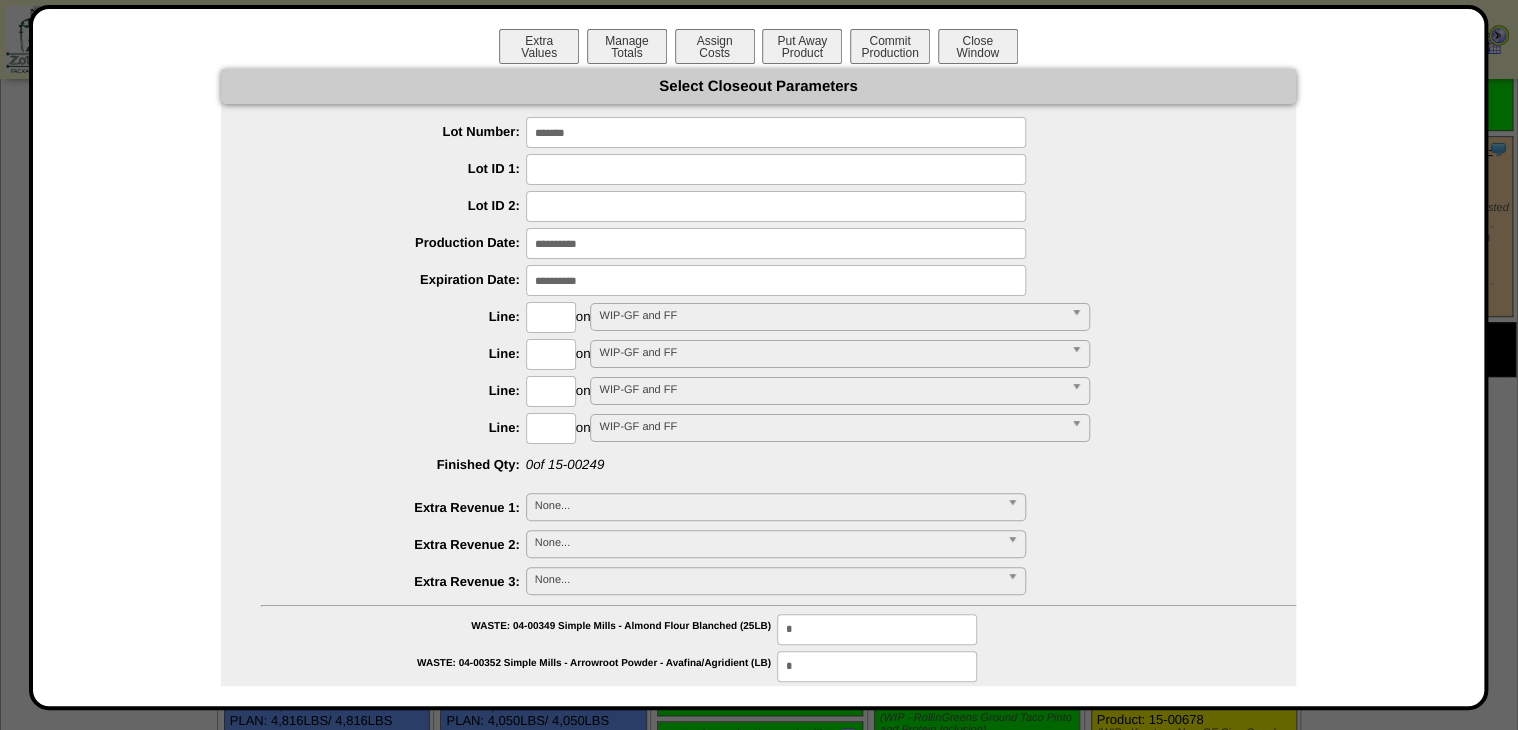 click on "**********" at bounding box center [778, 317] 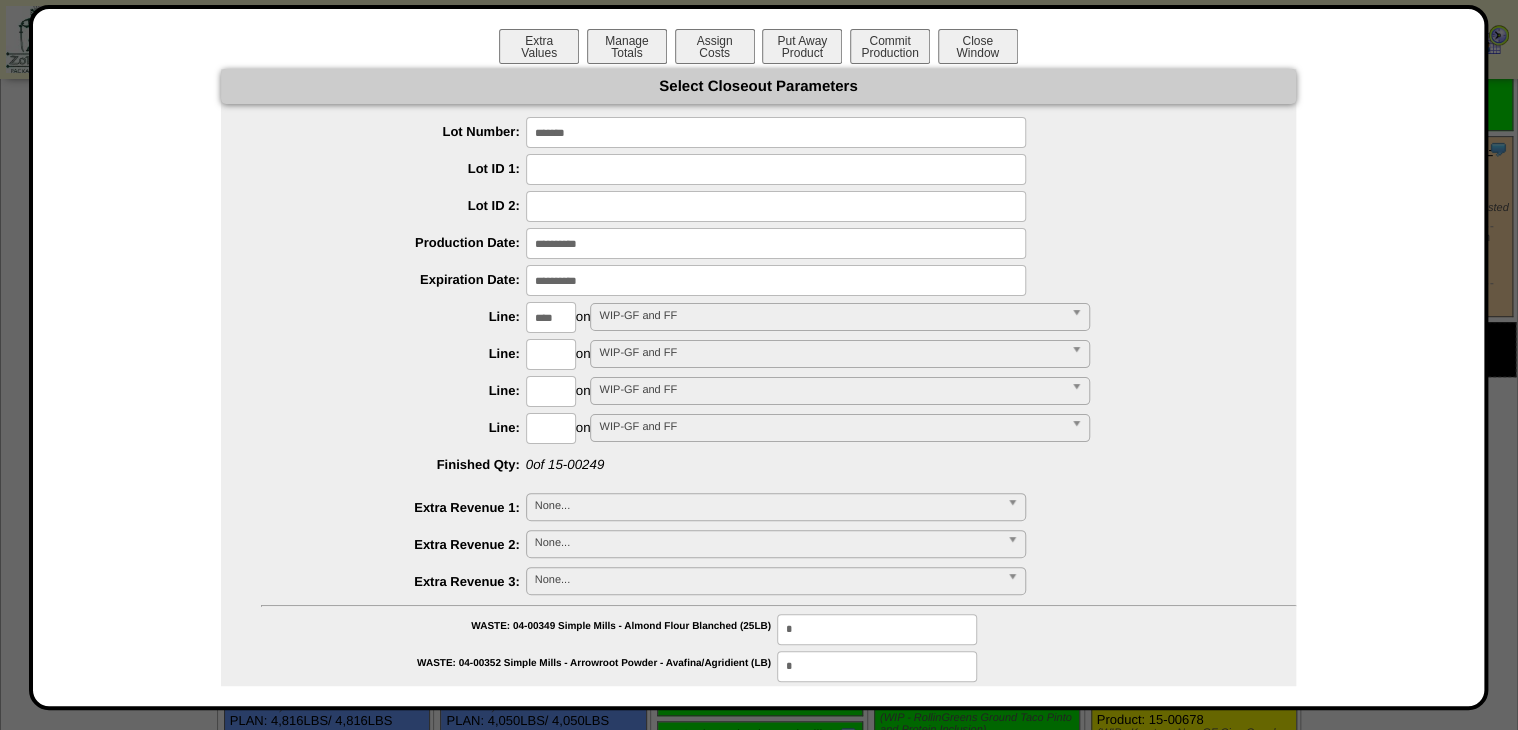 type on "****" 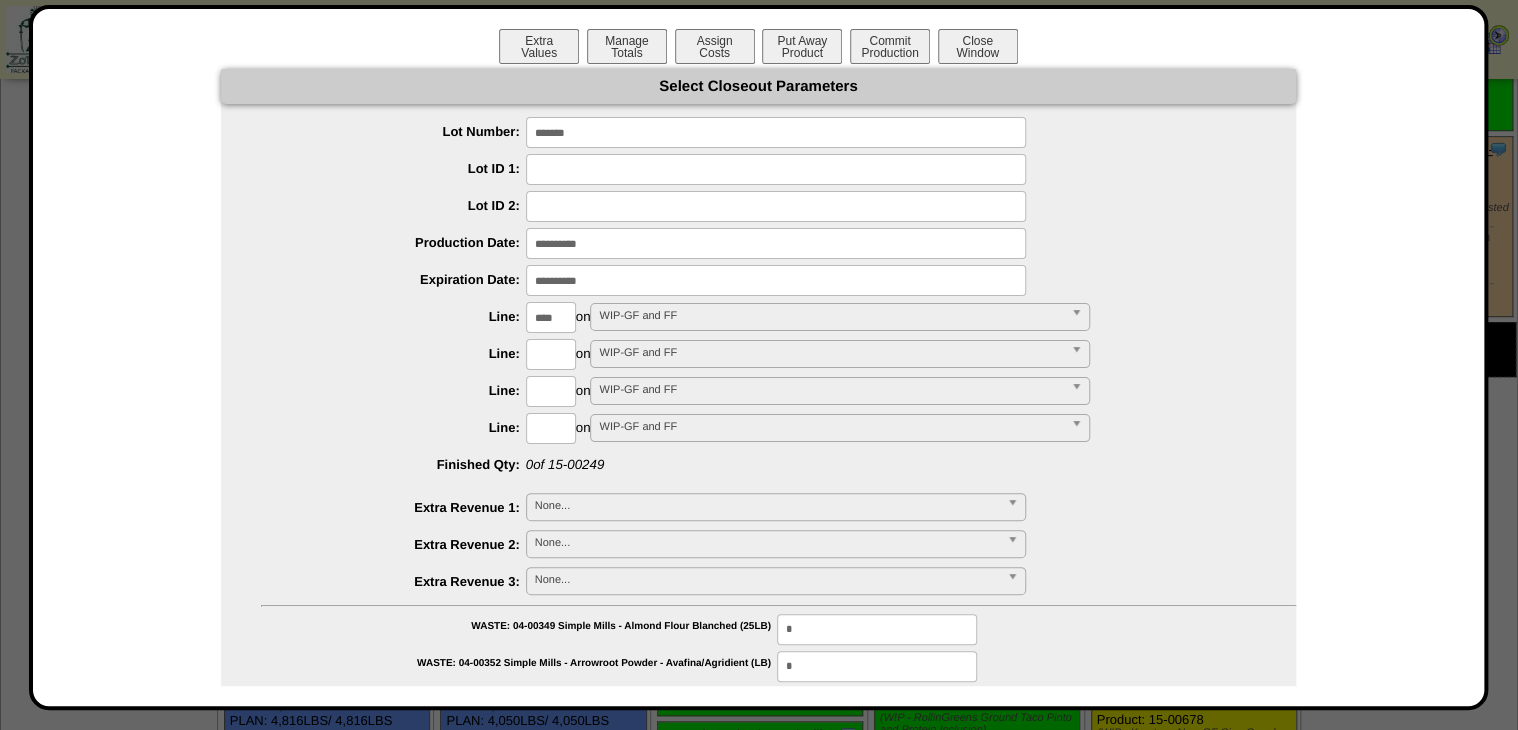 click on "**********" at bounding box center (758, 899) 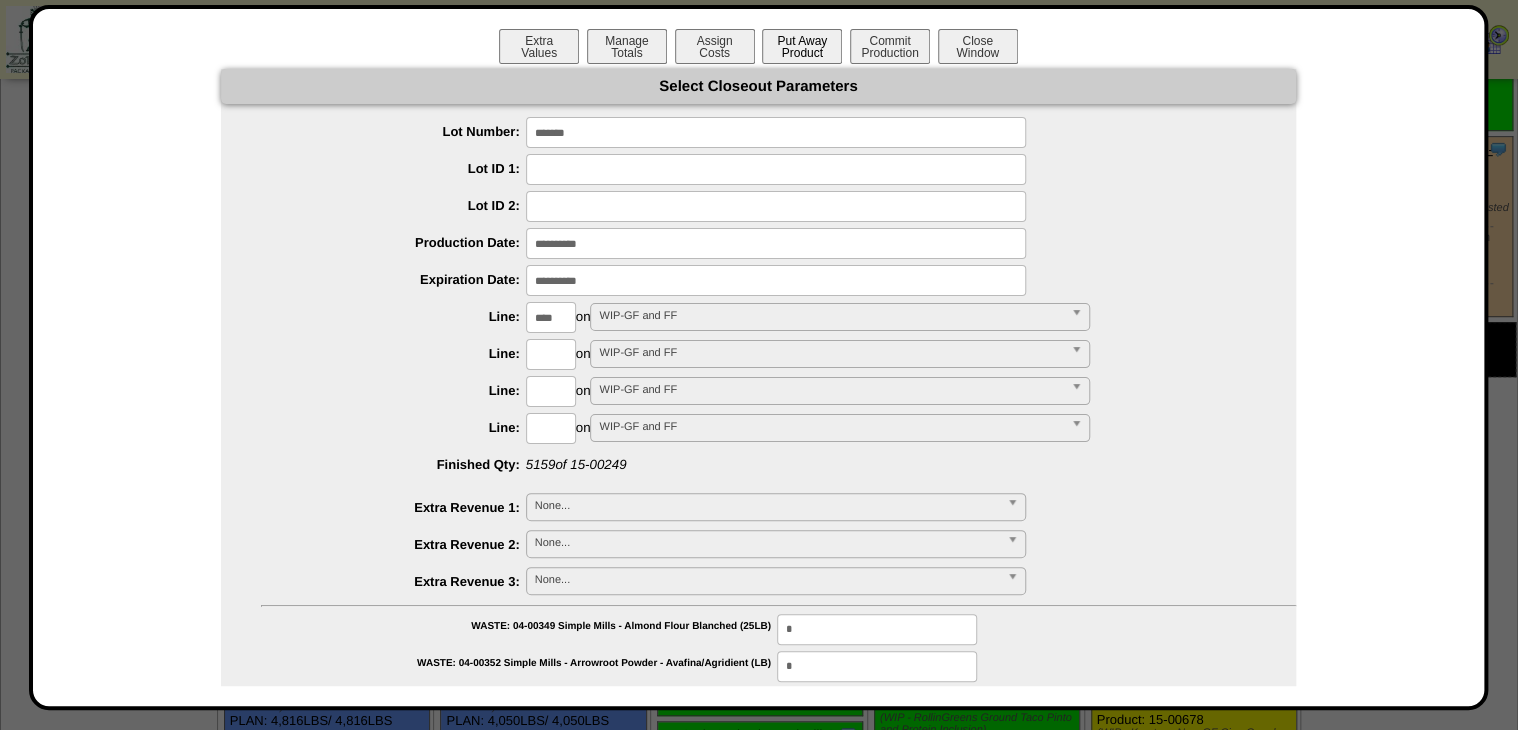 click on "Put Away Product" at bounding box center (802, 46) 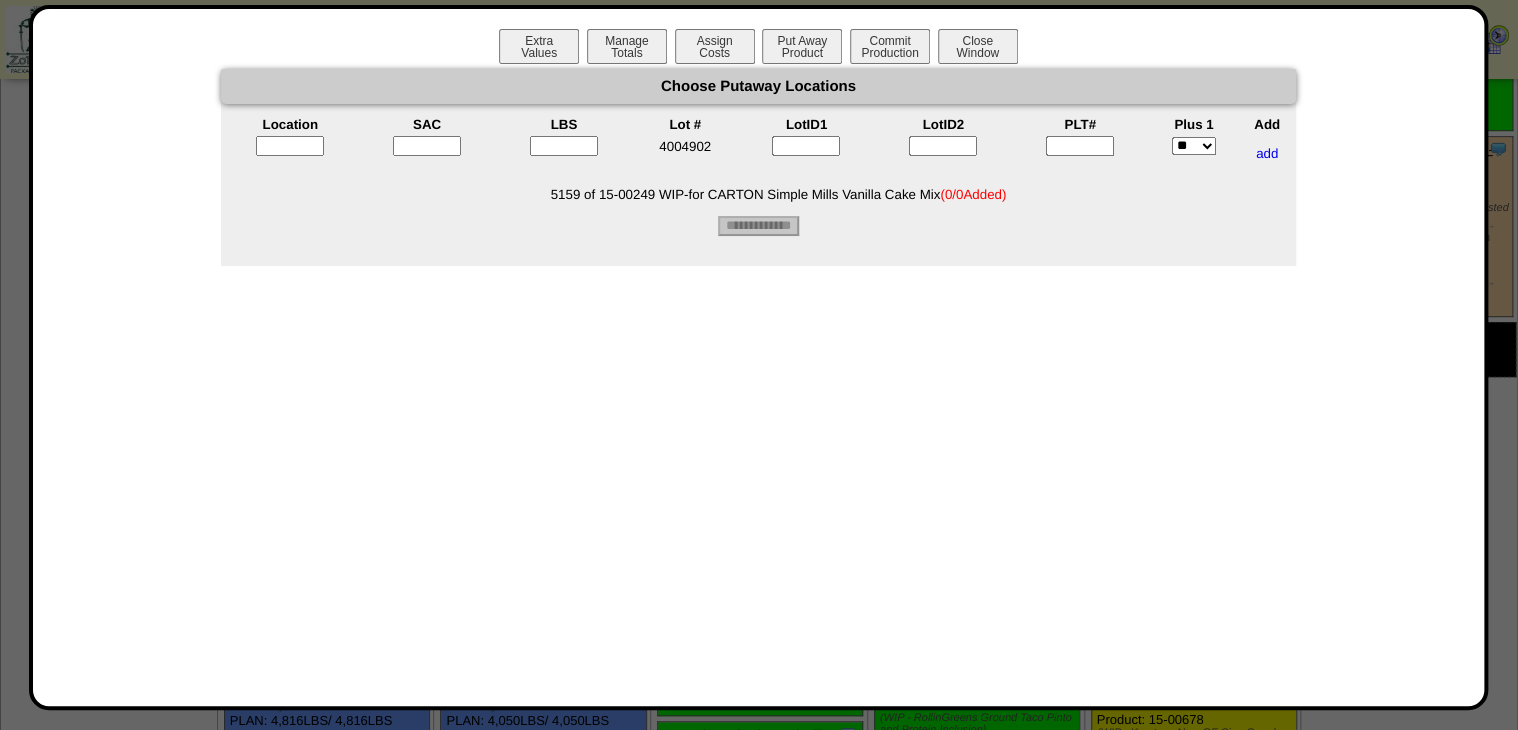 click at bounding box center [1080, 146] 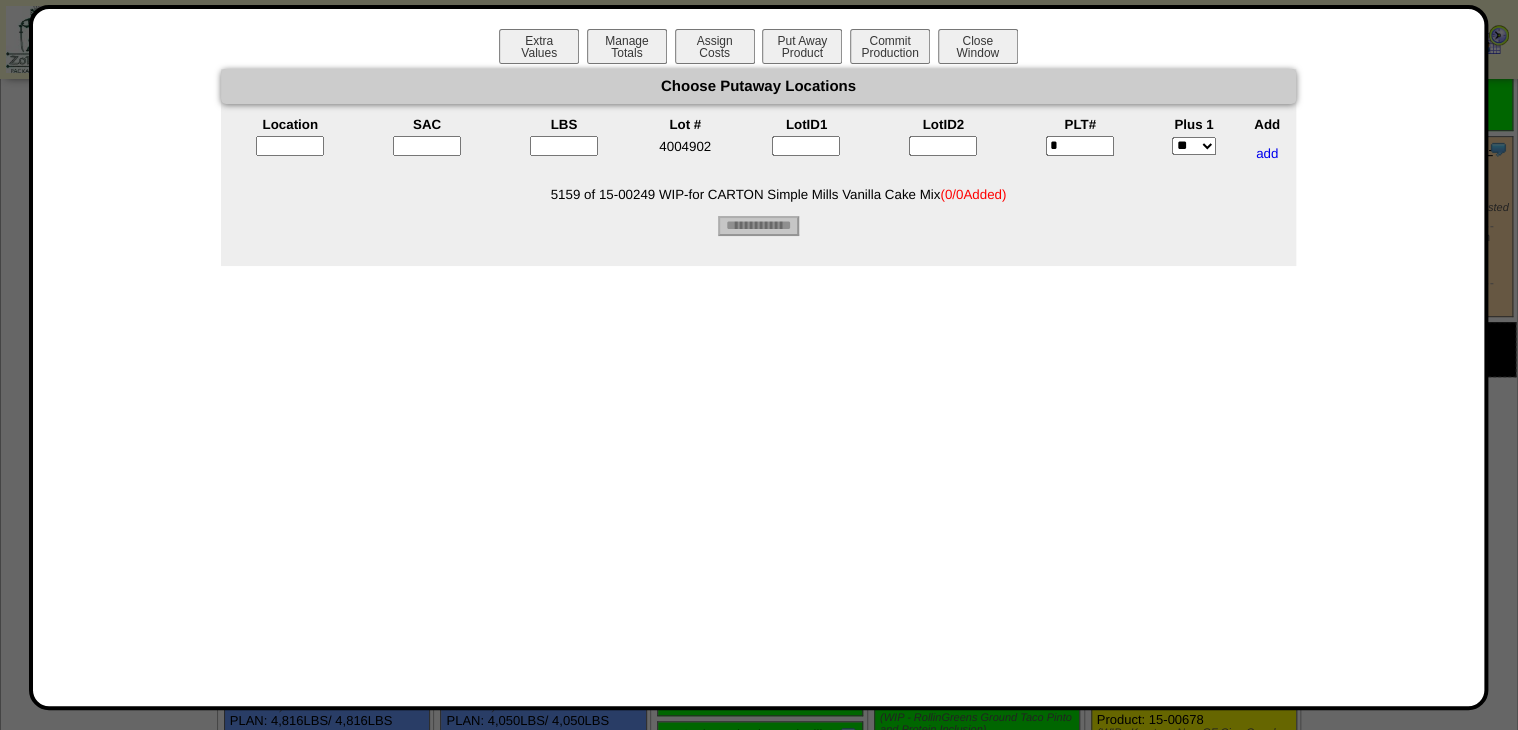 type on "*" 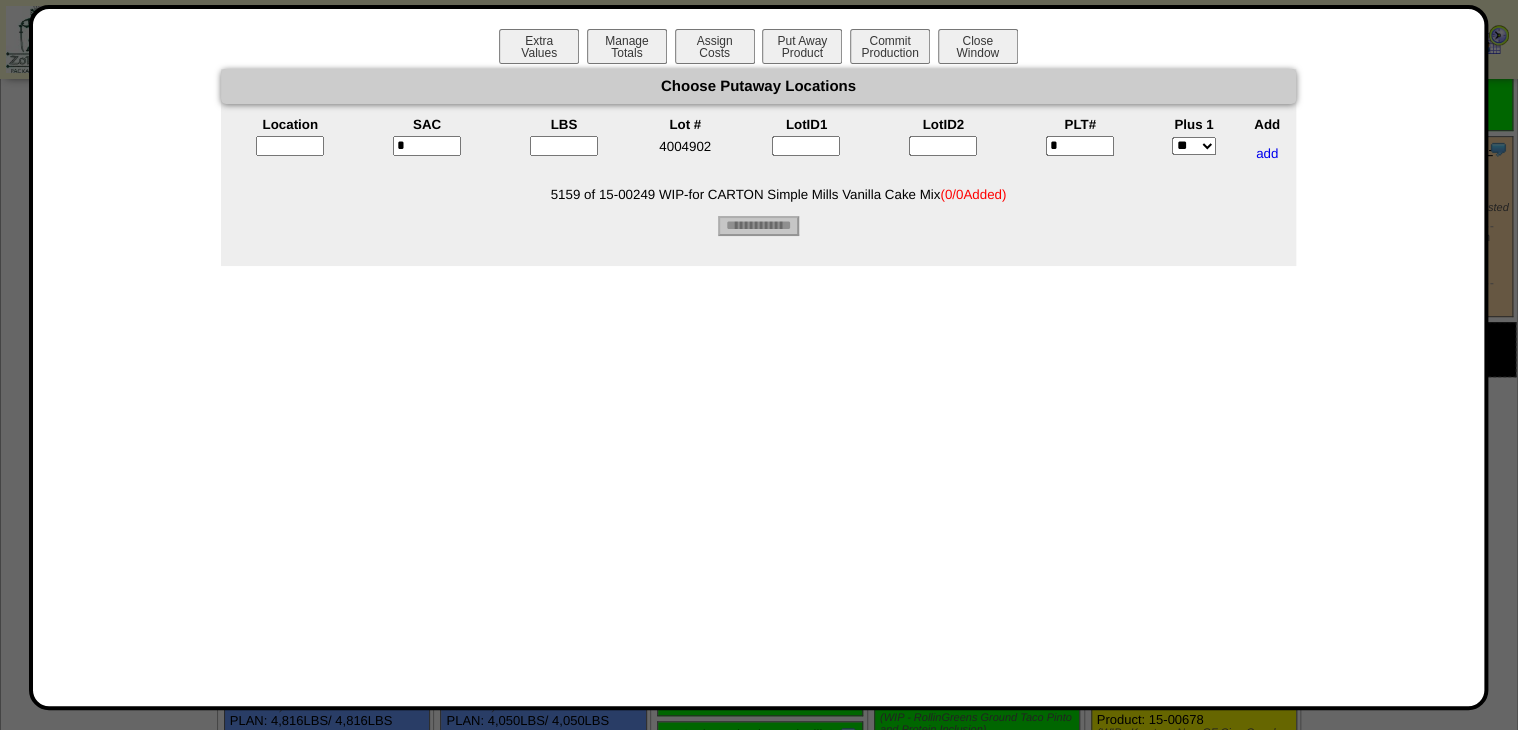 type on "*" 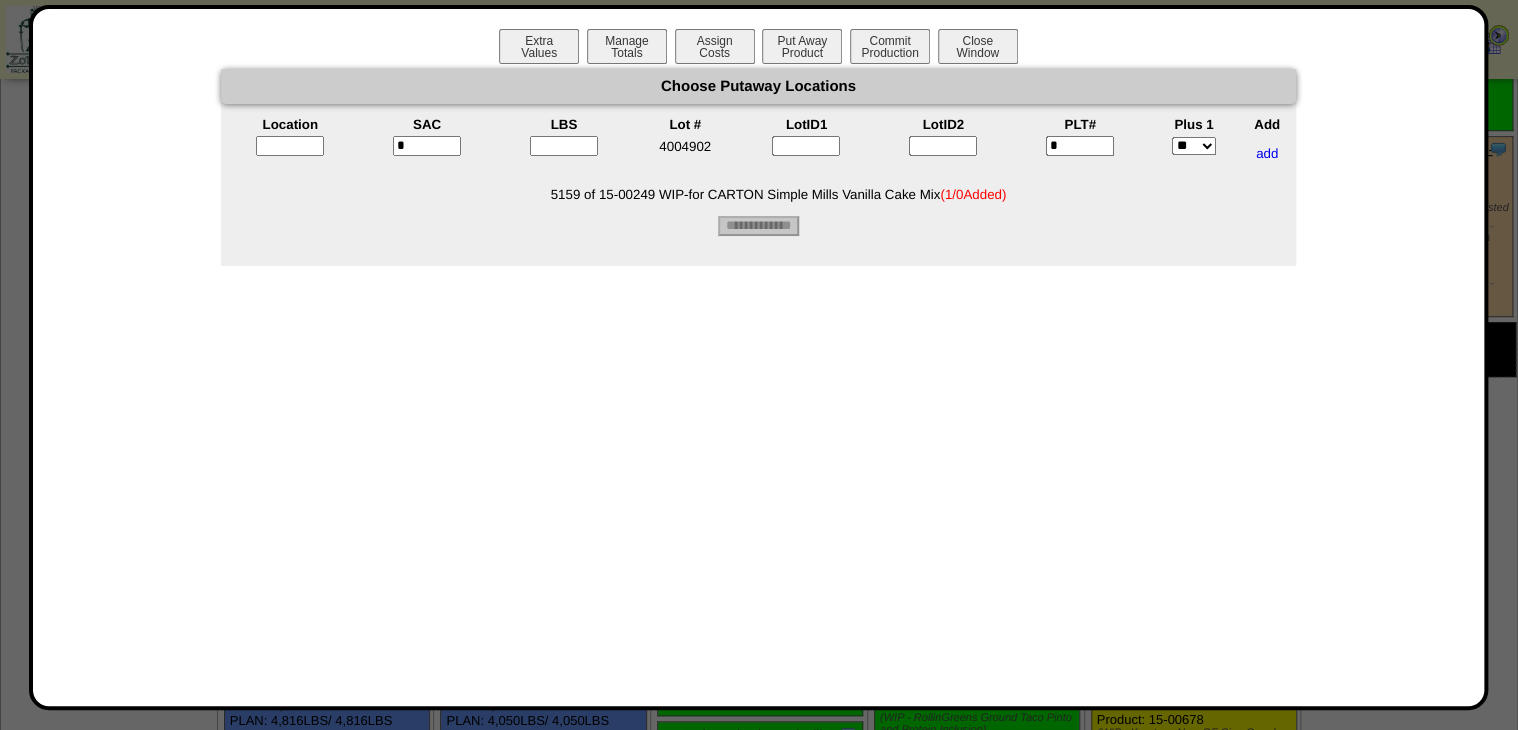 type on "*****" 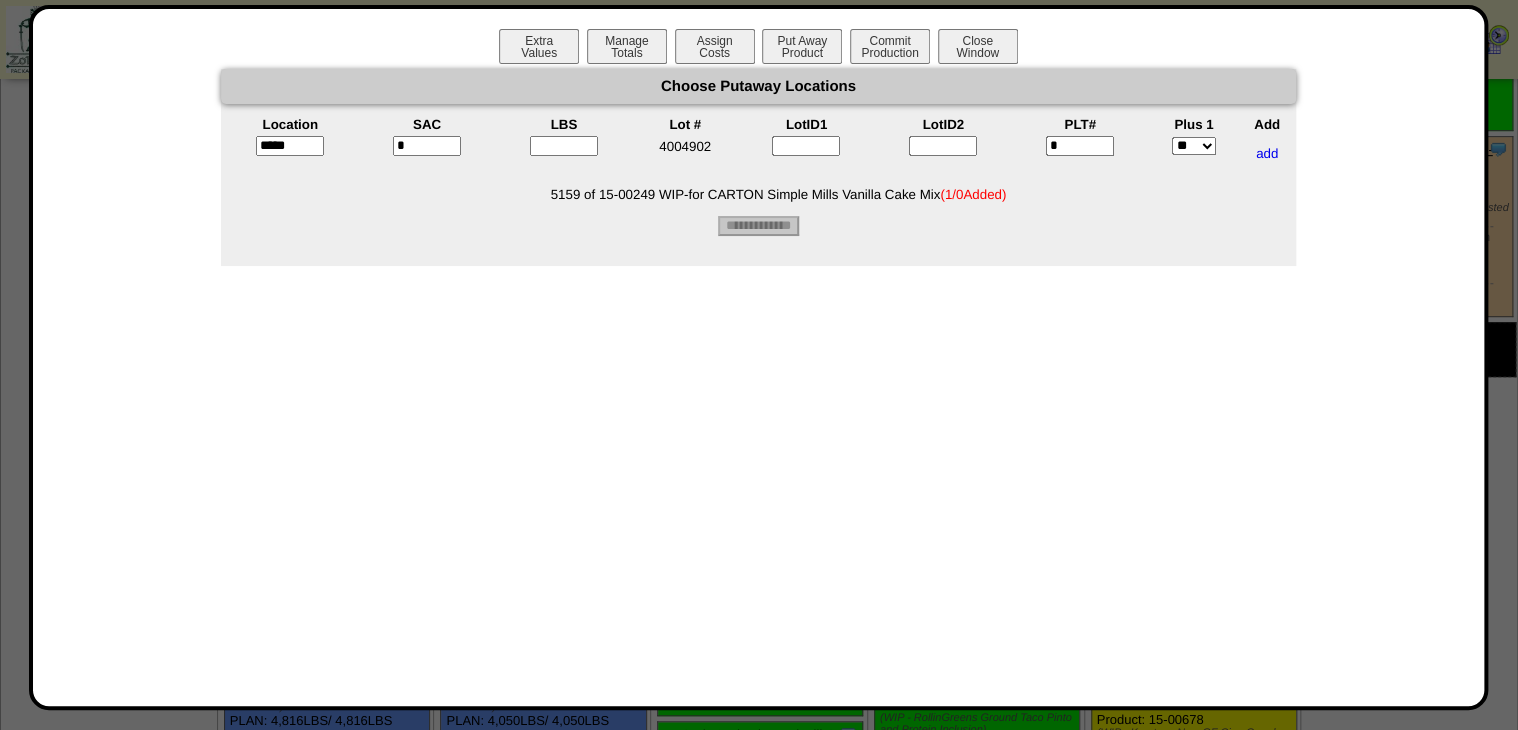 click at bounding box center (564, 146) 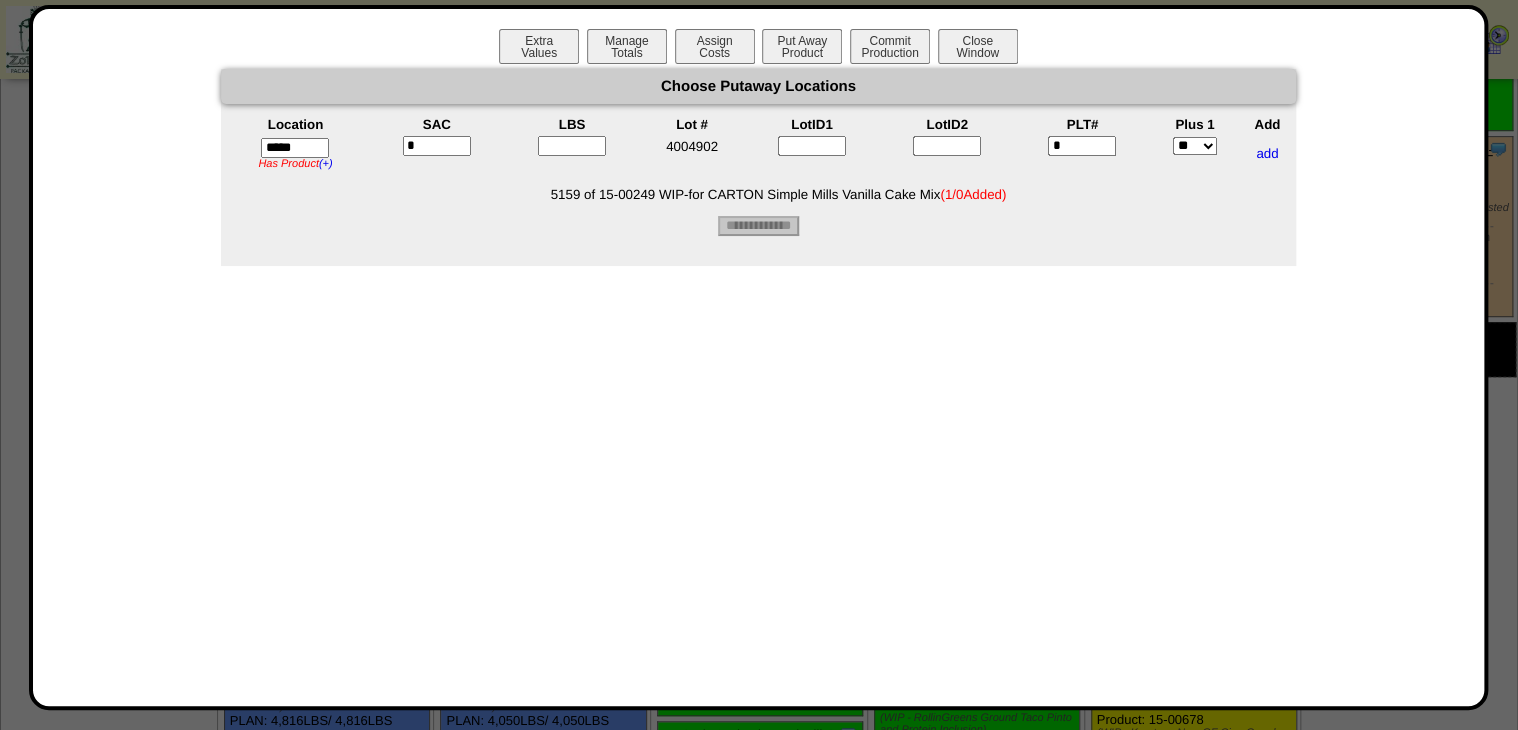 click on "*" at bounding box center [1082, 146] 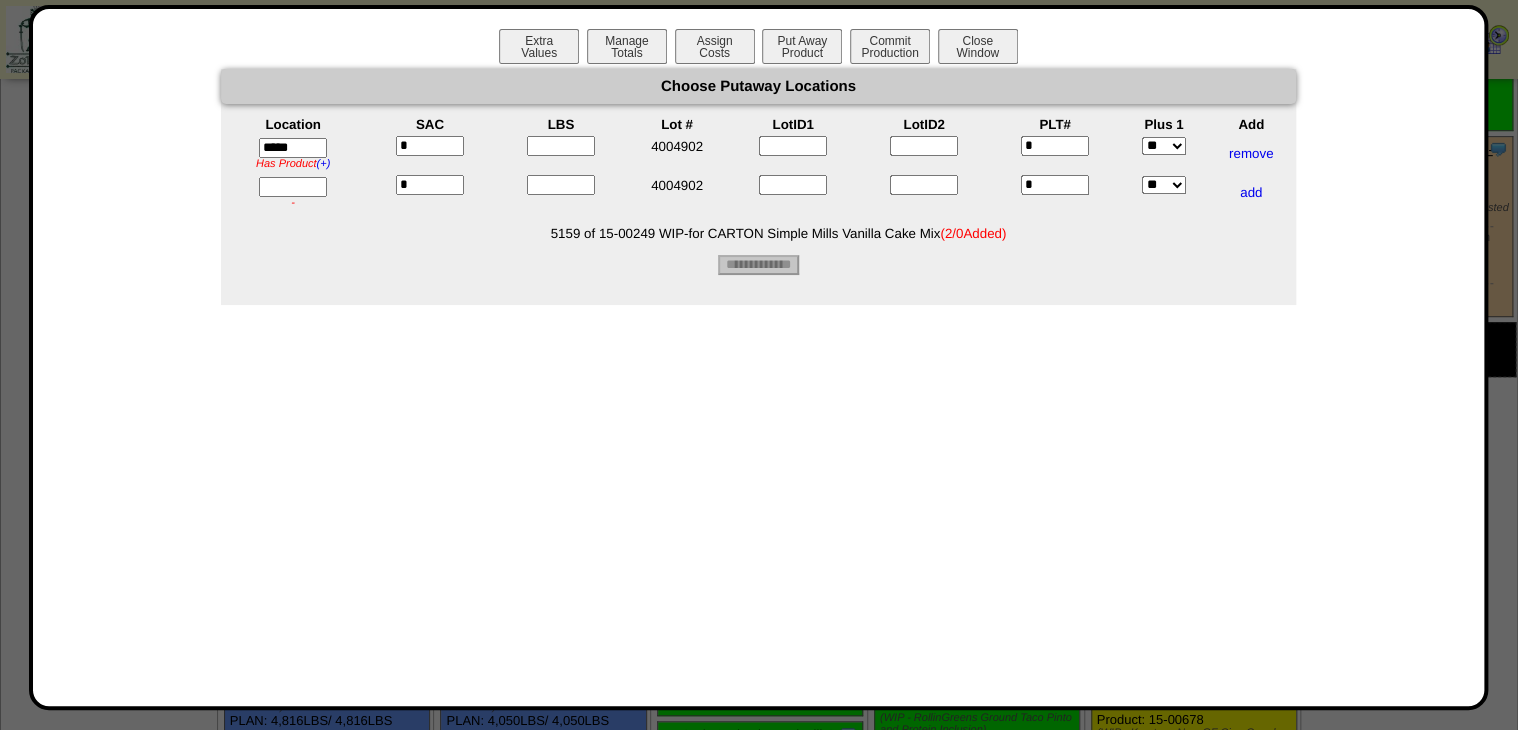drag, startPoint x: 1053, startPoint y: 177, endPoint x: 1035, endPoint y: 188, distance: 21.095022 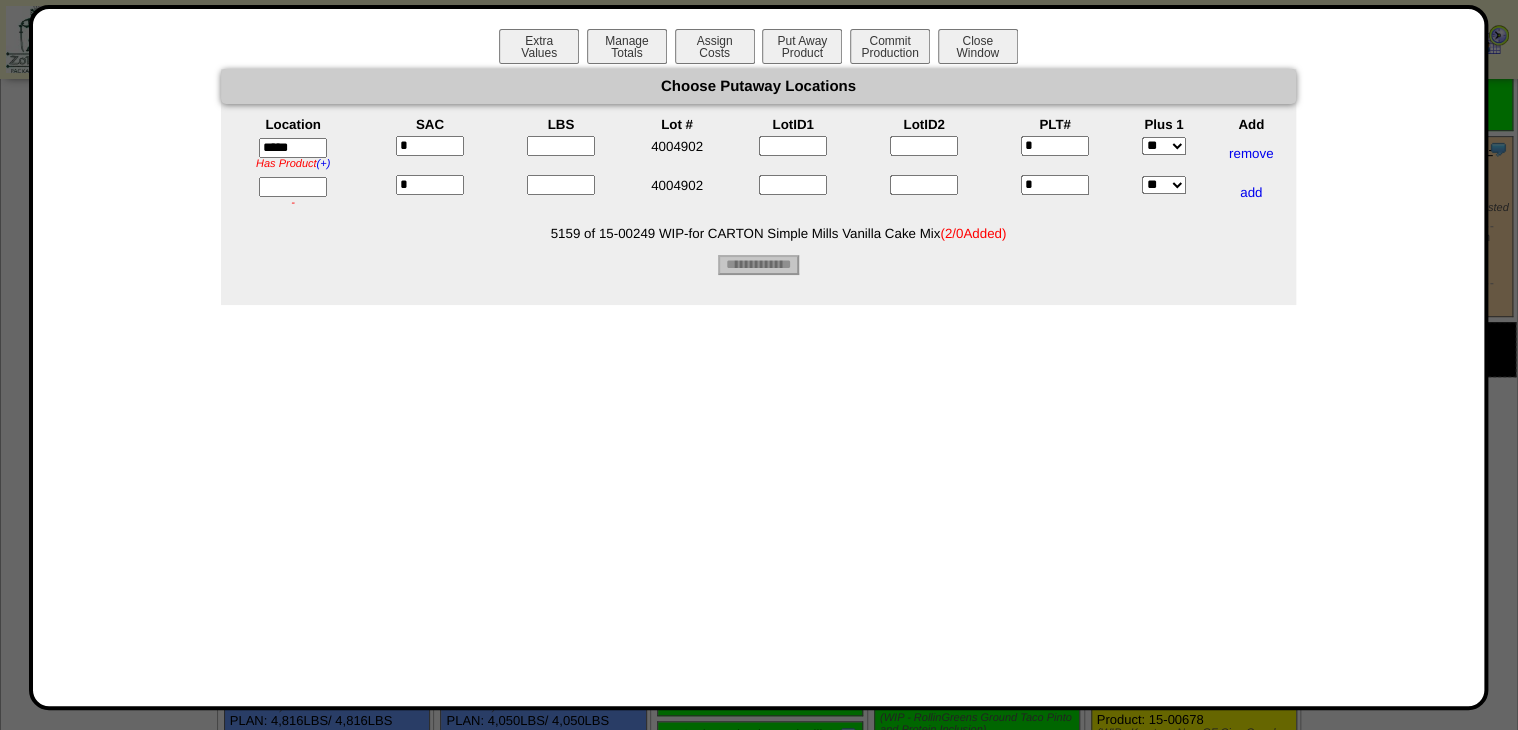 click on "*" at bounding box center [1055, 185] 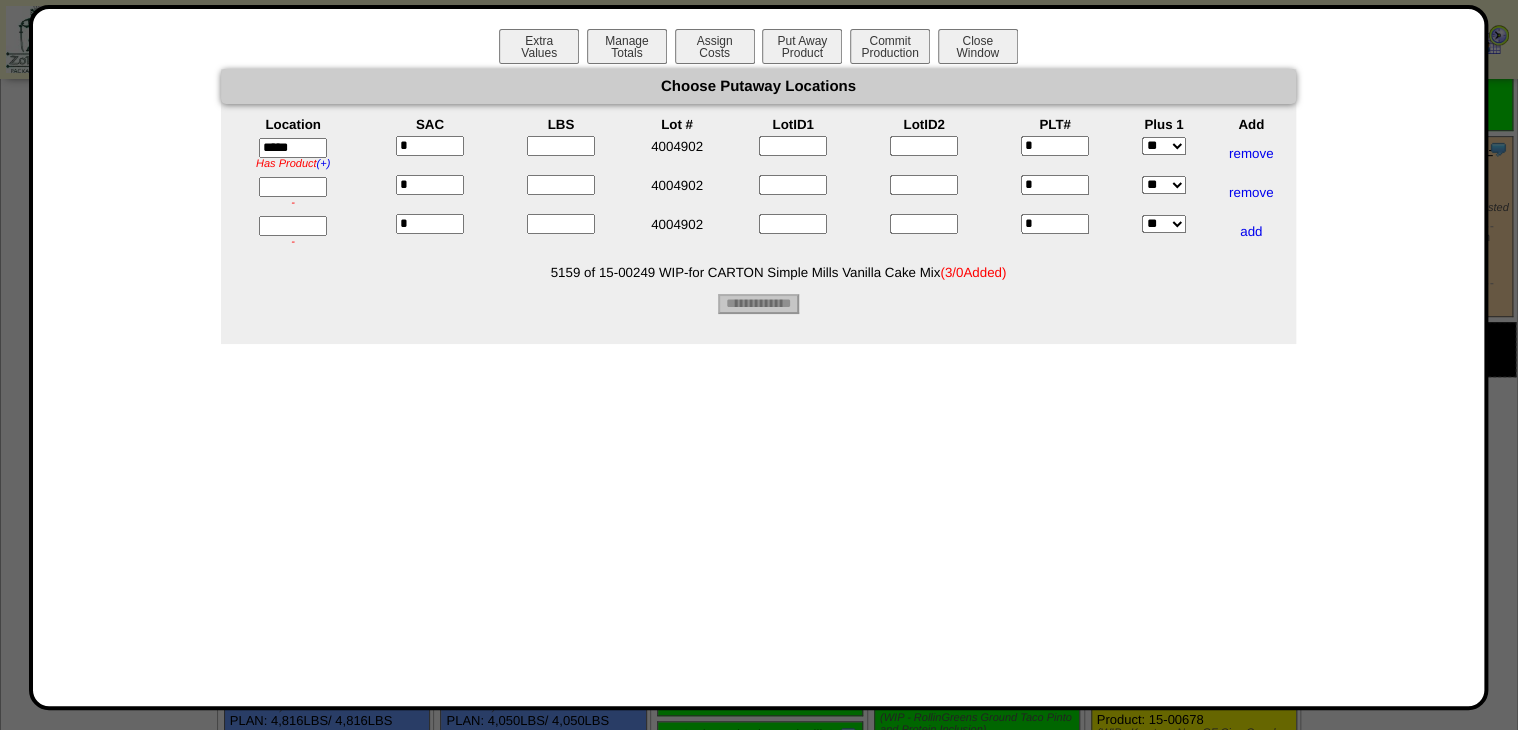 click at bounding box center (561, 146) 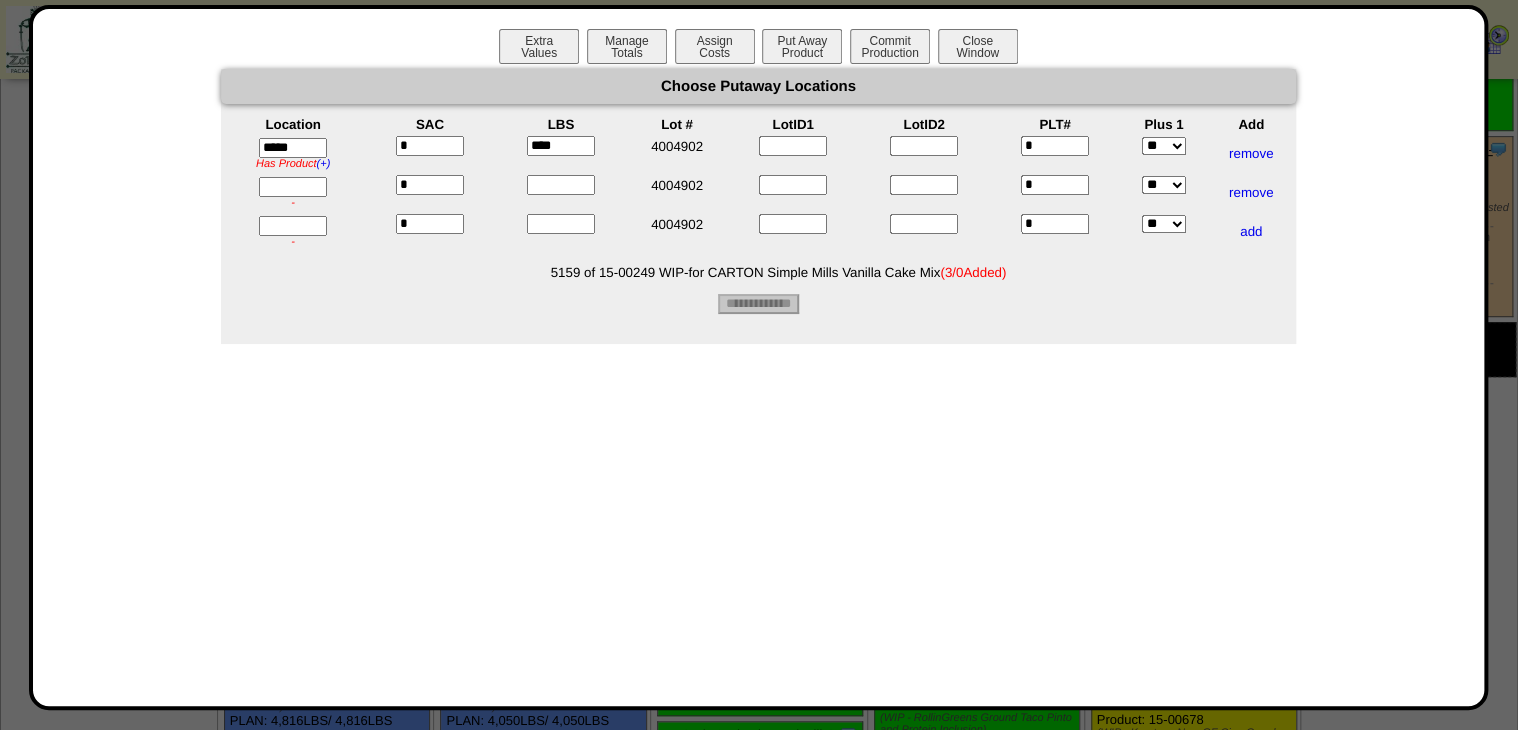 type on "****" 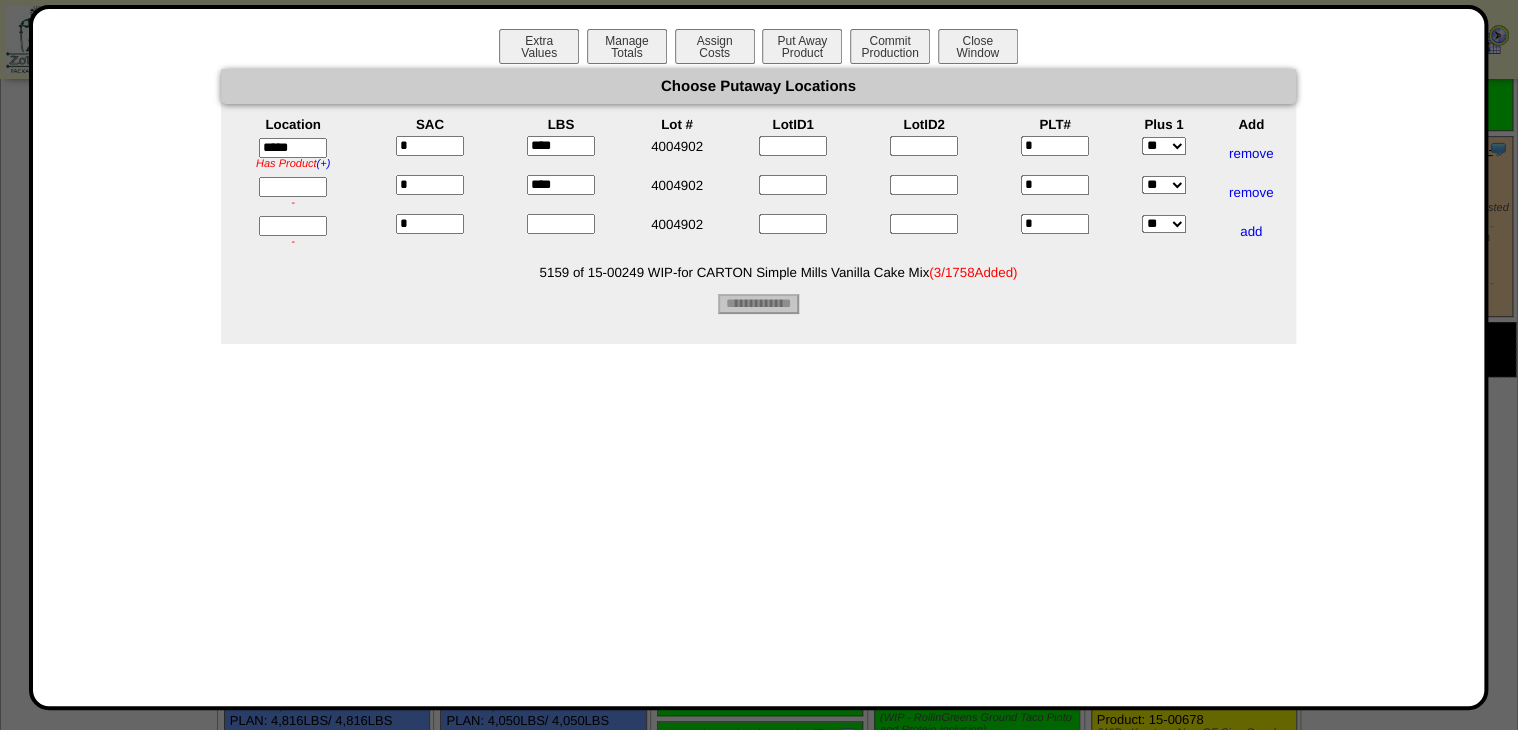 type on "****" 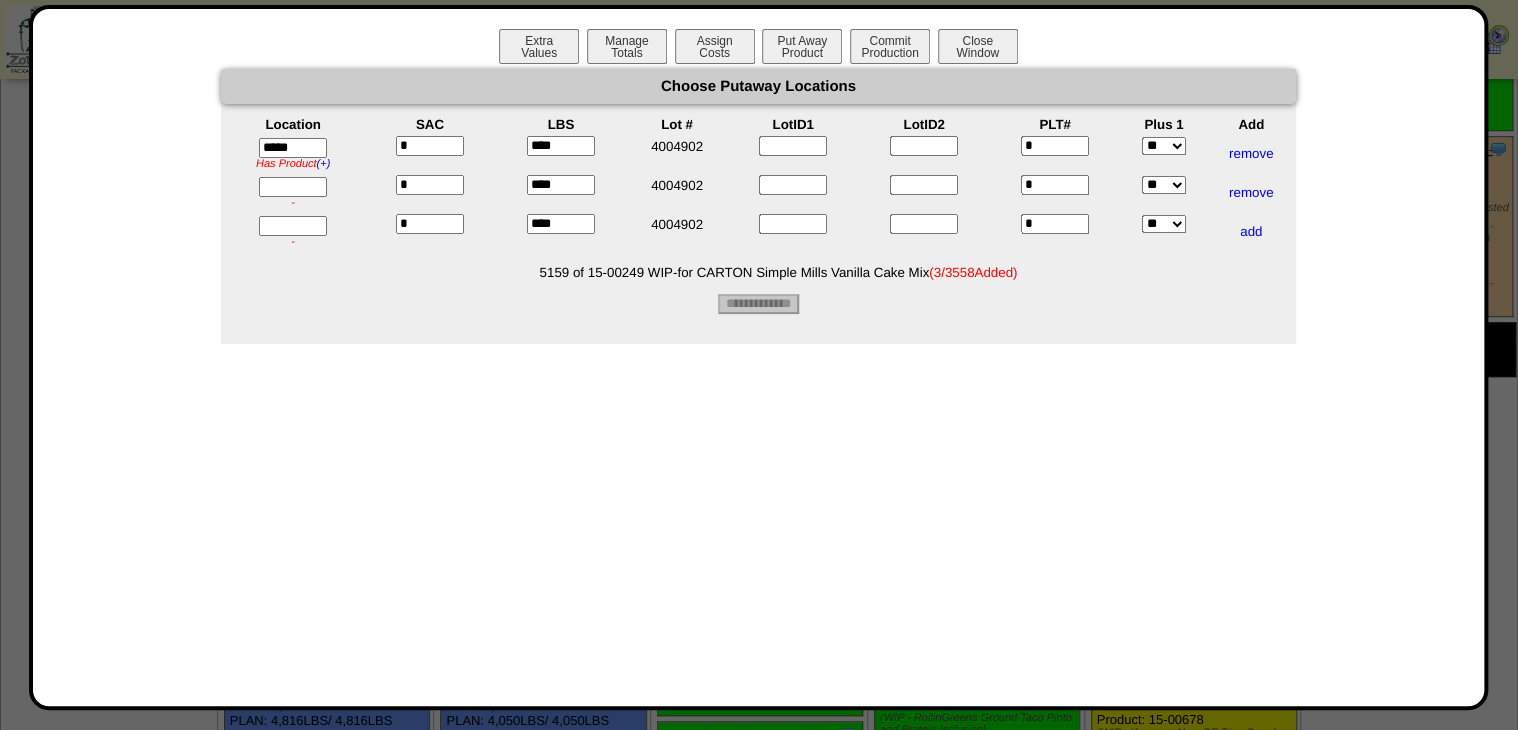 type on "****" 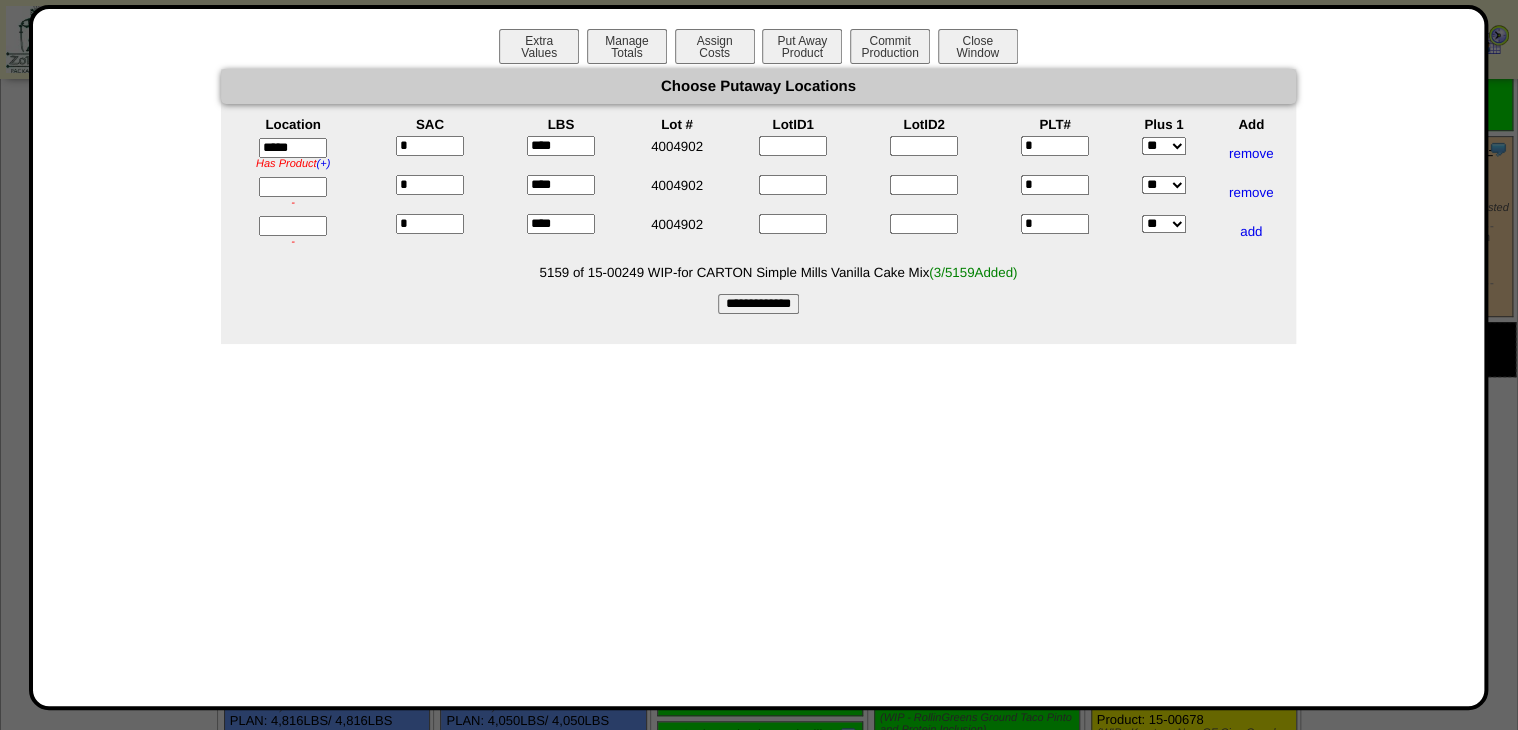 click on "Choose Putaway Locations
Location
SAC
LBS
Lot #
LotID1
LotID2
PLT#
Plus 1
Add
***** Has Product   (+)  ZS01A has 44.092 LBS of 04-01779 PE - Pea Protein 2.0 (LB) ZS01A has 36000 EA of 09-00019 4 x 6 White Thermal Label (1000 ea/roll) ZS01A  has 87 EA of 14-00005 35x35x50 Single Use Super Sac ZS01A has 12 SAC of 15-00249 WIP-for CARTON Simple Mills Vanilla Cake Mix ZS01A has 1 SAC of 15-00575 WIP - PE New 2022 Organic Original Superfoods Oat Mix ZS01A has 1 SAC of 15-00665 WIP - Krusteaz GF Cinn Crumb Cake Mix * *" at bounding box center (758, 191) 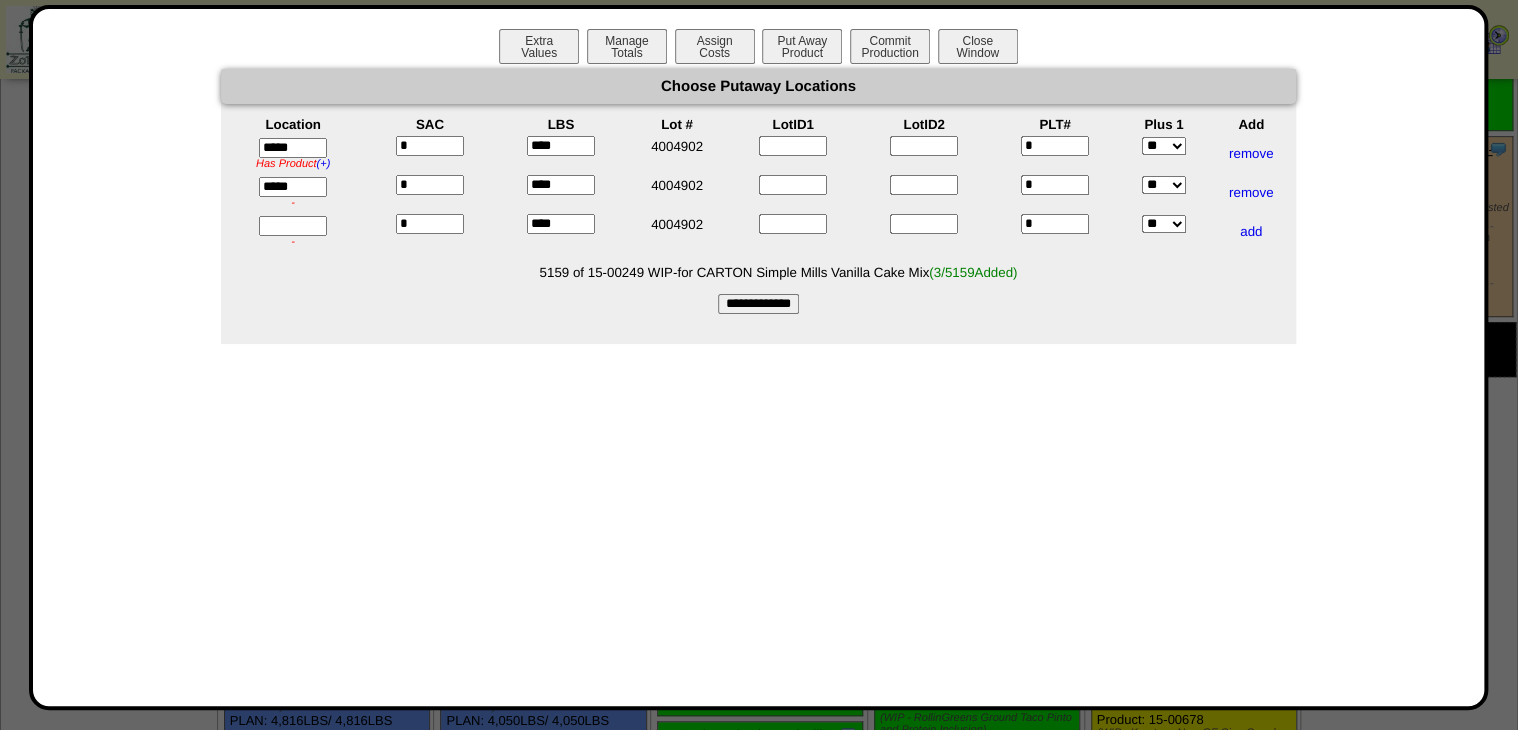 click at bounding box center [293, 226] 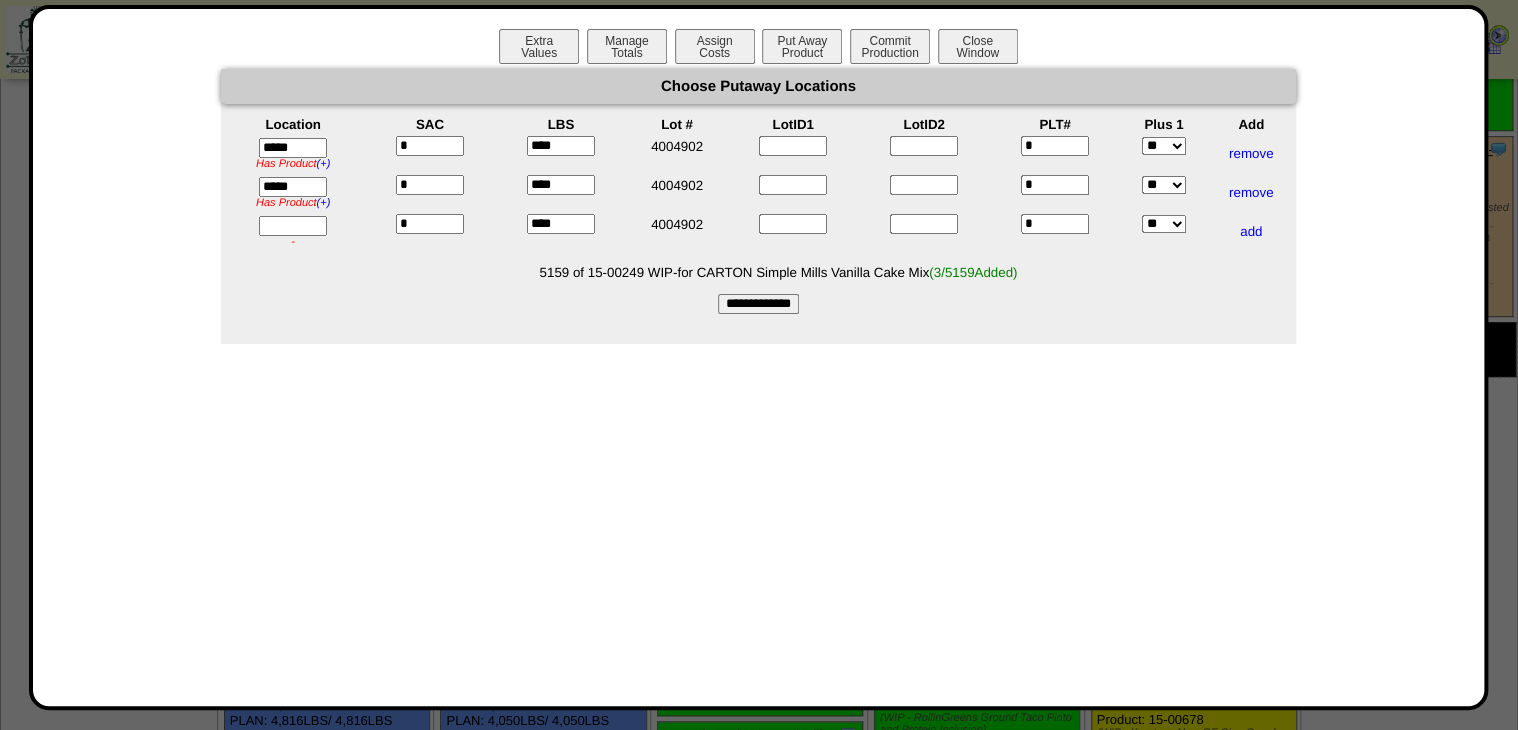 type on "*****" 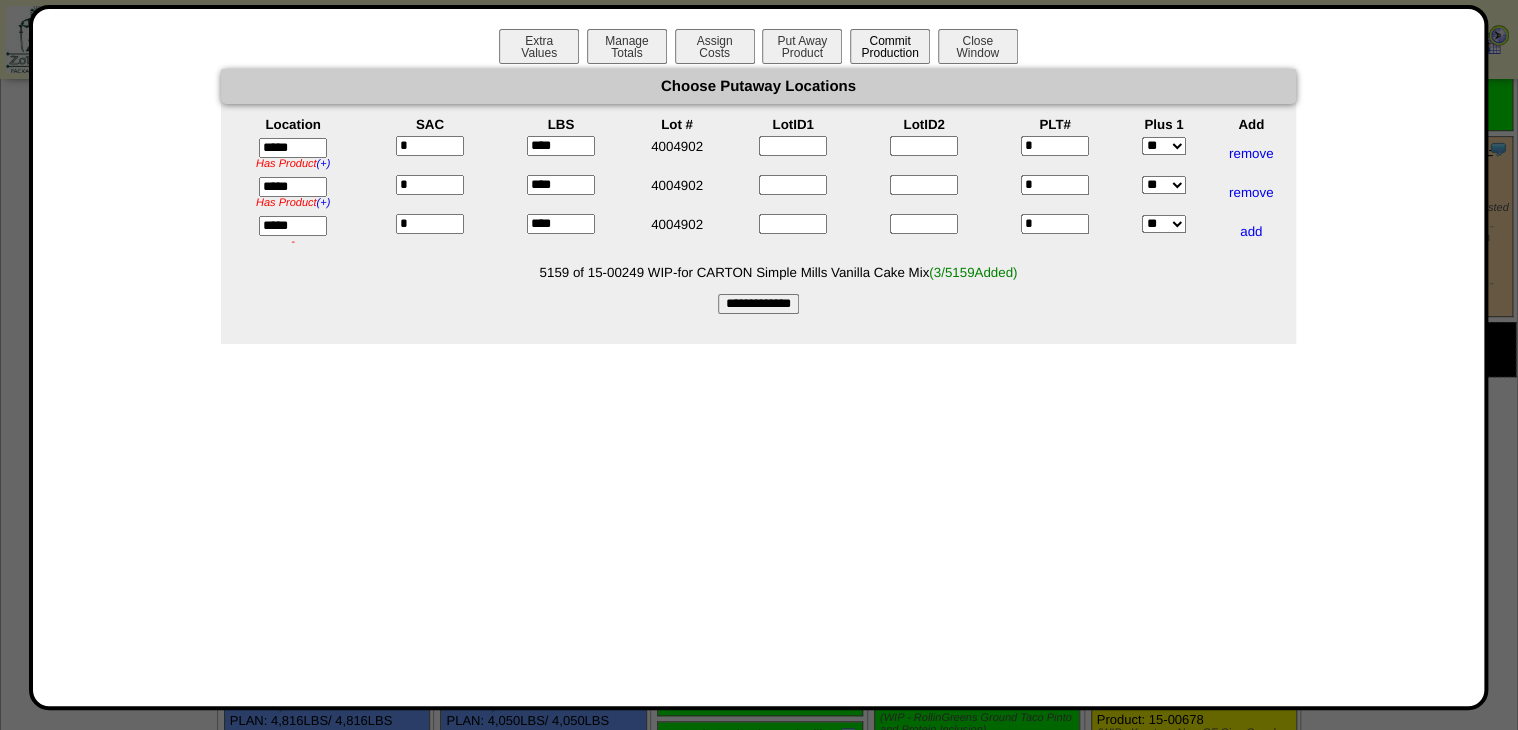 click on "**********" at bounding box center (758, 304) 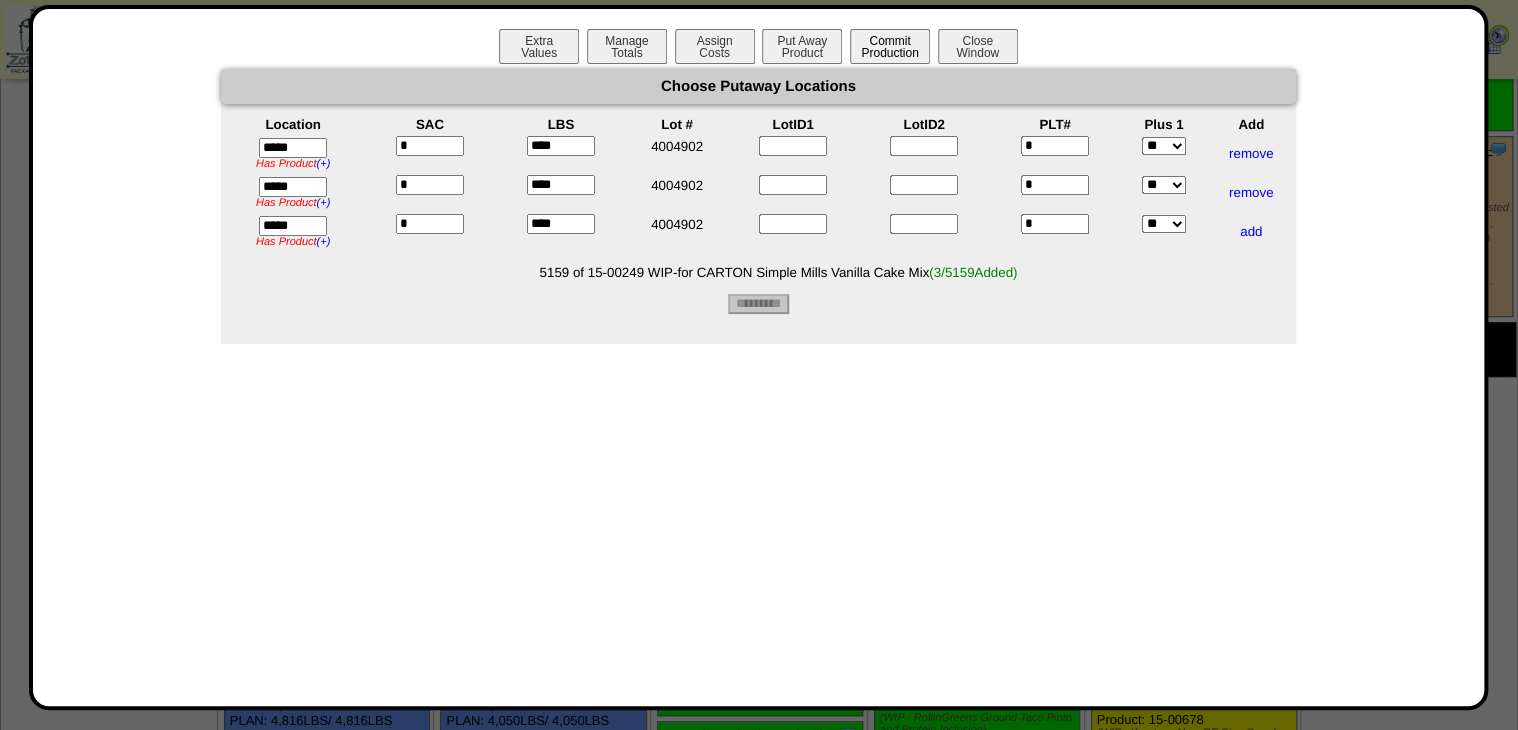 type on "*********" 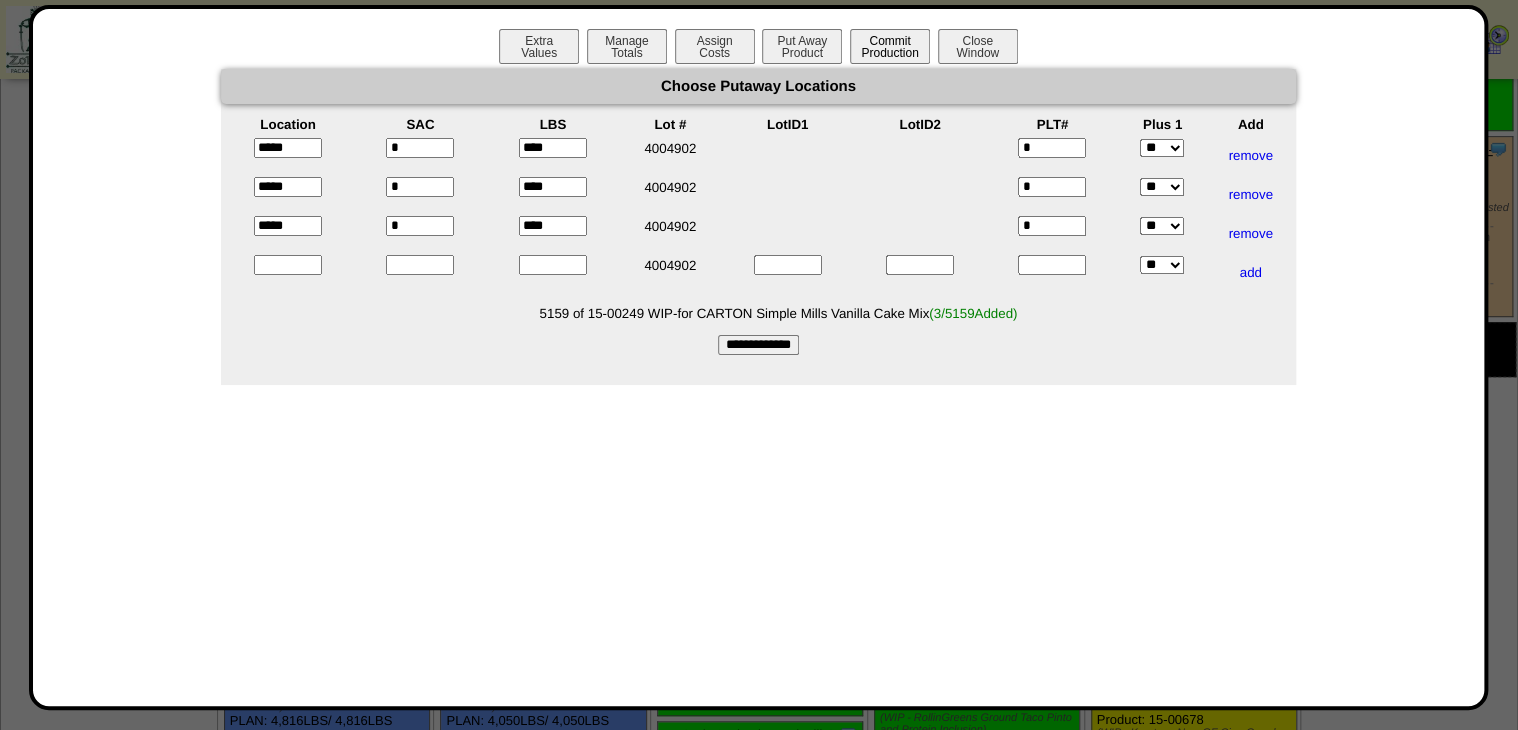 click on "Commit Production" at bounding box center [890, 46] 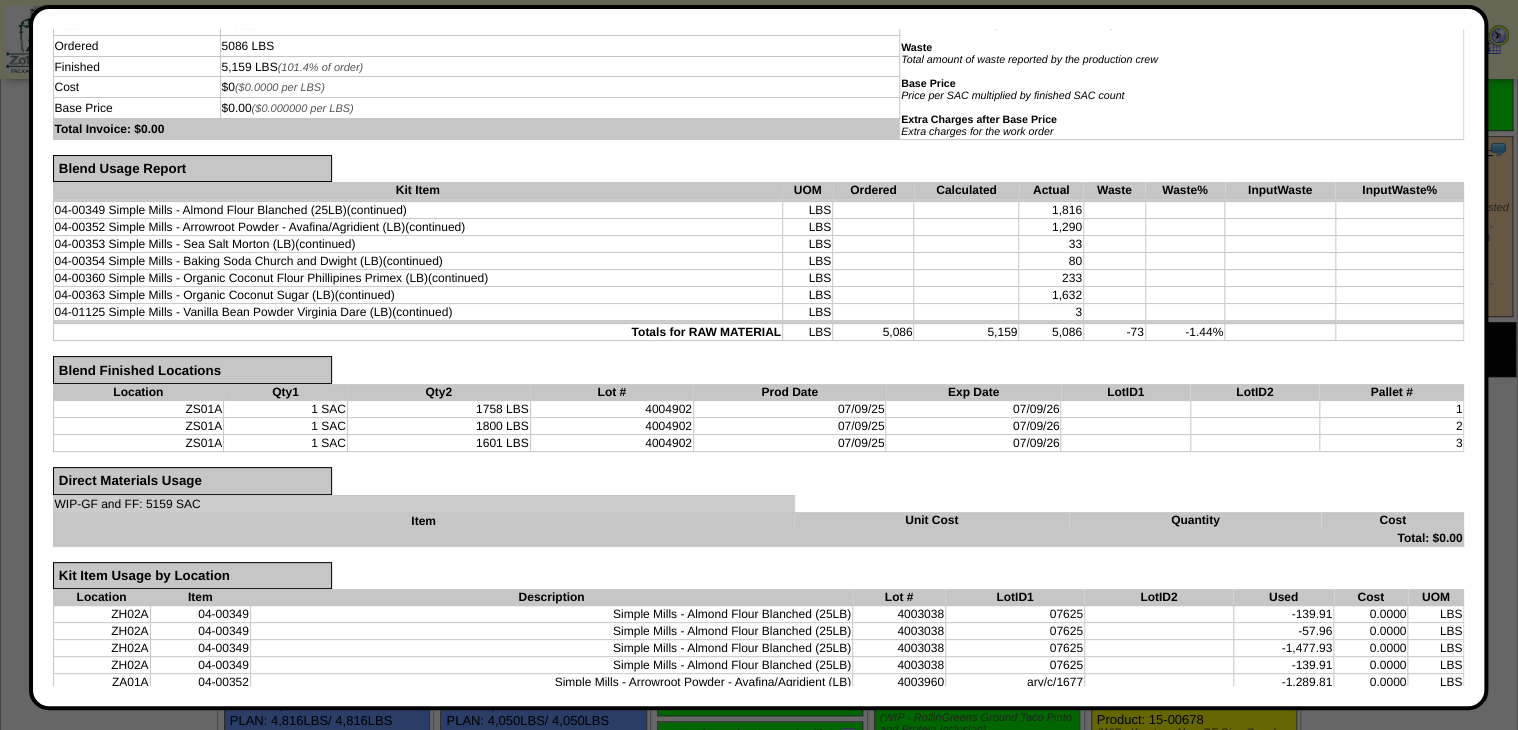 scroll, scrollTop: 445, scrollLeft: 0, axis: vertical 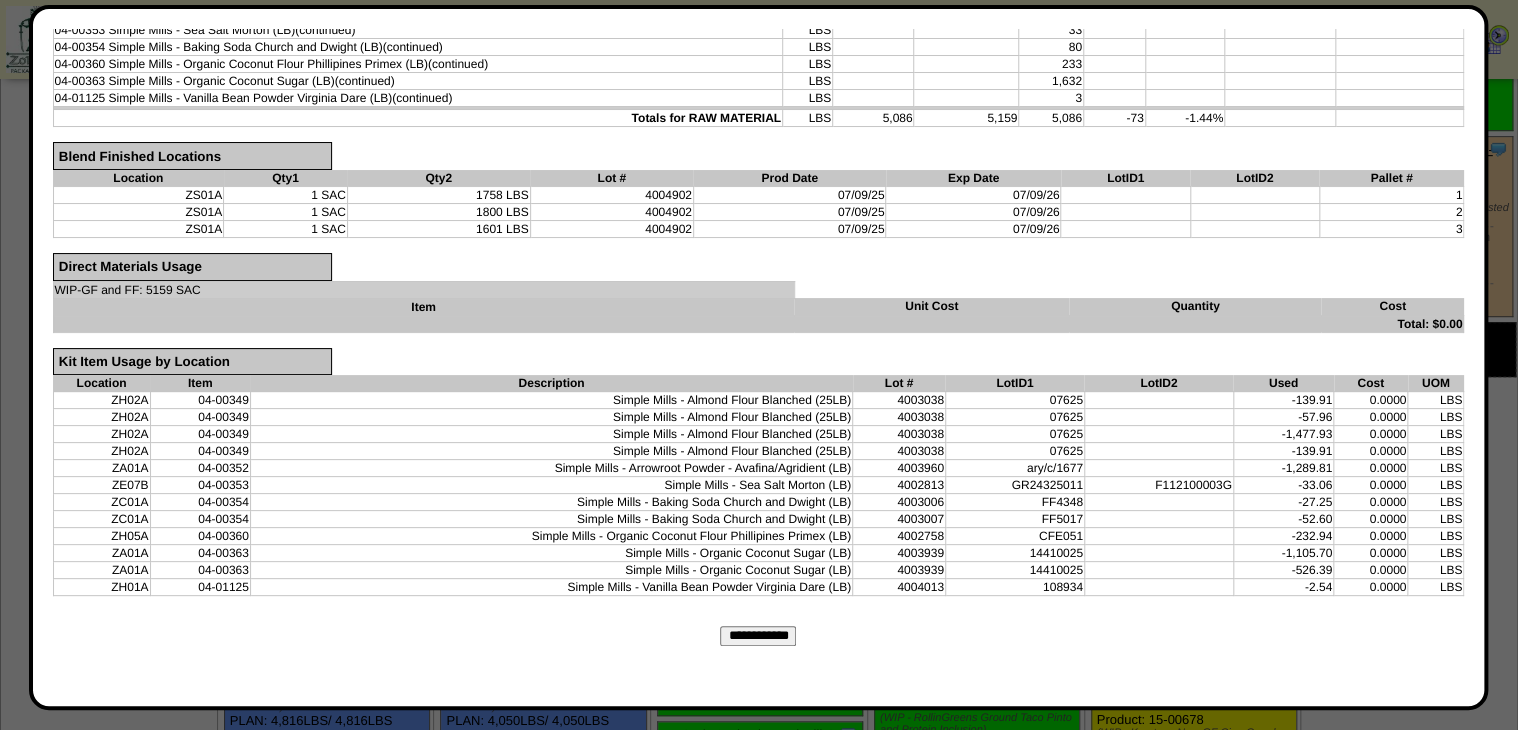 click on "**********" at bounding box center [758, 636] 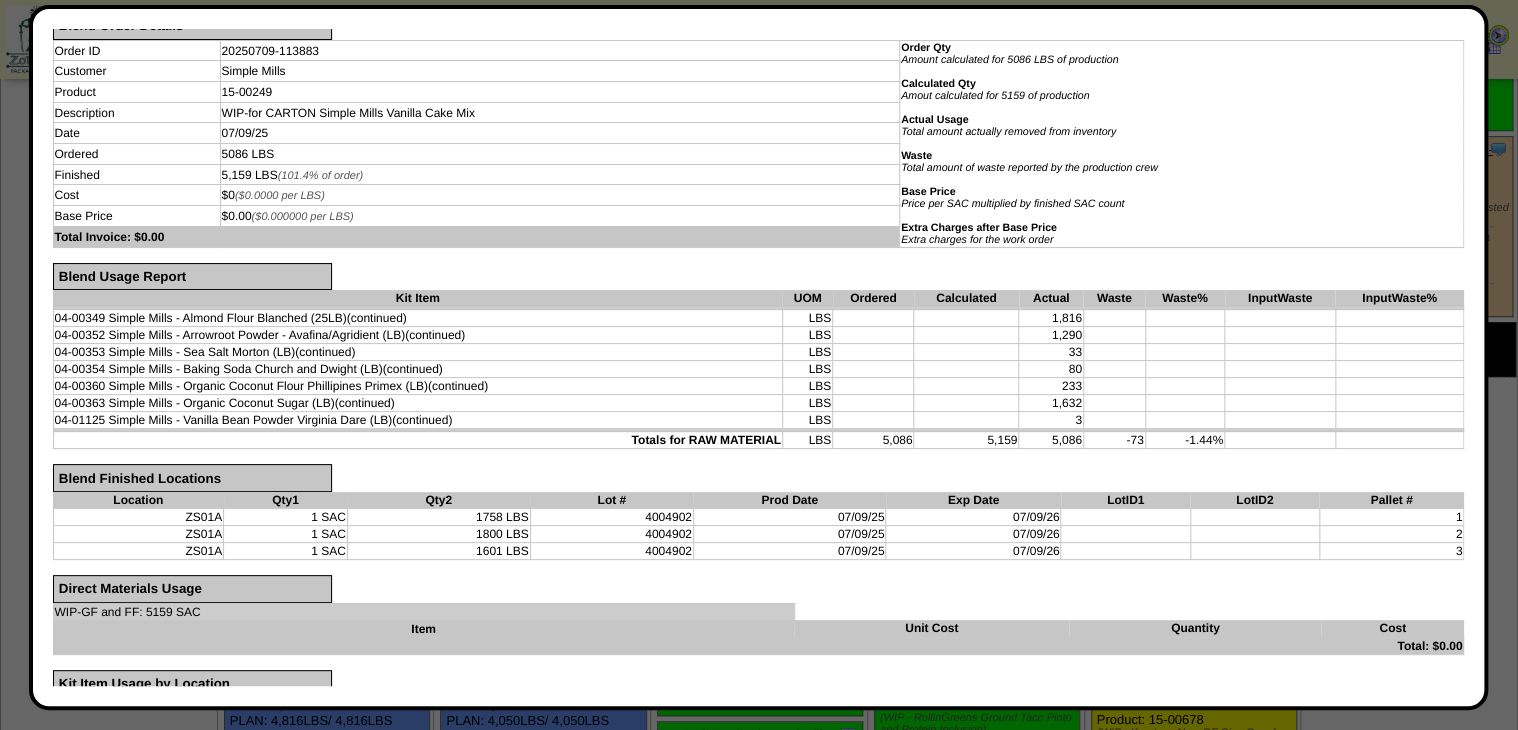 scroll, scrollTop: 0, scrollLeft: 0, axis: both 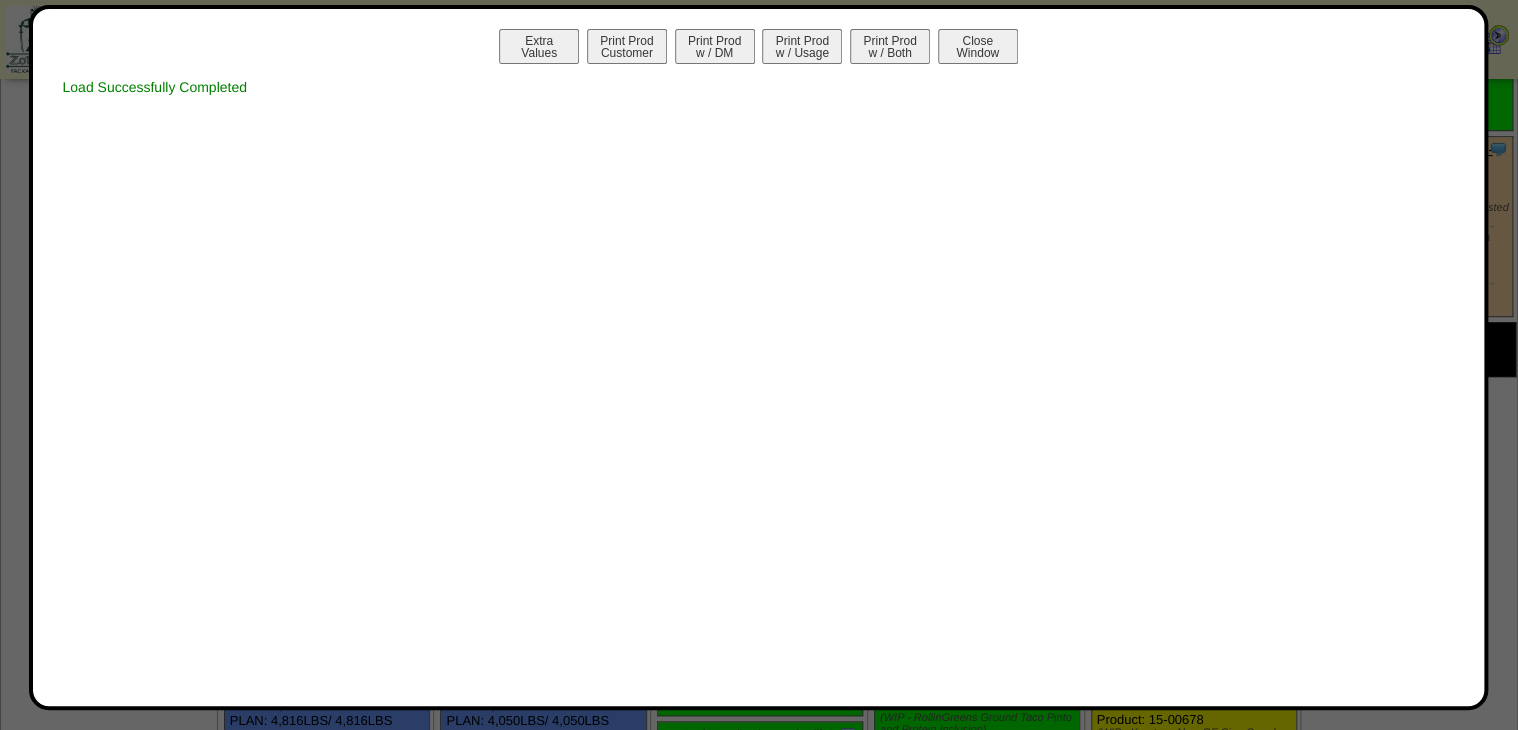 click on "Print Prod w / Both" at bounding box center (890, 46) 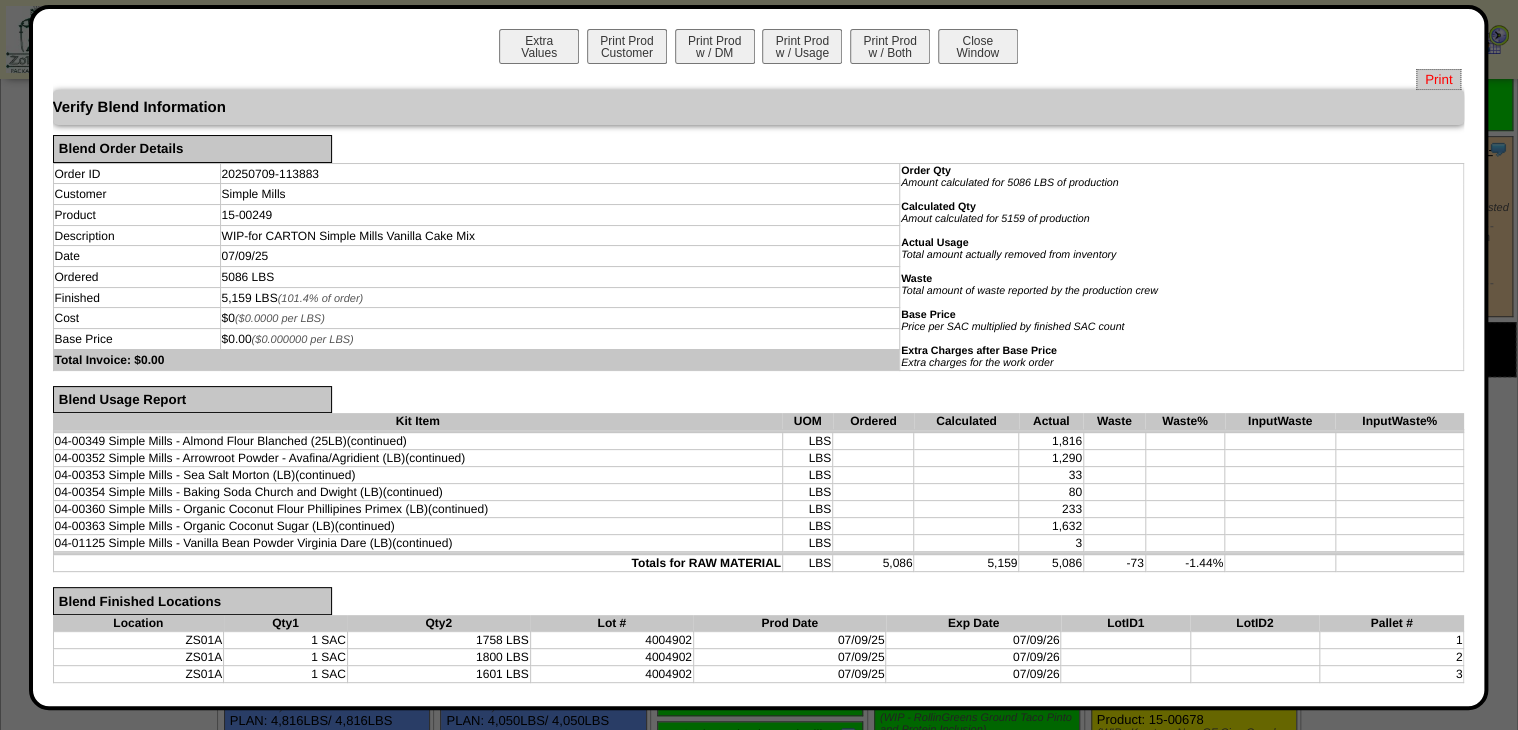 click on "Print" at bounding box center [1438, 79] 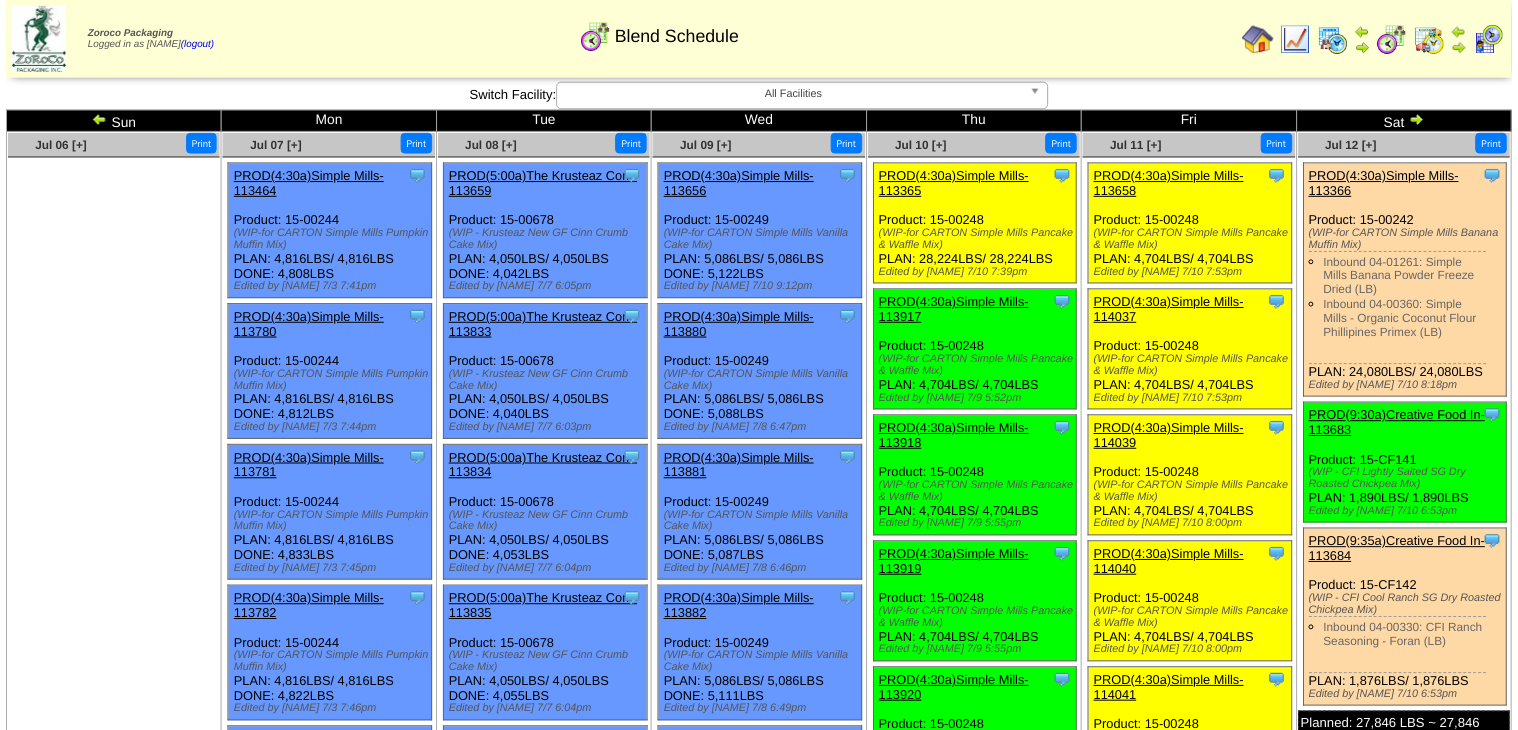 scroll, scrollTop: 400, scrollLeft: 0, axis: vertical 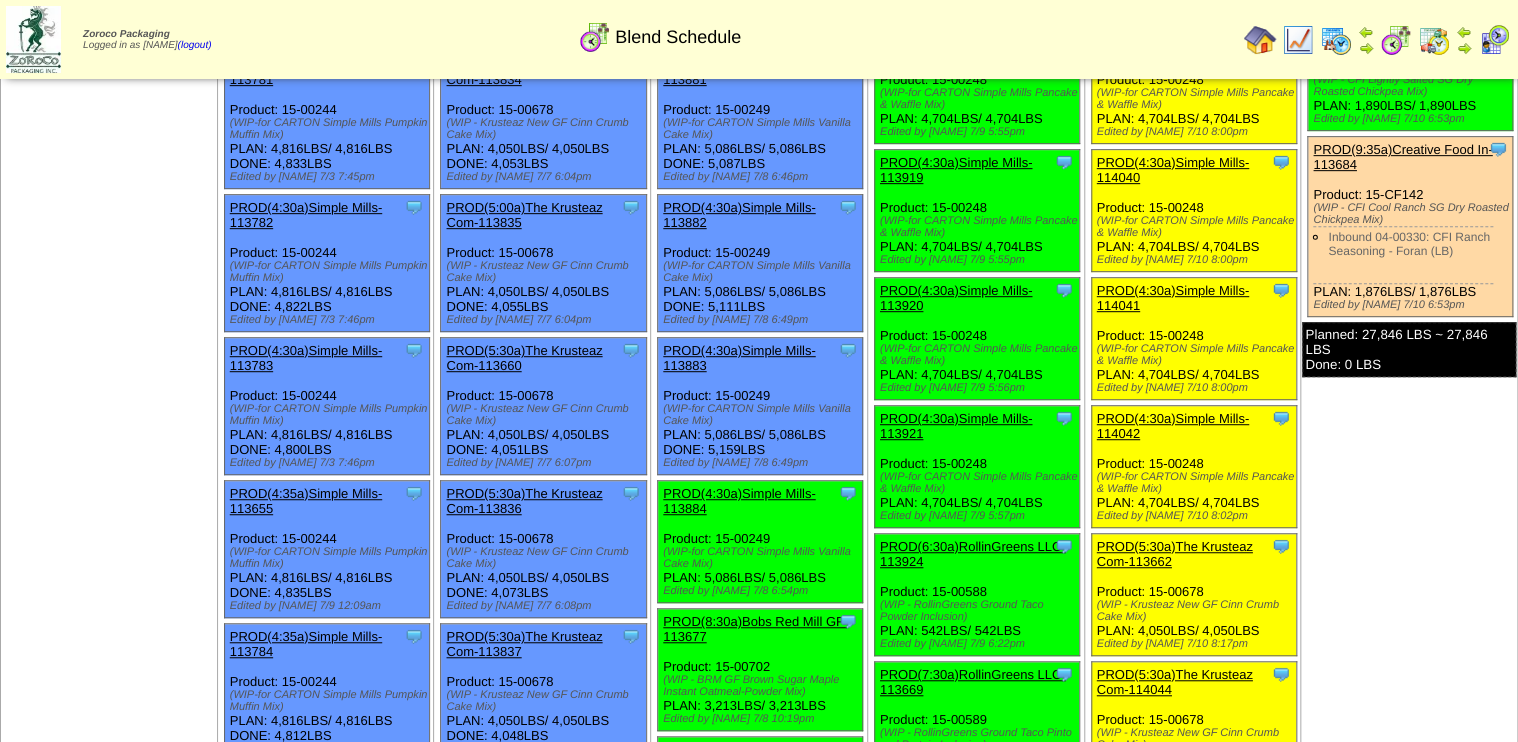 click on "PROD(4:30a)Simple Mills-113884" at bounding box center [739, 501] 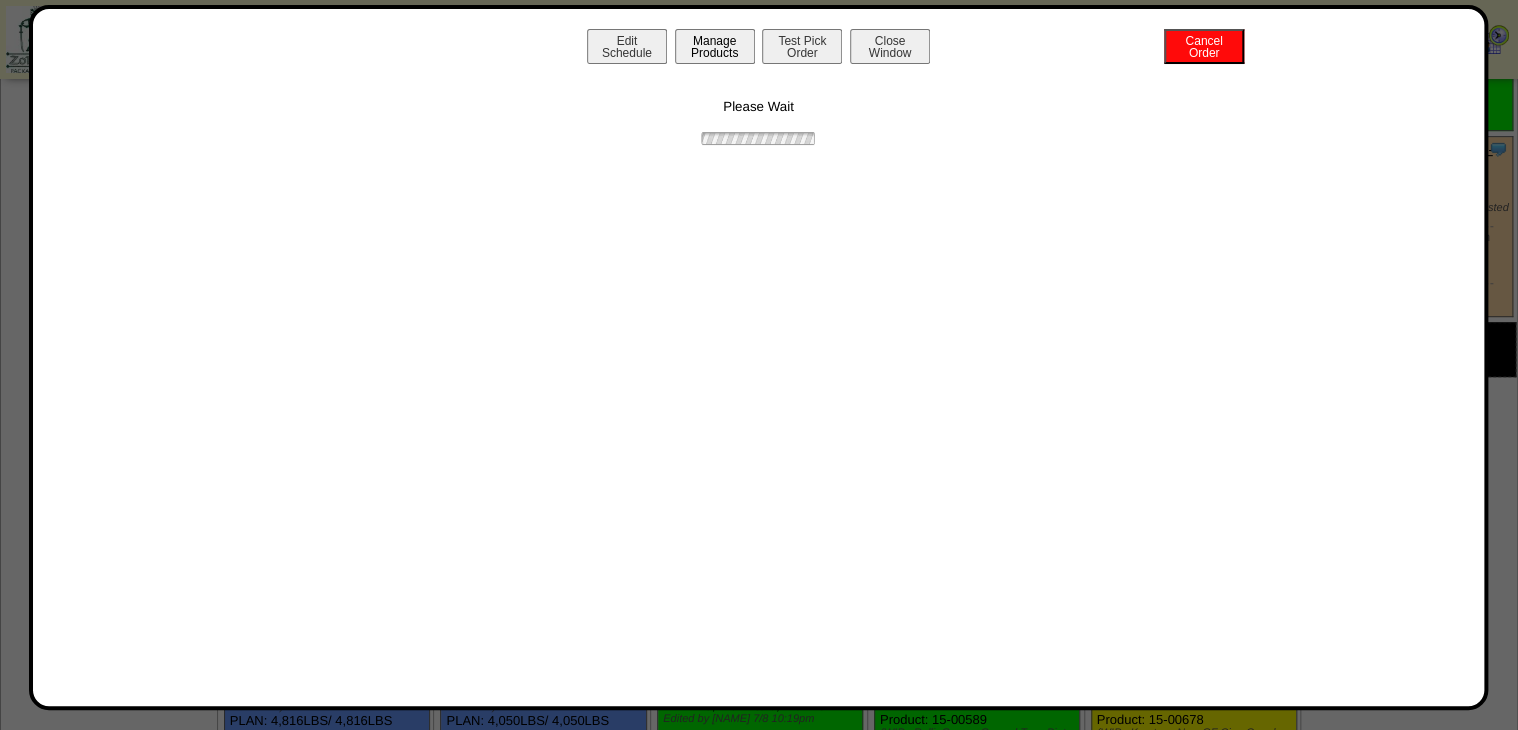 click on "Manage Products" at bounding box center [715, 46] 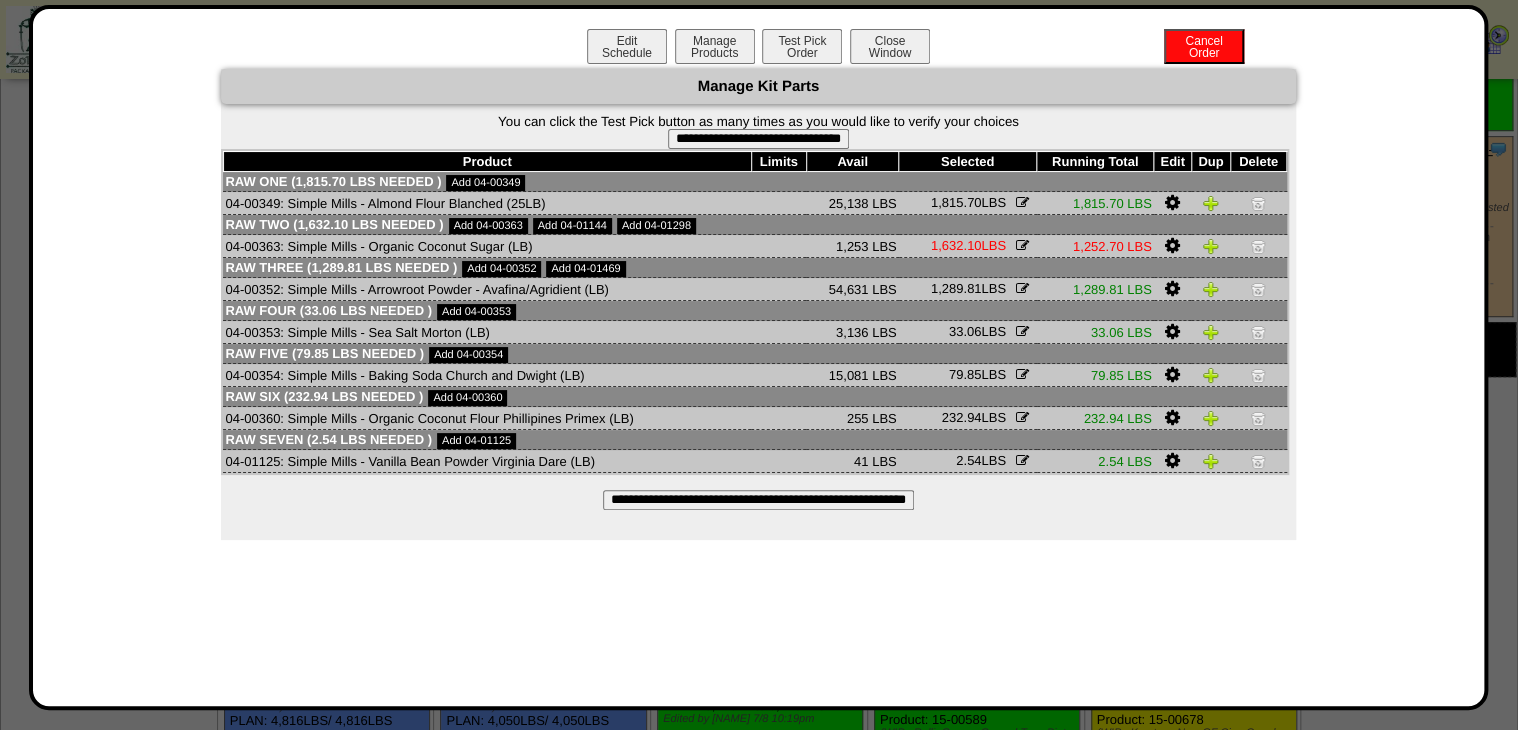click on "**********" at bounding box center (758, 139) 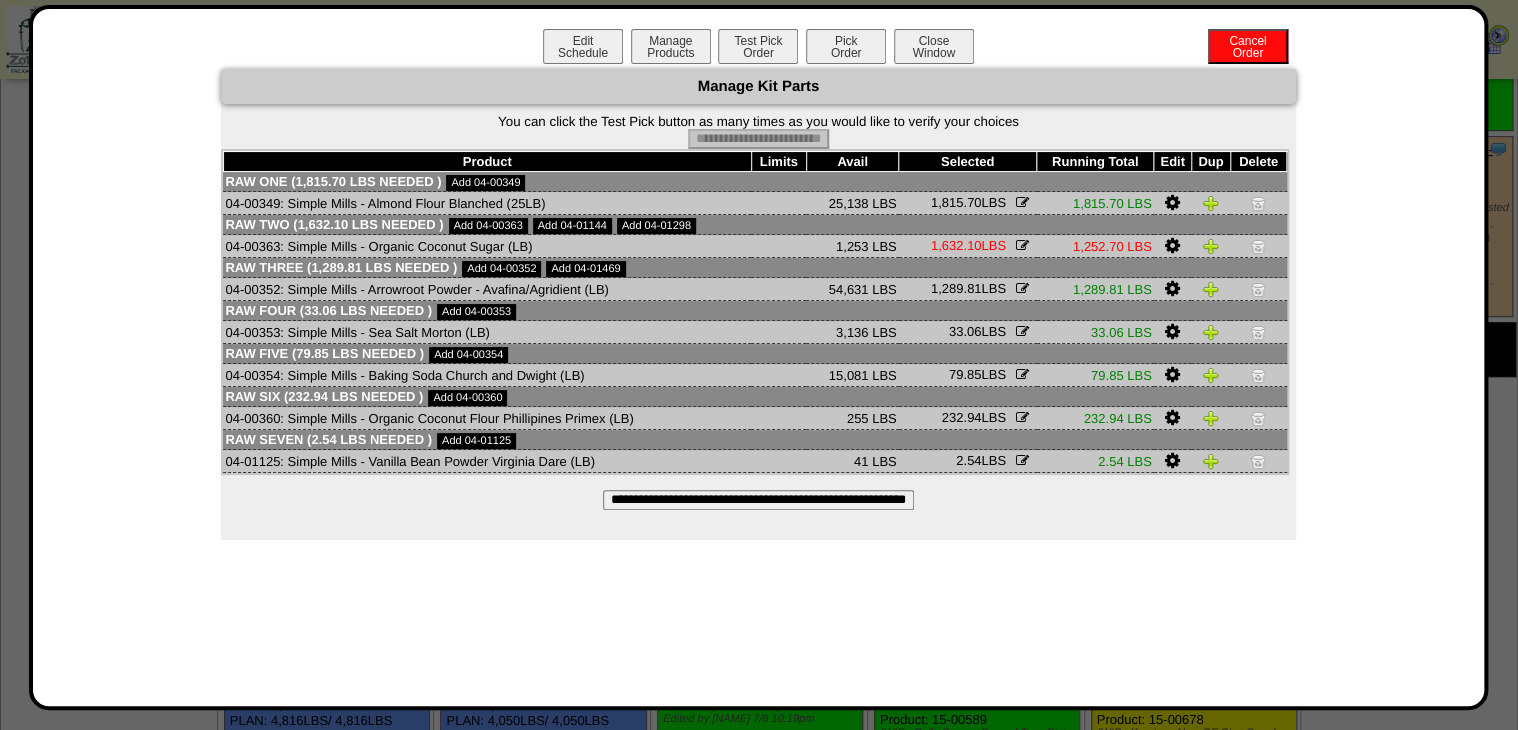 click on "Pick Order" at bounding box center [846, 46] 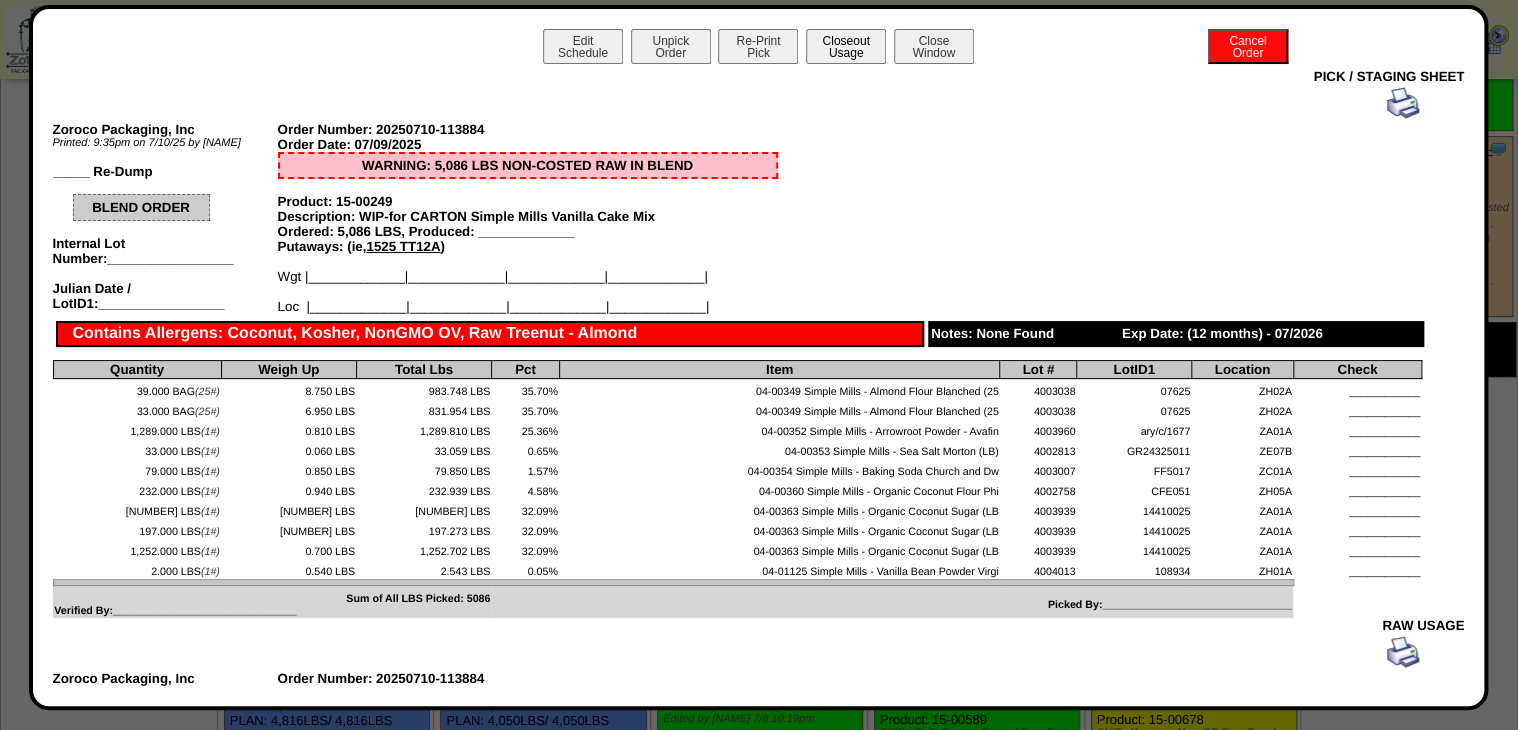 click on "Closeout Usage" at bounding box center [846, 46] 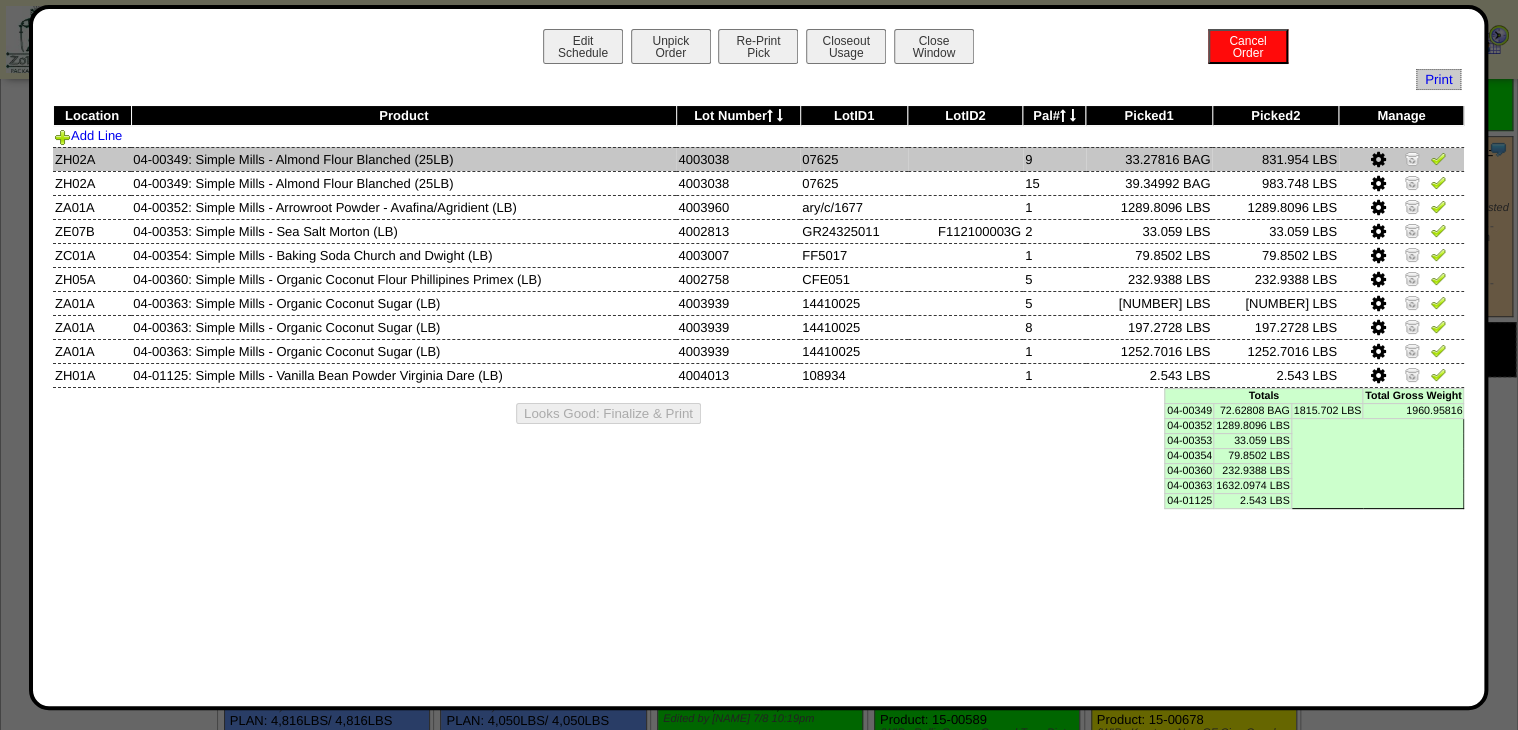 click at bounding box center [1438, 158] 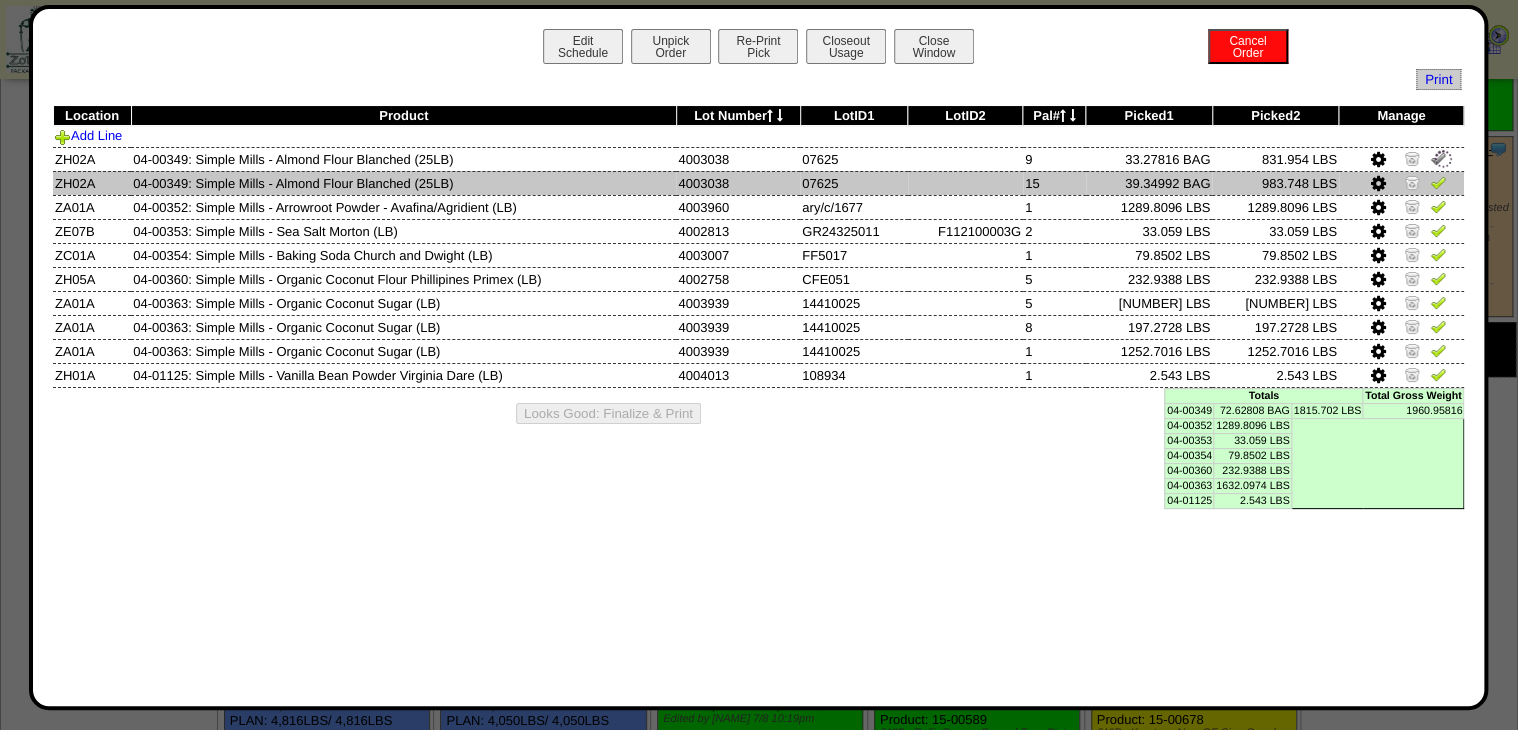 click at bounding box center [1438, 182] 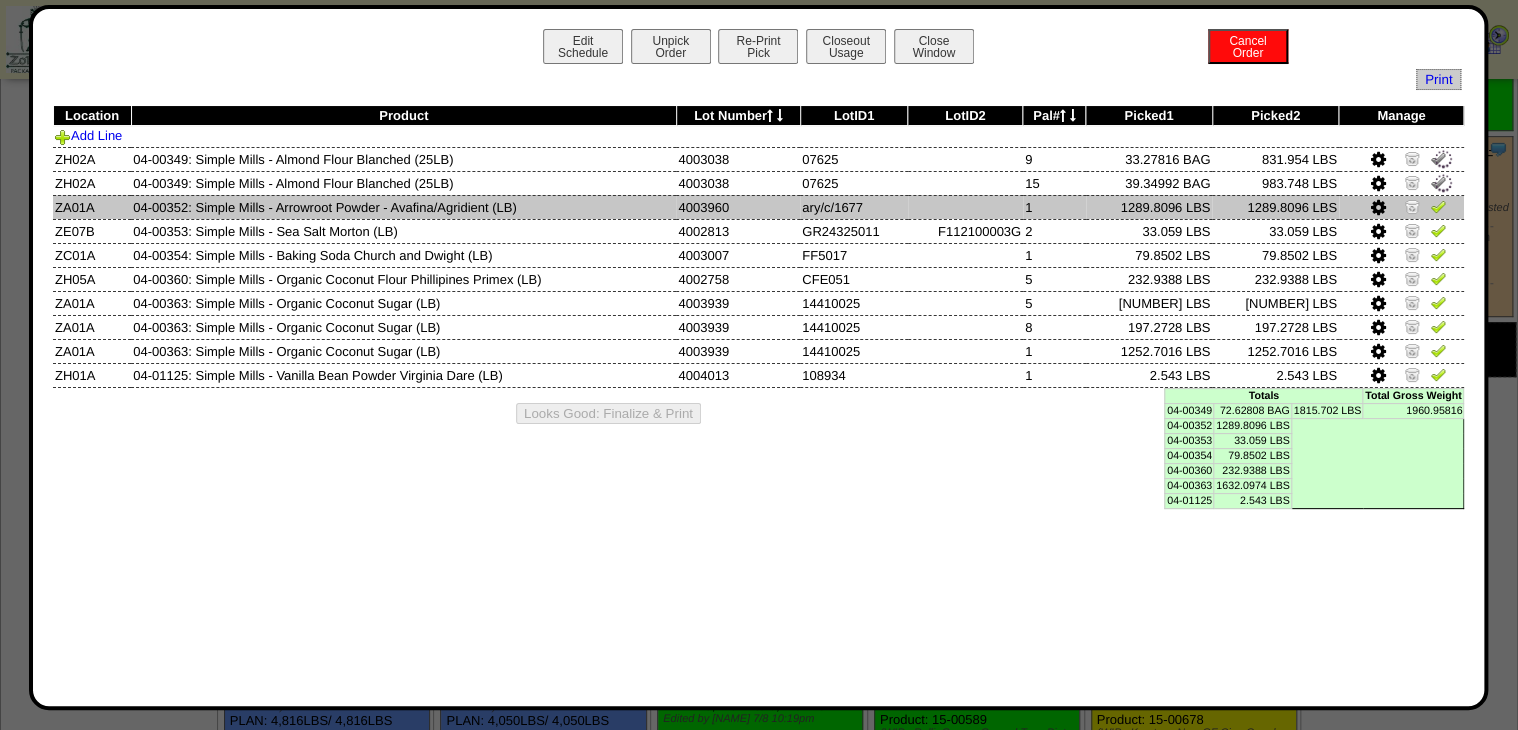 click at bounding box center (1438, 206) 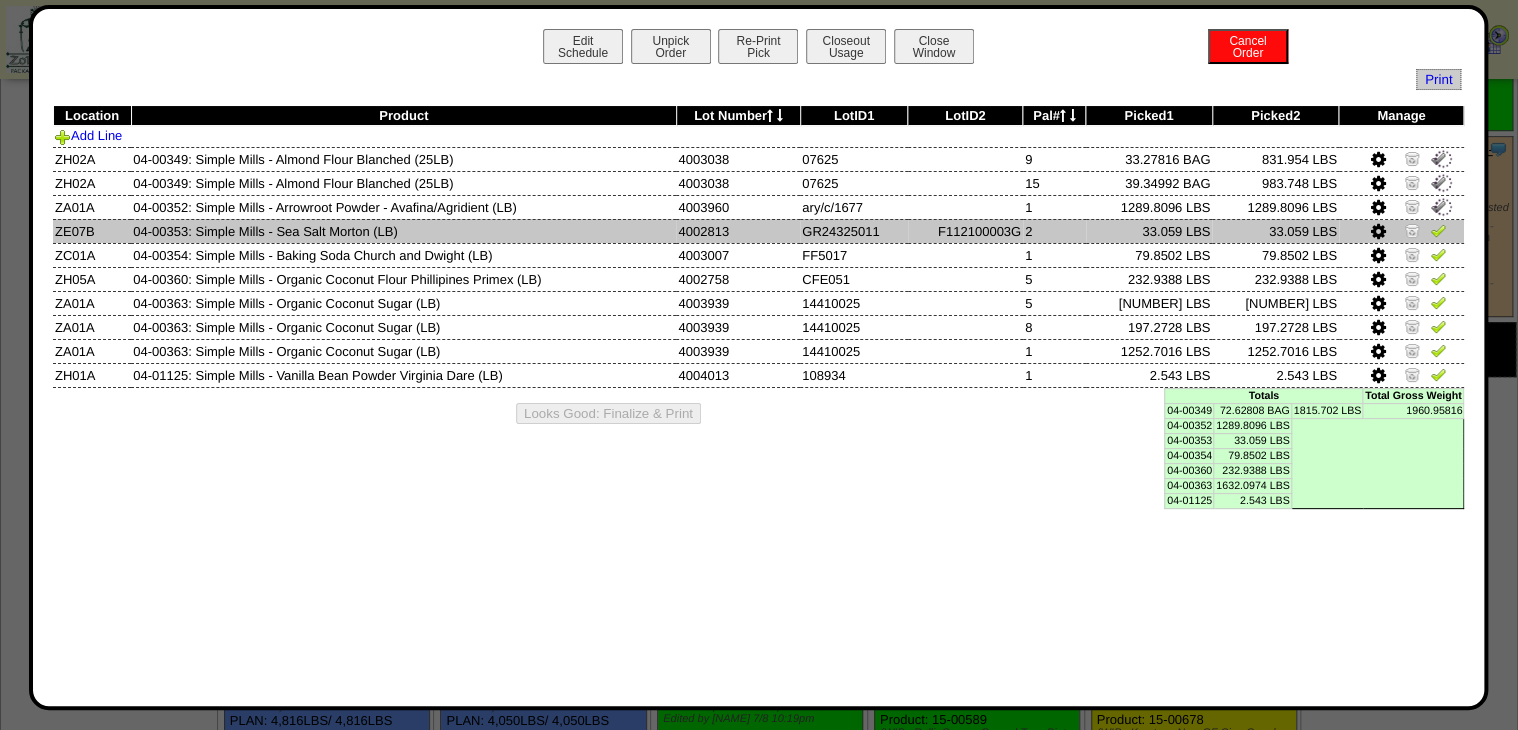 click at bounding box center [1438, 230] 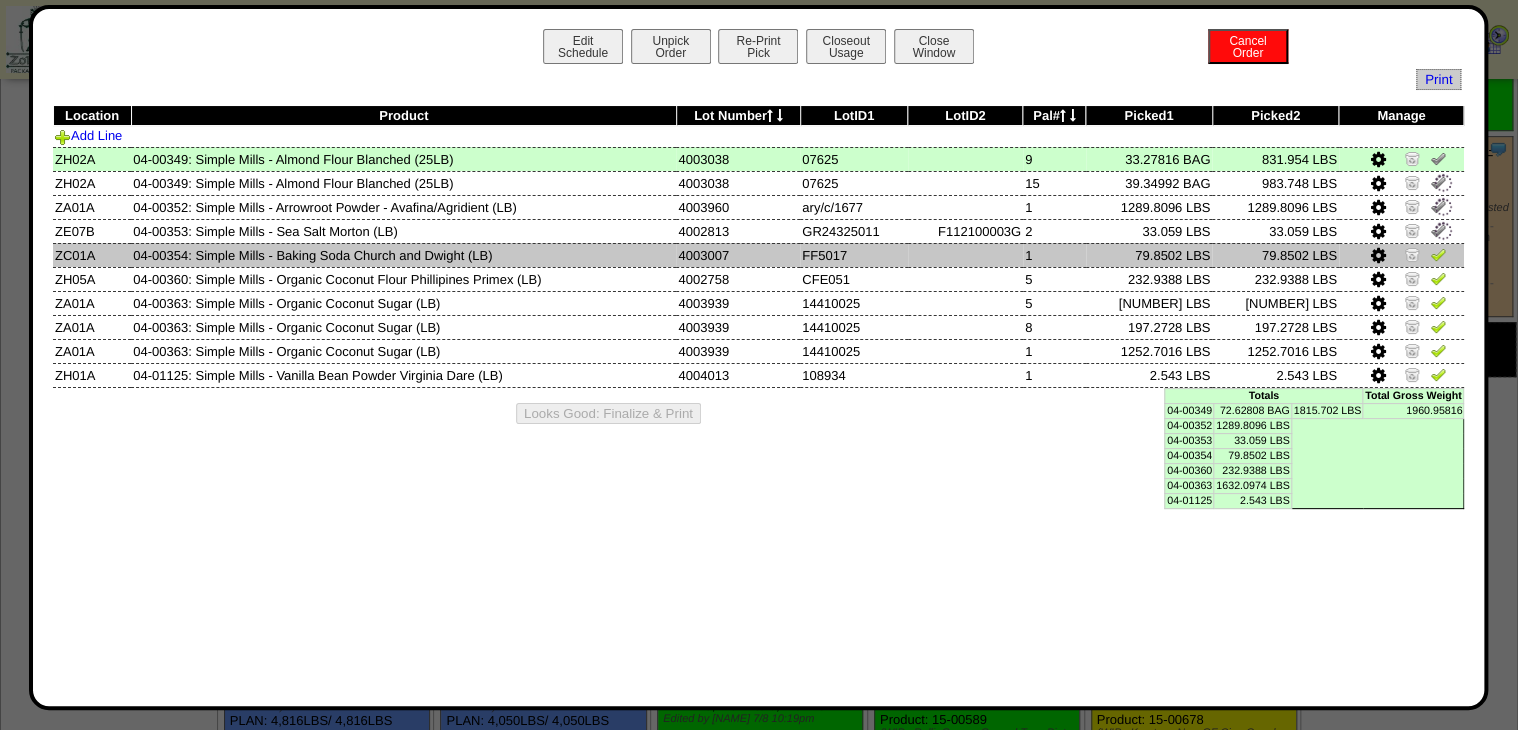 click at bounding box center [1438, 254] 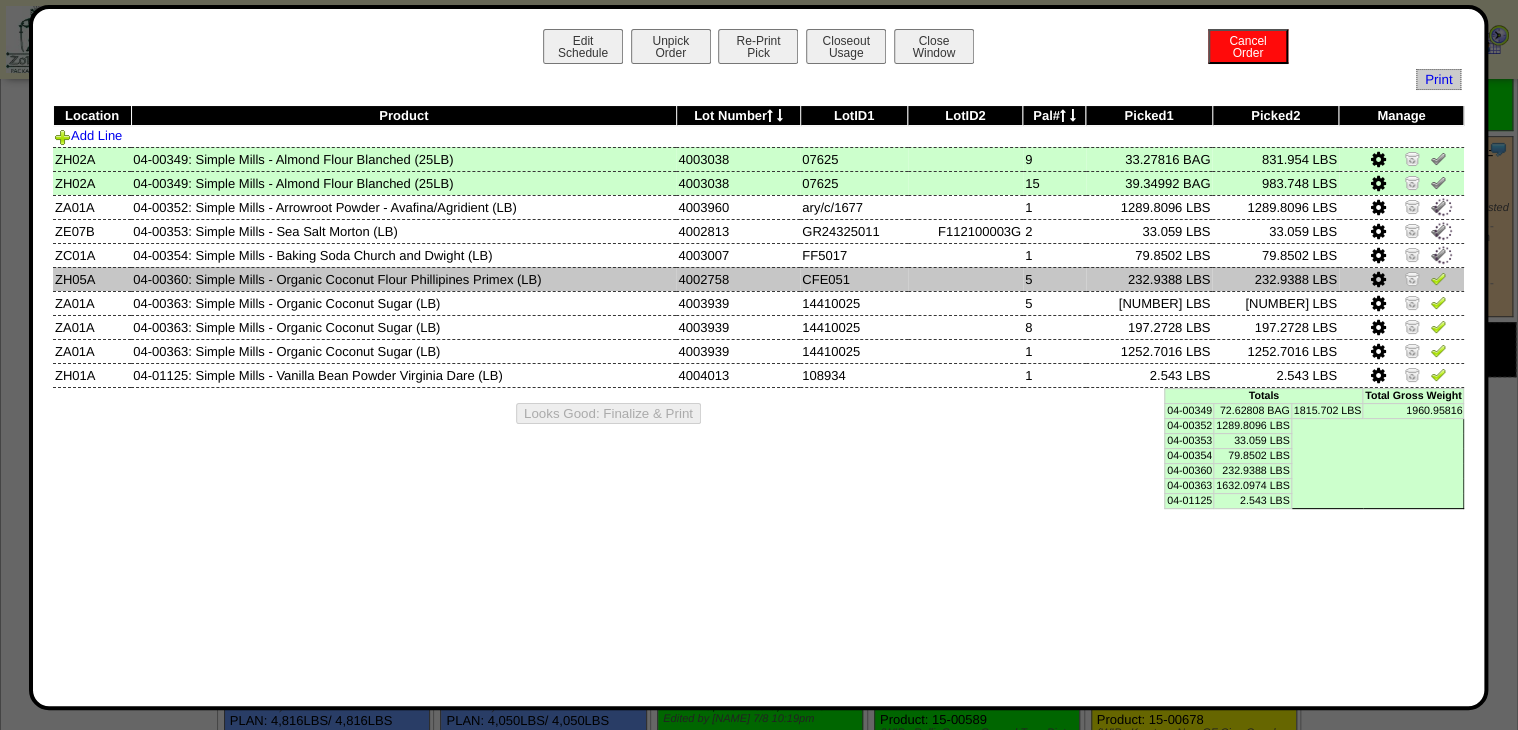 click at bounding box center [1438, 278] 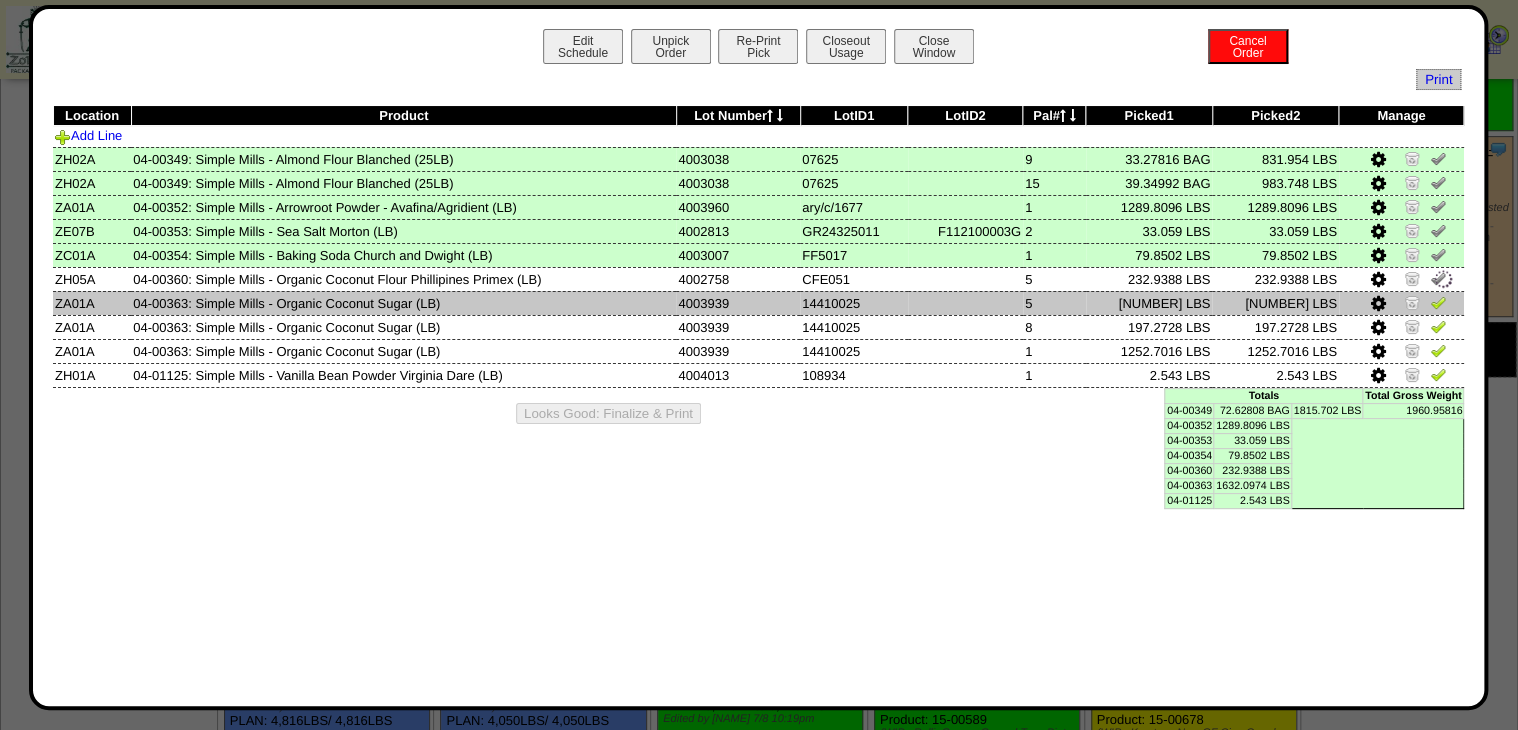 click at bounding box center (1438, 302) 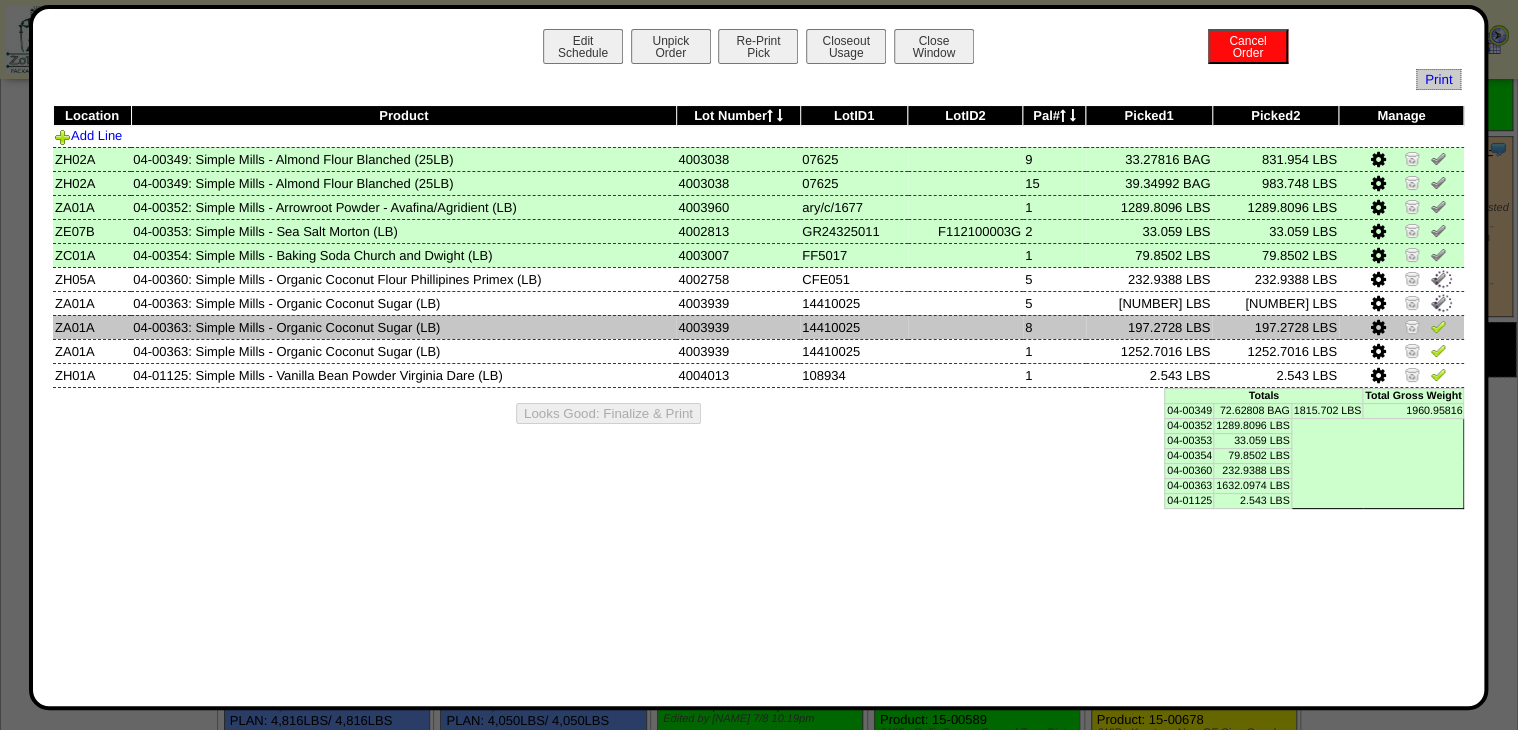 click at bounding box center [1438, 326] 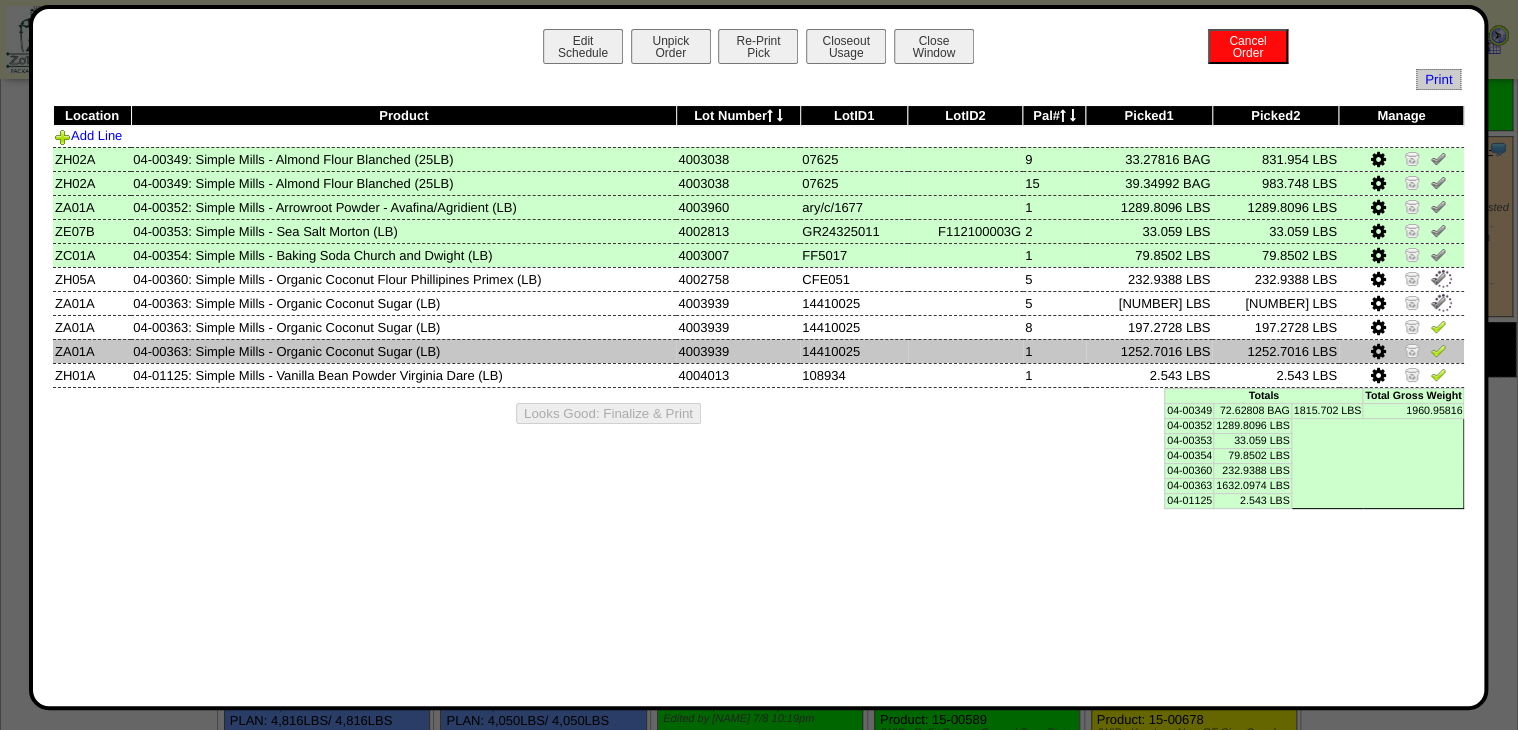 click at bounding box center (1401, 351) 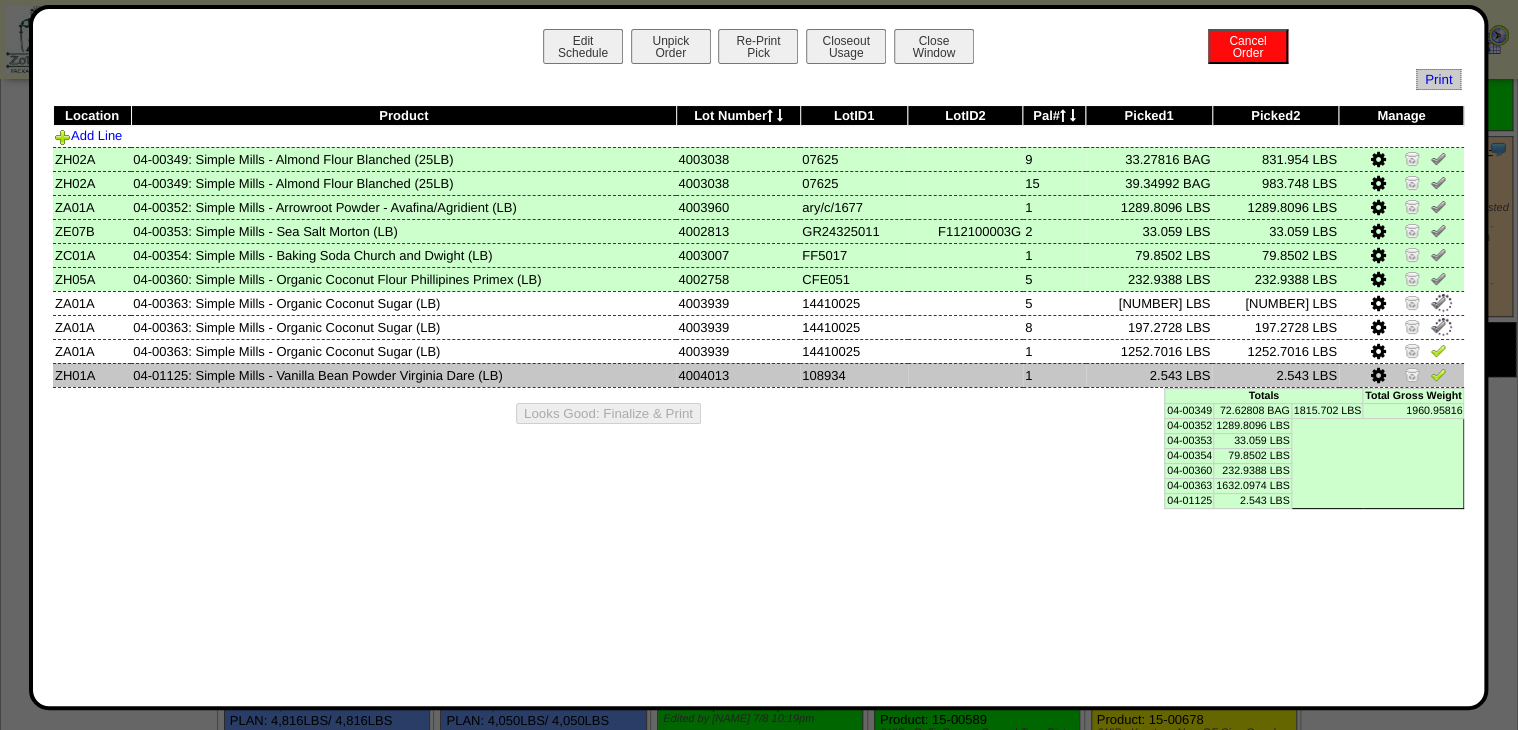 click at bounding box center [1438, 374] 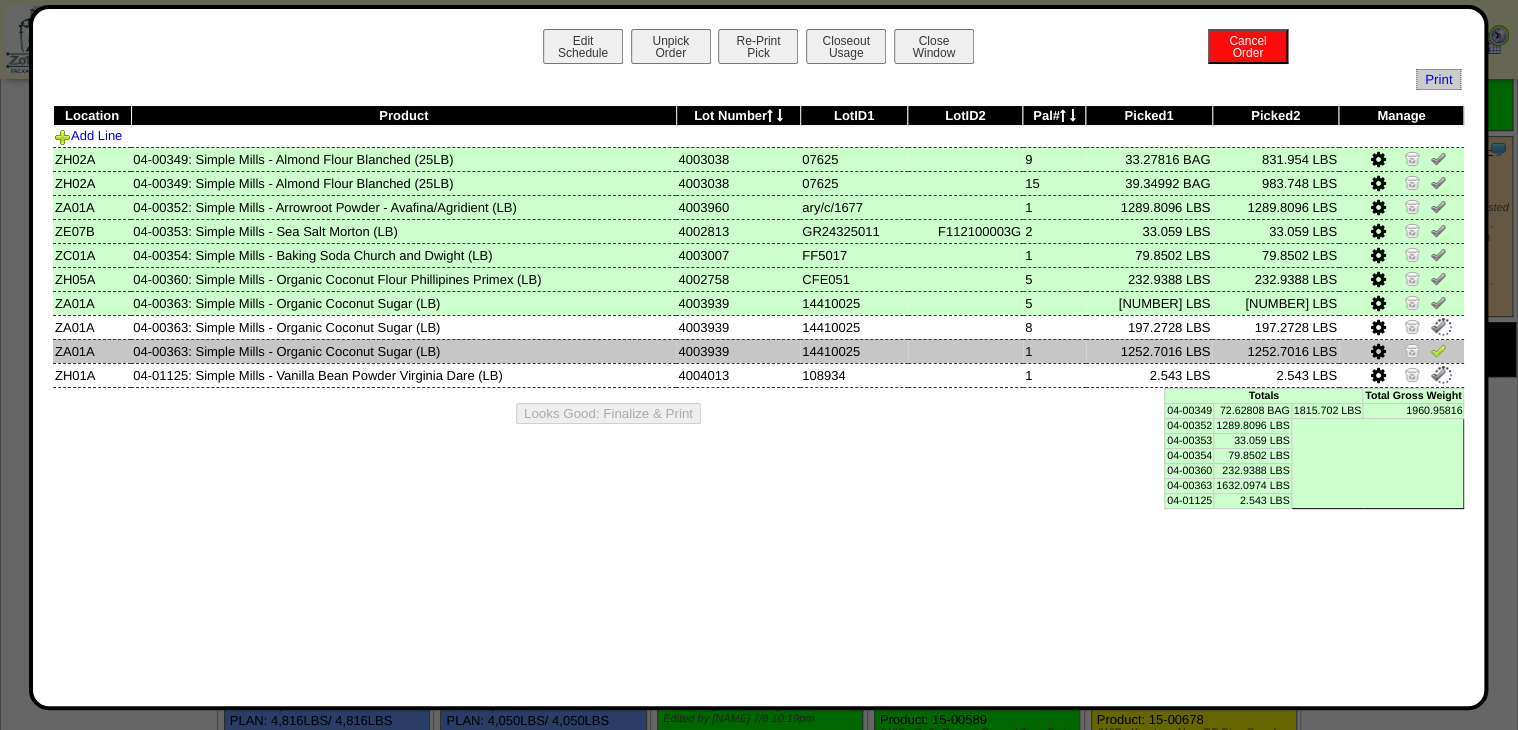 click at bounding box center [1438, 350] 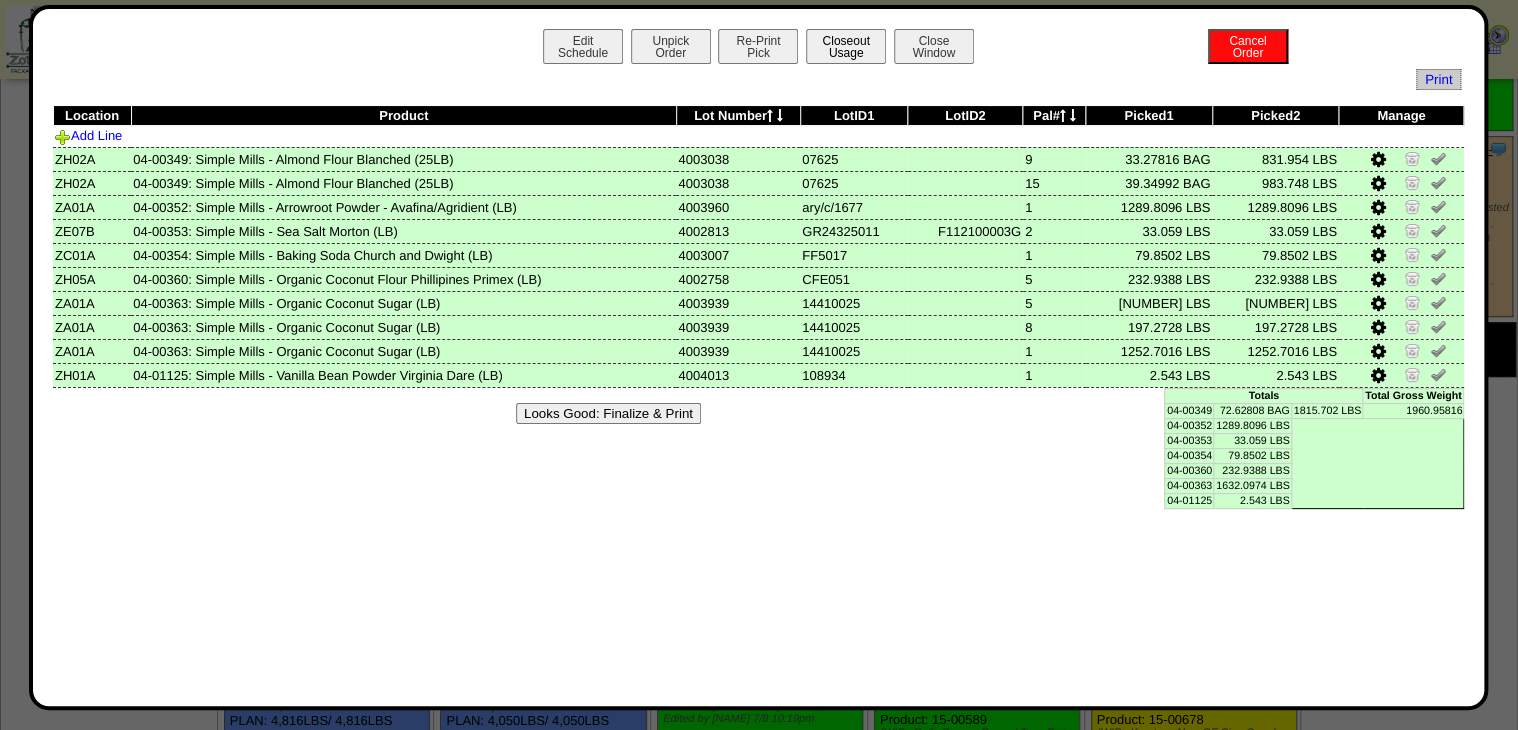 click on "Closeout Usage" at bounding box center [846, 46] 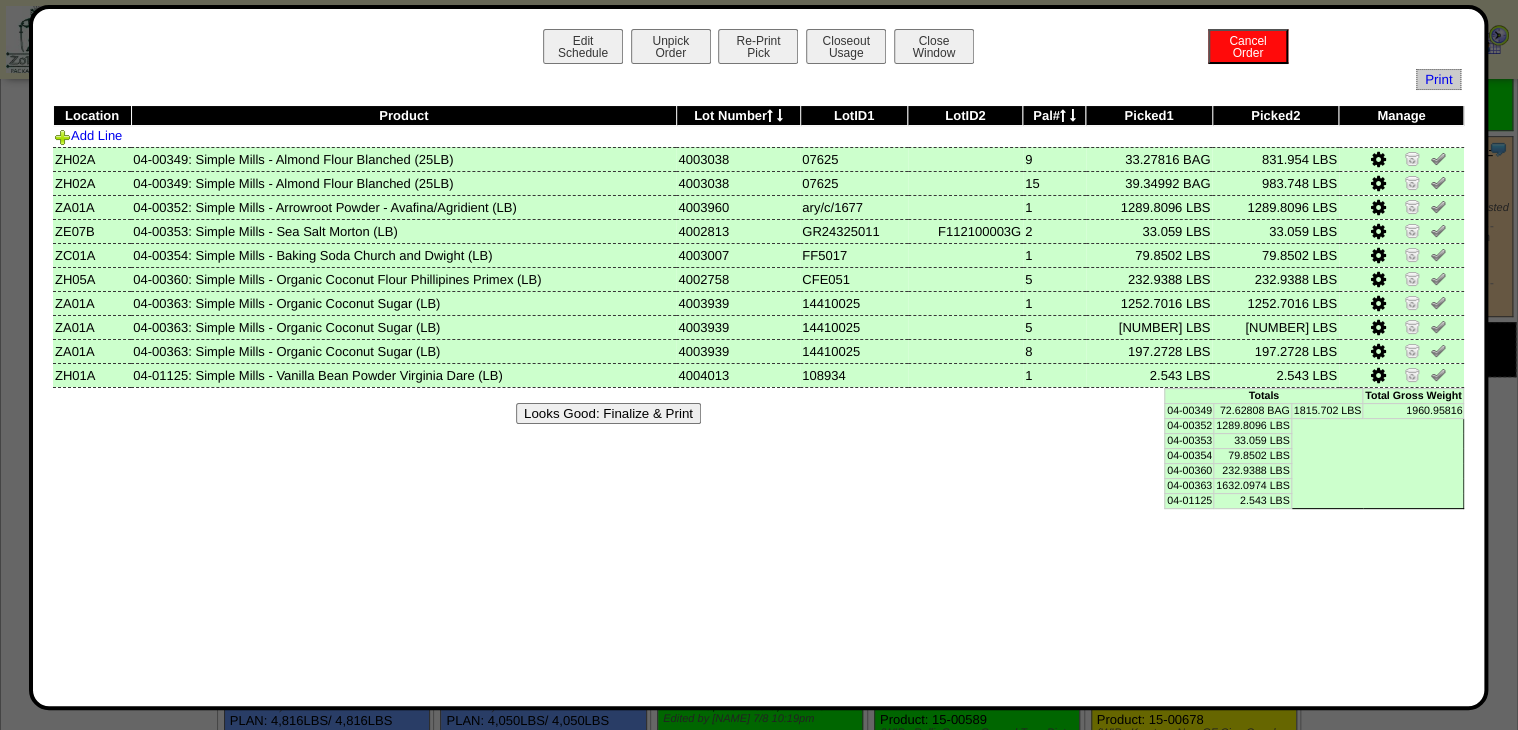 click on "Looks Good: Finalize & Print" at bounding box center (759, 413) 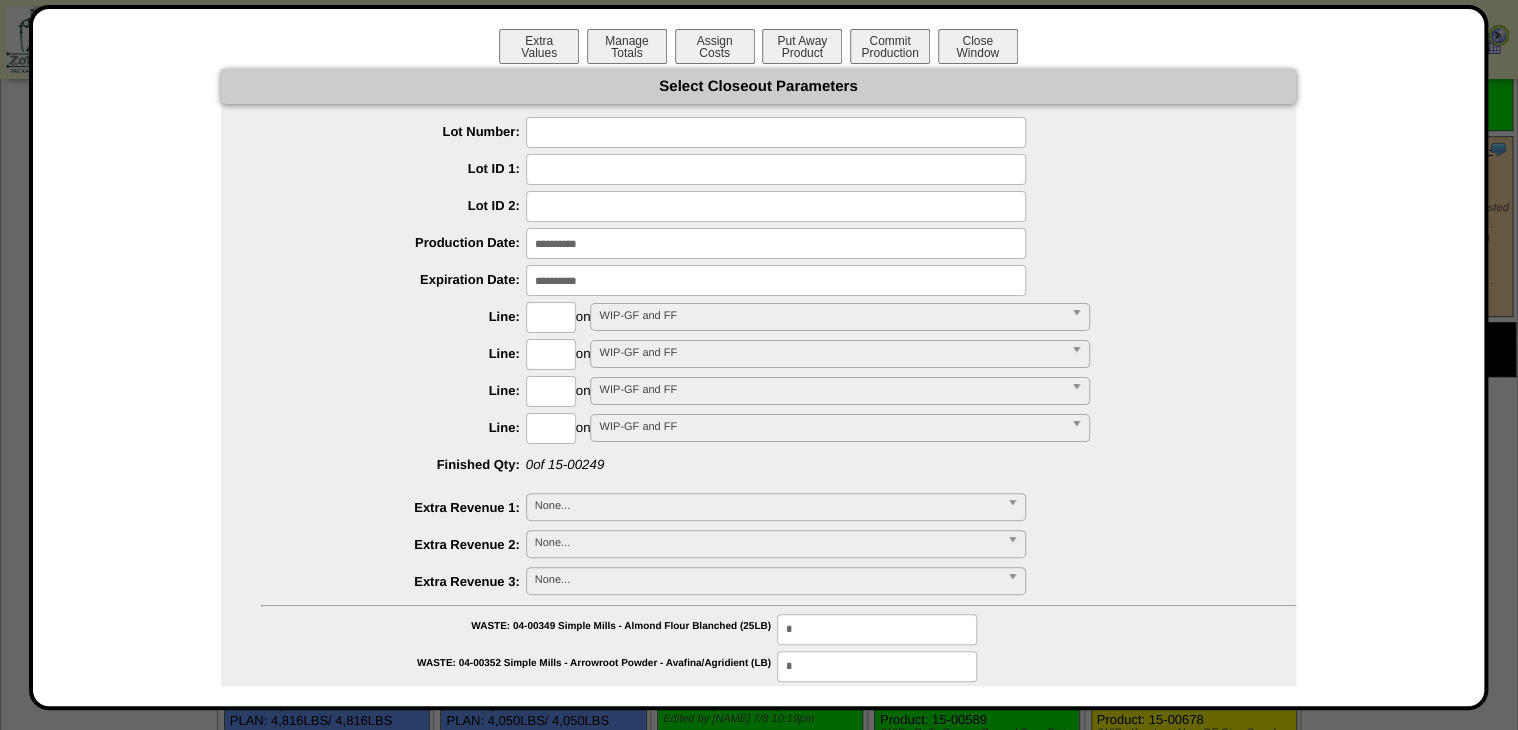 click at bounding box center [776, 132] 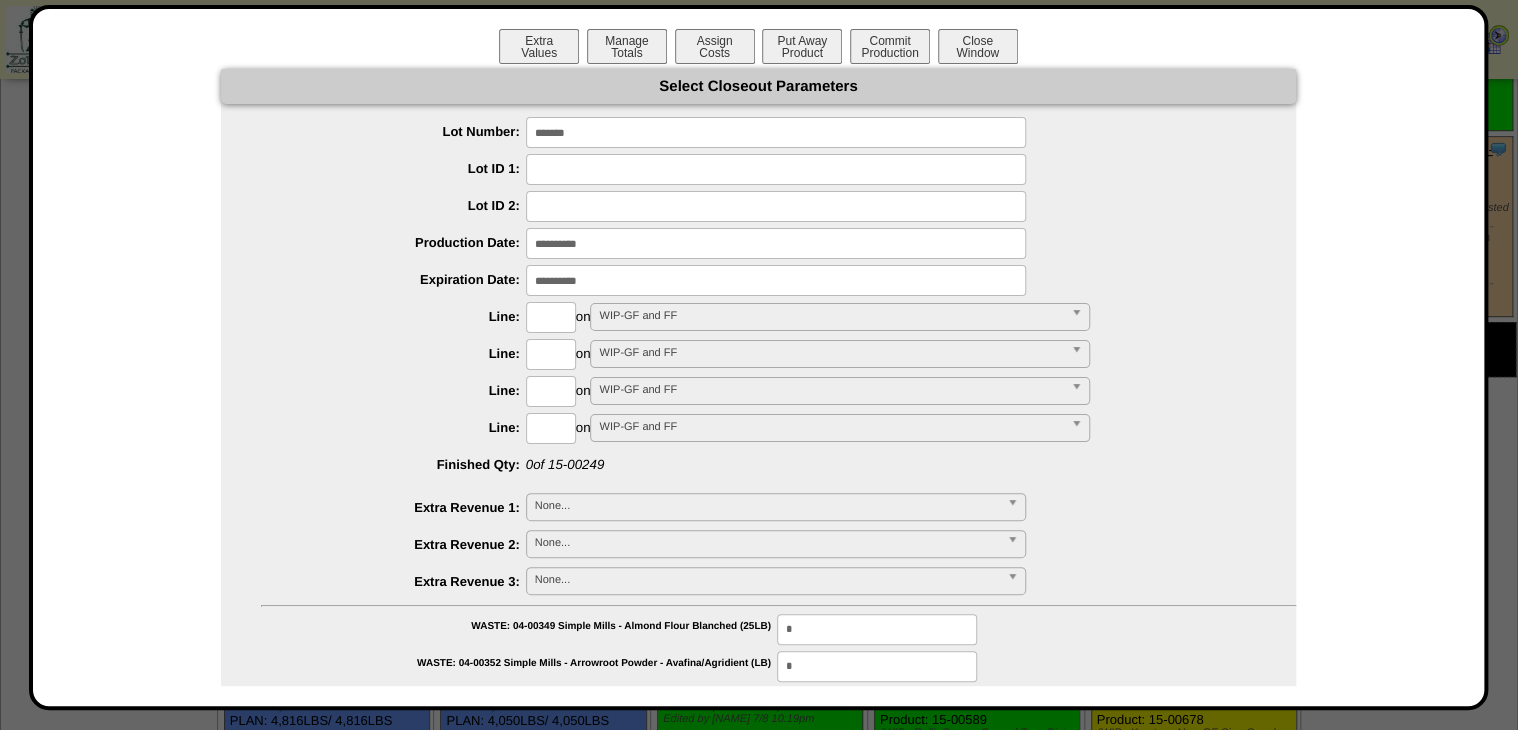 type on "*******" 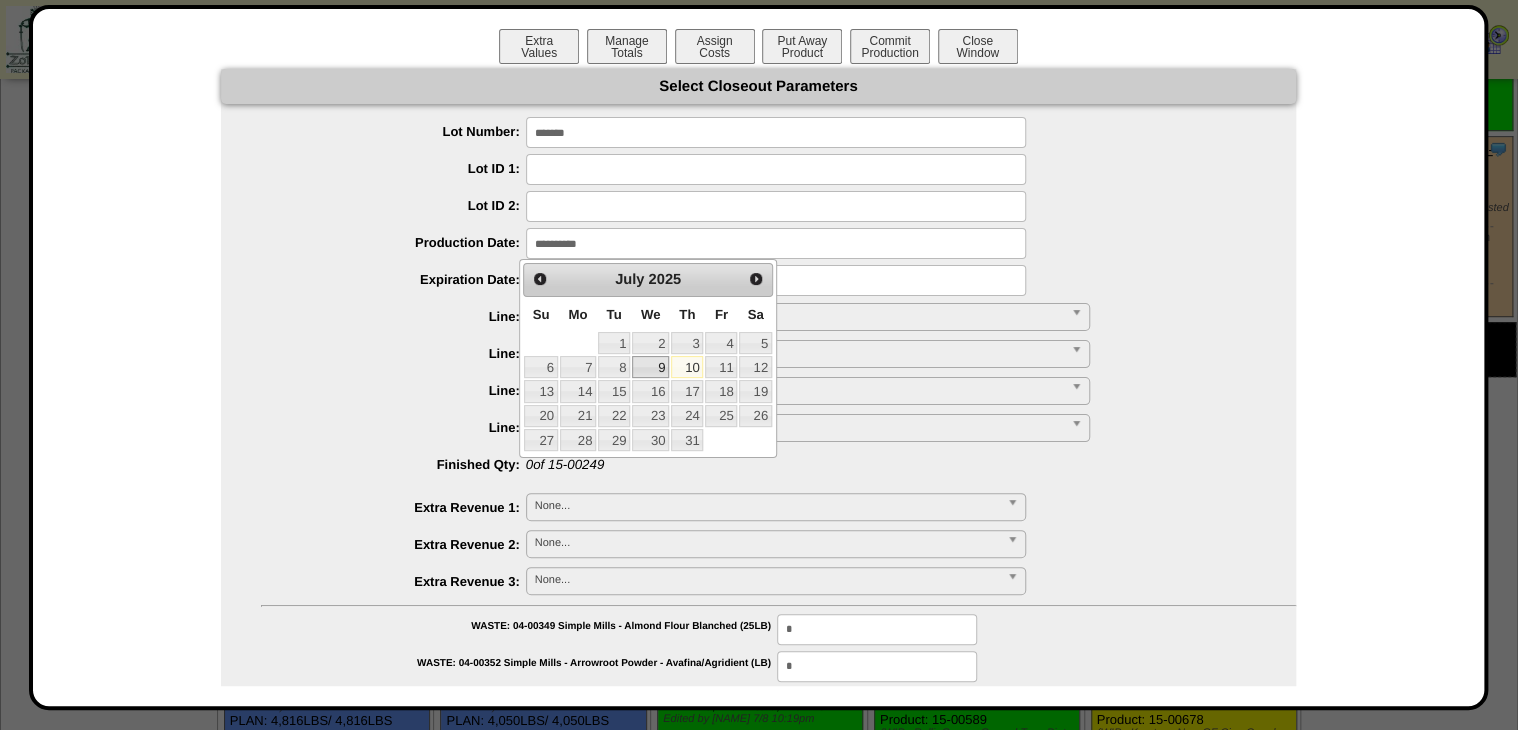 click on "9" at bounding box center [650, 367] 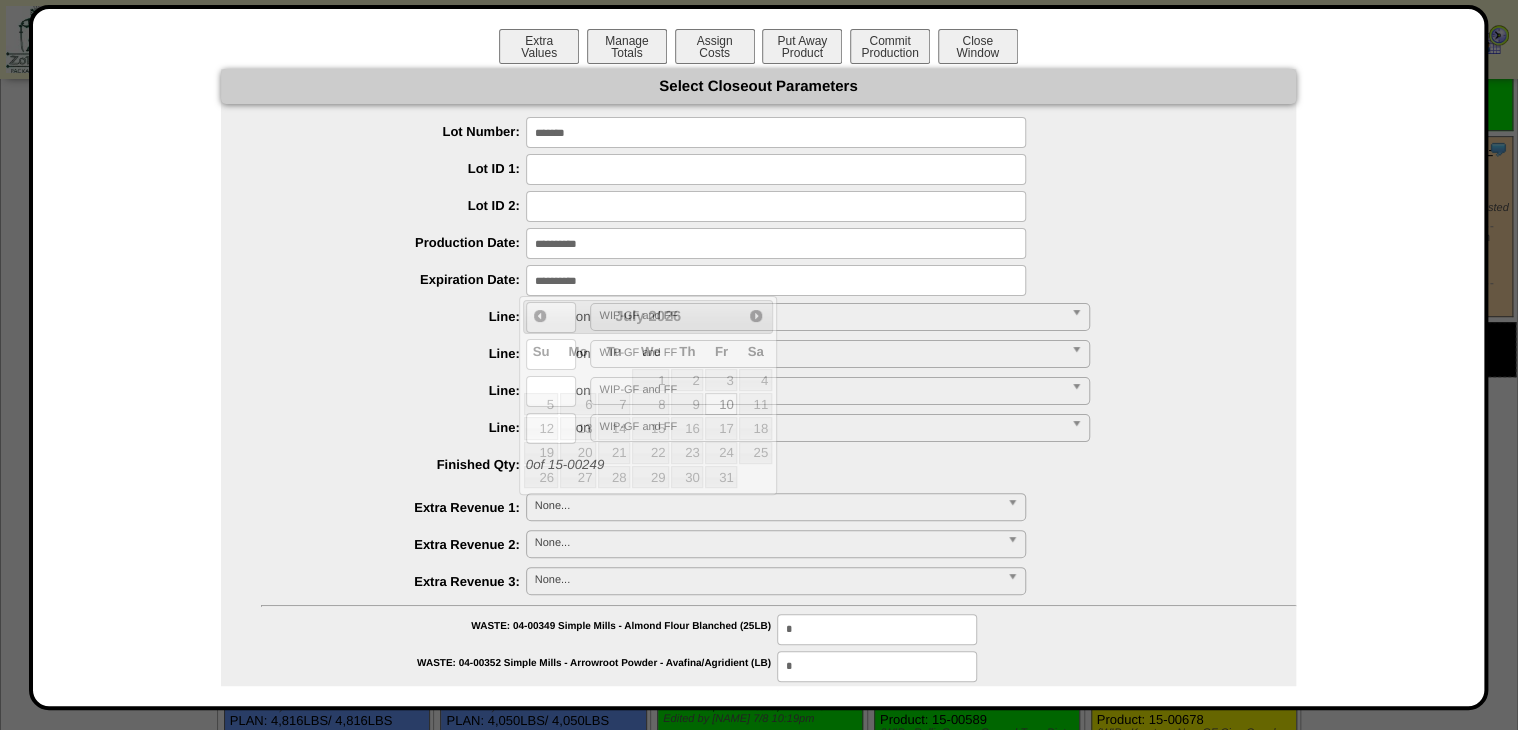 click at bounding box center [776, 280] 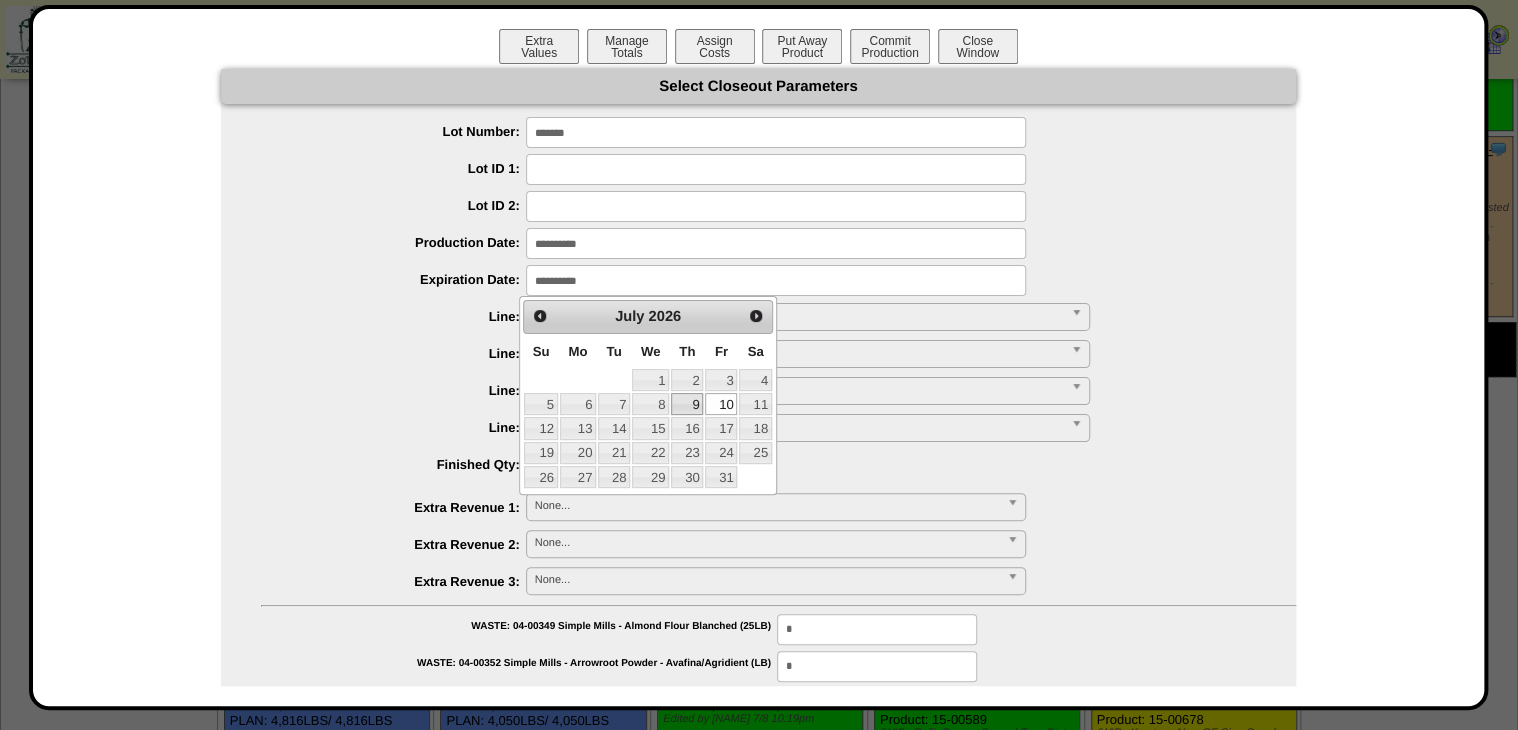 click on "9" at bounding box center [687, 404] 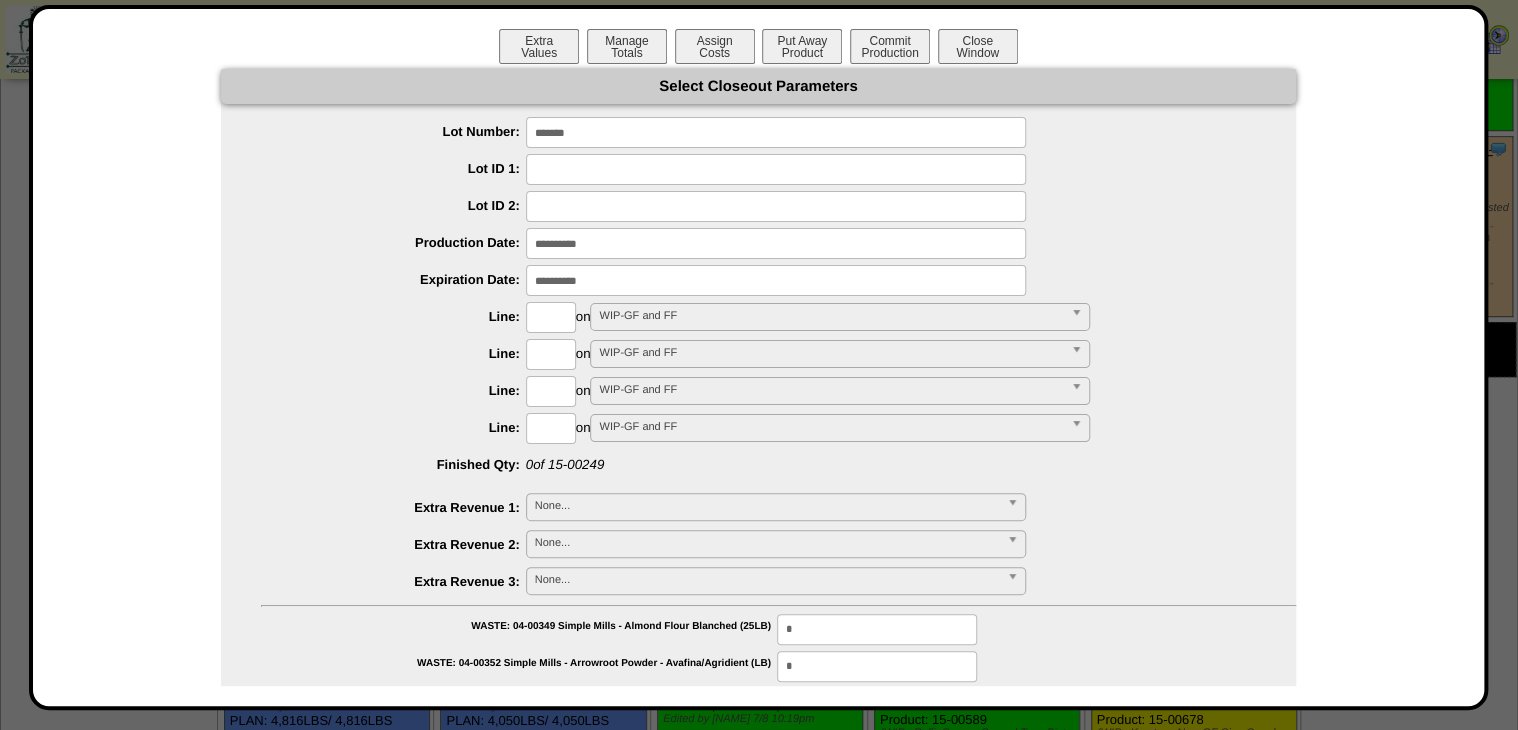 click at bounding box center [551, 317] 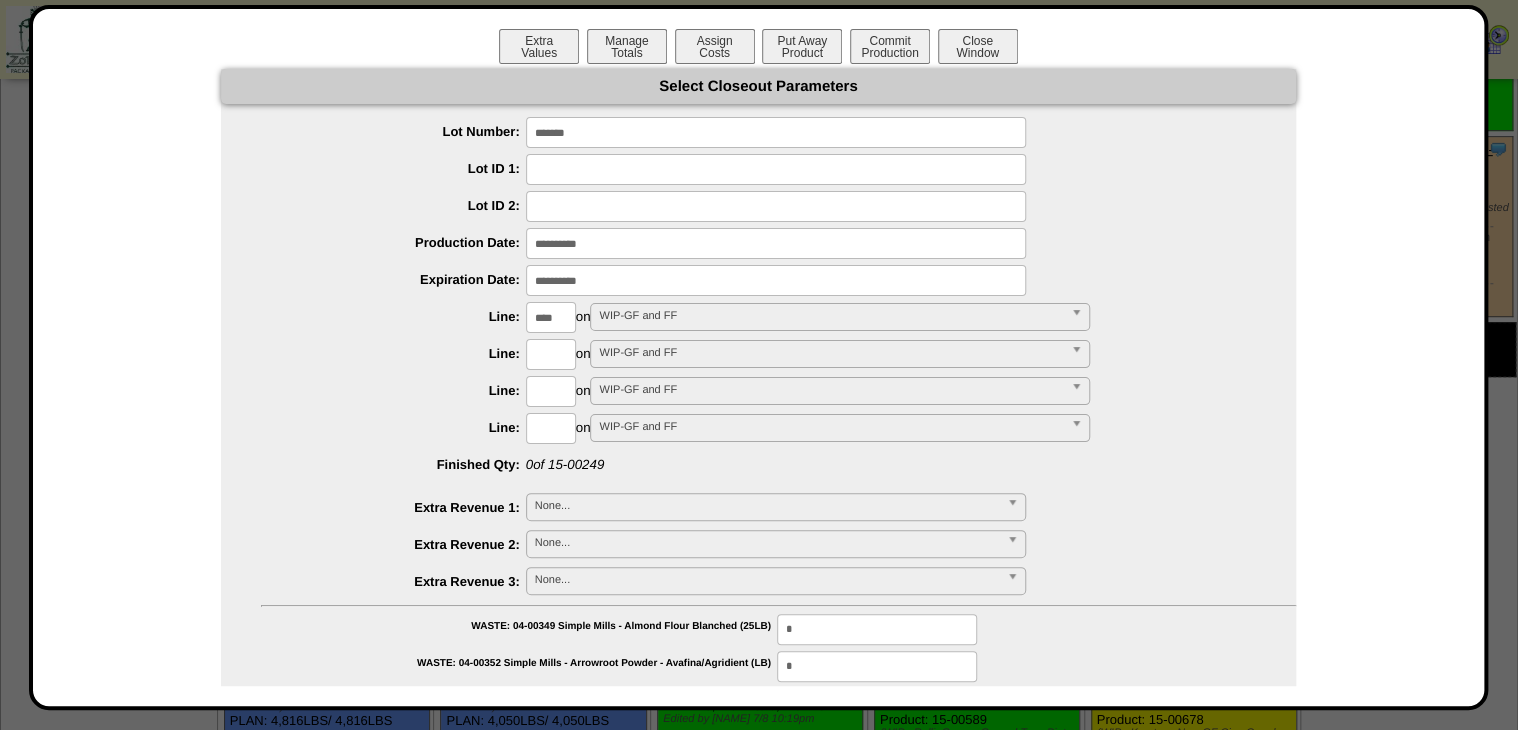 type on "****" 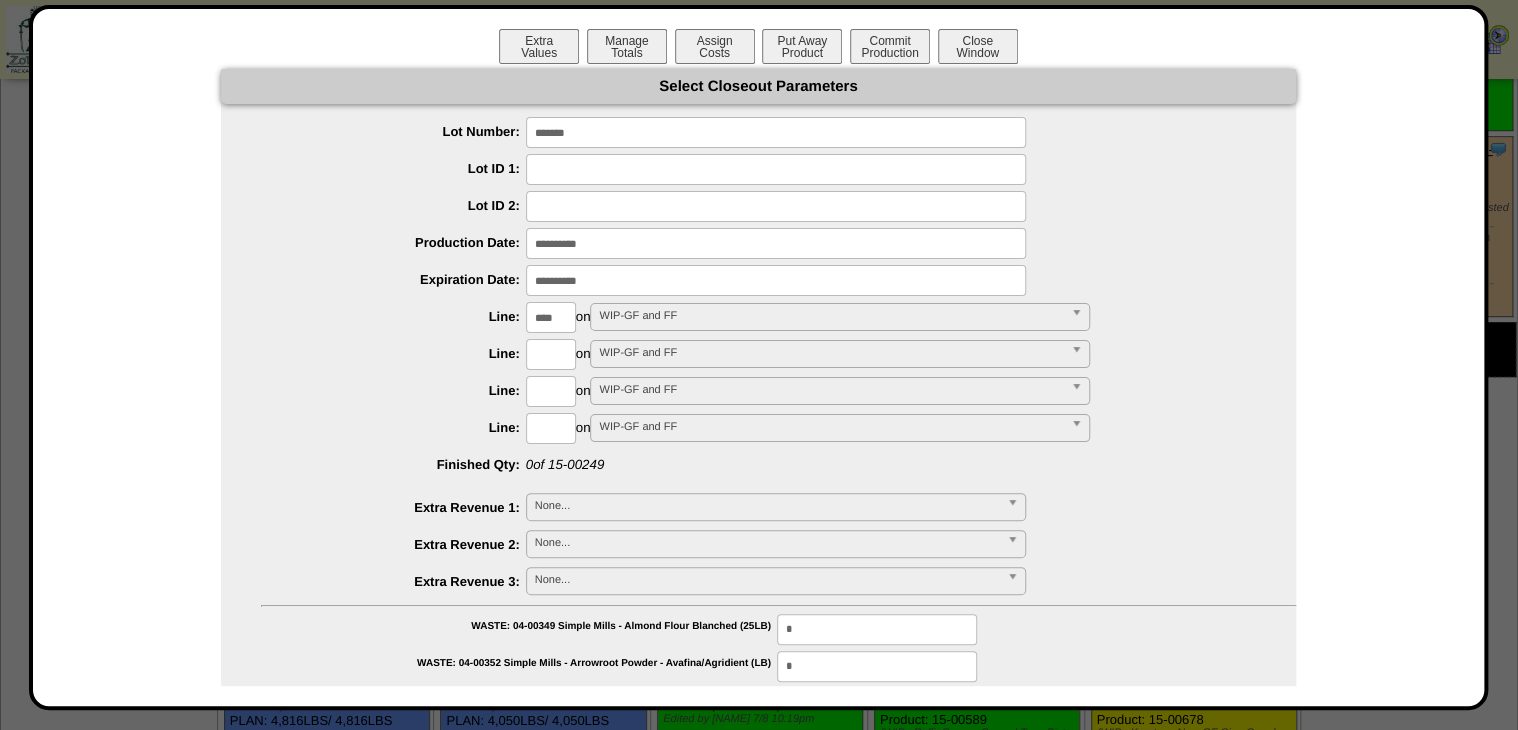 click on "**********" at bounding box center (758, 899) 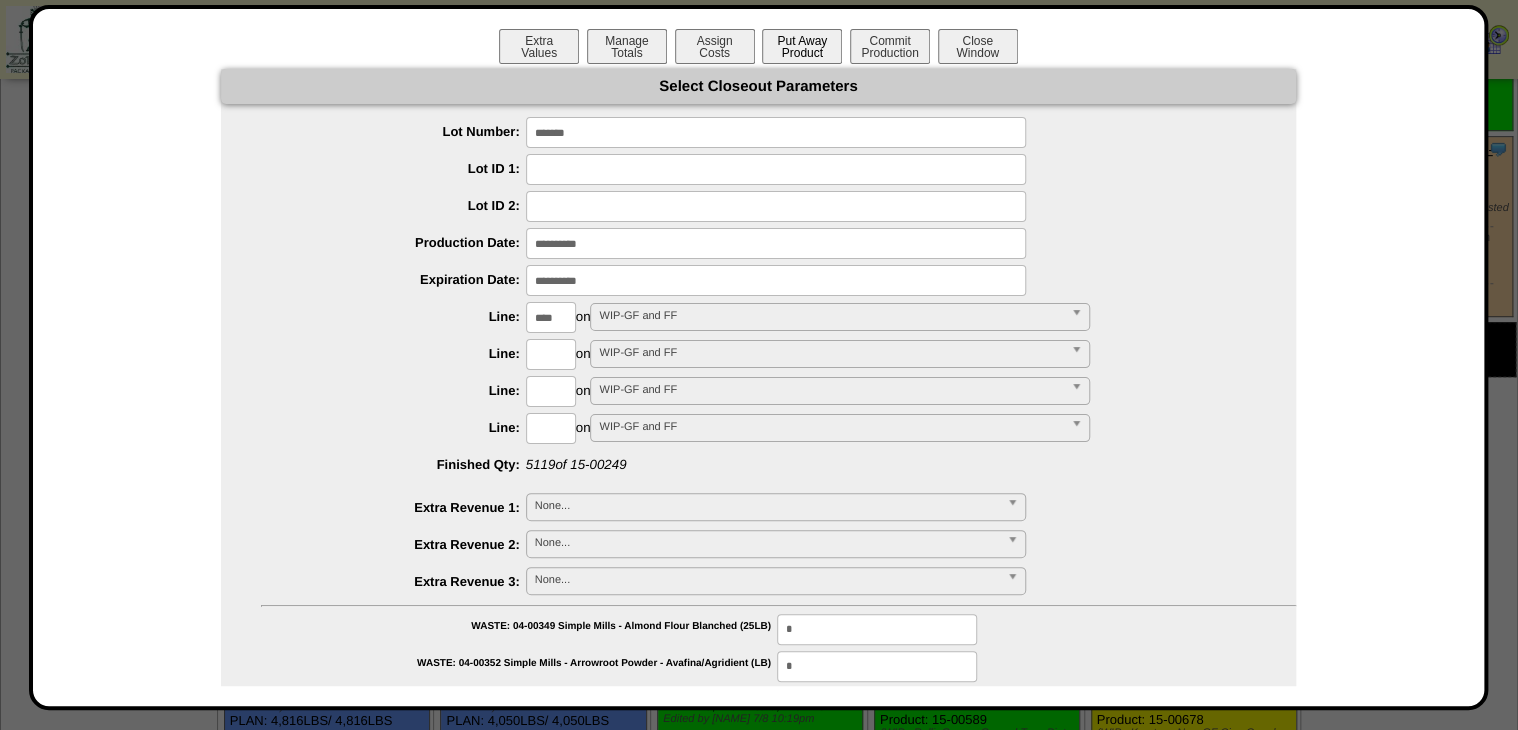click on "Put Away Product" at bounding box center [802, 46] 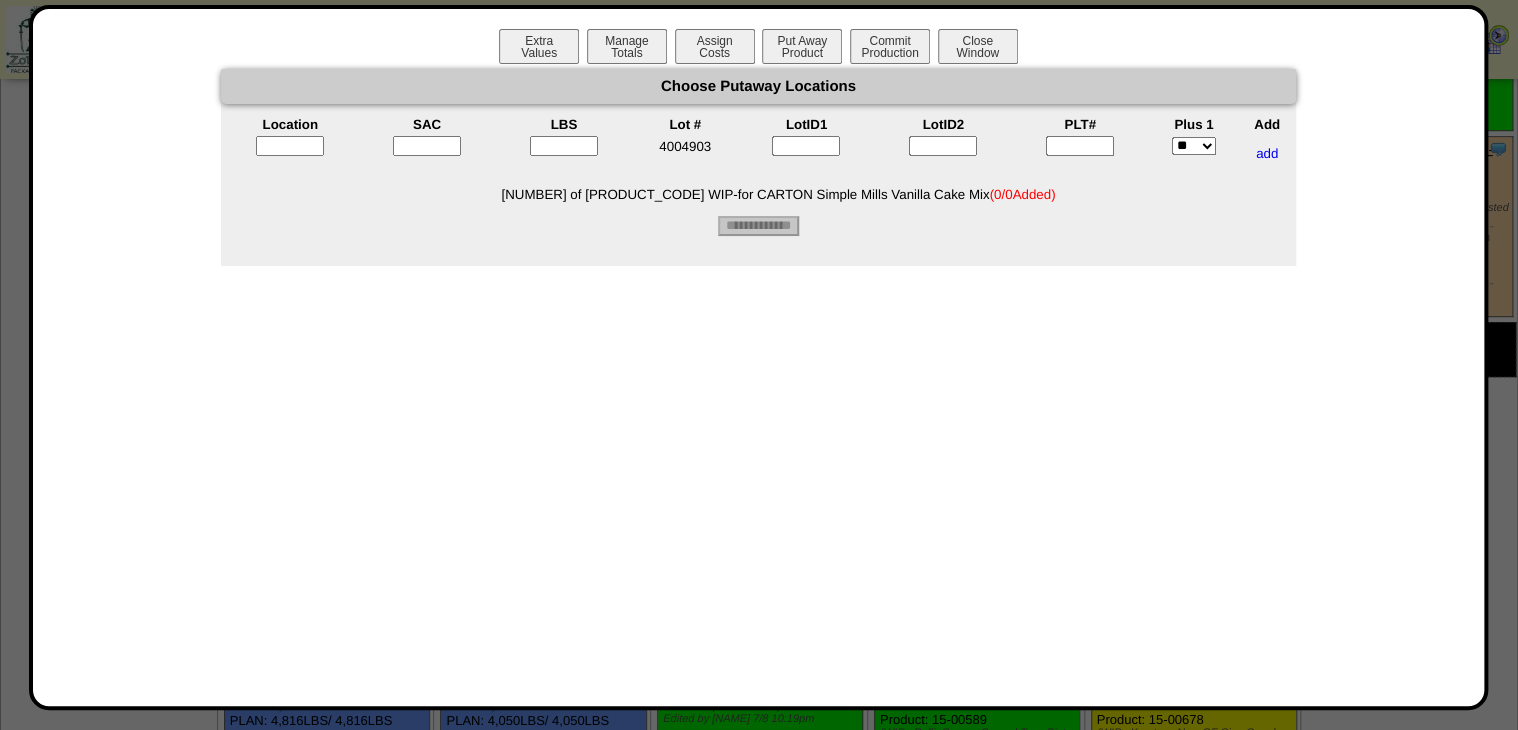 click at bounding box center (1080, 153) 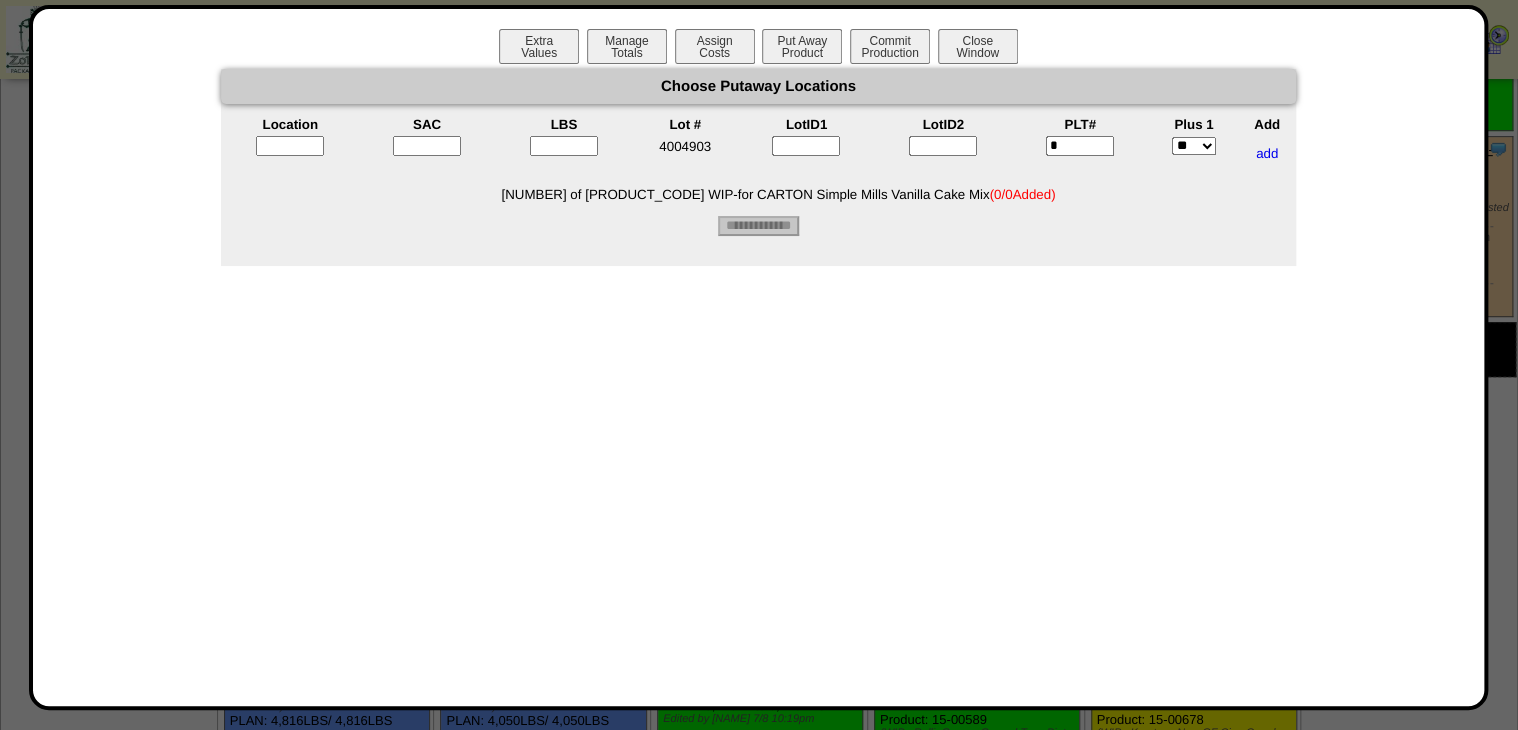 type on "*" 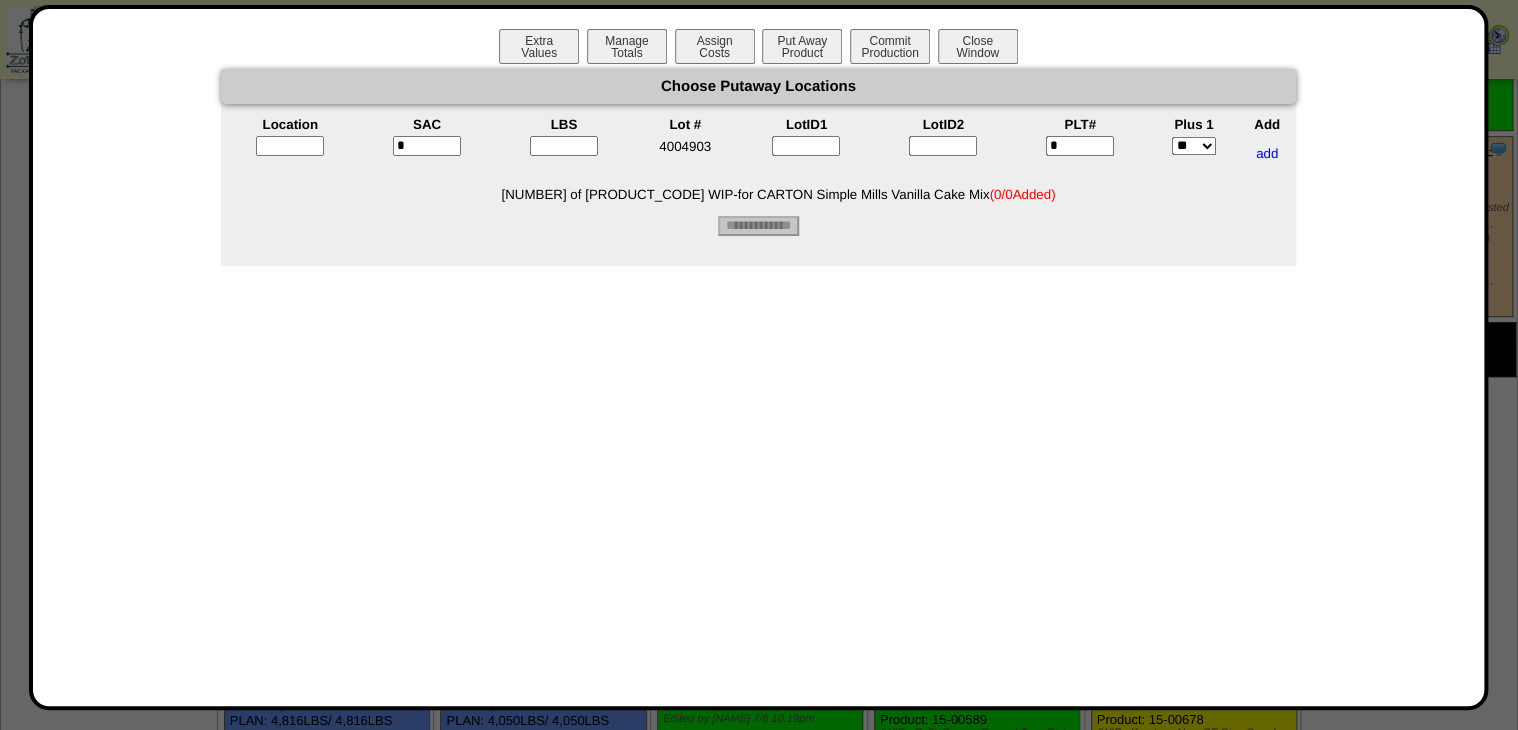 type on "*" 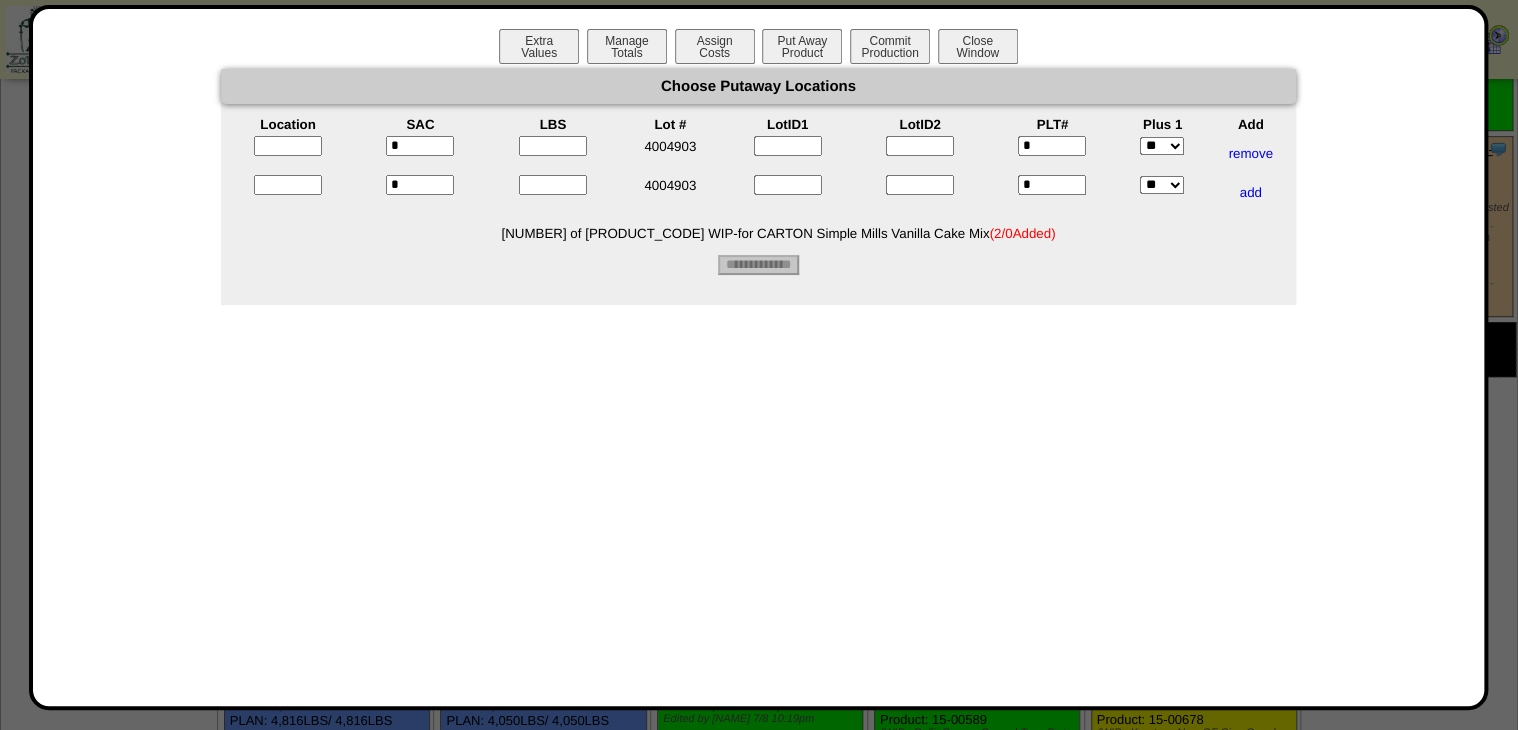 click on "*" at bounding box center (1052, 185) 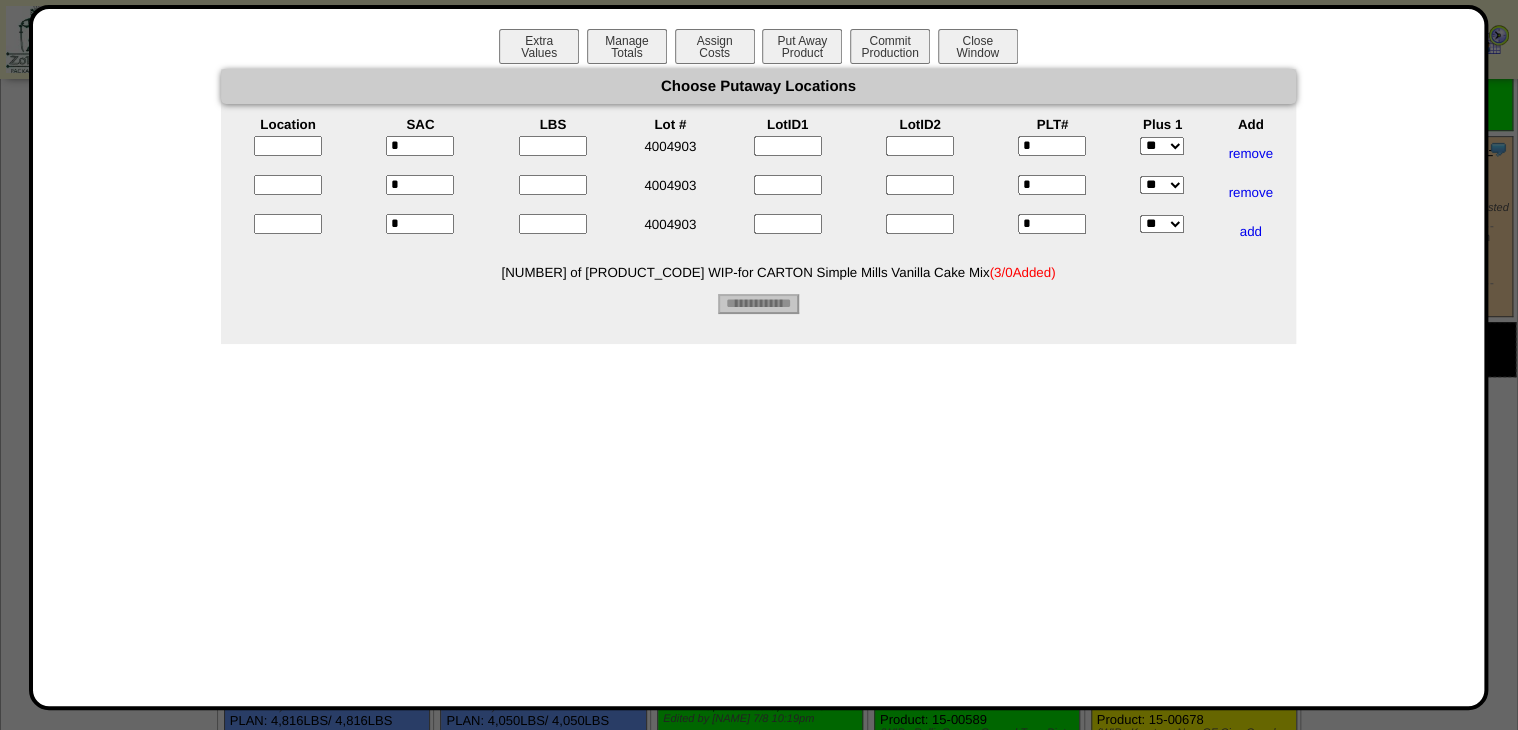 click at bounding box center (553, 146) 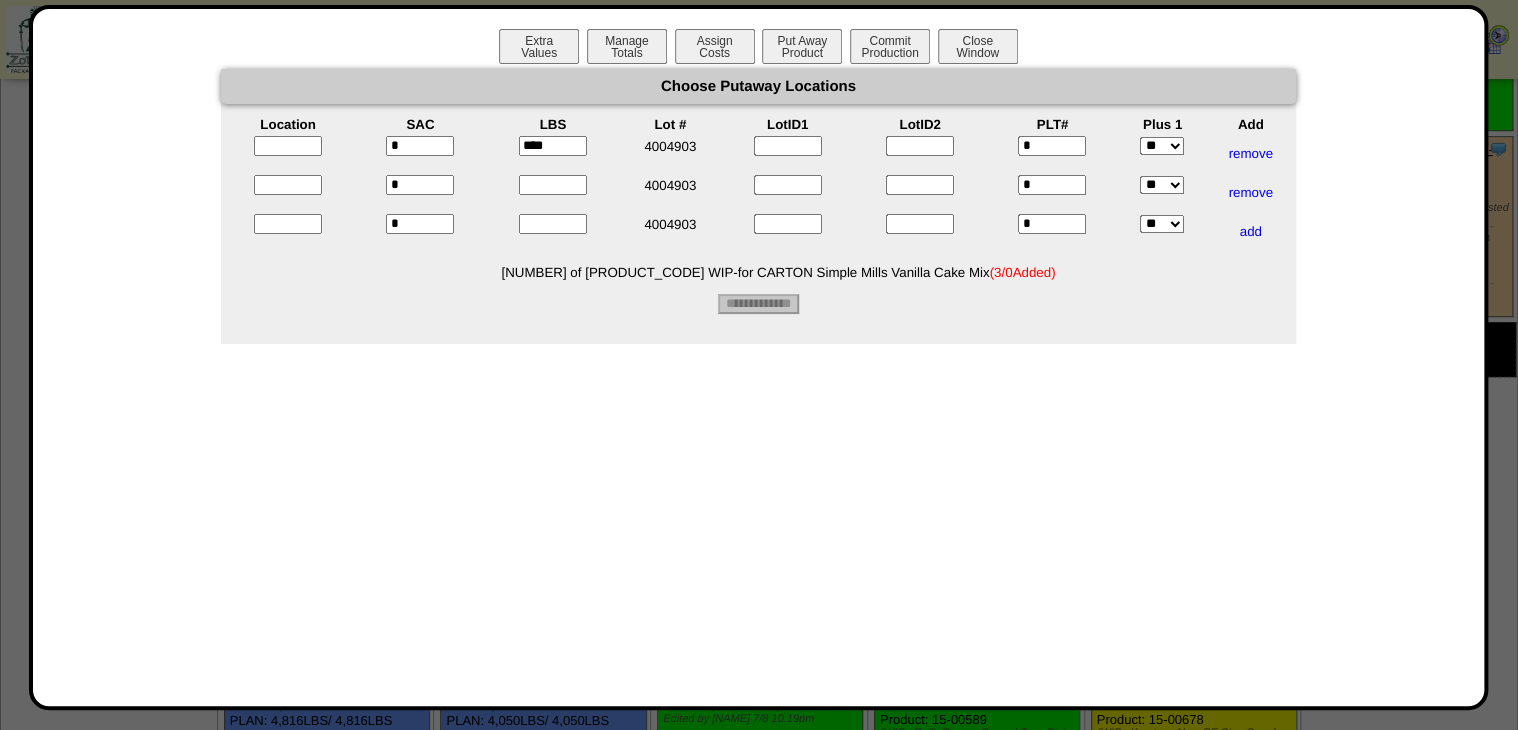 type on "****" 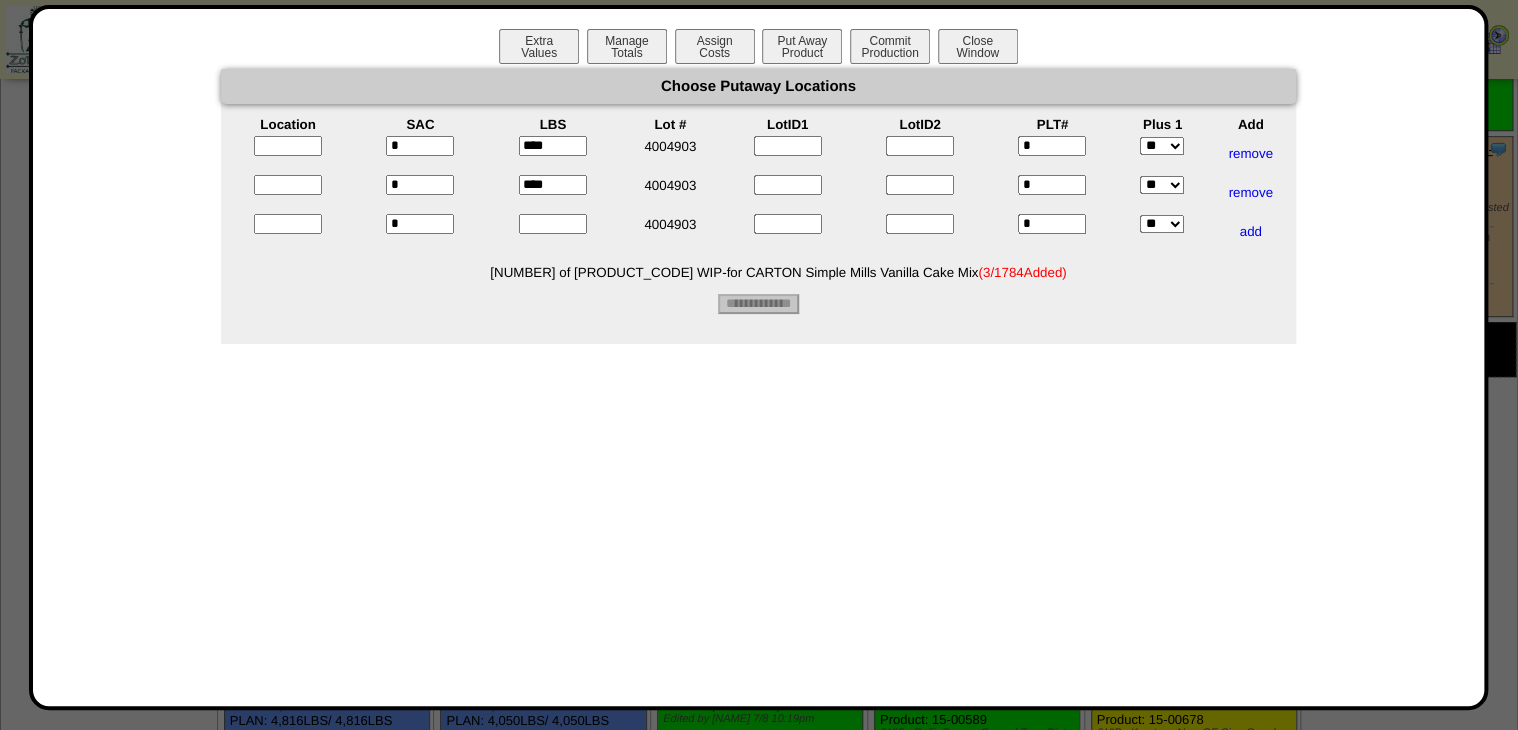 type on "****" 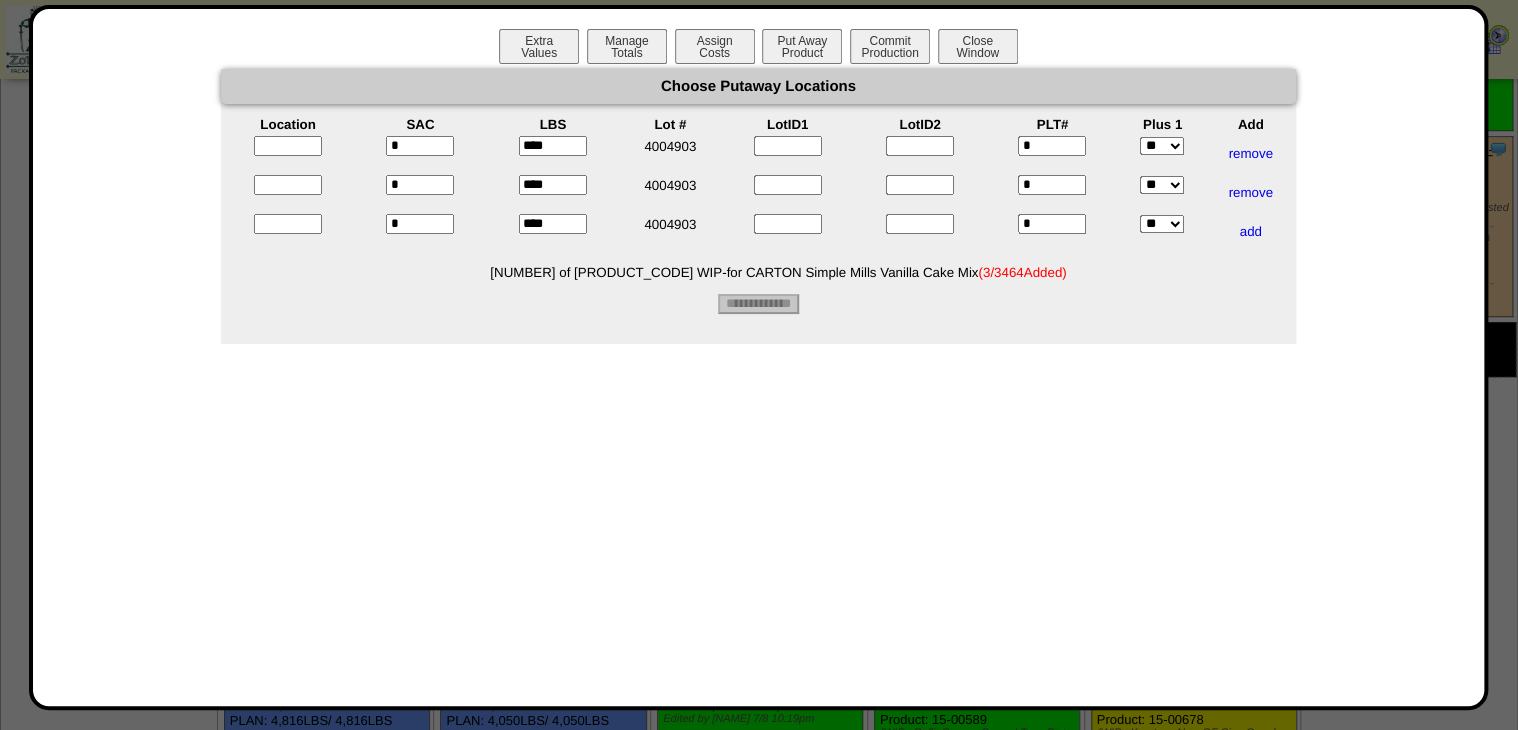 type on "****" 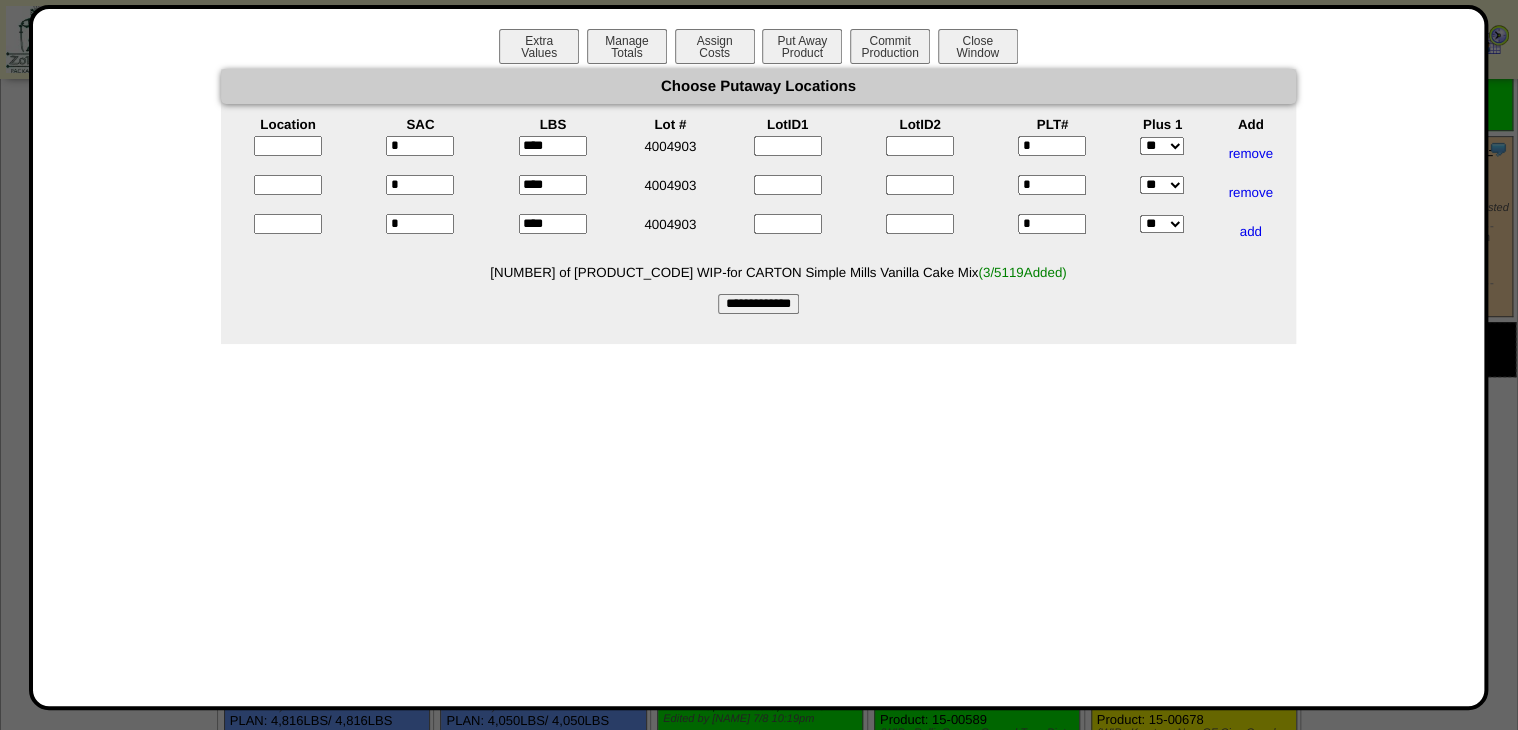click at bounding box center (288, 146) 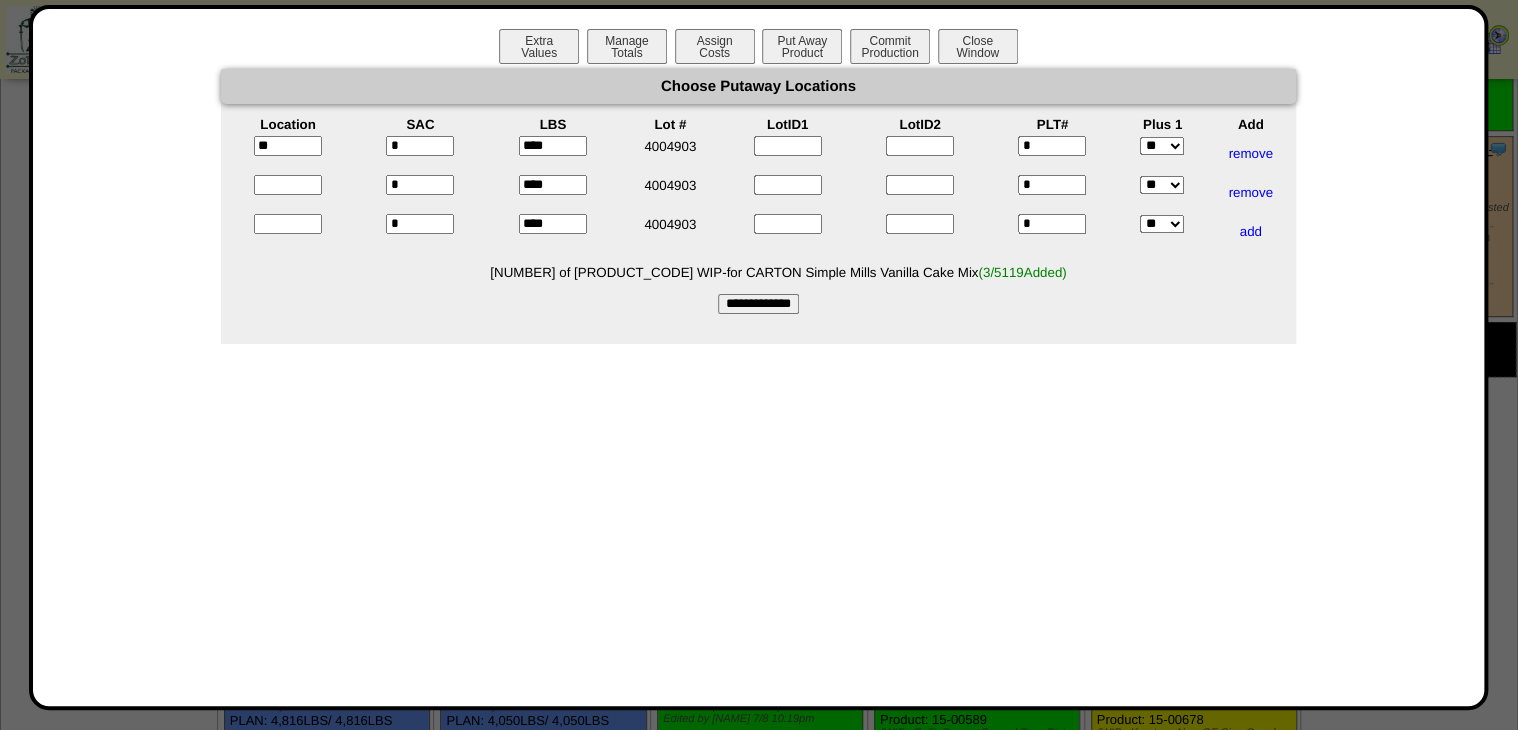 type on "*****" 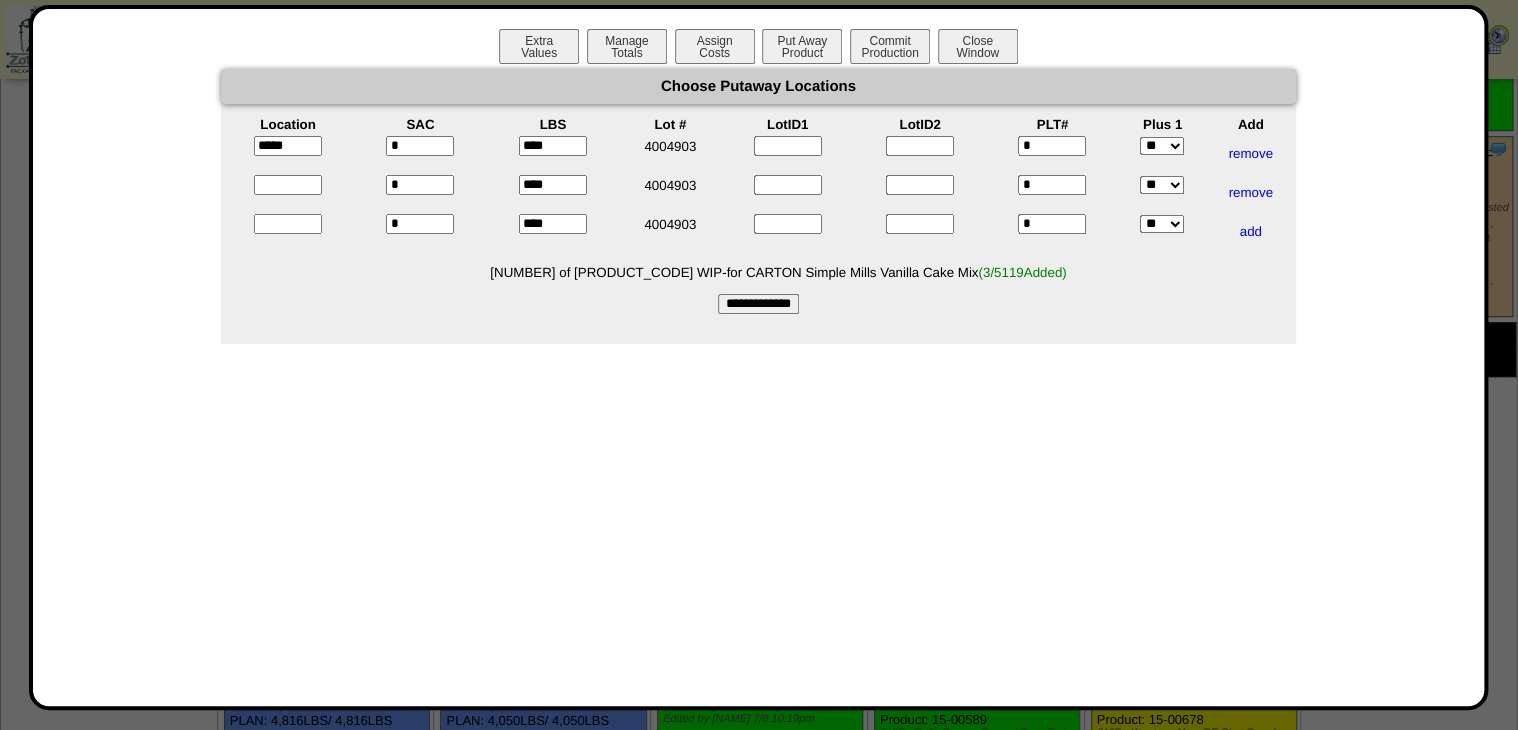 click at bounding box center [288, 185] 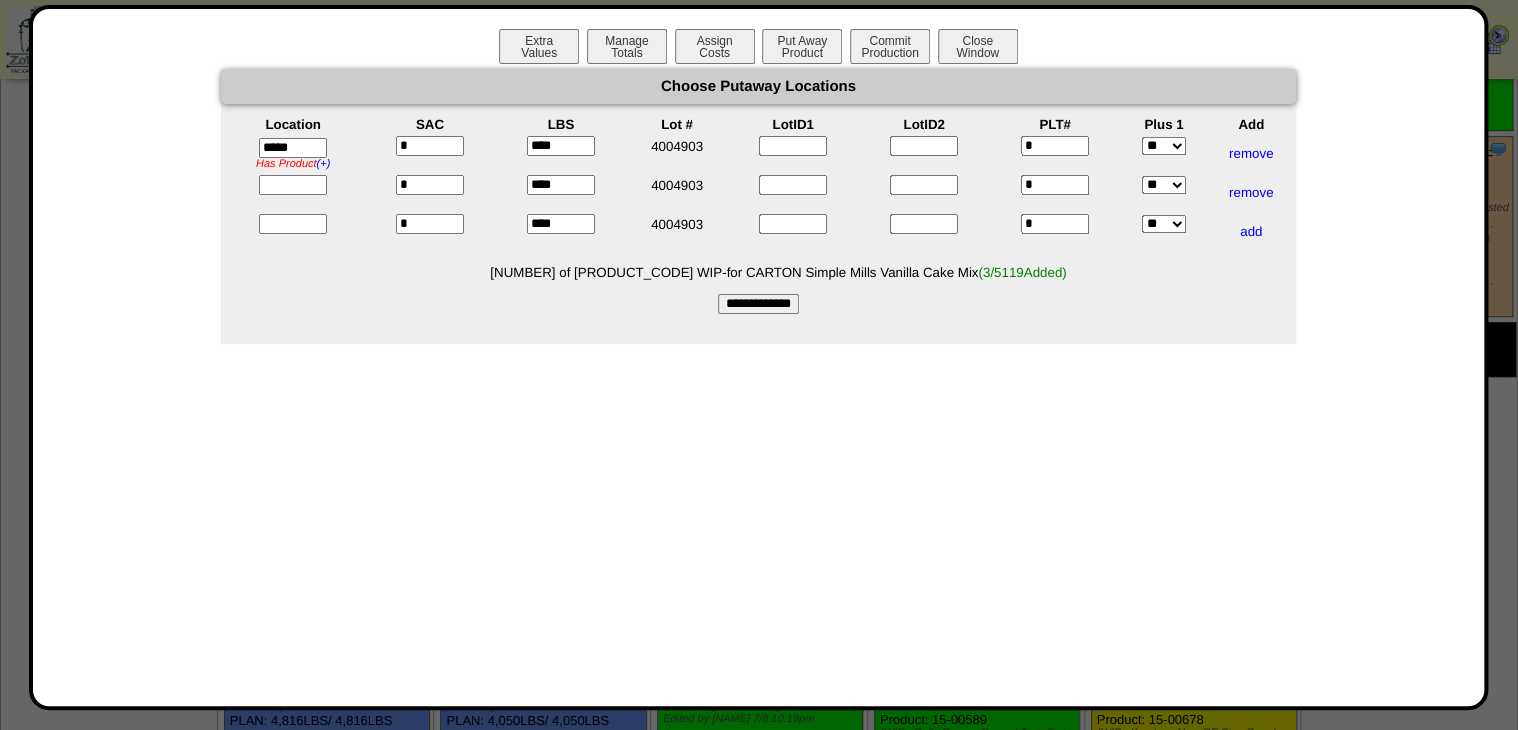 type on "*****" 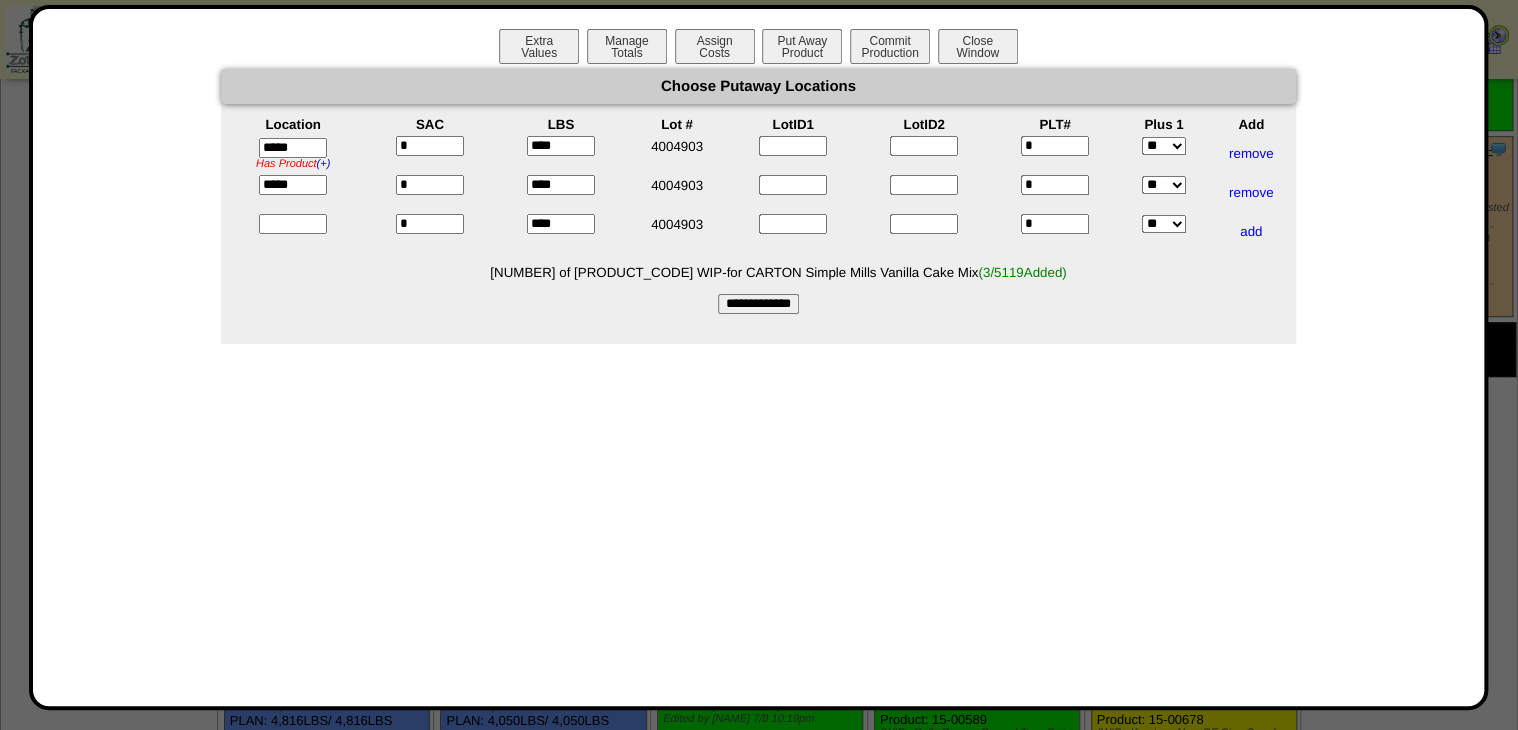 click at bounding box center [293, 224] 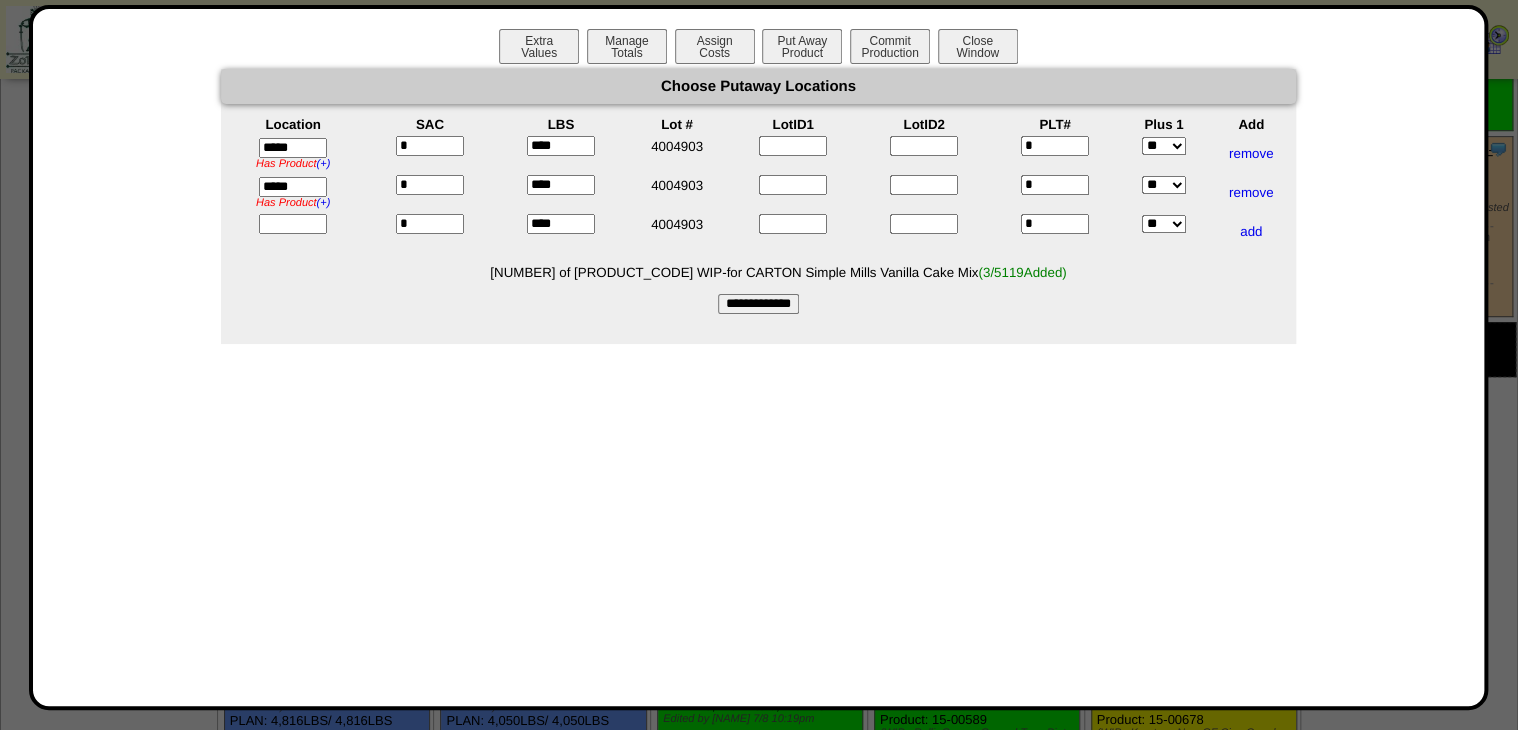 type on "*****" 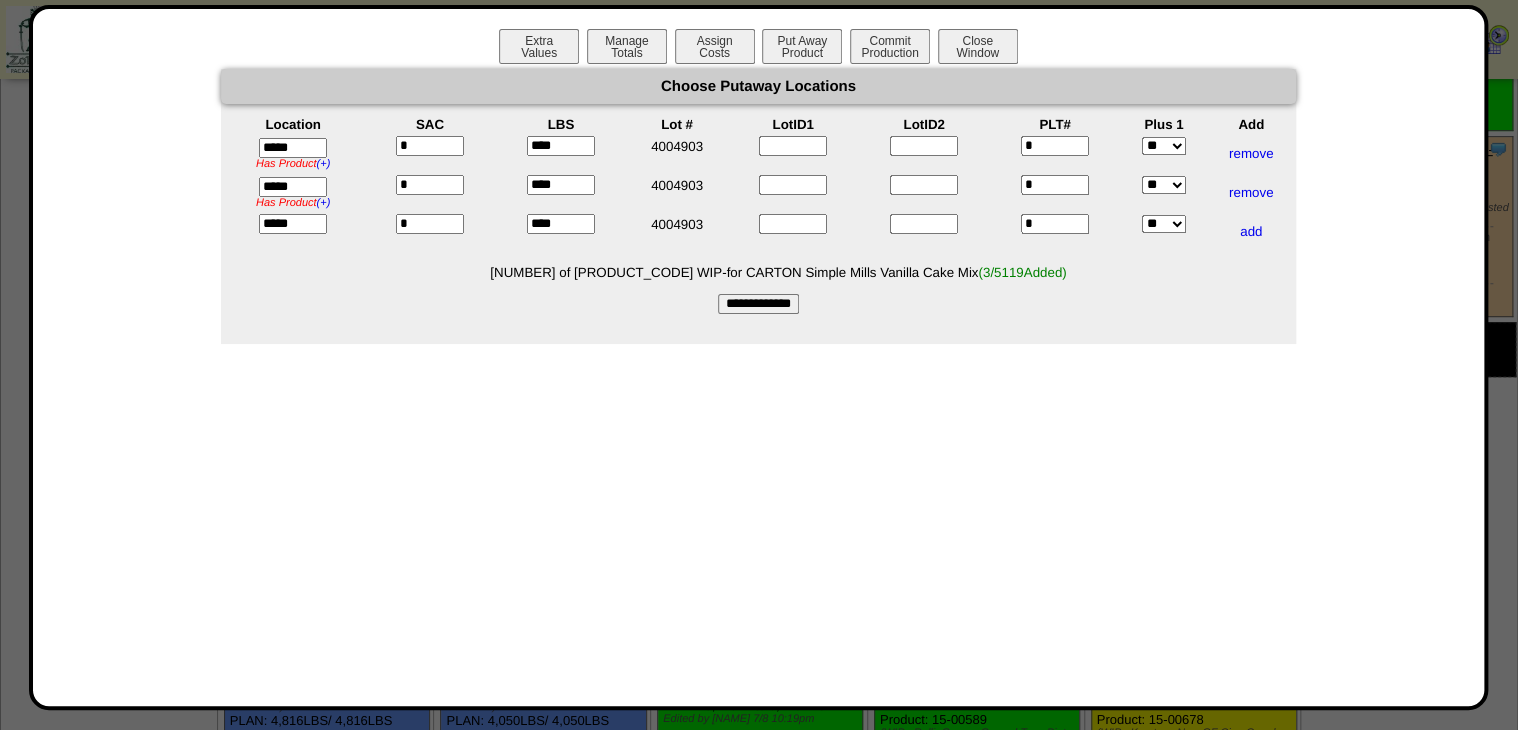 click on "Choose Putaway Locations
Location
SAC
LBS
Lot #
LotID1
LotID2
PLT#
Plus 1
Add
***** Has Product   (+)  ZS01A has 44.092 LBS of 04-01779 PE - Pea Protein 2.0 (LB) ZS01A has 36000 EA of 09-00019 4 x 6 White Thermal Label (1000 ea/roll) ZS01A  has 87 EA of 14-00005 35x35x50 Single Use Super Sac ZS01A has 15 SAC of 15-00249 WIP-for CARTON Simple Mills Vanilla Cake Mix ZS01A has 1 SAC of 15-00575 WIP - PE New 2022 Organic Original Superfoods Oat Mix
* * *" at bounding box center [758, 206] 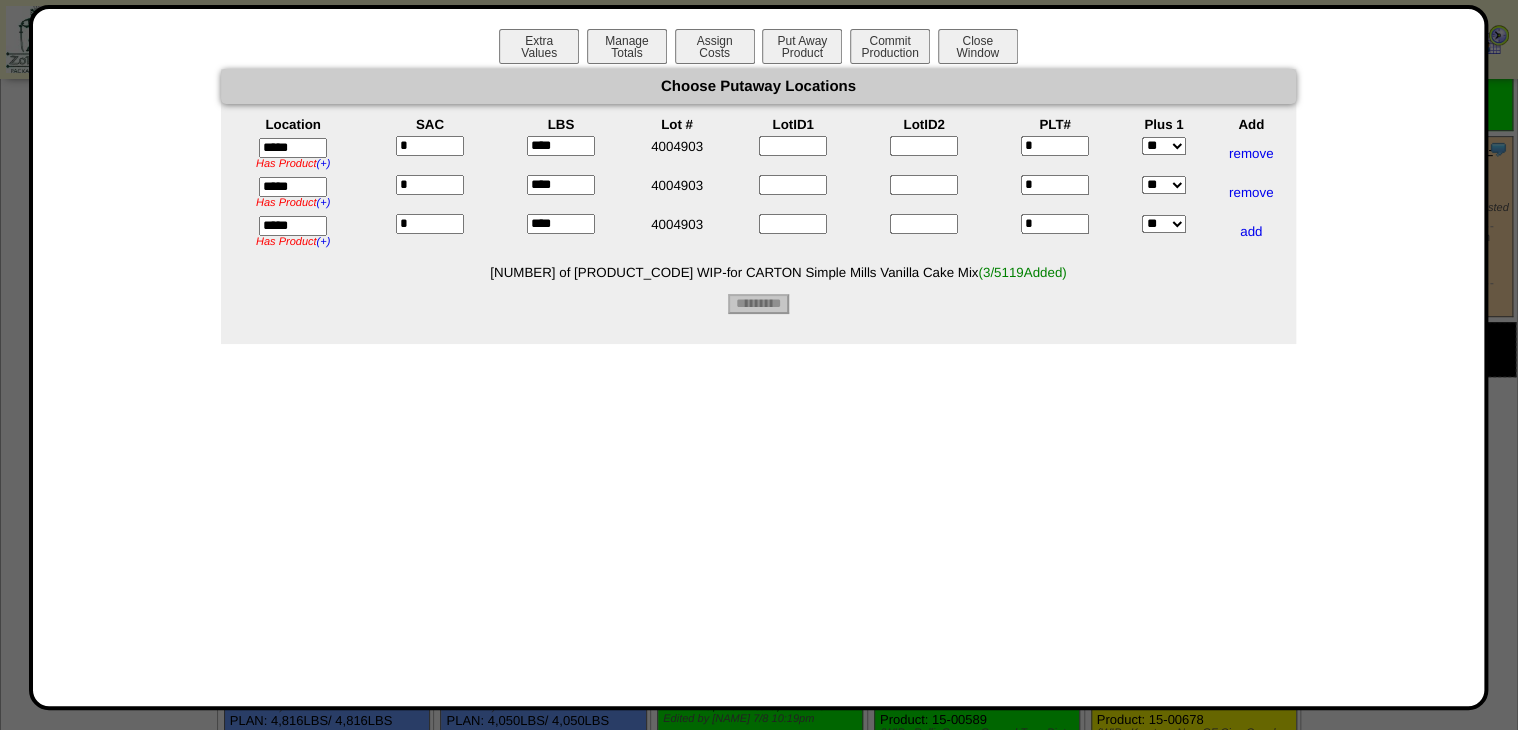 type on "*********" 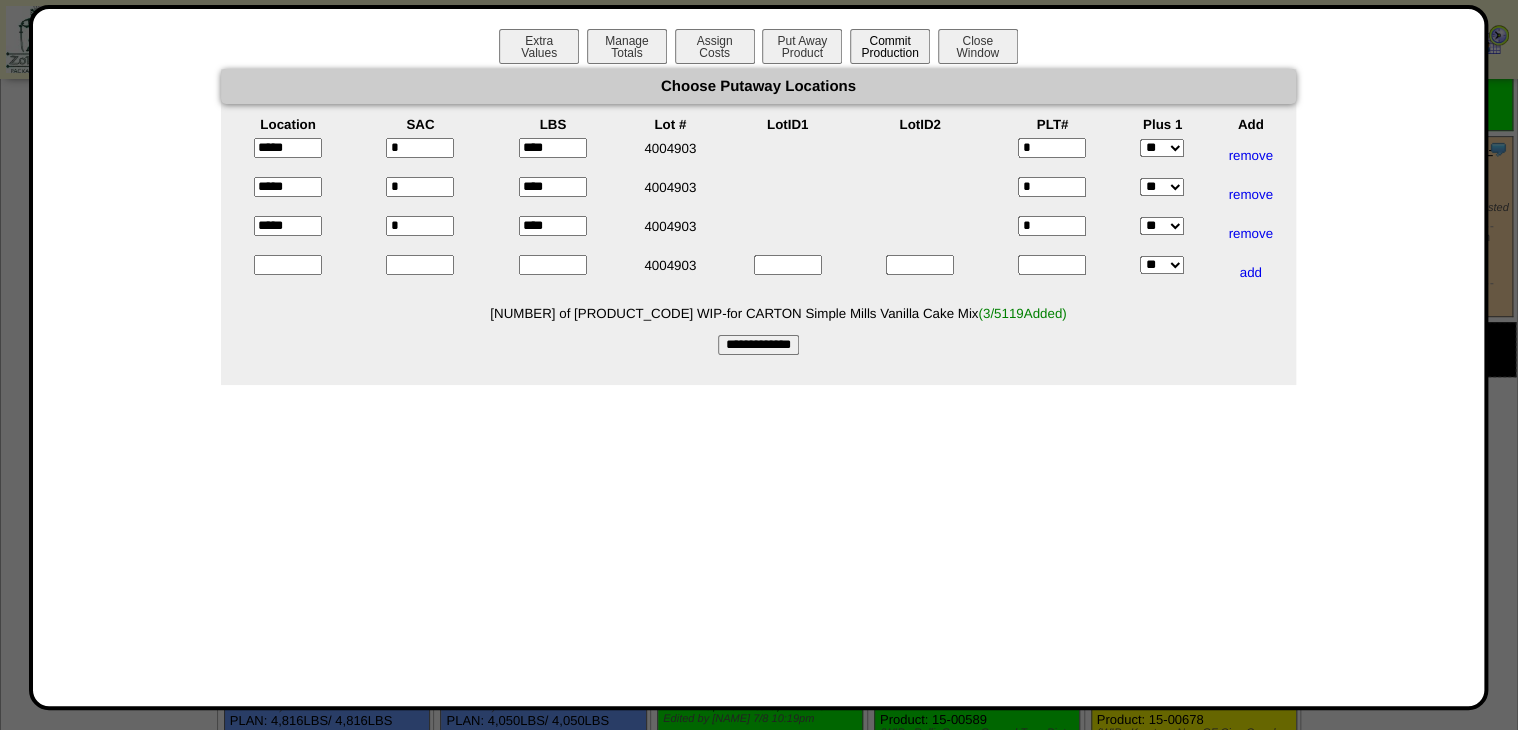 click on "Commit Production" at bounding box center (890, 46) 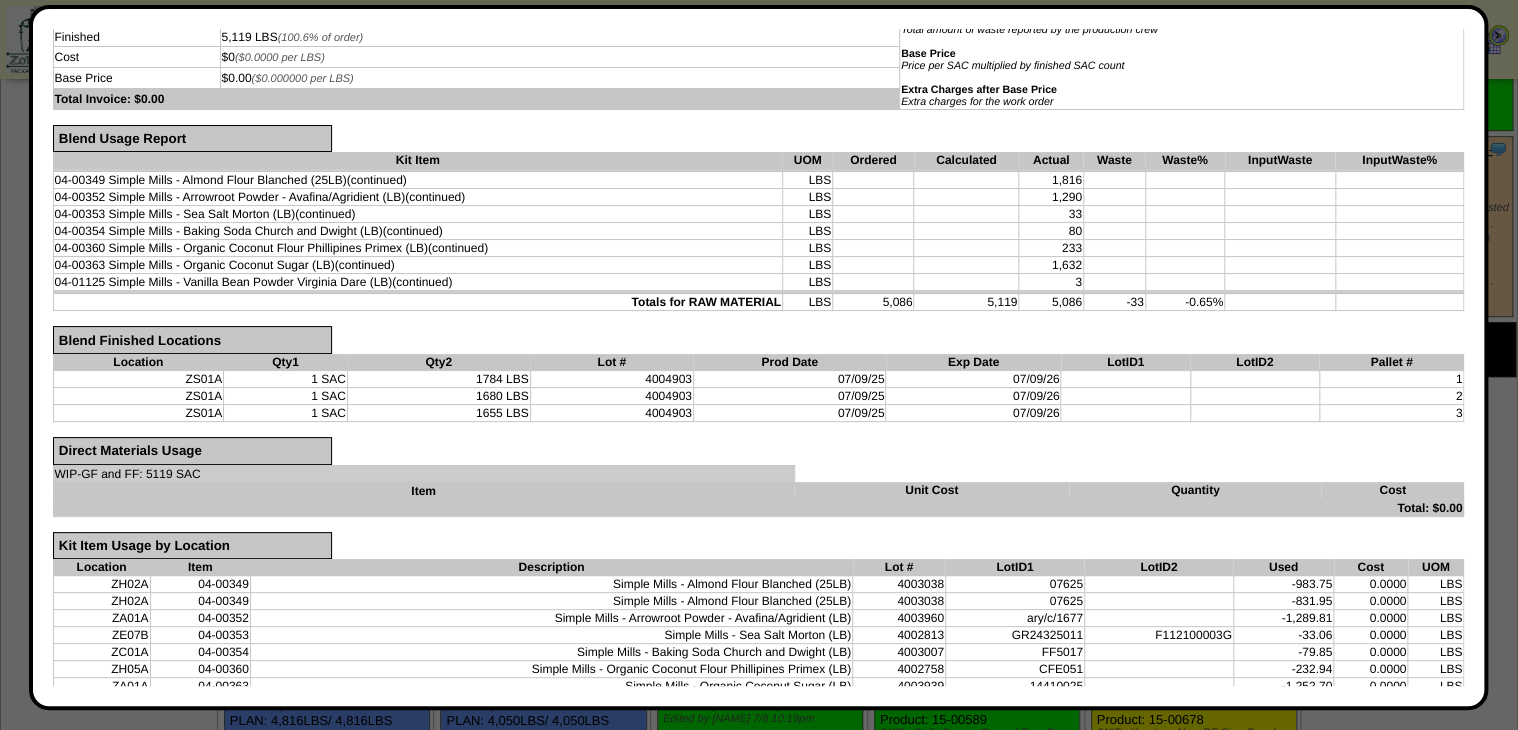 scroll, scrollTop: 412, scrollLeft: 0, axis: vertical 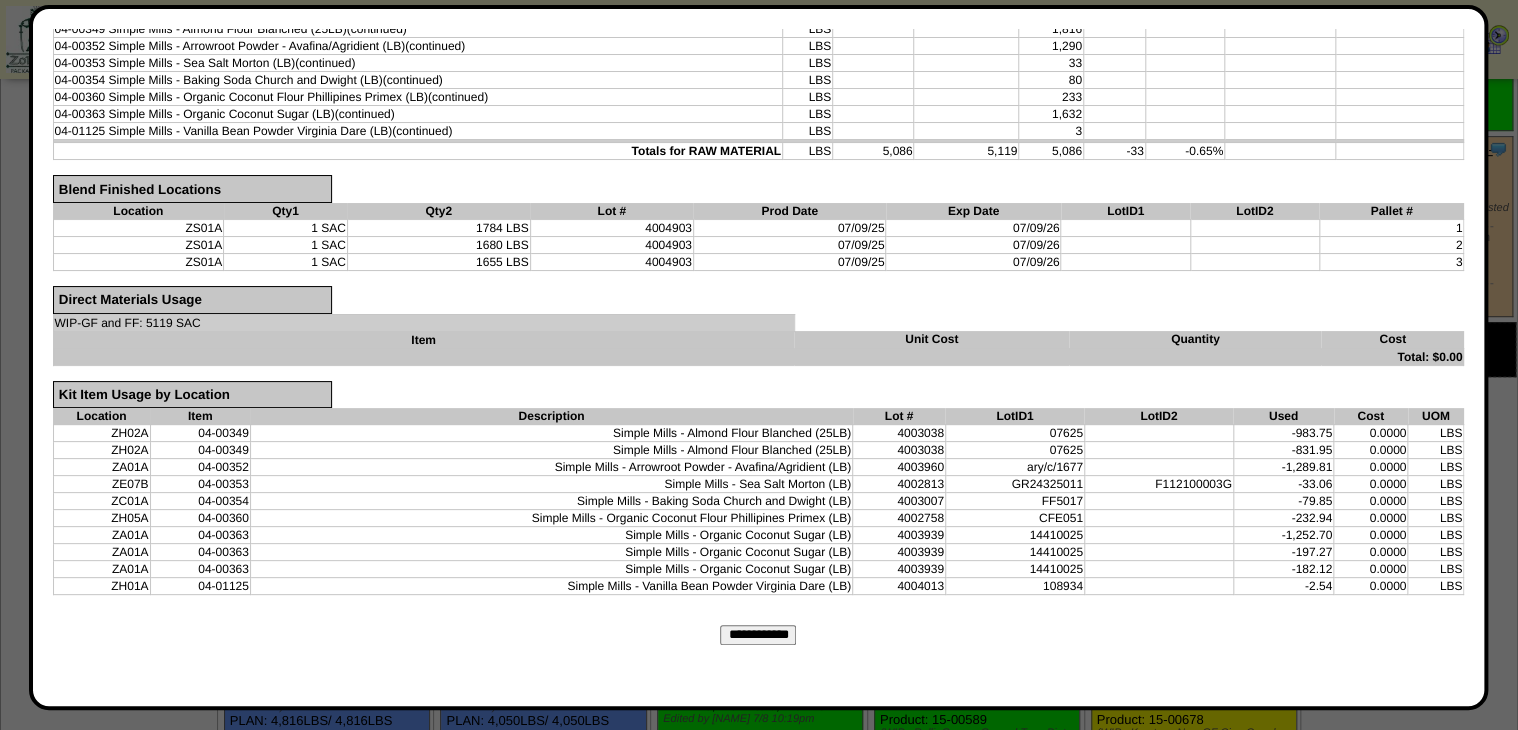 click on "**********" at bounding box center (759, 657) 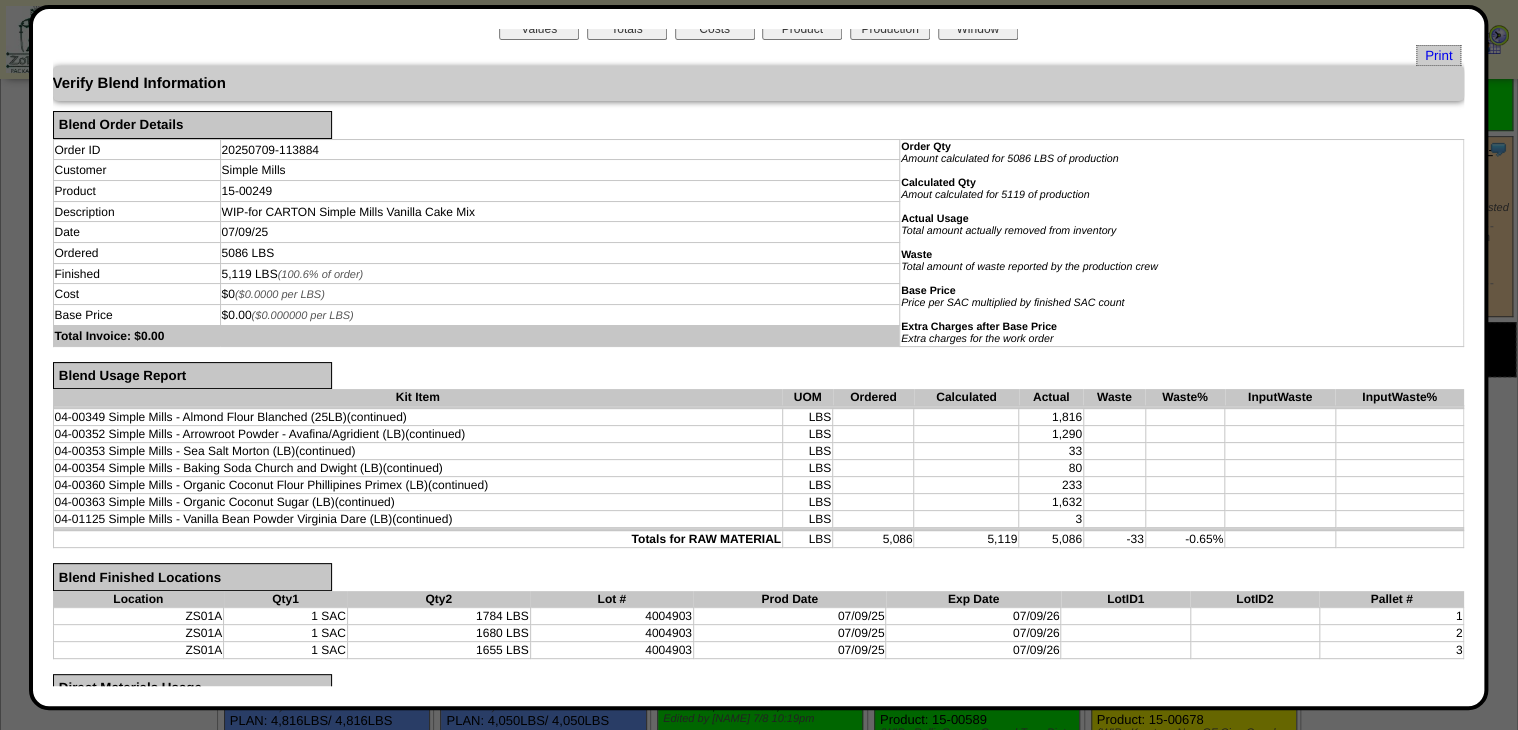 scroll, scrollTop: 0, scrollLeft: 0, axis: both 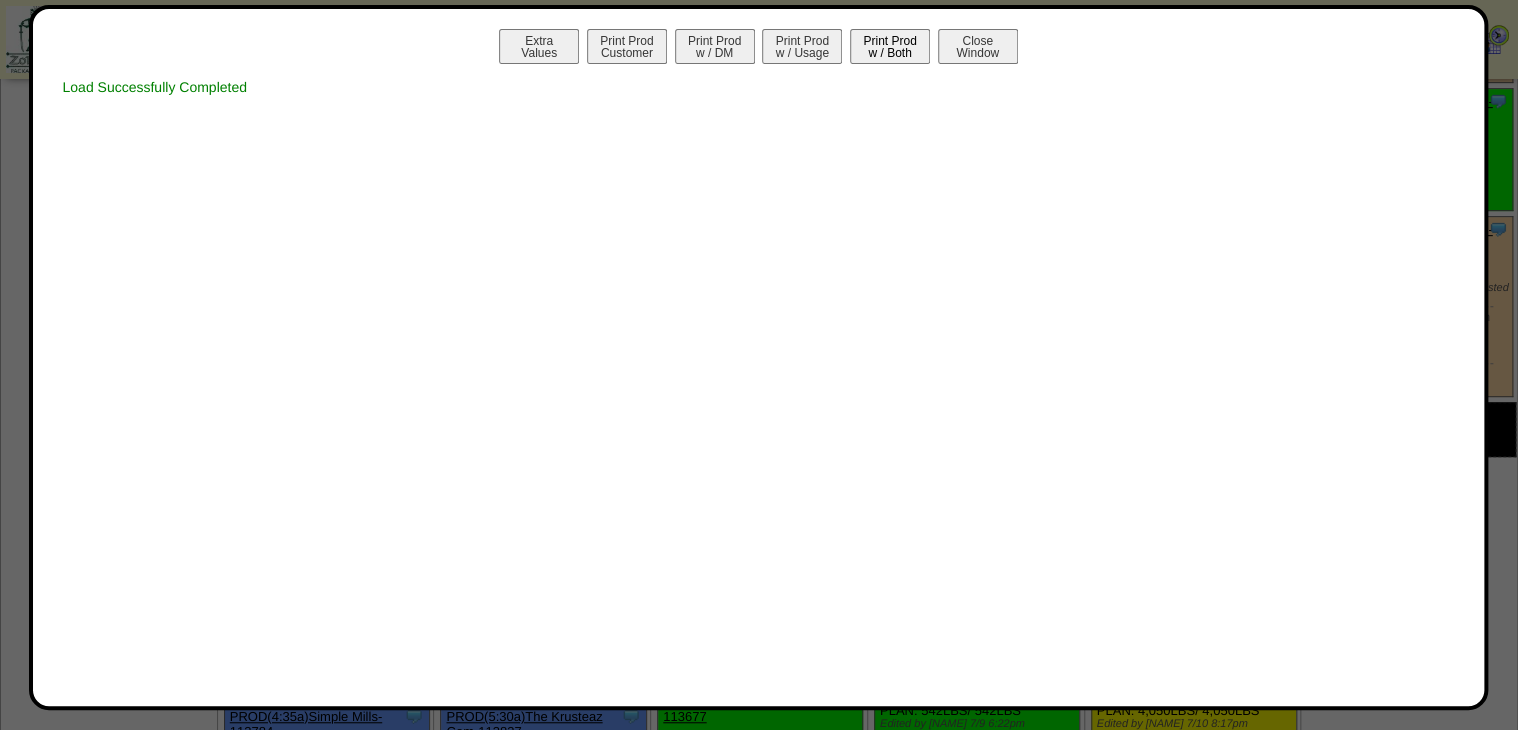click on "Print Prod w / Both" at bounding box center (890, 46) 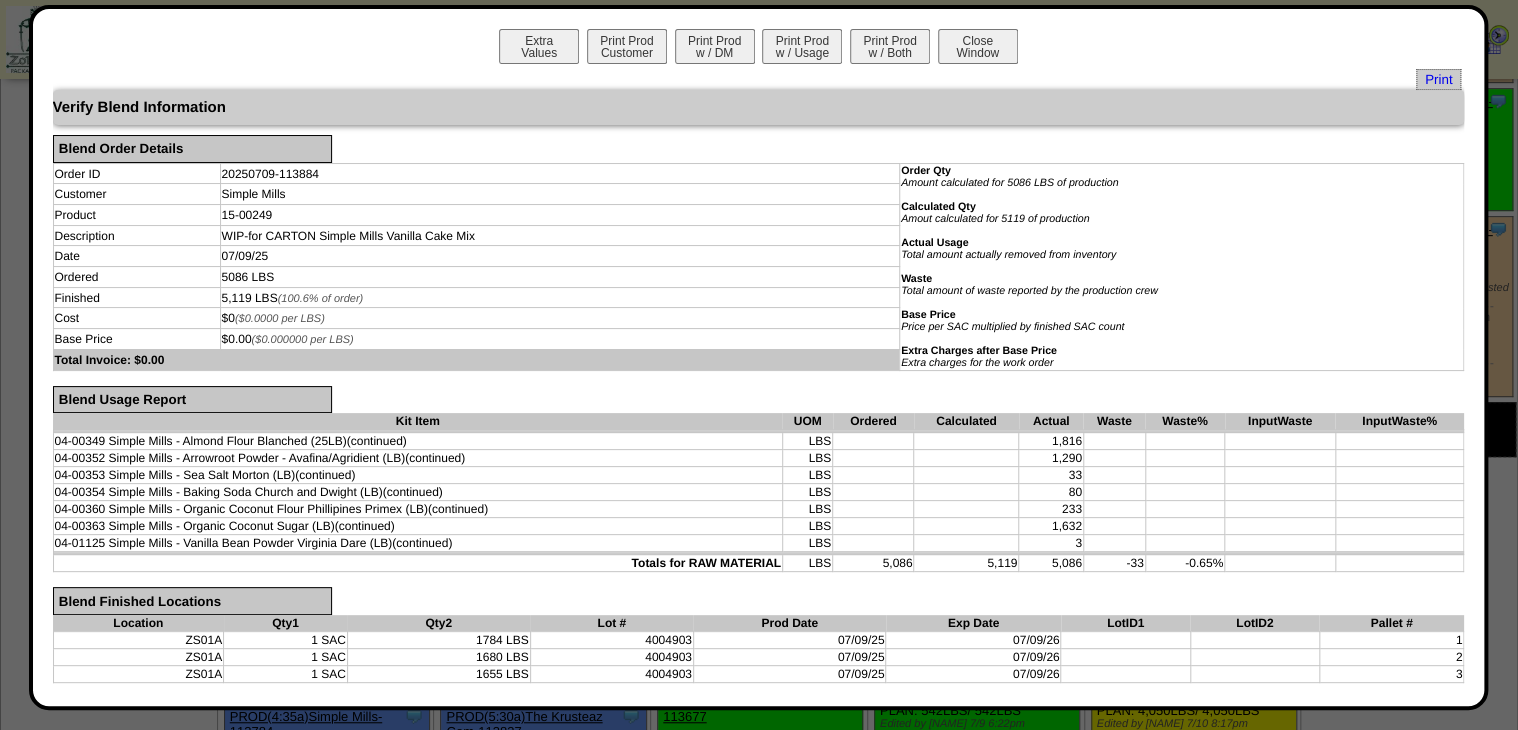 click on "Print" at bounding box center [1438, 79] 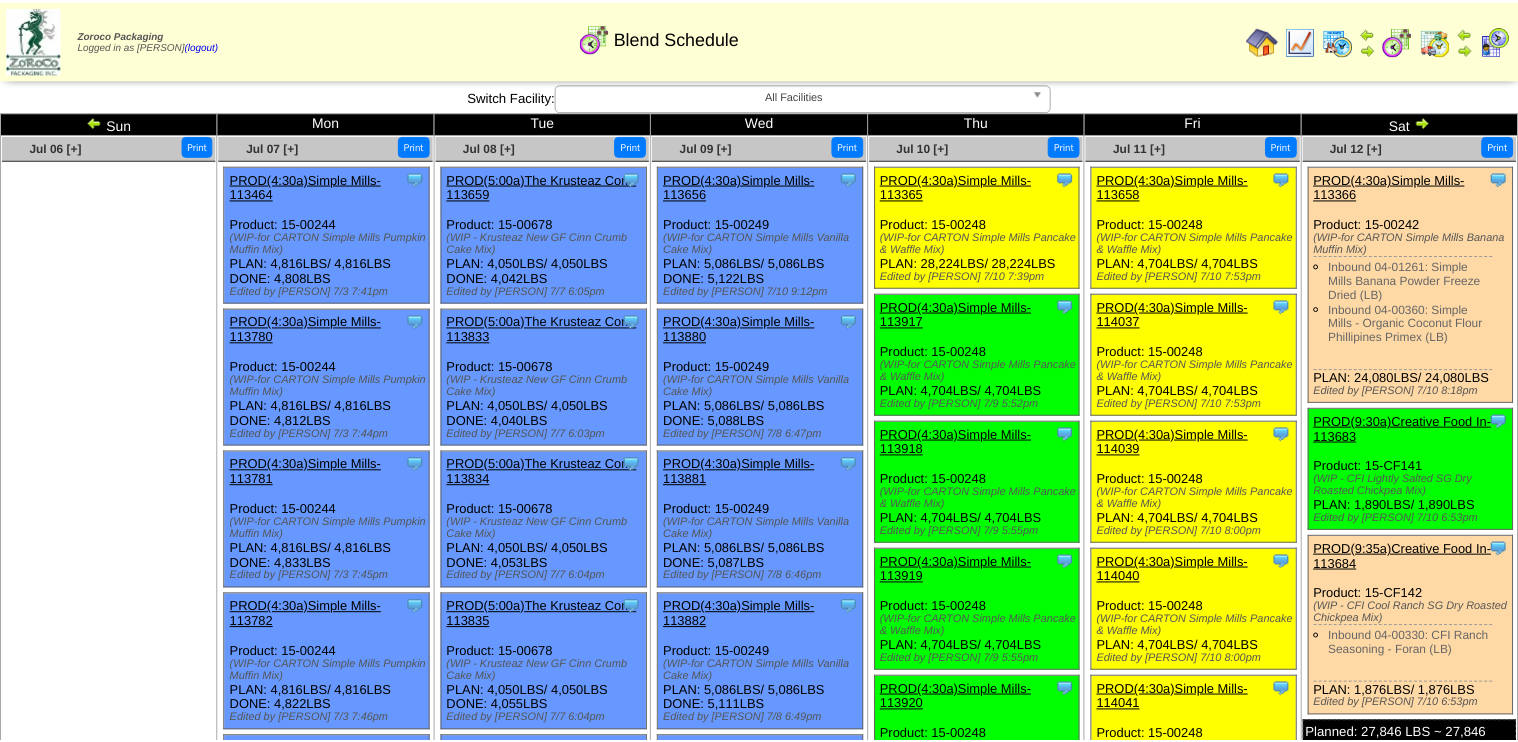 scroll, scrollTop: 0, scrollLeft: 0, axis: both 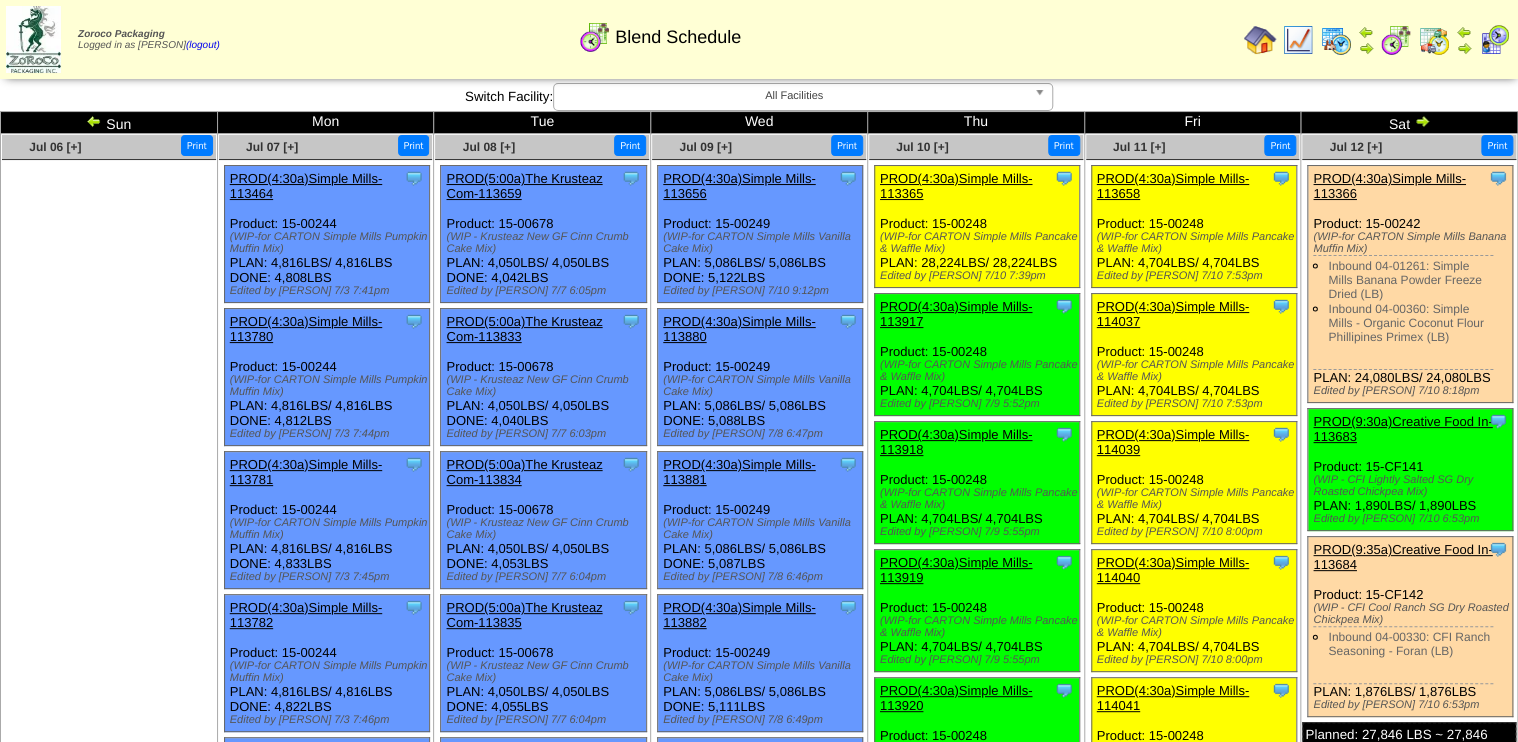 click at bounding box center (1298, 40) 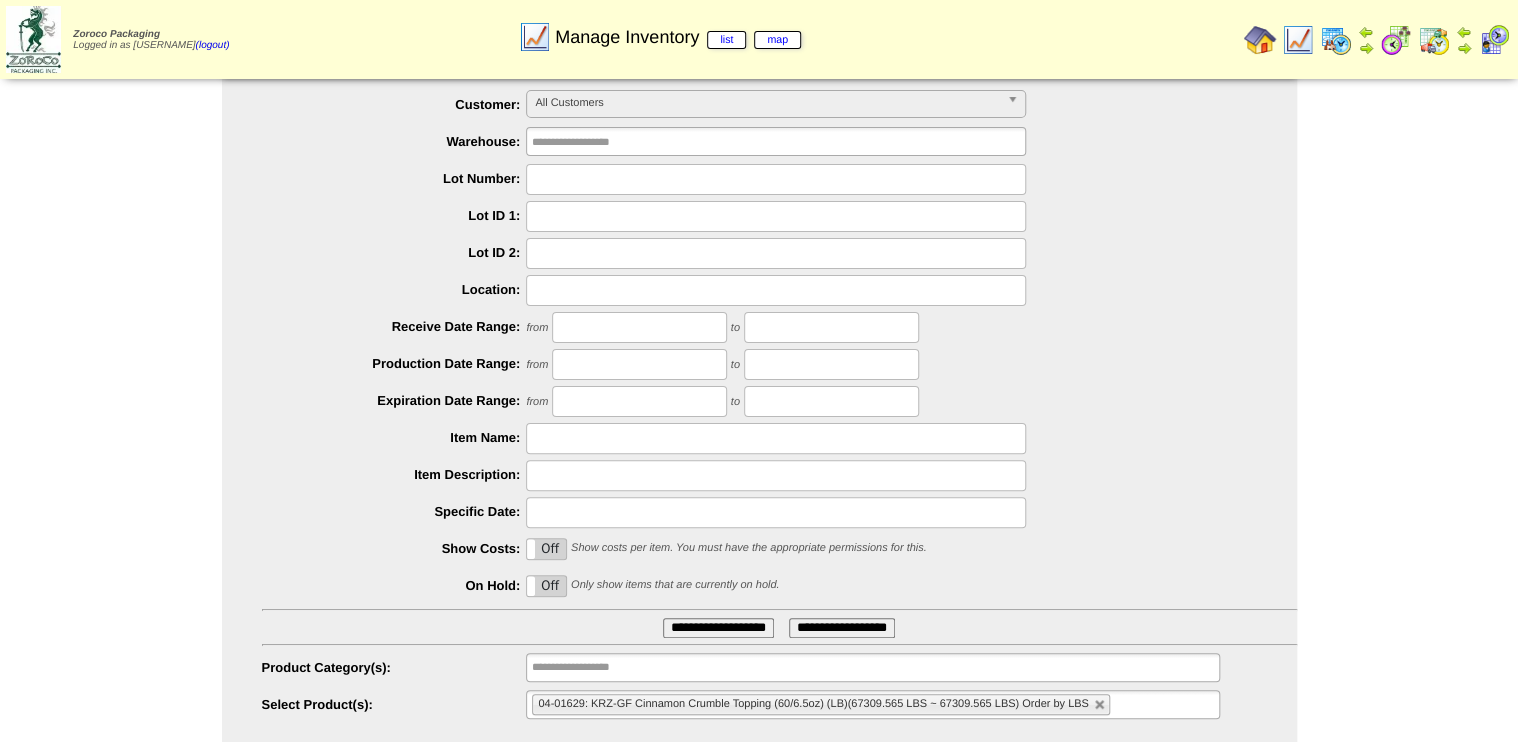 scroll, scrollTop: 80, scrollLeft: 0, axis: vertical 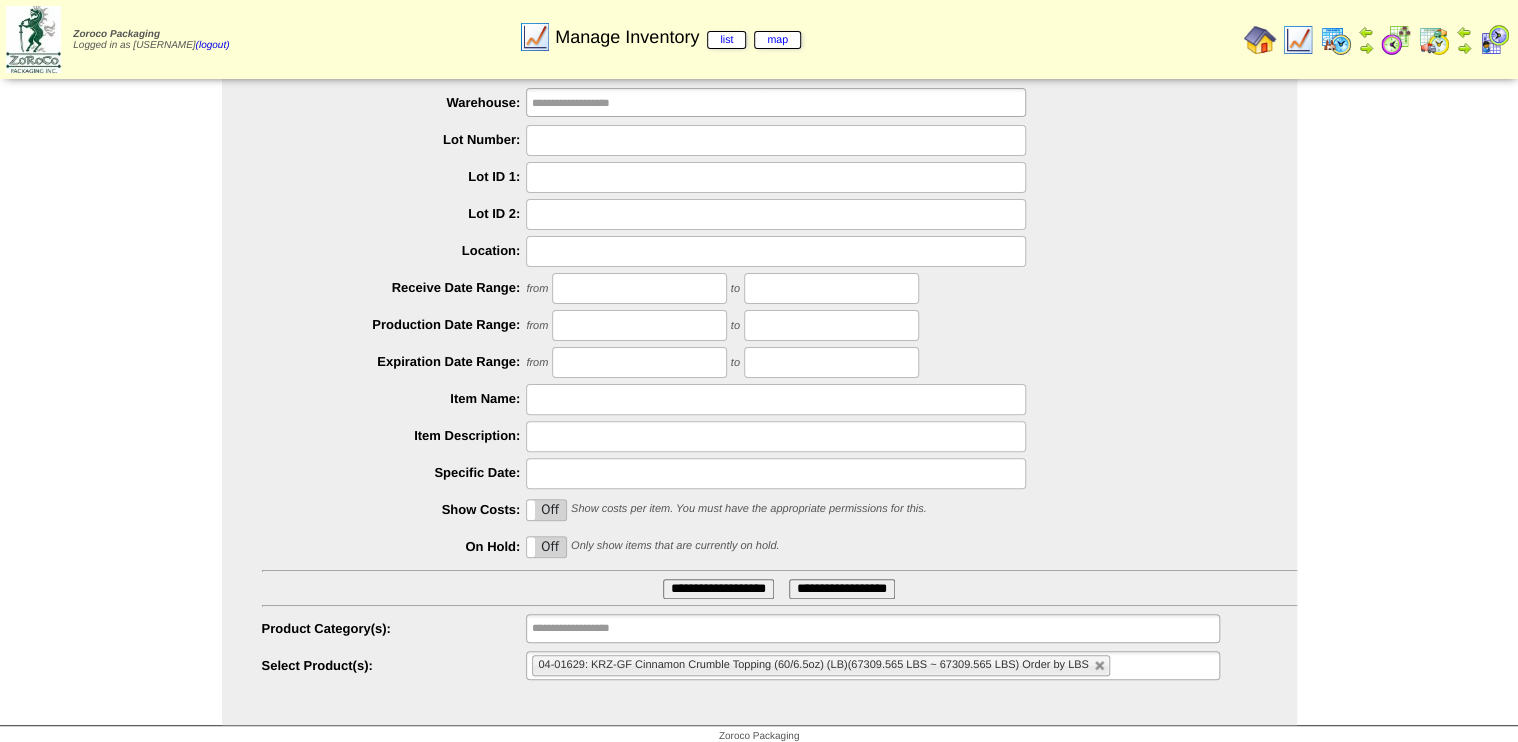 click on "04-01629: KRZ-GF Cinnamon Crumble Topping (60/6.5oz) (LB)(67309.565 LBS ~ 67309.565 LBS) Order by LBS" at bounding box center [820, 665] 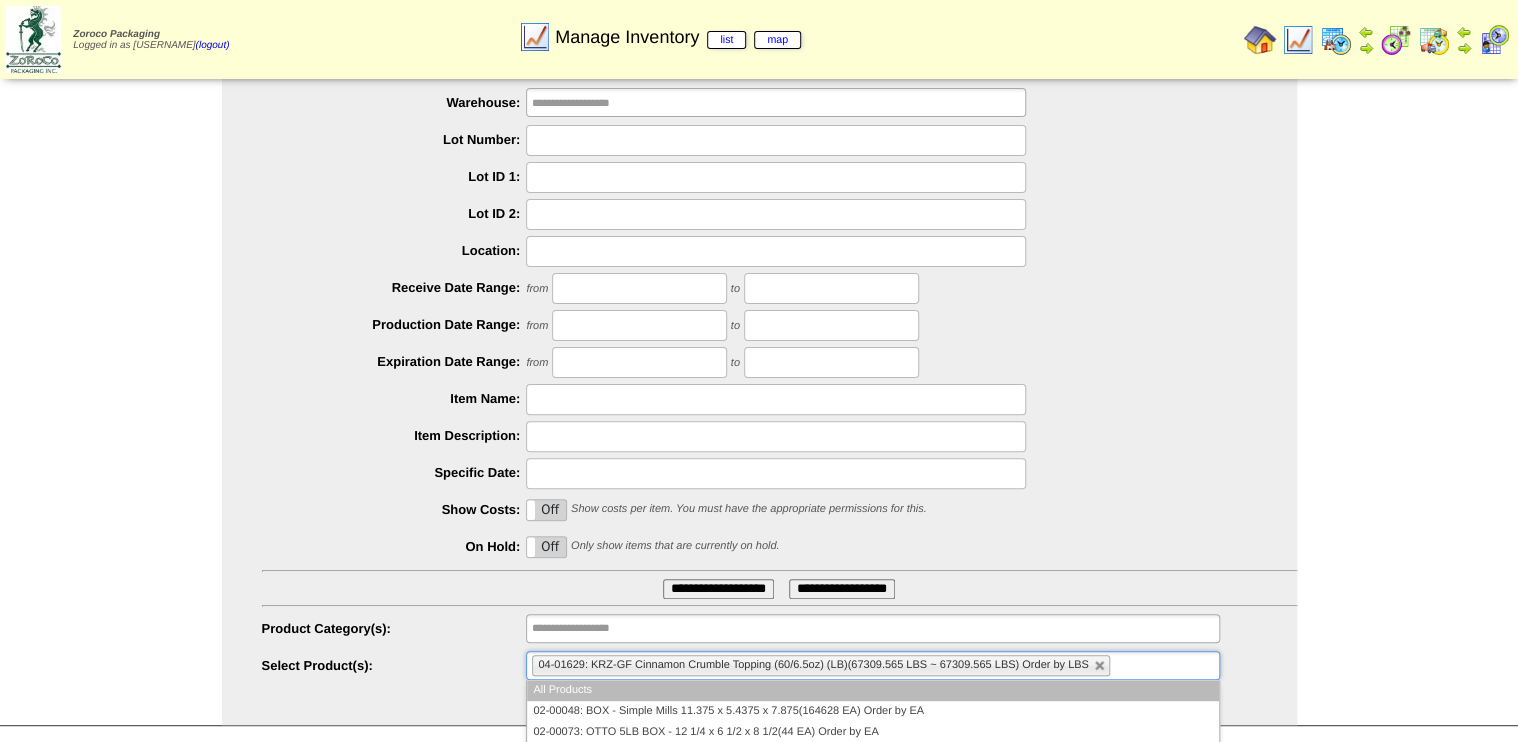 click at bounding box center [1100, 666] 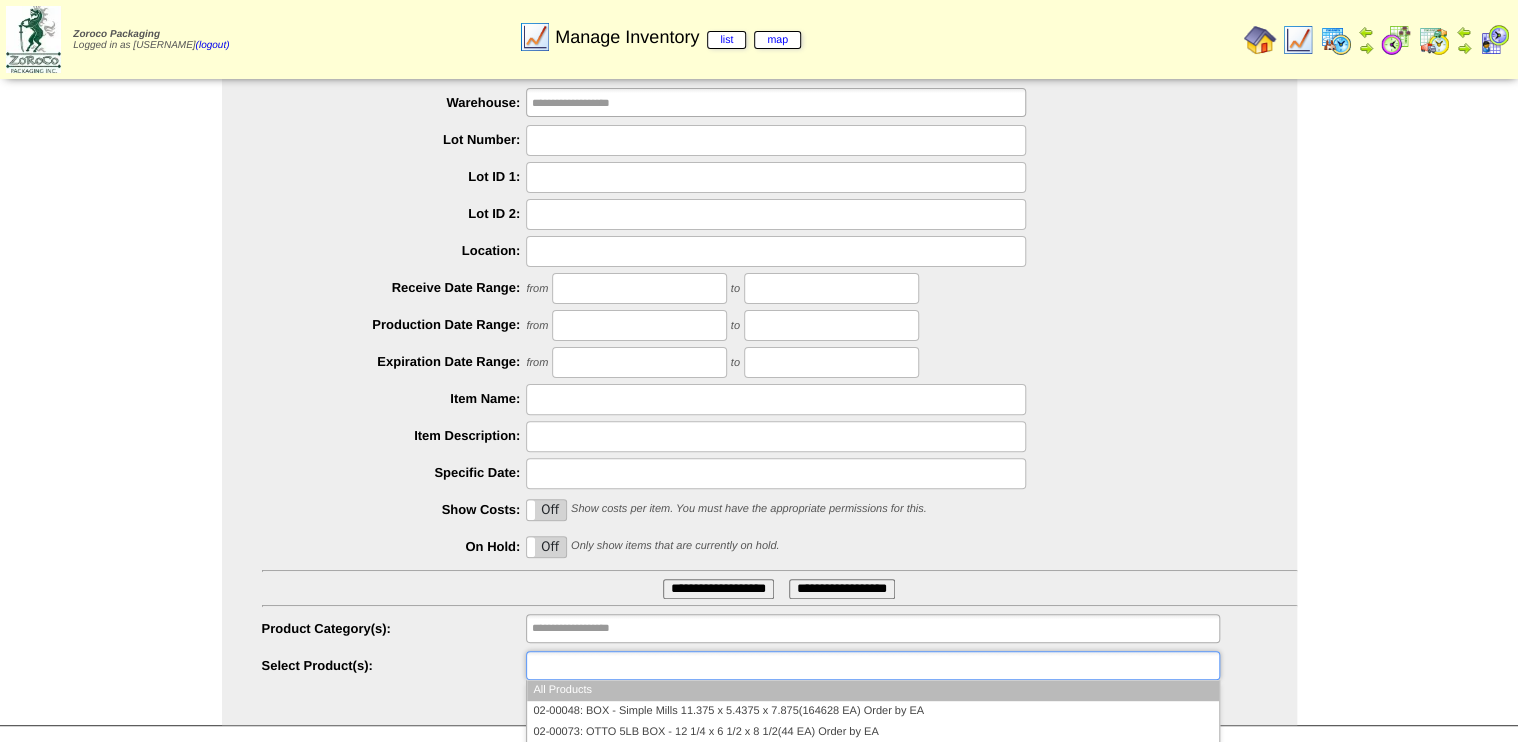 click at bounding box center [776, 140] 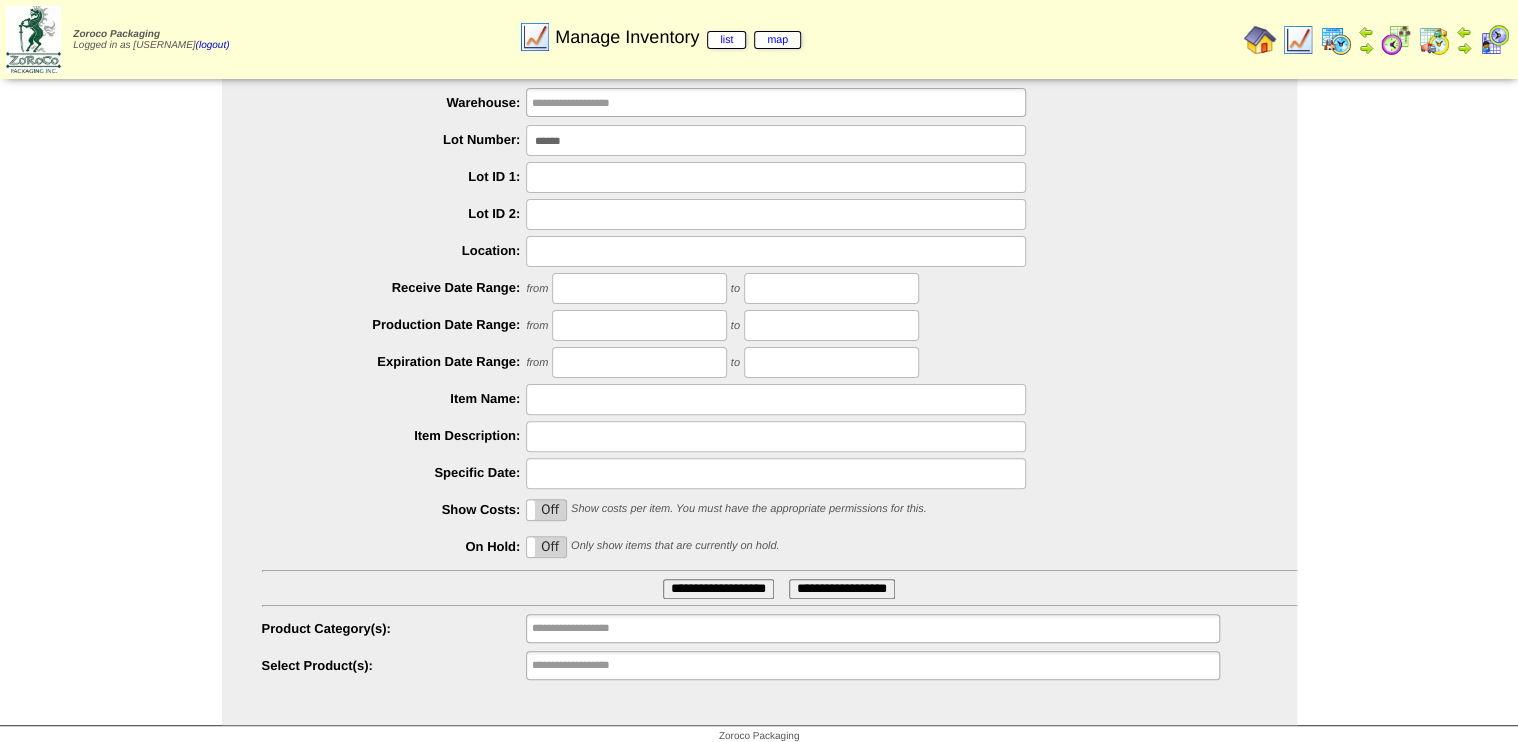 drag, startPoint x: 642, startPoint y: 142, endPoint x: 397, endPoint y: 160, distance: 245.66034 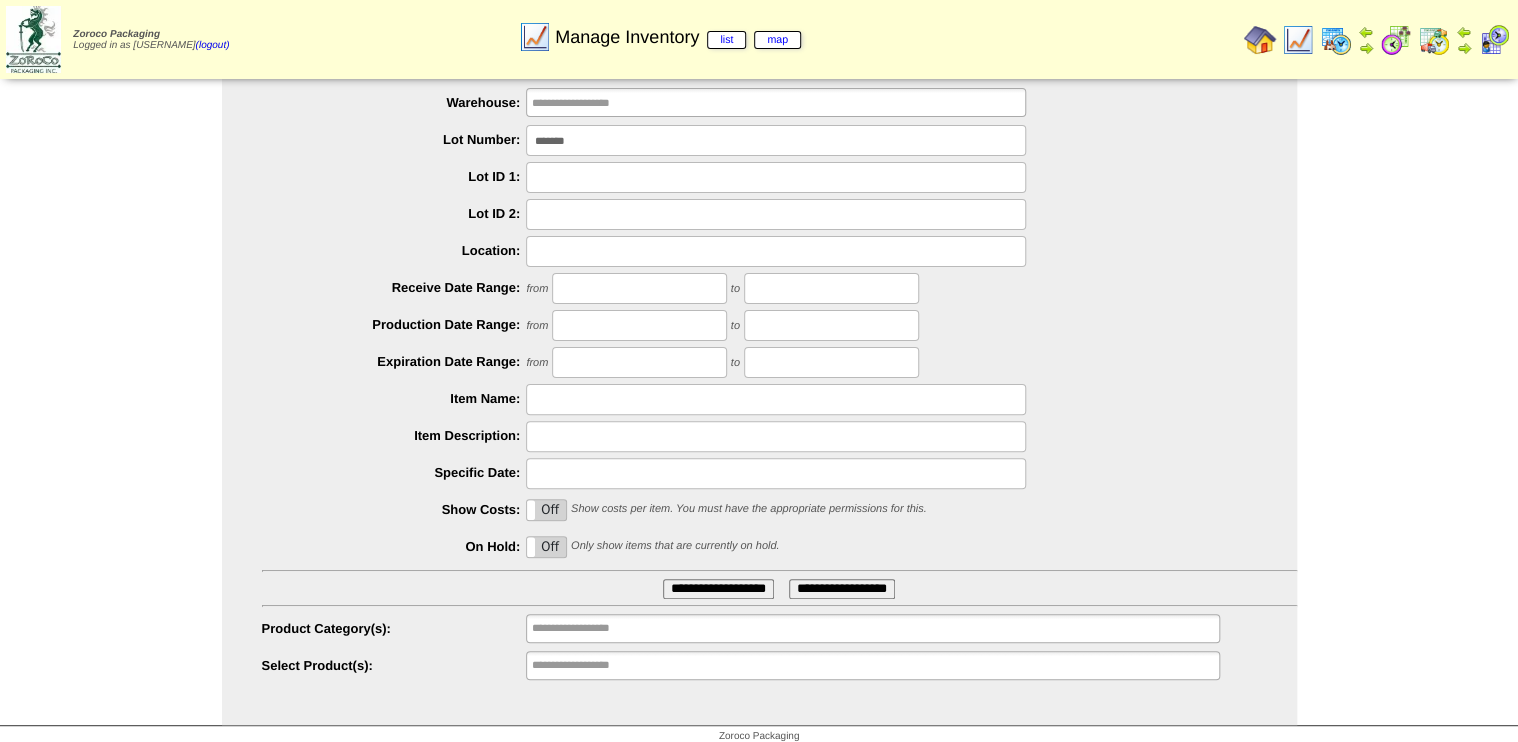 type on "*******" 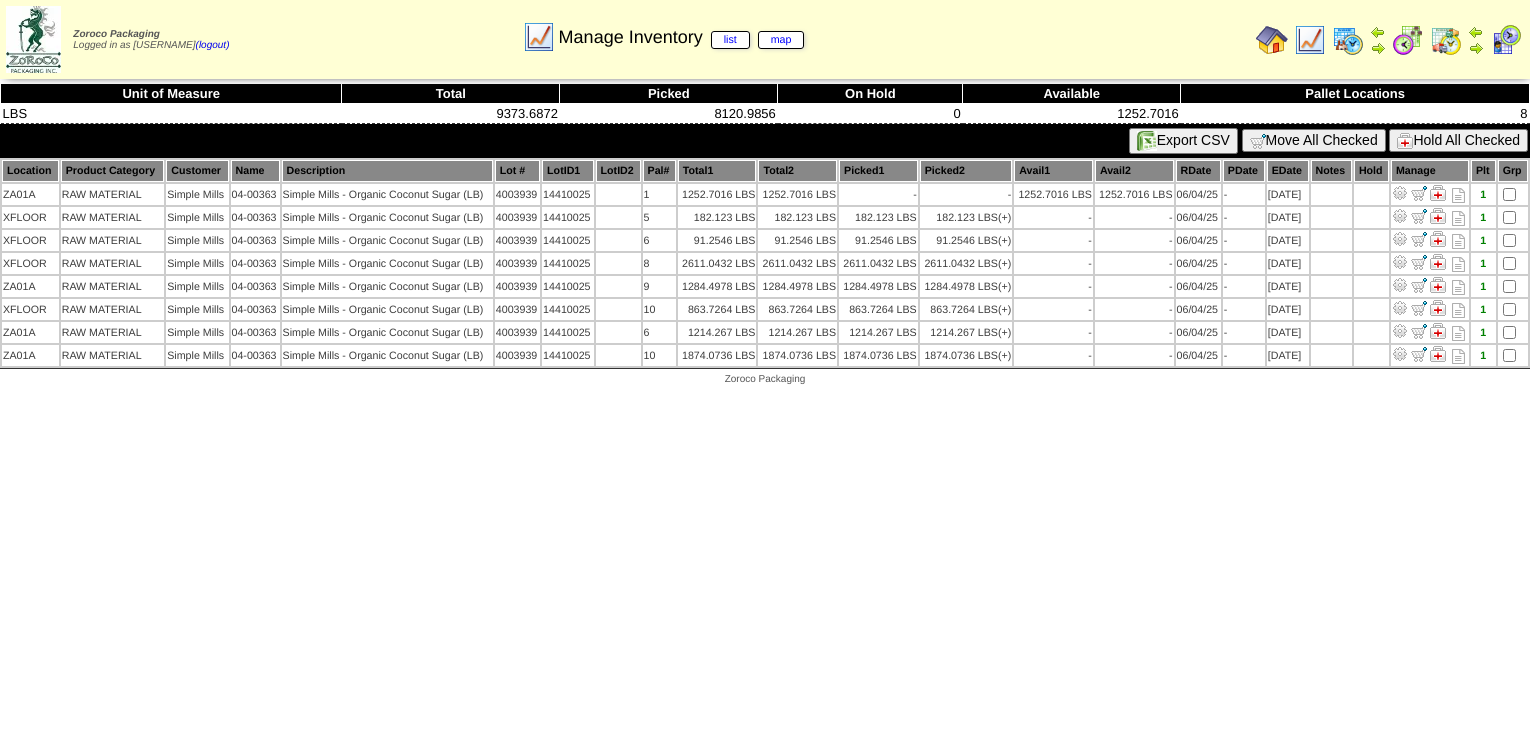 scroll, scrollTop: 0, scrollLeft: 0, axis: both 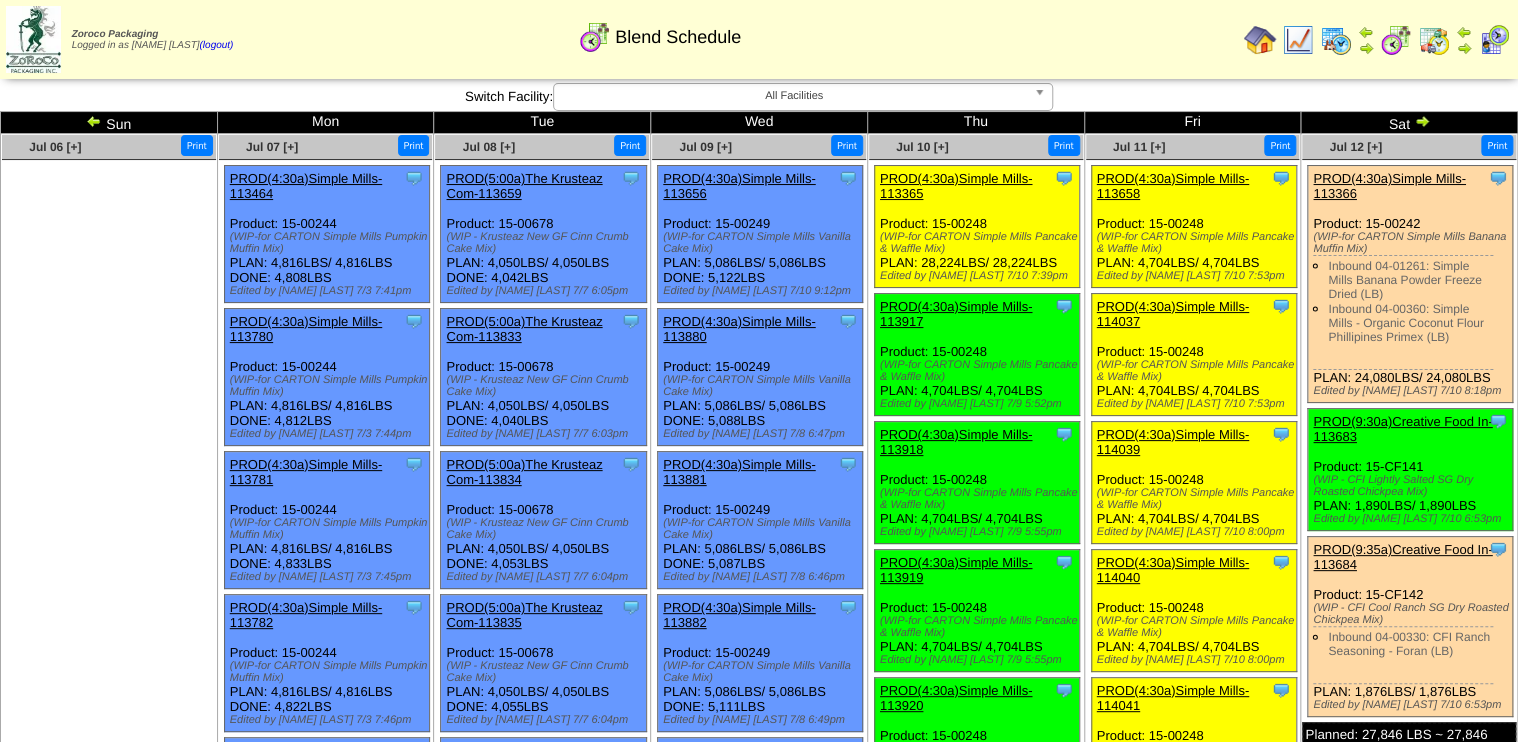 click on "PROD(4:30a)Simple Mills-113365" at bounding box center [956, 186] 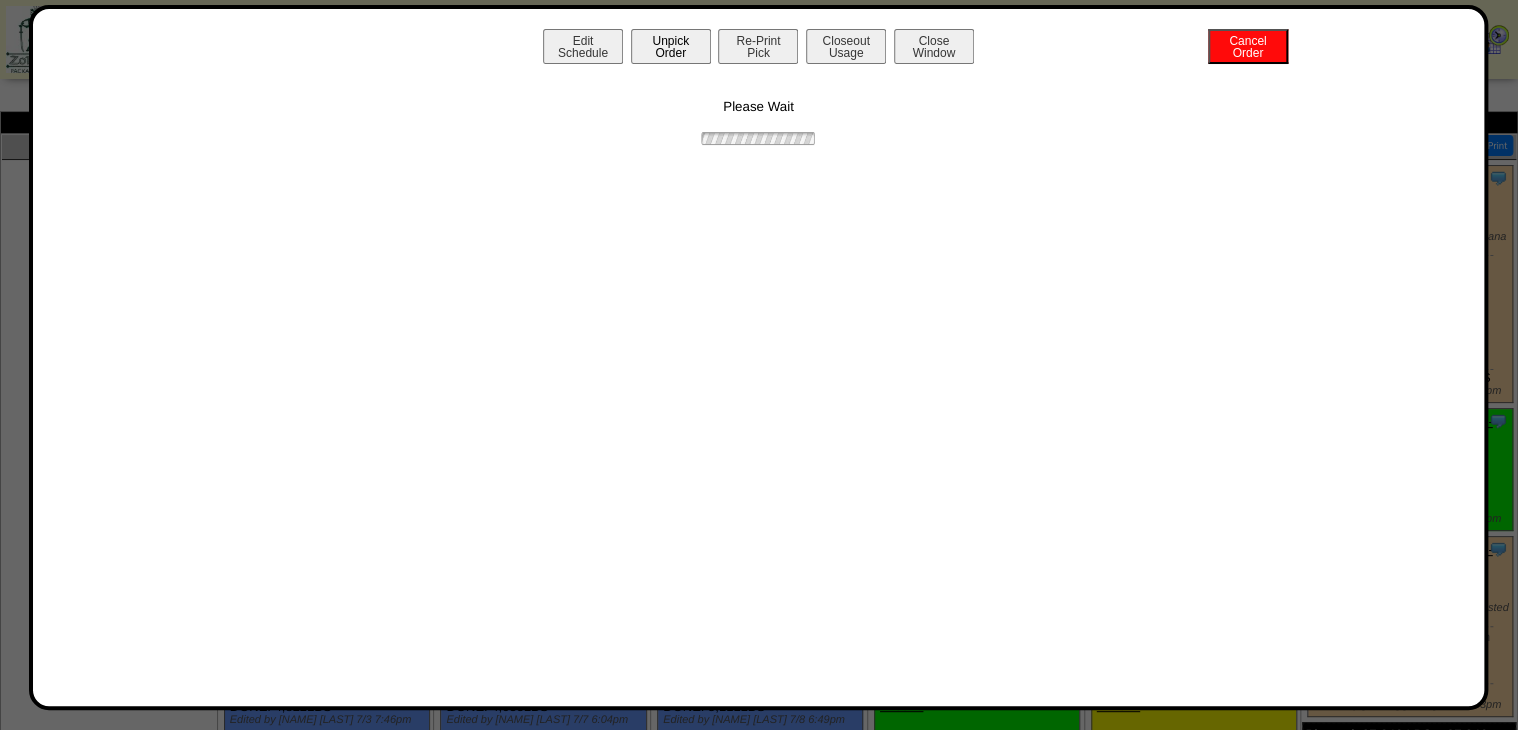 click on "Unpick Order" at bounding box center (671, 46) 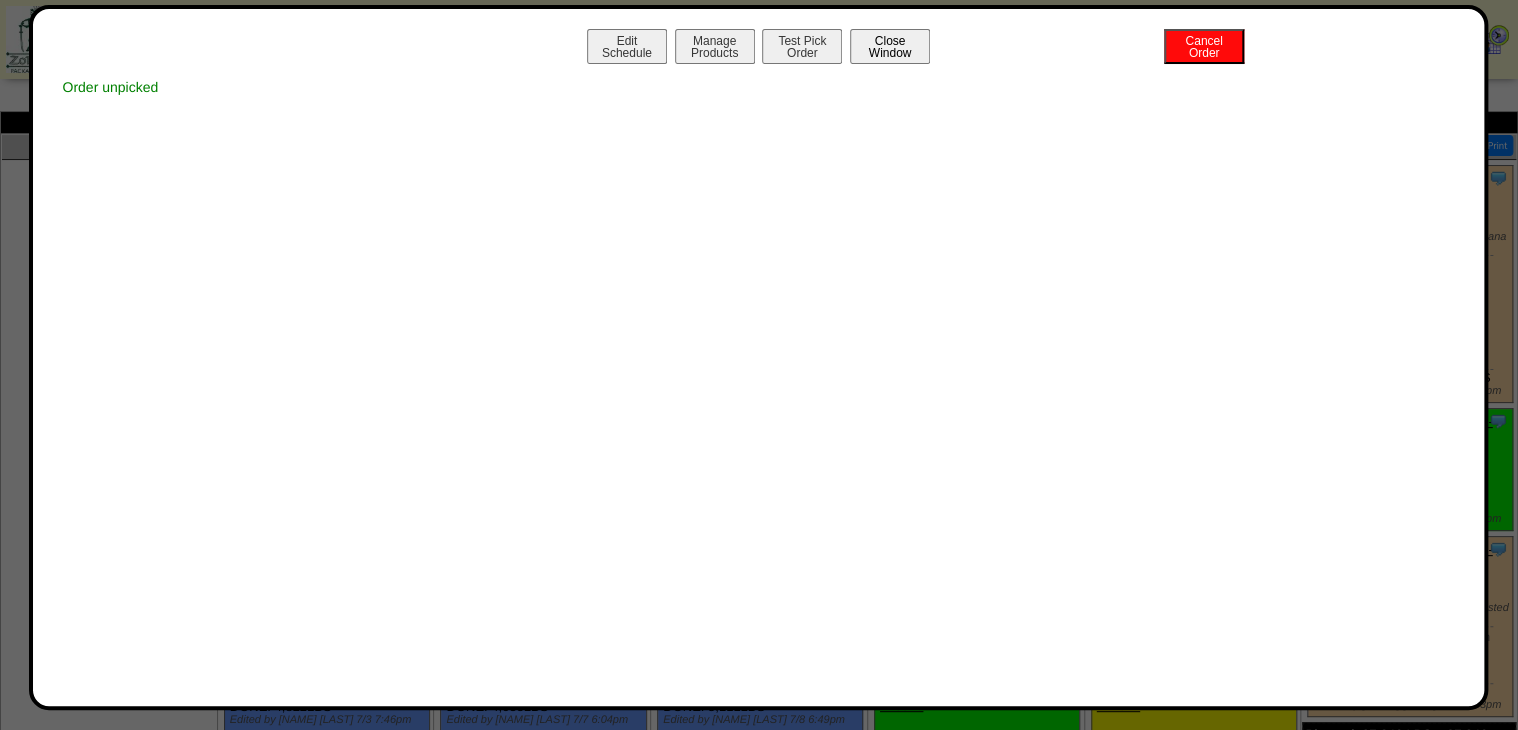 click on "Close Window" at bounding box center [890, 46] 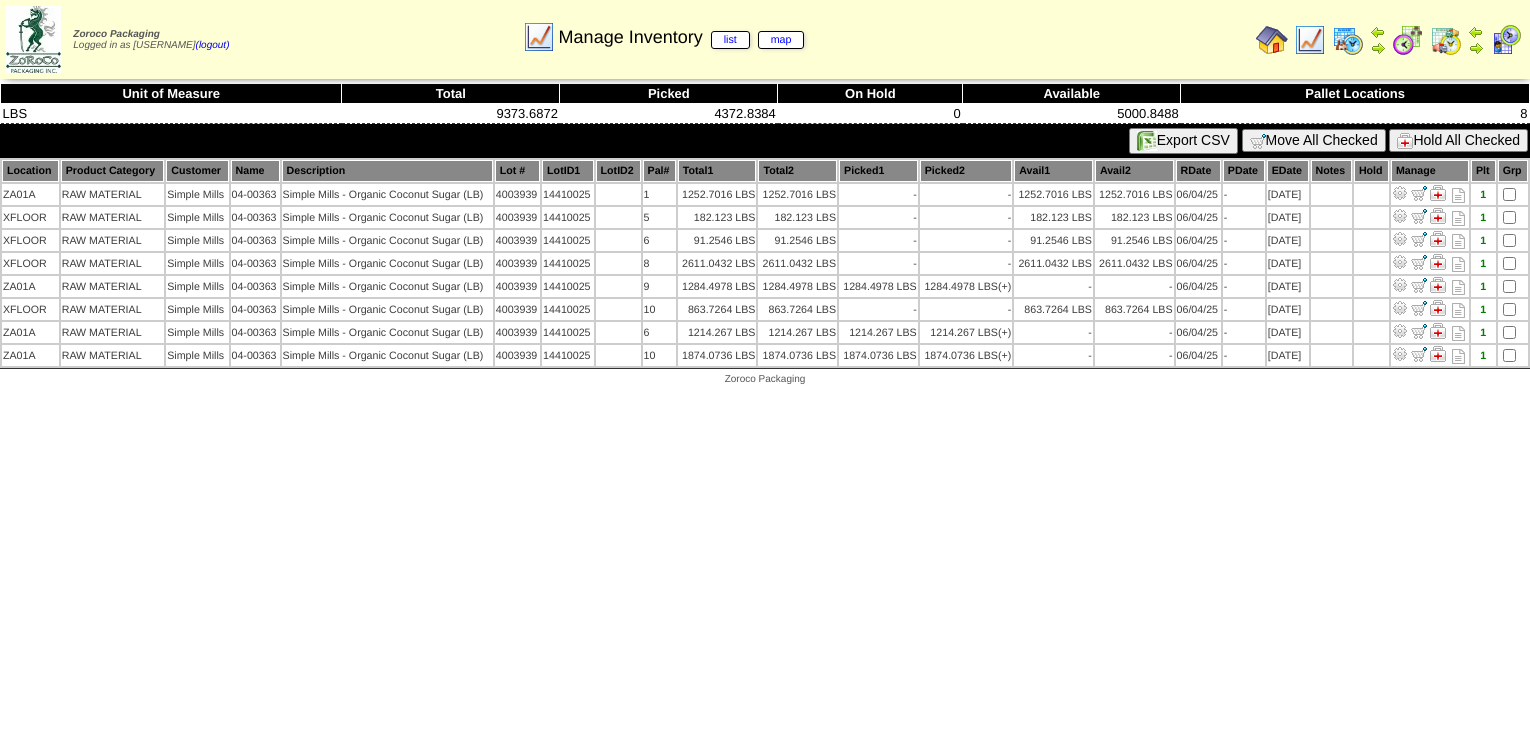 scroll, scrollTop: 0, scrollLeft: 0, axis: both 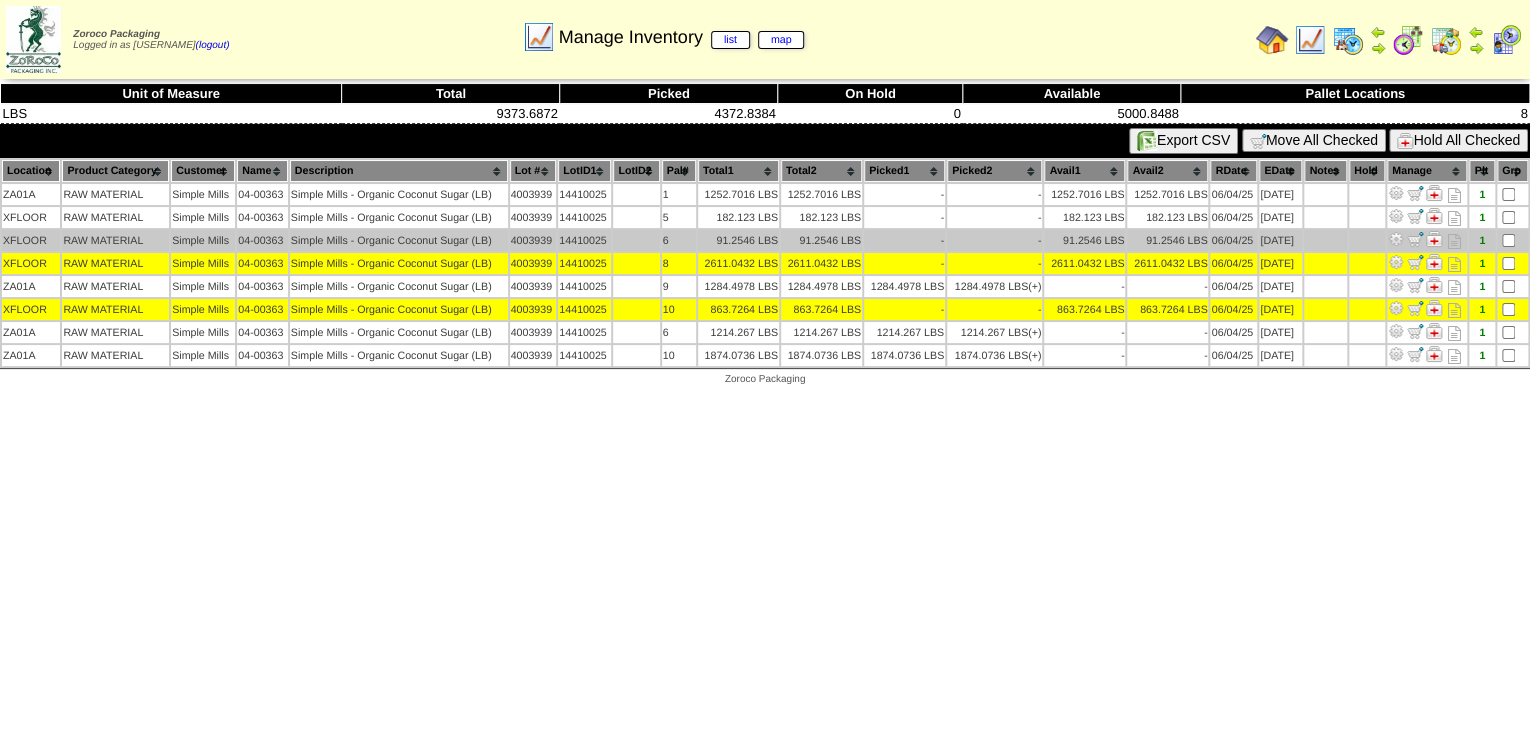 click at bounding box center (1512, 240) 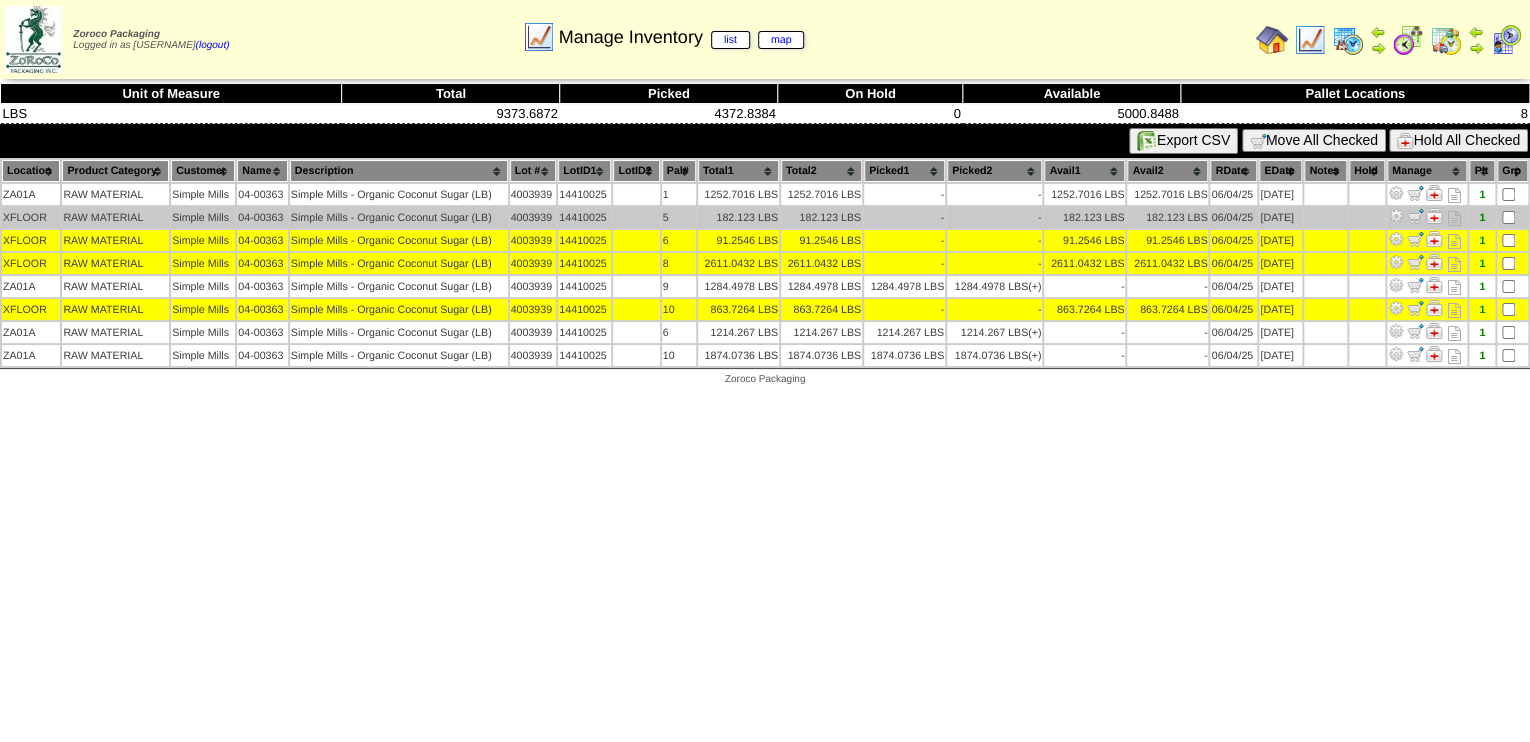 click at bounding box center (1512, 217) 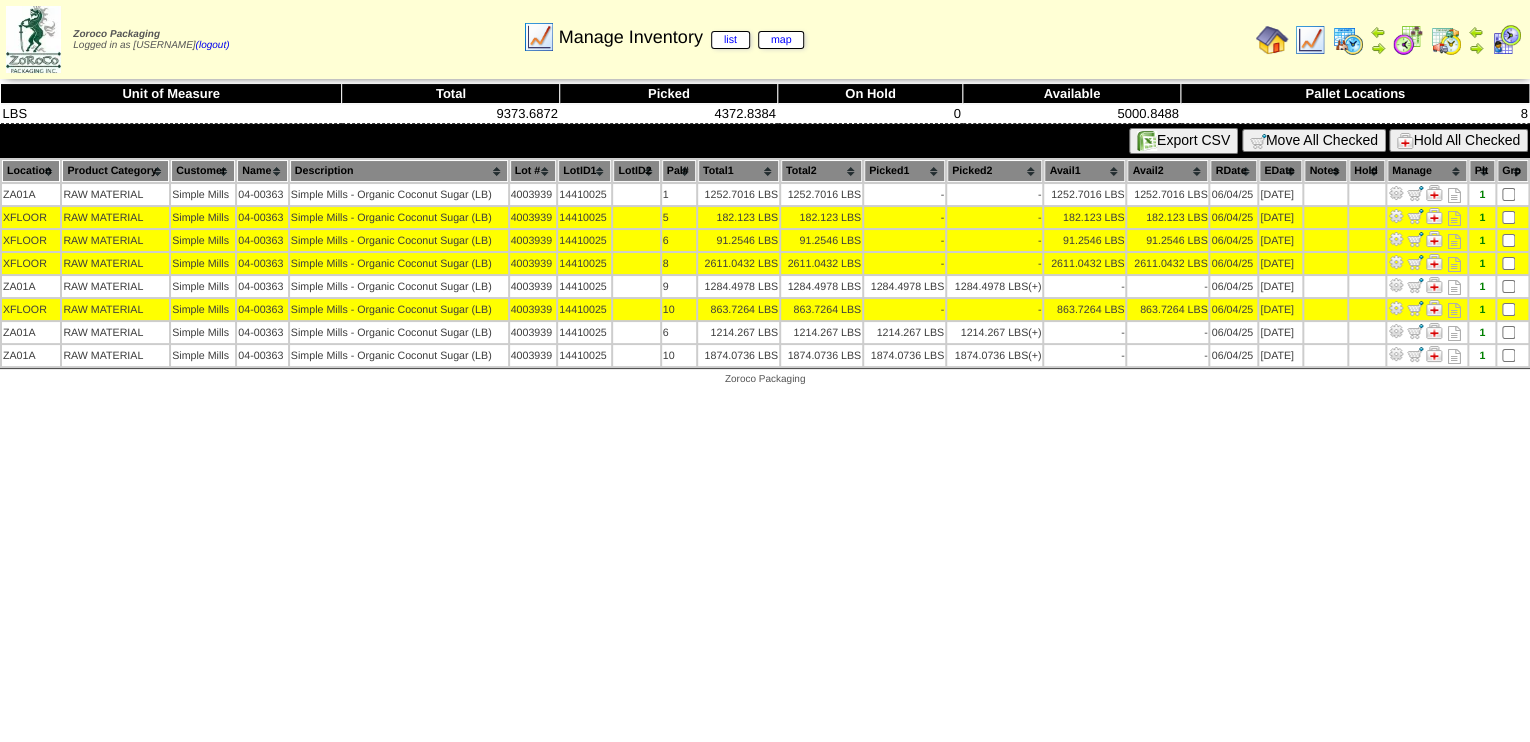 click on "Move All Checked" at bounding box center (1314, 140) 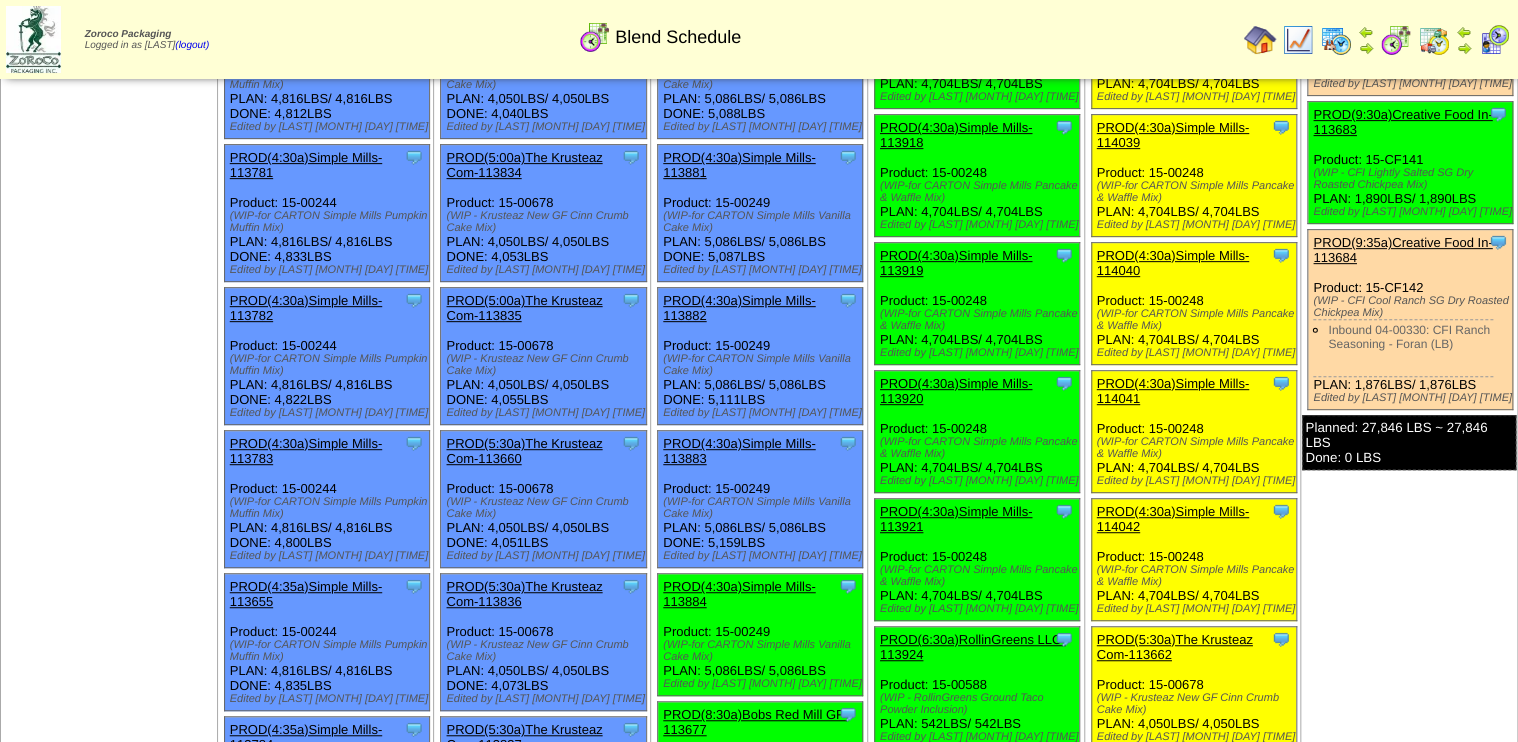 scroll, scrollTop: 320, scrollLeft: 0, axis: vertical 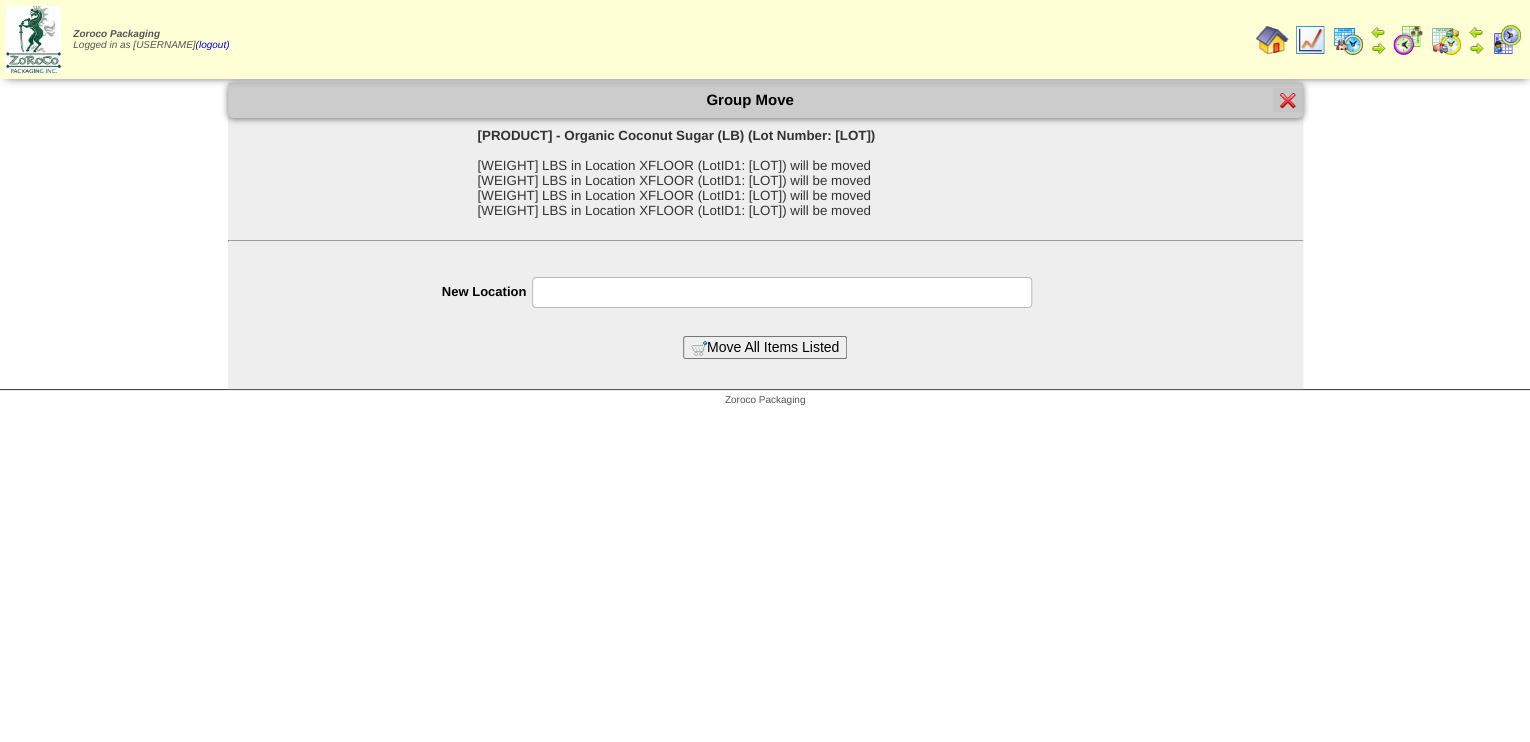 drag, startPoint x: 767, startPoint y: 295, endPoint x: 757, endPoint y: 300, distance: 11.18034 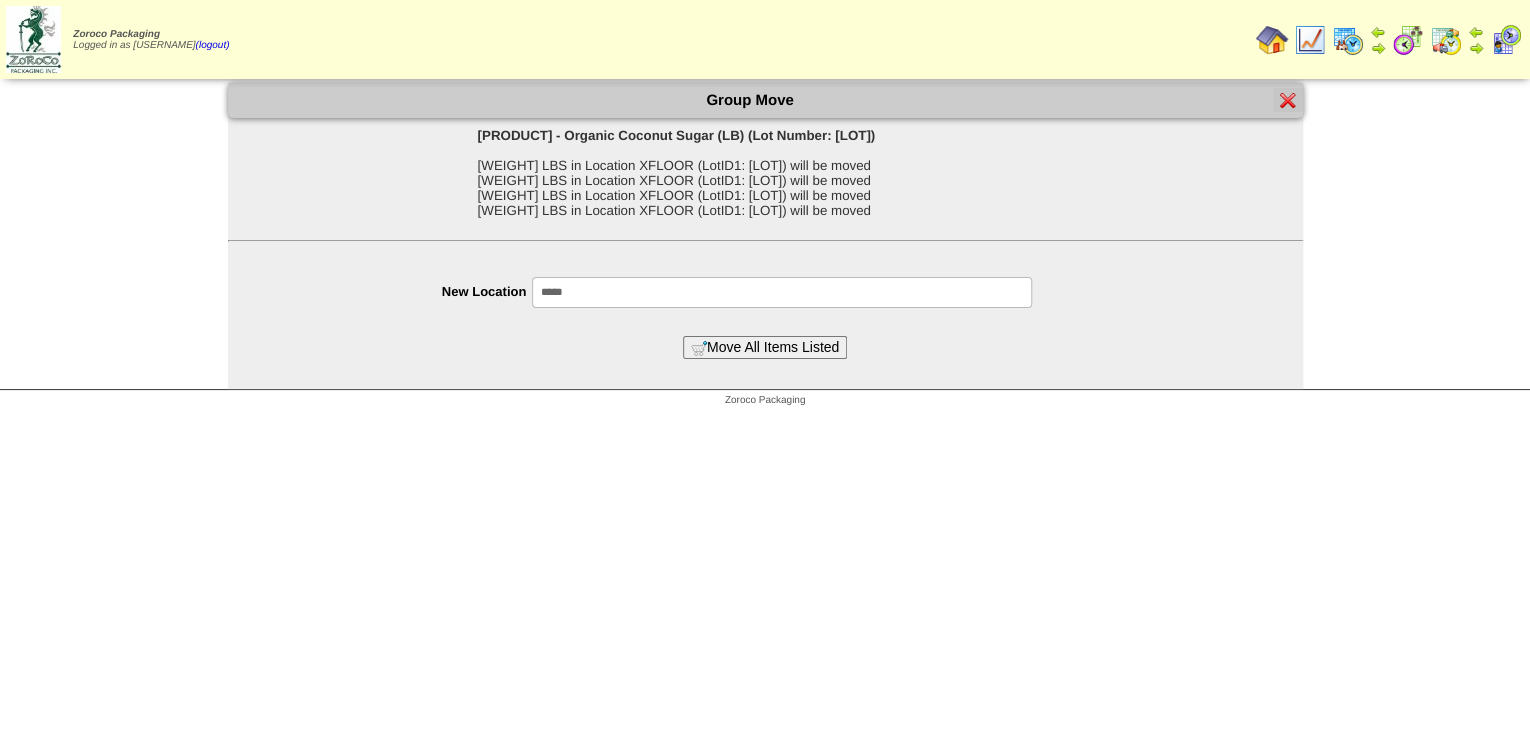 click on "Move All Items Listed" at bounding box center (765, 347) 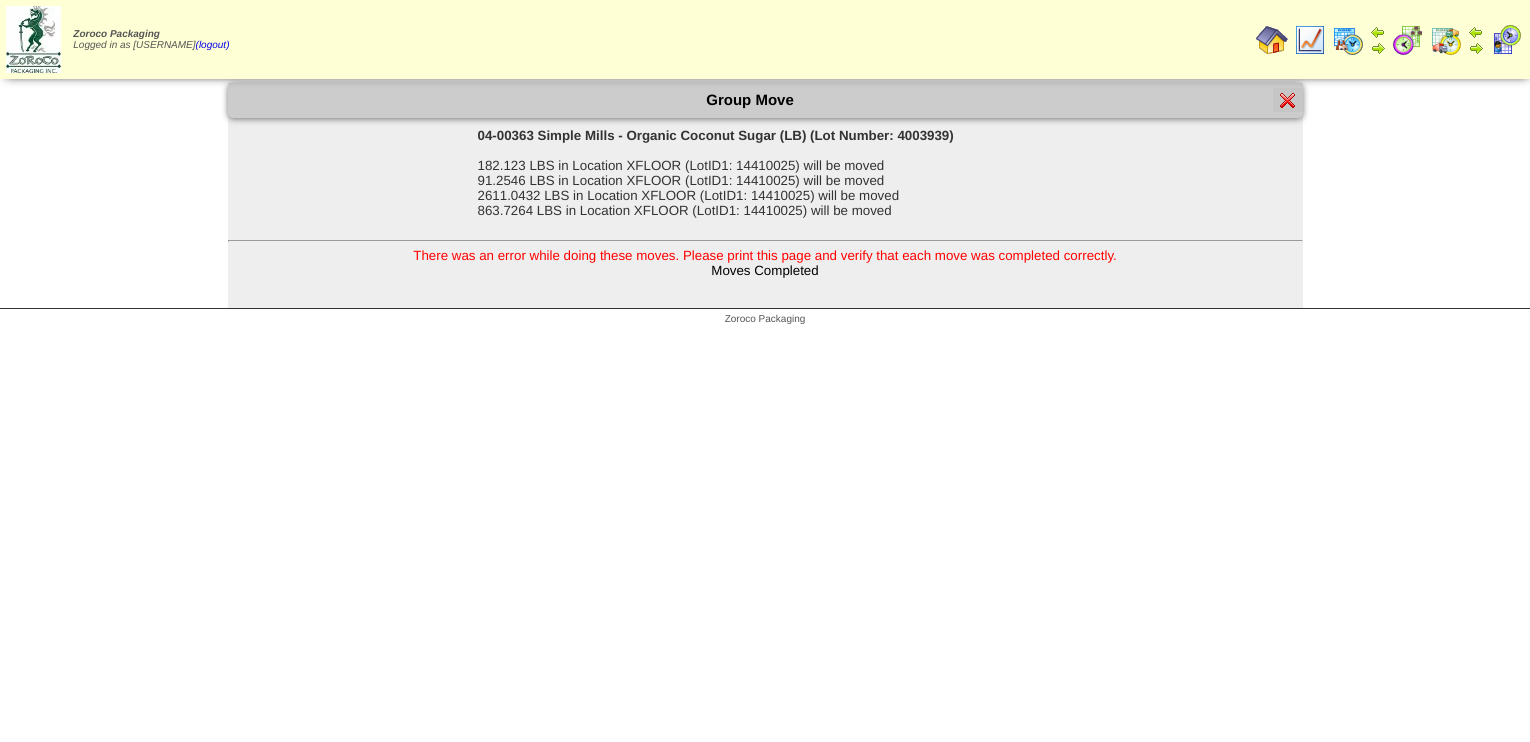 scroll, scrollTop: 0, scrollLeft: 0, axis: both 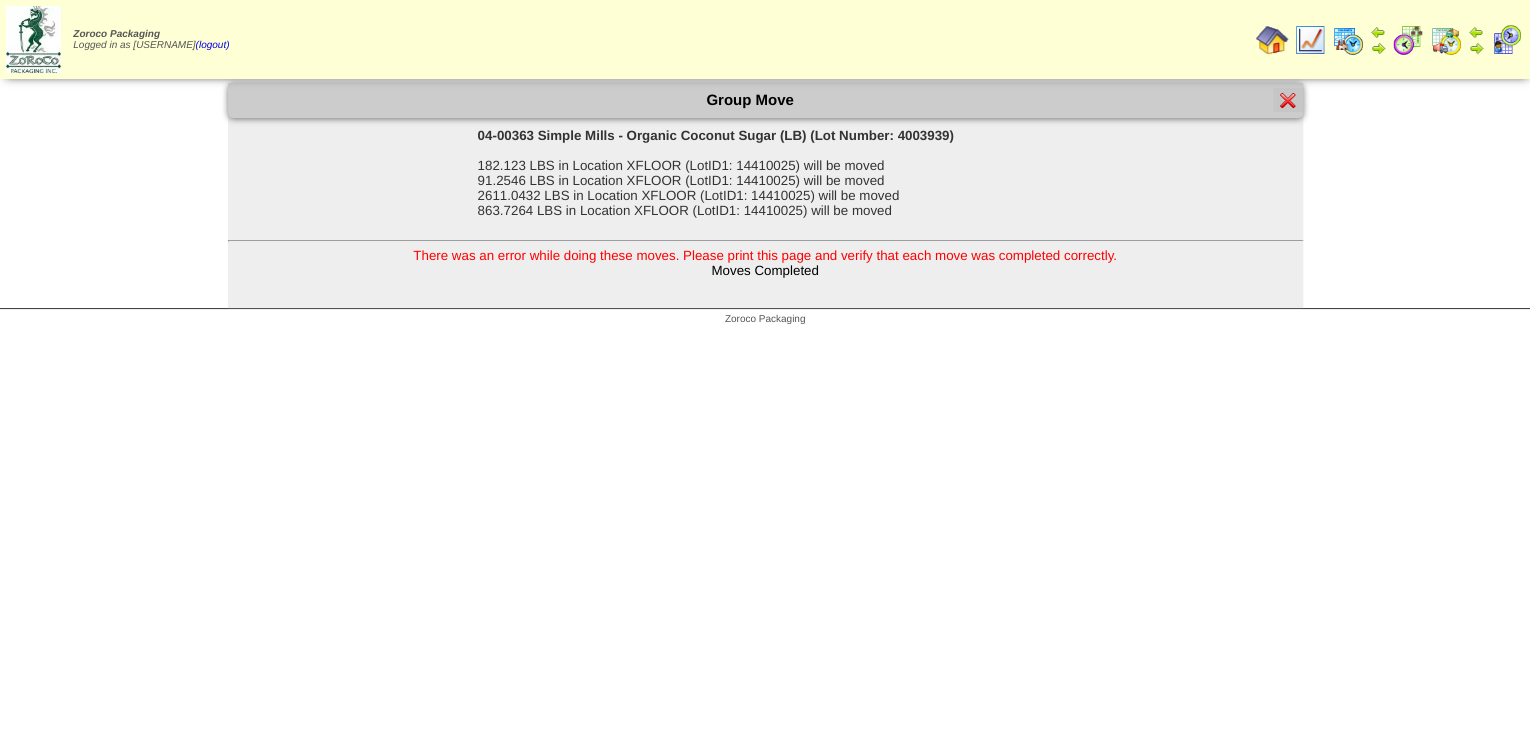 click at bounding box center (1288, 100) 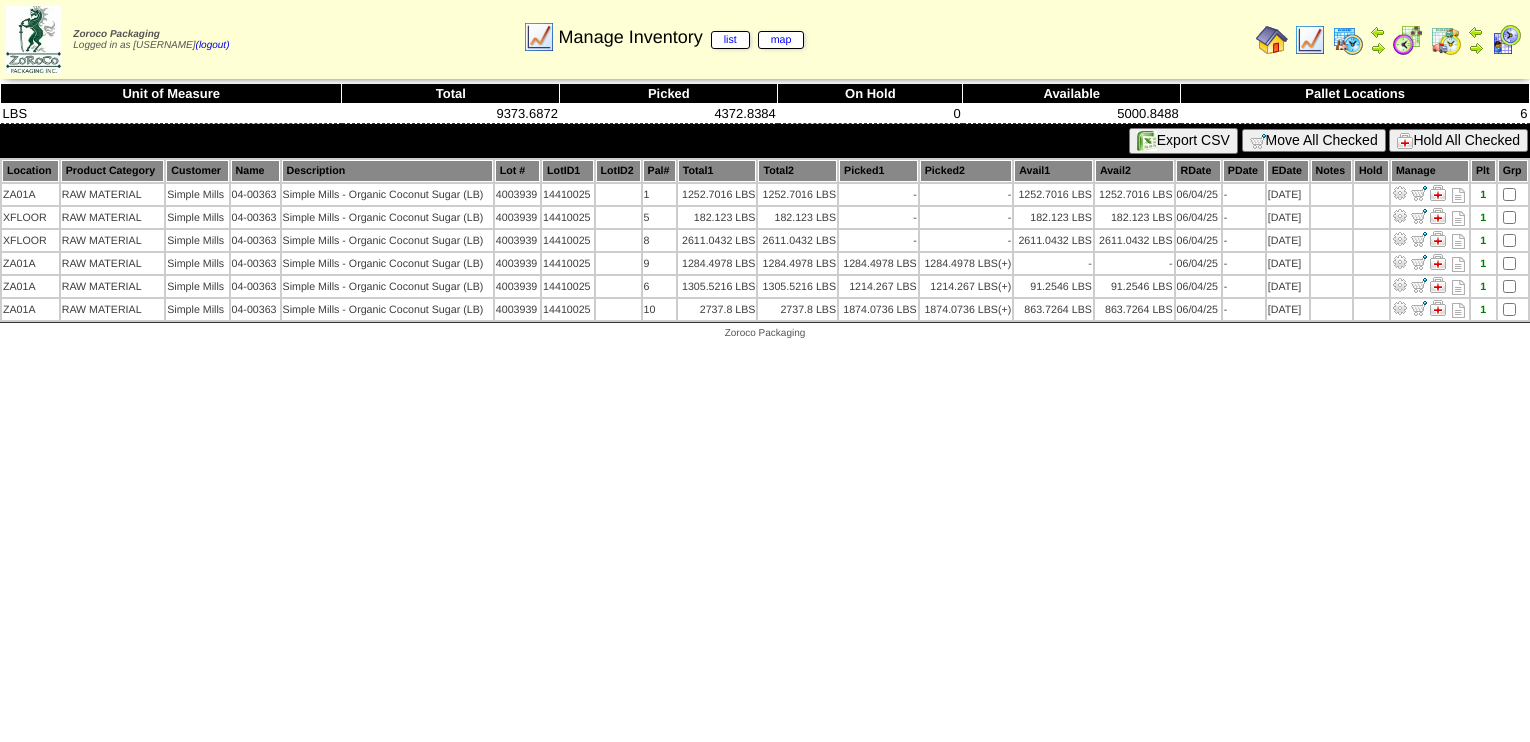 scroll, scrollTop: 0, scrollLeft: 0, axis: both 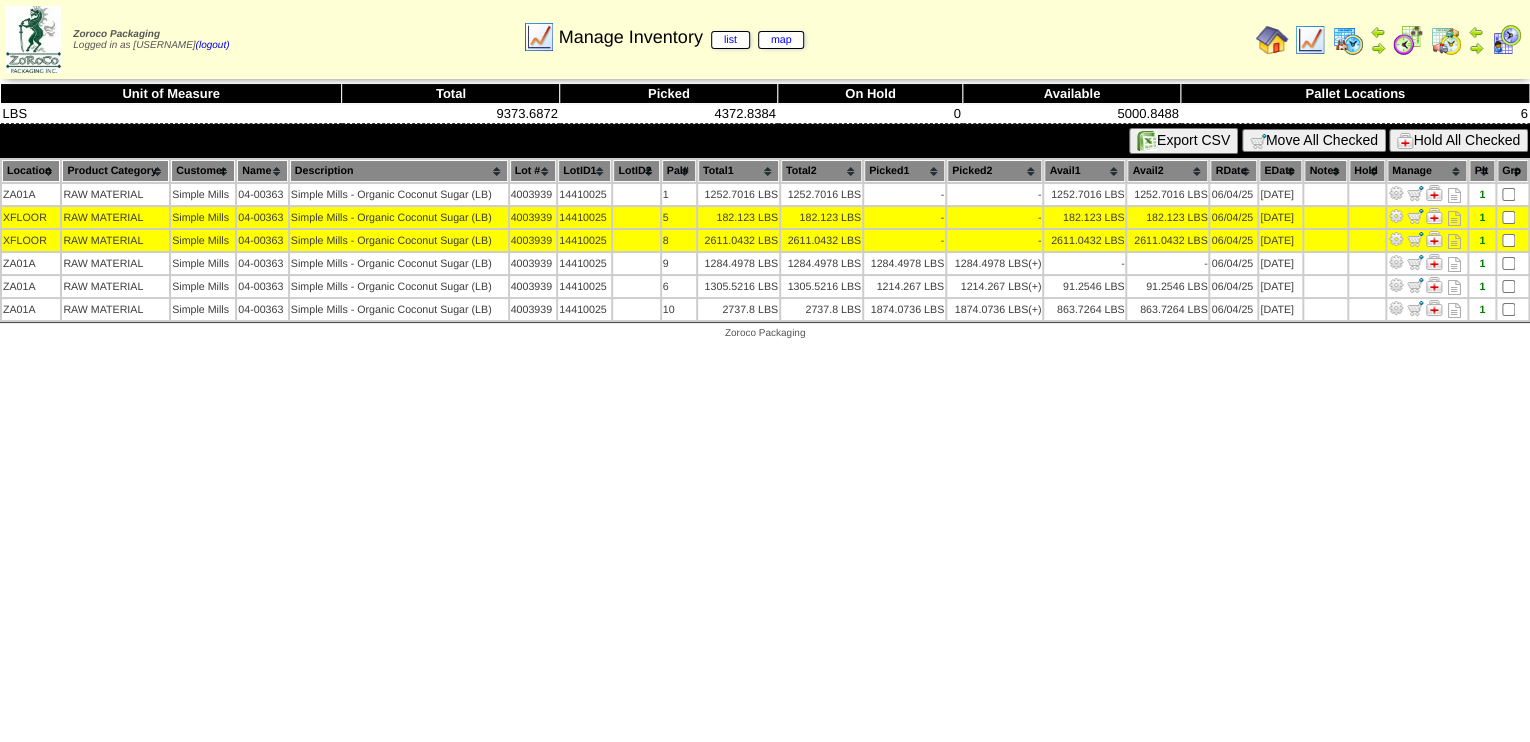 click on "Move All Checked" at bounding box center [1314, 140] 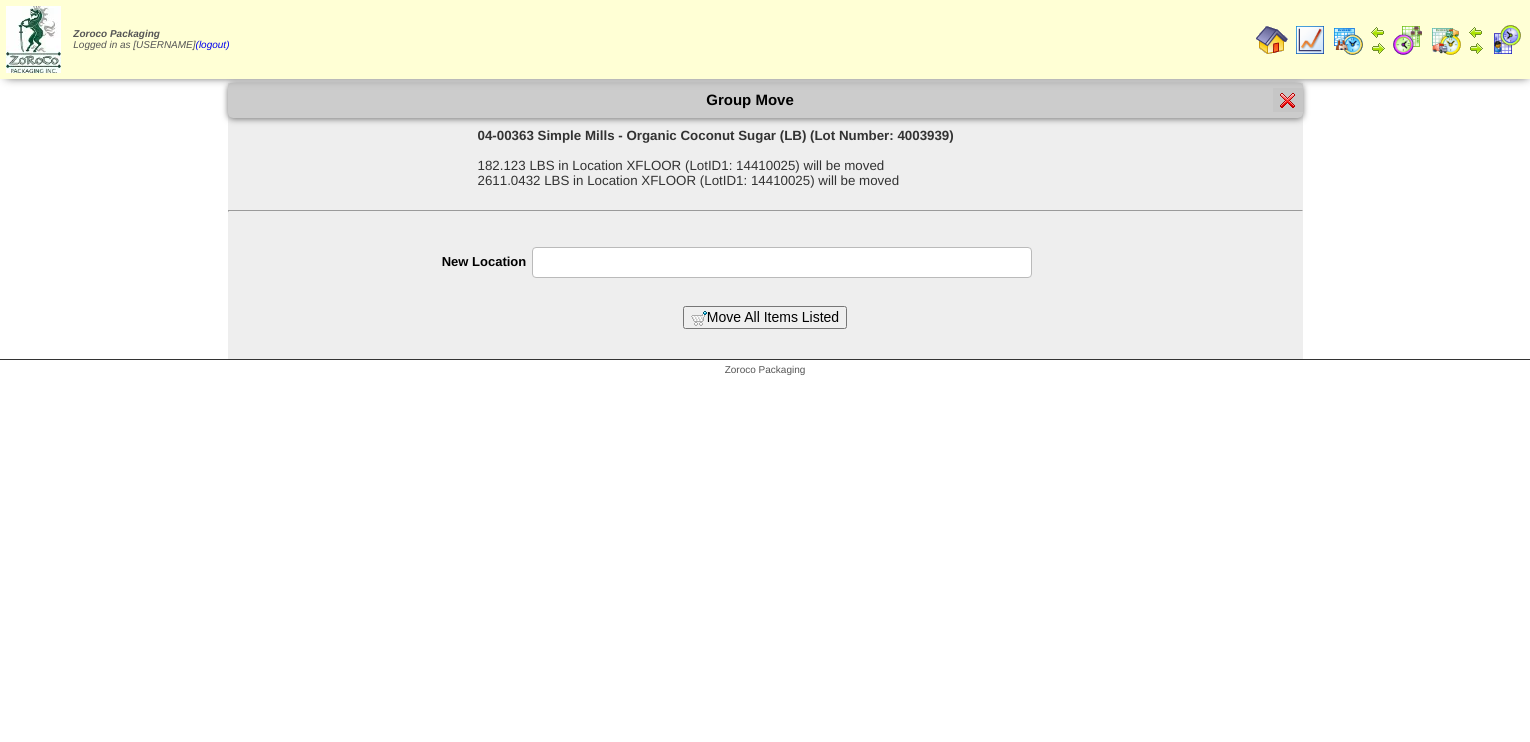 scroll, scrollTop: 0, scrollLeft: 0, axis: both 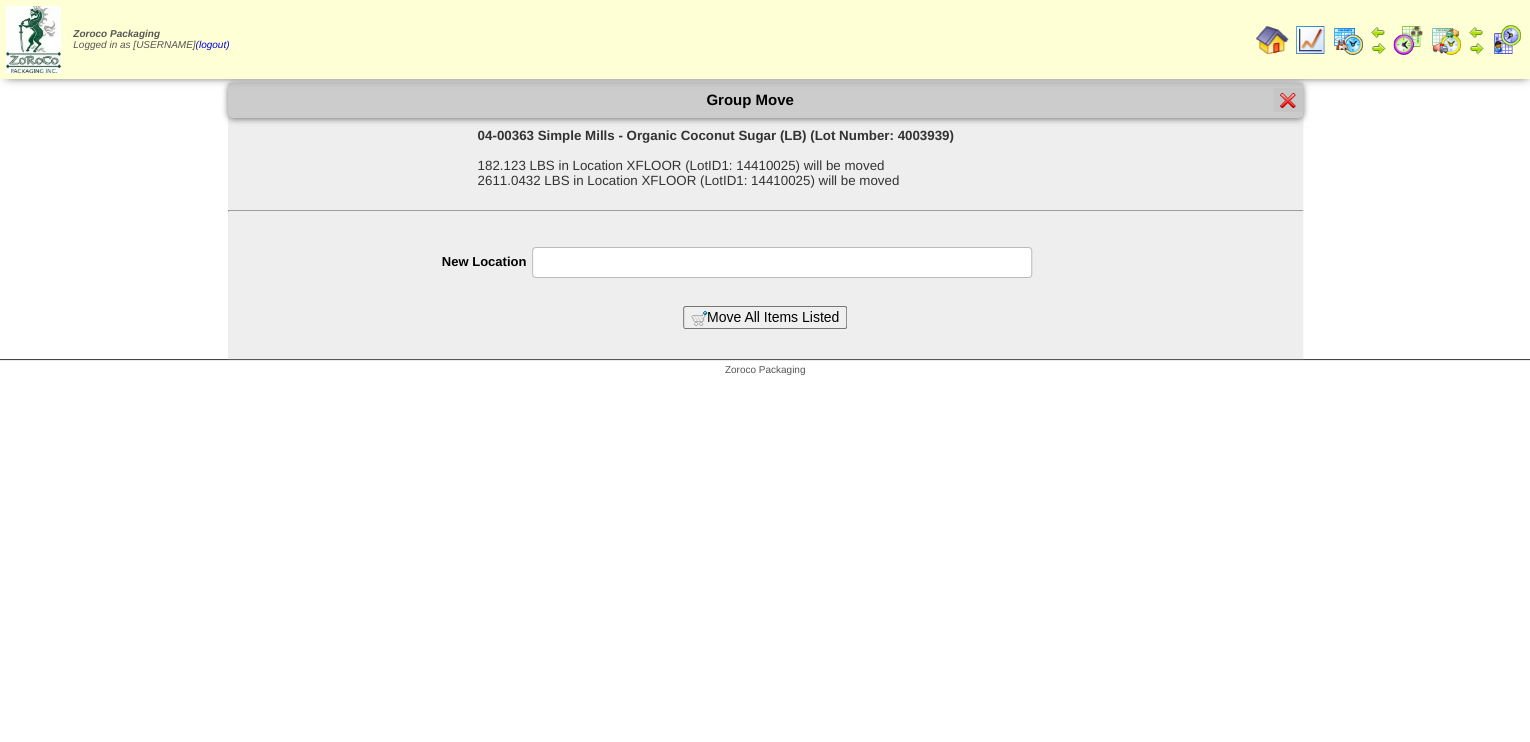 drag, startPoint x: 736, startPoint y: 260, endPoint x: 721, endPoint y: 272, distance: 19.209373 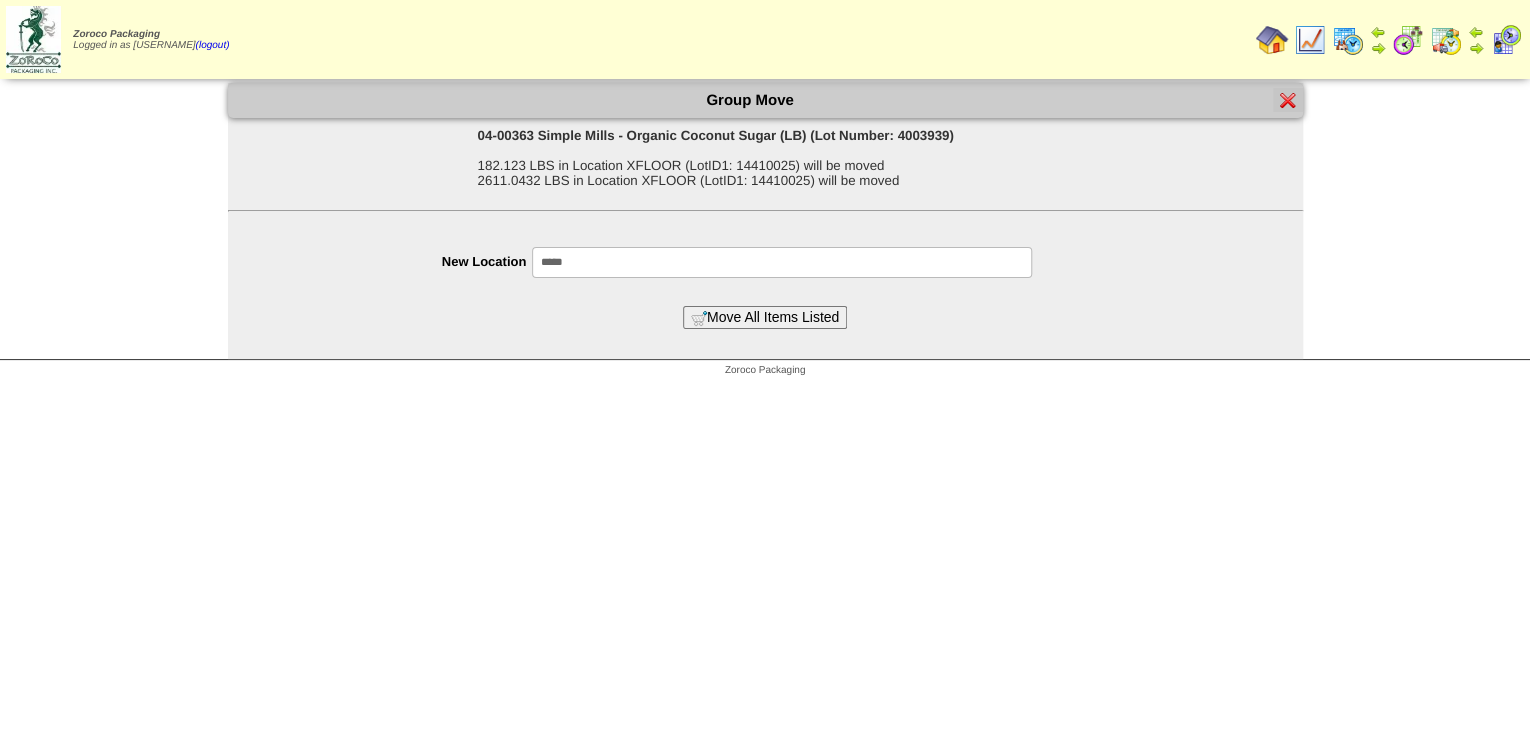 click on "Move All Items Listed" at bounding box center (765, 317) 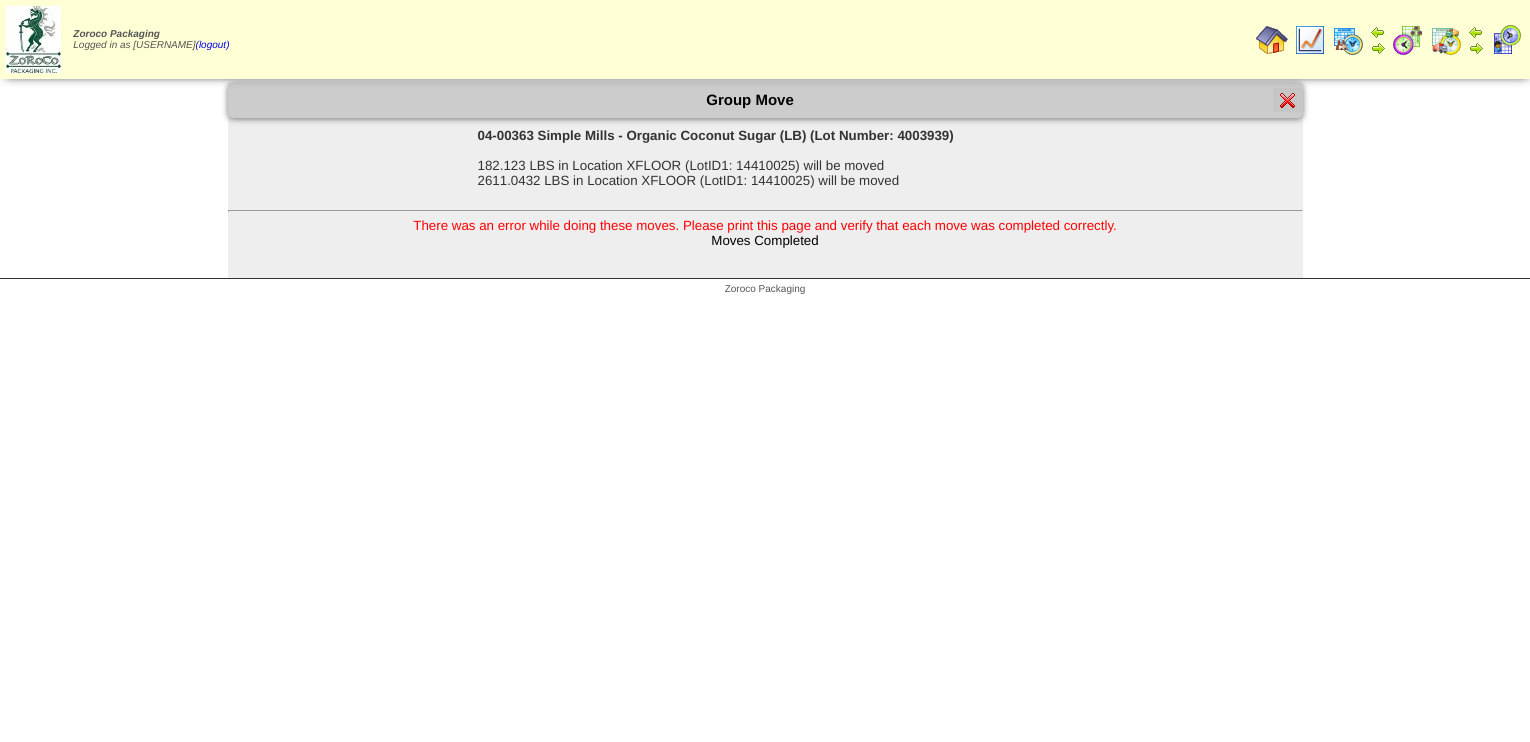 scroll, scrollTop: 0, scrollLeft: 0, axis: both 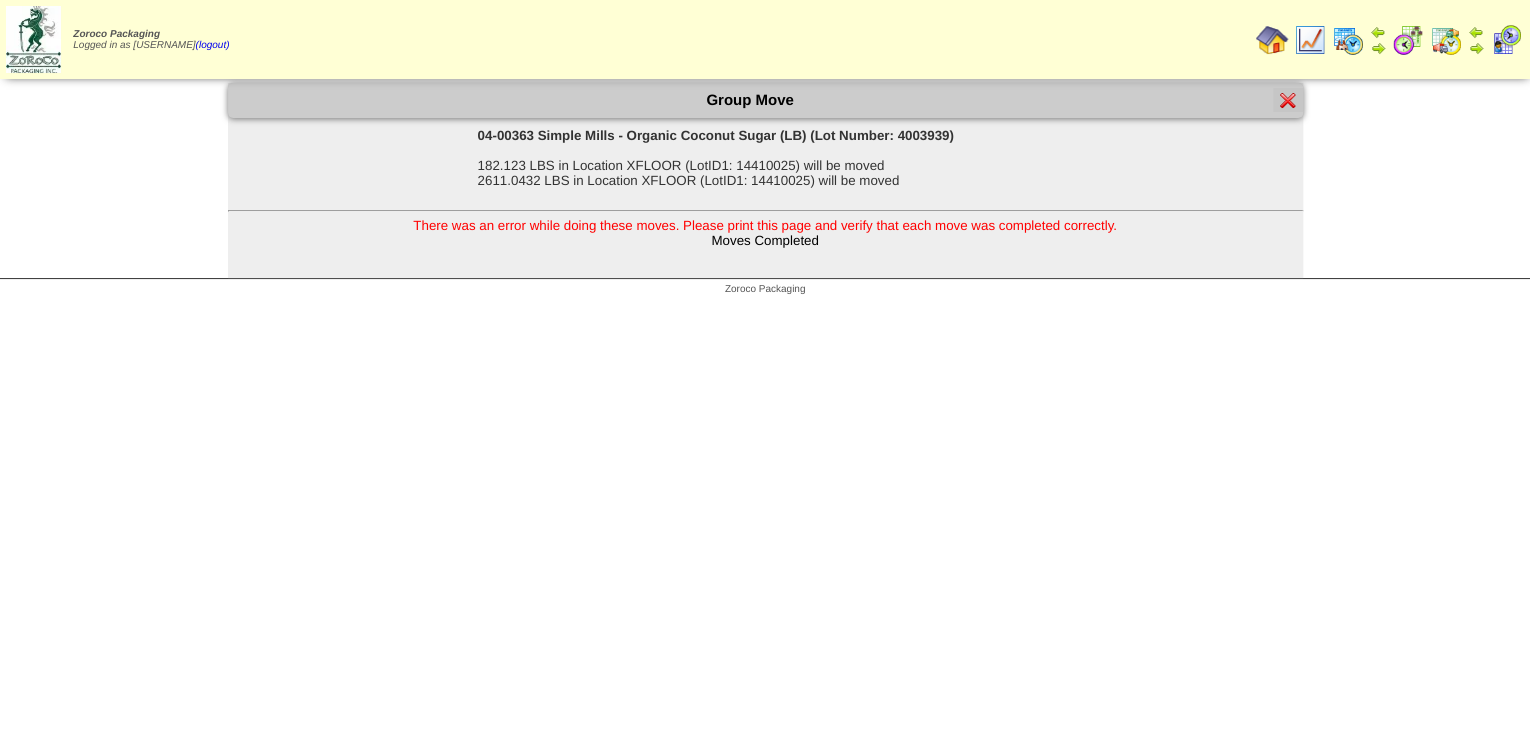click at bounding box center (1288, 100) 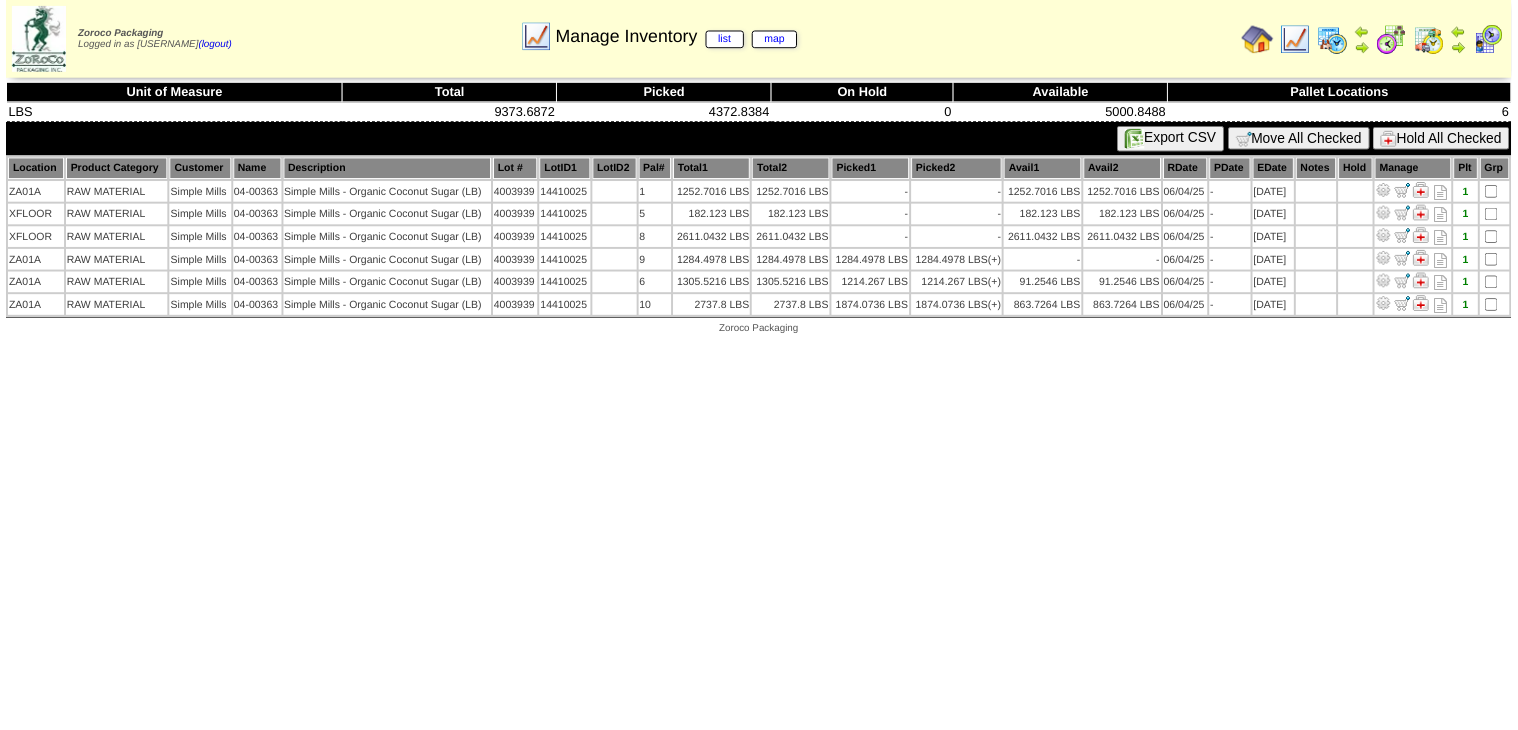 scroll, scrollTop: 0, scrollLeft: 0, axis: both 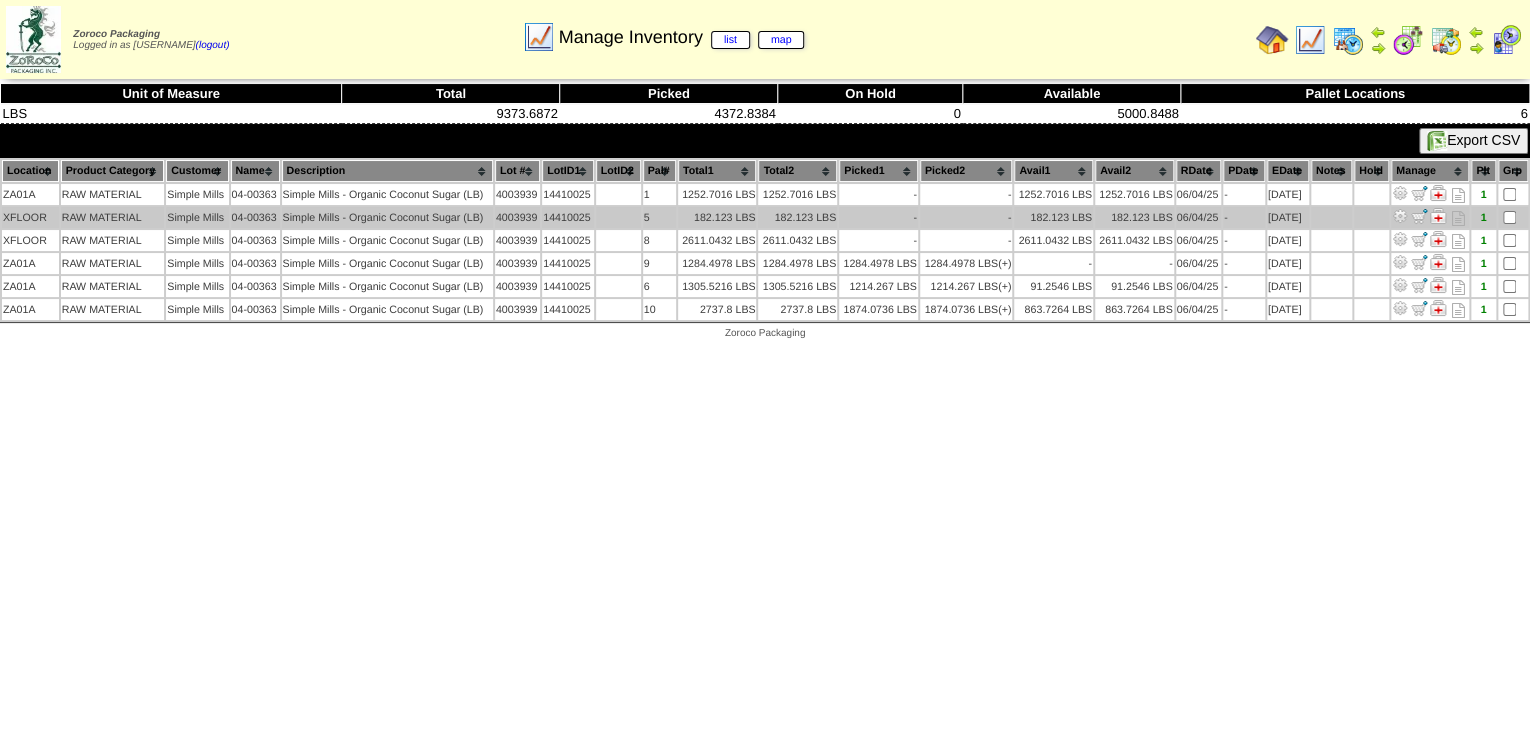 click at bounding box center [1400, 216] 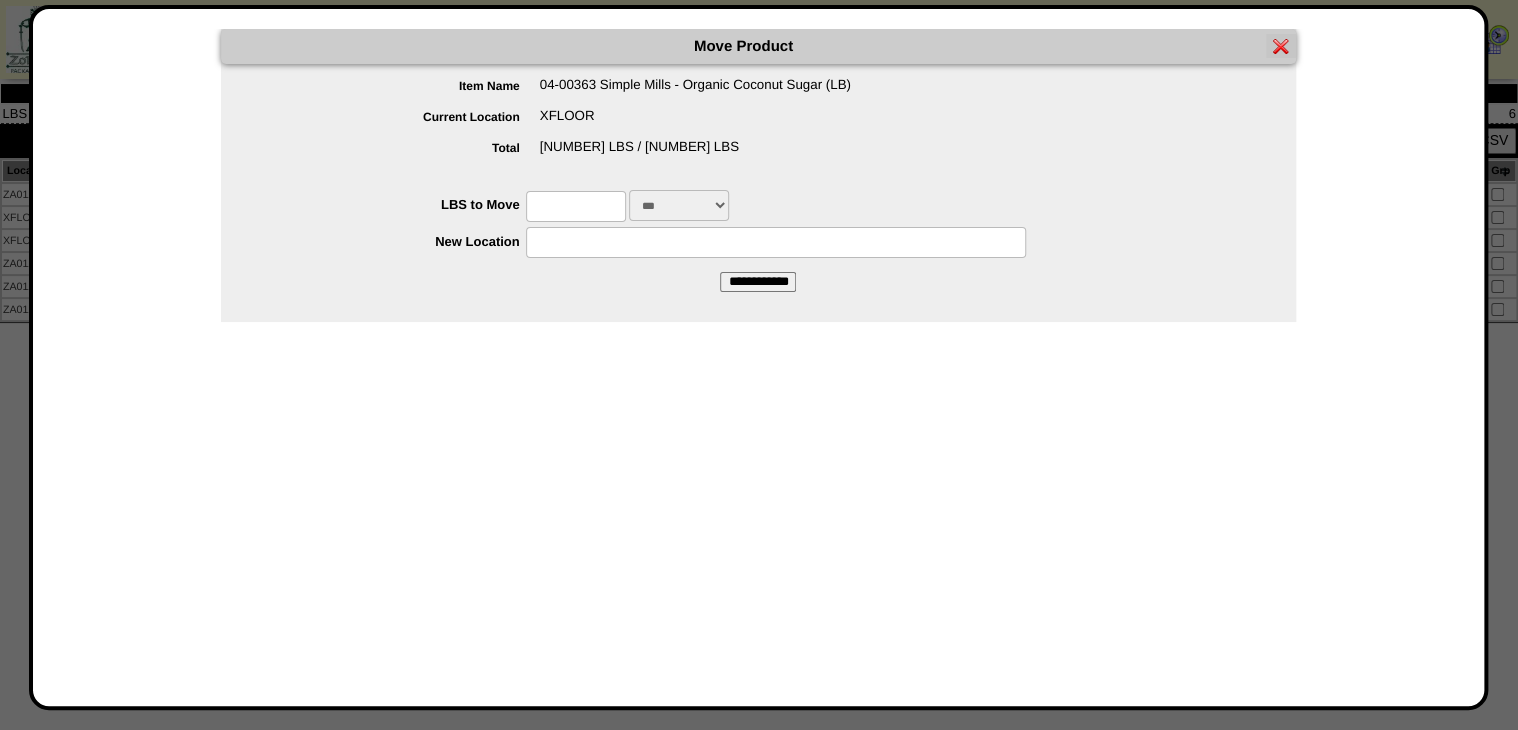 click at bounding box center (576, 206) 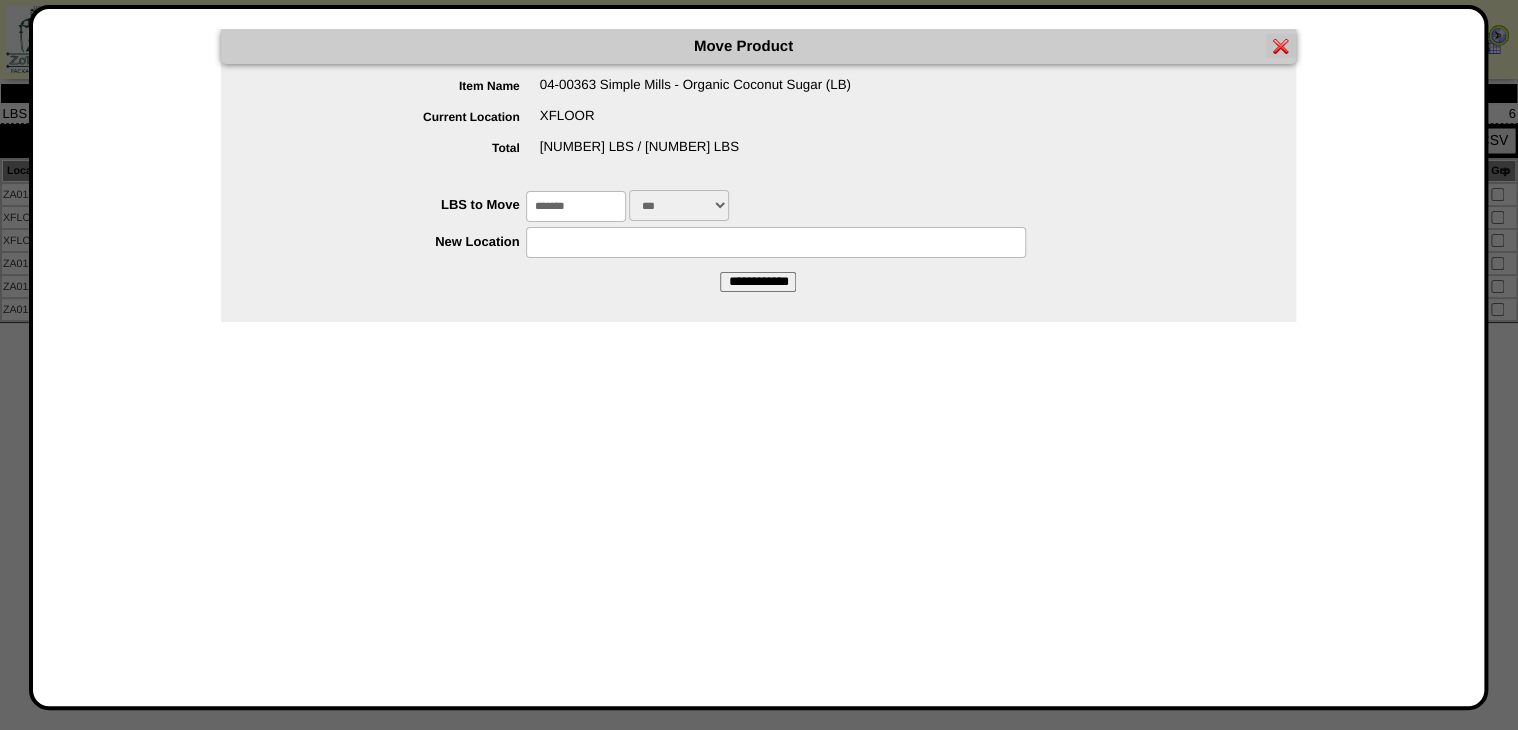 type on "*******" 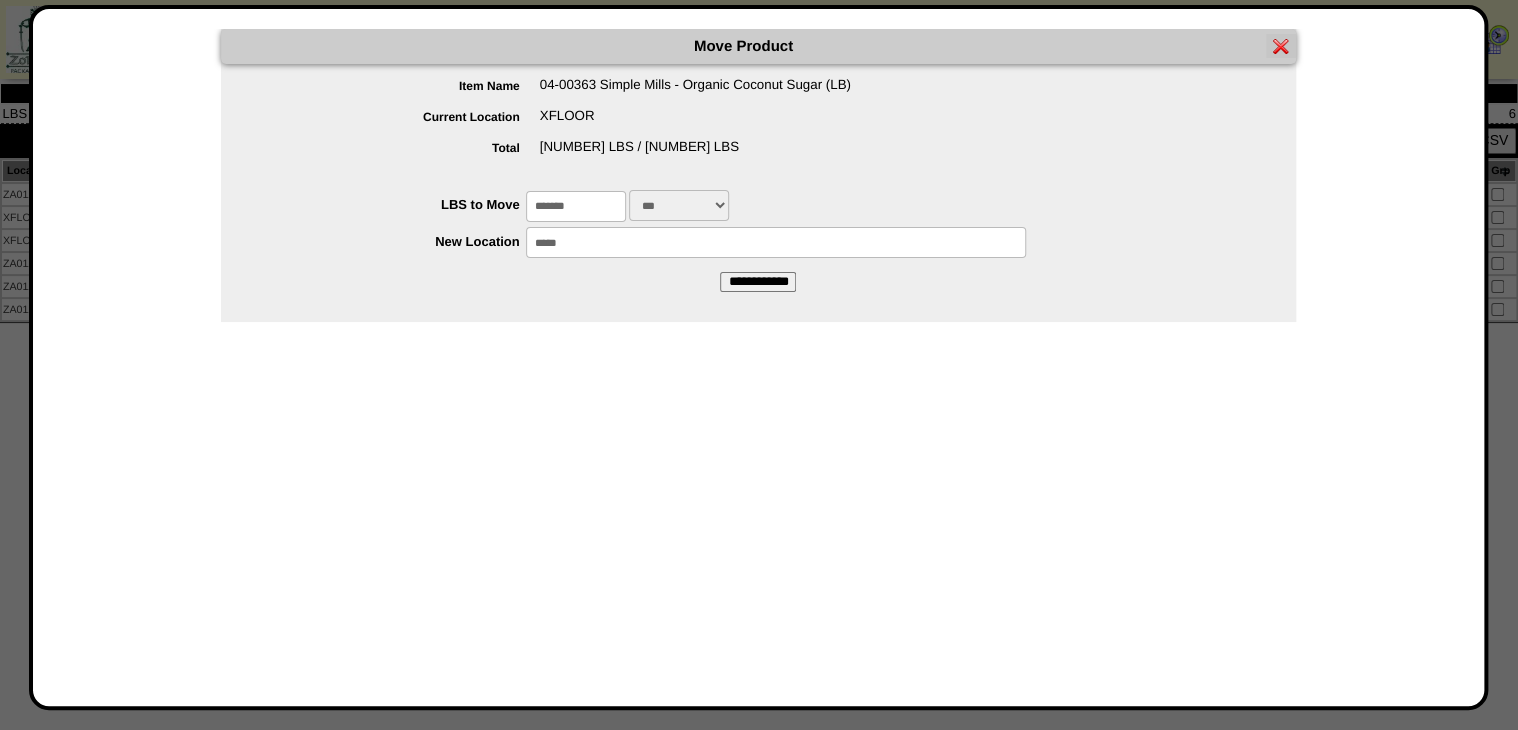 click on "**********" at bounding box center (758, 282) 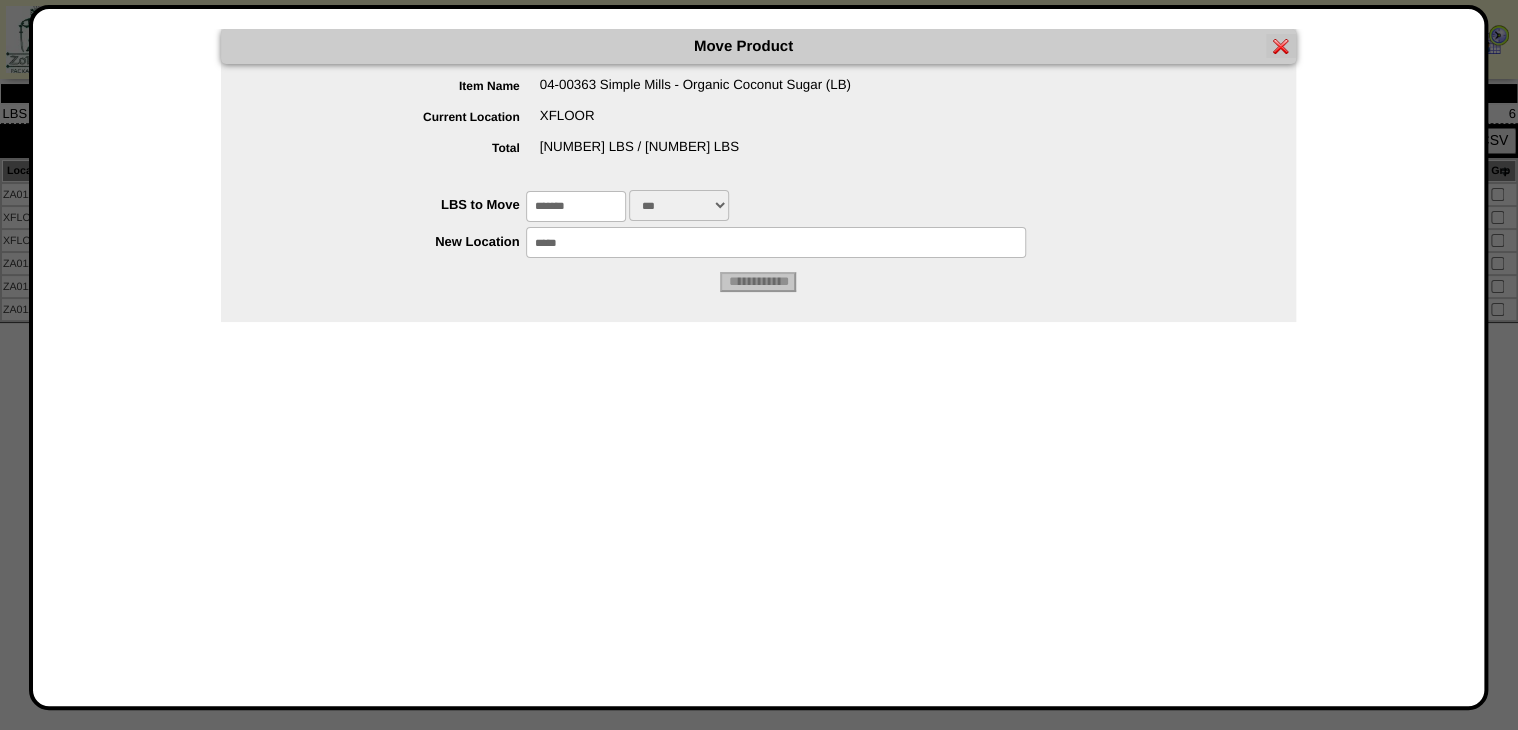 click at bounding box center [765, 371] 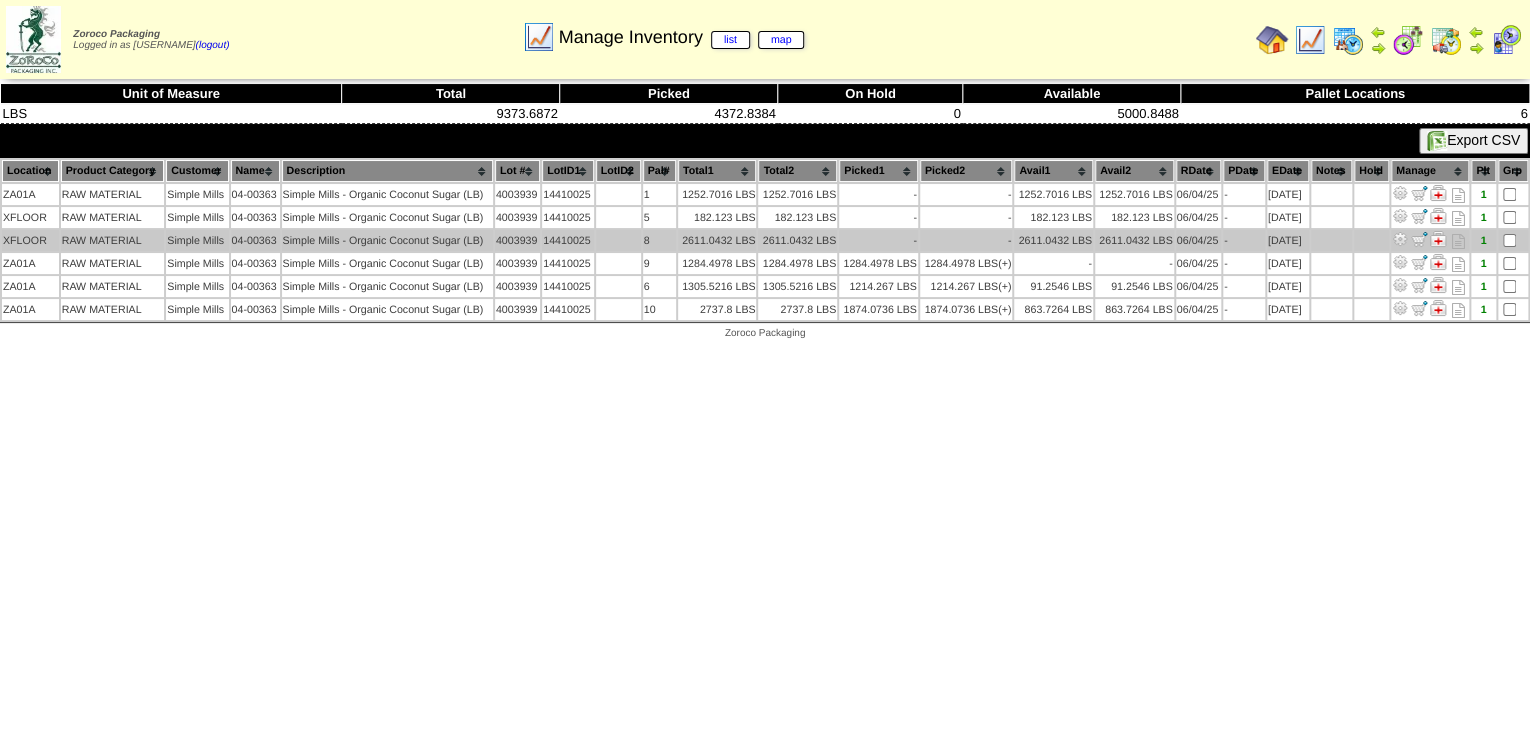click at bounding box center [1400, 239] 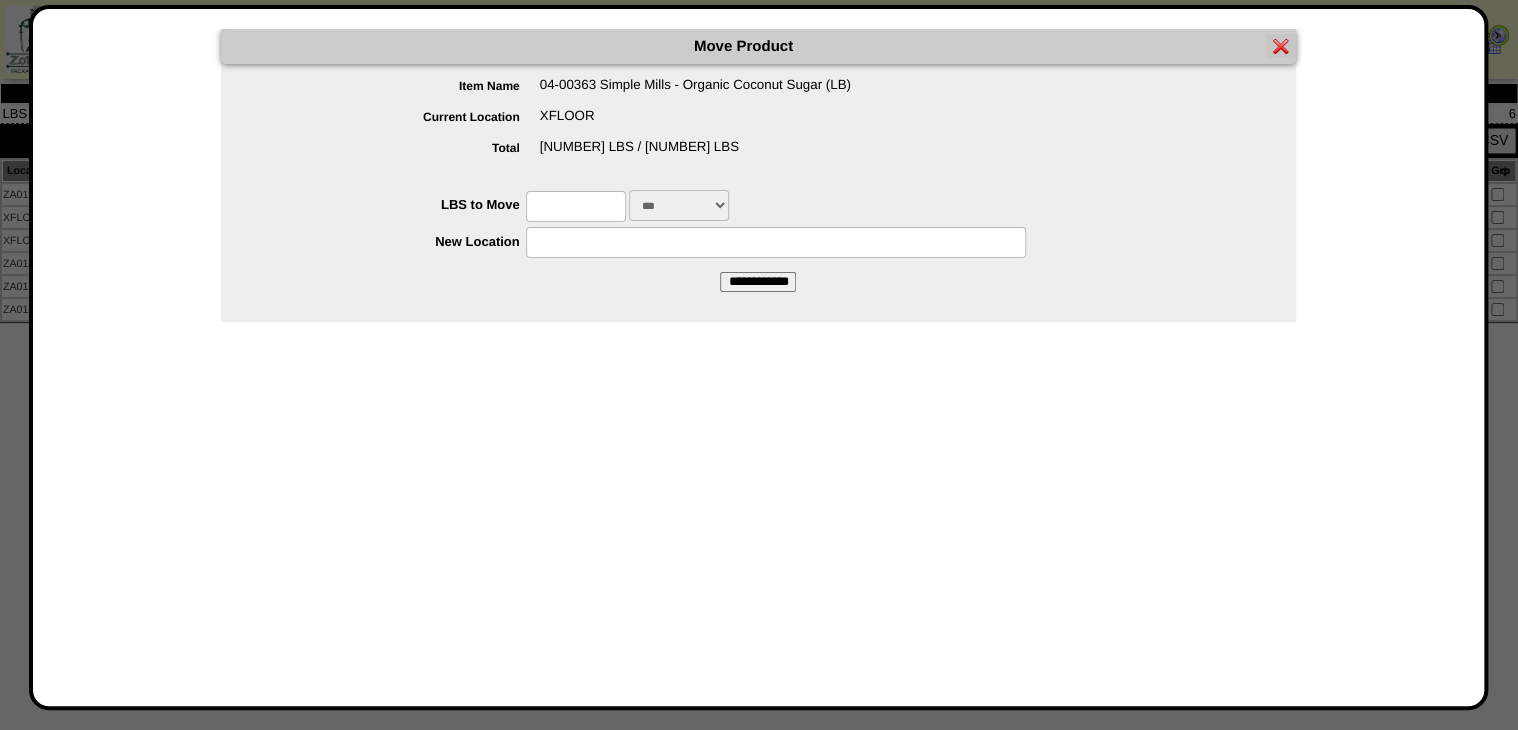 click at bounding box center [576, 206] 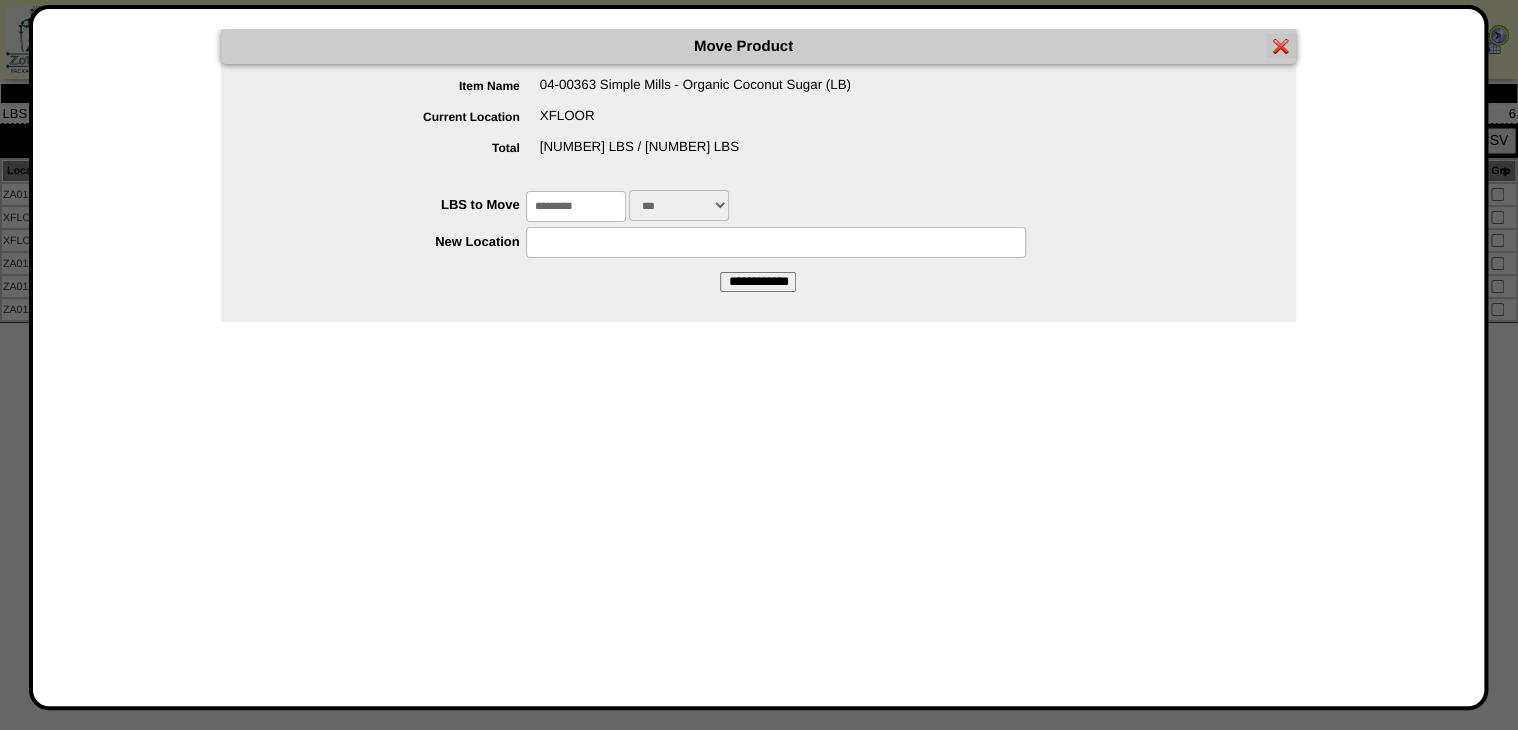 type on "*********" 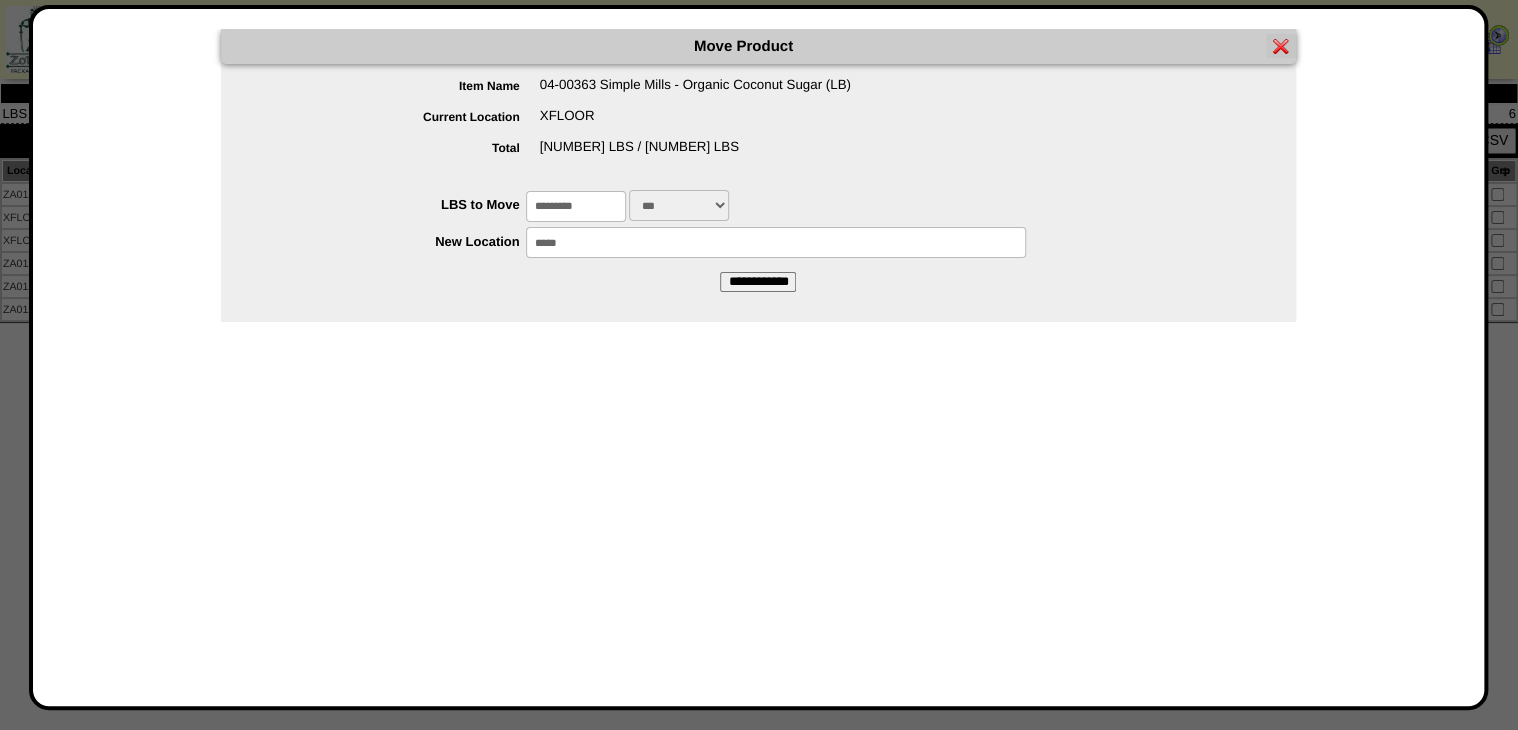 click on "**********" at bounding box center (758, 282) 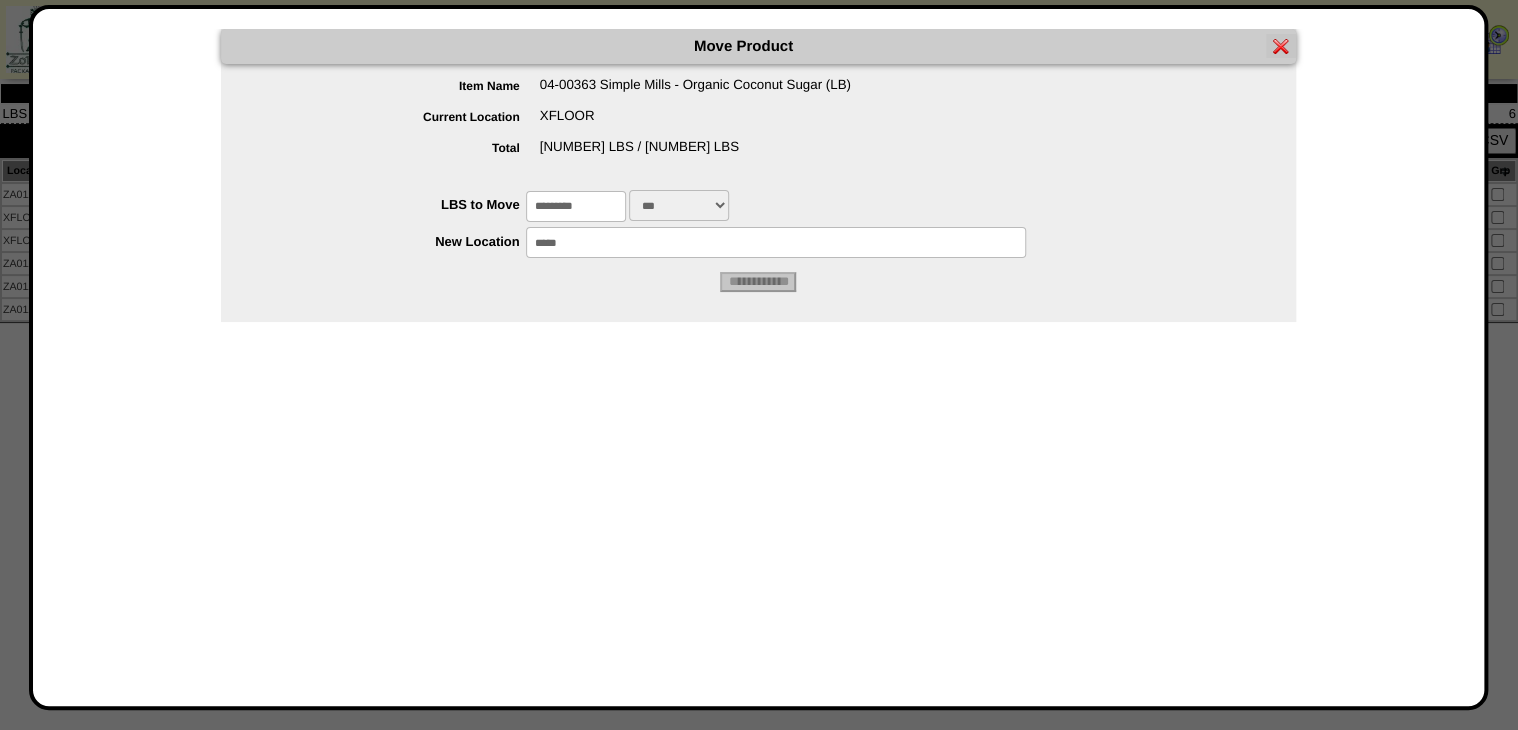 click at bounding box center (1281, 46) 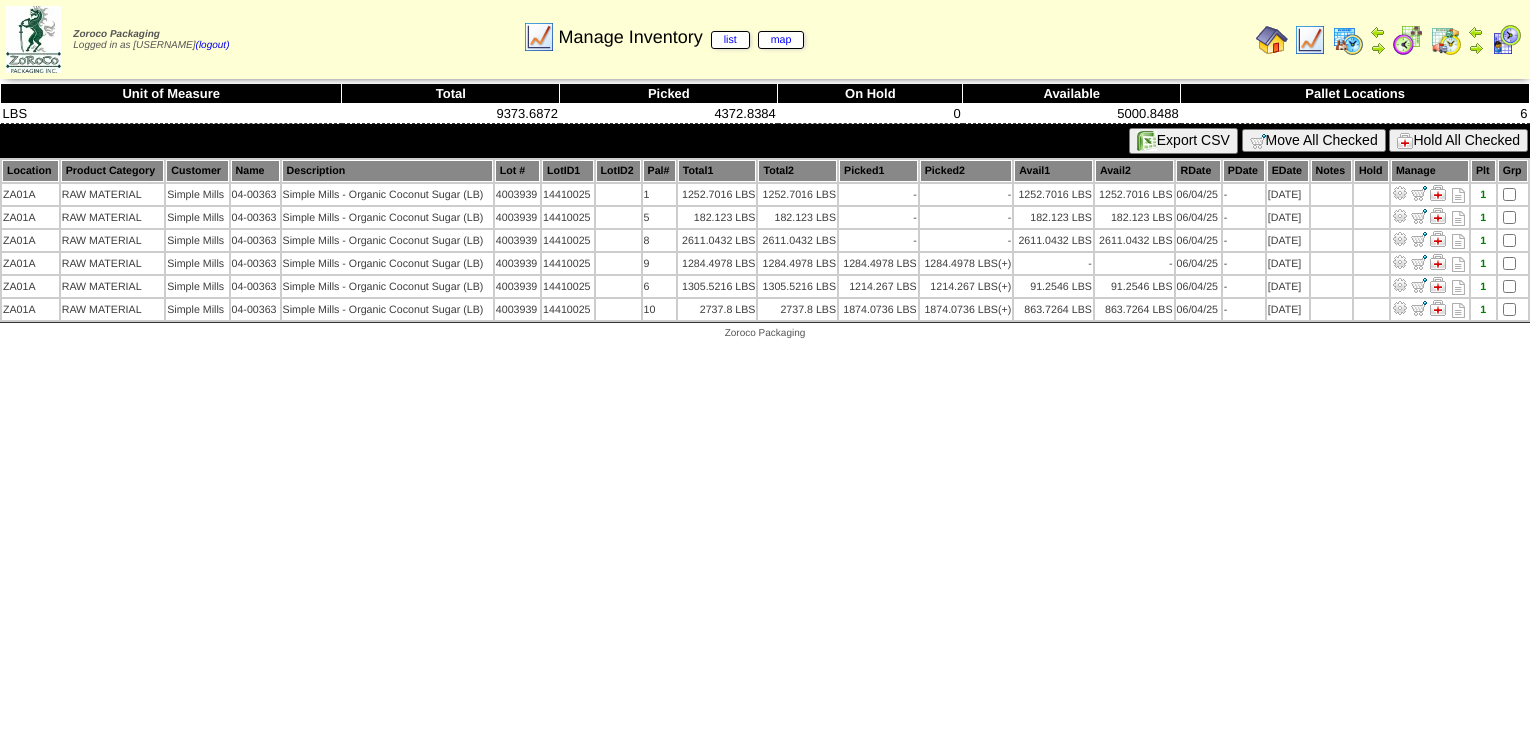 scroll, scrollTop: 0, scrollLeft: 0, axis: both 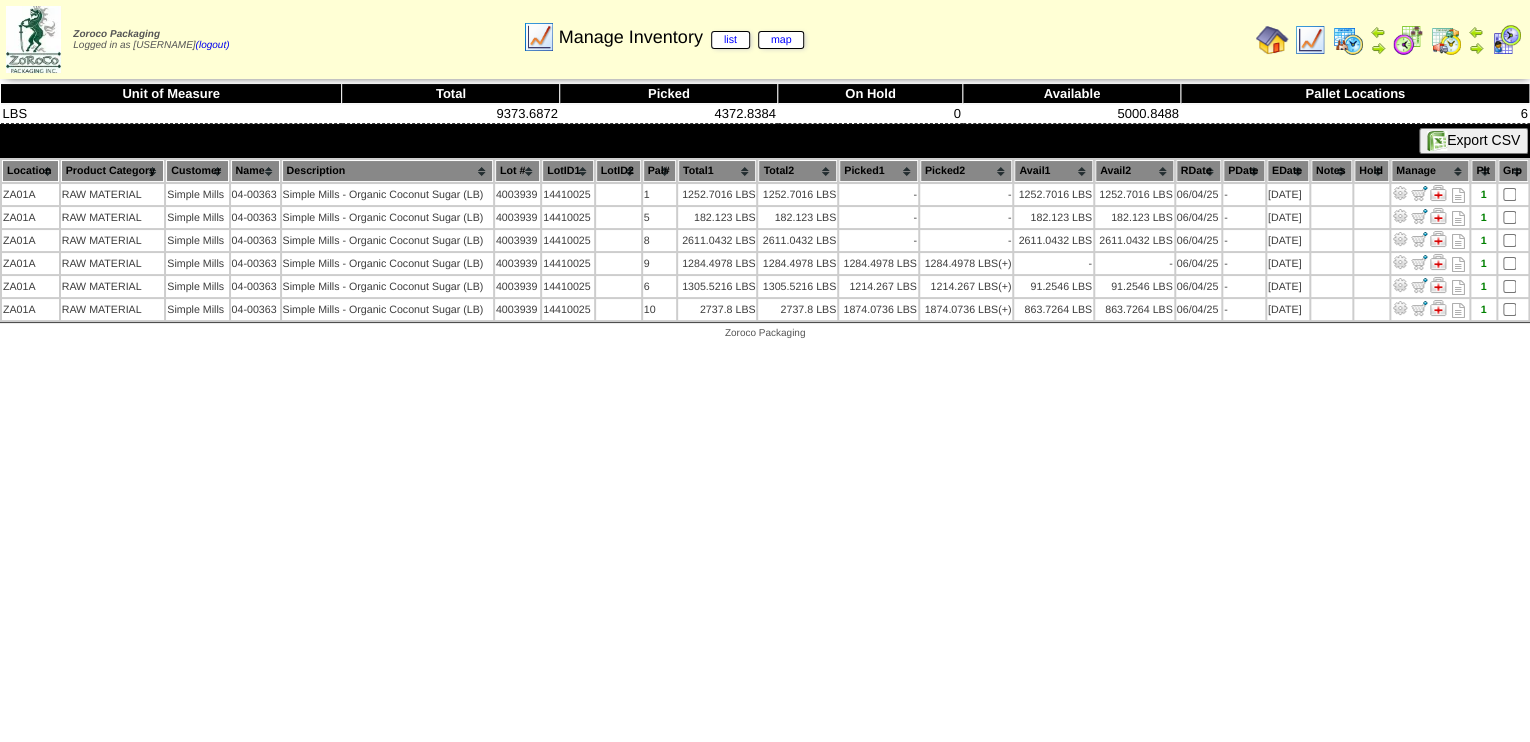 click at bounding box center [1310, 40] 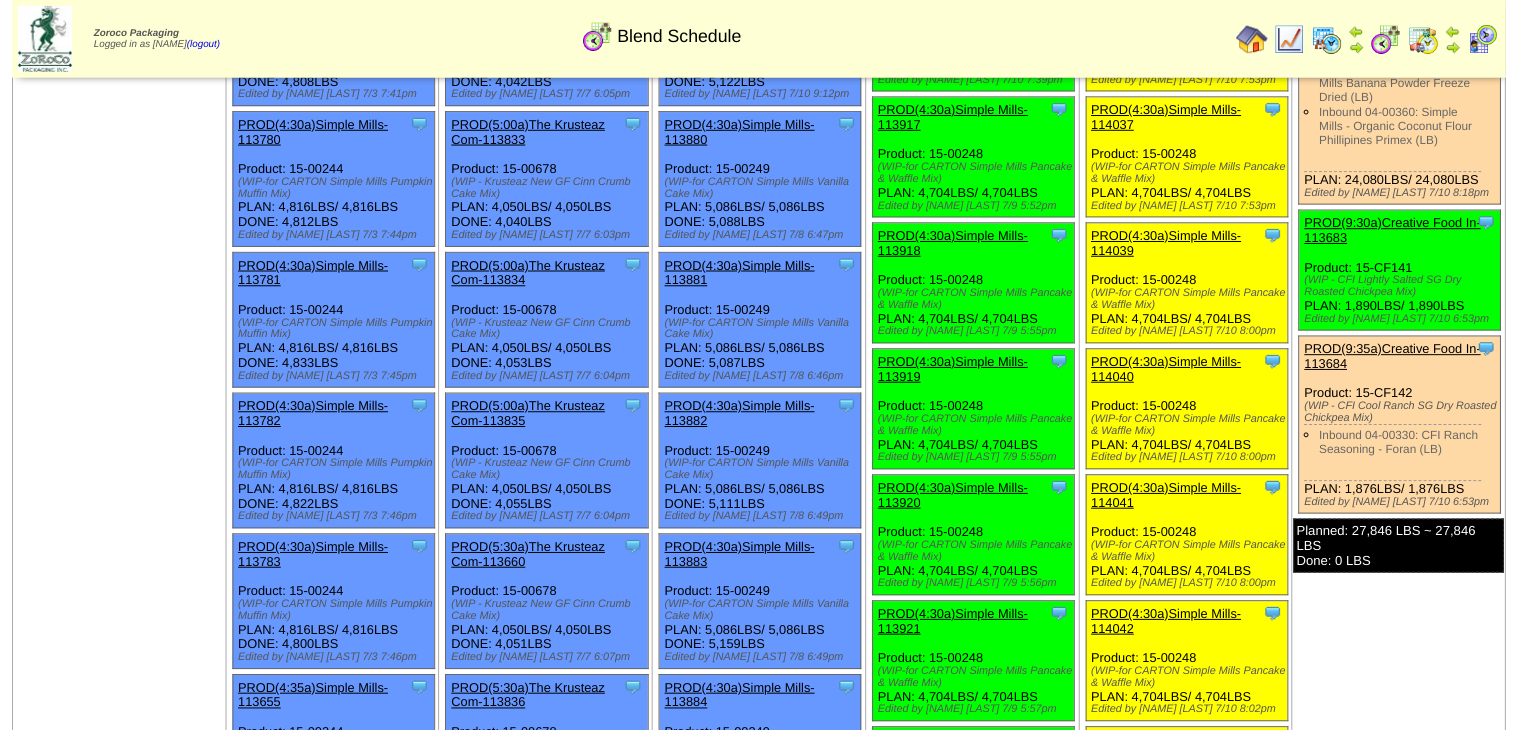 scroll, scrollTop: 0, scrollLeft: 0, axis: both 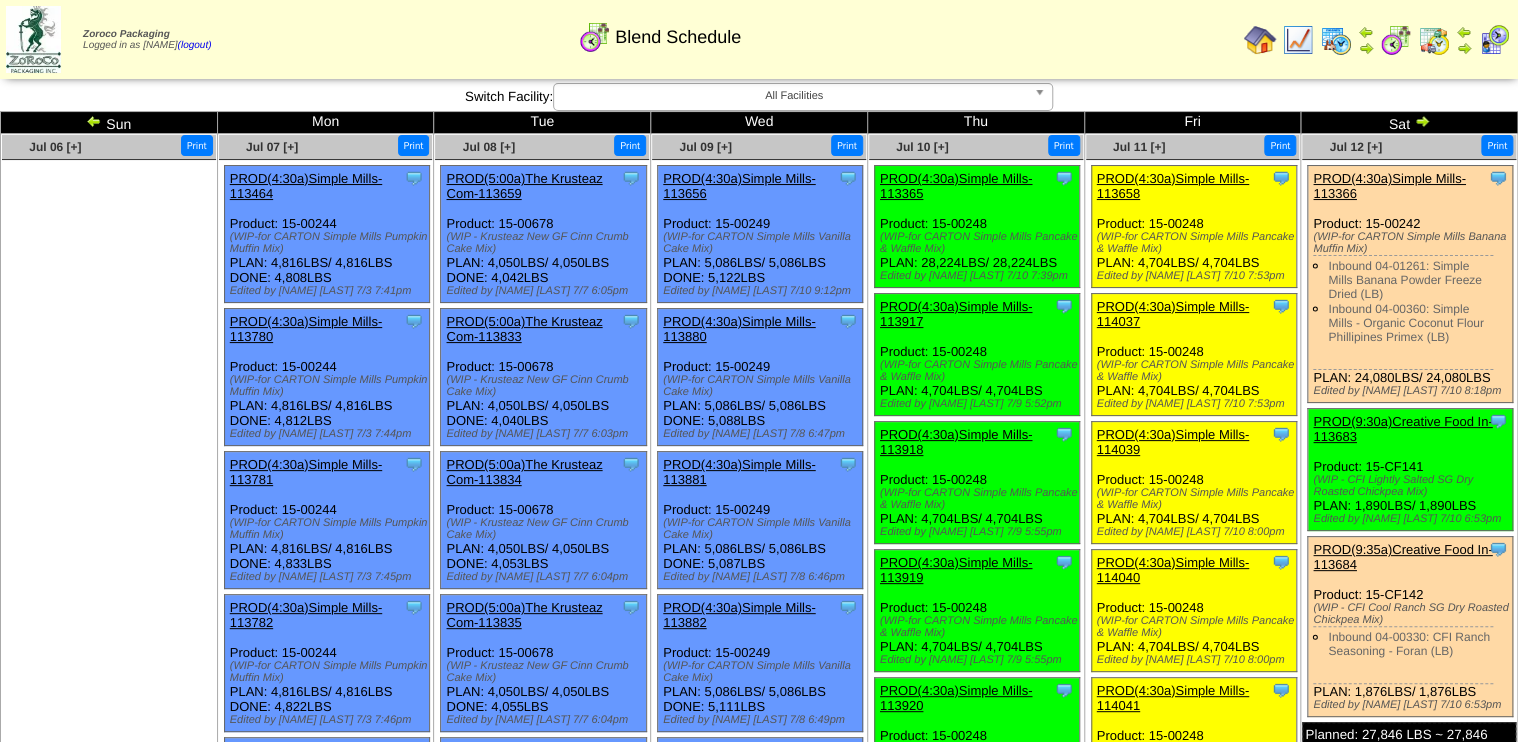 click on "PROD(4:30a)Simple Mills-113365" at bounding box center [956, 186] 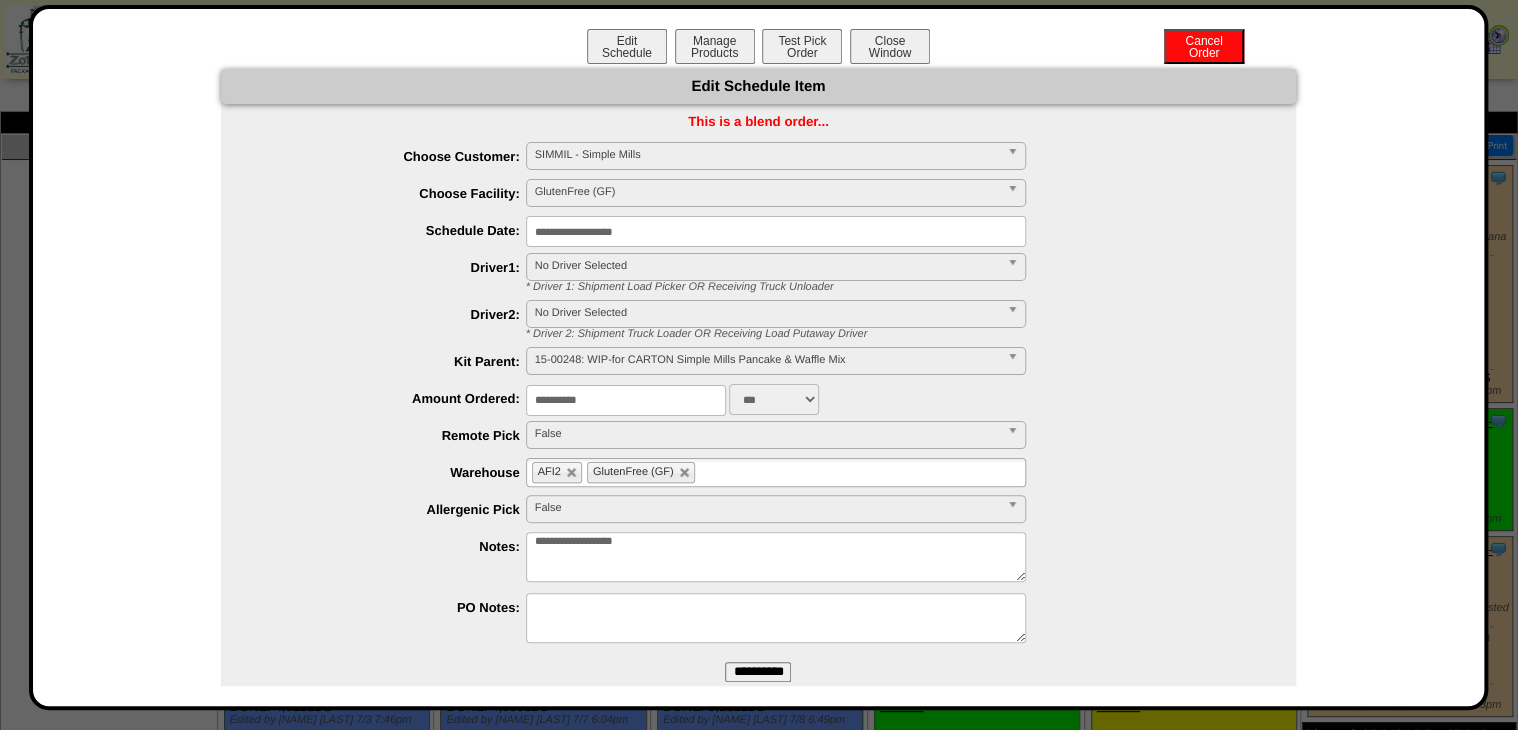drag, startPoint x: 645, startPoint y: 404, endPoint x: 240, endPoint y: 504, distance: 417.16302 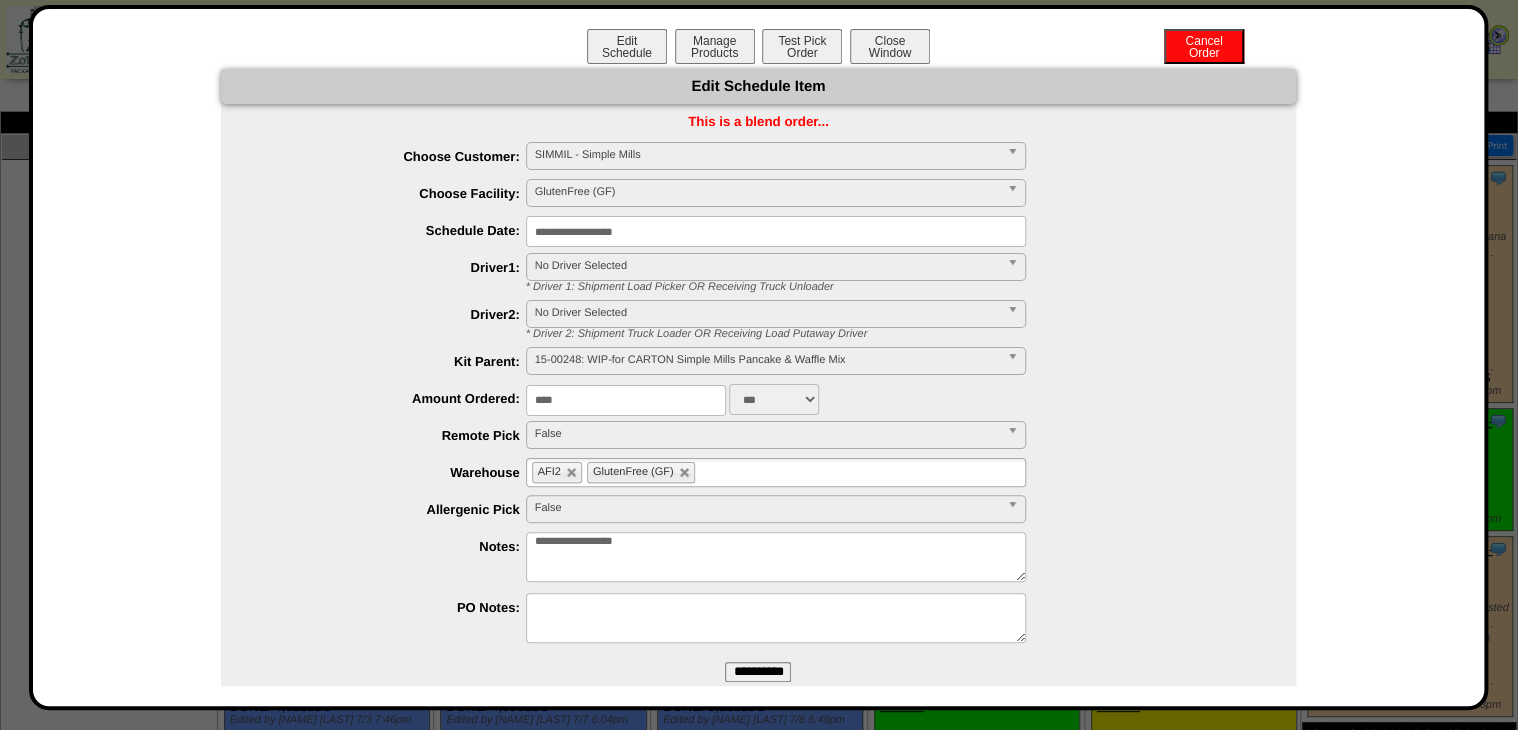 type on "****" 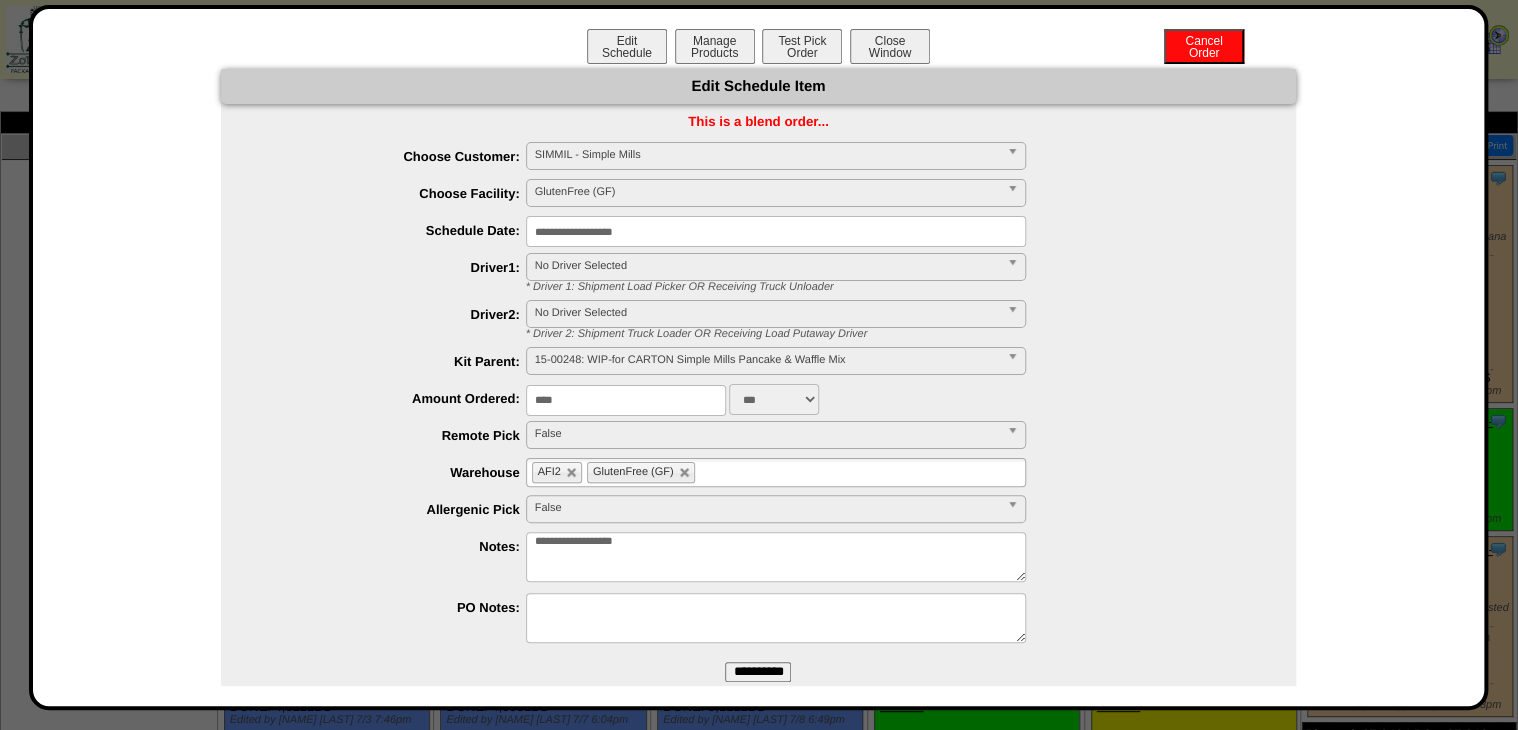 click on "**********" at bounding box center [758, 672] 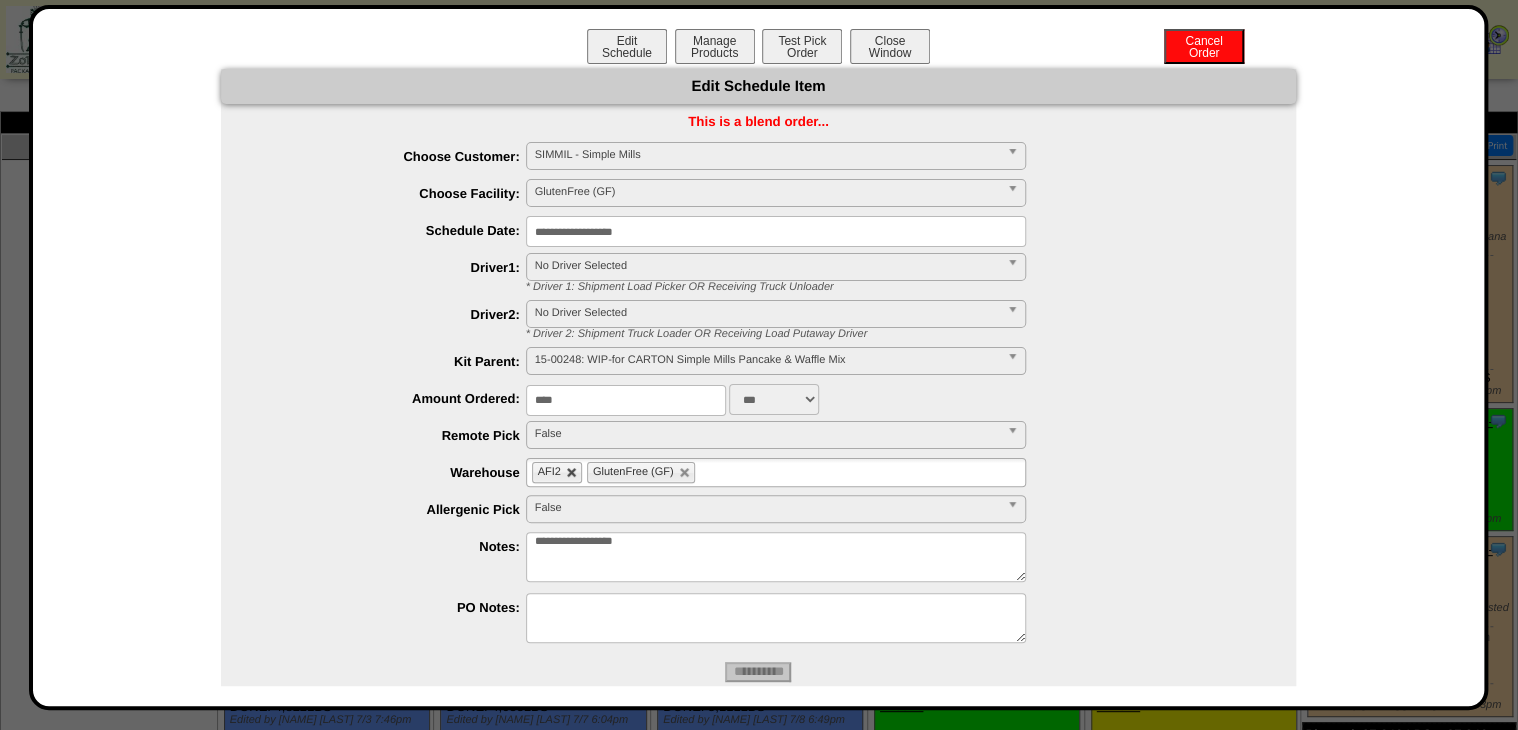 click at bounding box center (572, 473) 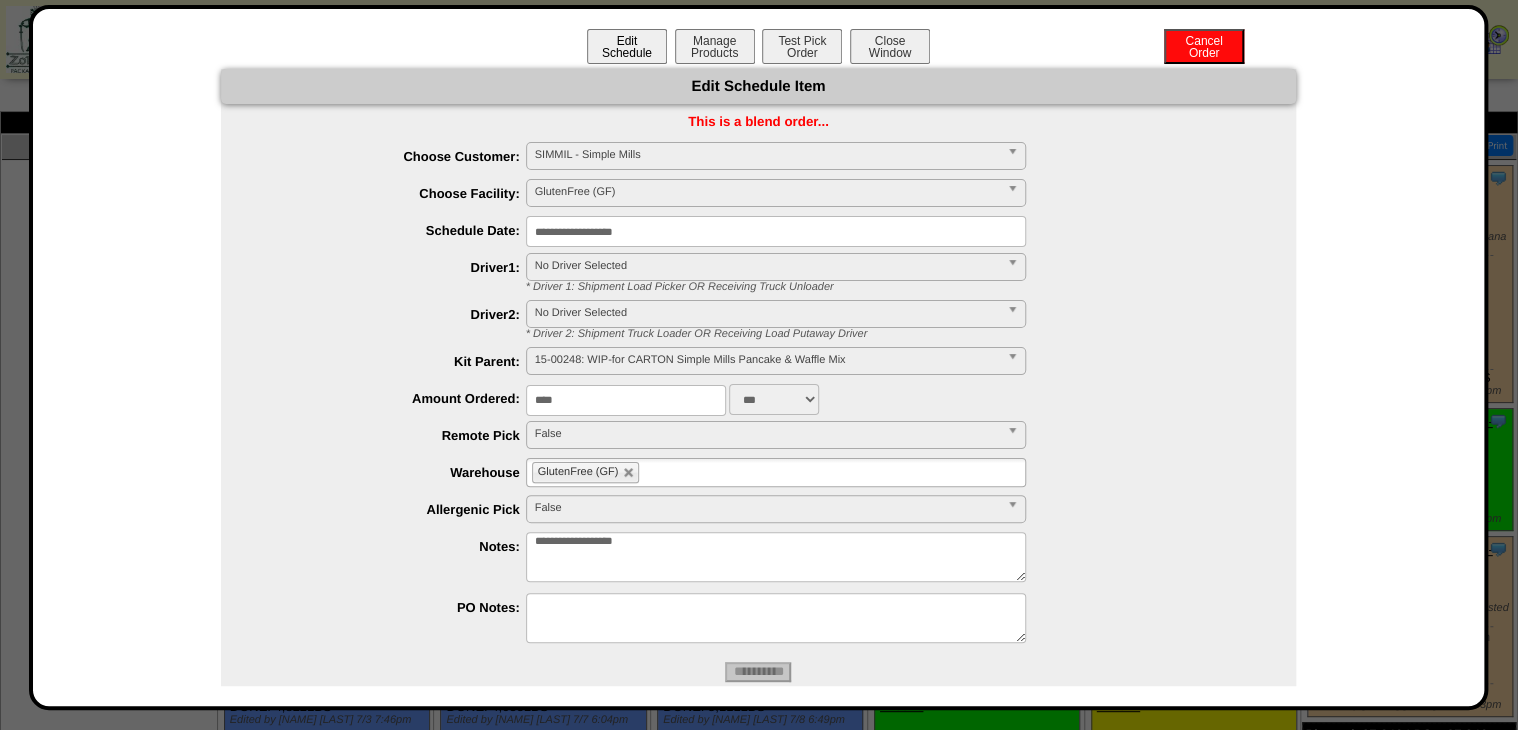 click on "Edit Schedule" at bounding box center (627, 46) 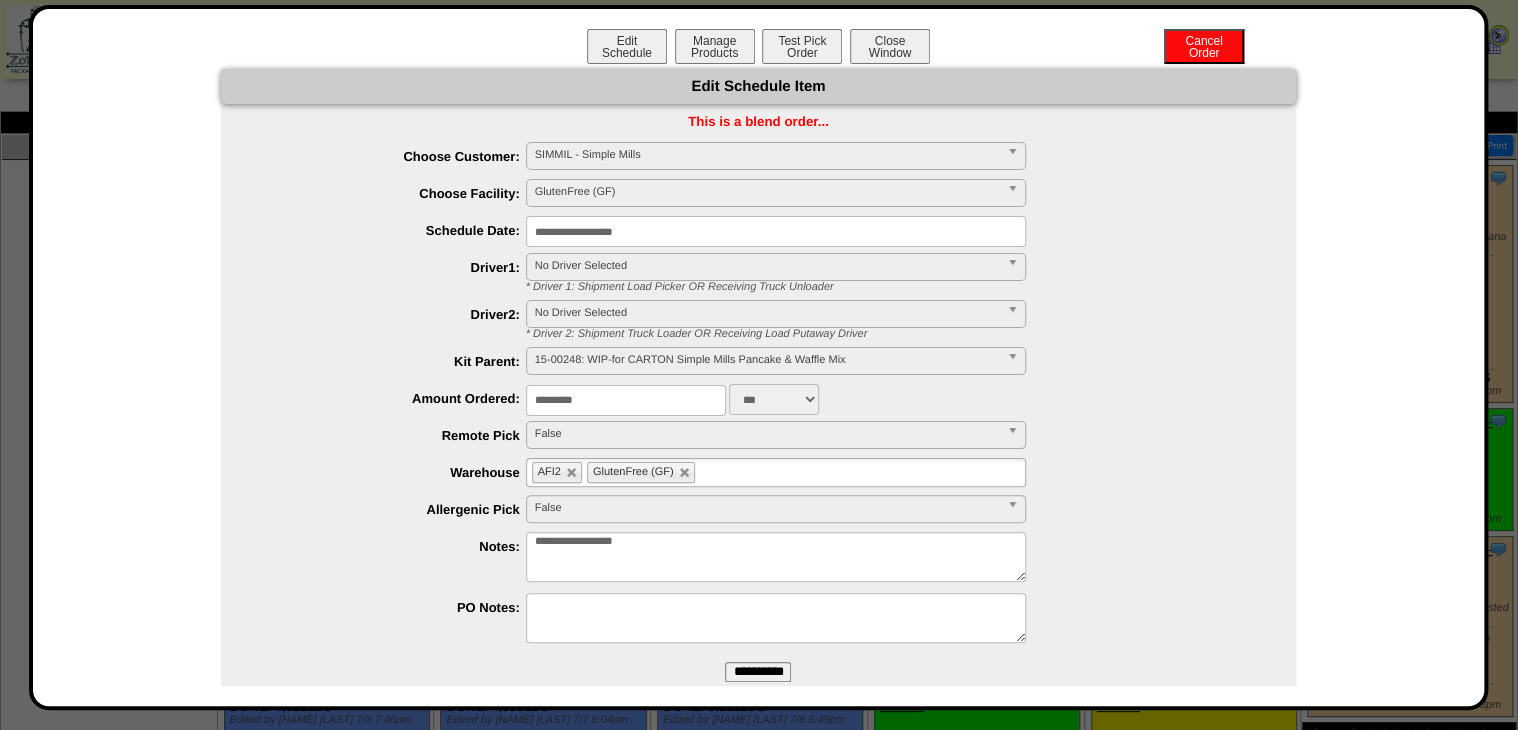 click at bounding box center (572, 473) 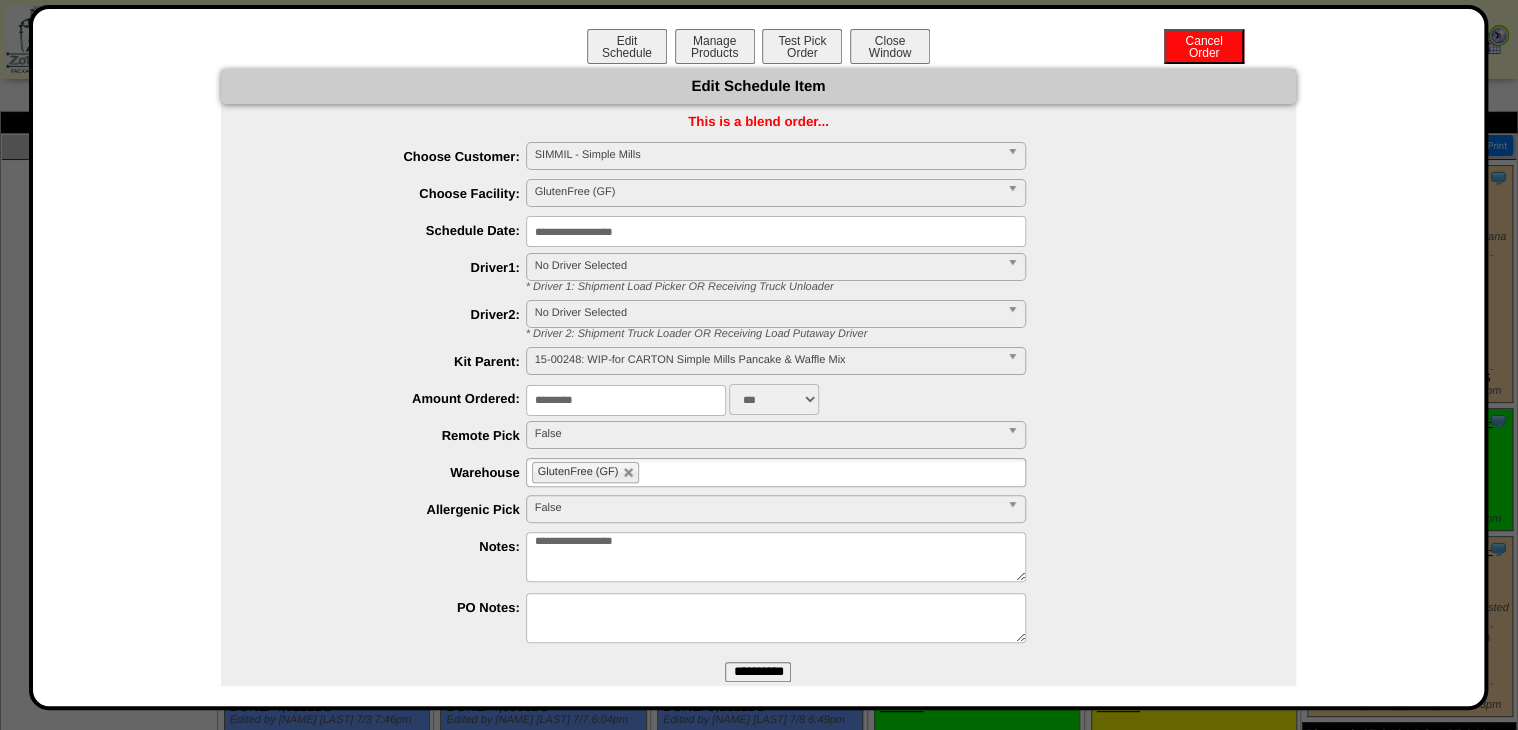 click on "**********" at bounding box center [758, 672] 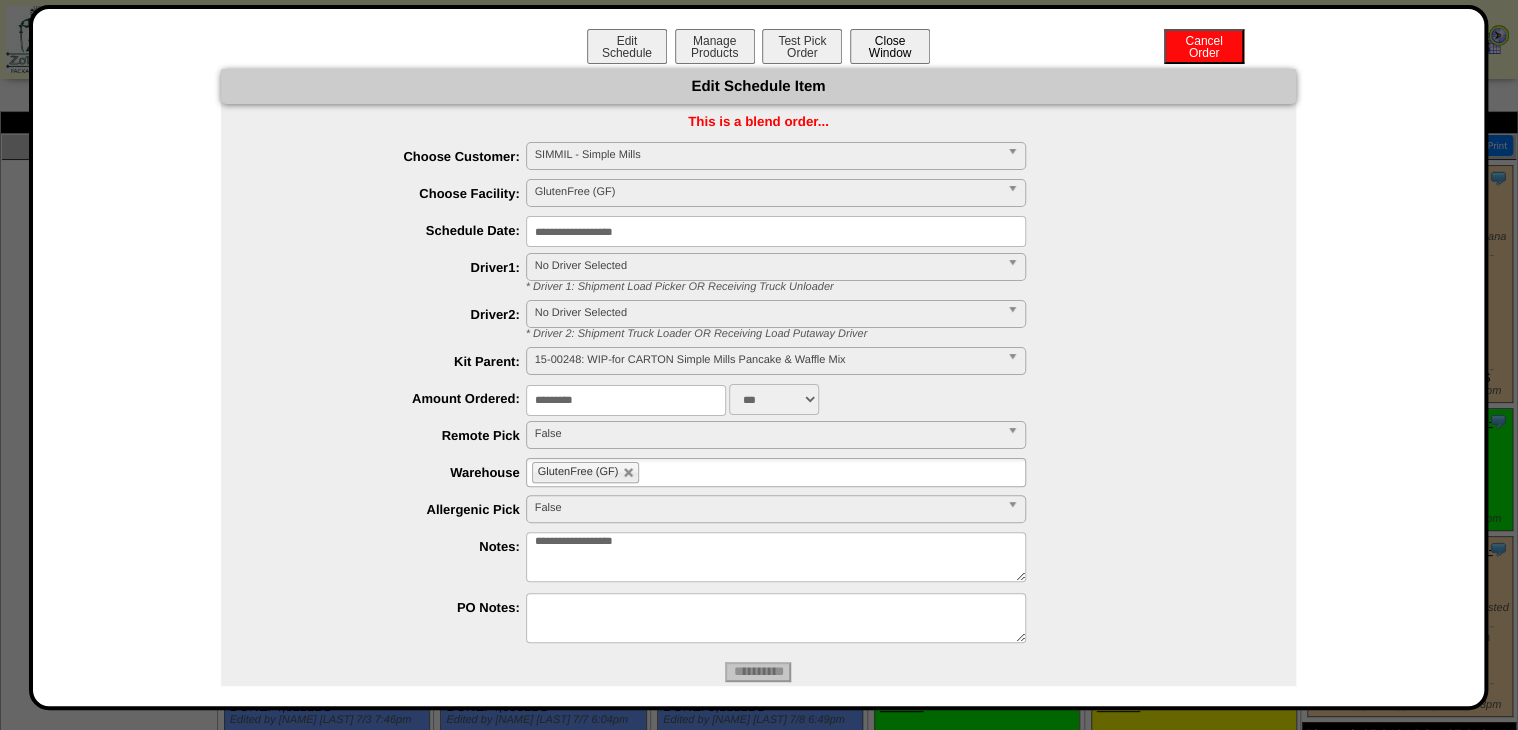 click on "Close Window" at bounding box center [890, 46] 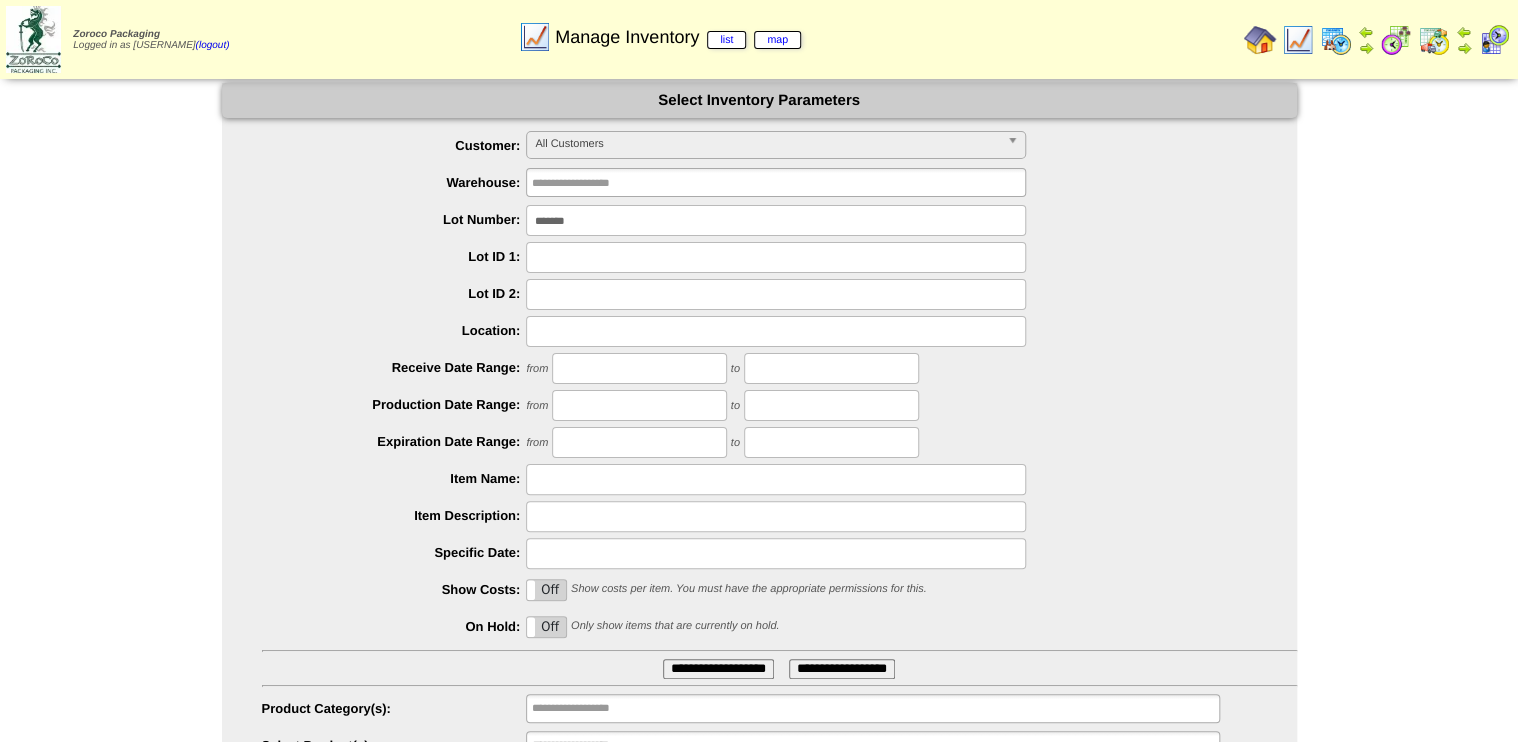scroll, scrollTop: 91, scrollLeft: 0, axis: vertical 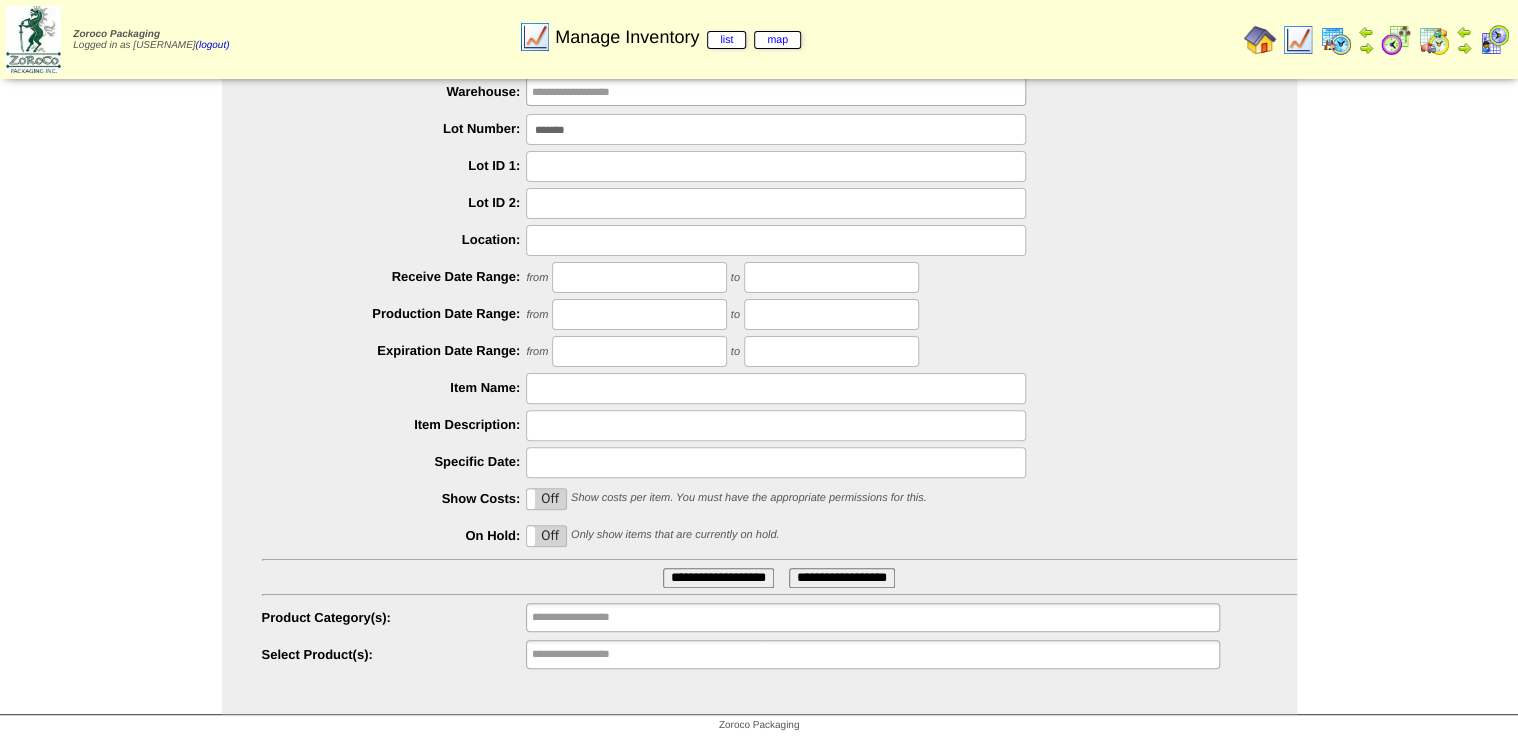 drag, startPoint x: 615, startPoint y: 123, endPoint x: 206, endPoint y: 246, distance: 427.09485 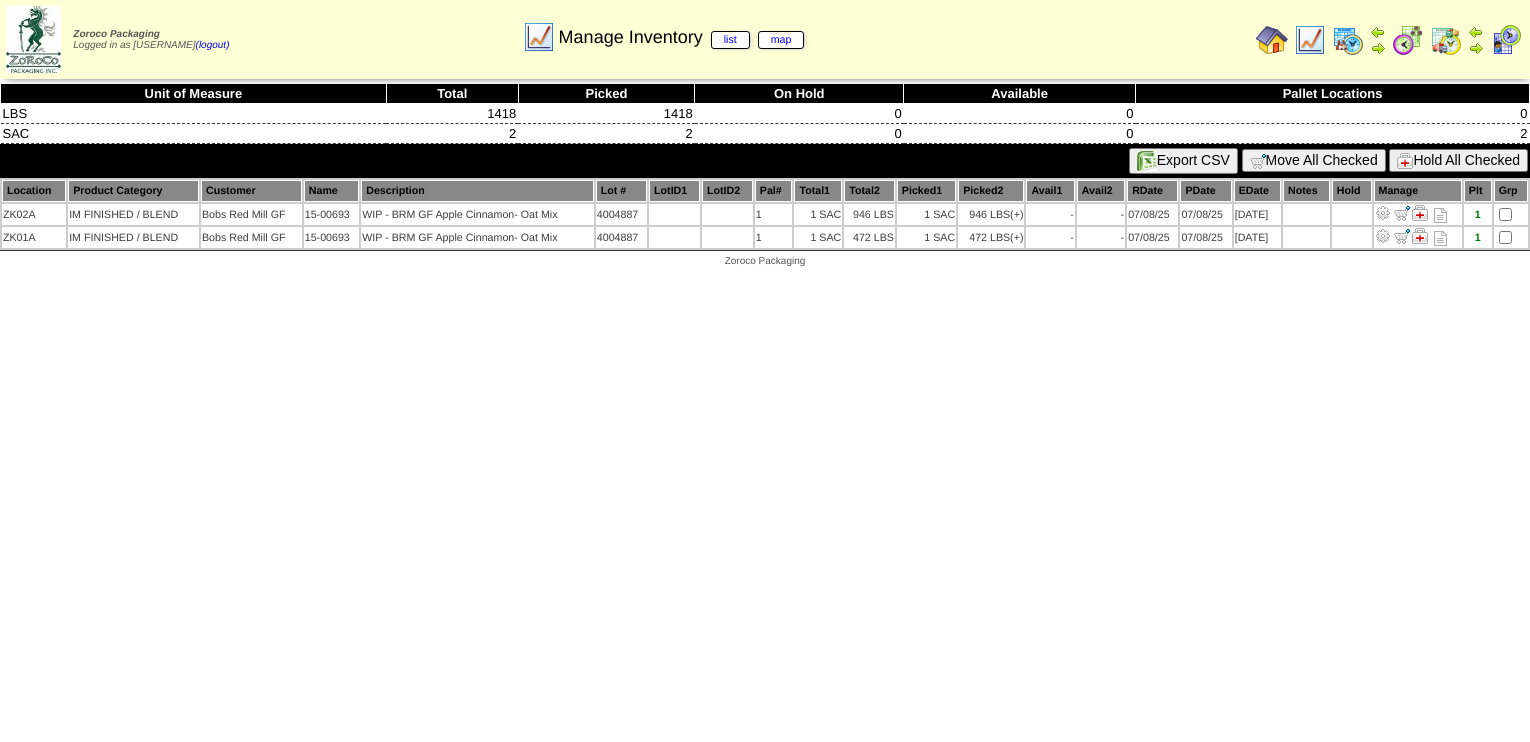 scroll, scrollTop: 0, scrollLeft: 0, axis: both 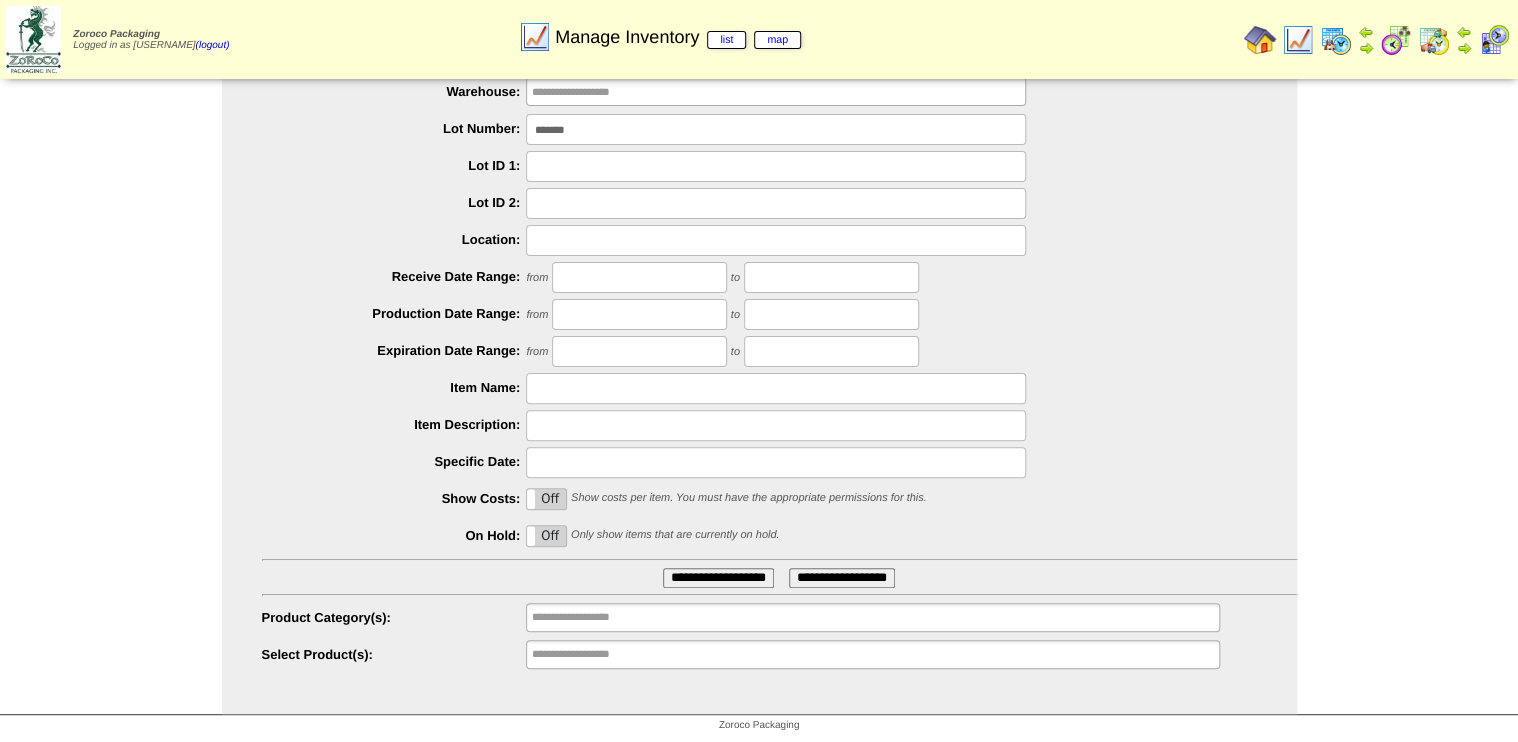 drag, startPoint x: 853, startPoint y: 130, endPoint x: 804, endPoint y: 133, distance: 49.09175 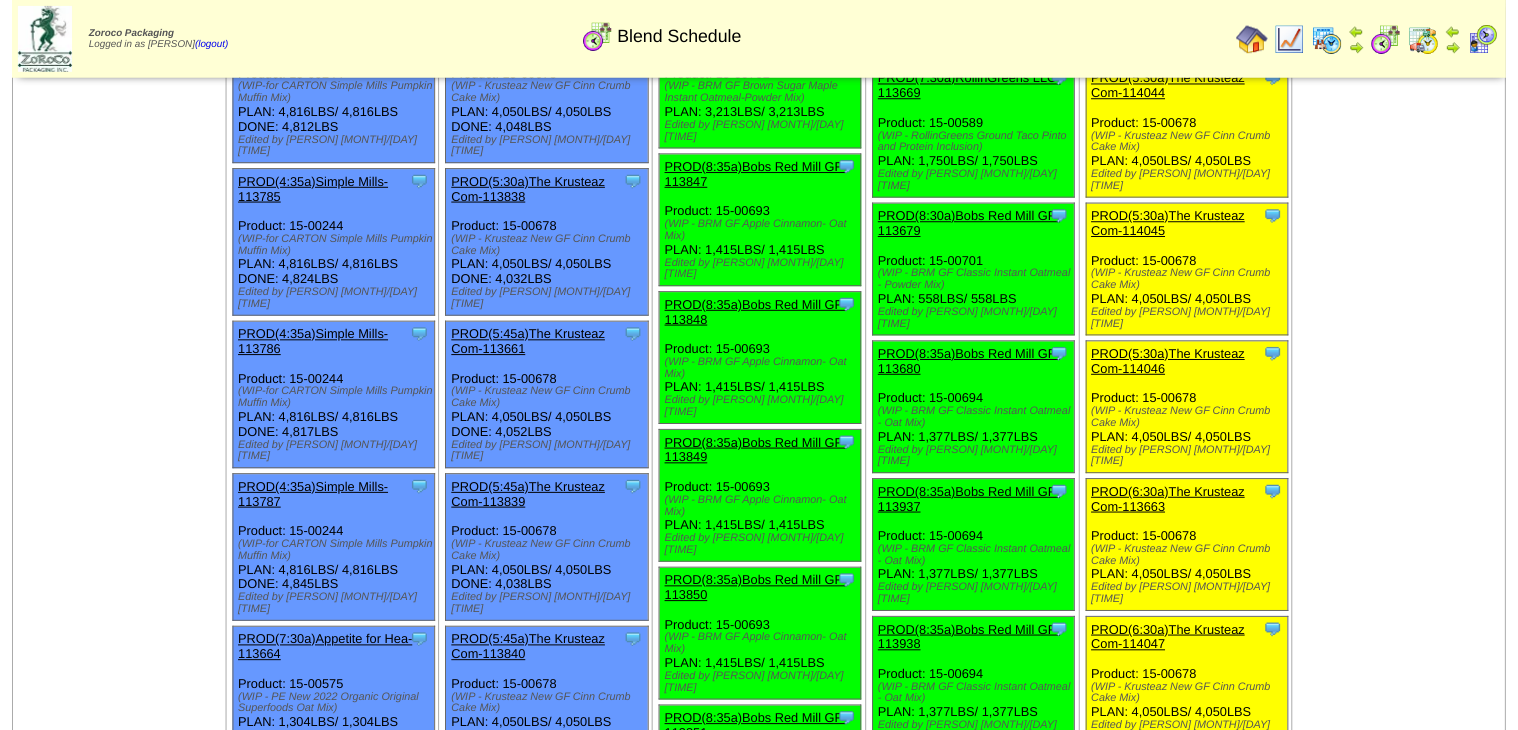 scroll, scrollTop: 1040, scrollLeft: 0, axis: vertical 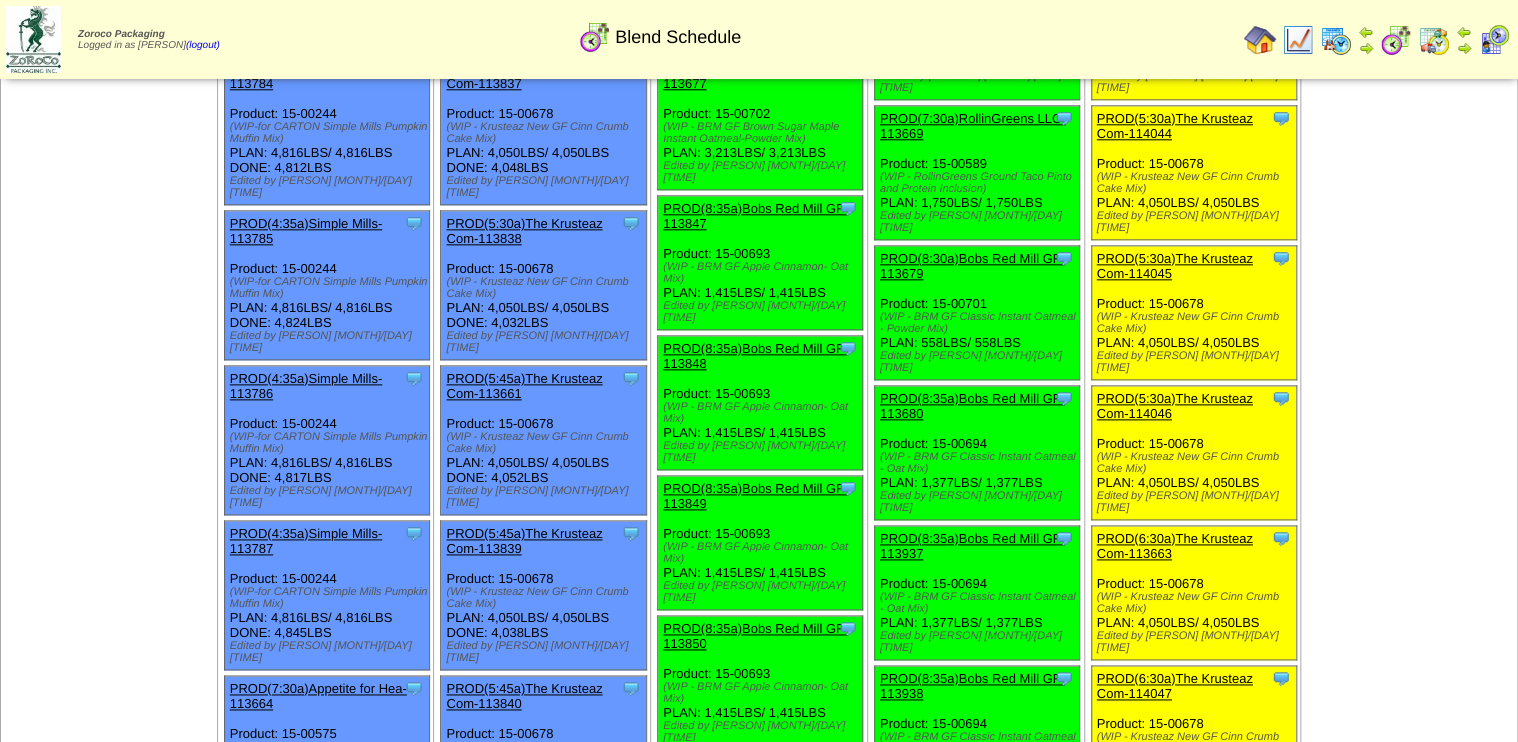 click on "PROD(8:35a)Bobs Red Mill GF-113847" at bounding box center [755, 216] 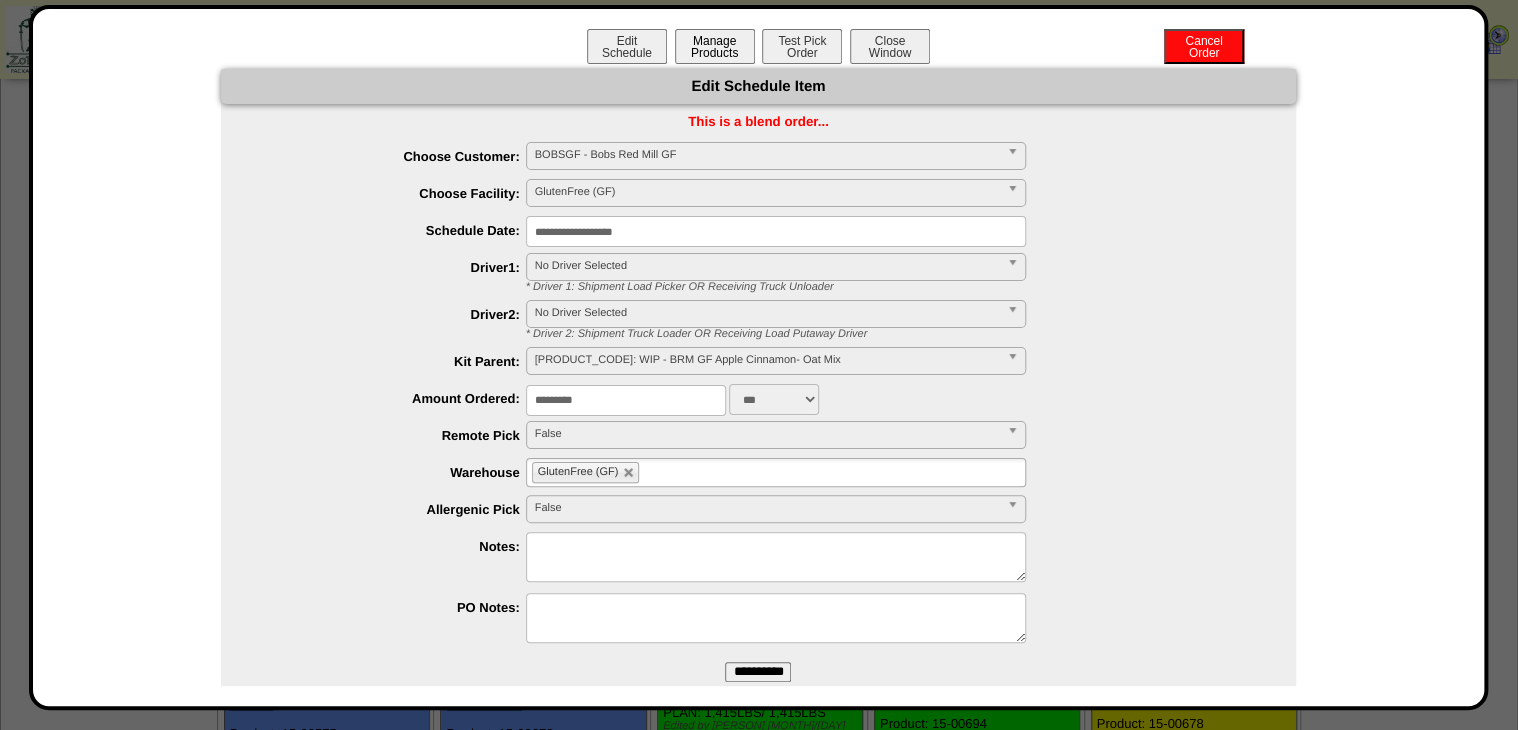 click on "Manage Products" at bounding box center (715, 46) 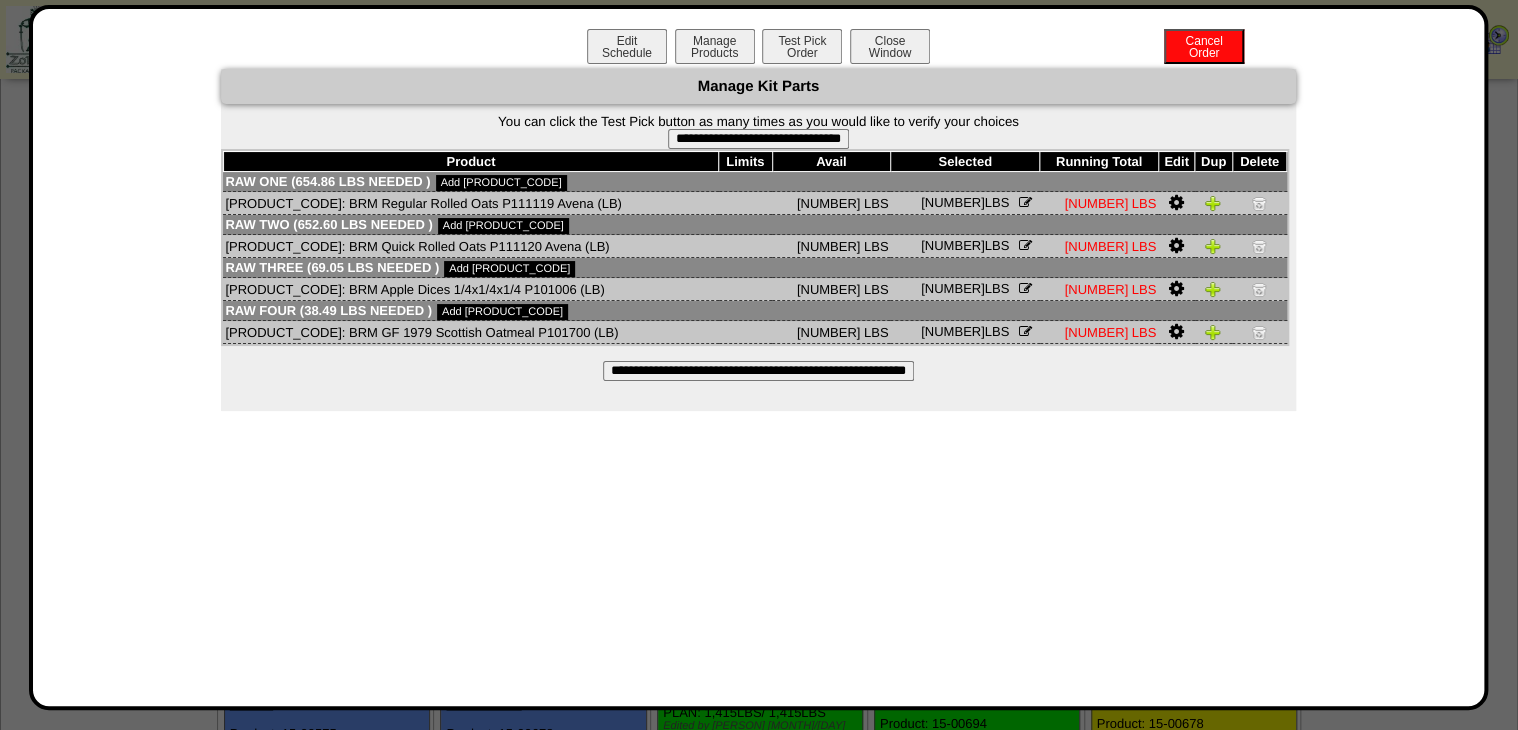 click on "**********" at bounding box center (758, 139) 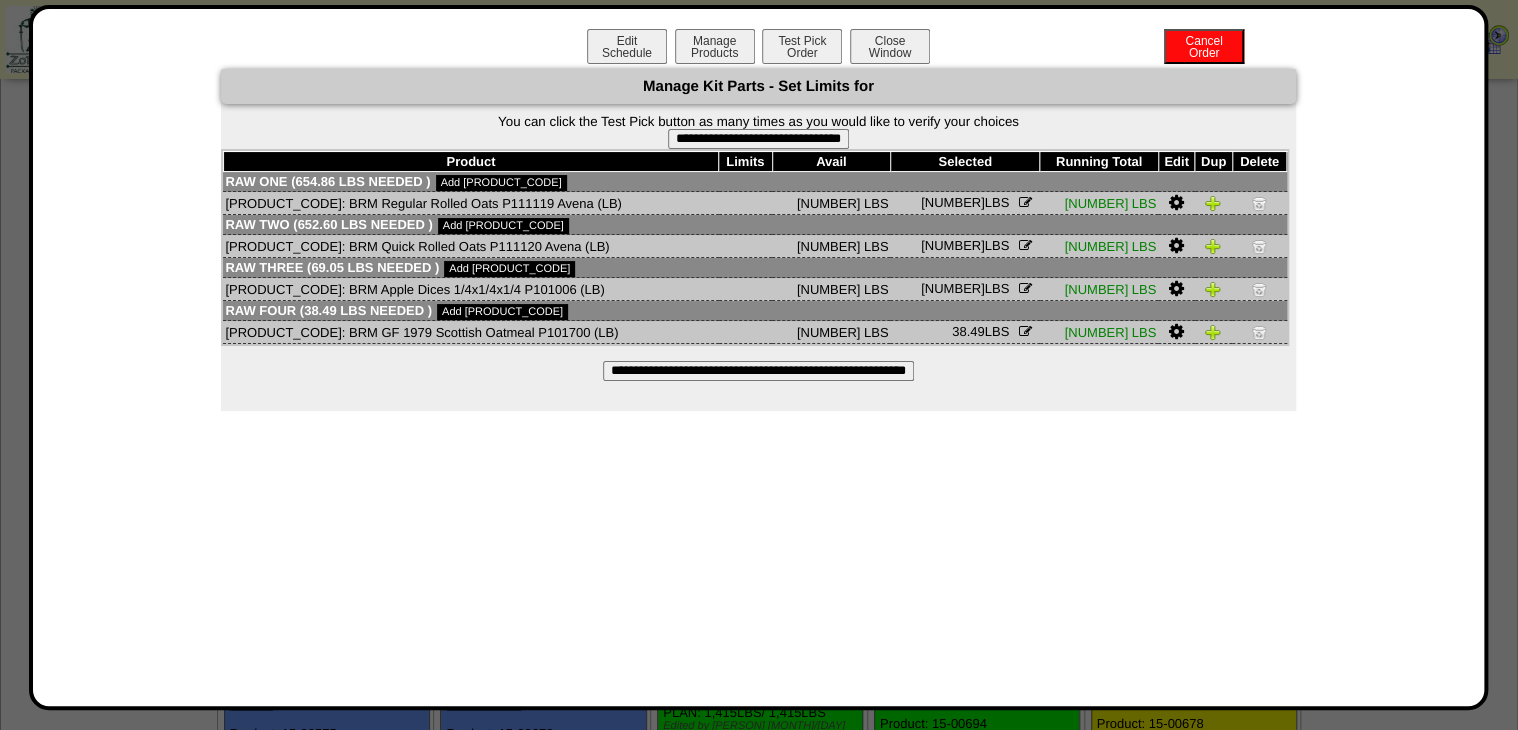 click on "**********" at bounding box center (758, 139) 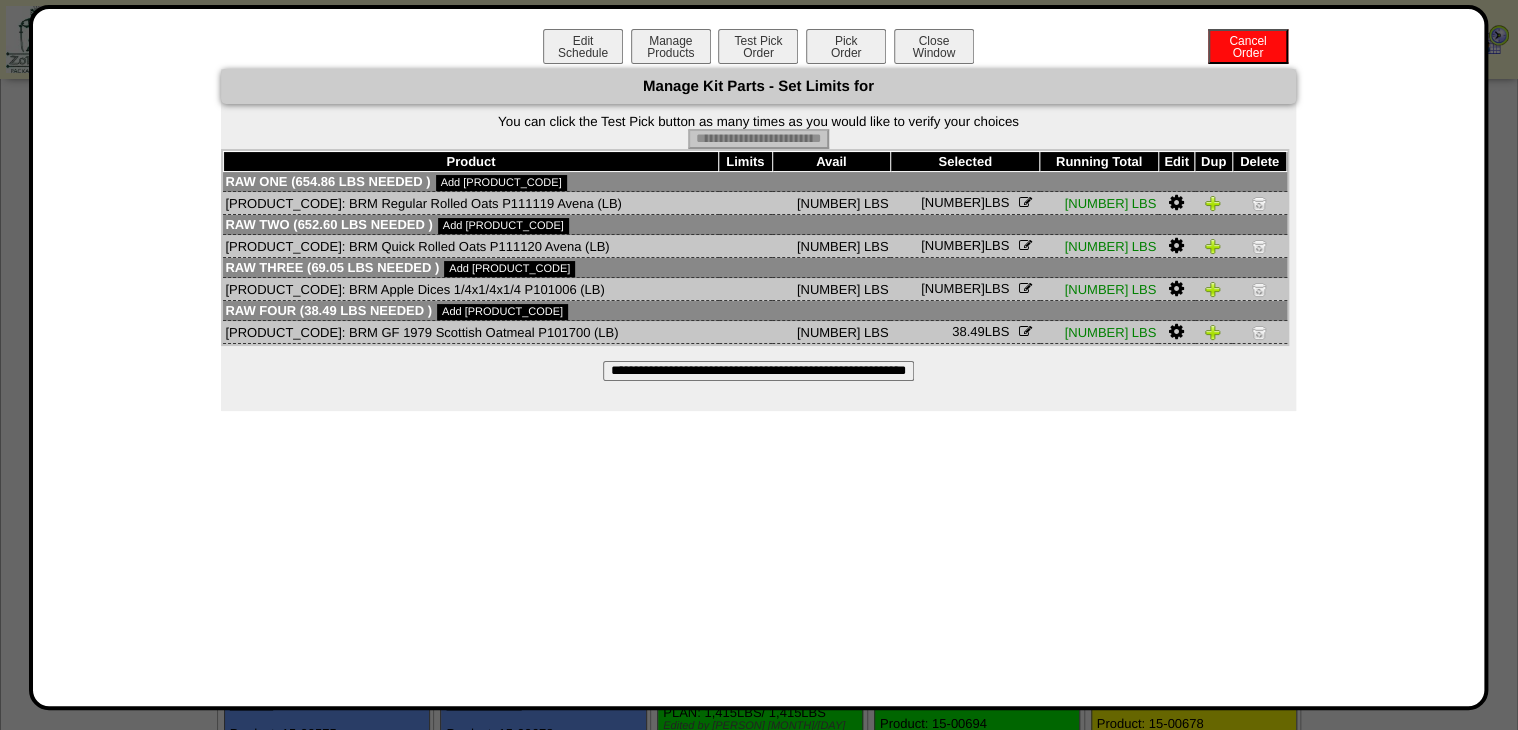 click on "Pick Order" at bounding box center (846, 46) 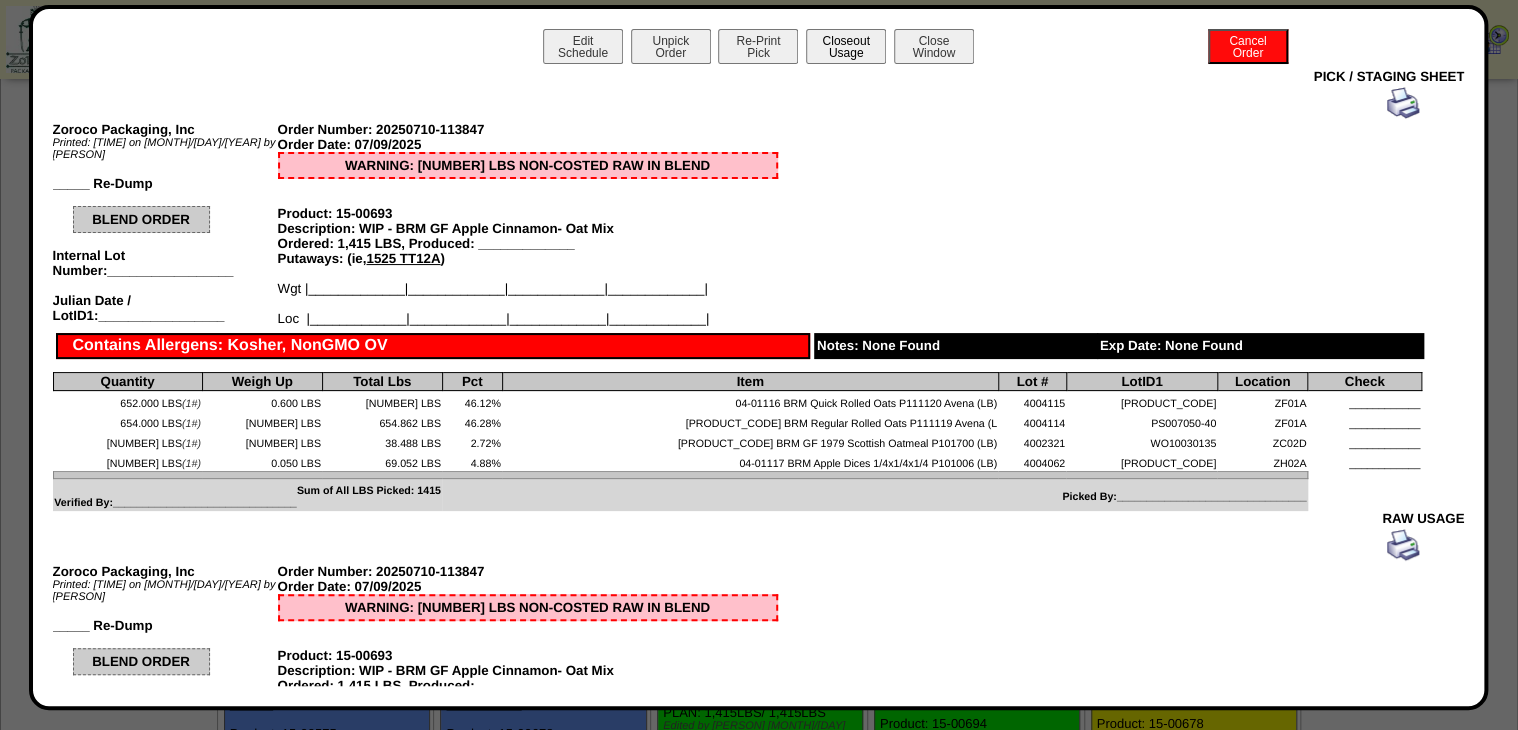 click on "Closeout Usage" at bounding box center [846, 46] 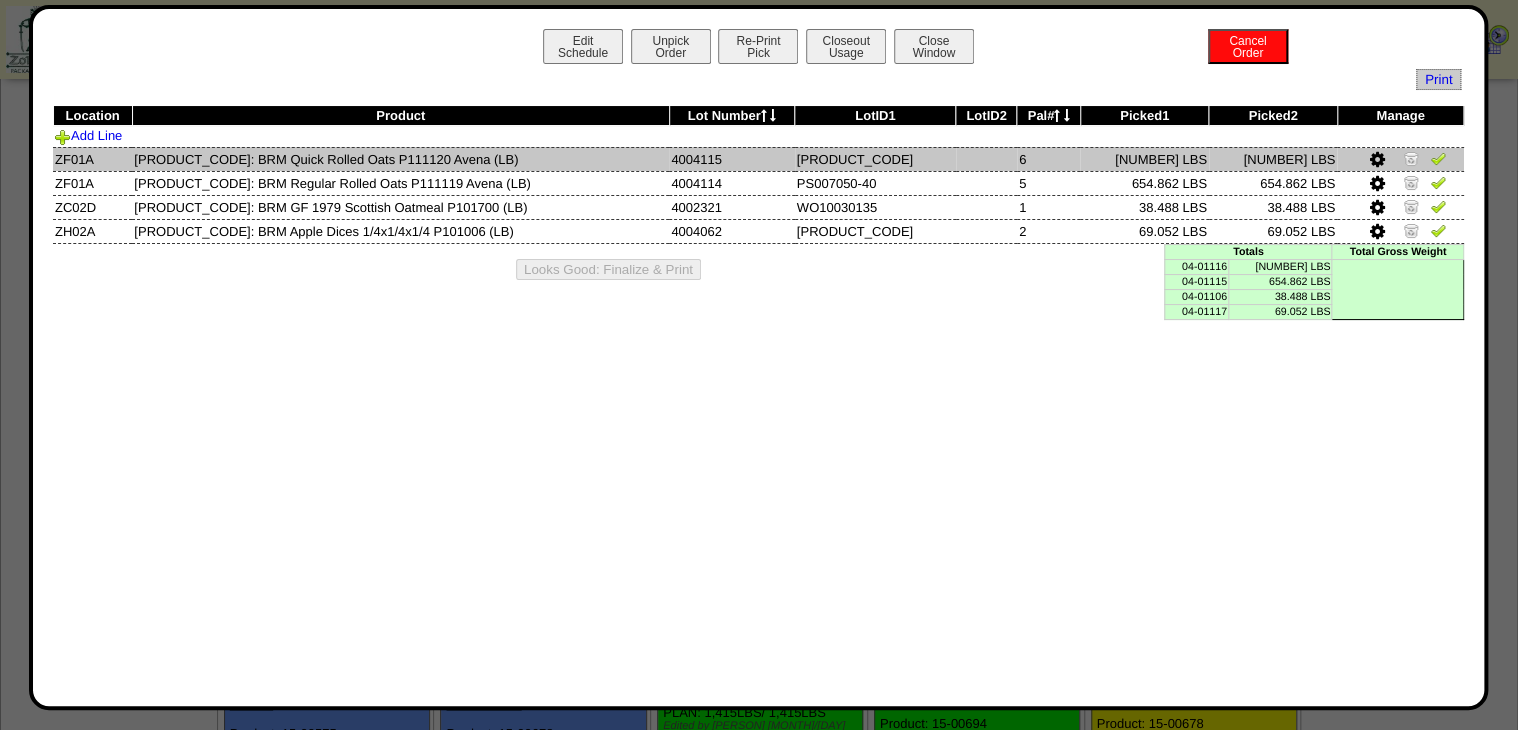 click at bounding box center (1438, 158) 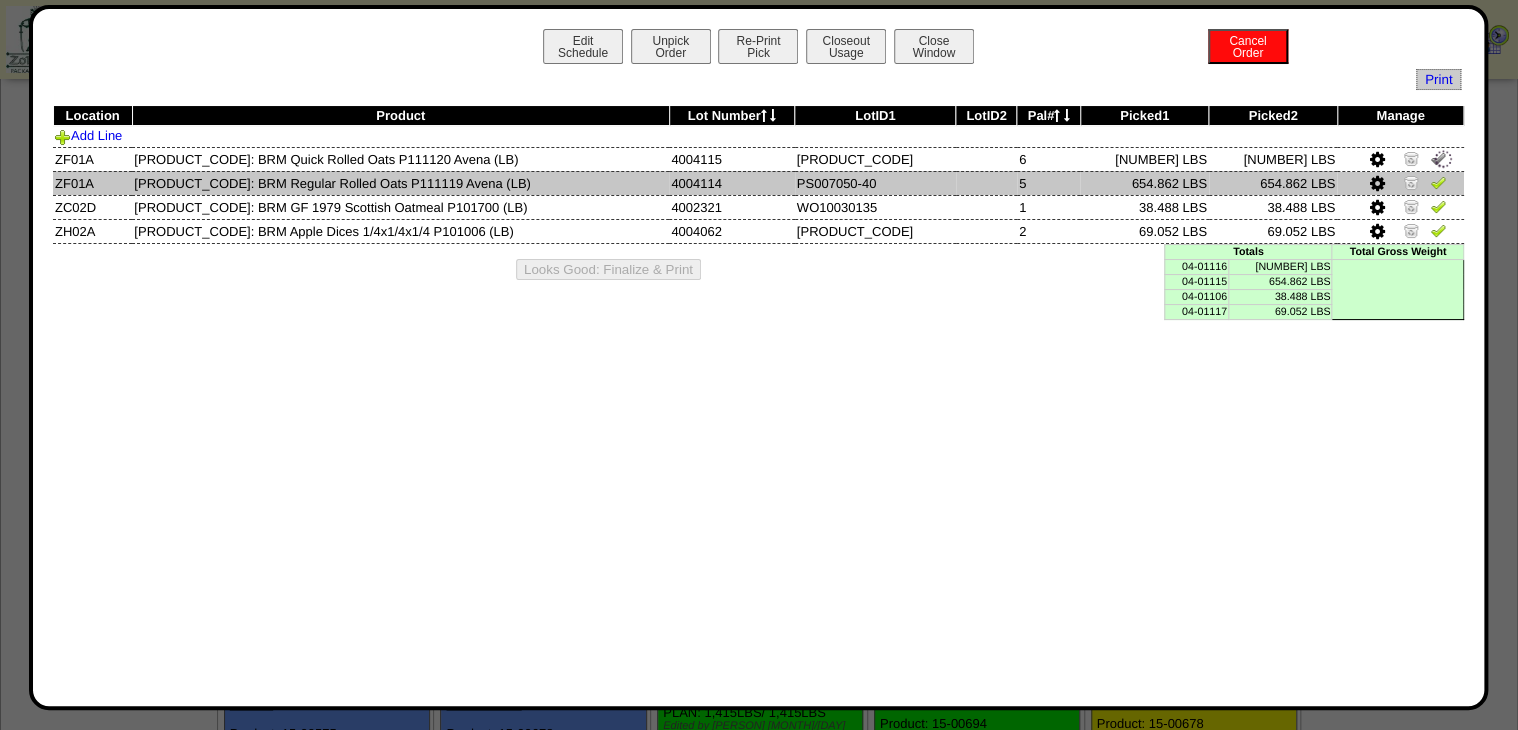 click at bounding box center (1438, 182) 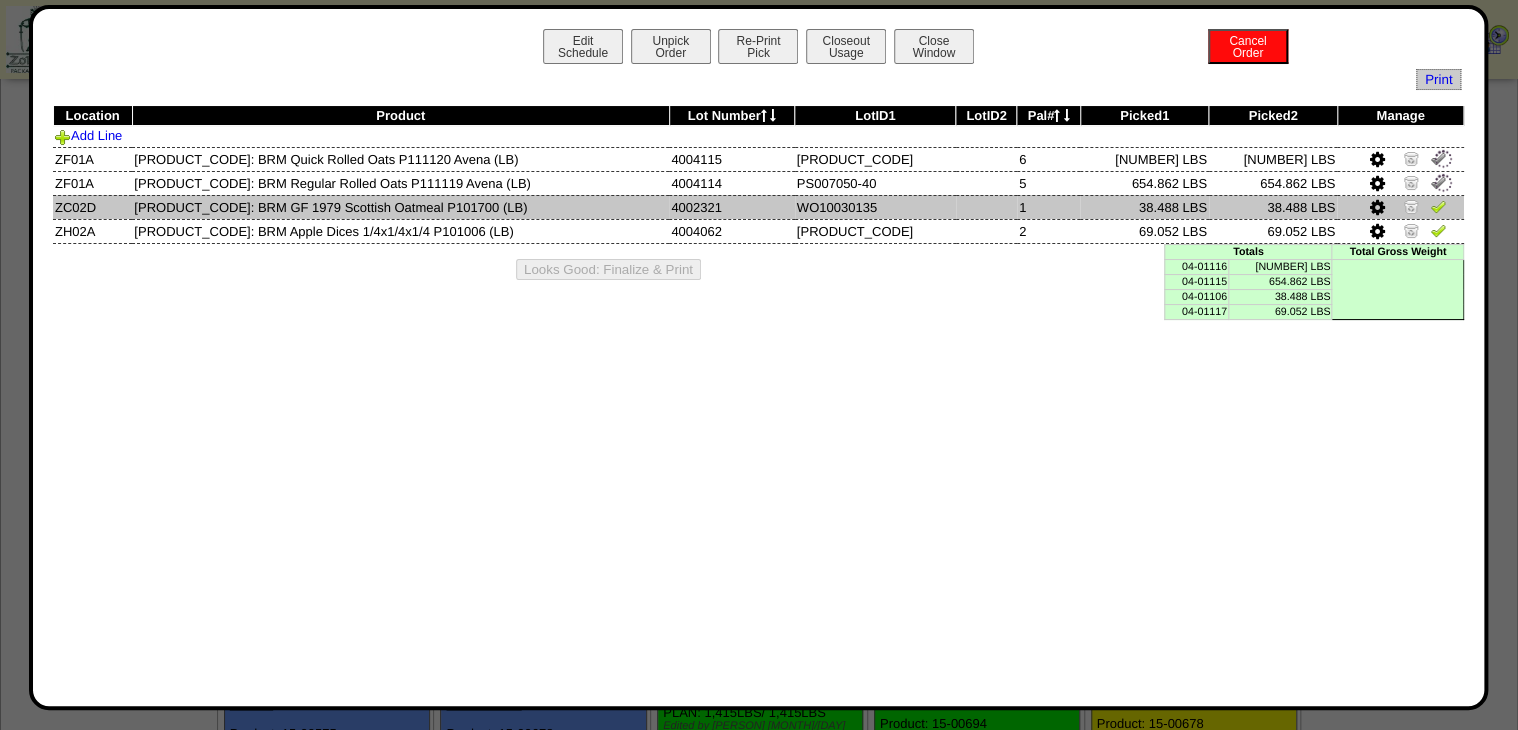 click at bounding box center (1438, 206) 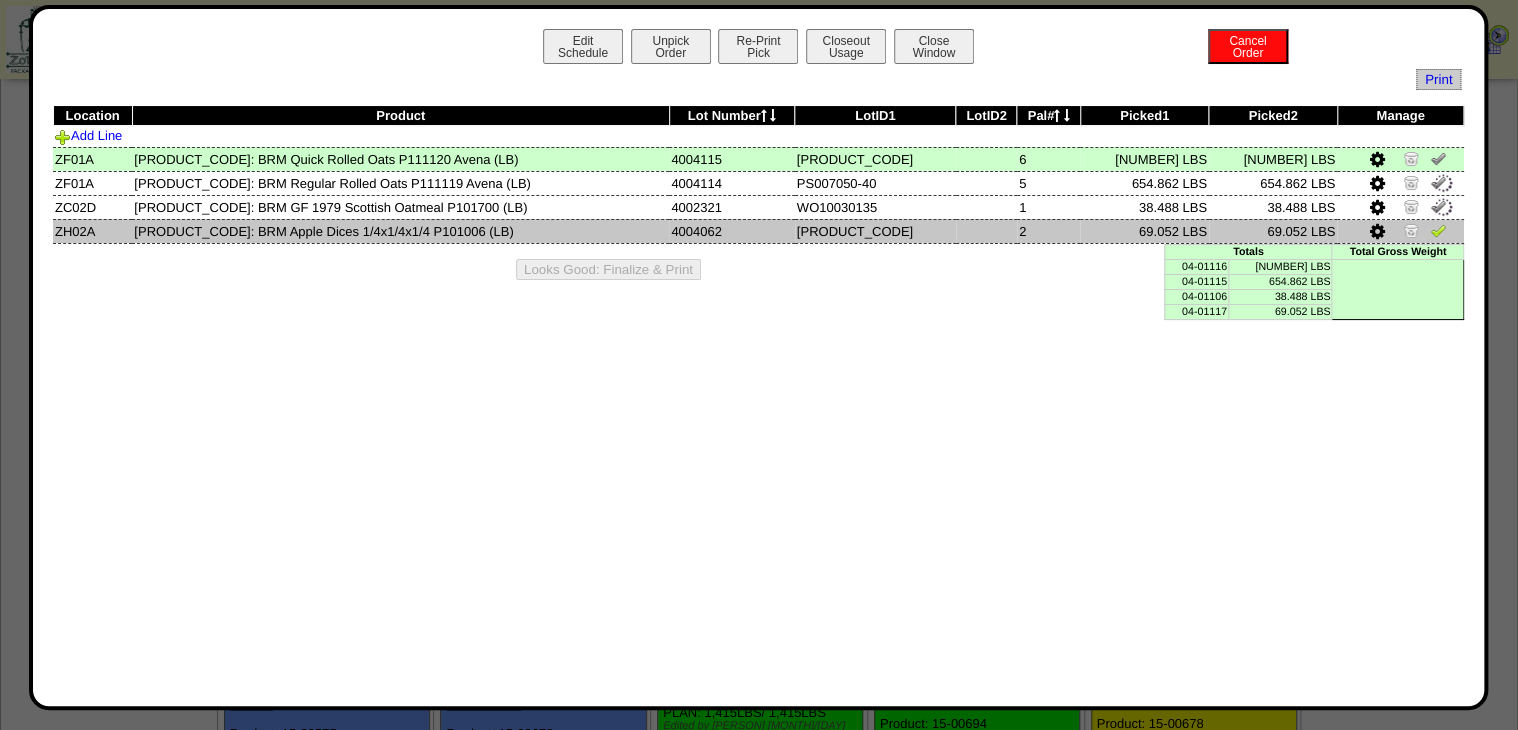 click at bounding box center [1438, 233] 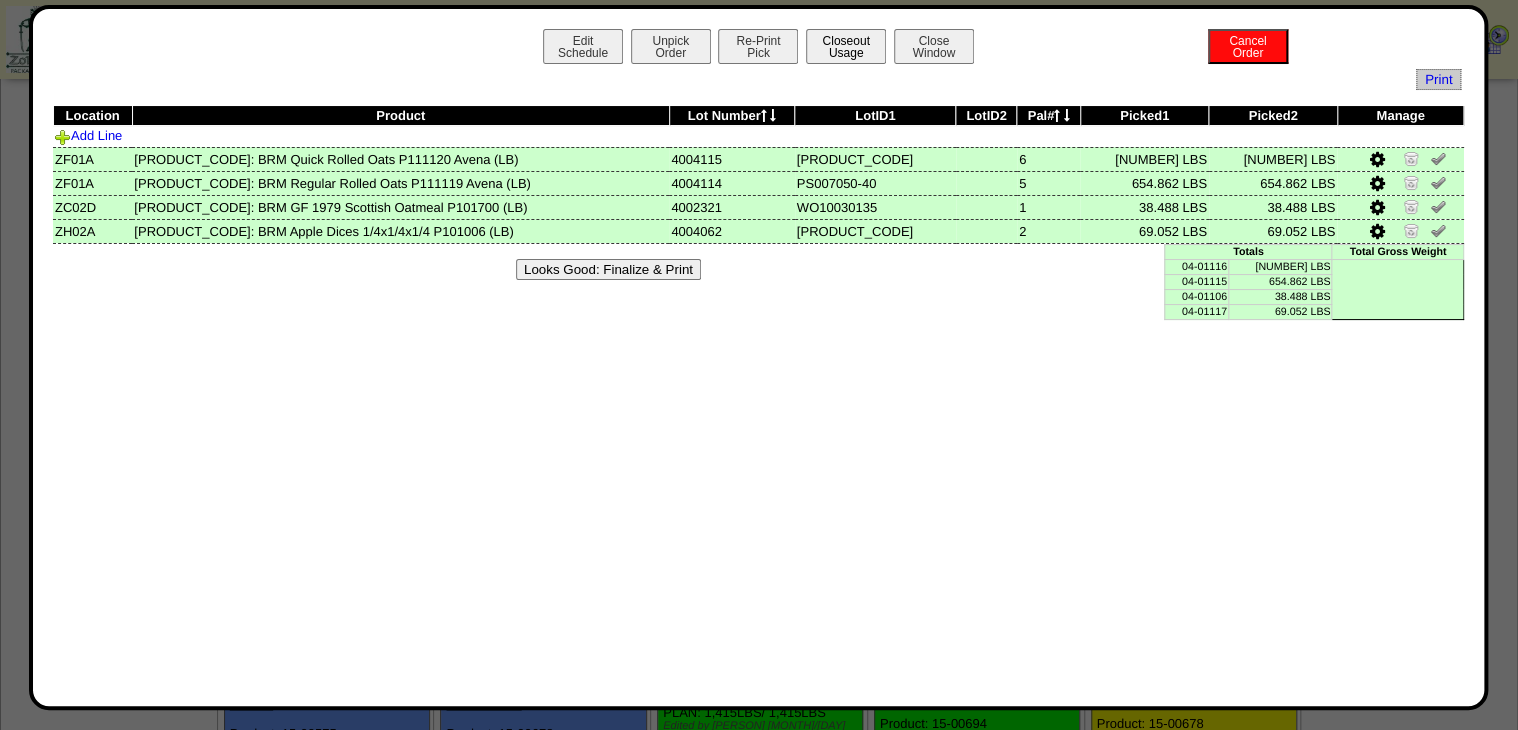 click on "Closeout Usage" at bounding box center (846, 46) 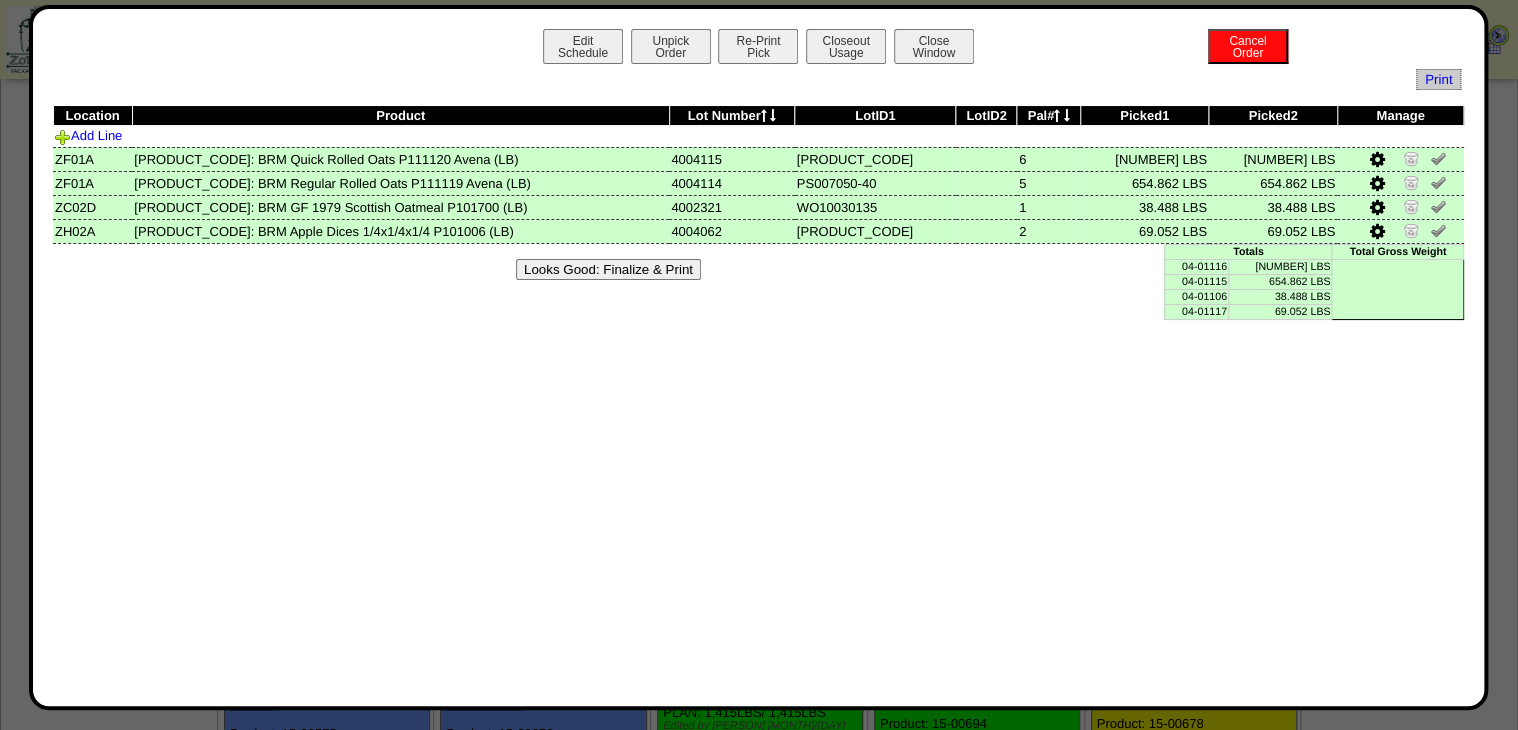 click on "Looks Good: Finalize & Print" at bounding box center (608, 269) 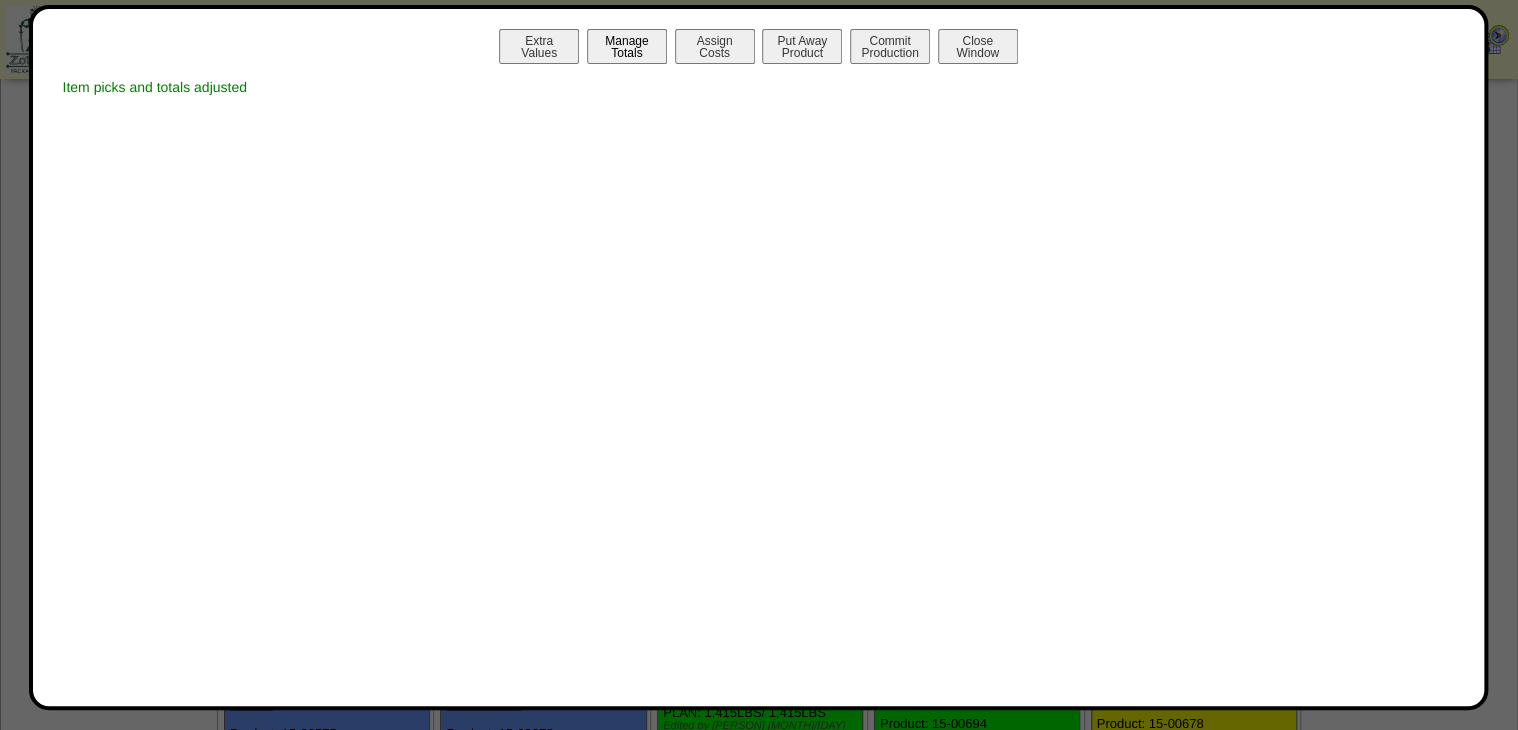 click on "Manage Totals" at bounding box center [627, 46] 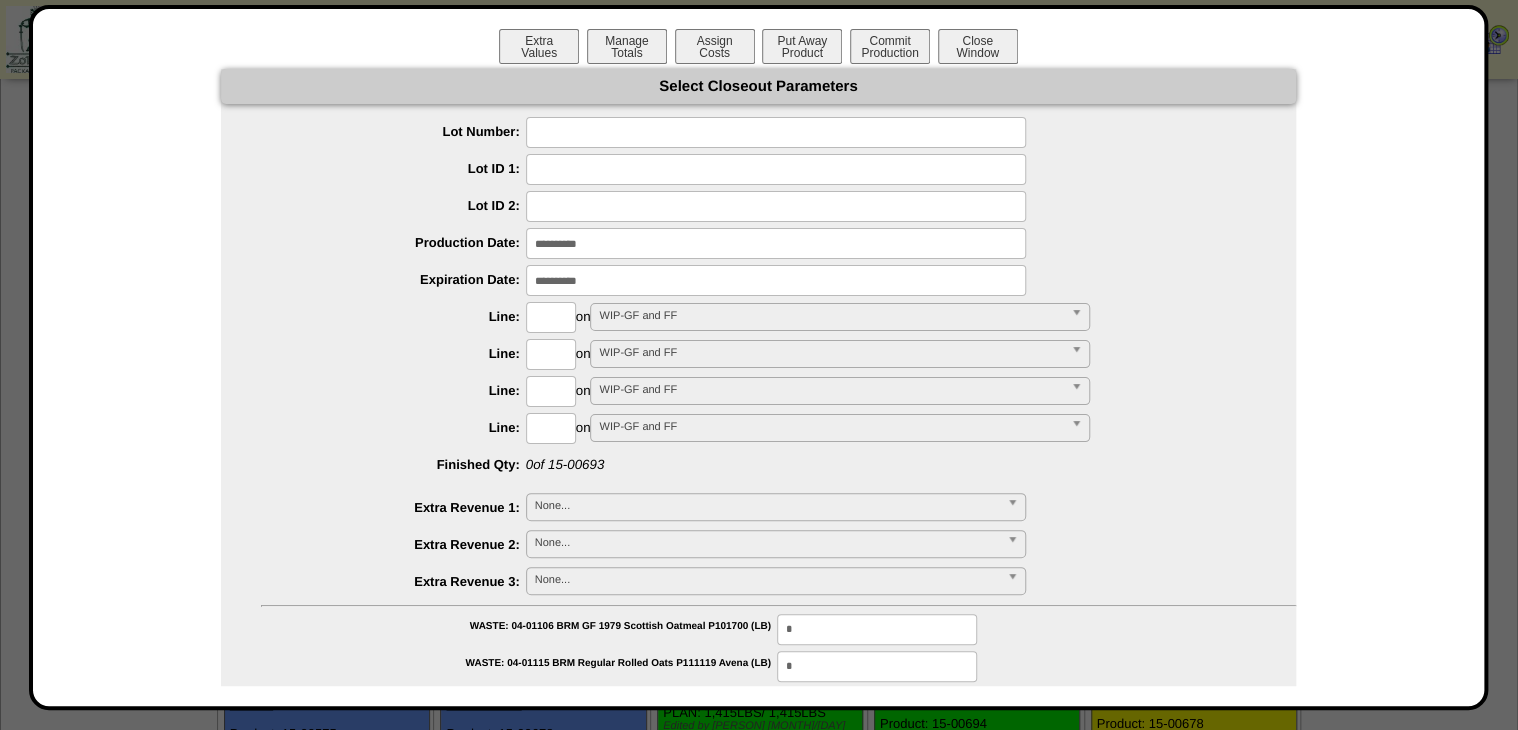 click at bounding box center [776, 132] 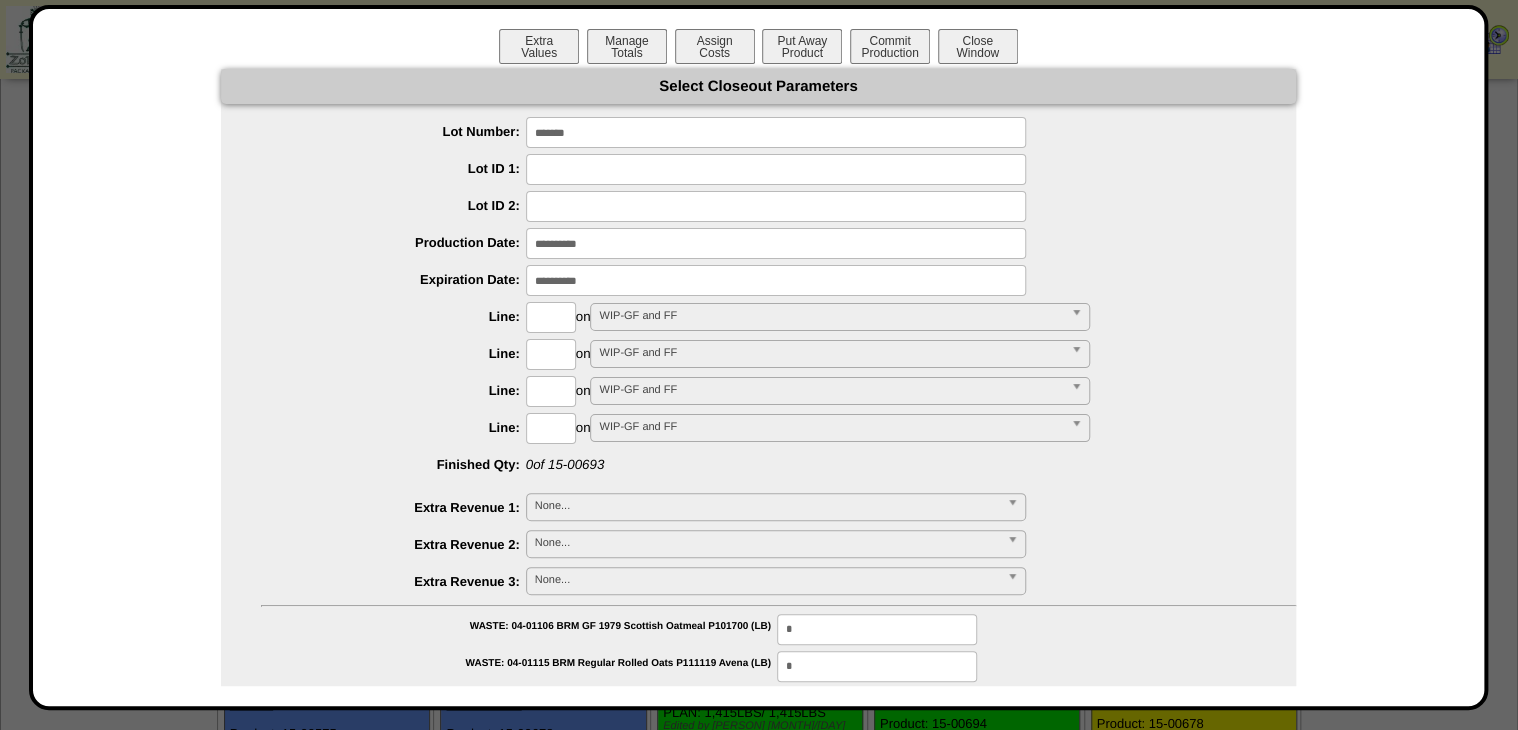 type on "*******" 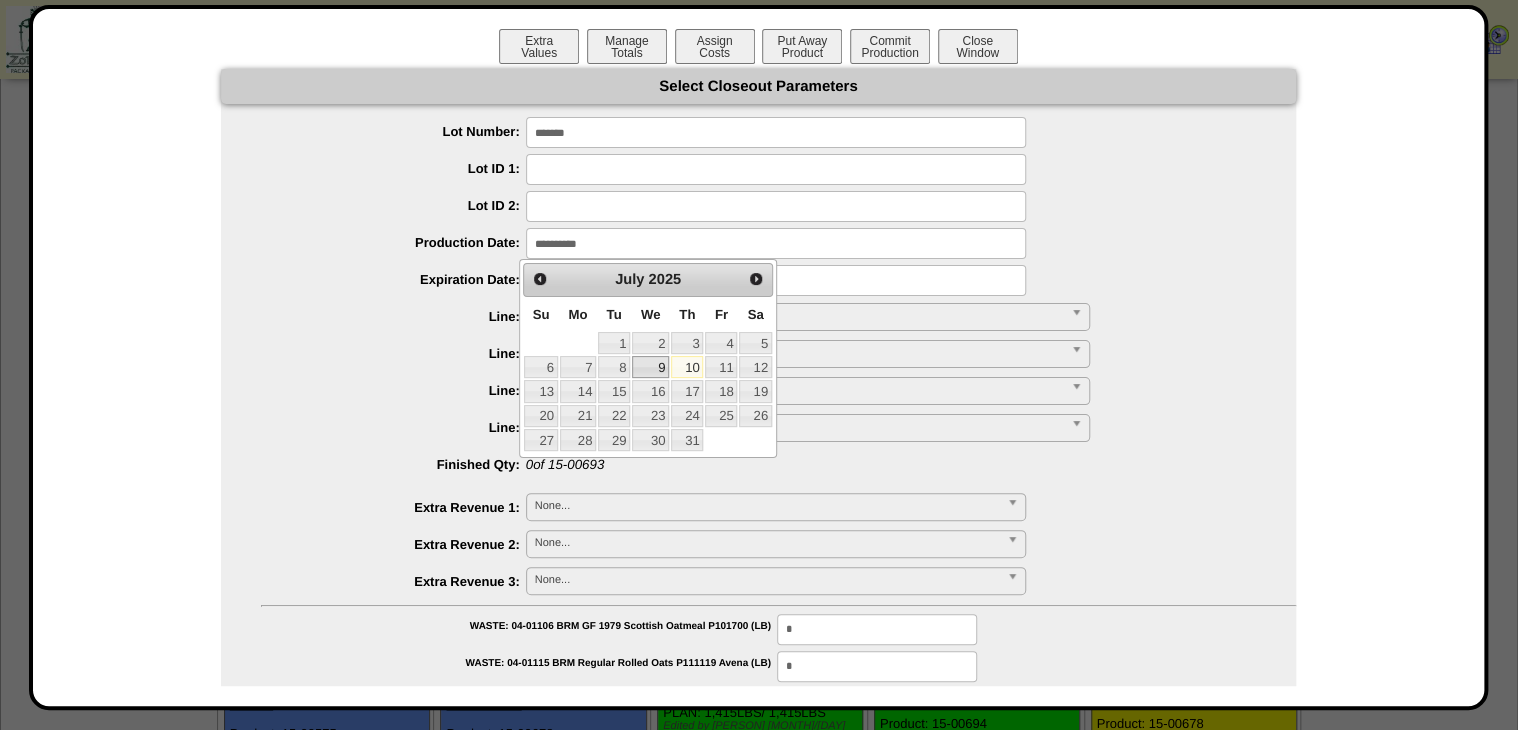 click on "9" at bounding box center (650, 367) 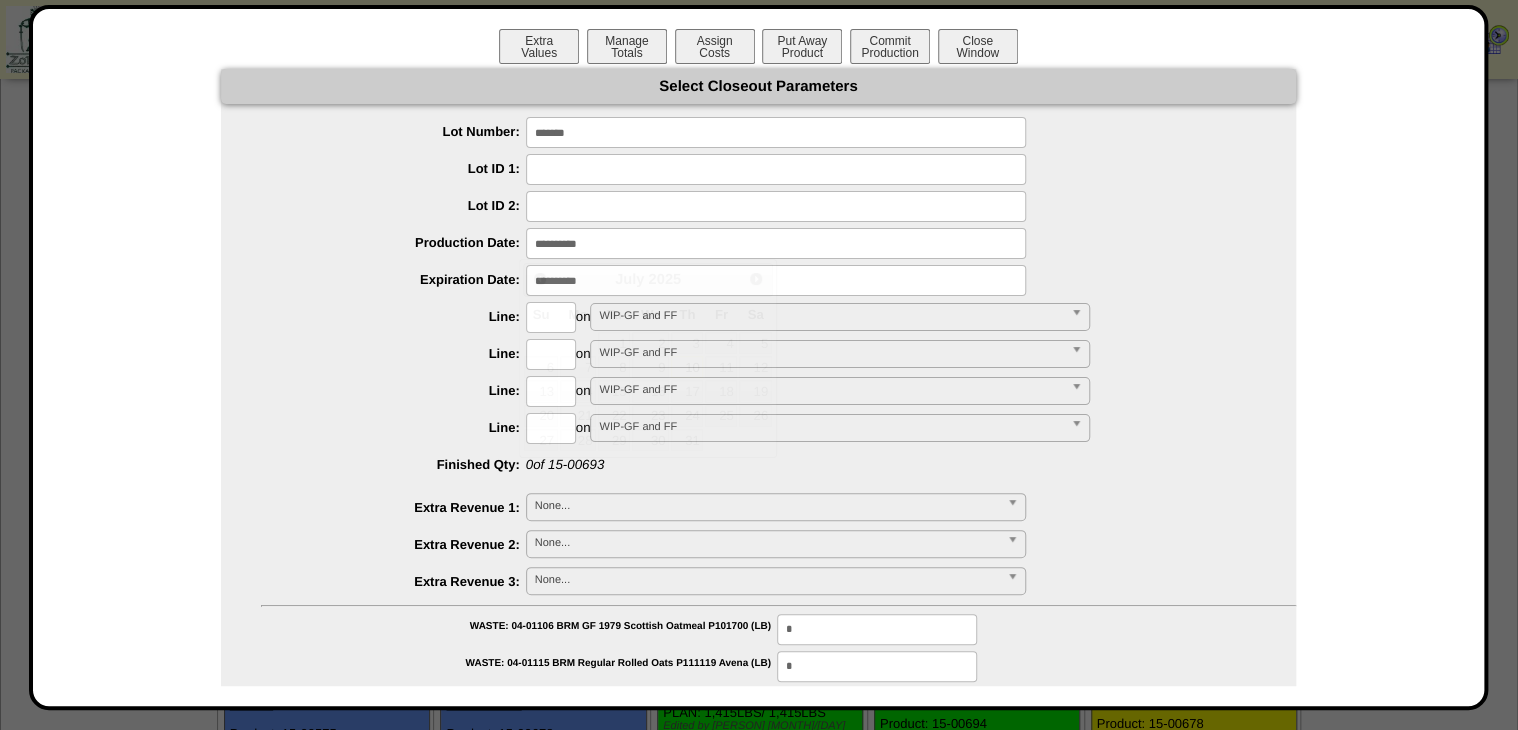 click at bounding box center (776, 280) 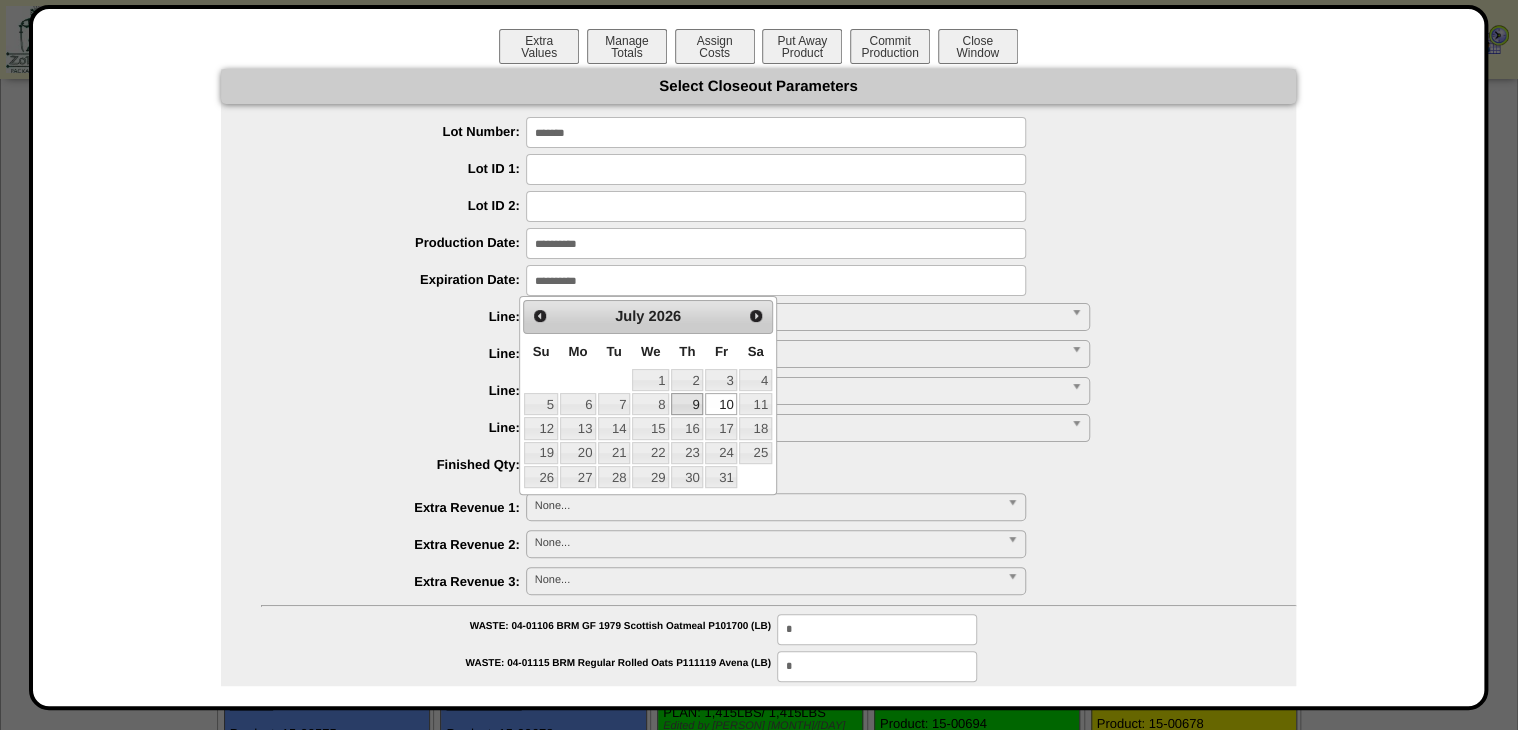 click on "9" at bounding box center [687, 404] 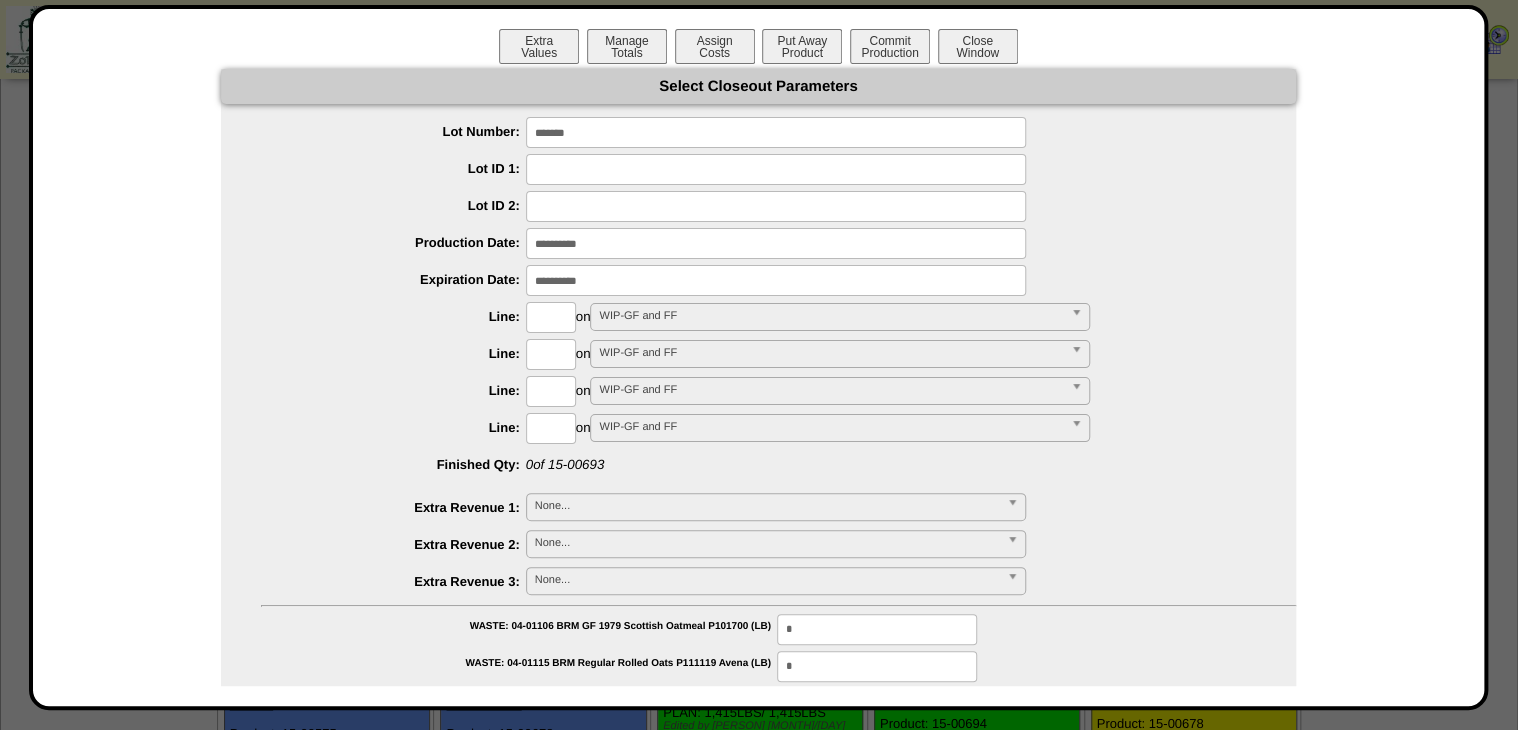 click at bounding box center (551, 317) 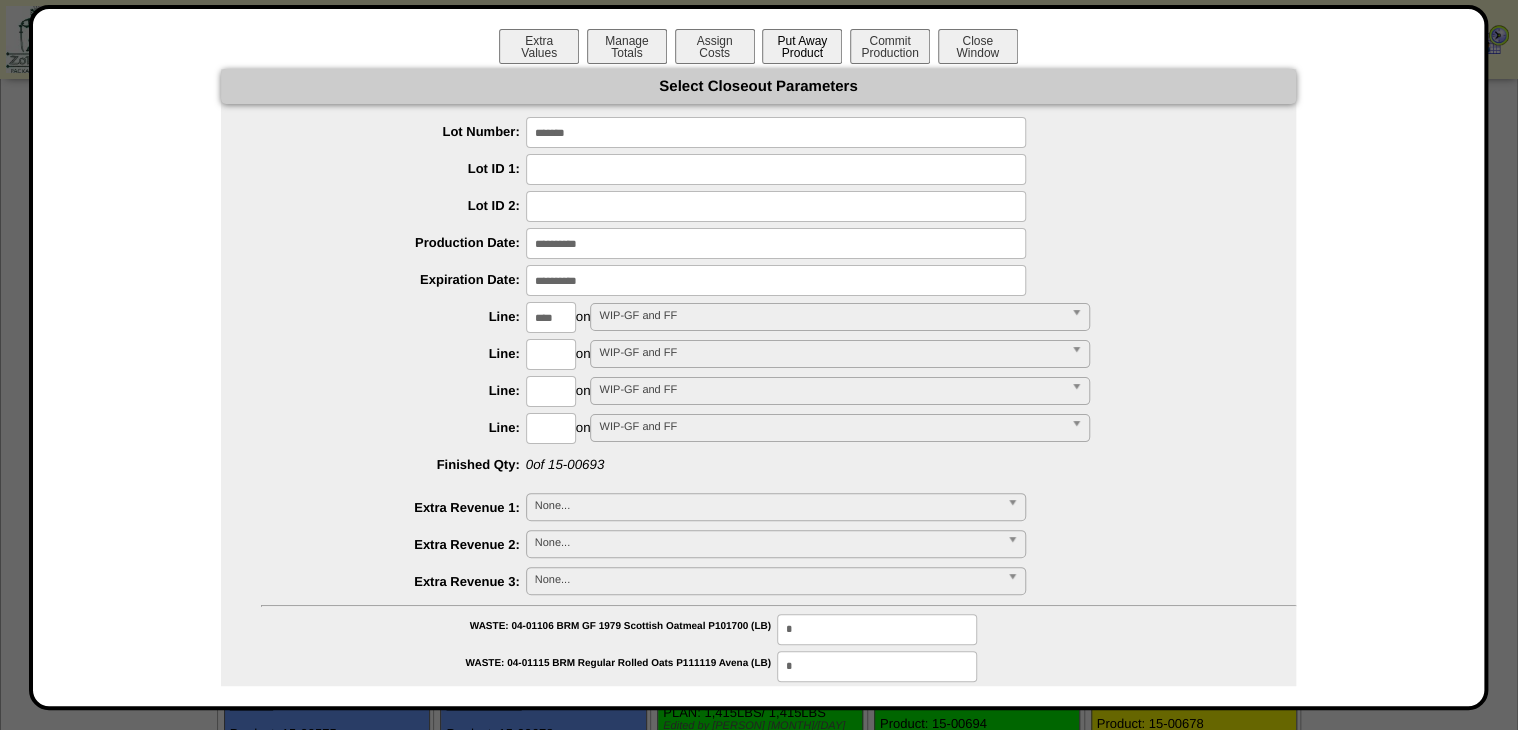 type on "****" 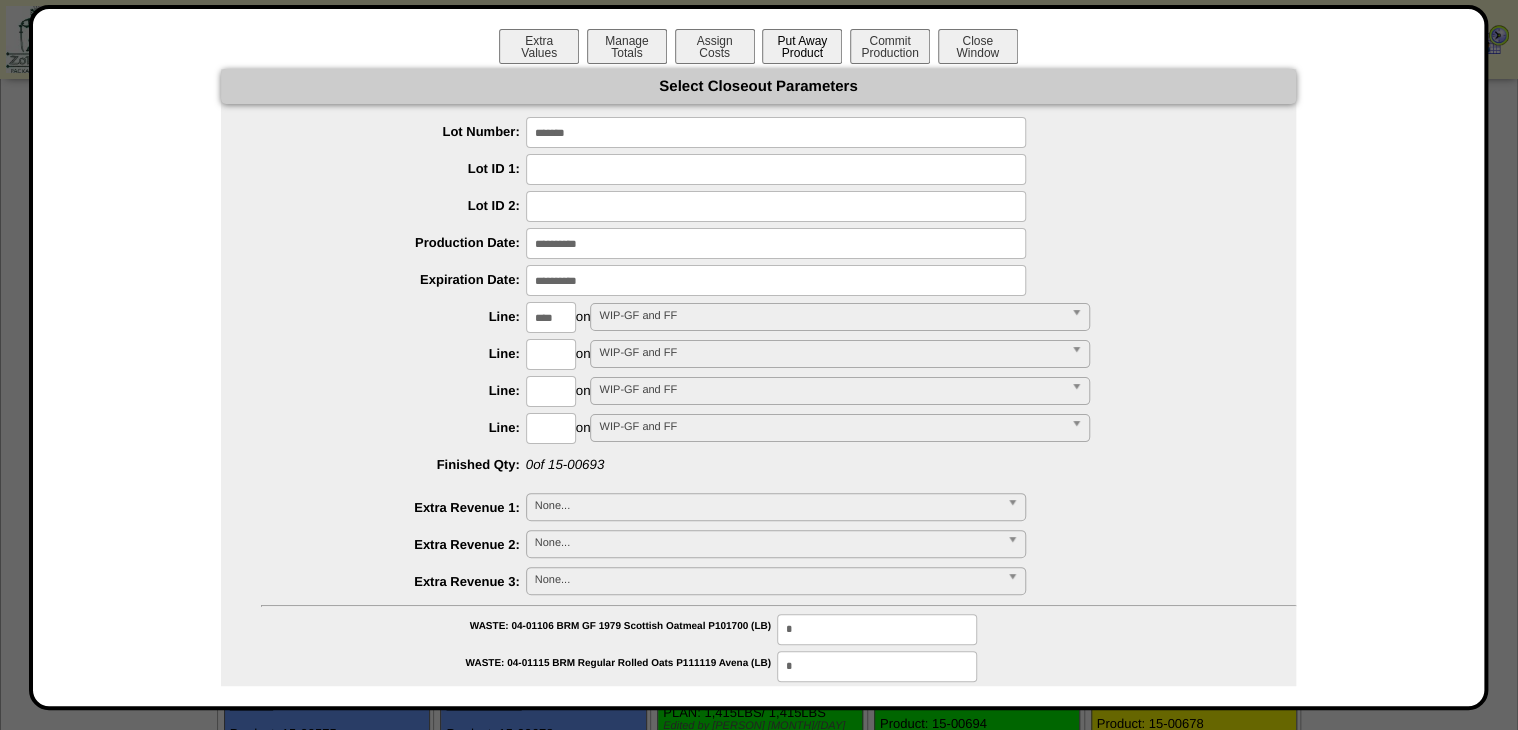 click on "**********" at bounding box center (758, 788) 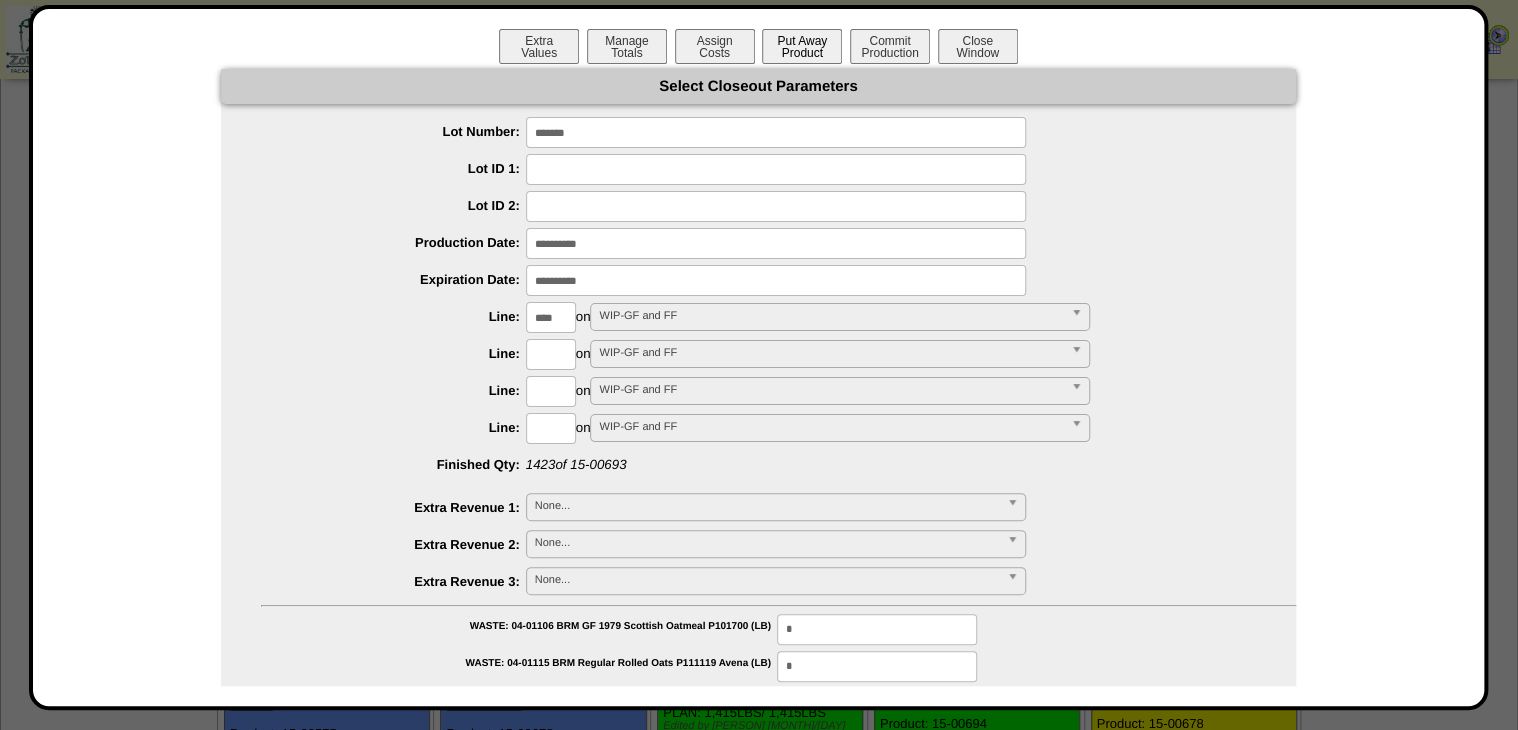 click on "Put Away Product" at bounding box center [802, 46] 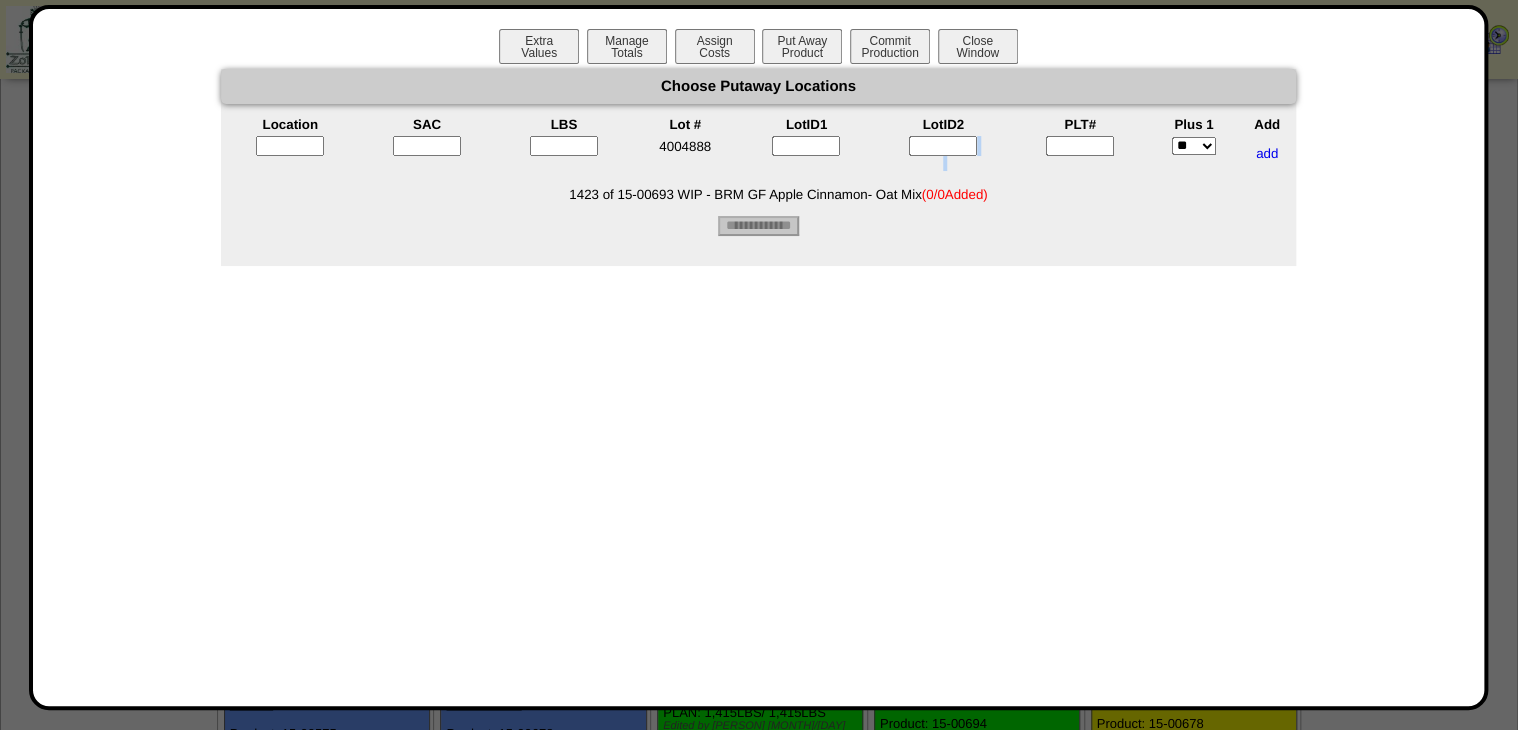 click on "Location
SAC
LBS
Lot #
LotID1
LotID2
PLT#
Plus 1
Add
4004888
** *** add" at bounding box center (758, 144) 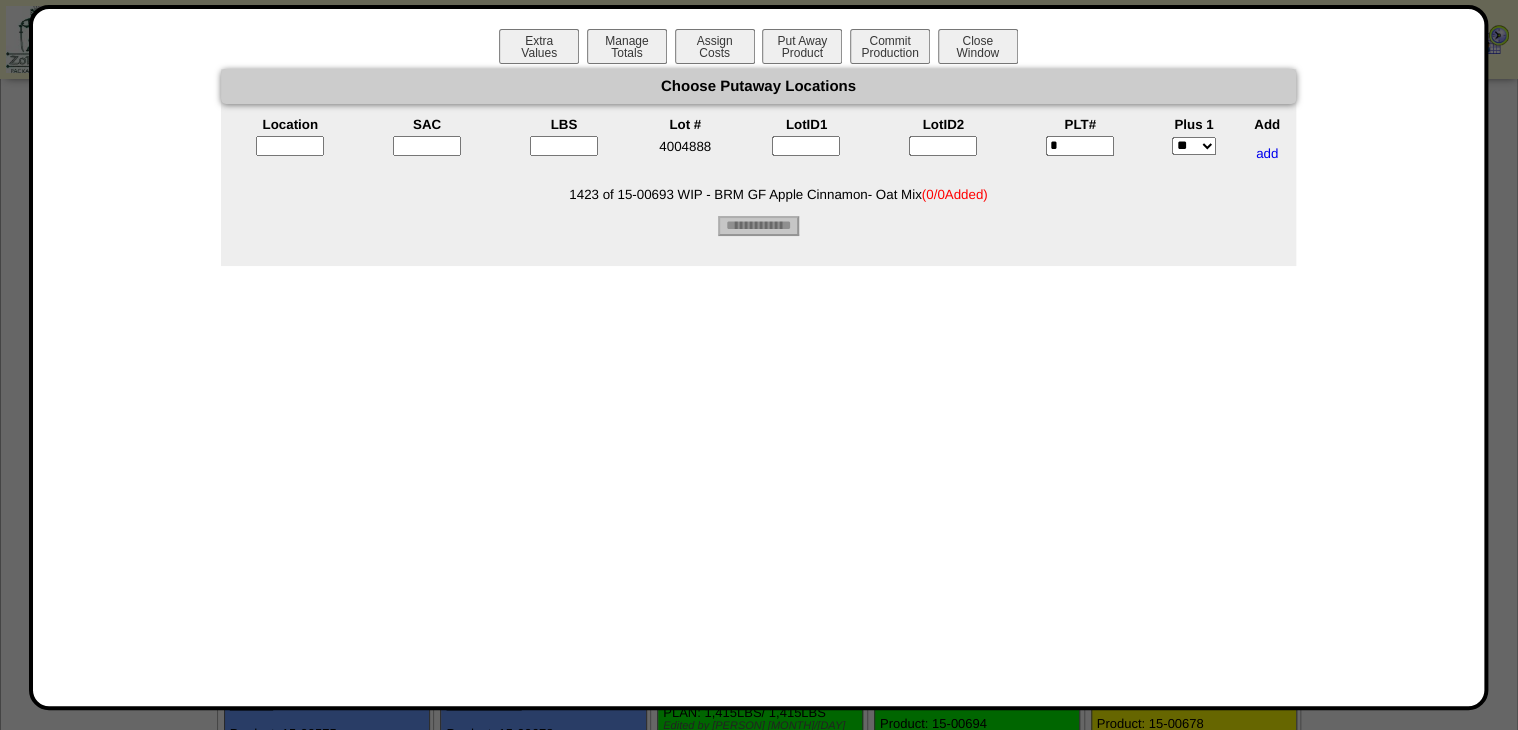 type on "*" 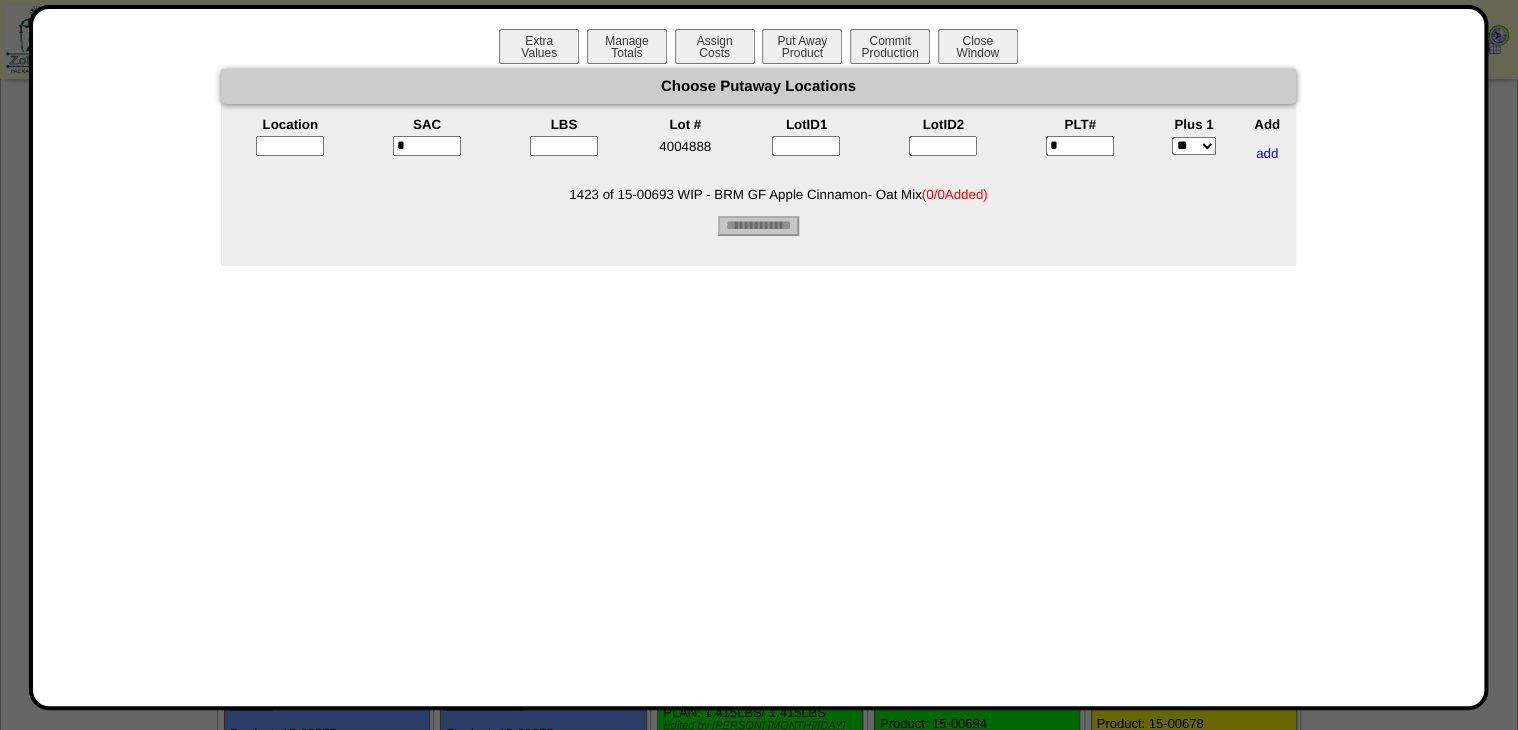 type on "*" 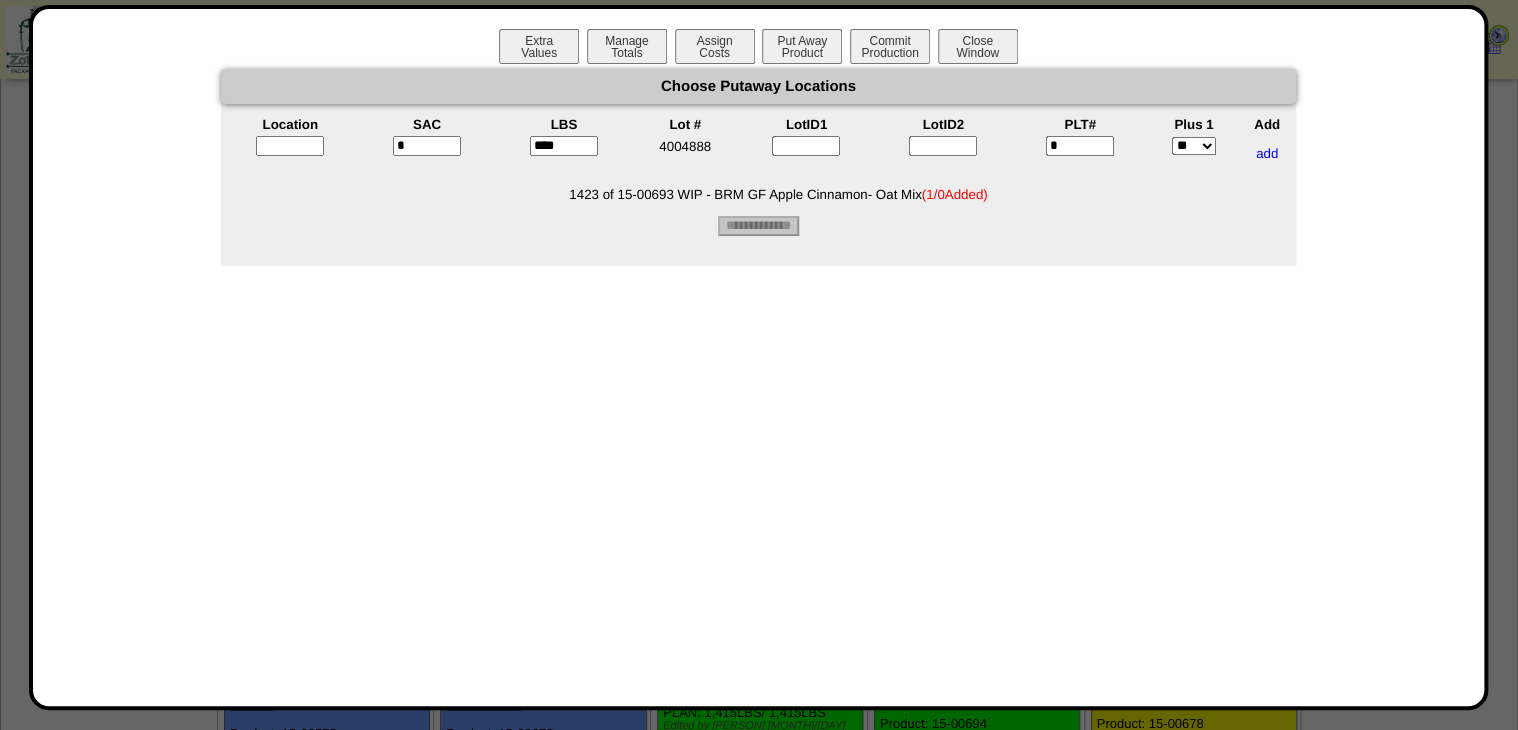type on "****" 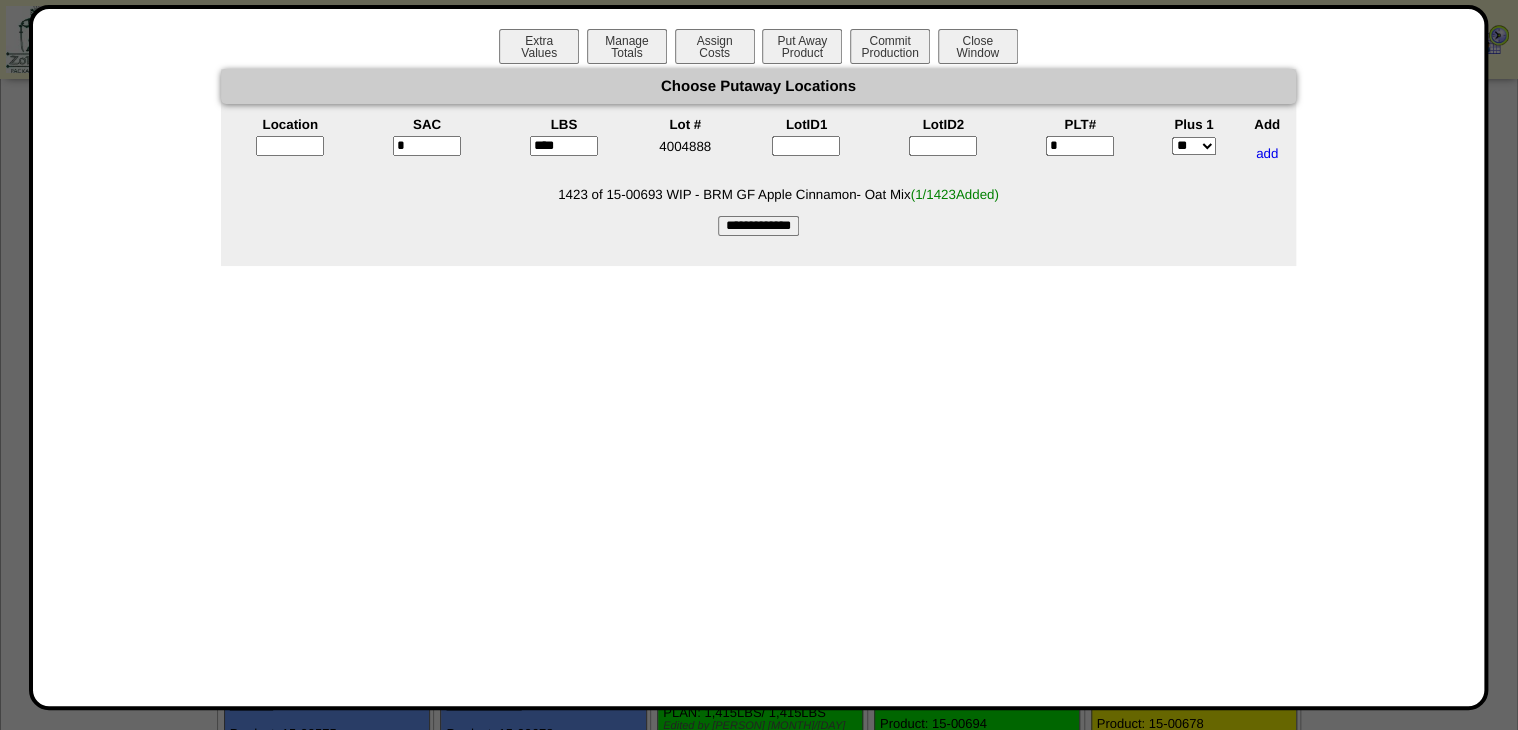 type on "*****" 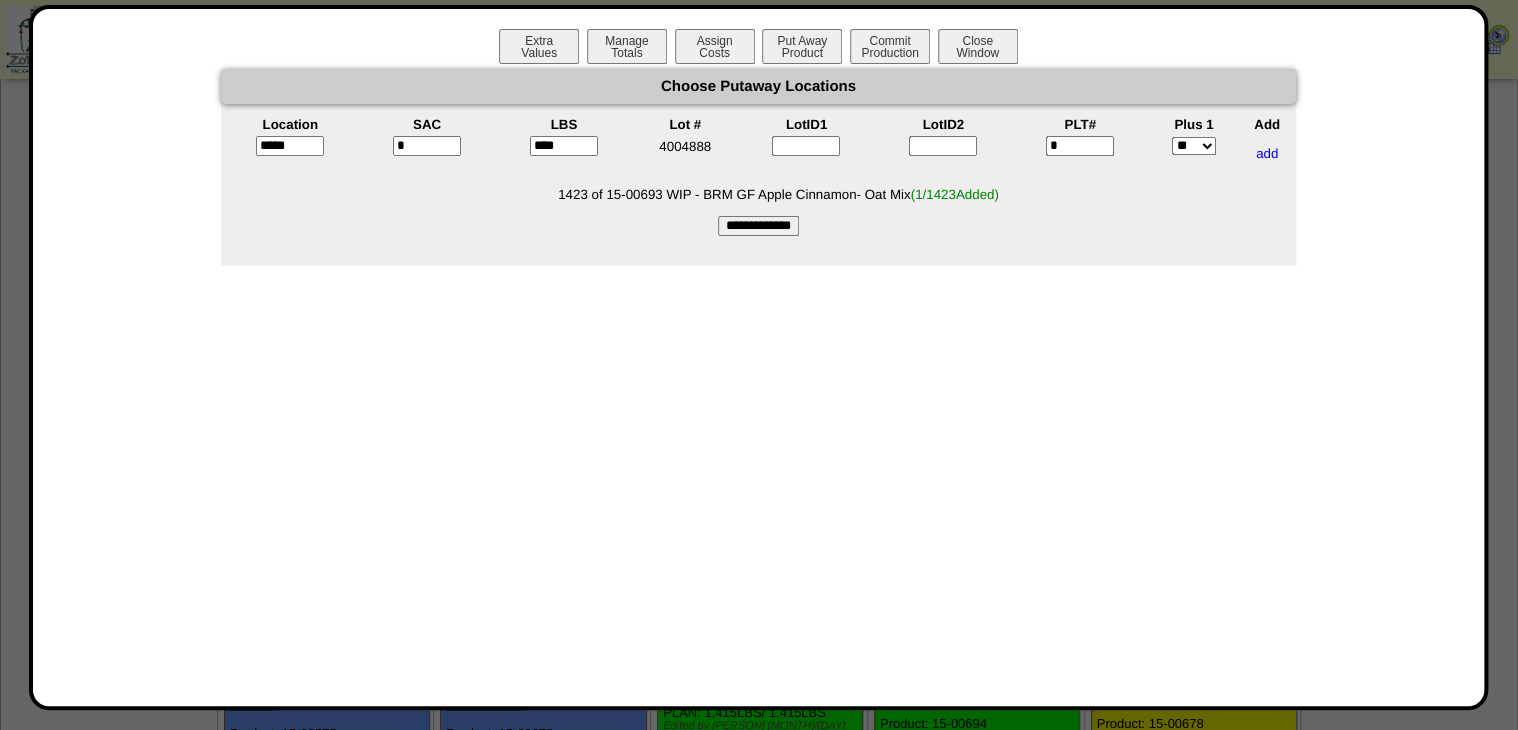 click on "**********" at bounding box center (758, 226) 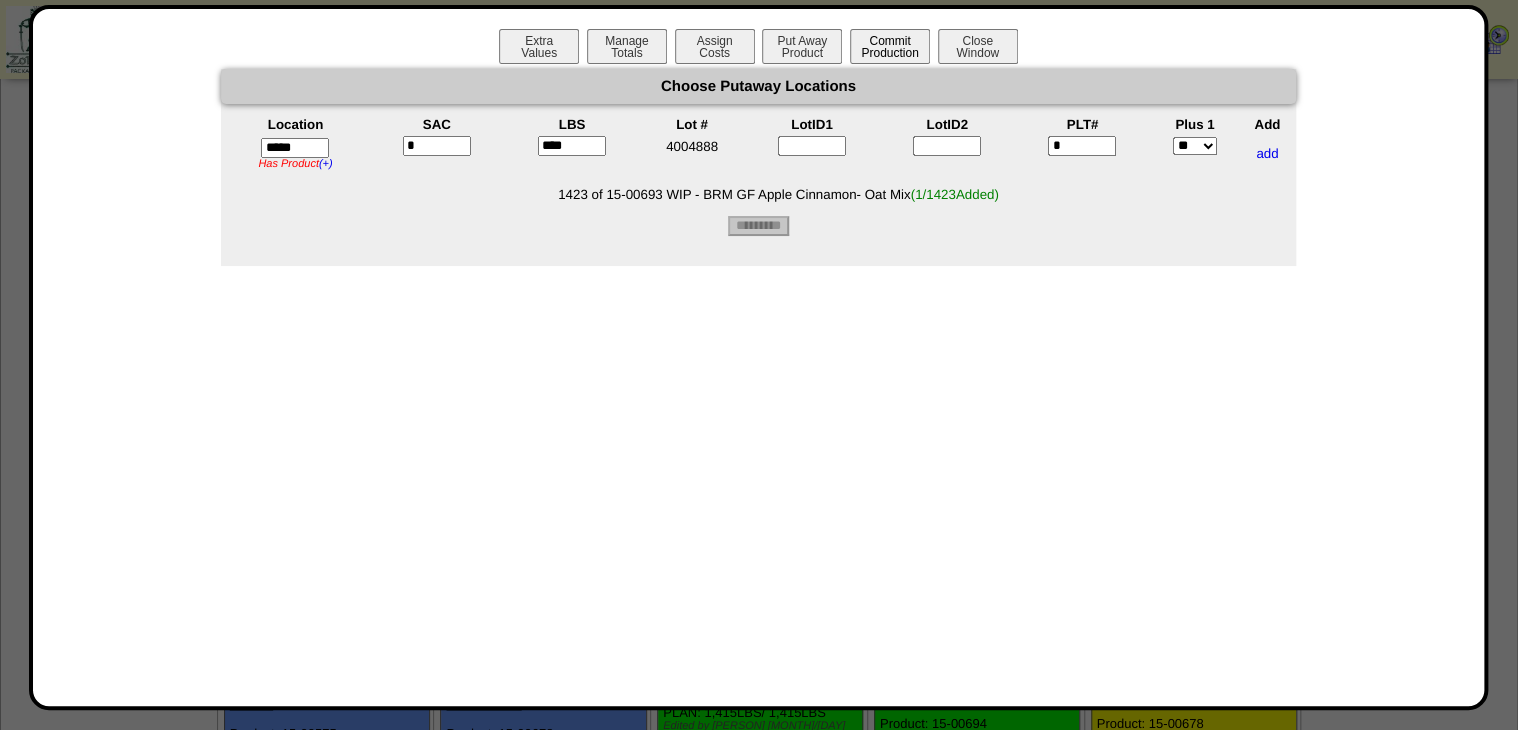 type on "*********" 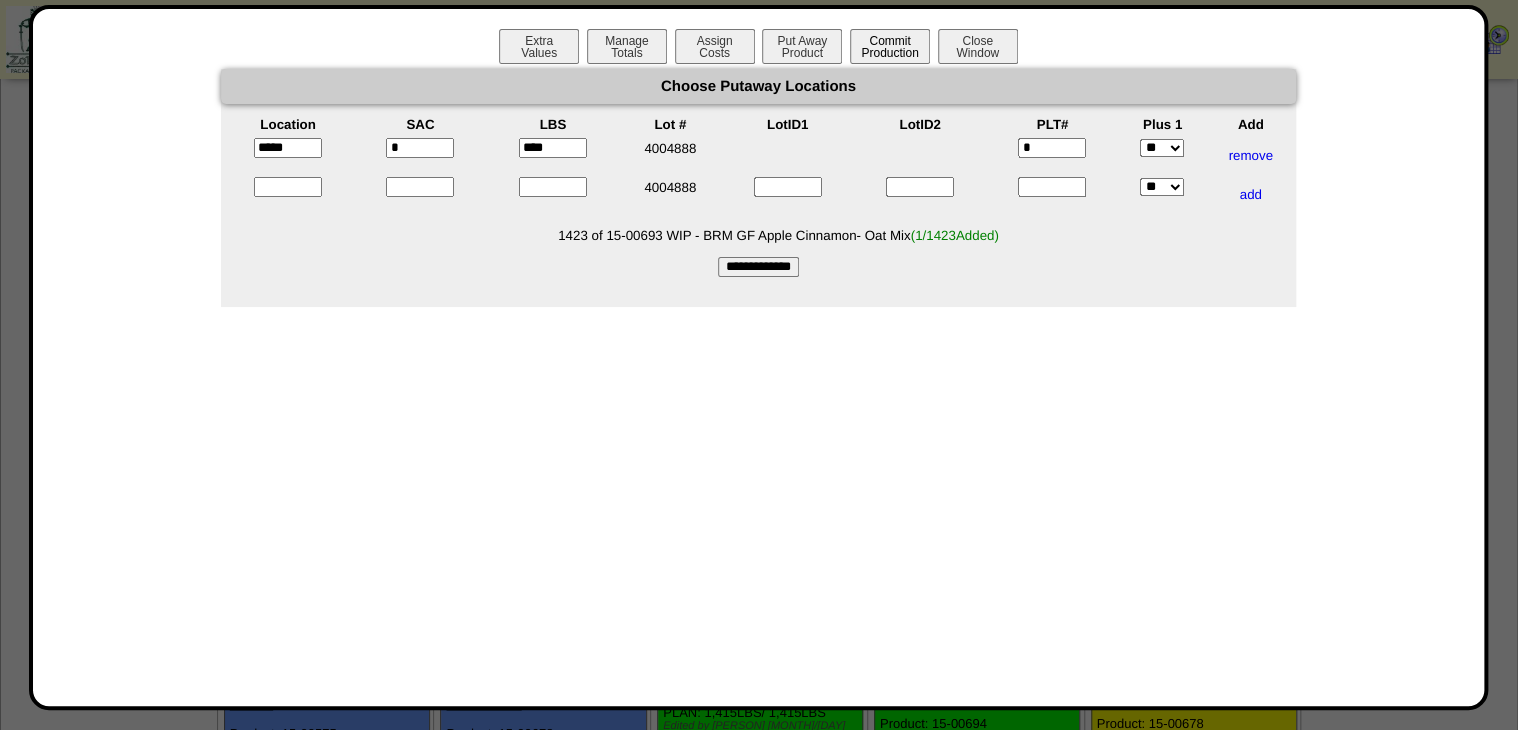 click on "Commit Production" at bounding box center [890, 46] 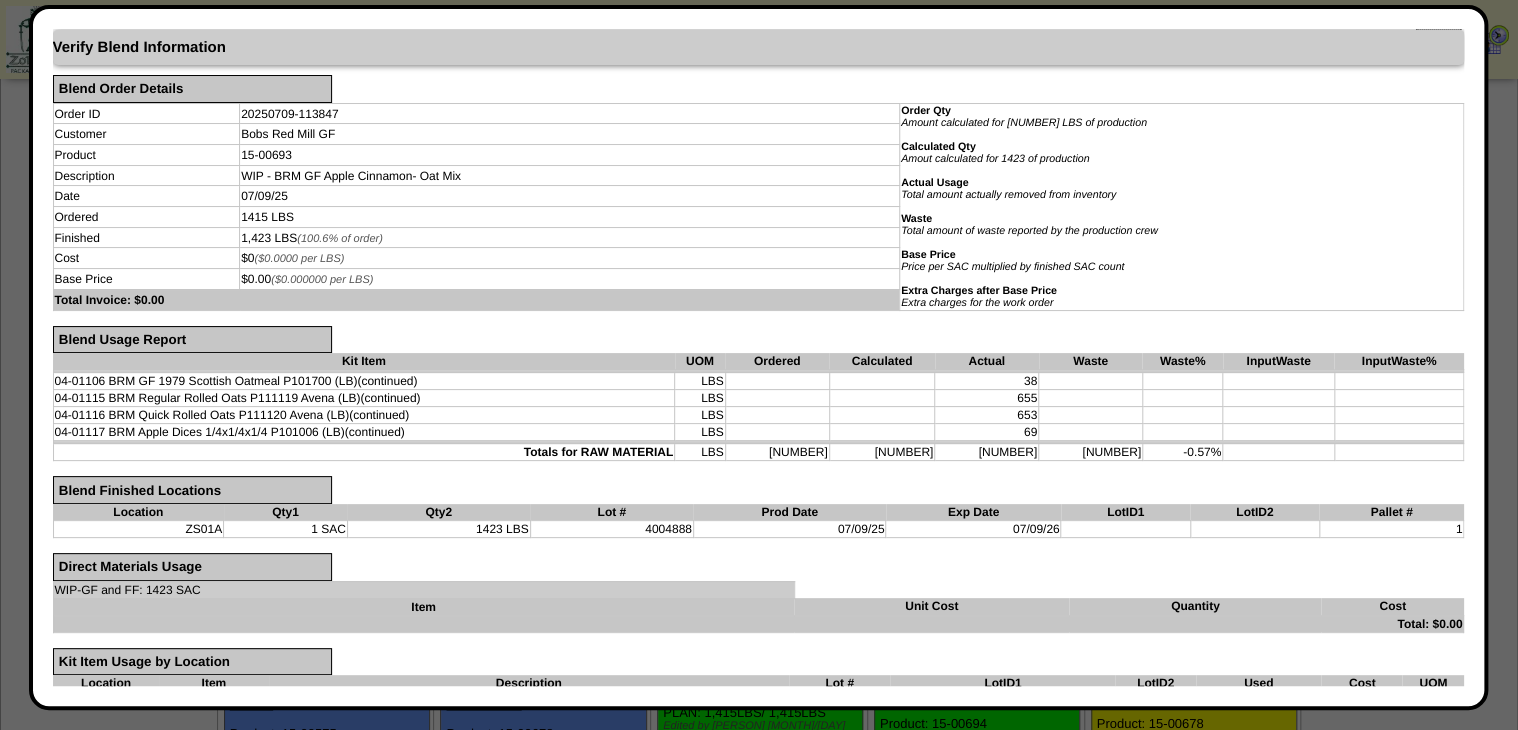 scroll, scrollTop: 232, scrollLeft: 0, axis: vertical 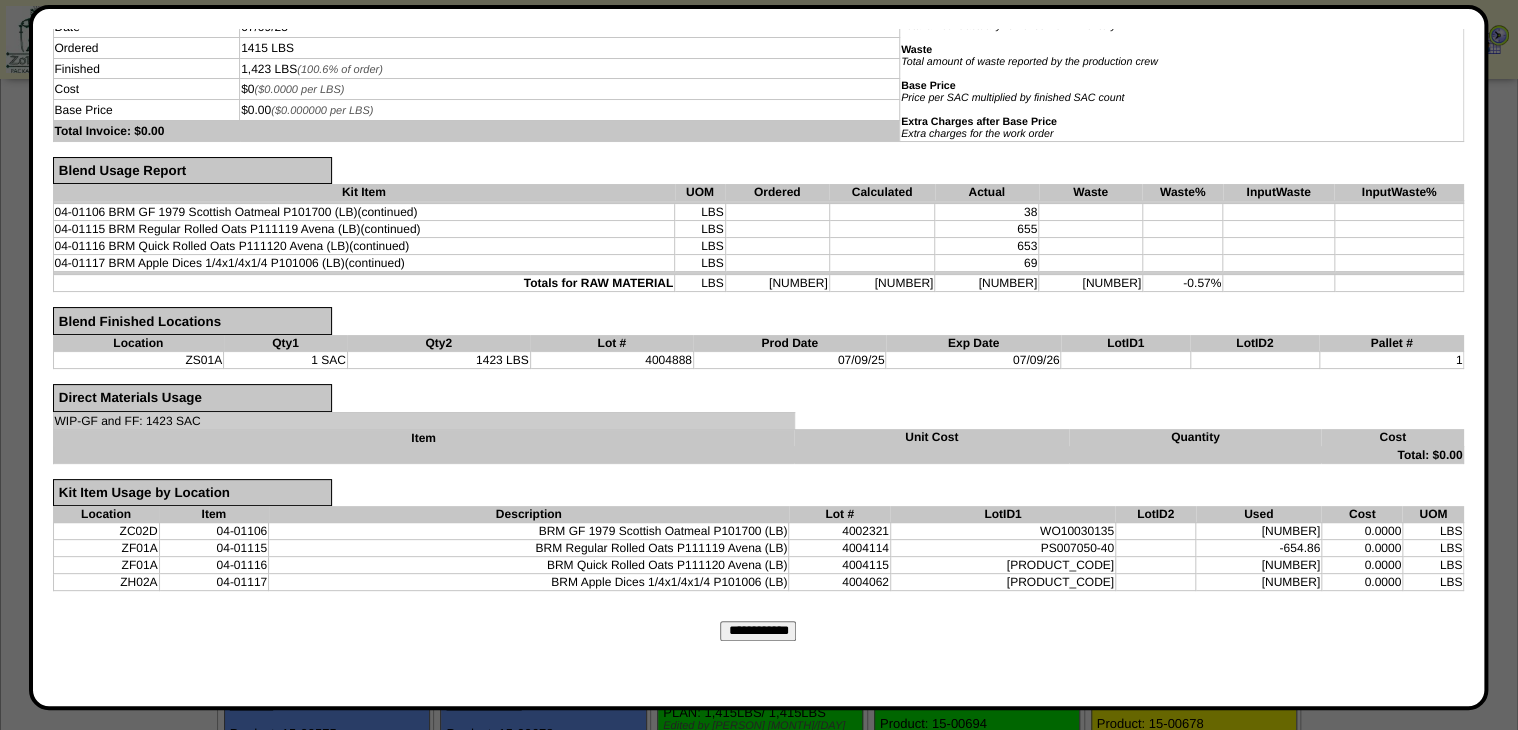 click on "**********" at bounding box center (758, 631) 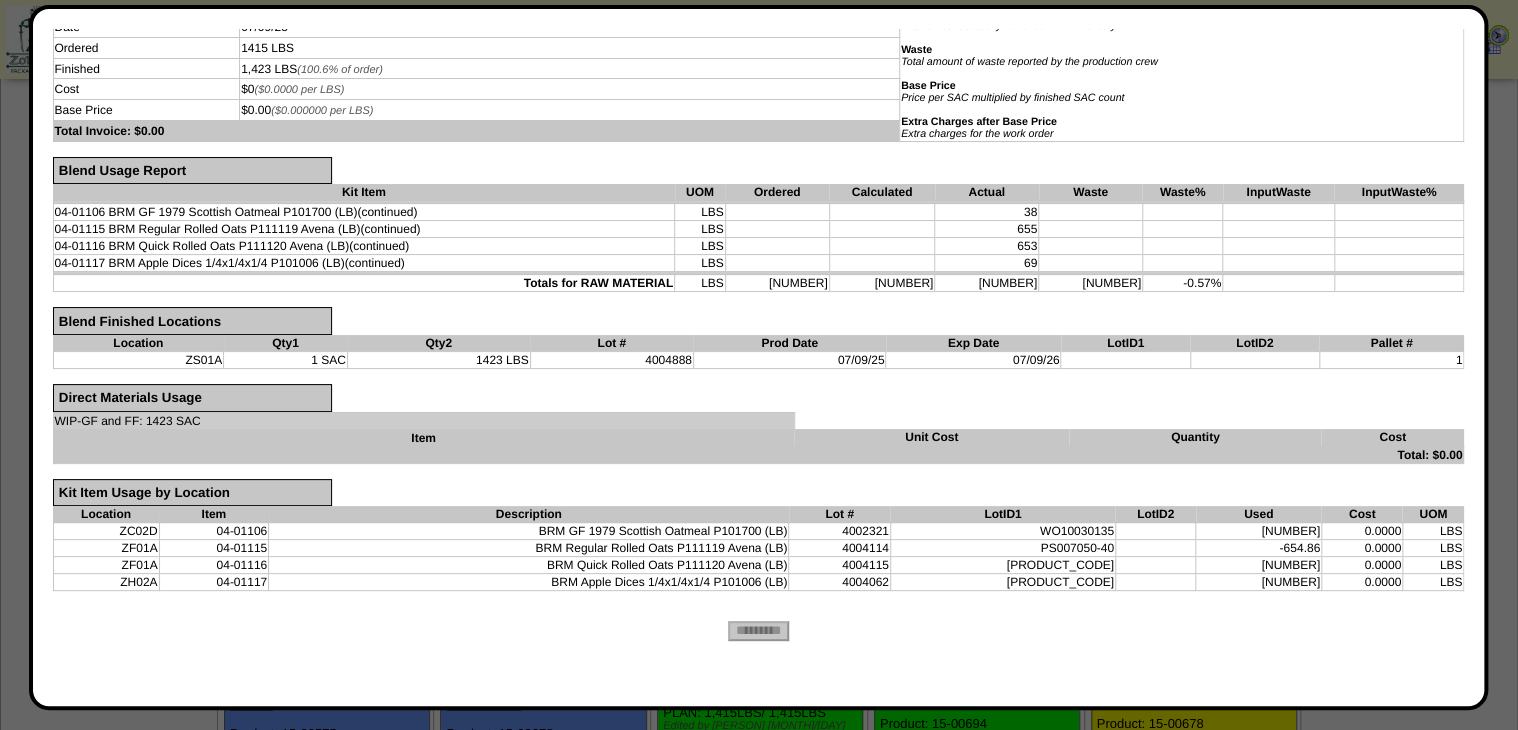 scroll, scrollTop: 0, scrollLeft: 0, axis: both 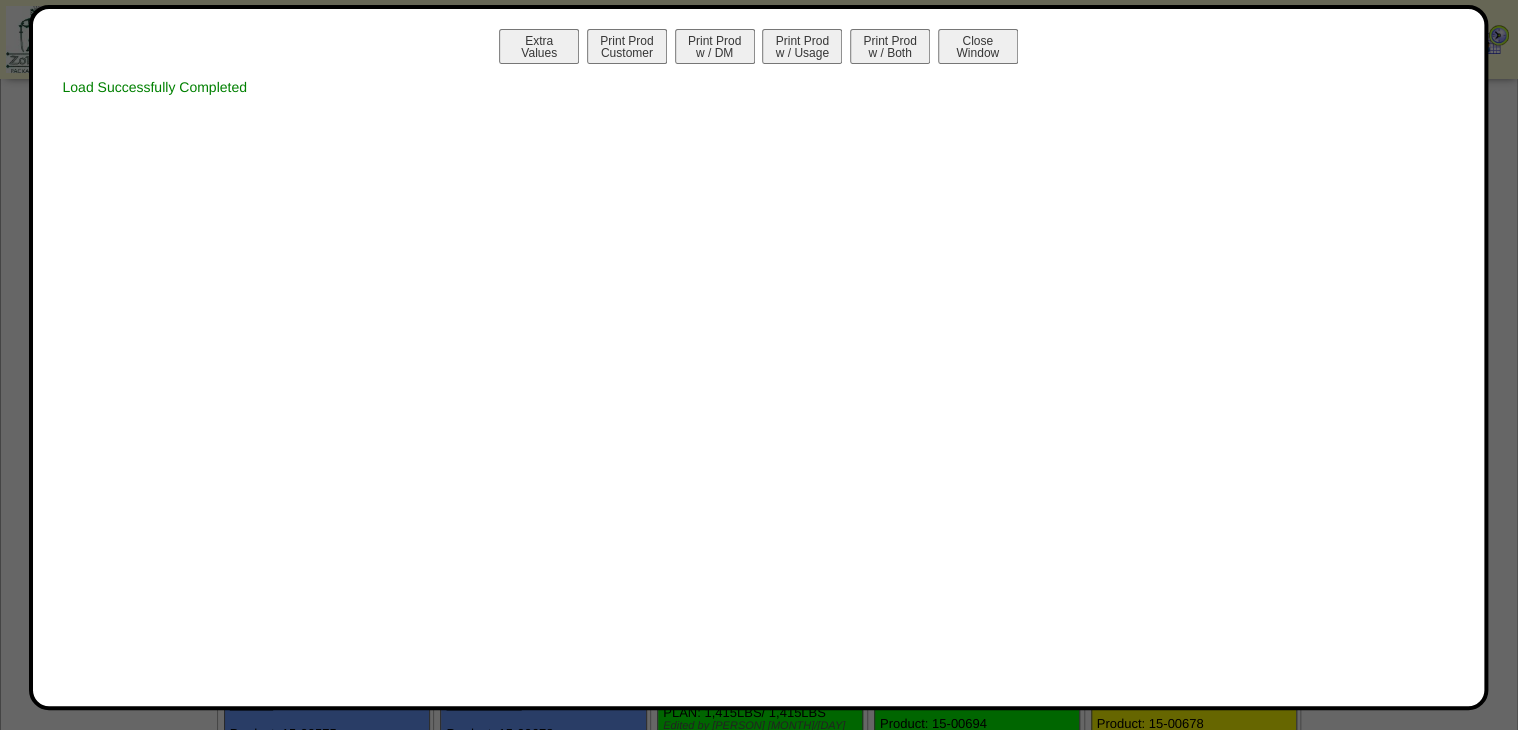 click on "Print Prod w / Both" at bounding box center (890, 46) 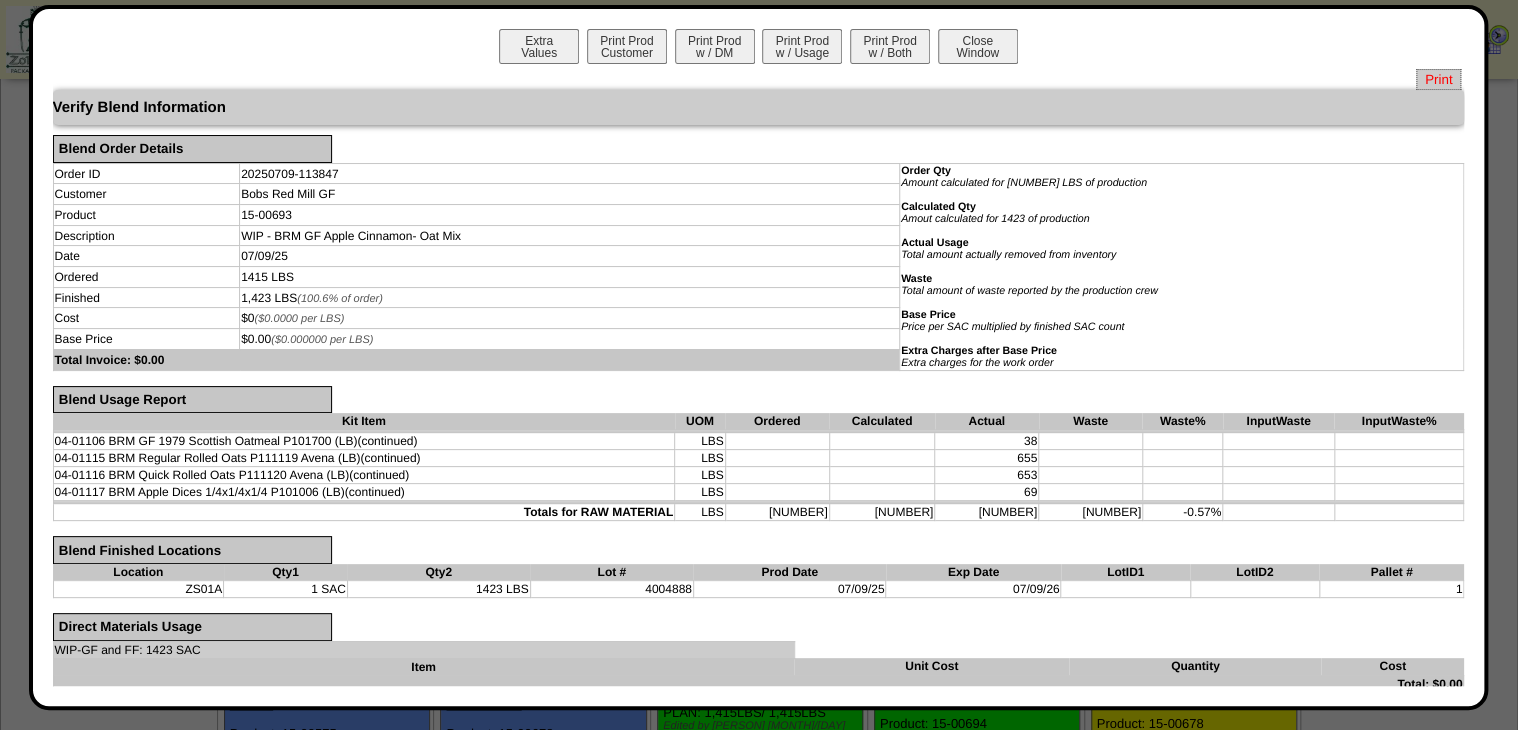 click on "Print" at bounding box center [1438, 79] 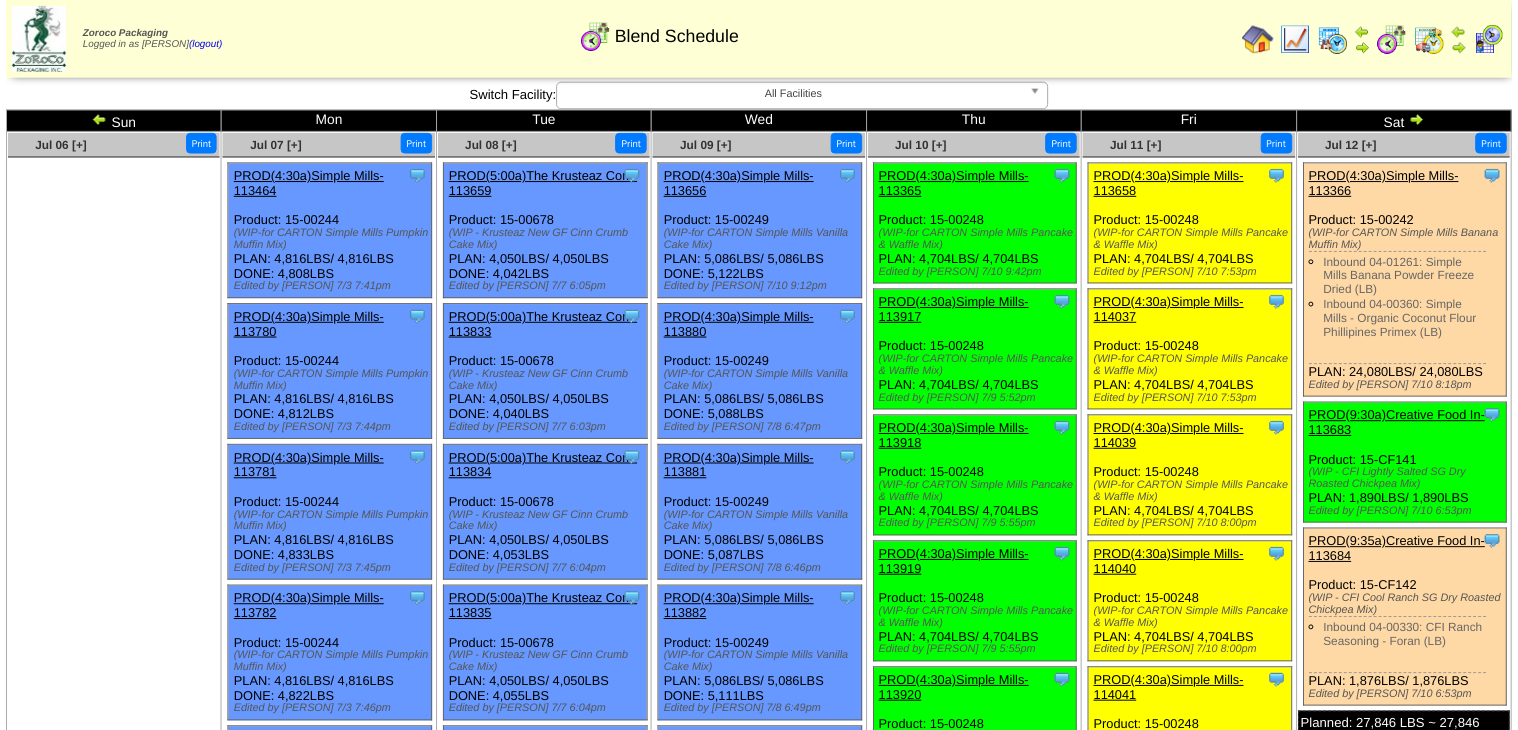 scroll, scrollTop: 1040, scrollLeft: 0, axis: vertical 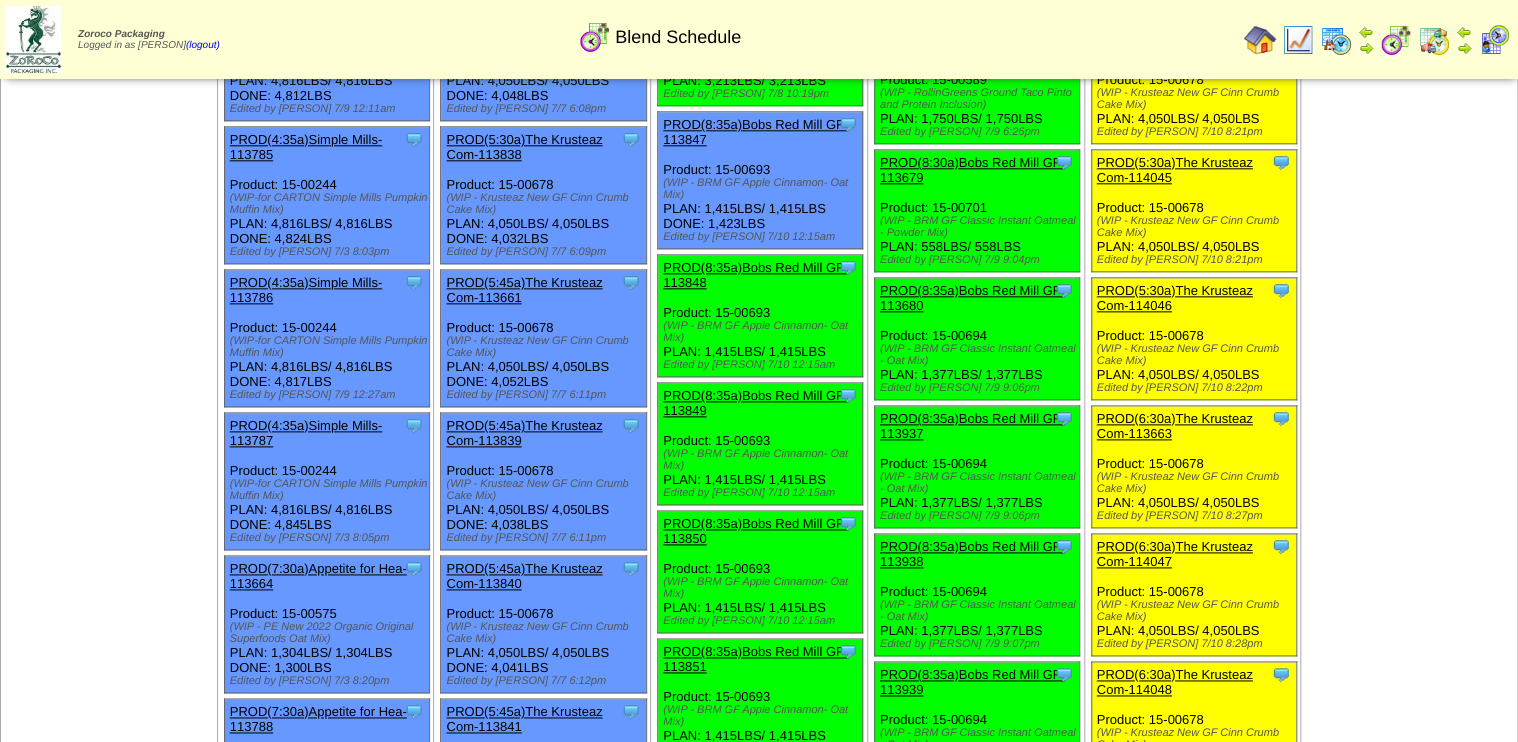 click on "PROD(8:35a)Bobs Red Mill GF-113848" at bounding box center [755, 275] 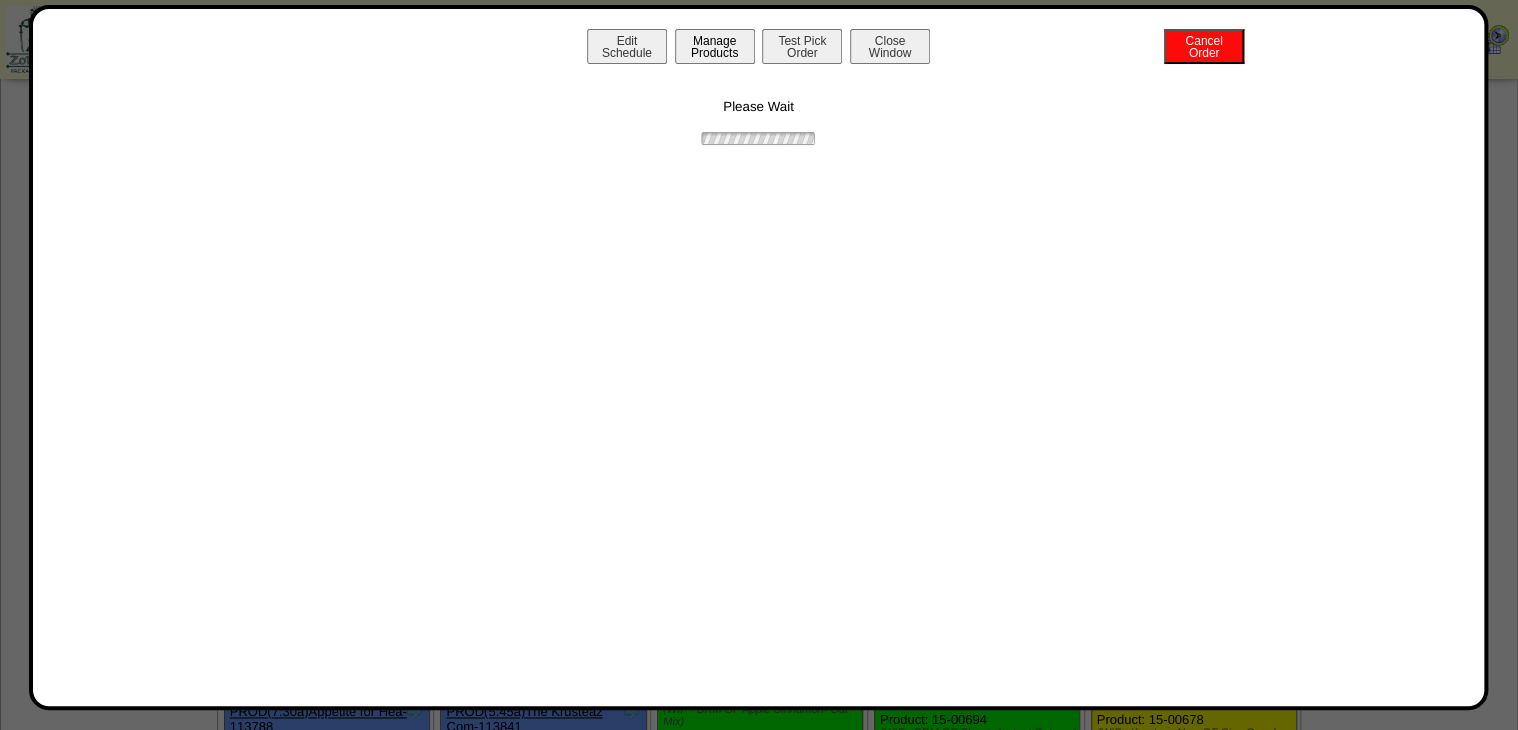 click on "Manage Products" at bounding box center [715, 46] 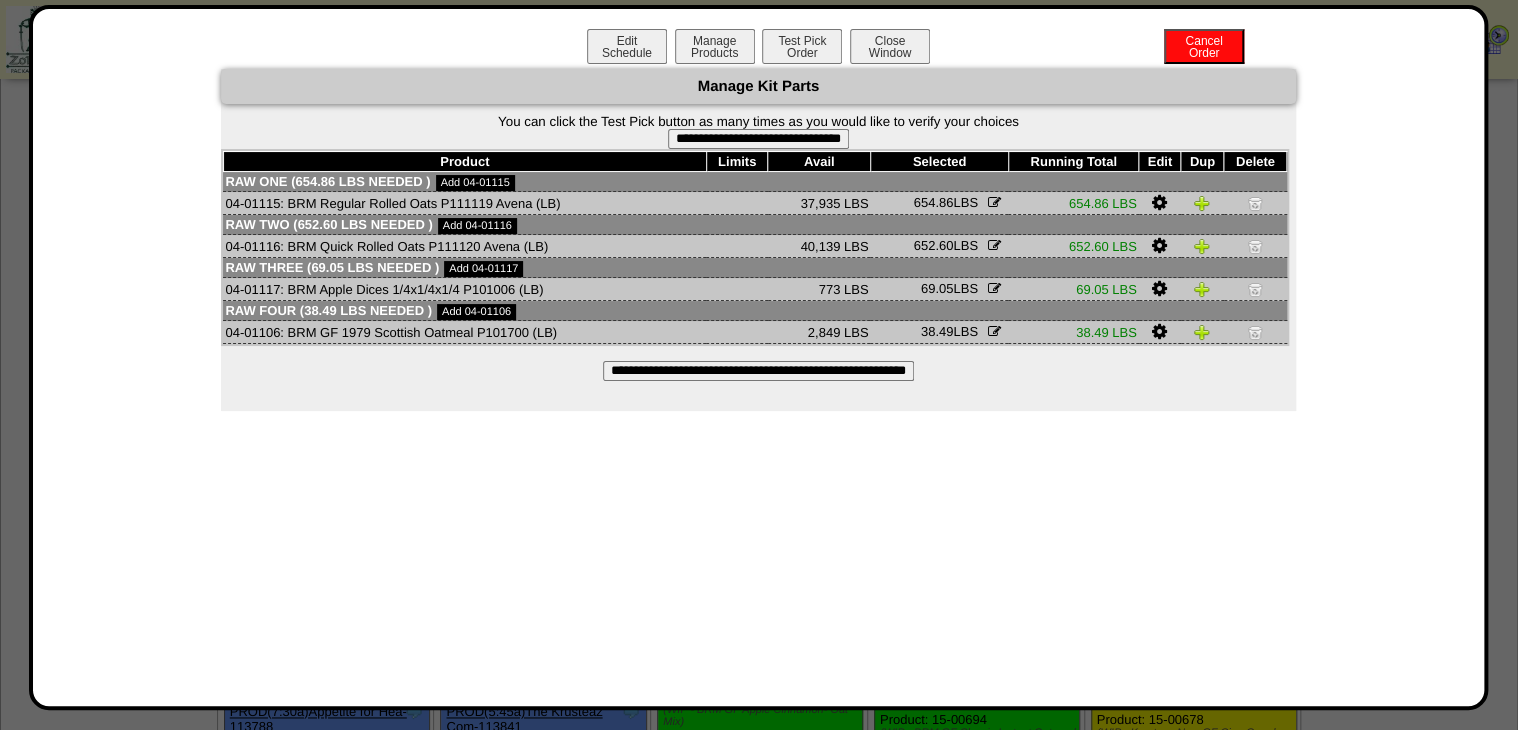 click on "**********" at bounding box center [758, 131] 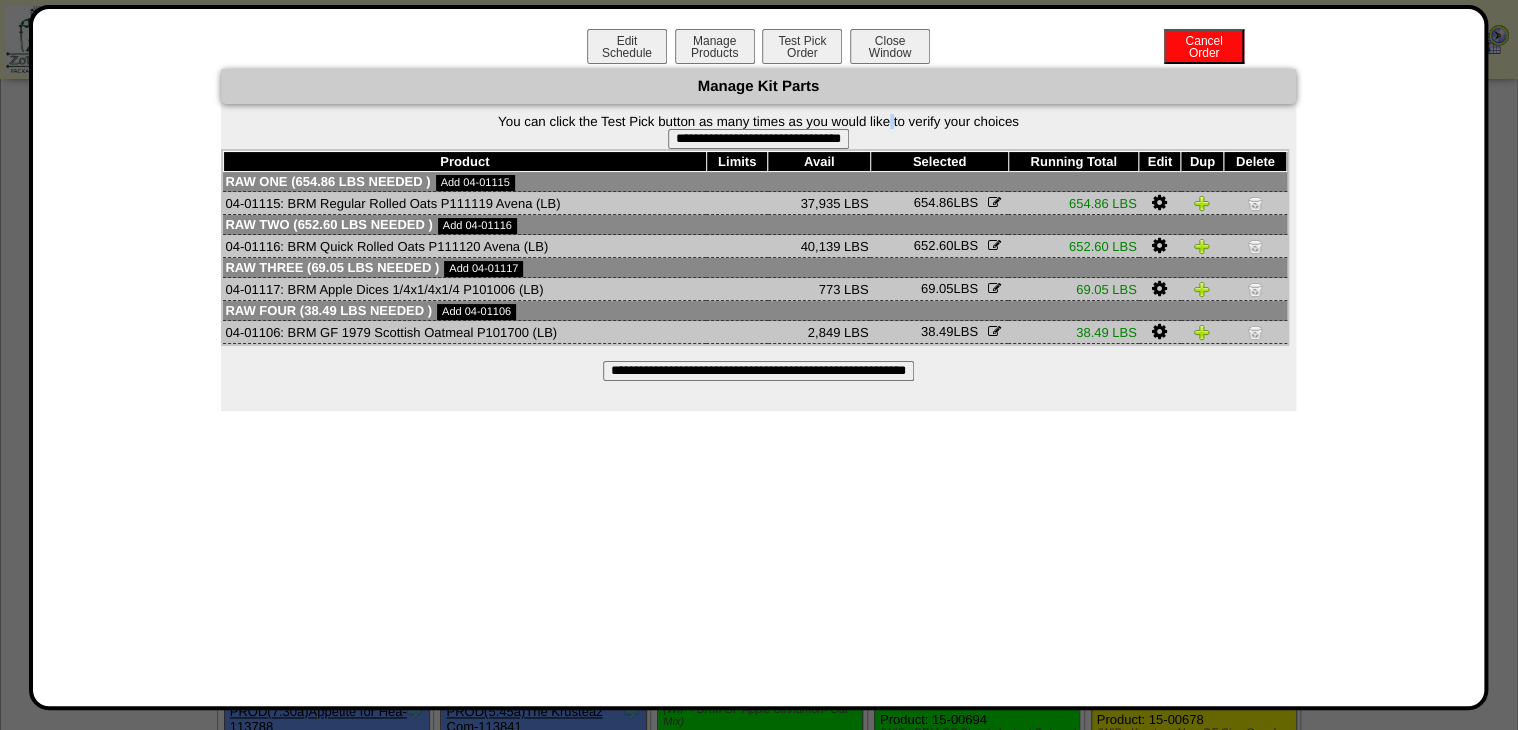 drag, startPoint x: 766, startPoint y: 124, endPoint x: 768, endPoint y: 136, distance: 12.165525 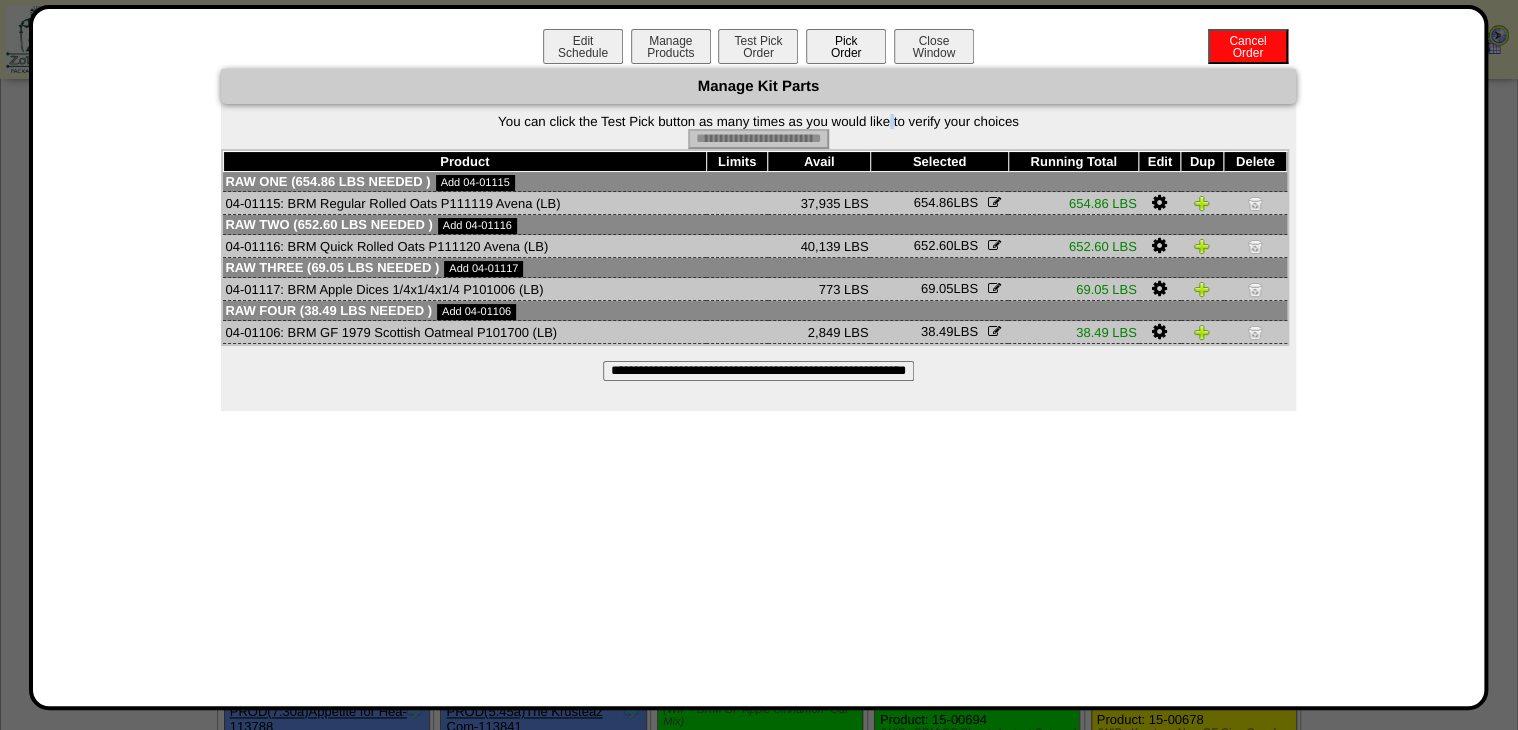 click on "Pick Order" at bounding box center [846, 46] 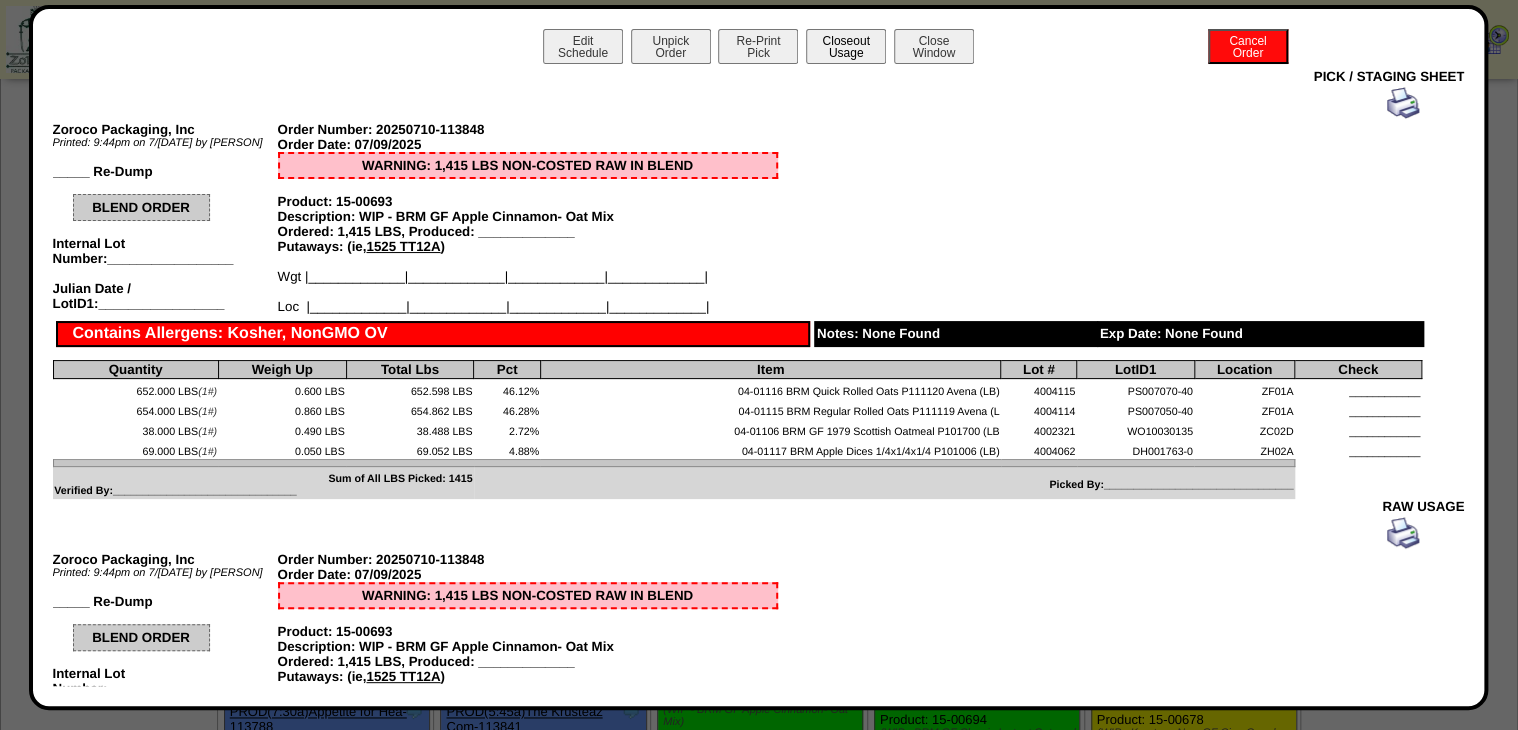 click on "Closeout Usage" at bounding box center (846, 46) 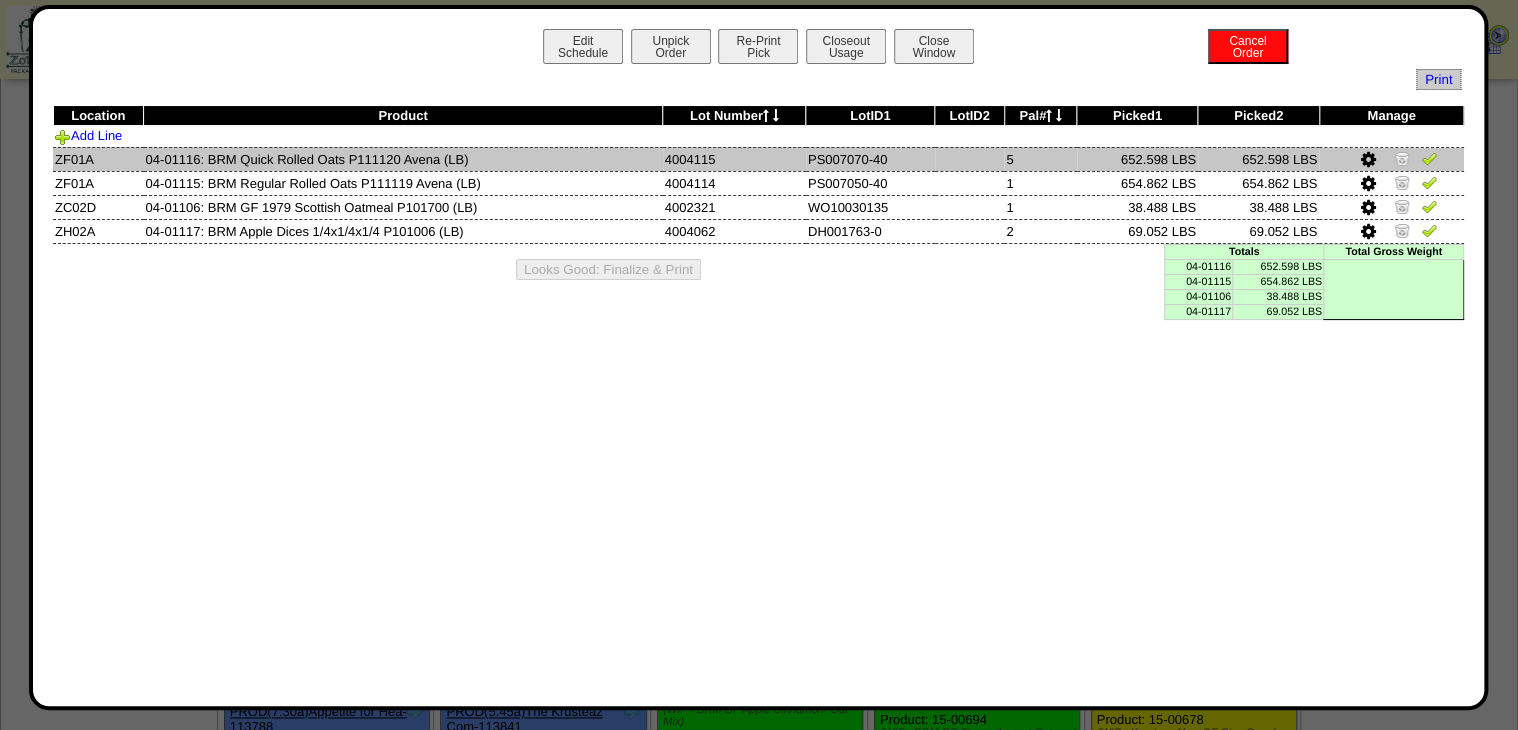 click at bounding box center (1429, 158) 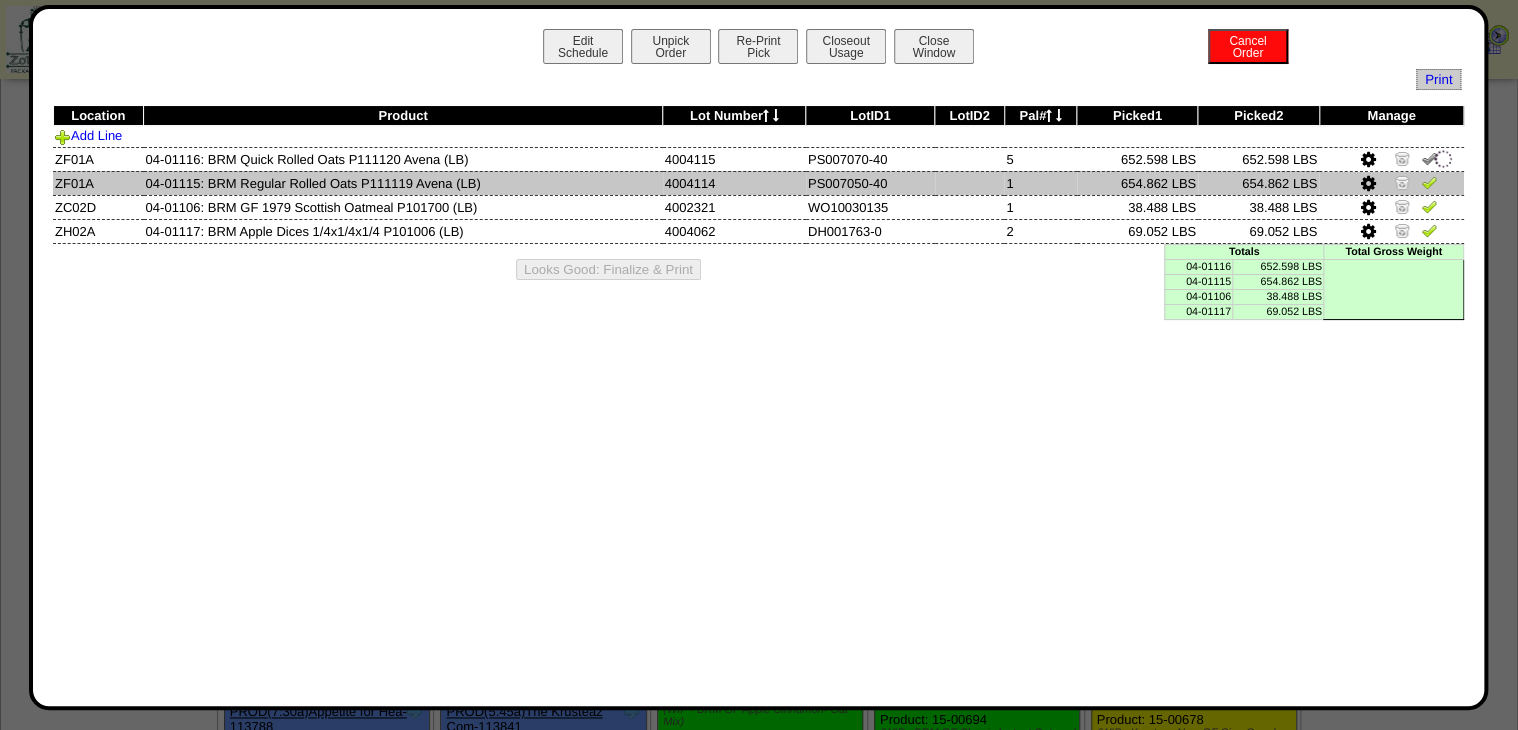 click at bounding box center (1429, 182) 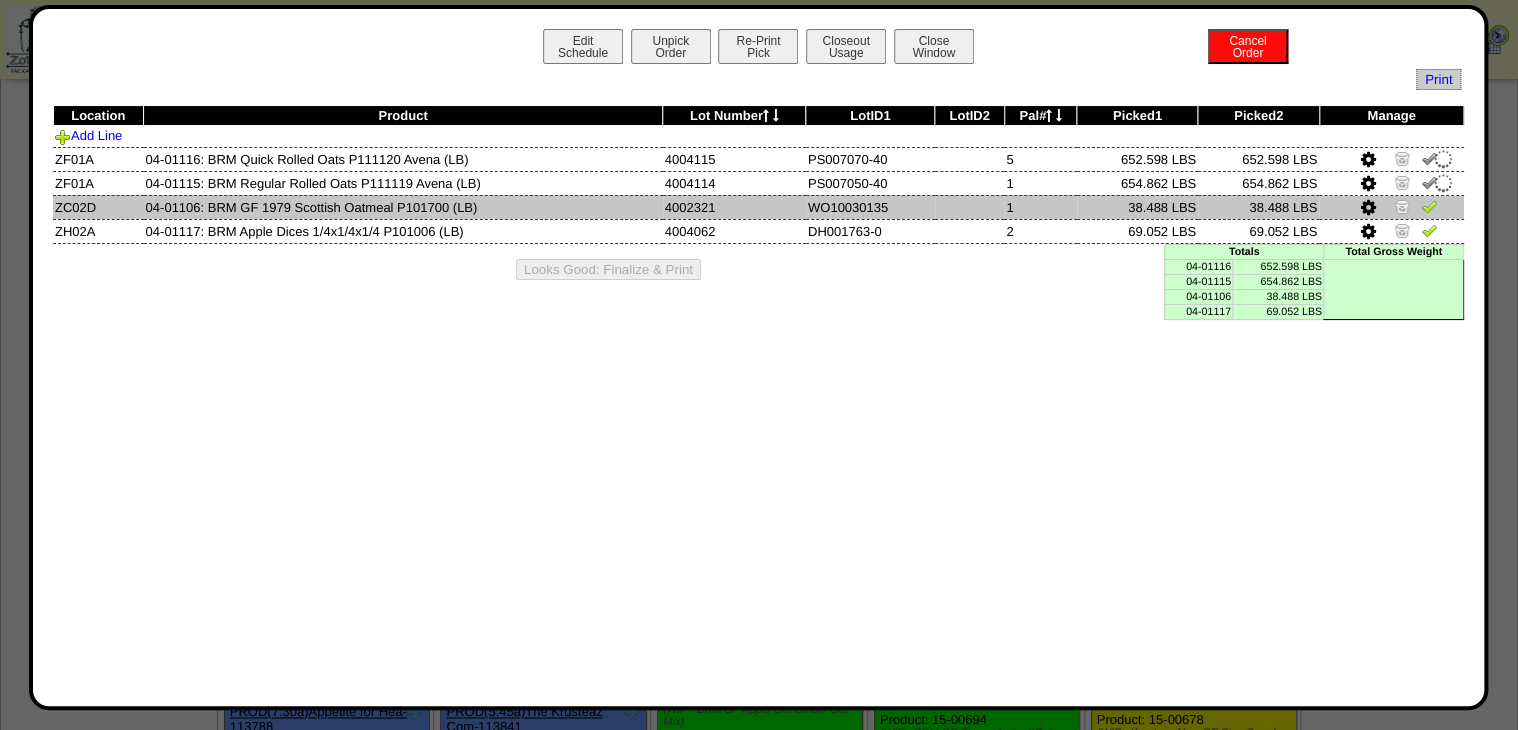 click at bounding box center [1429, 206] 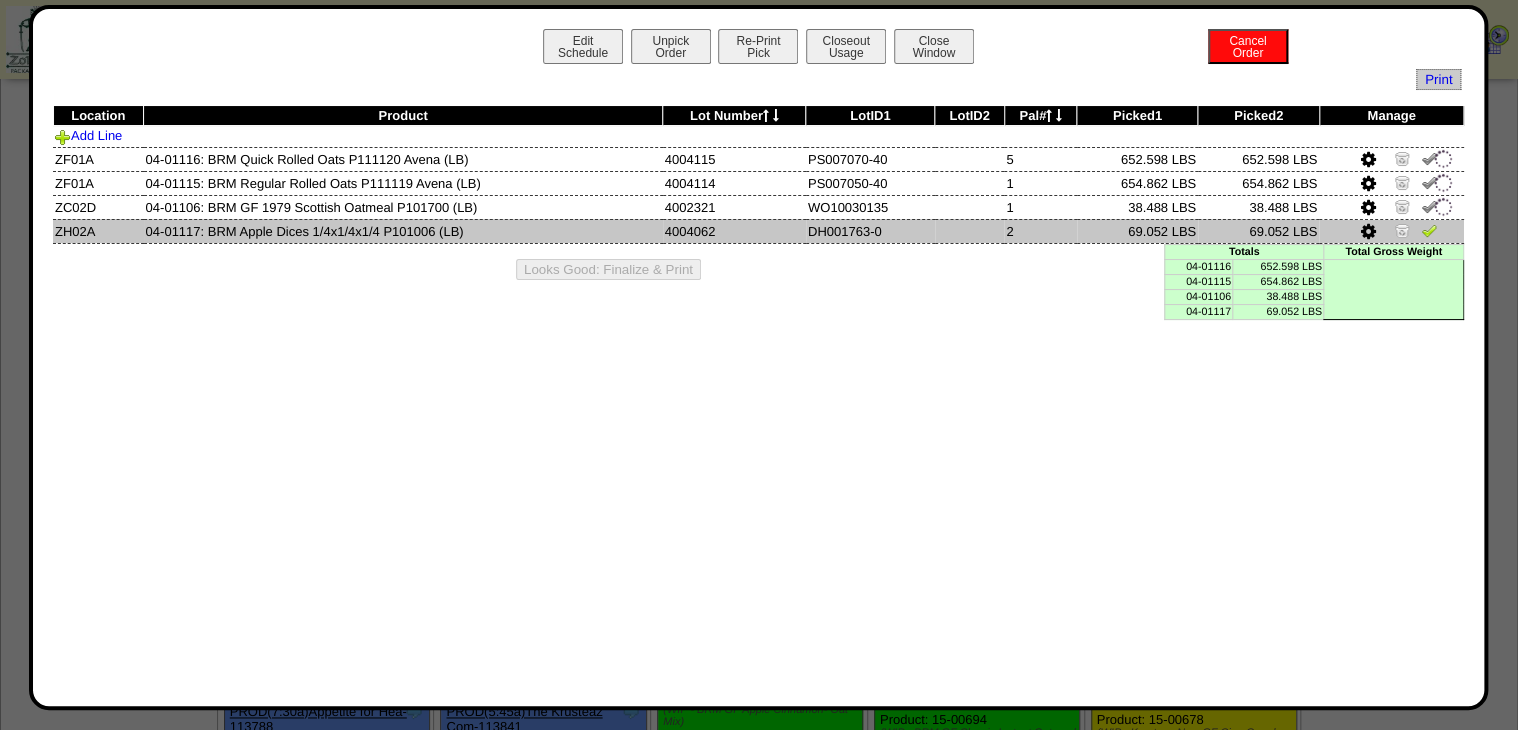 click at bounding box center [1429, 230] 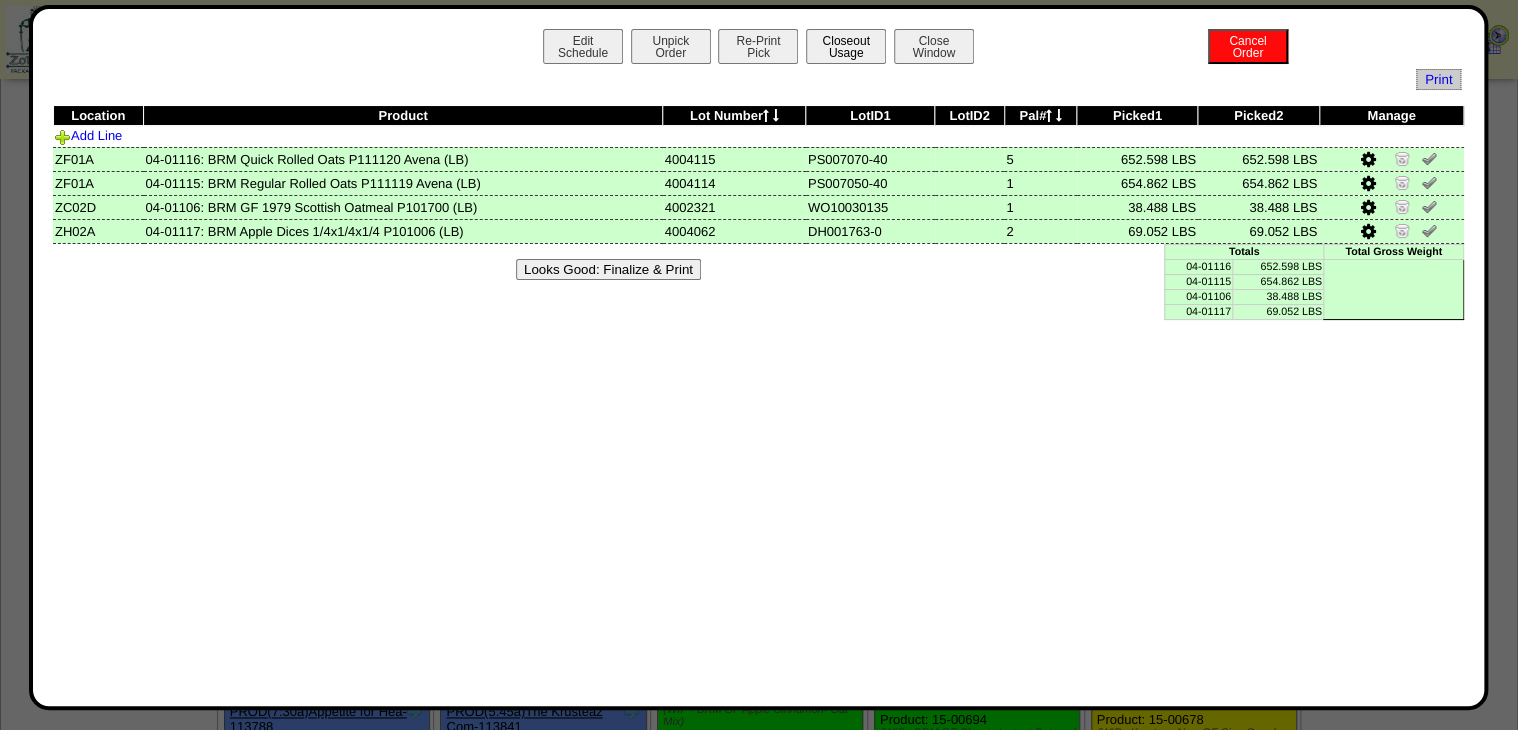 click on "Closeout Usage" at bounding box center (846, 46) 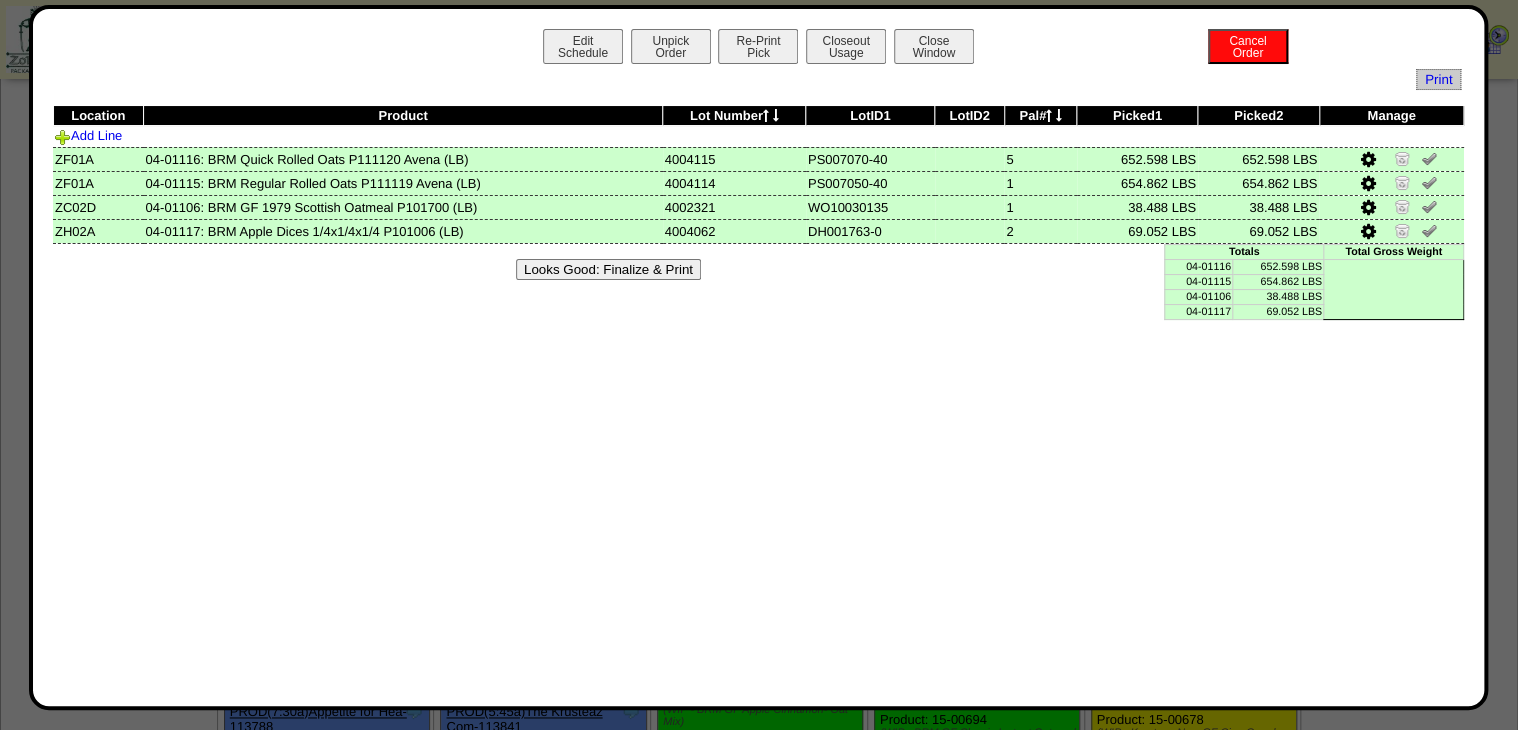 click on "Edit Schedule
Unpick Order
Re-Print Pick
Closeout Usage
Cancel Order
Close Window
Print
Location
Product
Lot Number
LotID1
LotID2
Pal#" at bounding box center [759, 357] 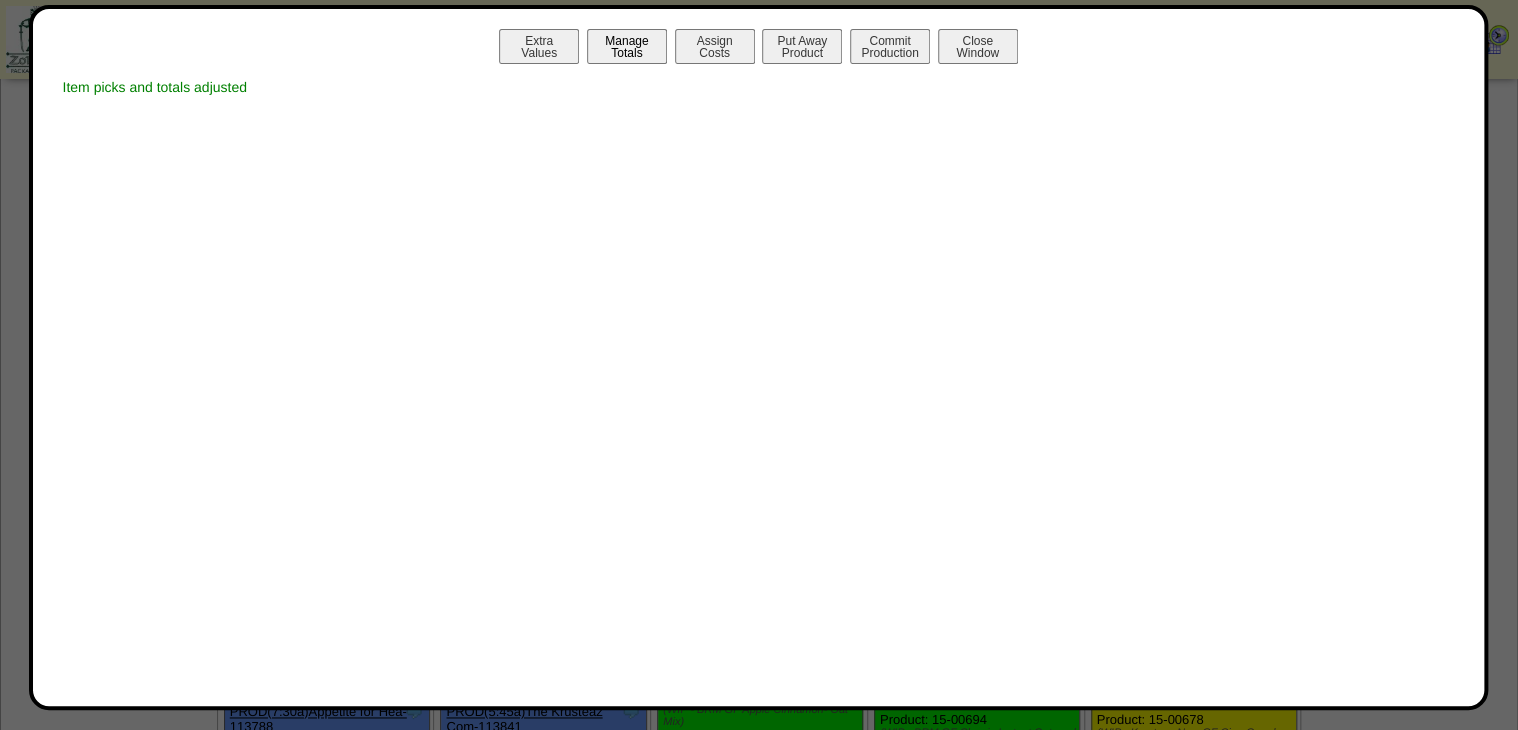 click on "Manage Totals" at bounding box center (627, 46) 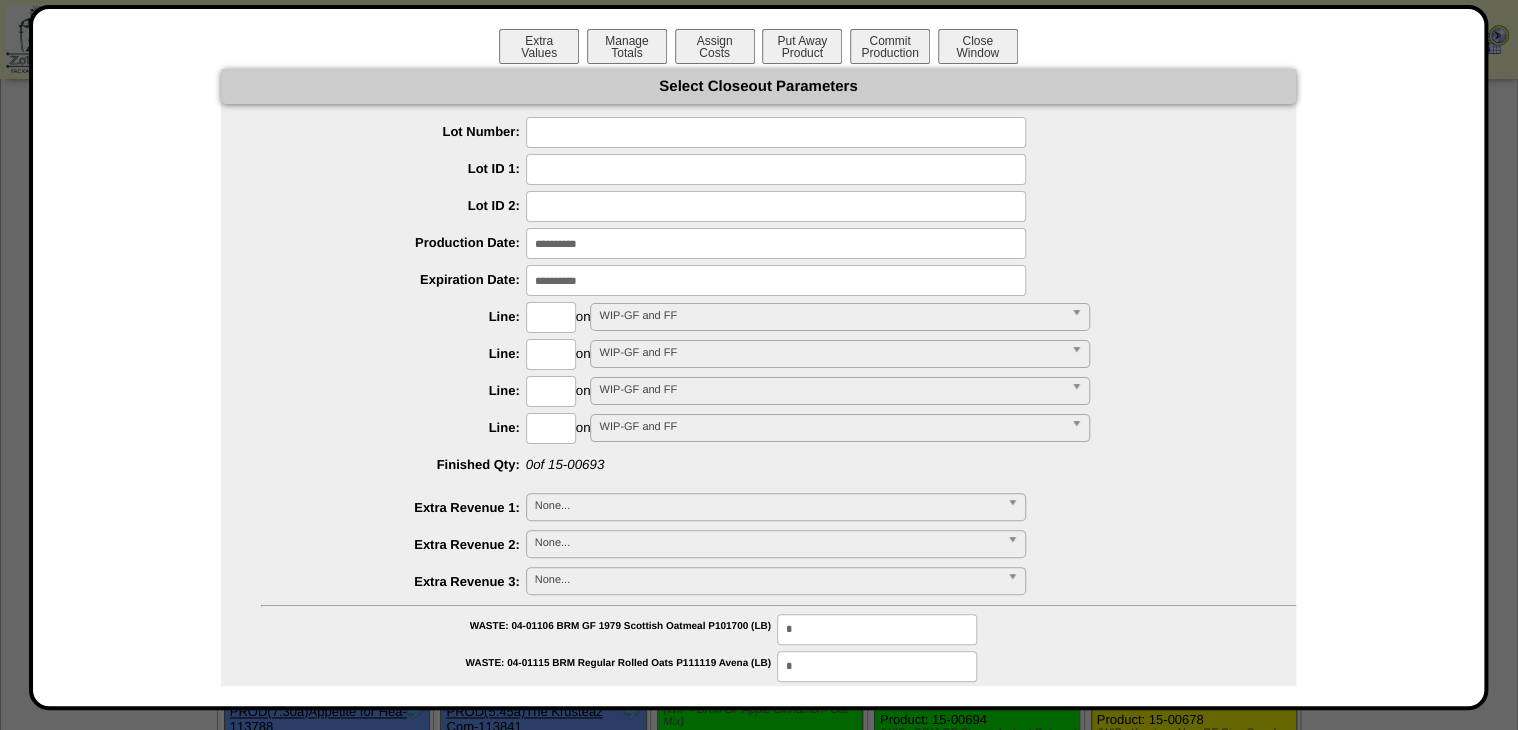 click at bounding box center [776, 132] 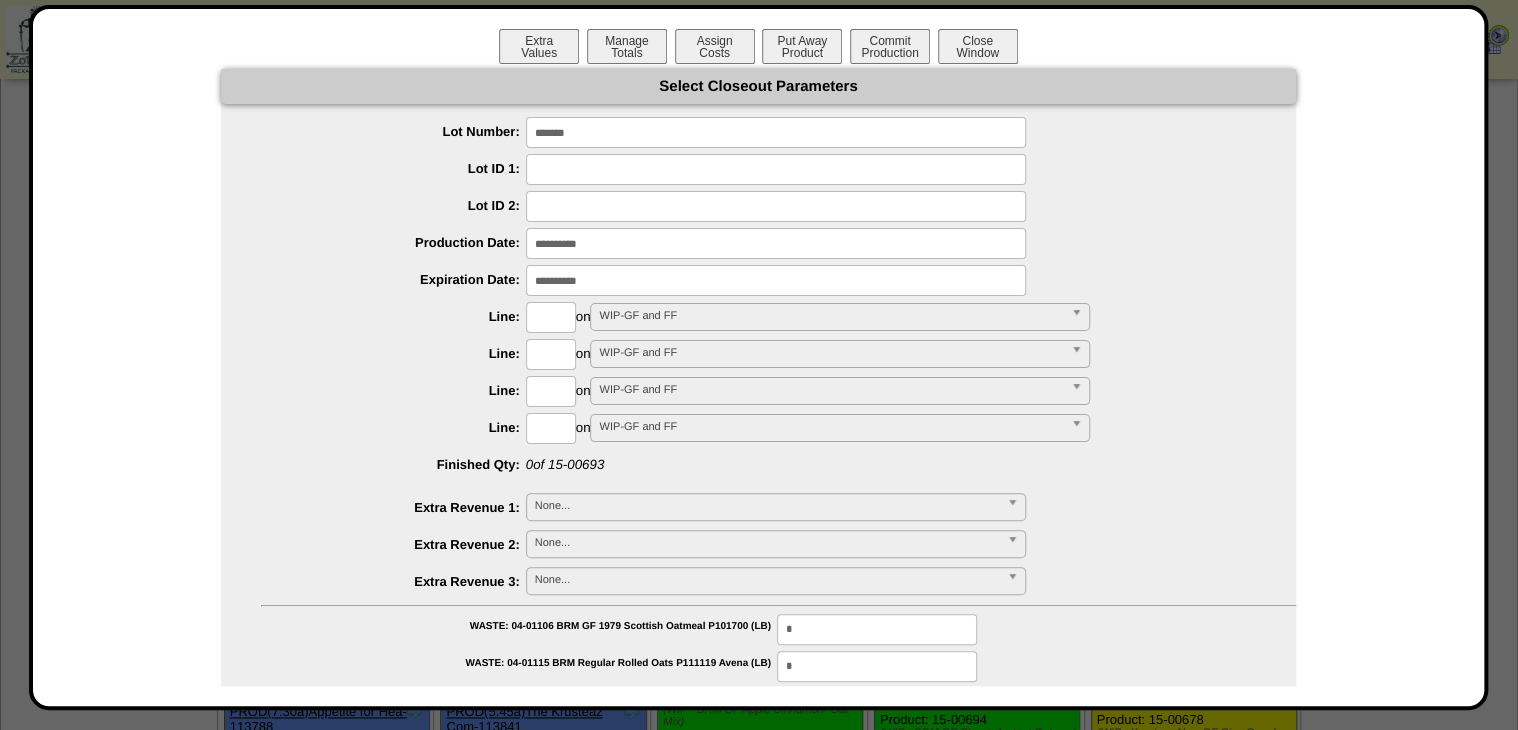 type on "*******" 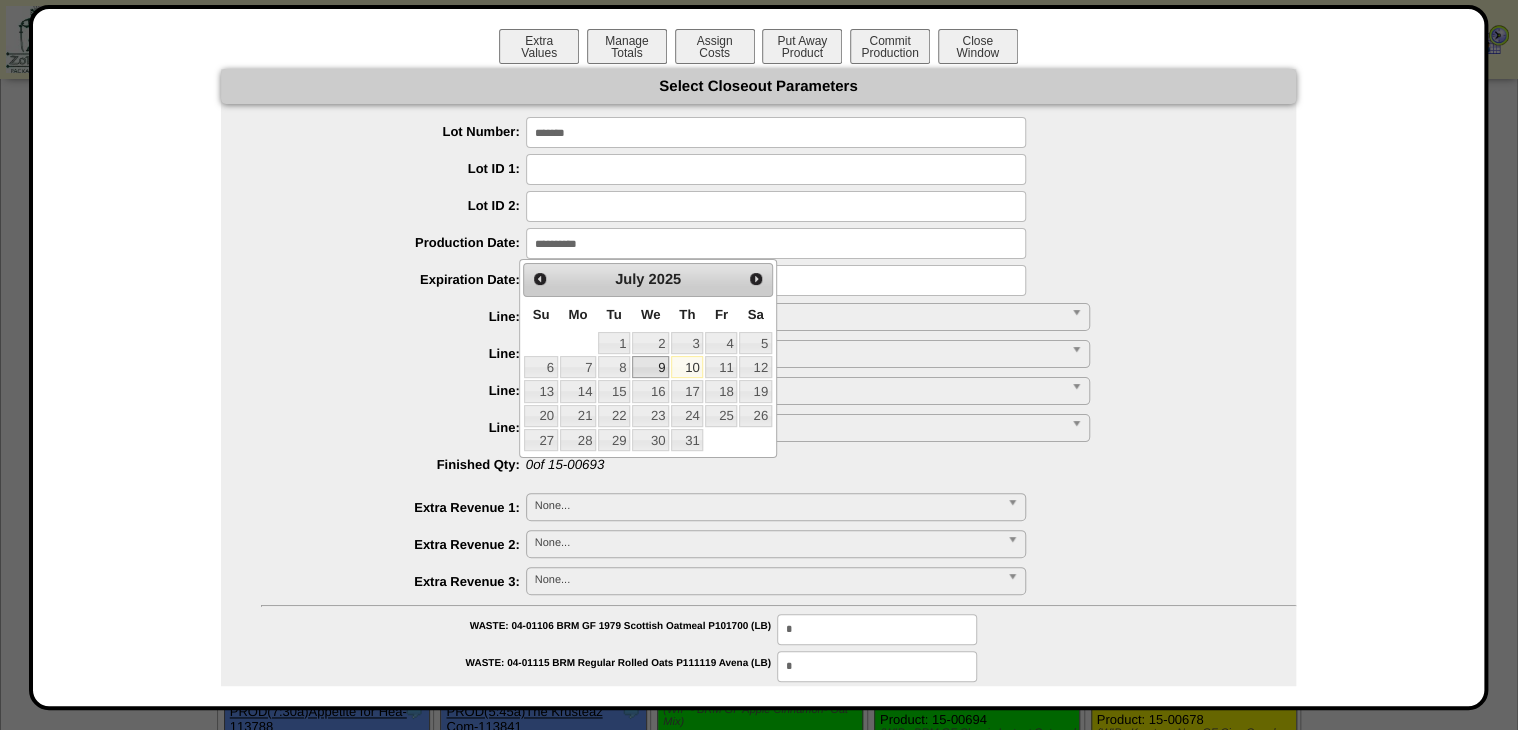 click on "9" at bounding box center [650, 367] 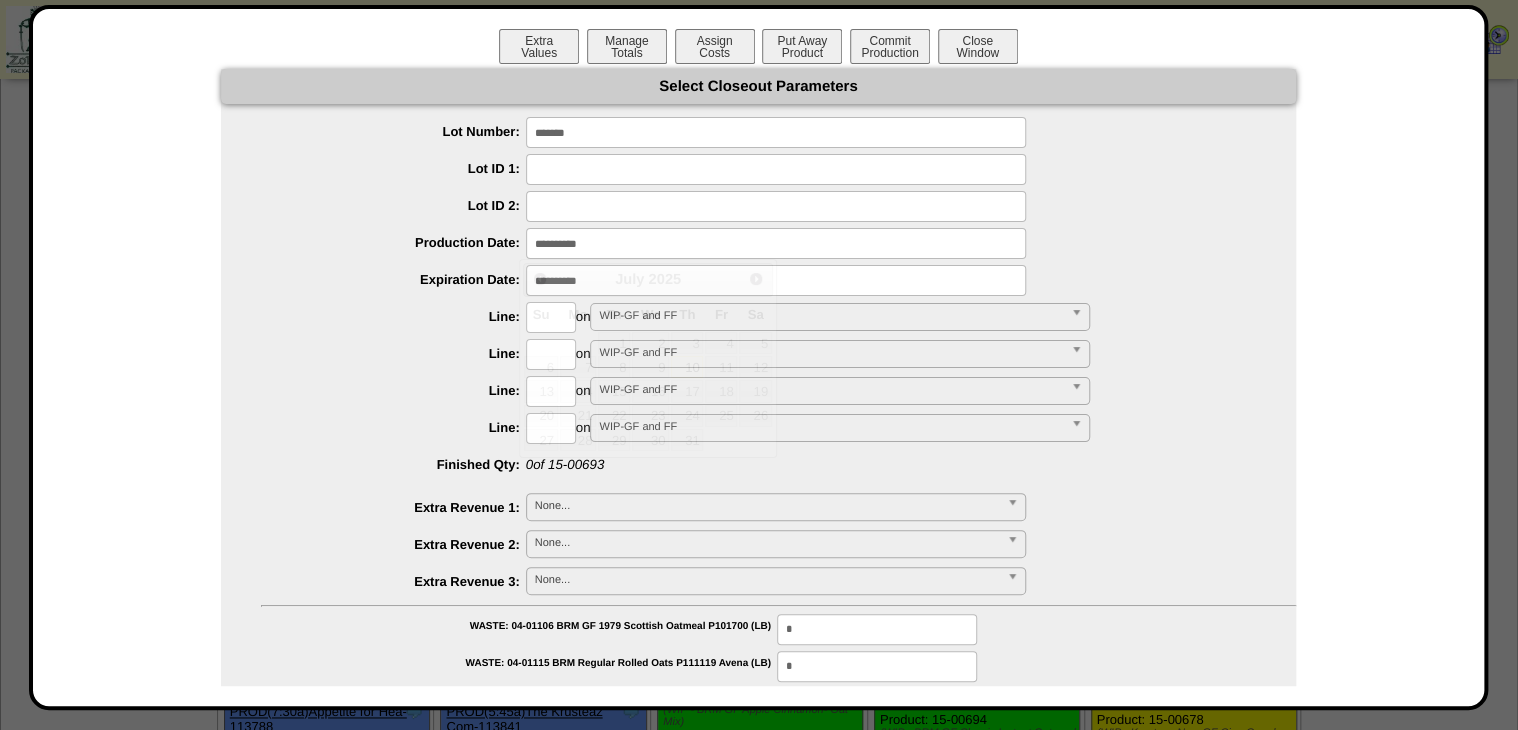 click at bounding box center [776, 280] 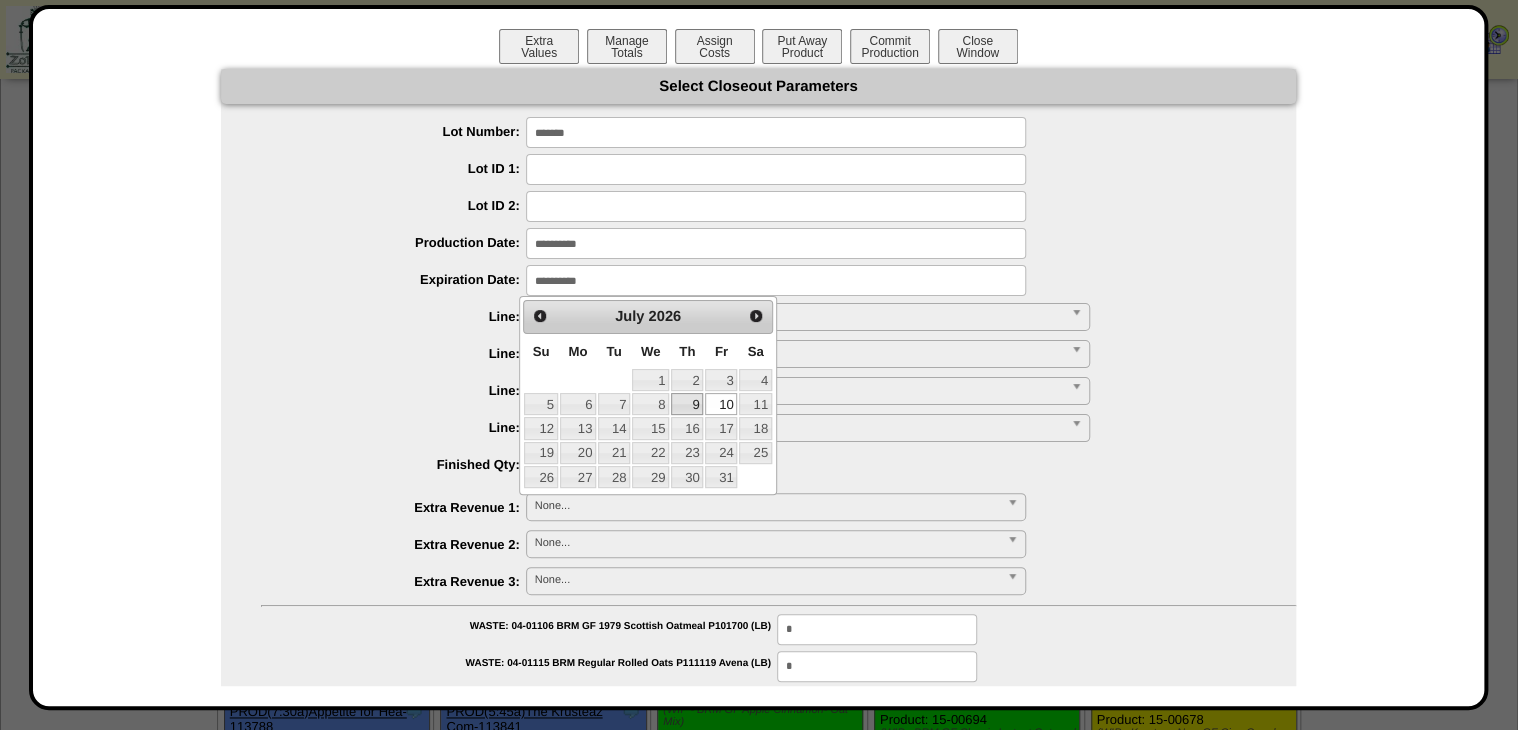 click on "9" at bounding box center [687, 404] 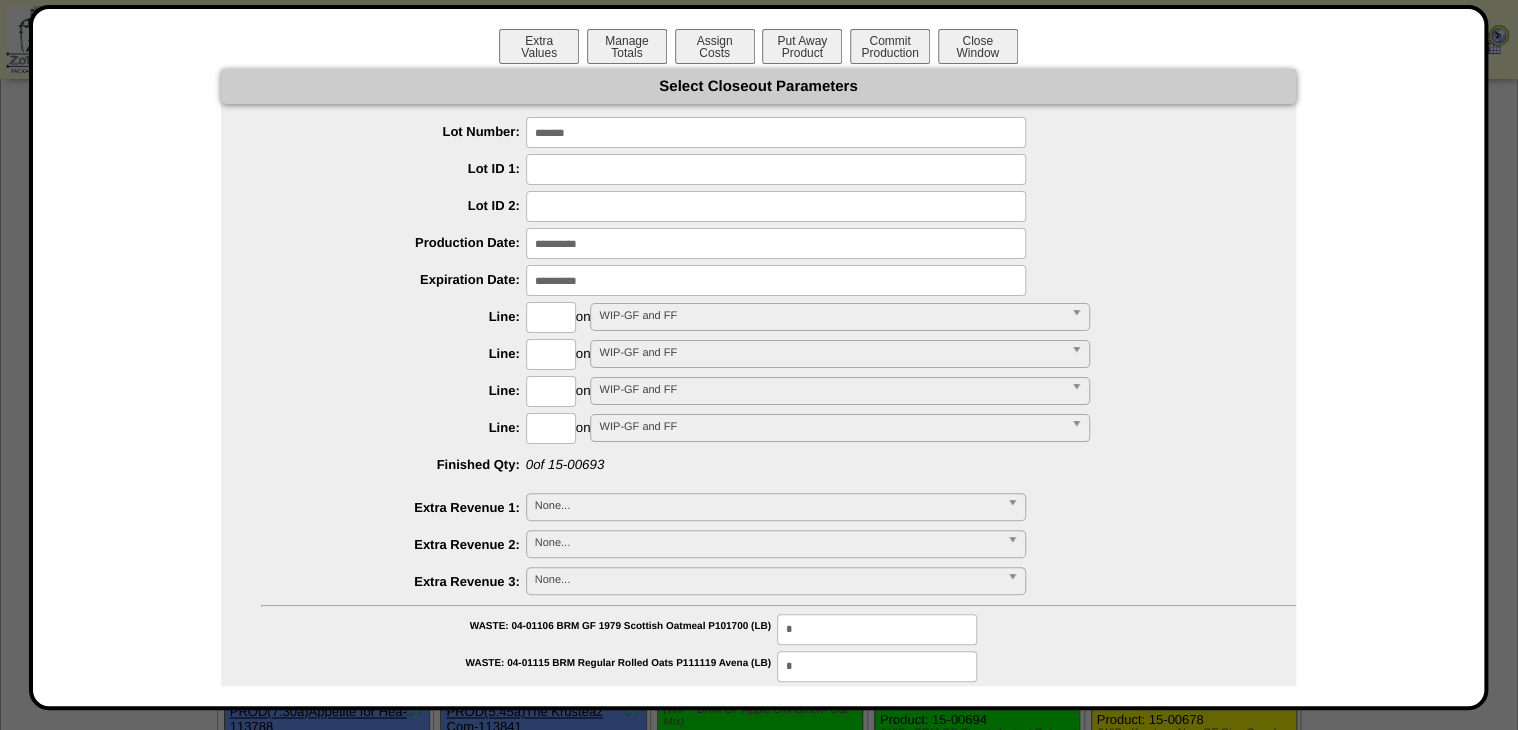 click at bounding box center (551, 317) 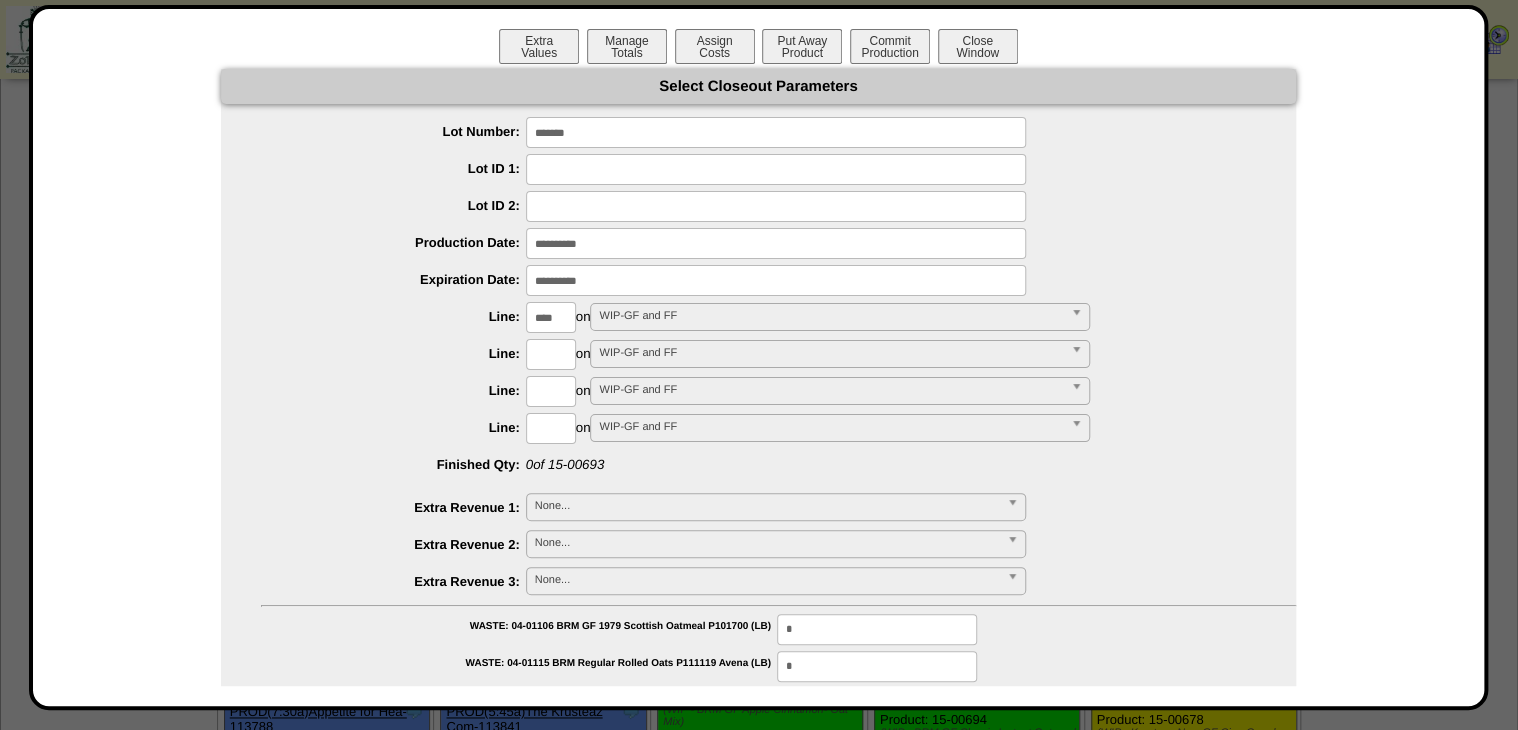 type on "****" 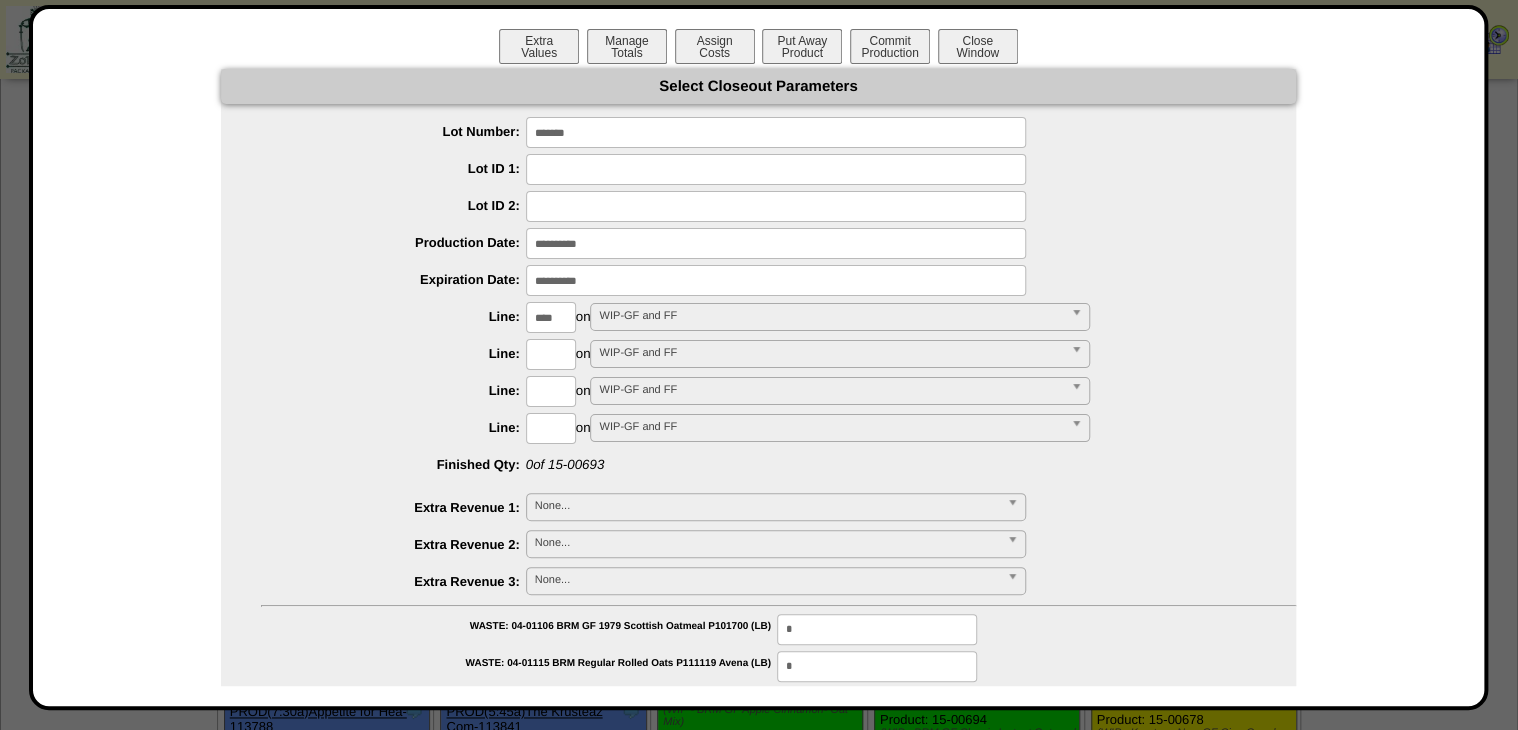 click on "**********" at bounding box center [758, 788] 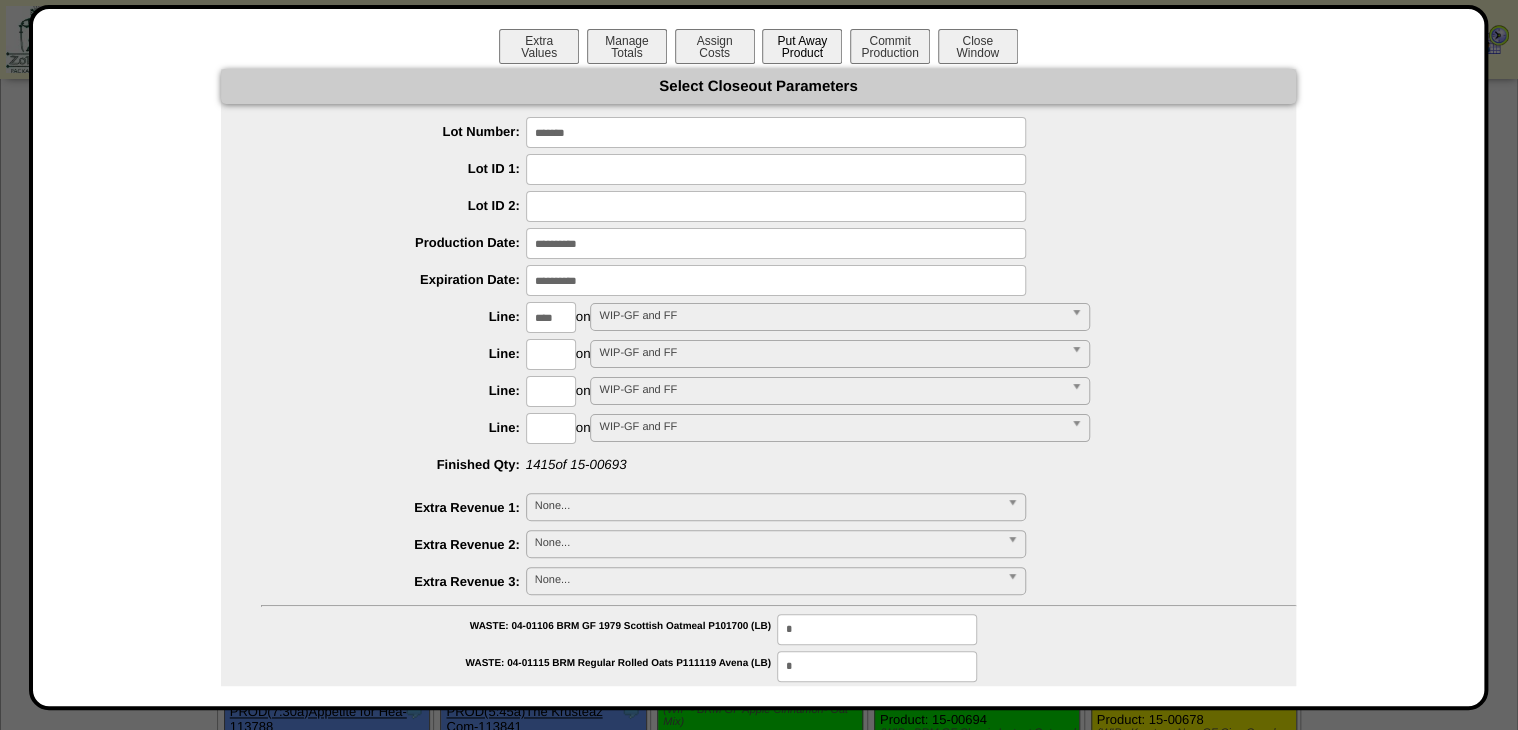 click on "Put Away Product" at bounding box center [802, 46] 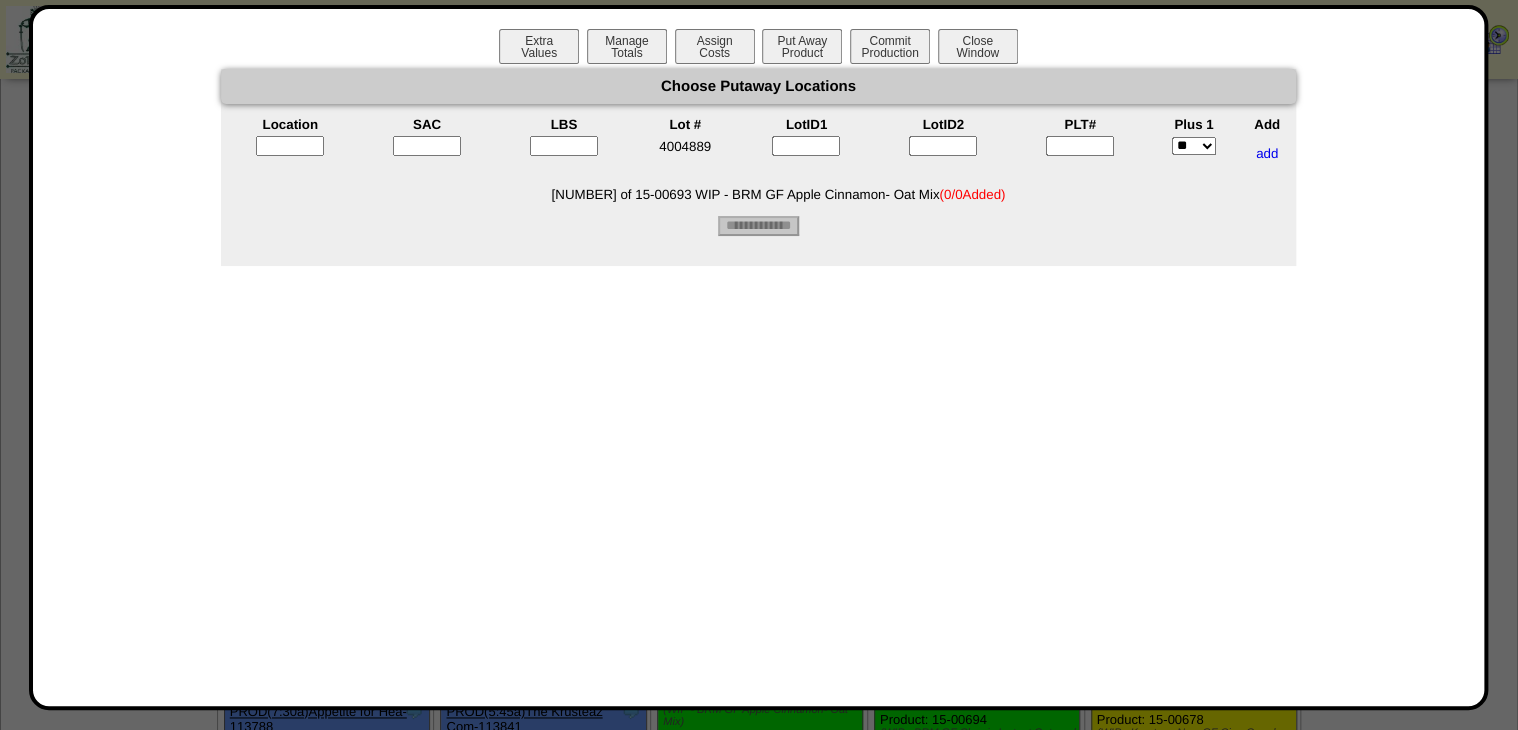 click at bounding box center (1080, 146) 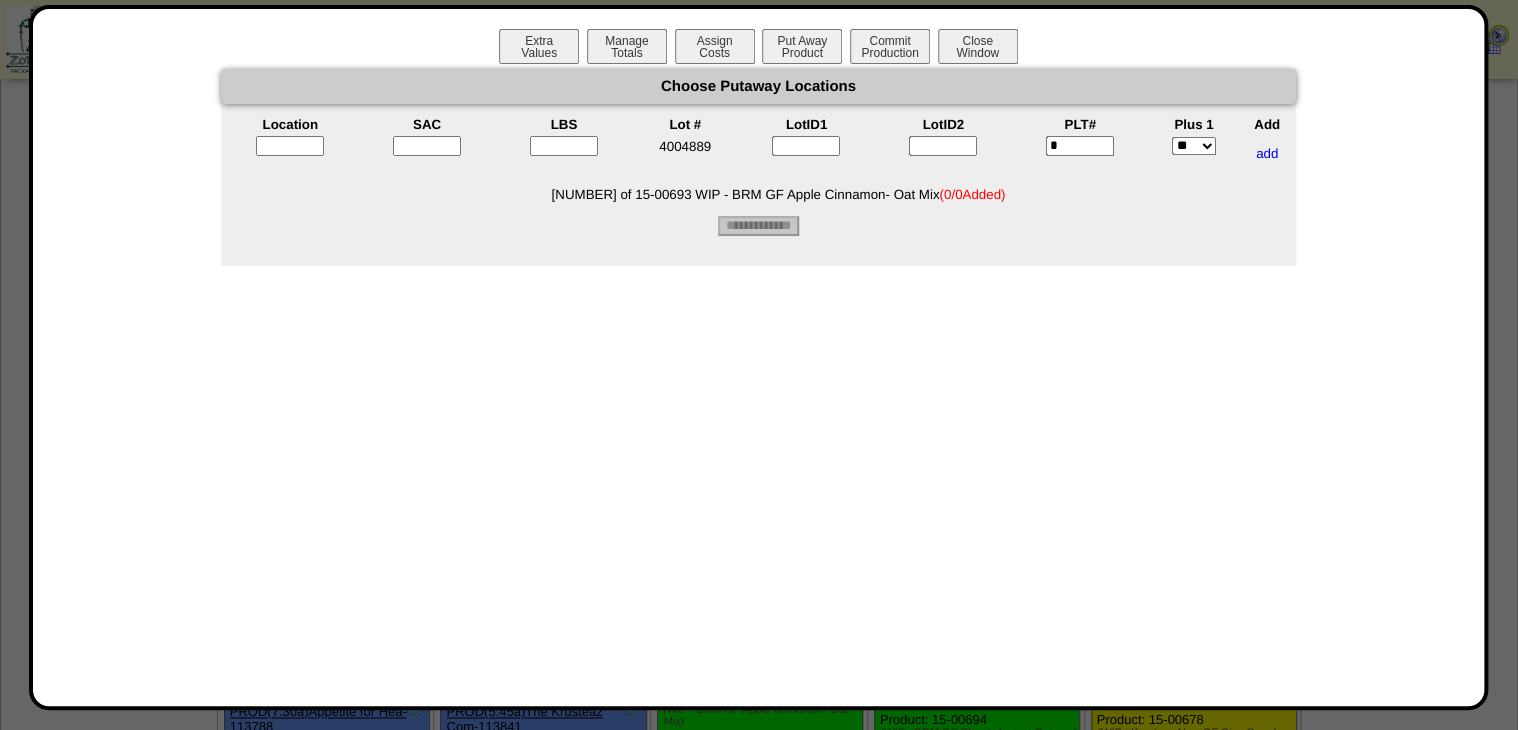 type on "*" 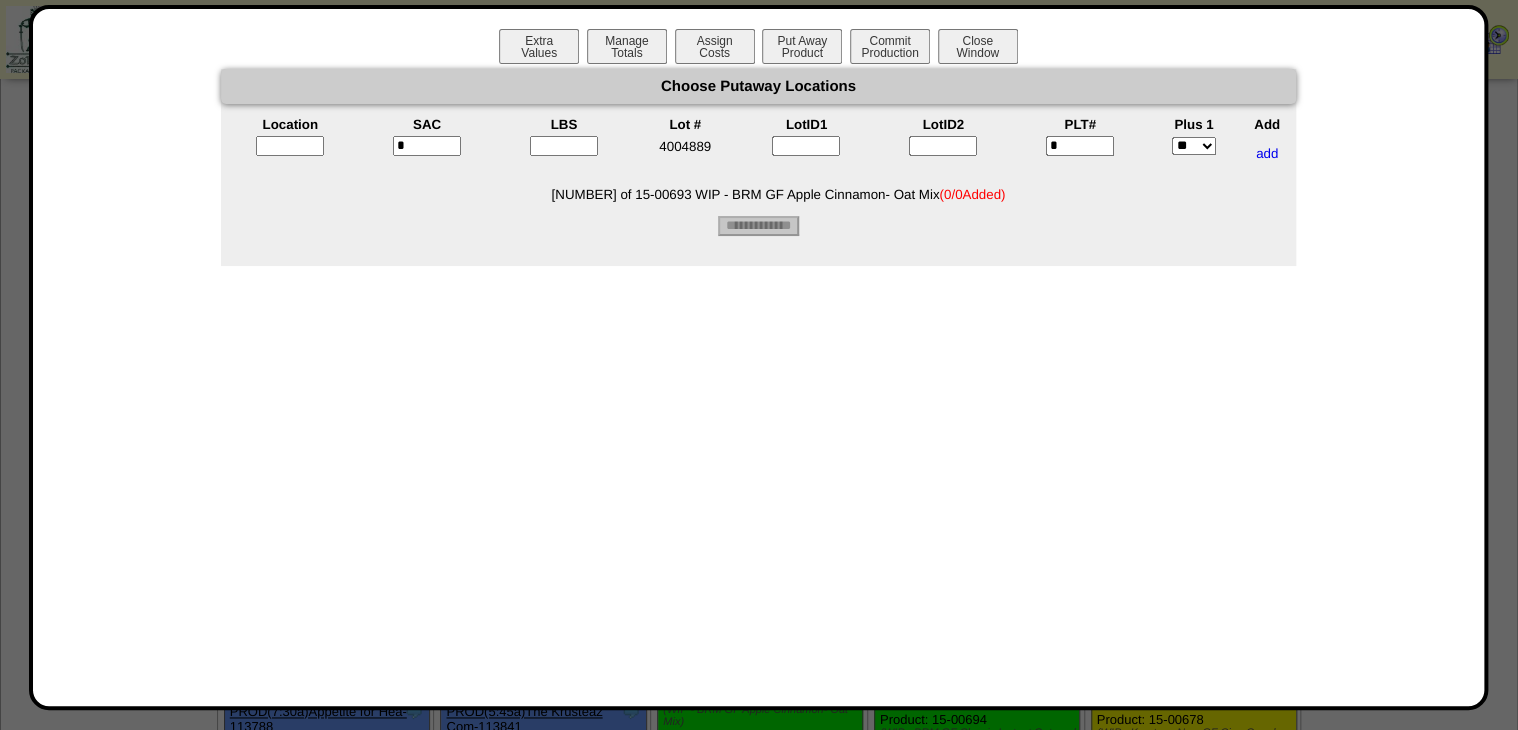 type on "*" 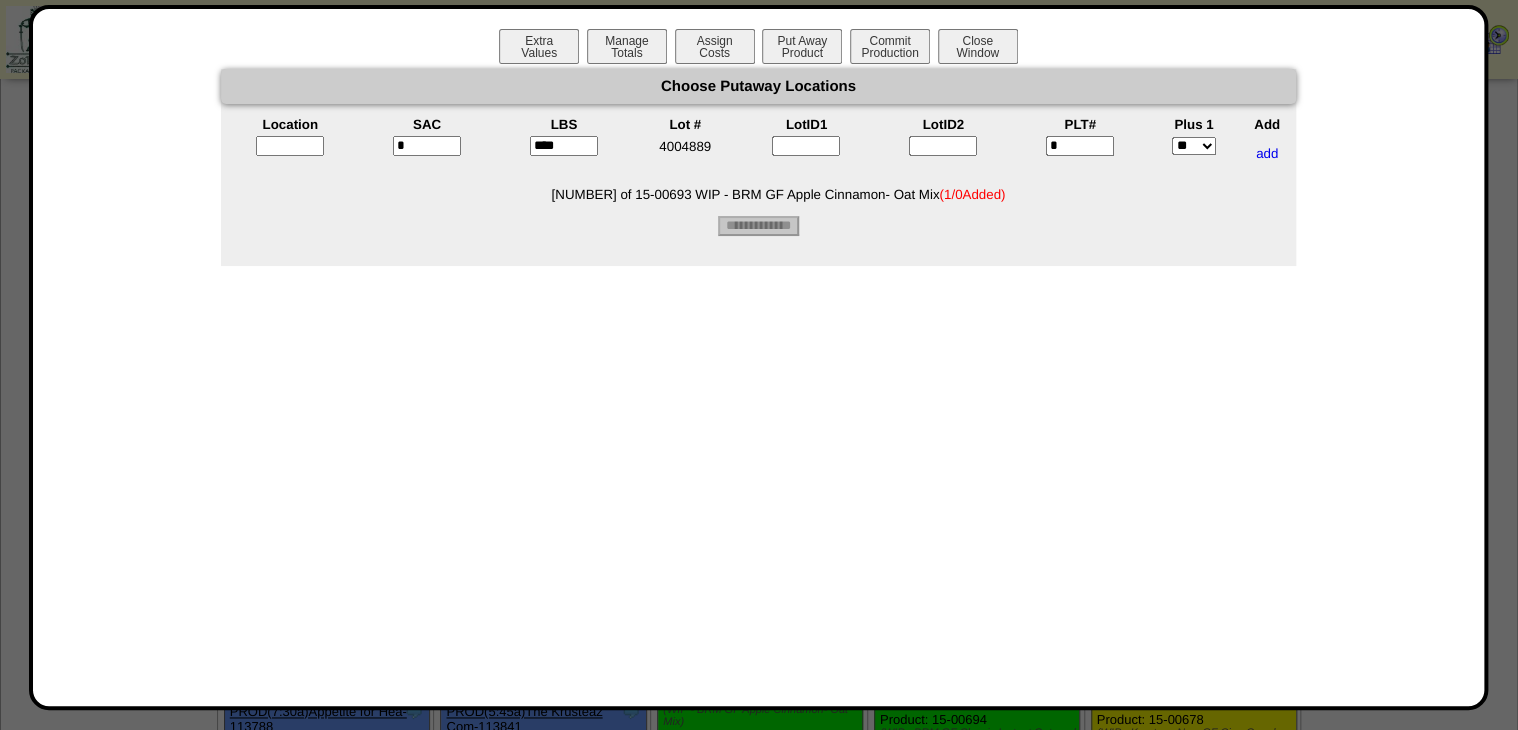 type on "****" 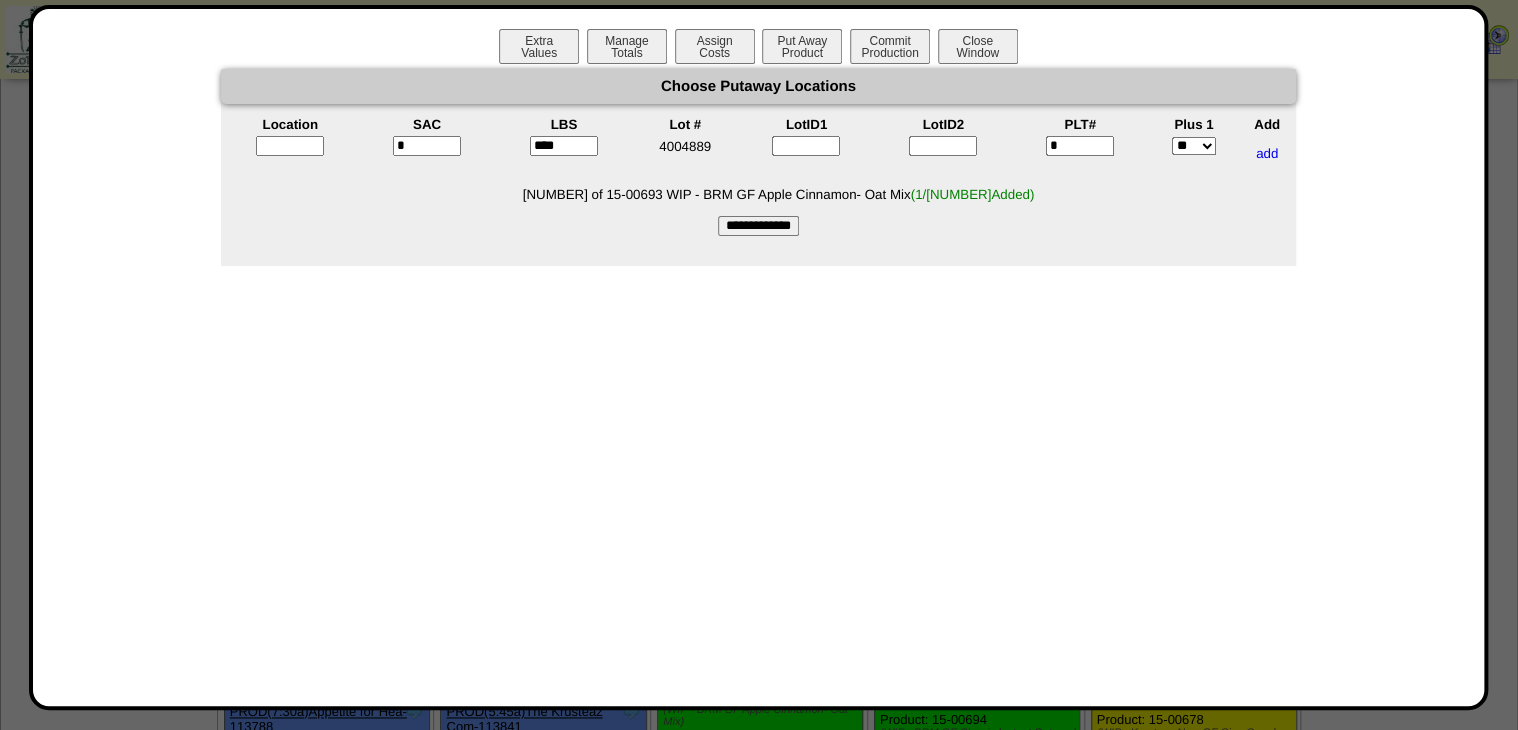 click at bounding box center [290, 146] 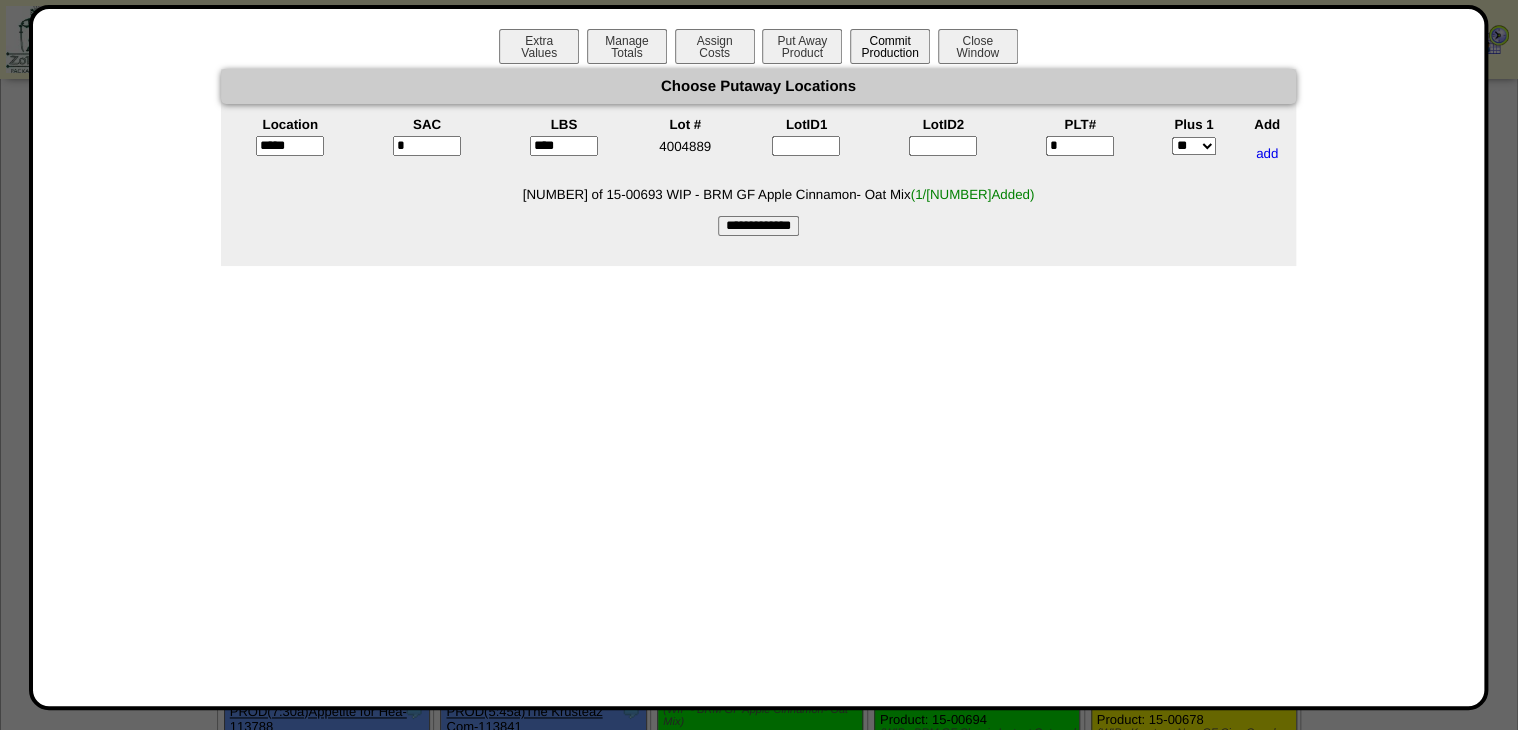 click on "**********" at bounding box center [758, 226] 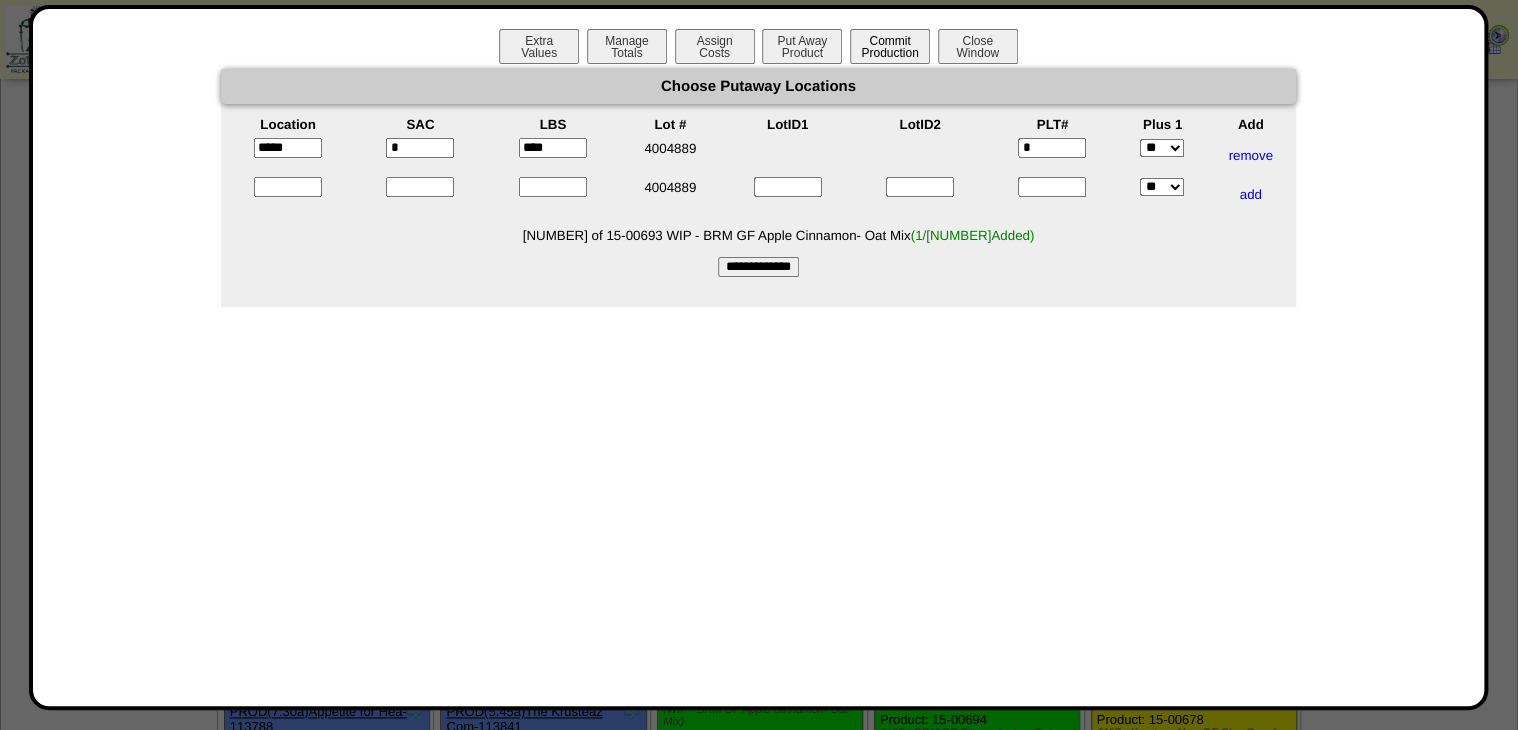 click on "Commit Production" at bounding box center (890, 46) 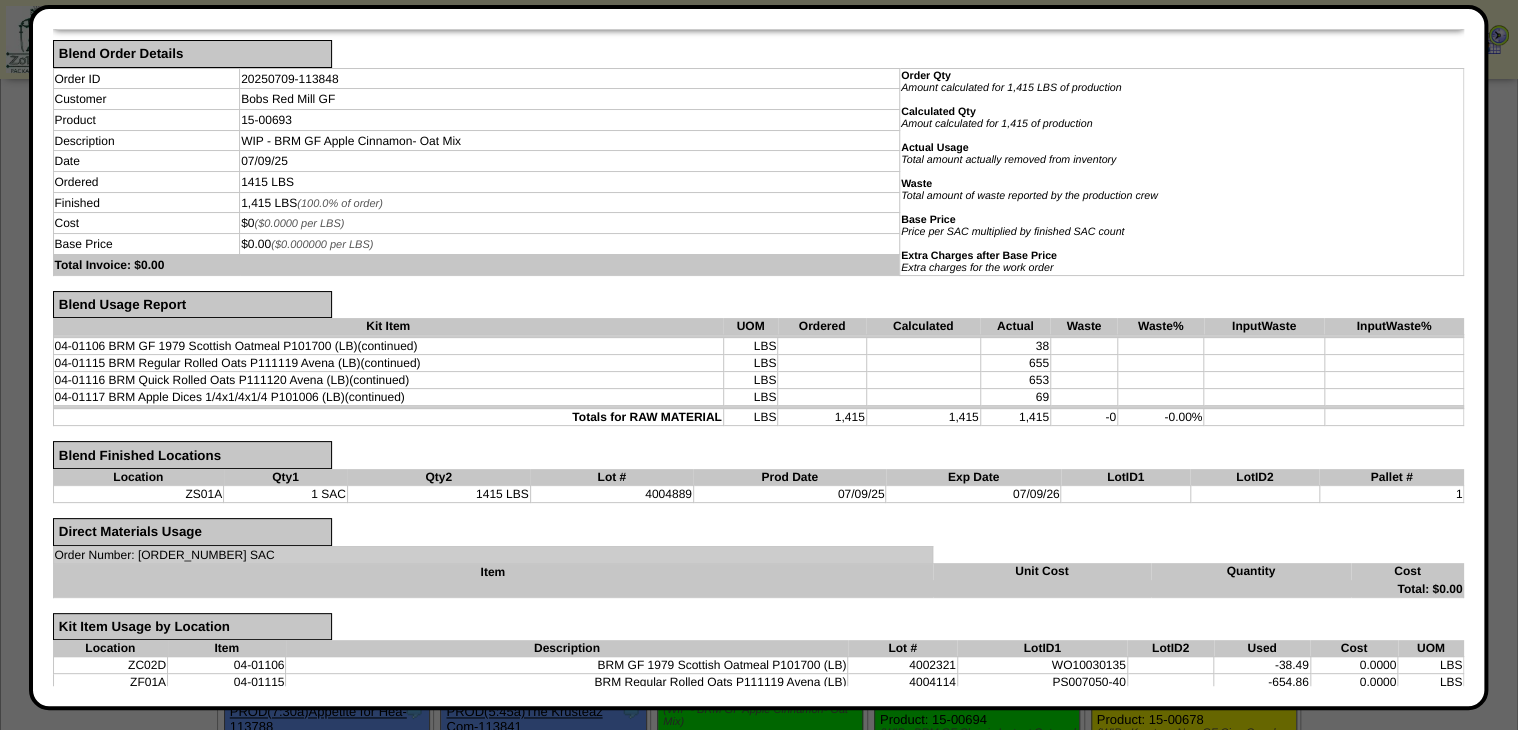 scroll, scrollTop: 232, scrollLeft: 0, axis: vertical 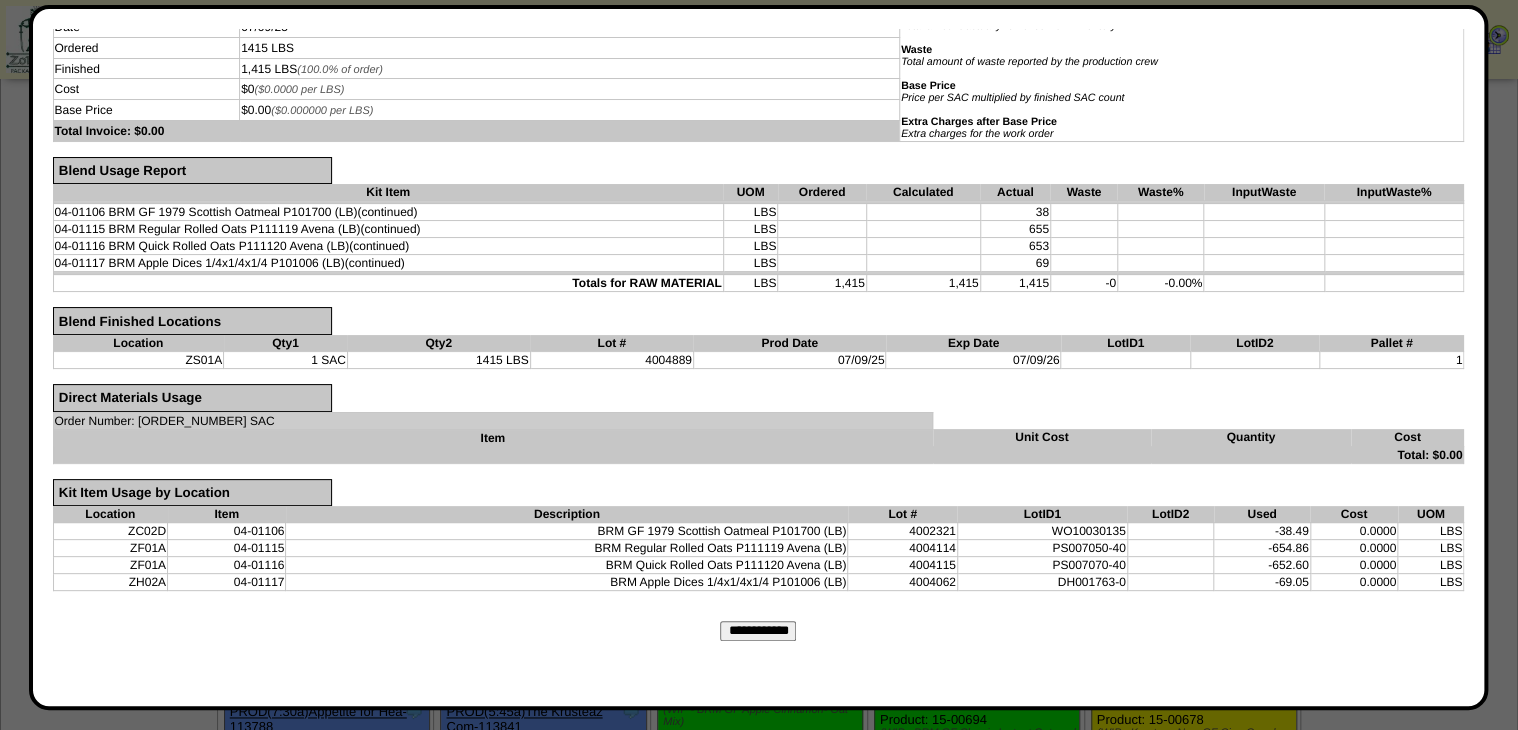 click on "**********" at bounding box center [758, 631] 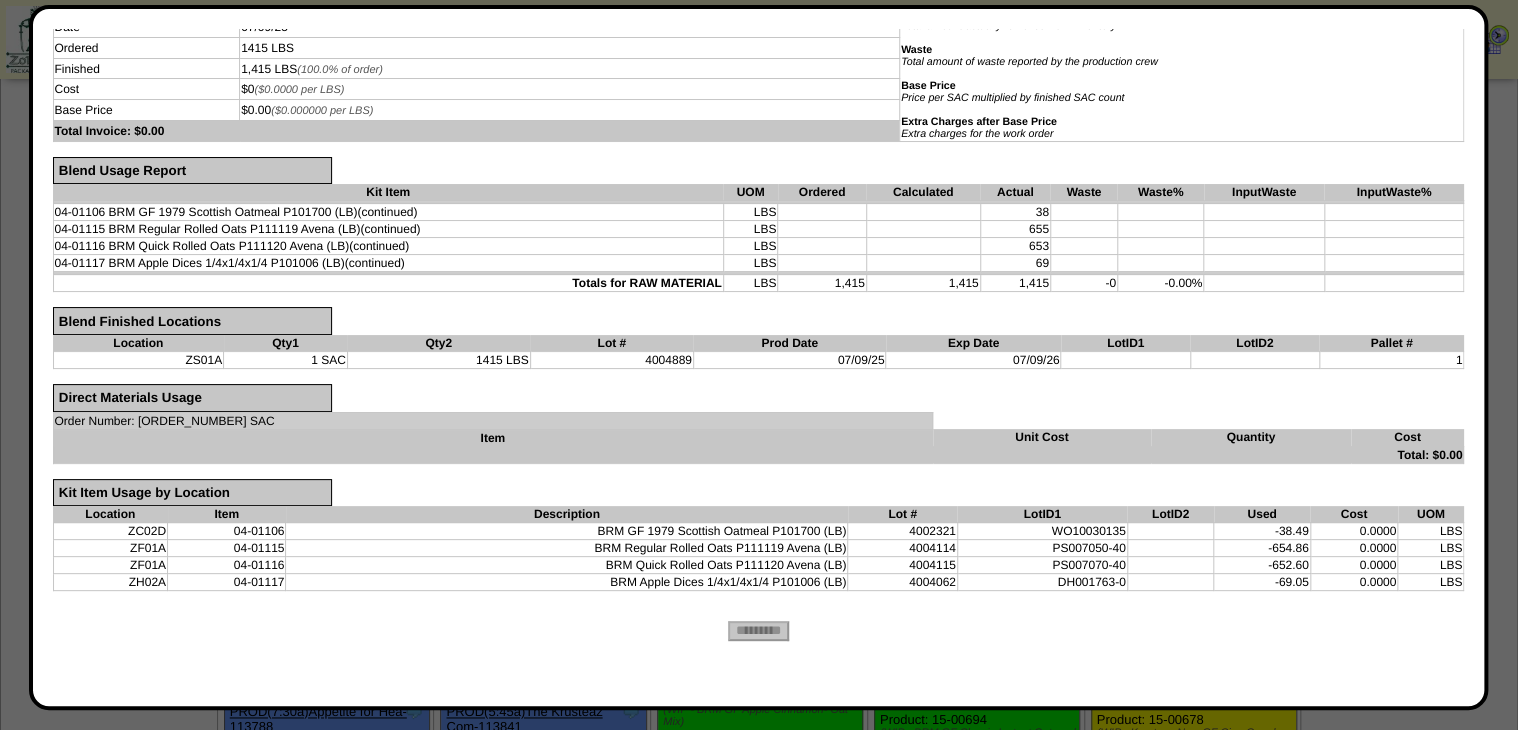 scroll, scrollTop: 0, scrollLeft: 0, axis: both 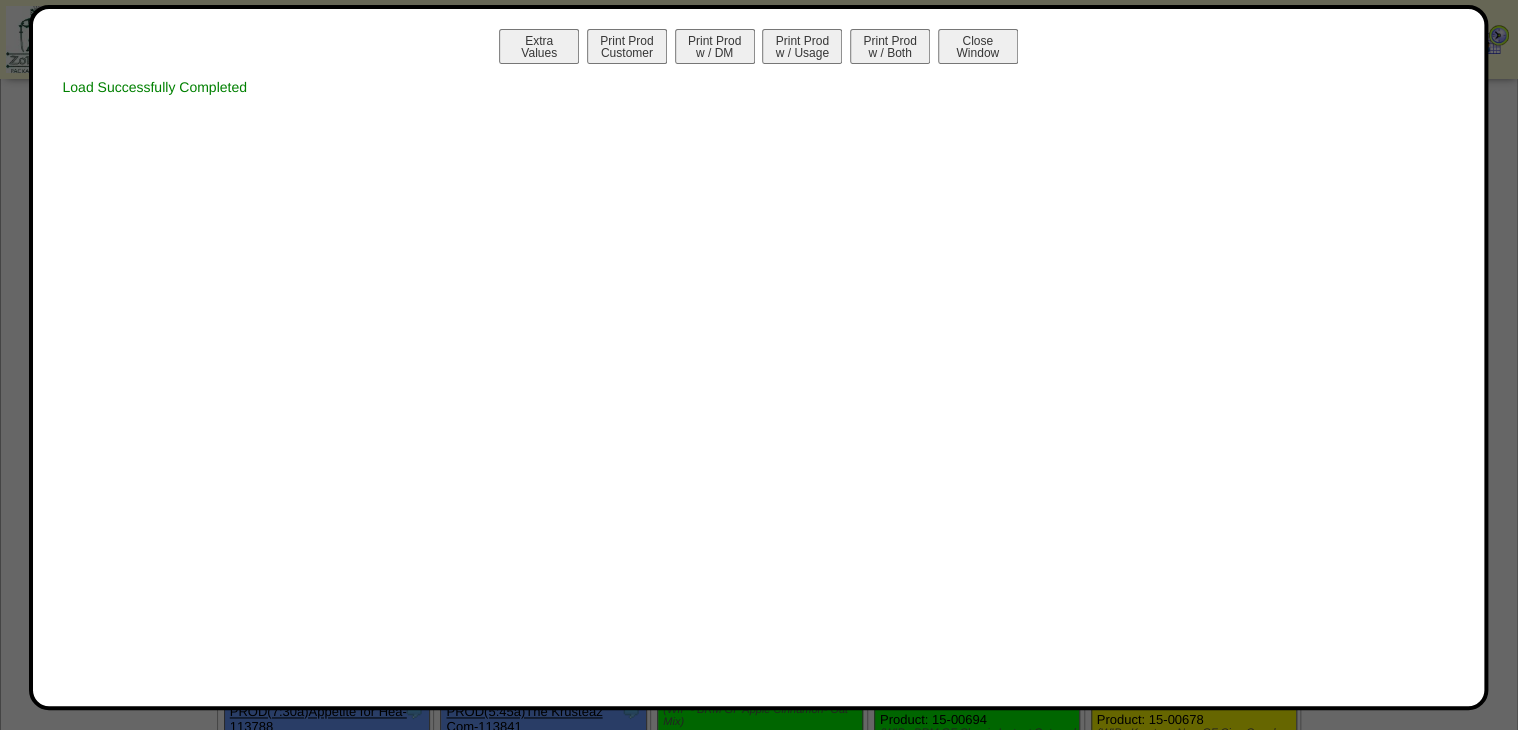click on "Print Prod w / Both" at bounding box center [890, 46] 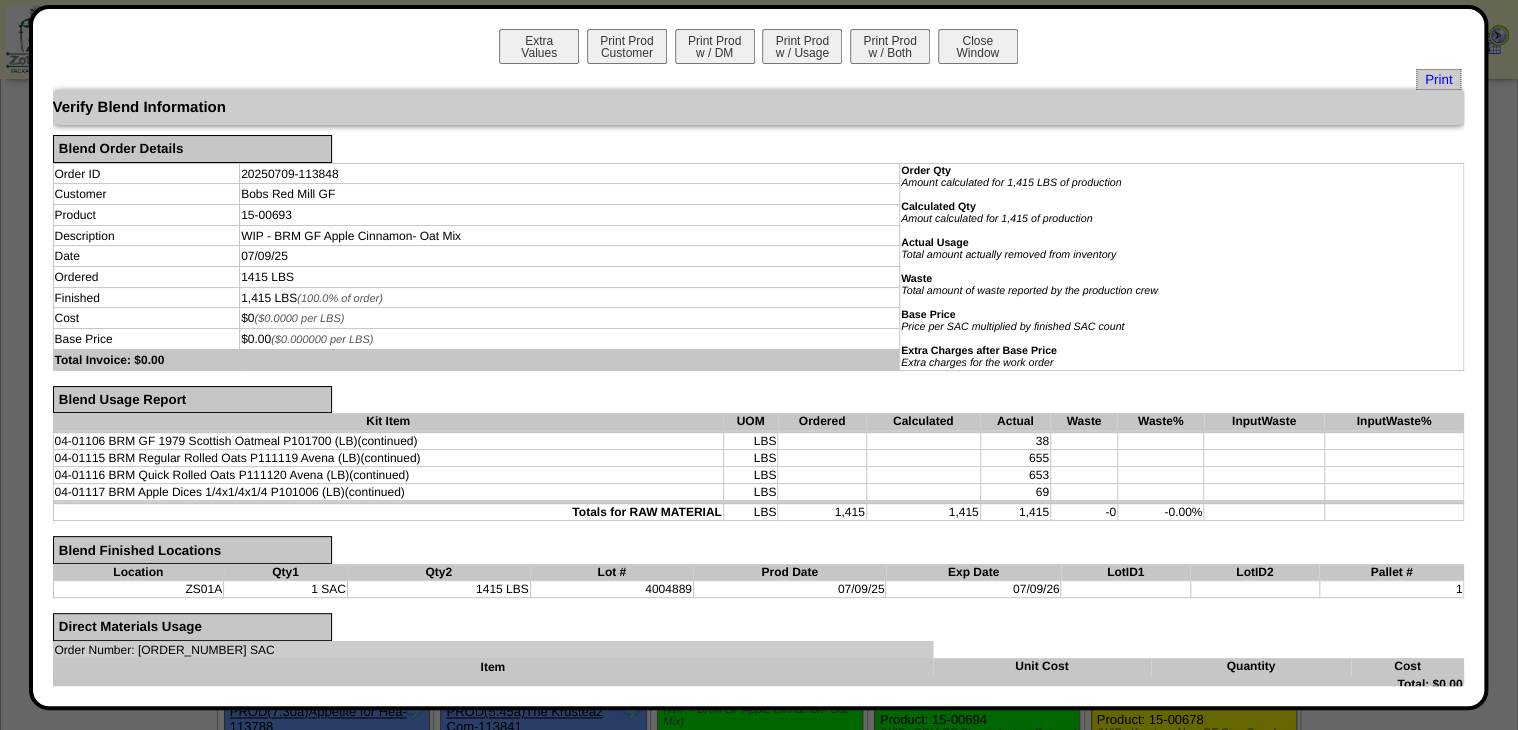 click on "Print" at bounding box center (1438, 79) 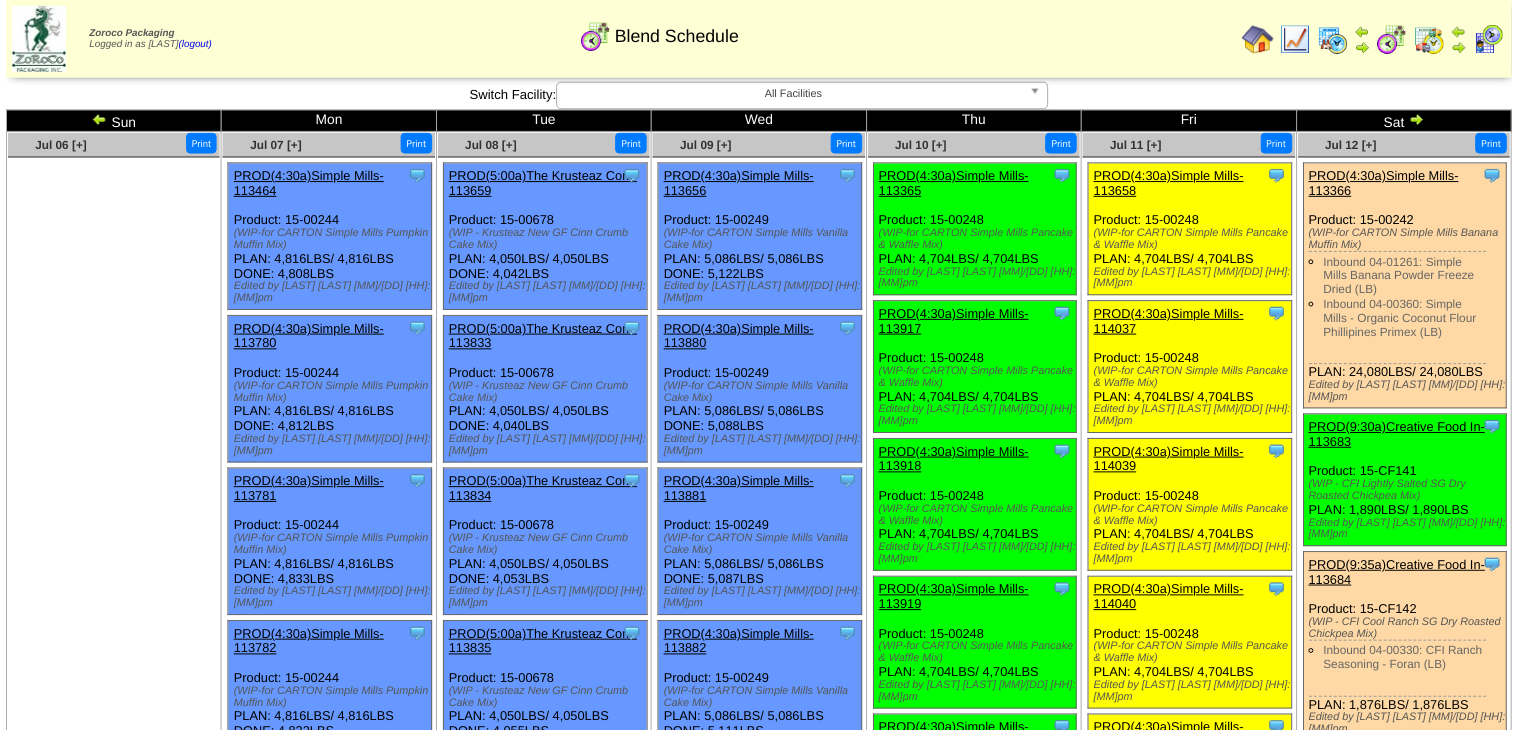 scroll, scrollTop: 1040, scrollLeft: 0, axis: vertical 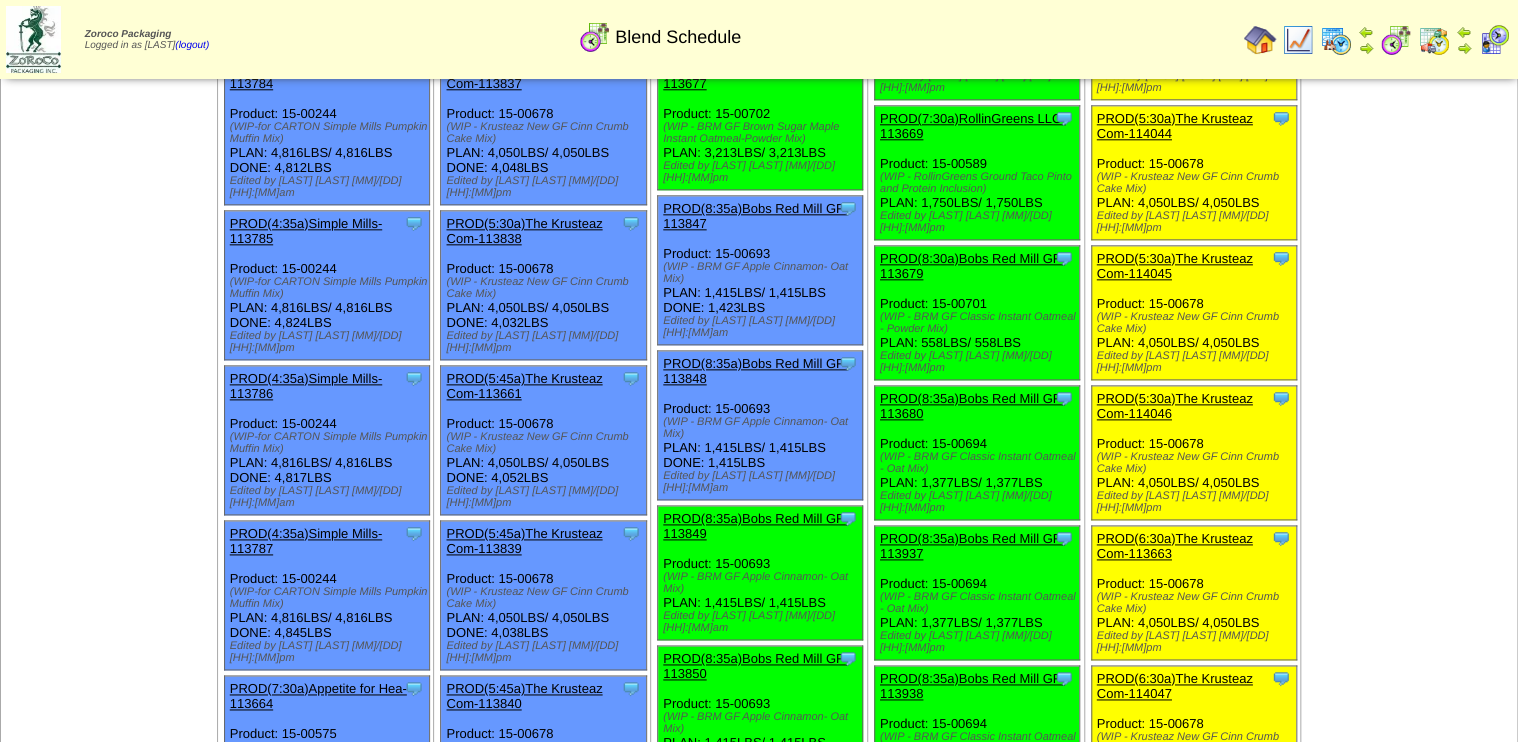 click on "PROD(8:35a)Bobs Red Mill GF-113849" at bounding box center (755, 526) 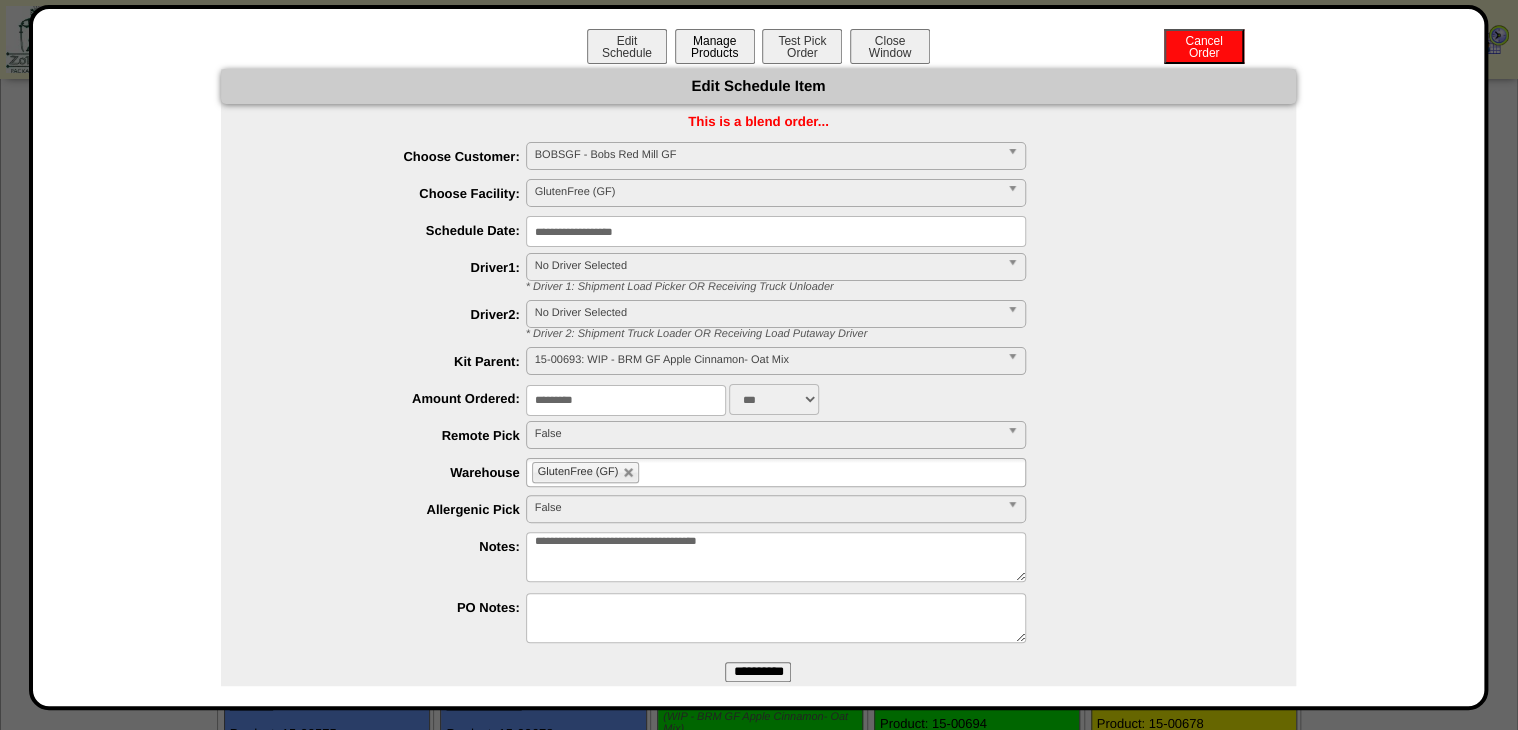 click on "Manage Products" at bounding box center (715, 46) 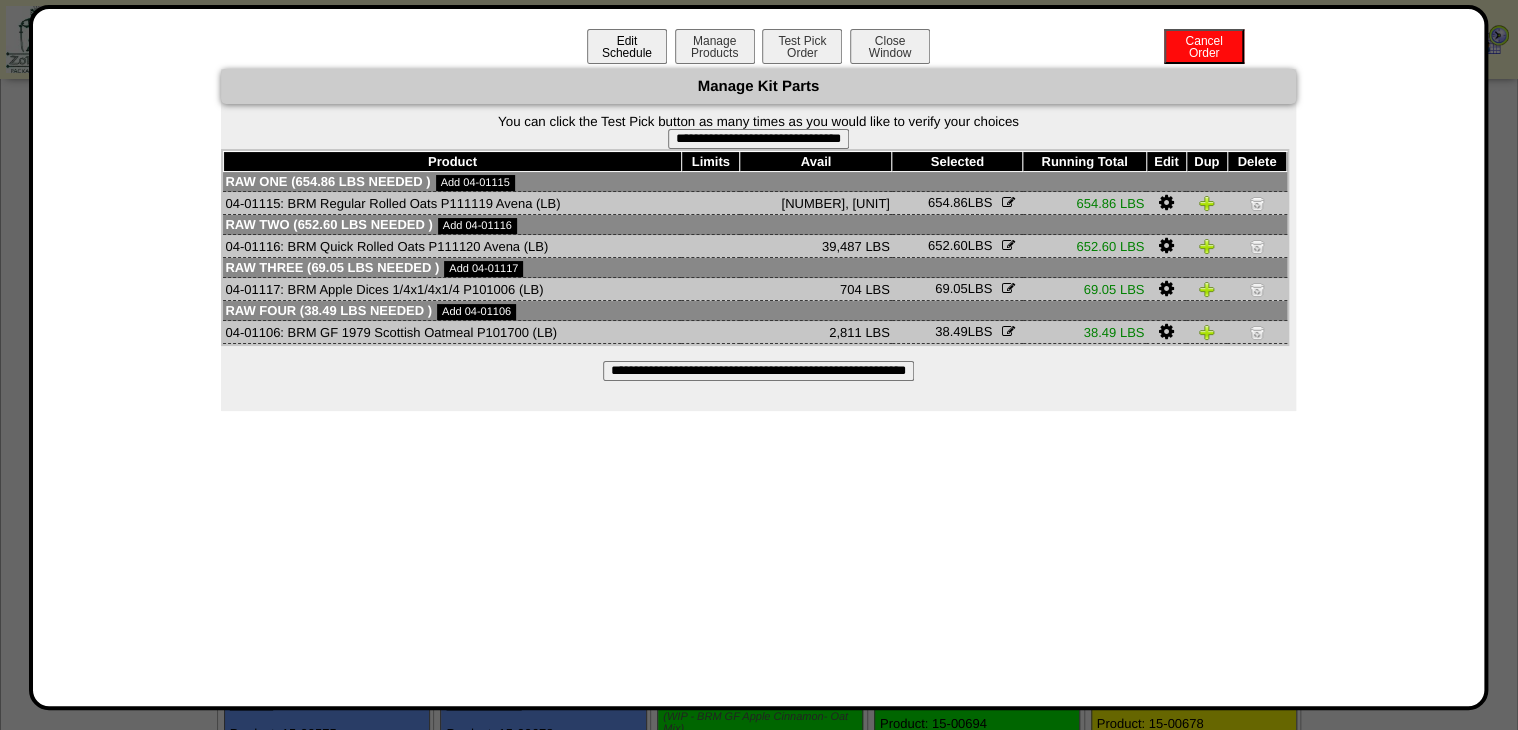 click on "Edit Schedule" at bounding box center [627, 46] 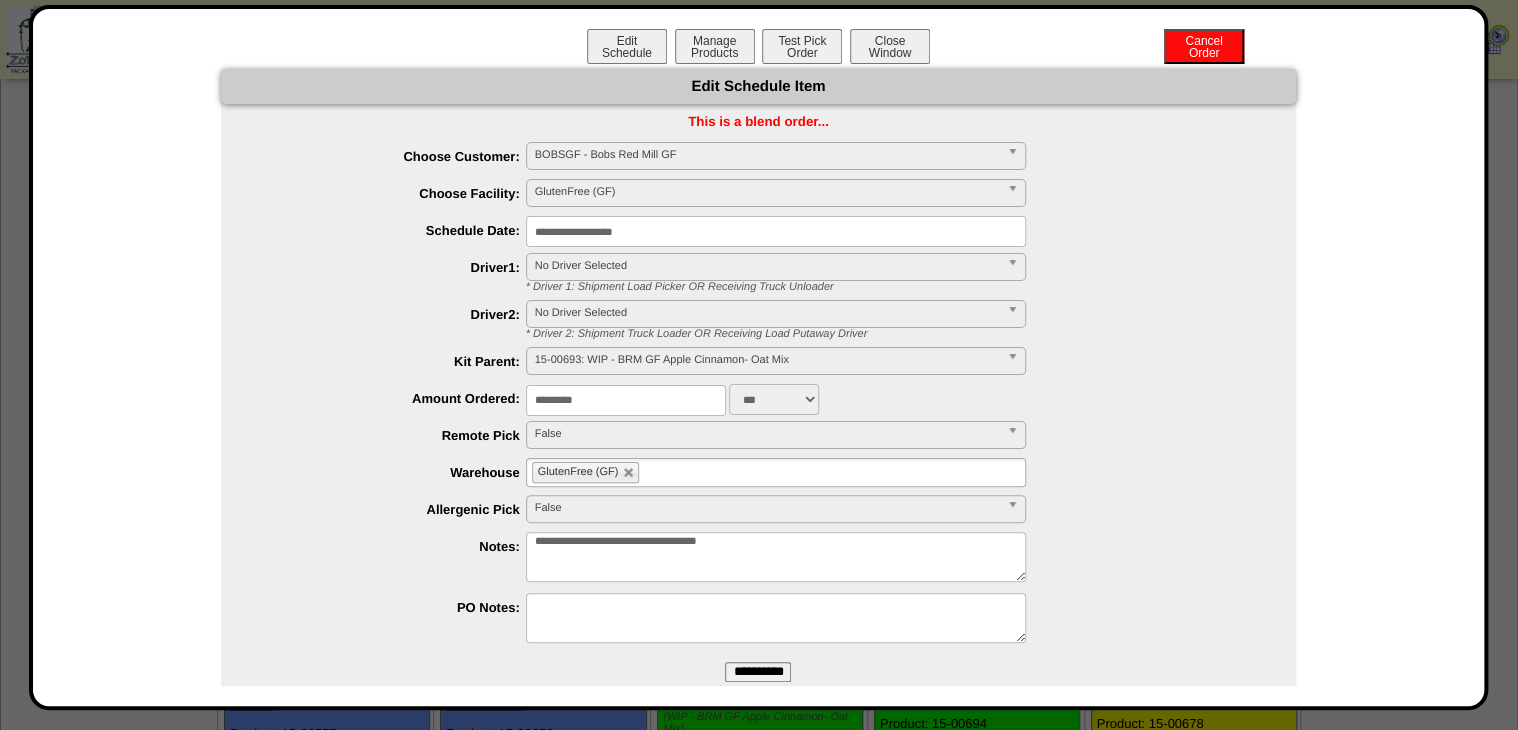 drag, startPoint x: 842, startPoint y: 561, endPoint x: 360, endPoint y: 620, distance: 485.59756 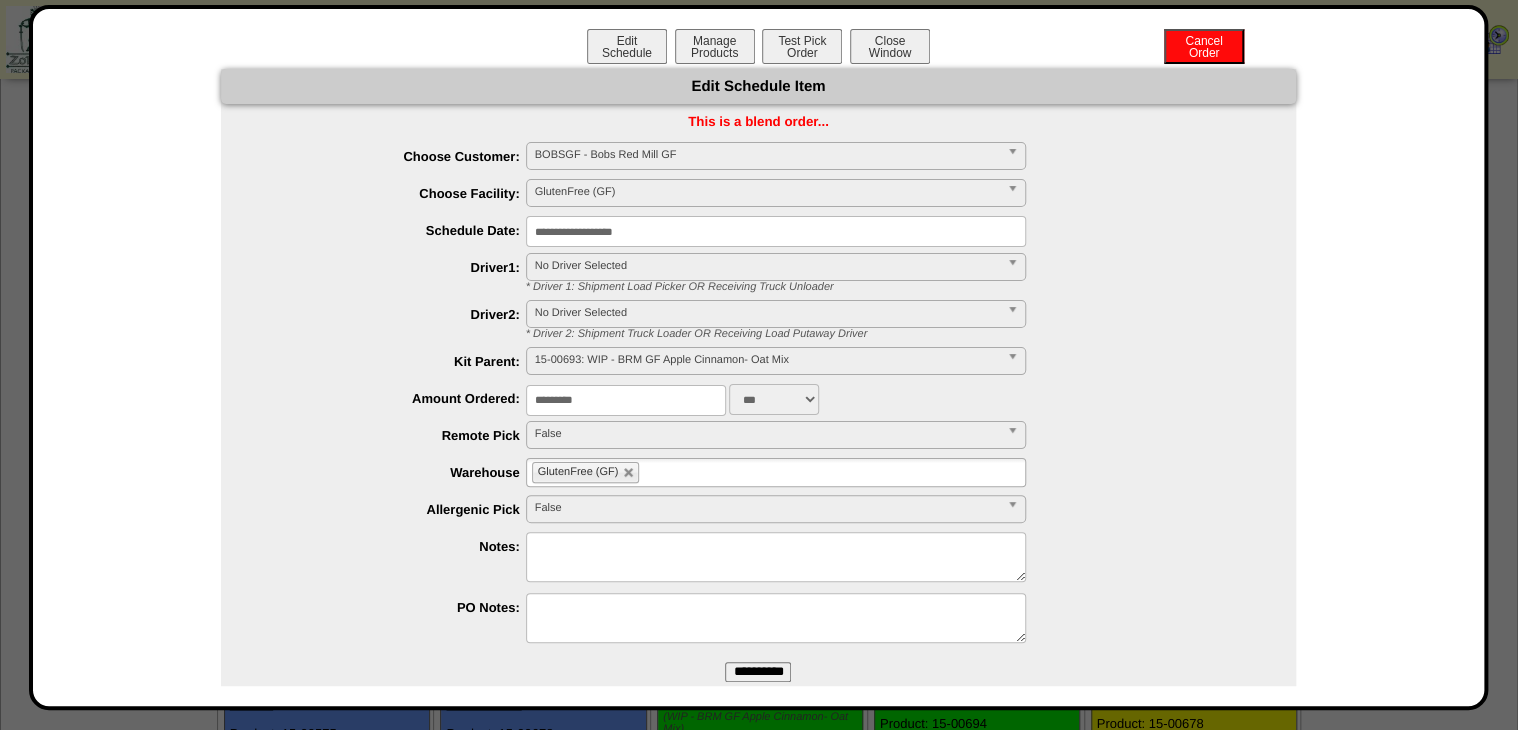 type 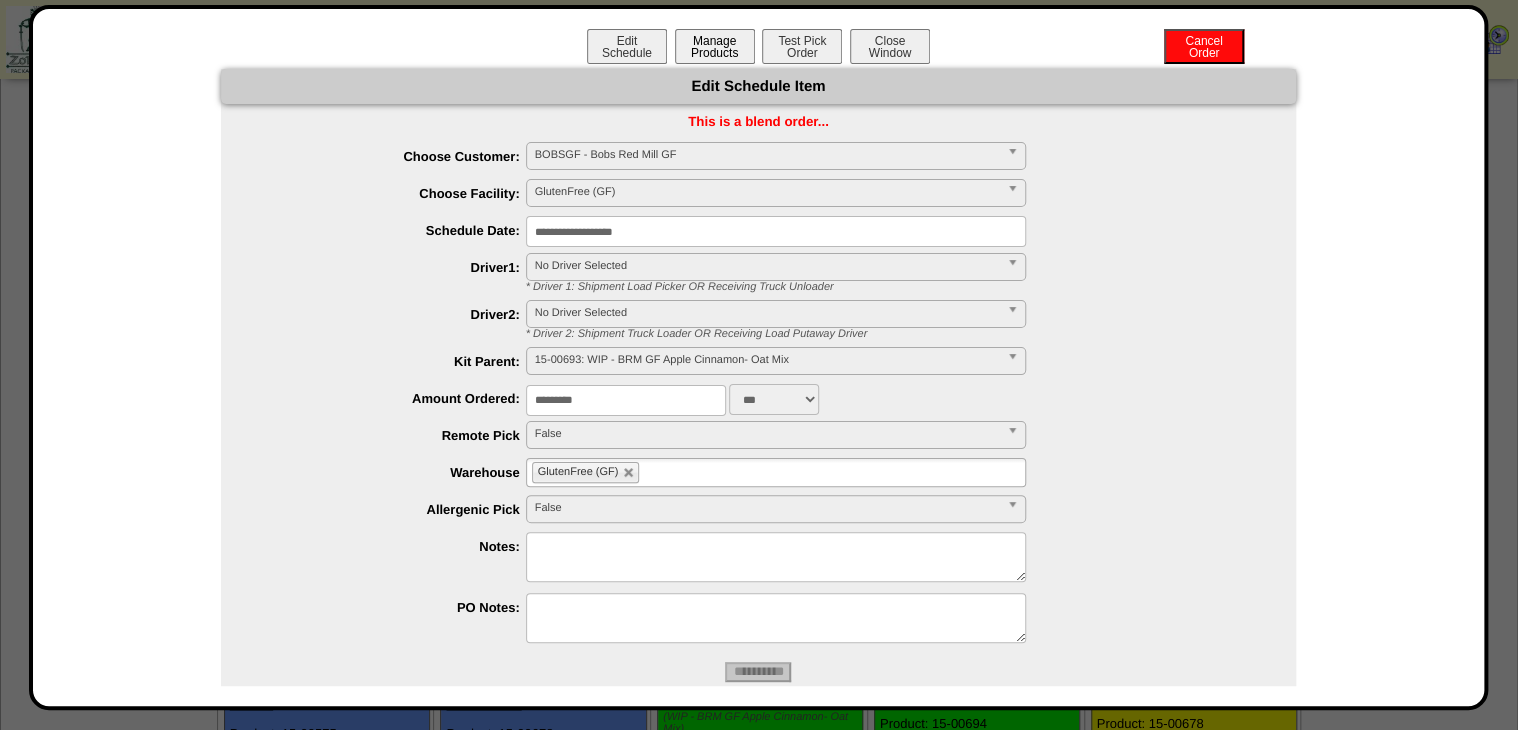 click on "Manage Products" at bounding box center [715, 46] 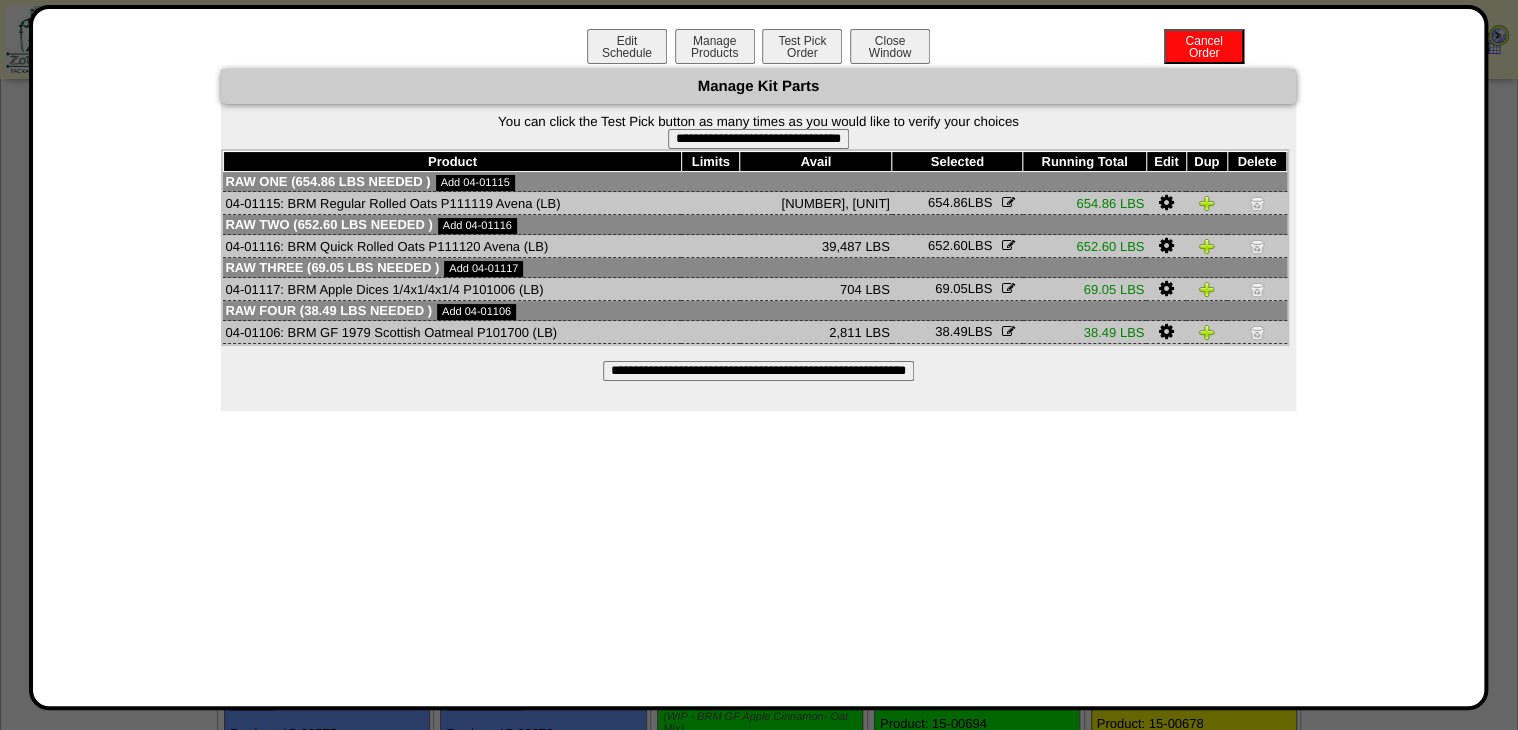 click on "**********" at bounding box center (758, 139) 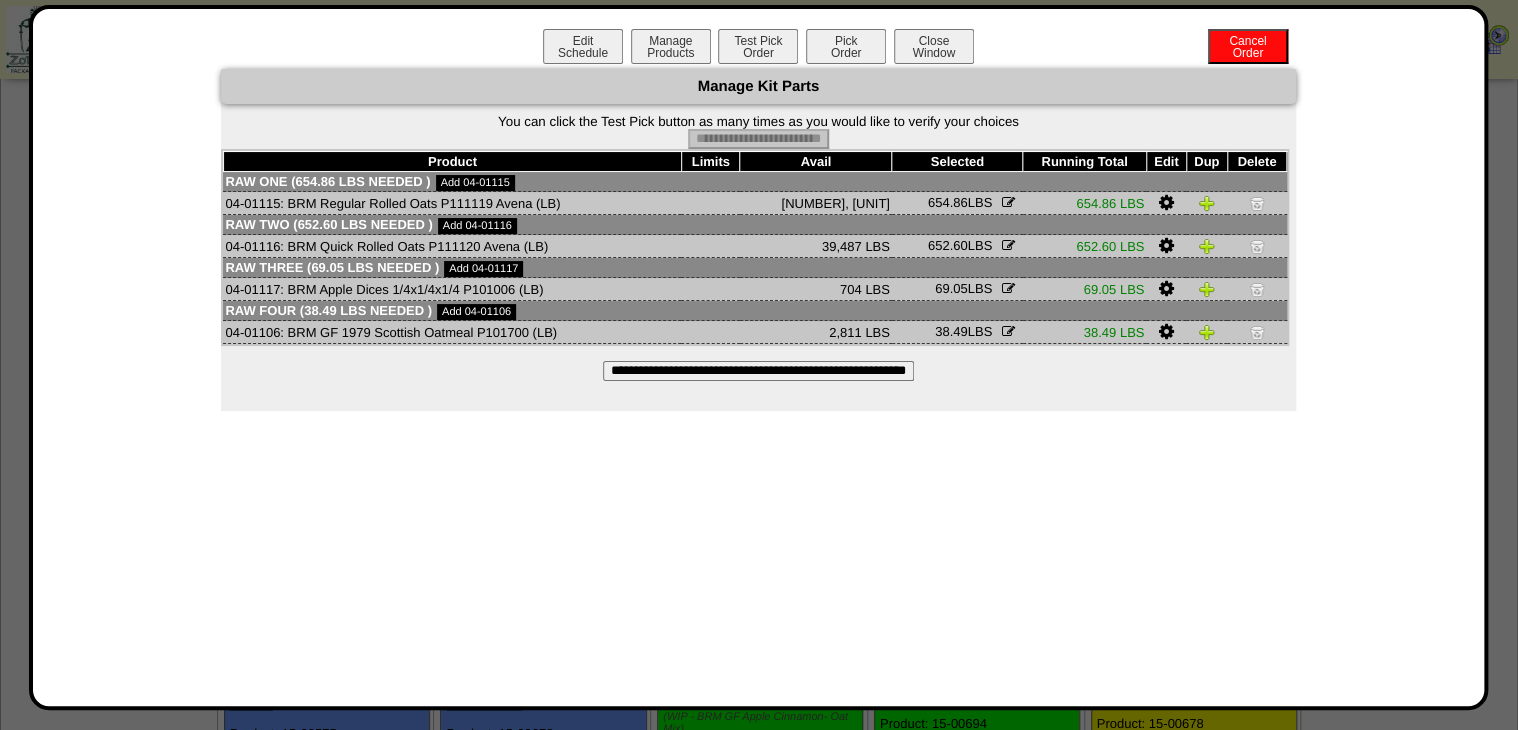click on "Pick Order" at bounding box center (846, 46) 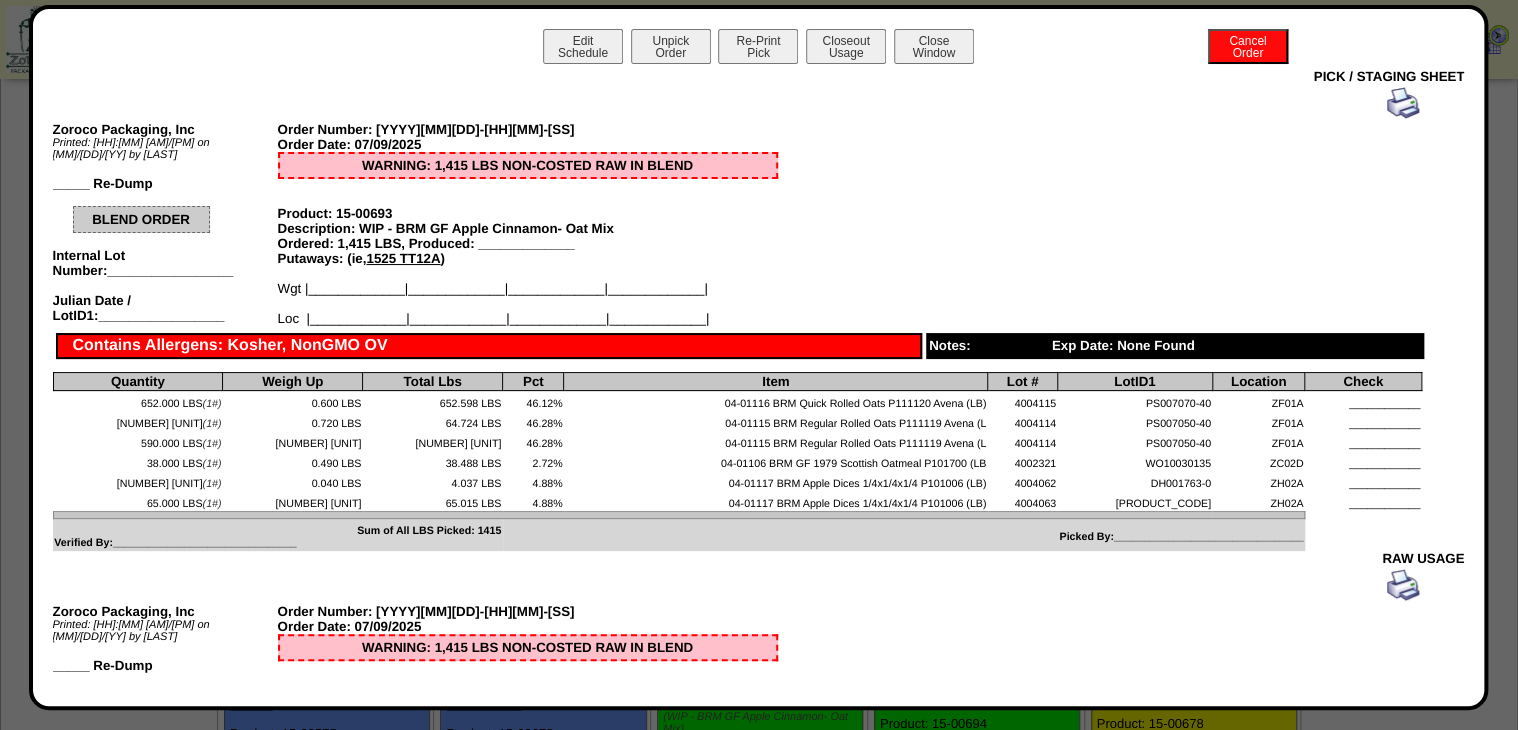 click on "Closeout Usage" at bounding box center (846, 46) 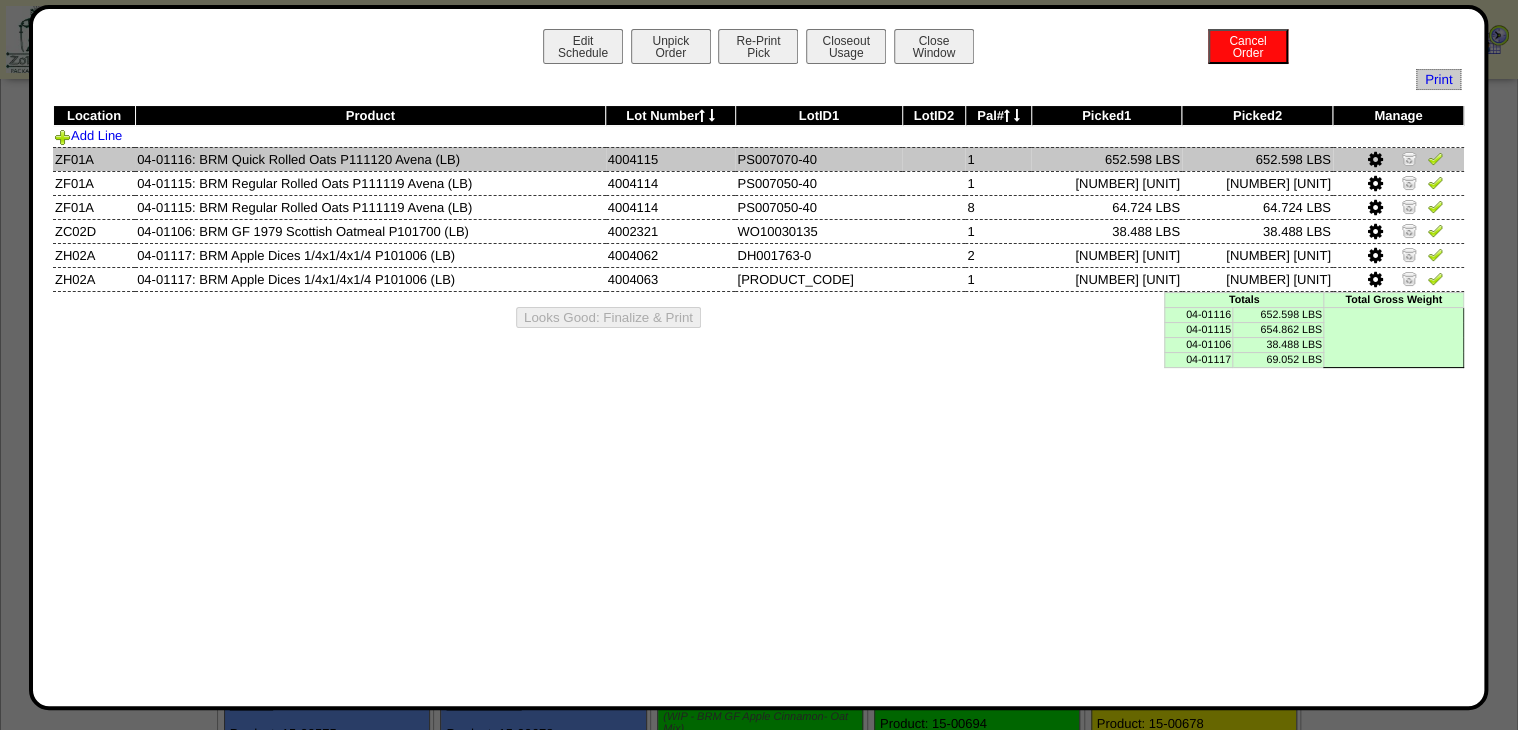 click at bounding box center [1435, 158] 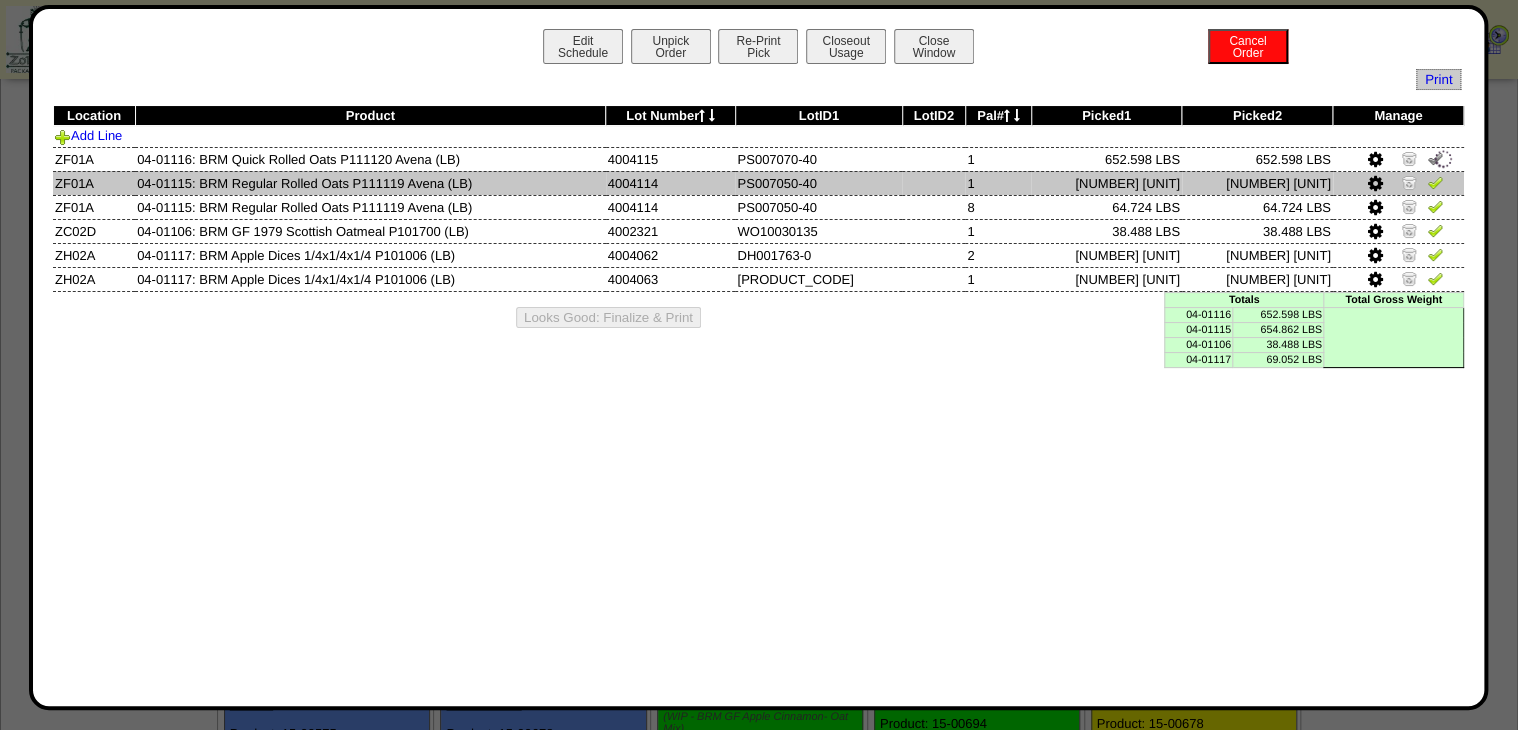 click at bounding box center (1435, 182) 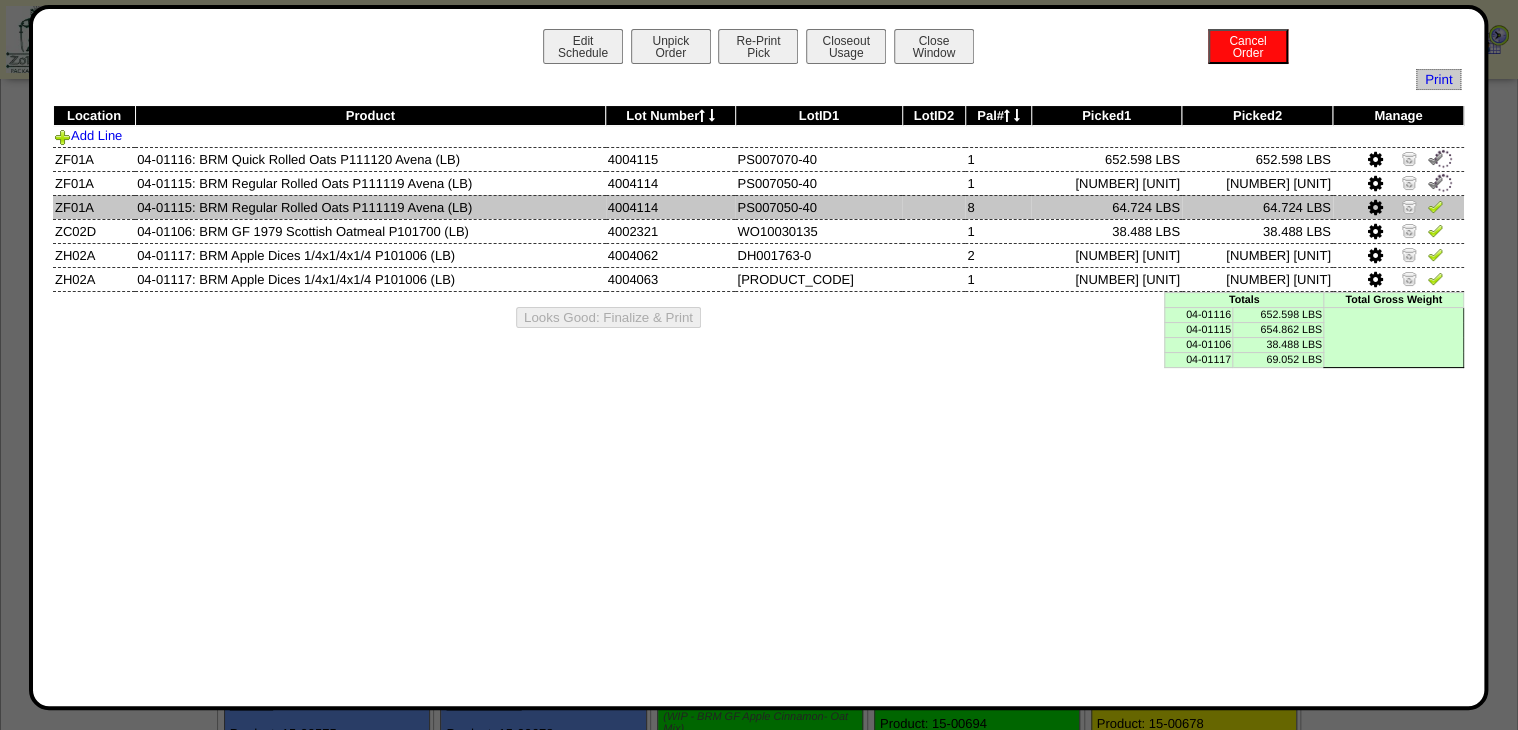 click at bounding box center [1435, 206] 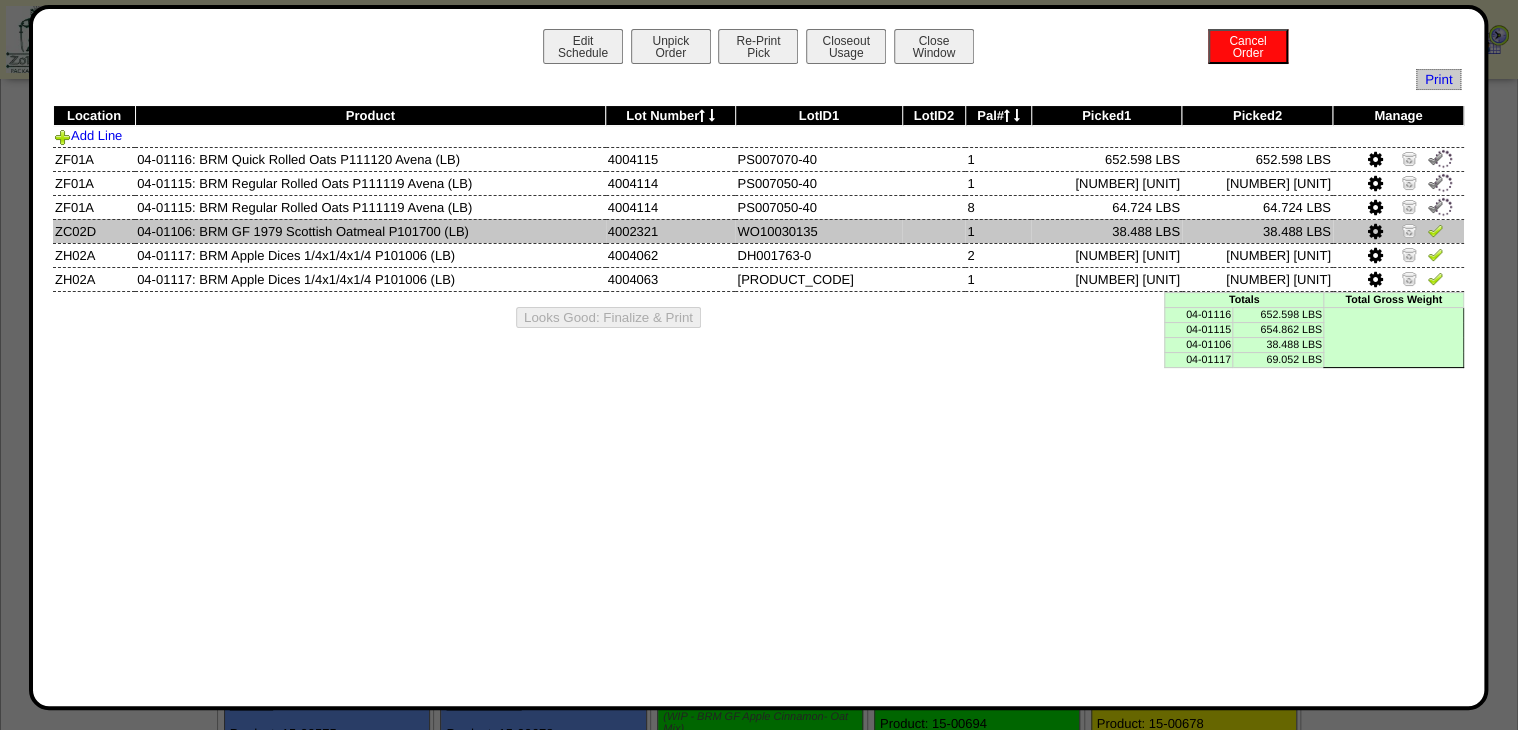 click at bounding box center [1435, 230] 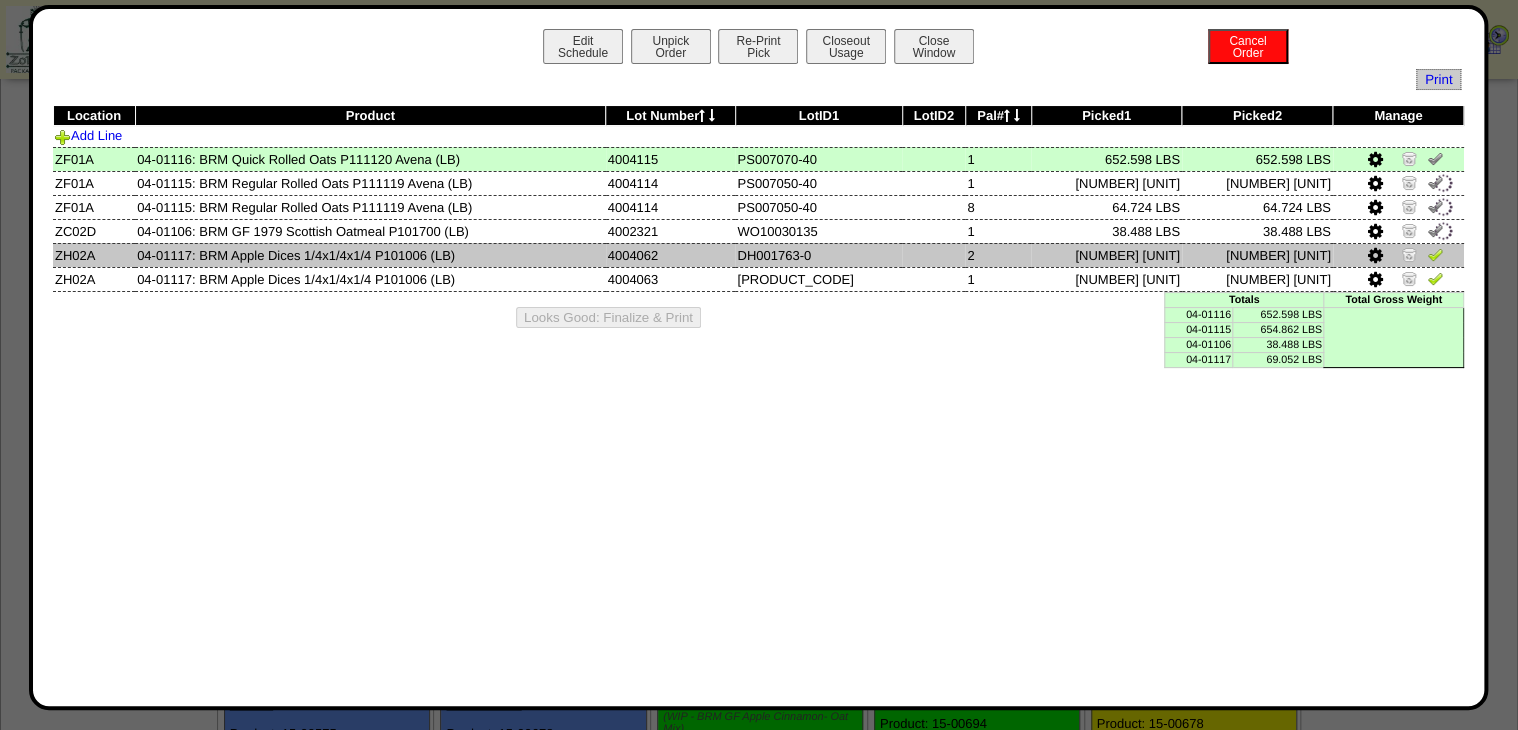 click at bounding box center [1435, 254] 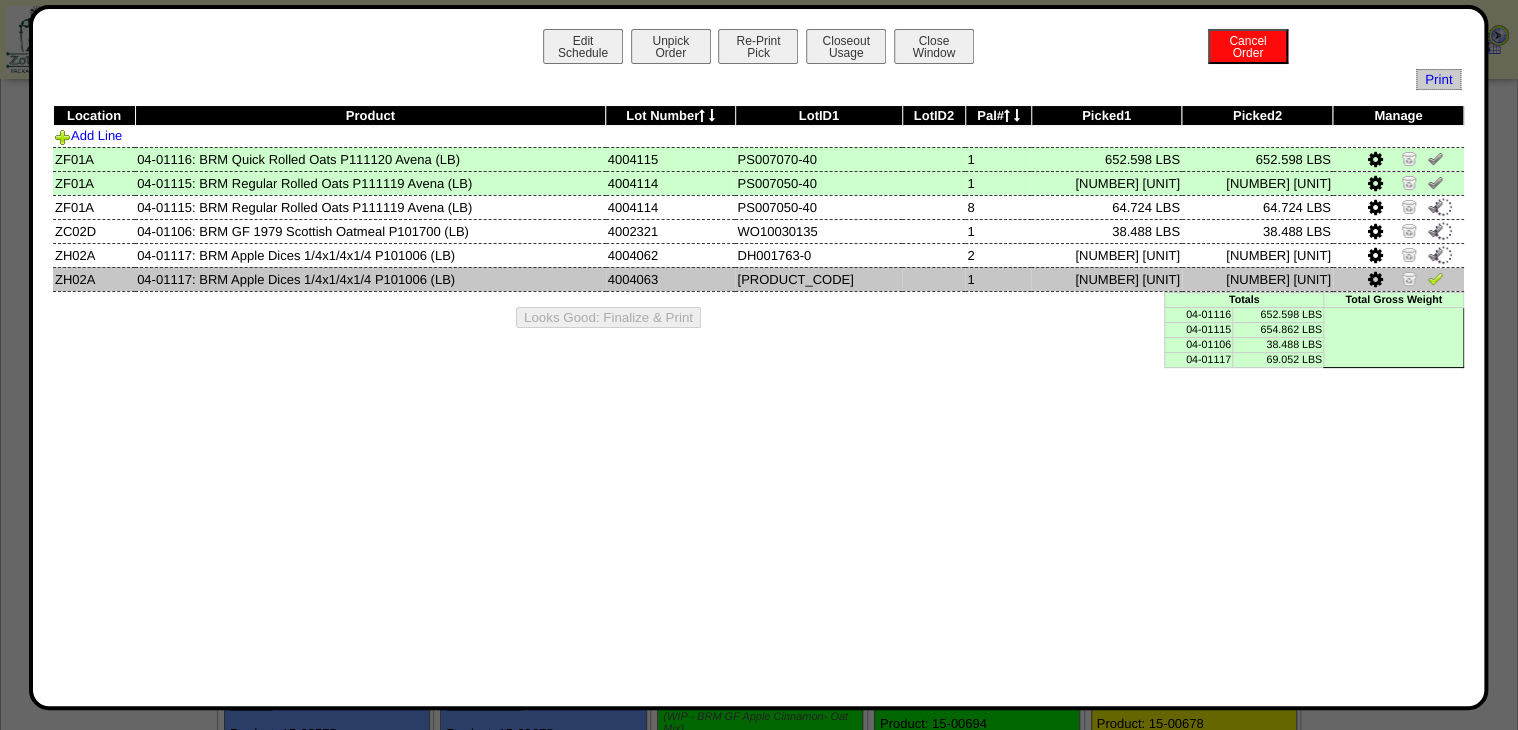 click at bounding box center [1435, 278] 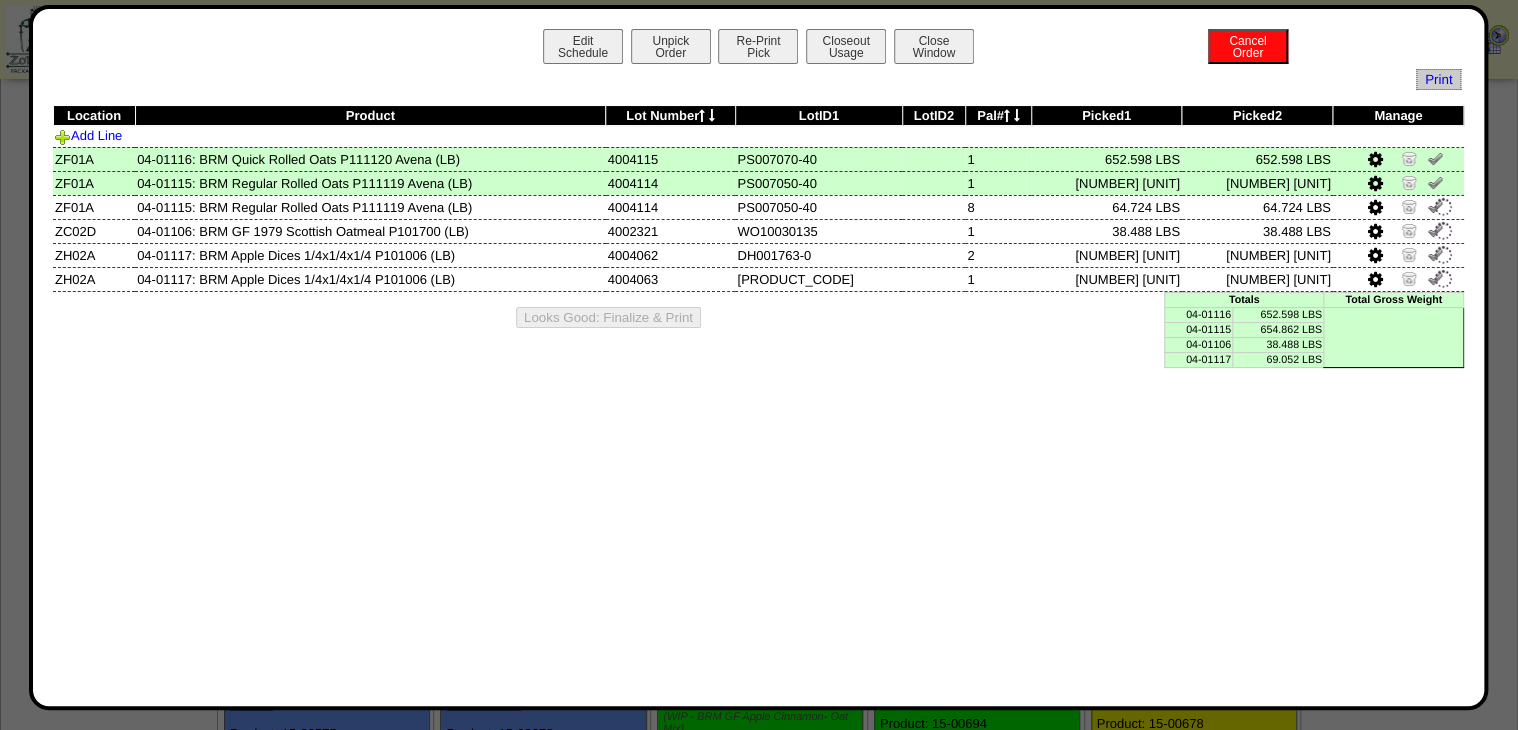 click on "Total Gross Weight" at bounding box center (1393, 299) 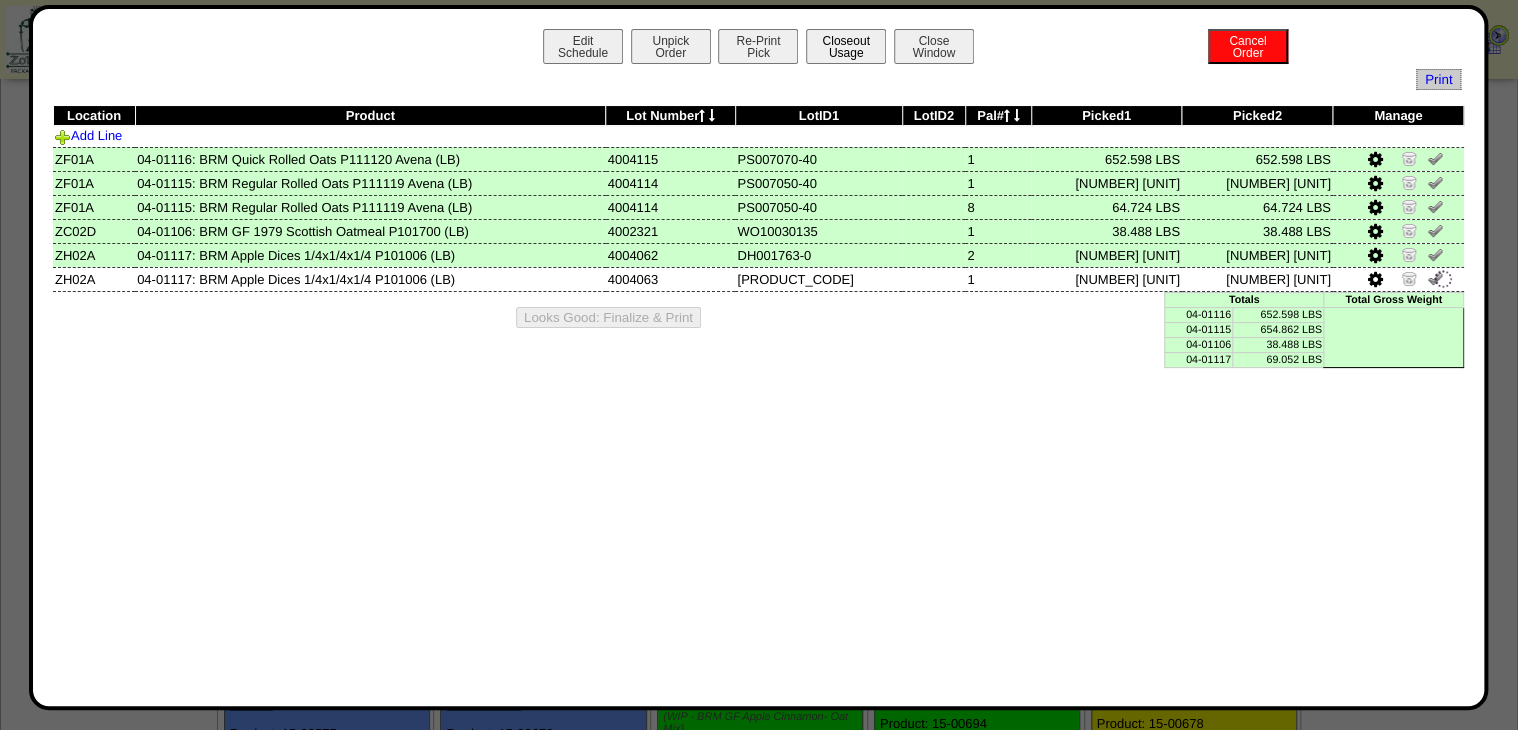 click on "Closeout Usage" at bounding box center (846, 46) 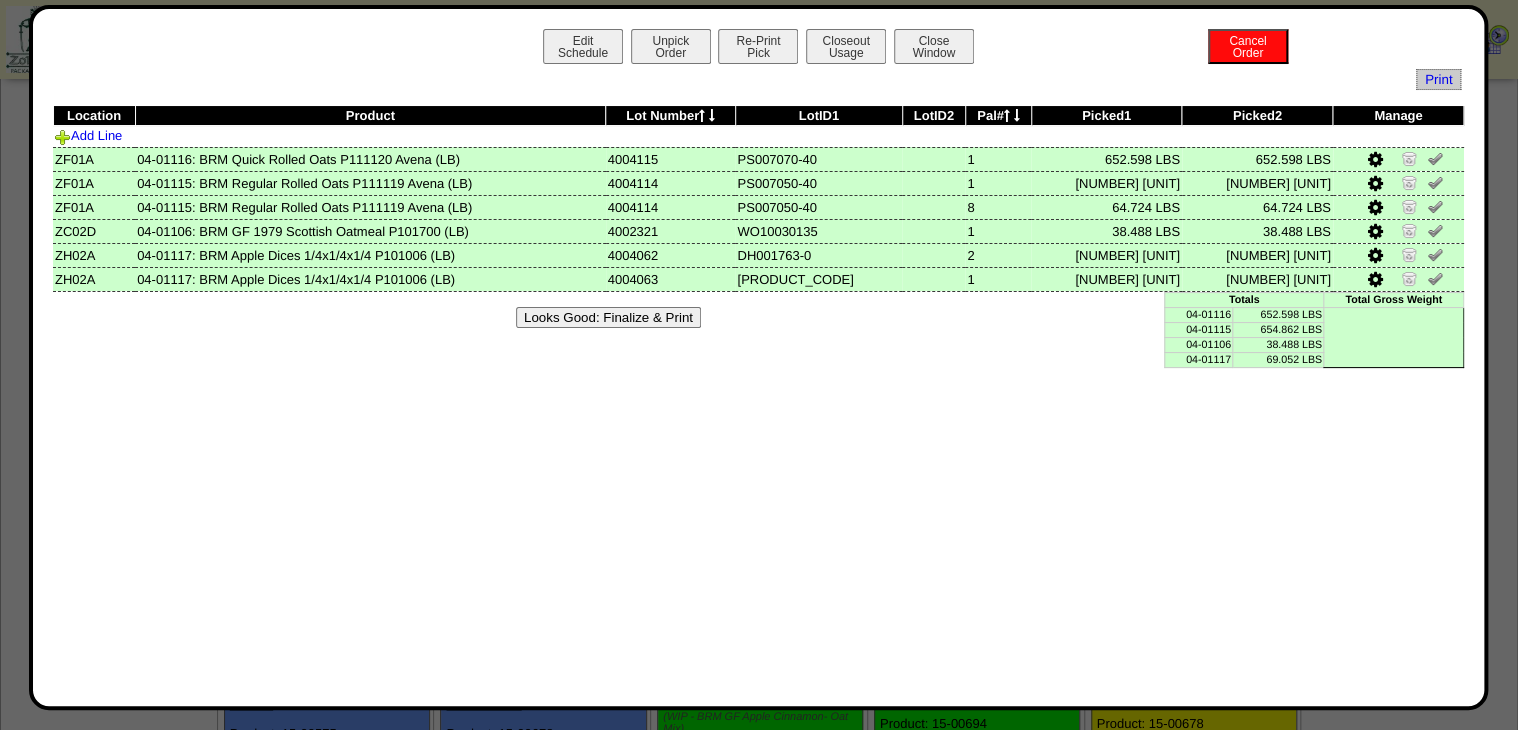 click on "Looks Good: Finalize & Print" at bounding box center [608, 317] 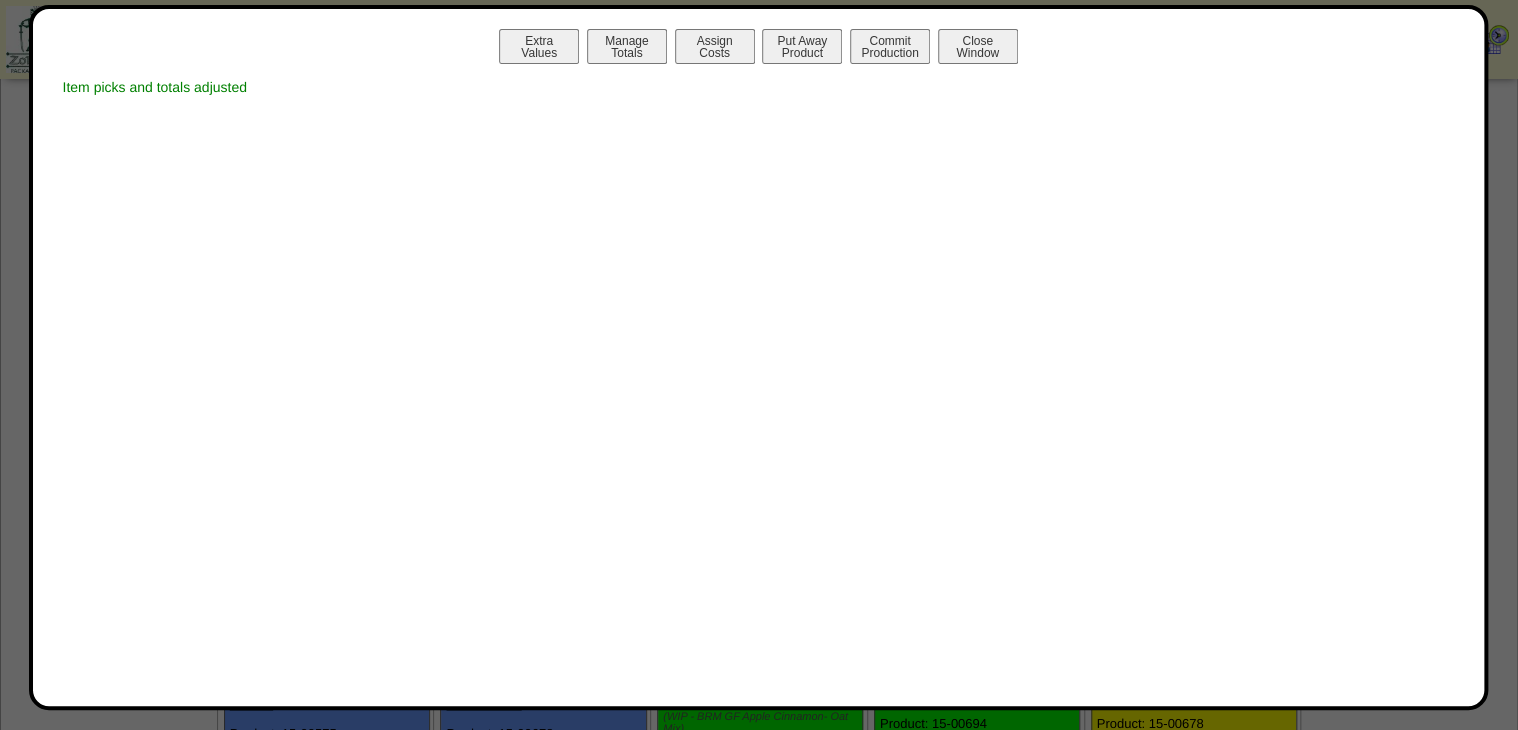 click on "Manage Totals" at bounding box center [627, 46] 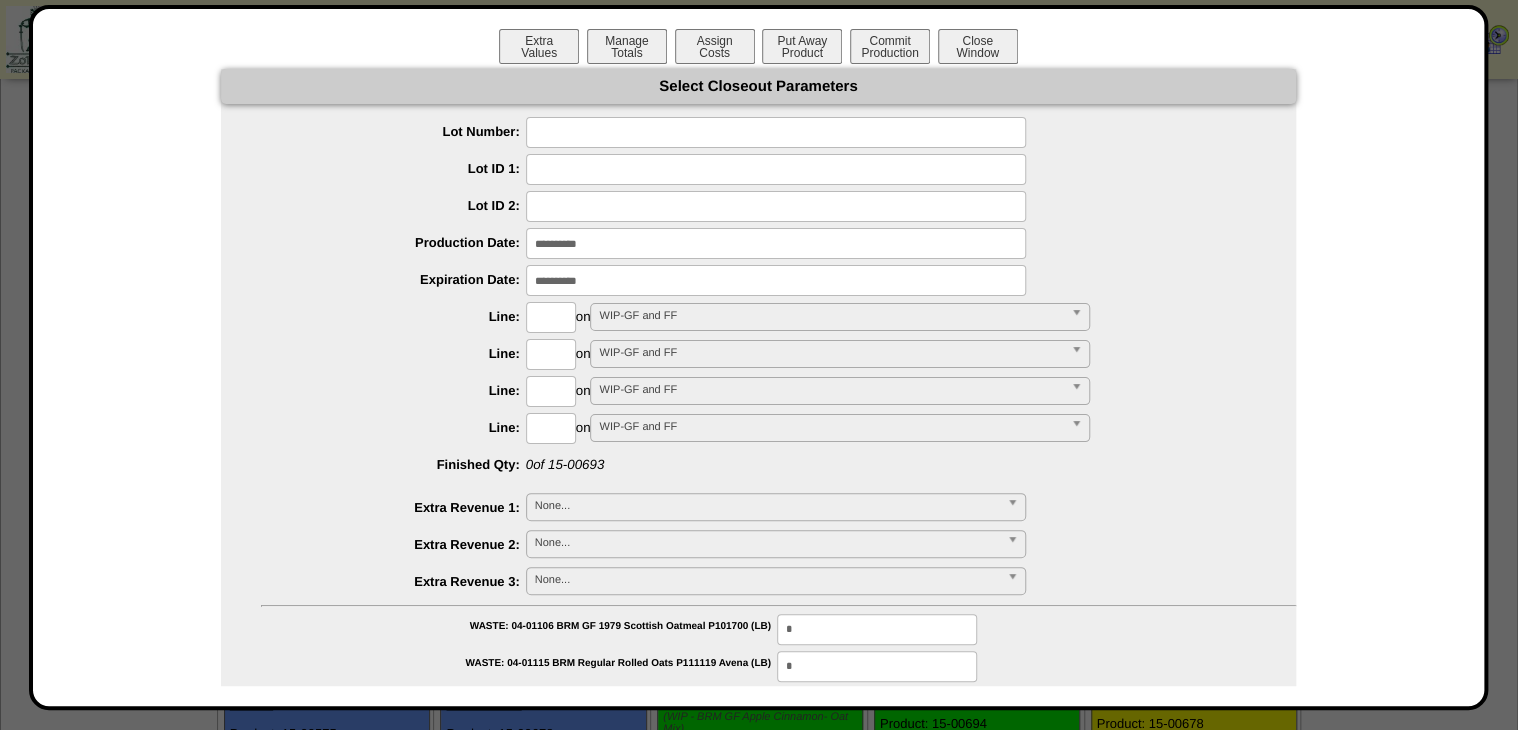 click at bounding box center [776, 132] 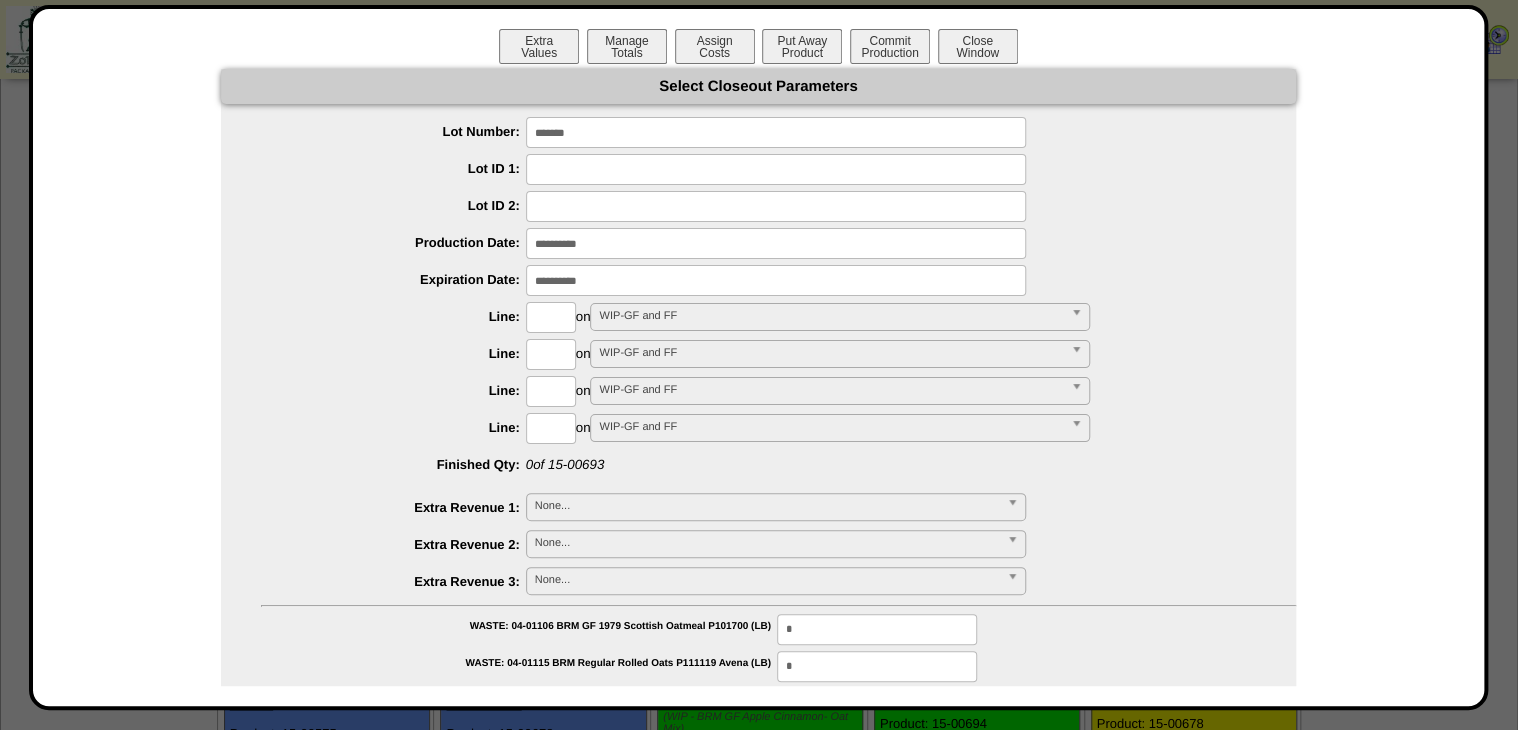 type on "*******" 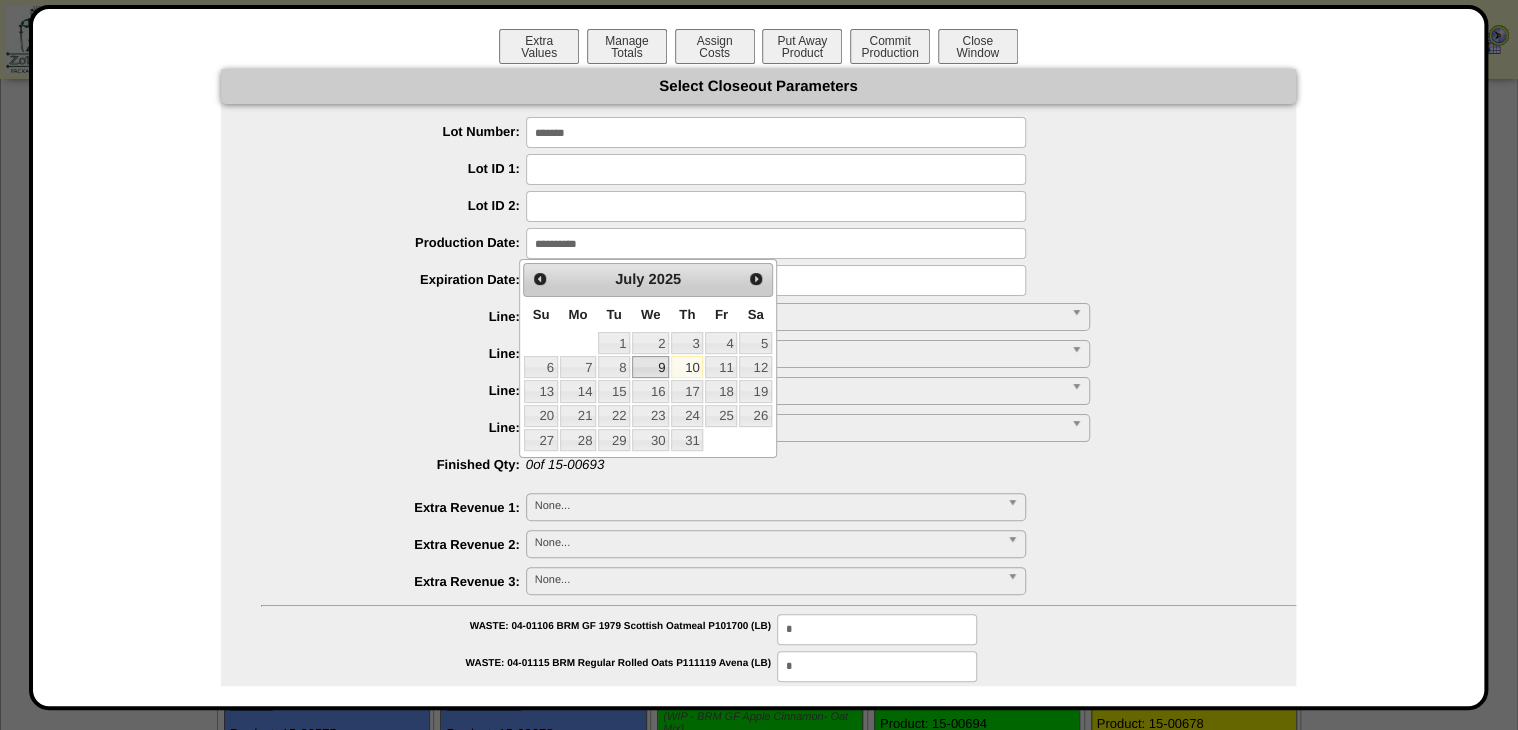 click on "9" at bounding box center [650, 367] 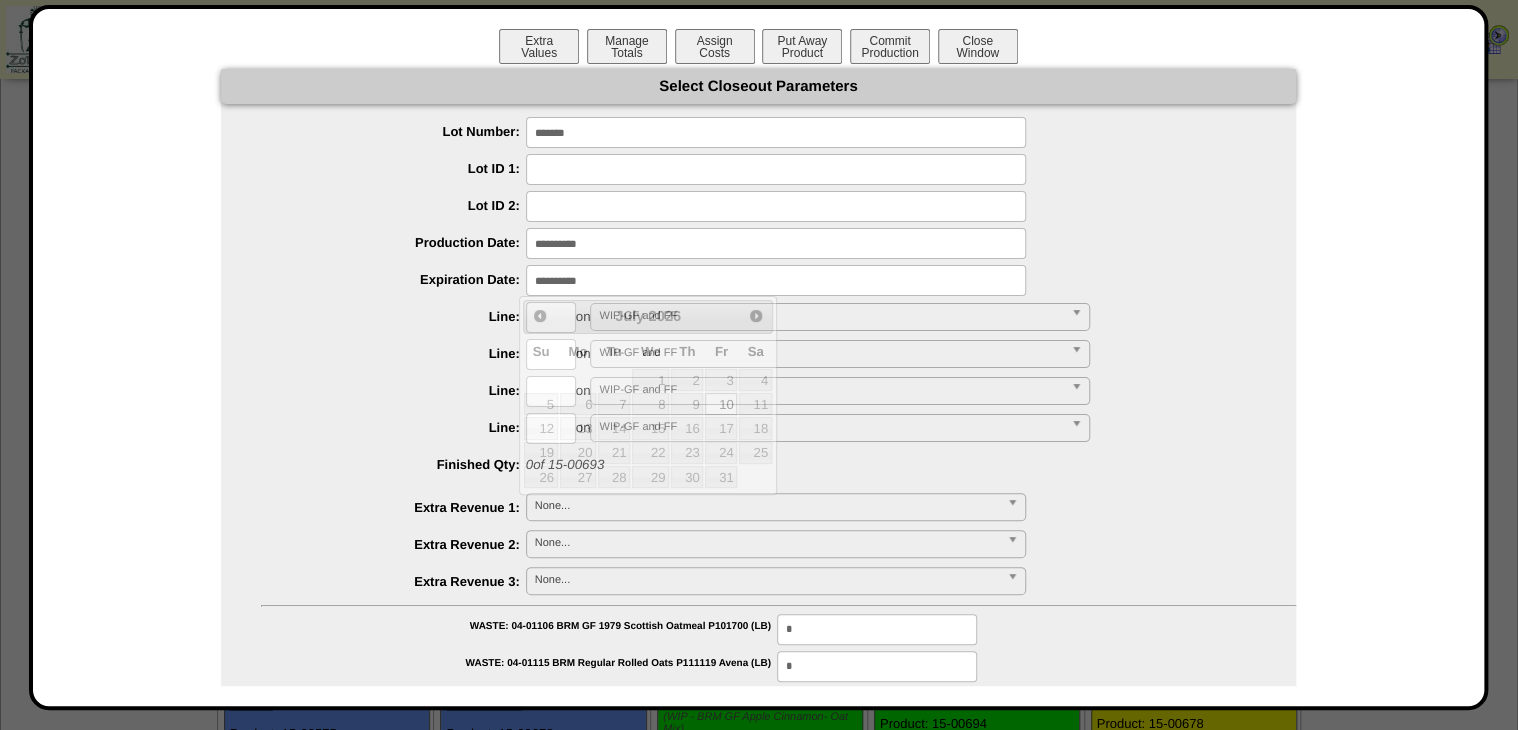 click at bounding box center [776, 280] 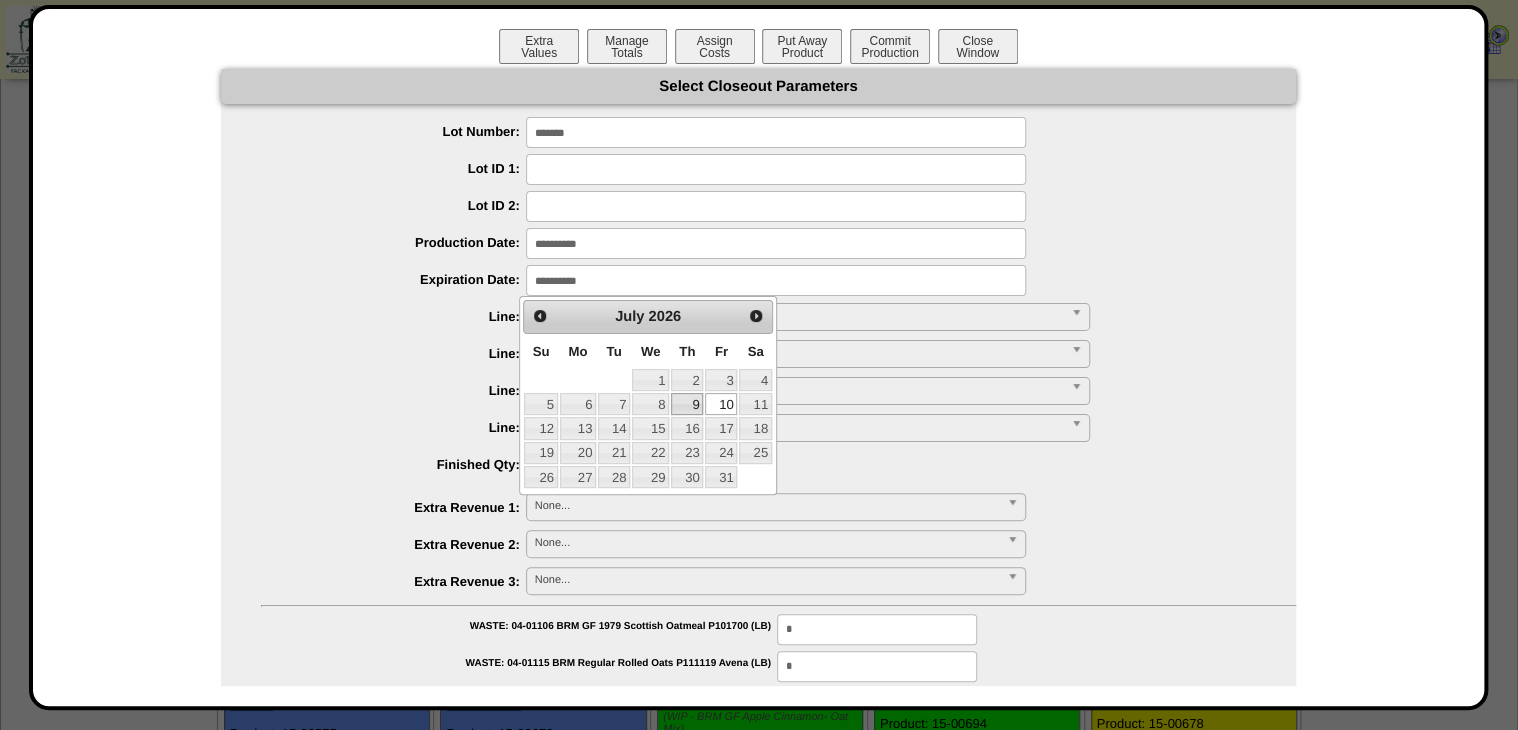 click on "9" at bounding box center [687, 404] 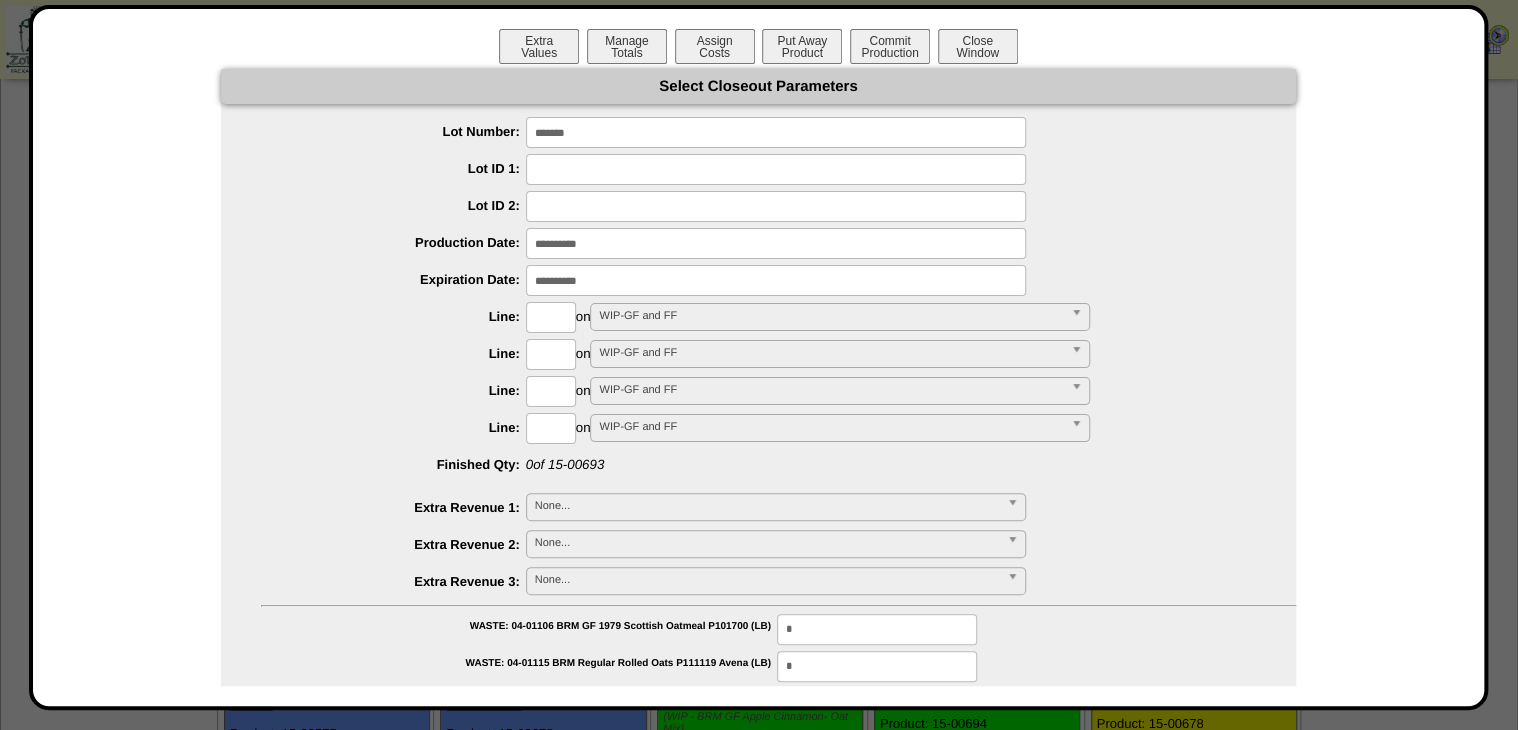 click at bounding box center [551, 317] 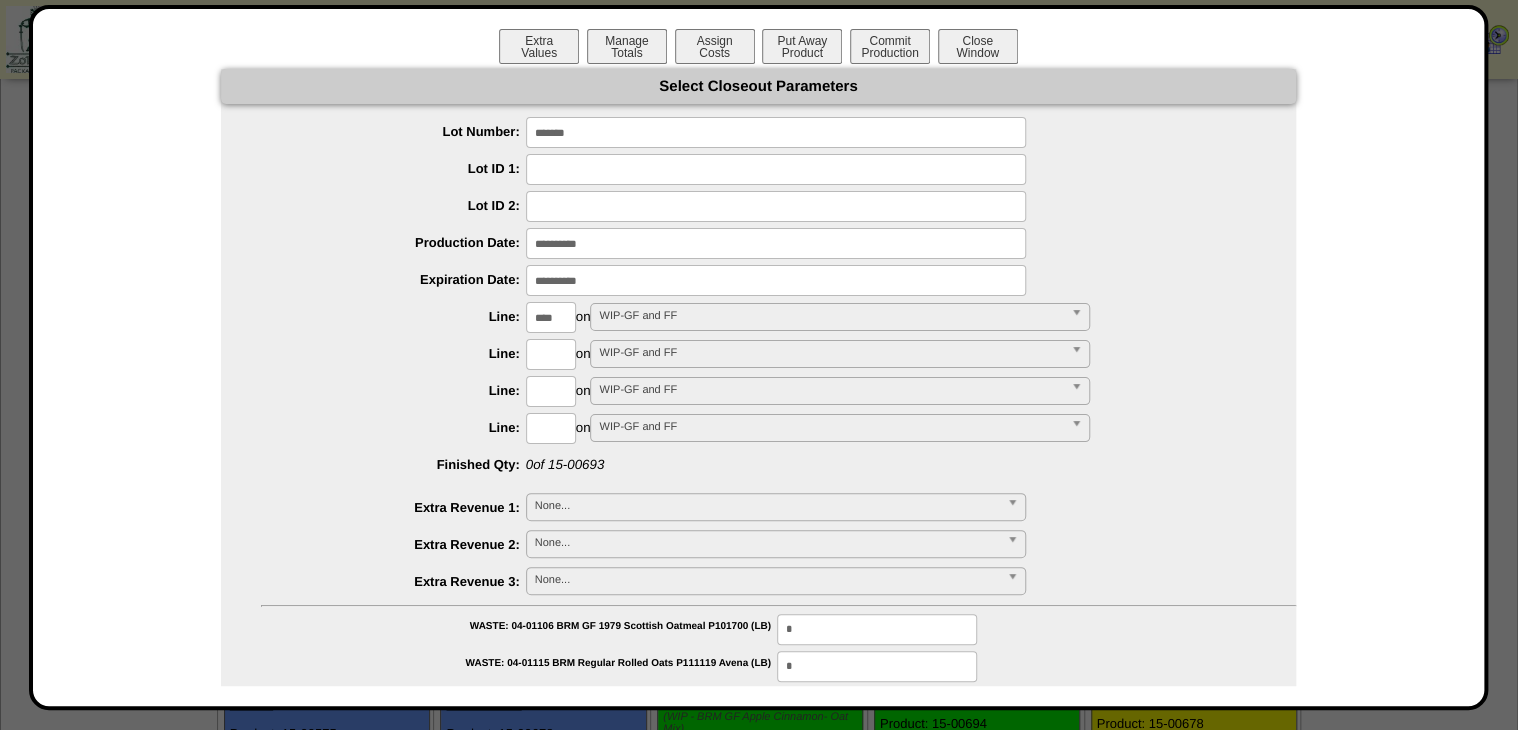 type on "****" 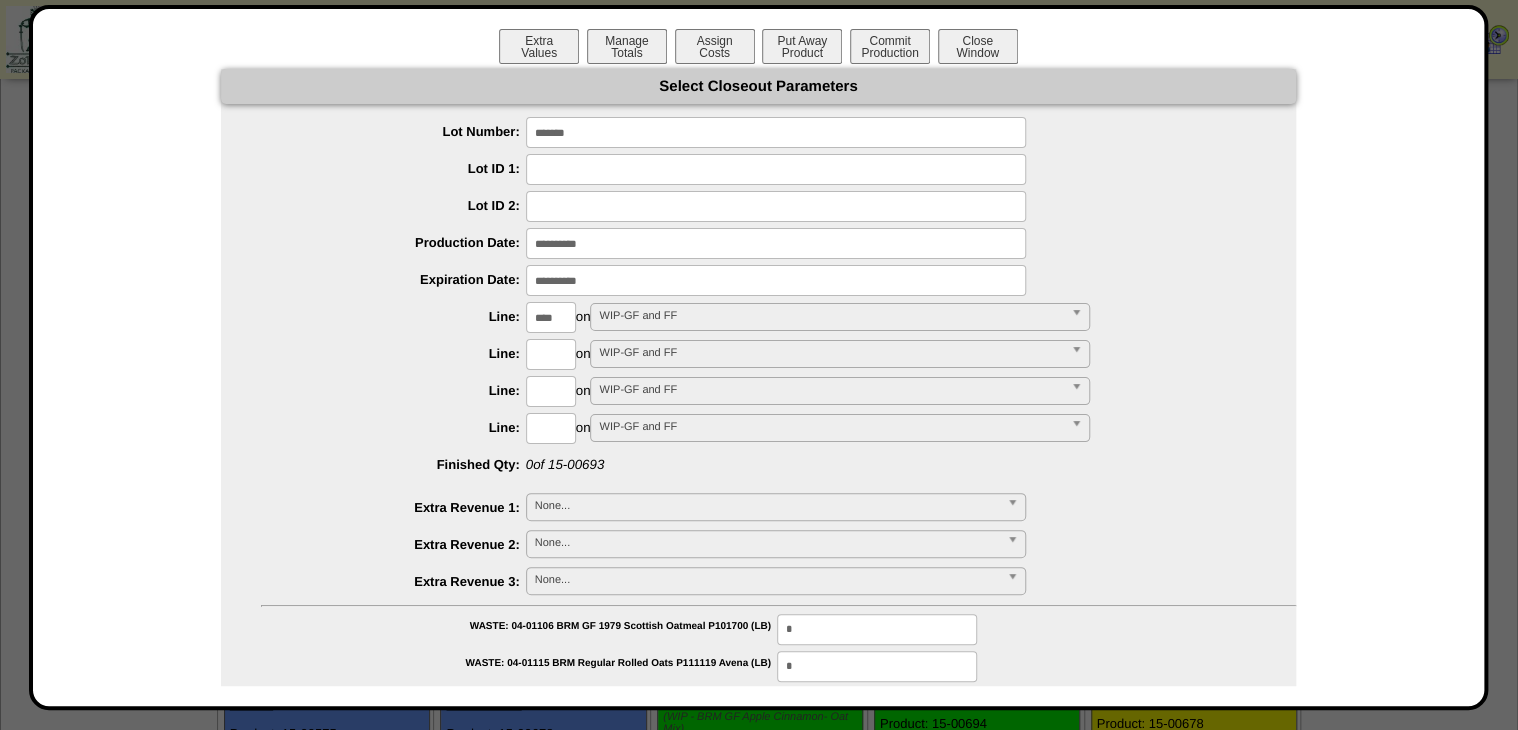 click on "**********" at bounding box center [758, 788] 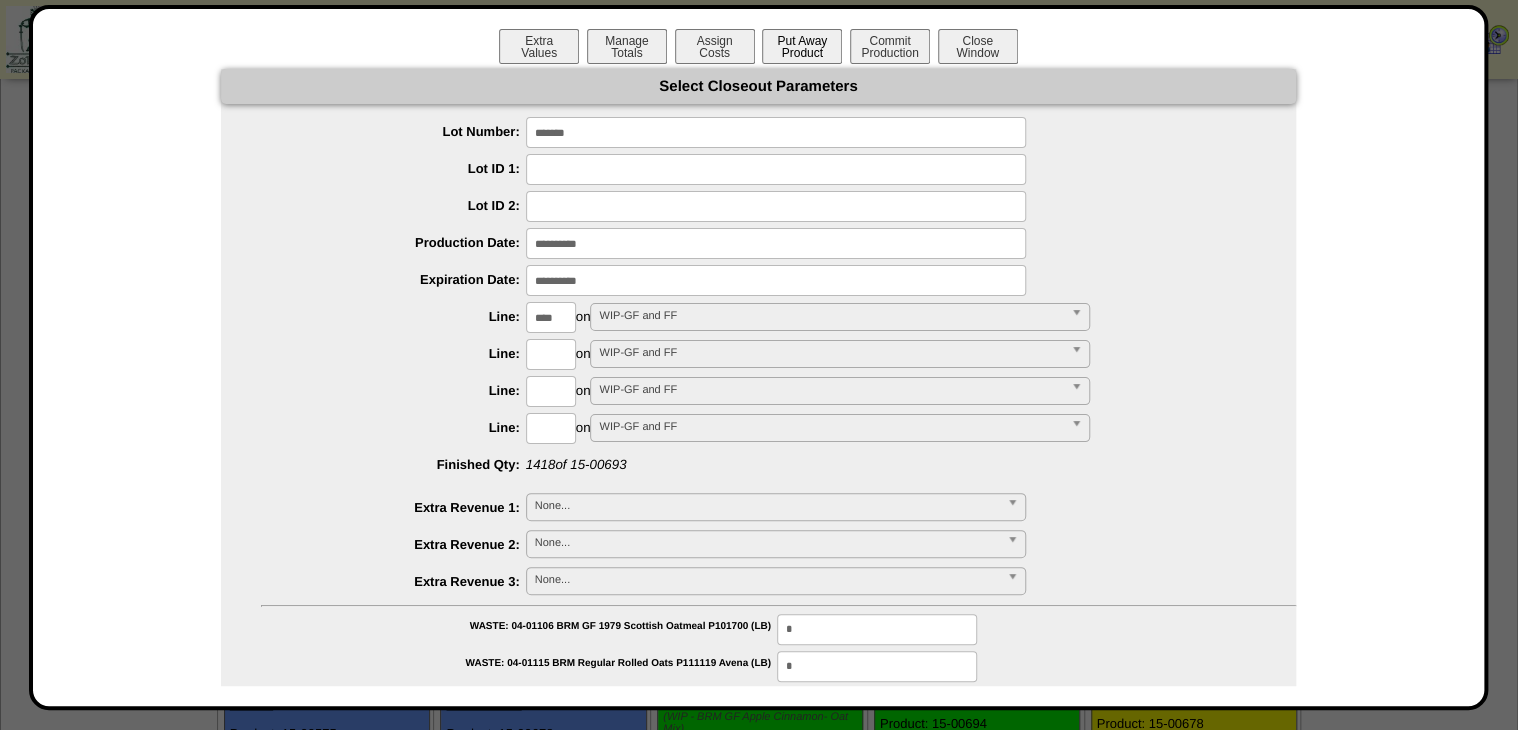 click on "Put Away Product" at bounding box center [802, 46] 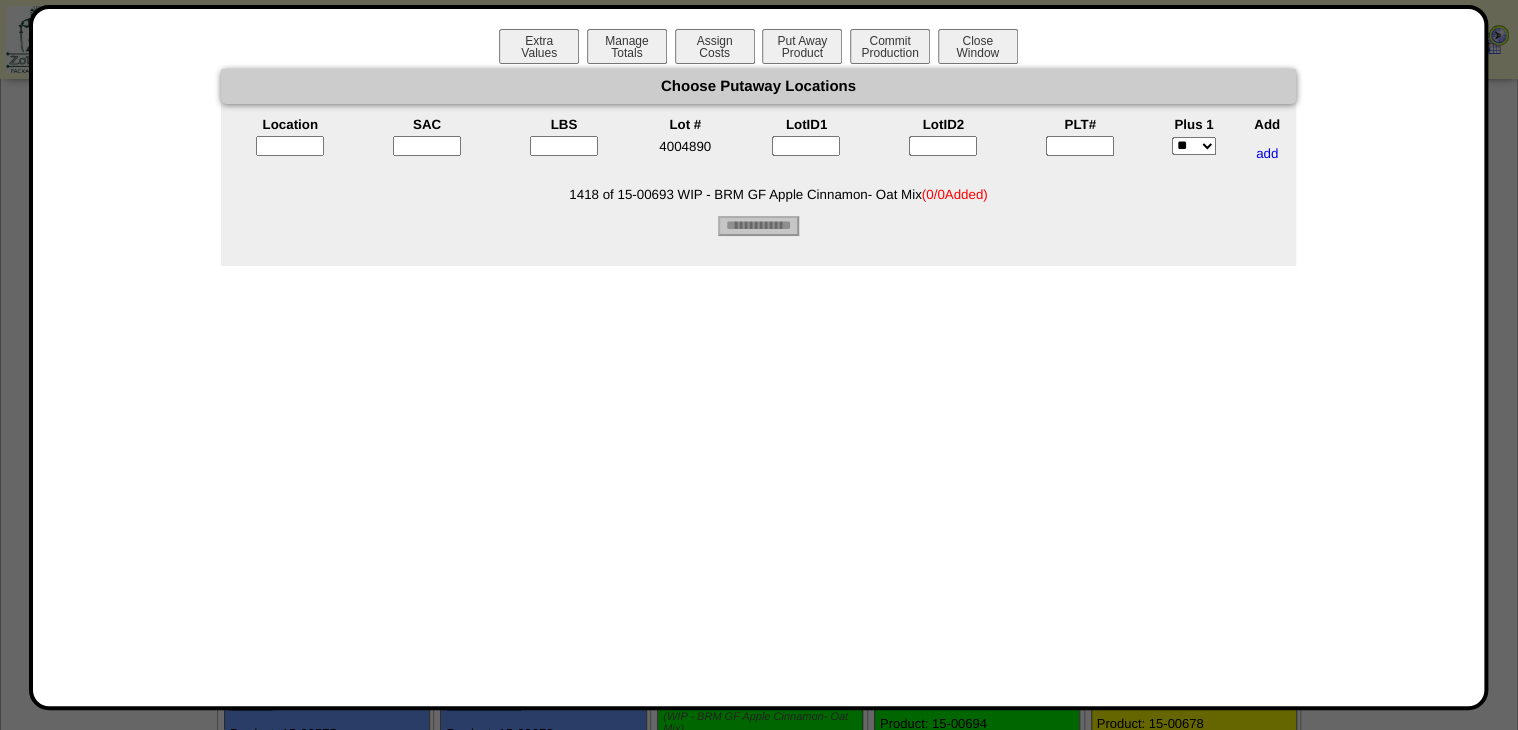 click at bounding box center [427, 146] 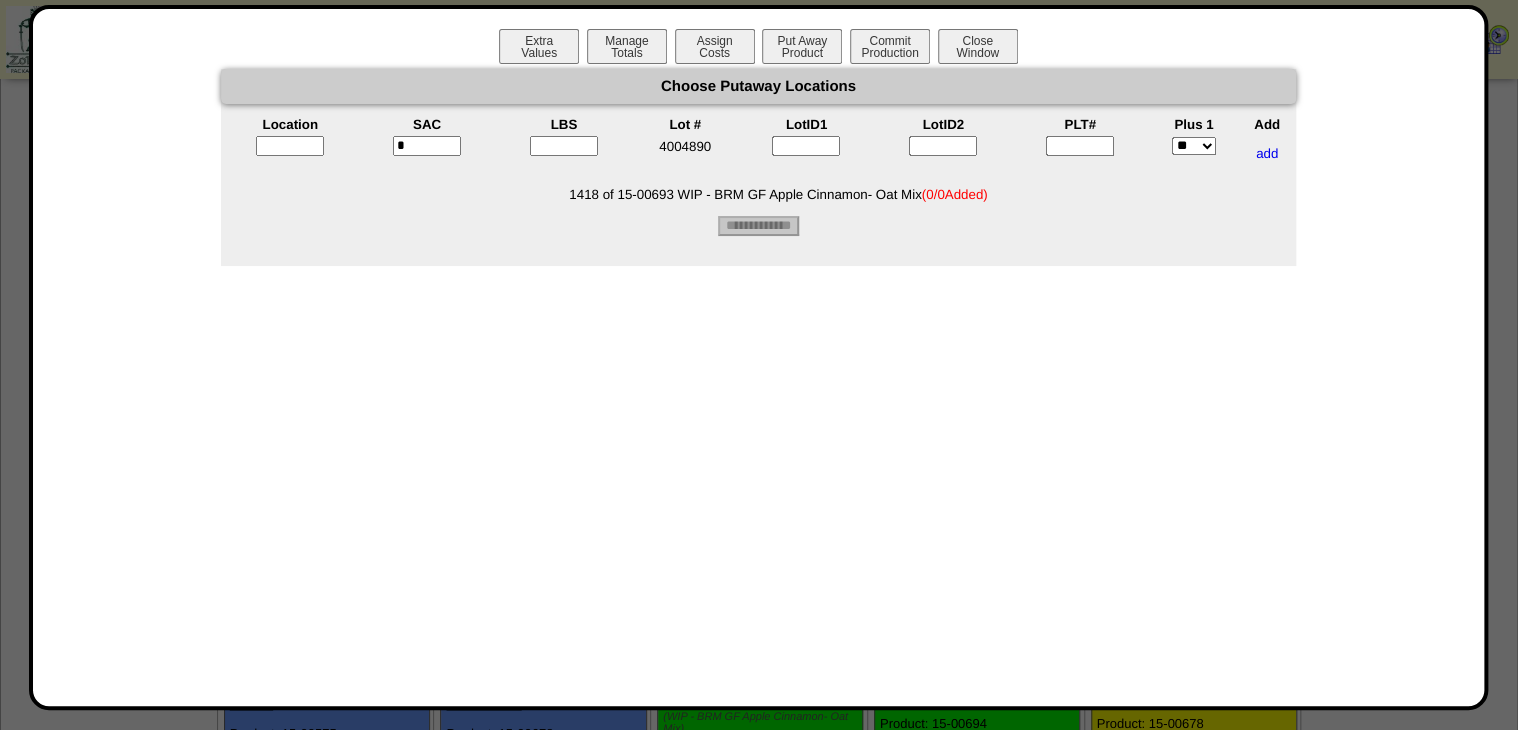 type on "*" 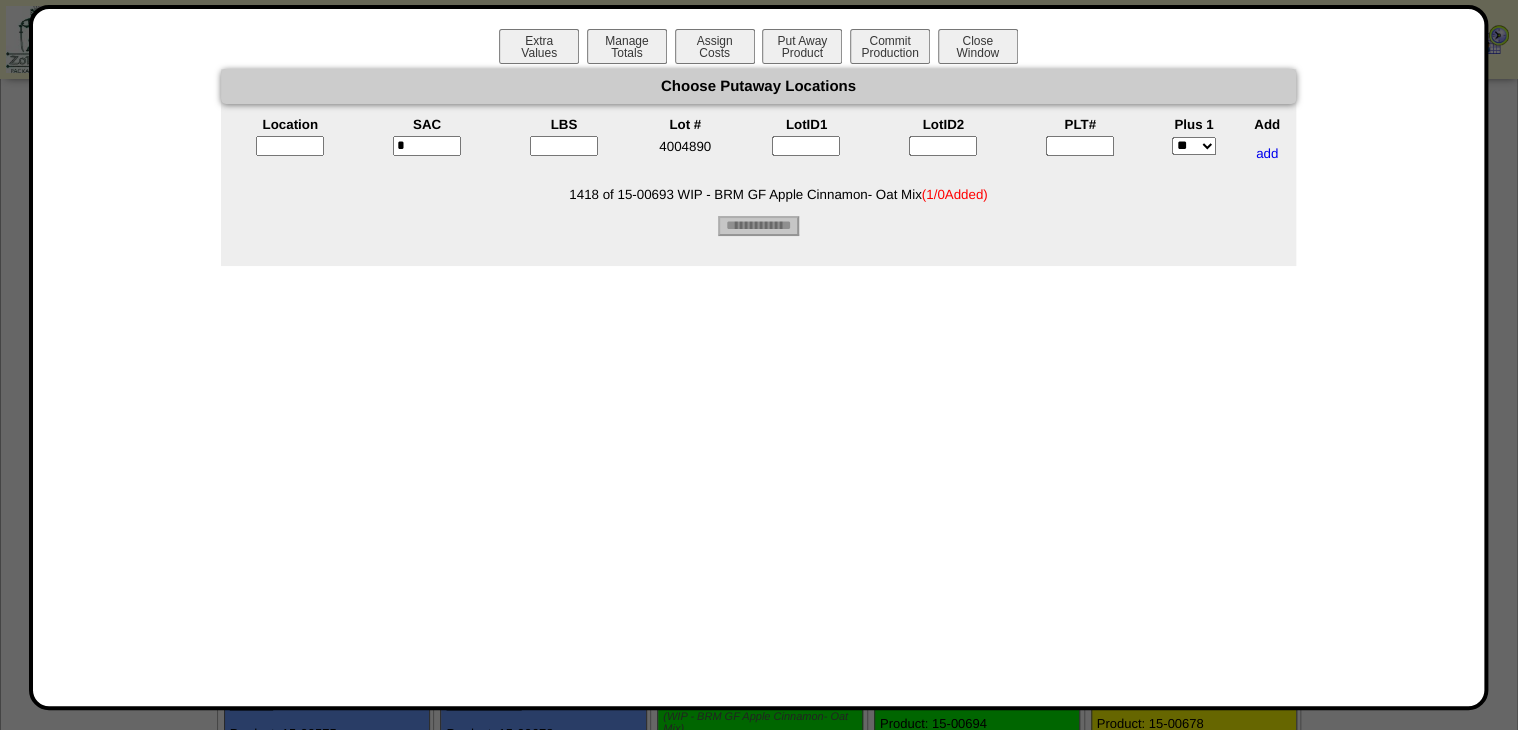 drag, startPoint x: 1076, startPoint y: 149, endPoint x: 1043, endPoint y: 149, distance: 33 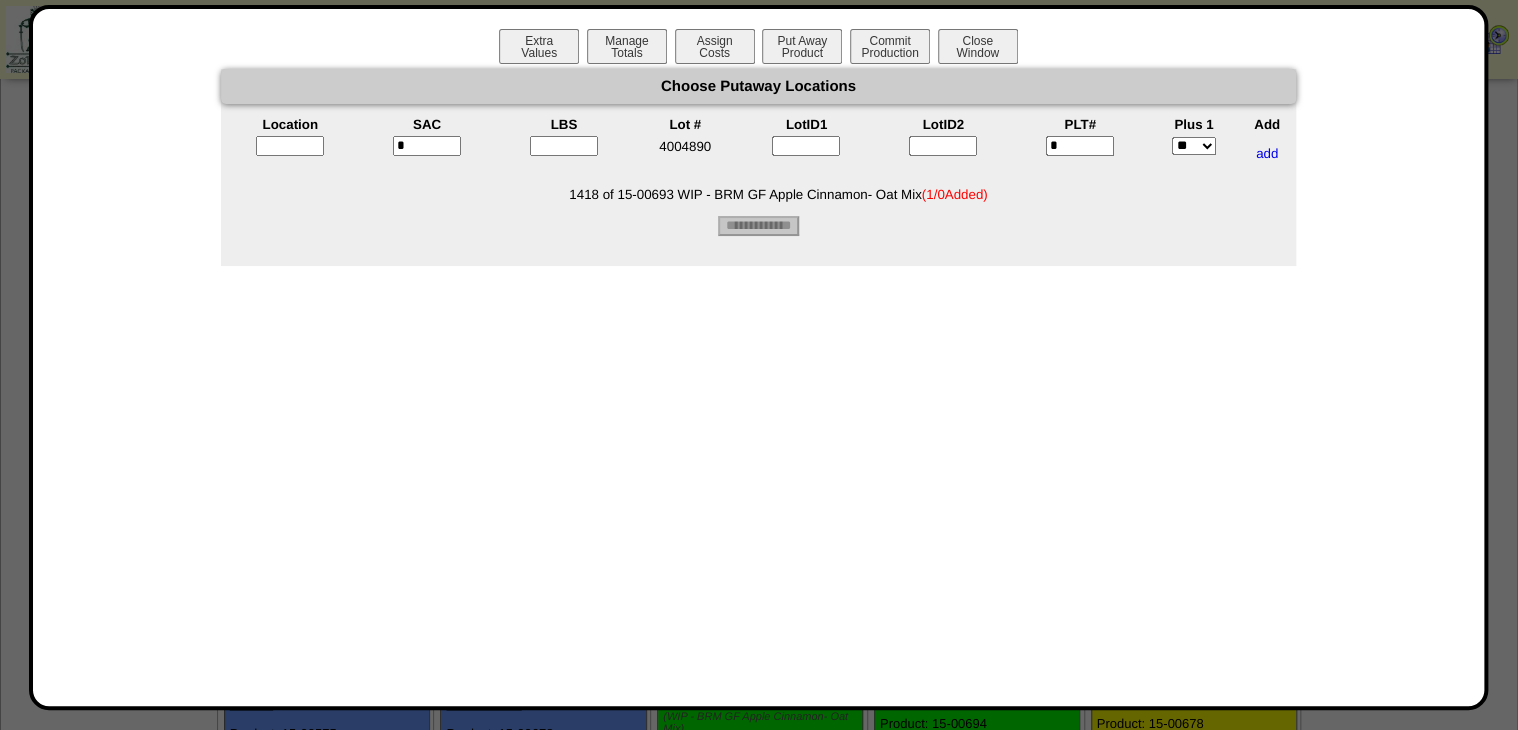 type on "*" 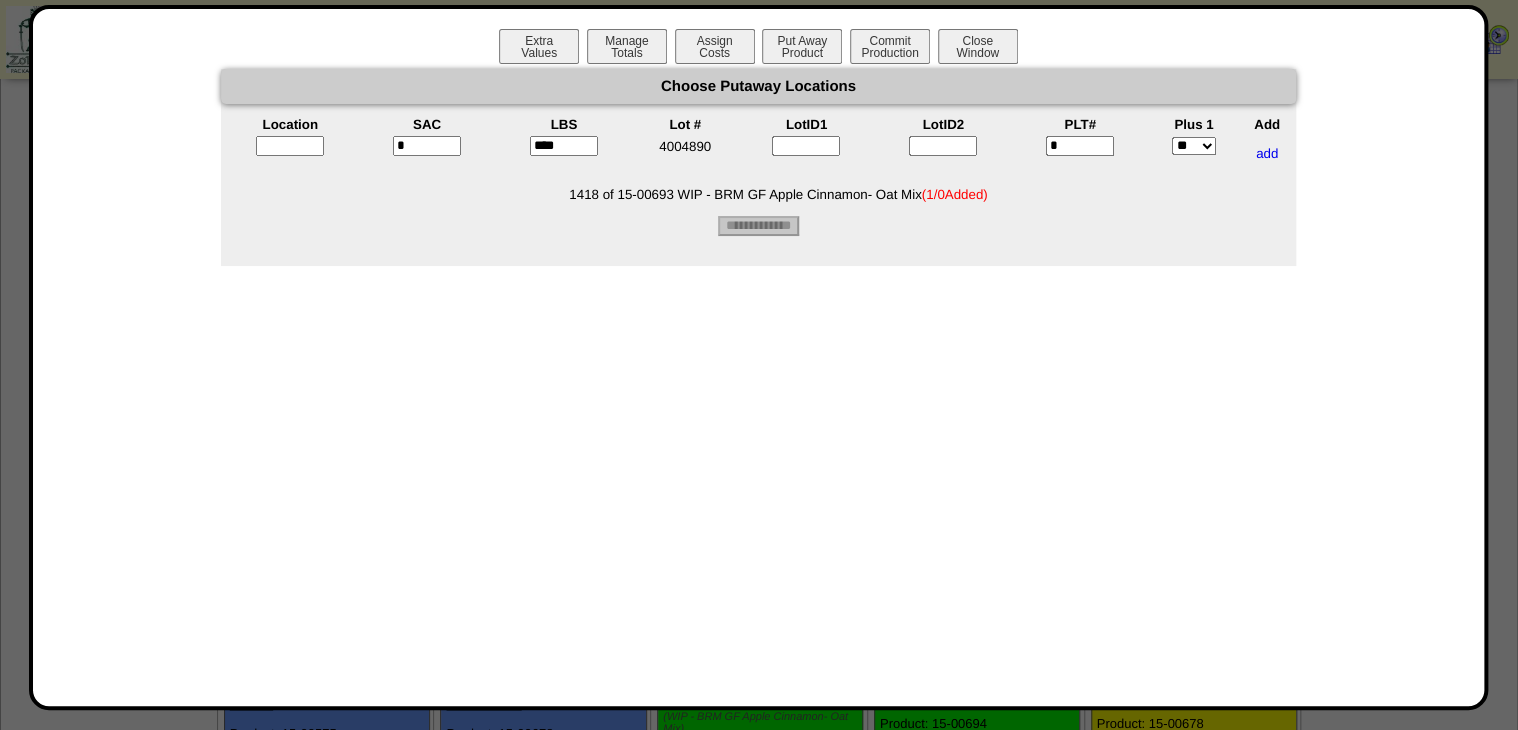 type on "****" 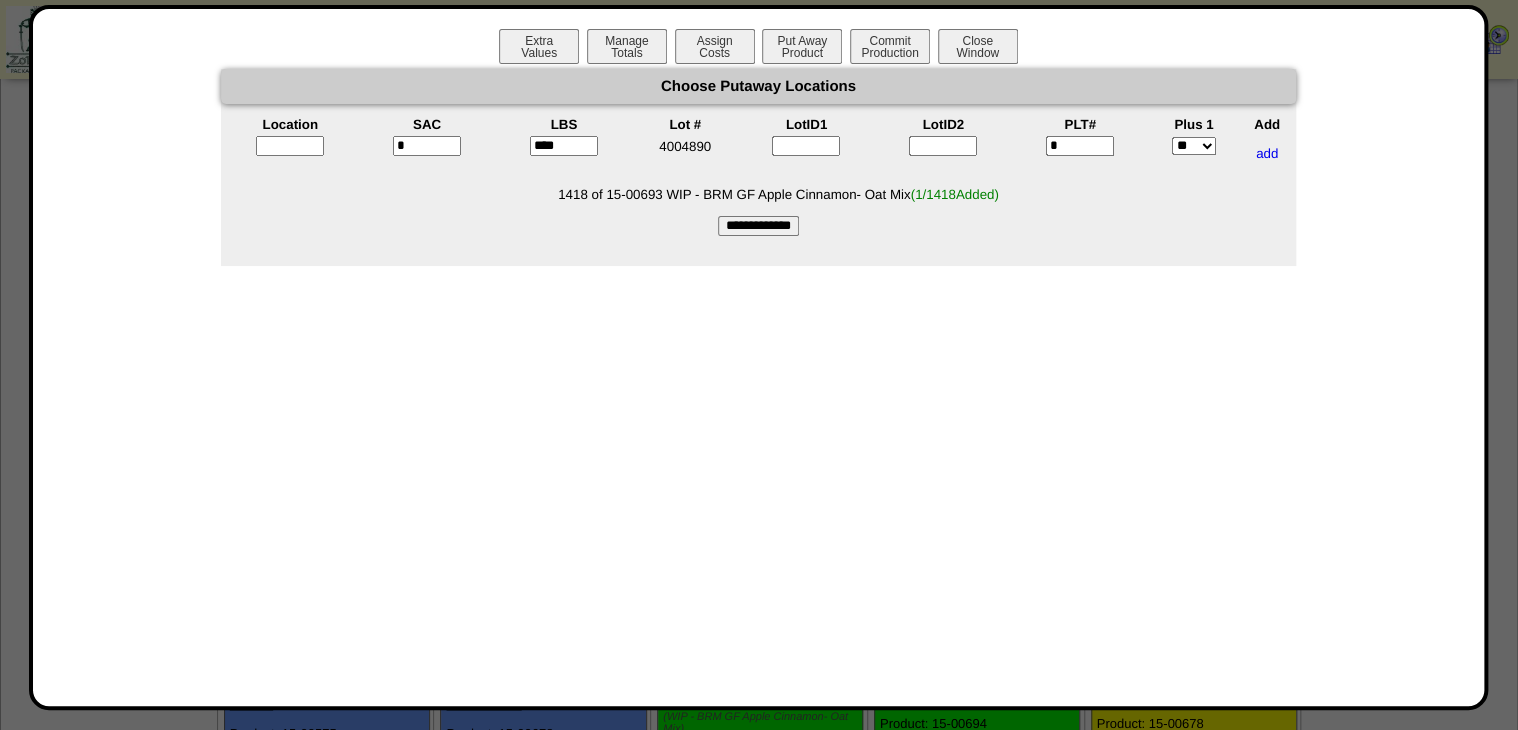 drag, startPoint x: 425, startPoint y: 228, endPoint x: 341, endPoint y: 164, distance: 105.60303 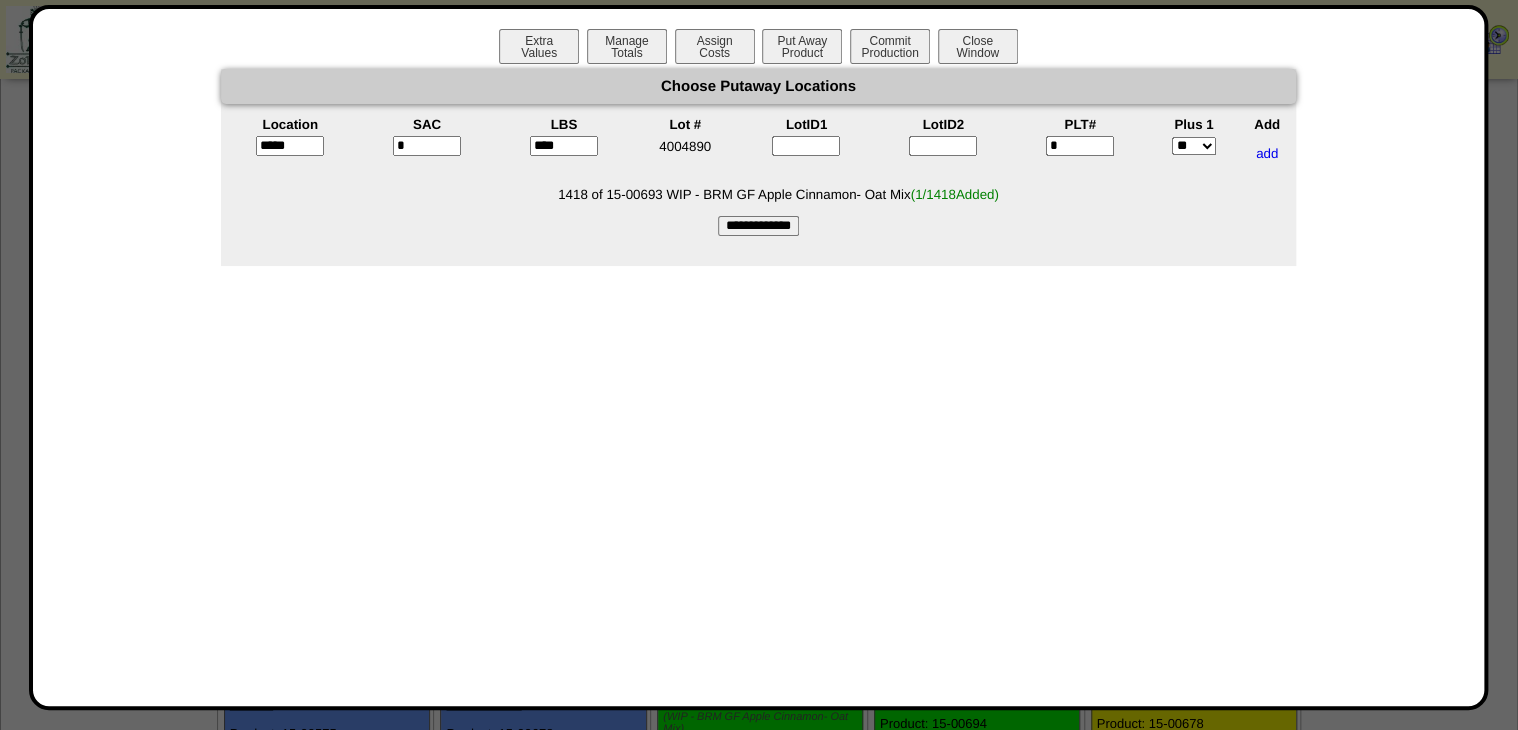 click on "Choose Putaway Locations
Location
SAC
LBS
Lot #
LotID1
LotID2
PLT#
Plus 1
Add
*****
*
****
4004890
* ** (" at bounding box center [758, 152] 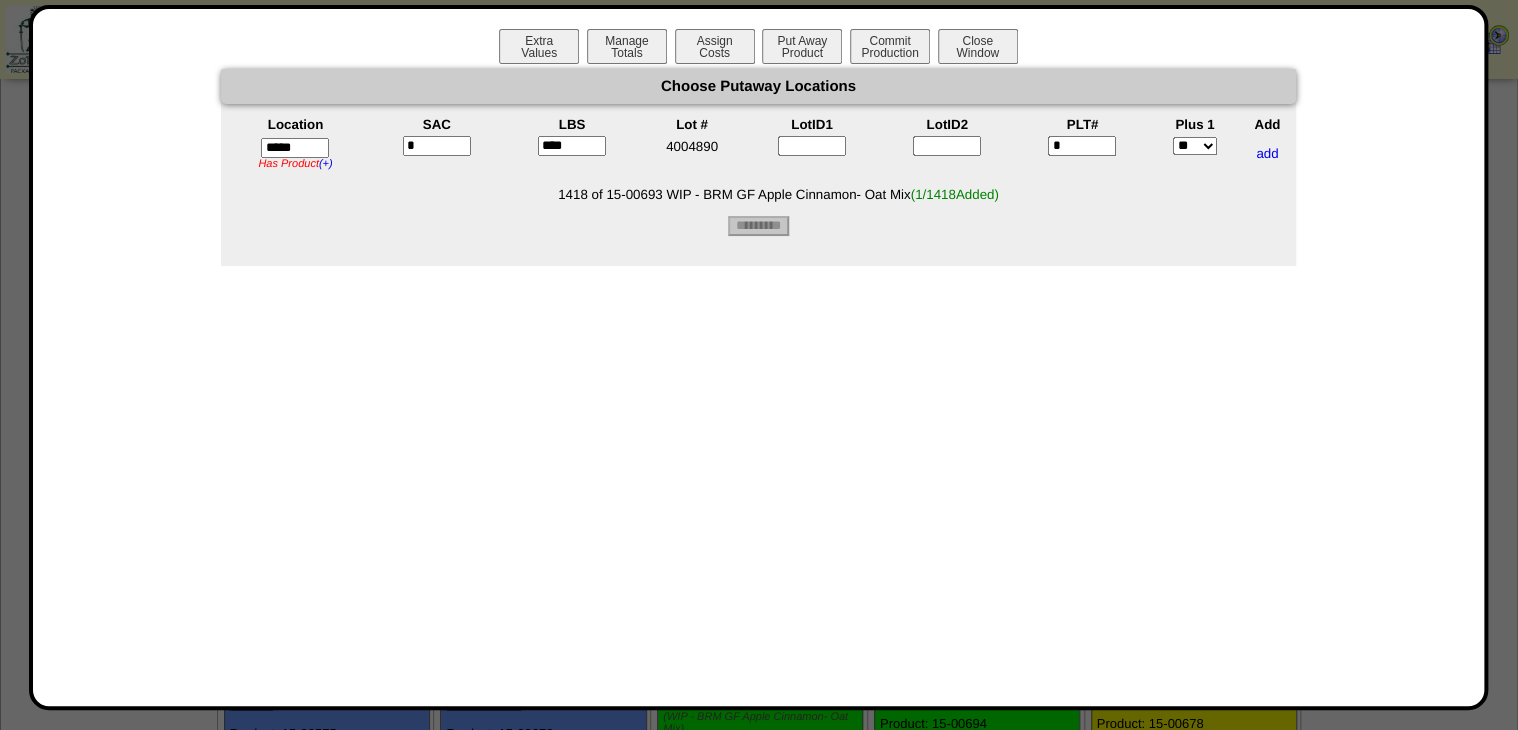 type on "*********" 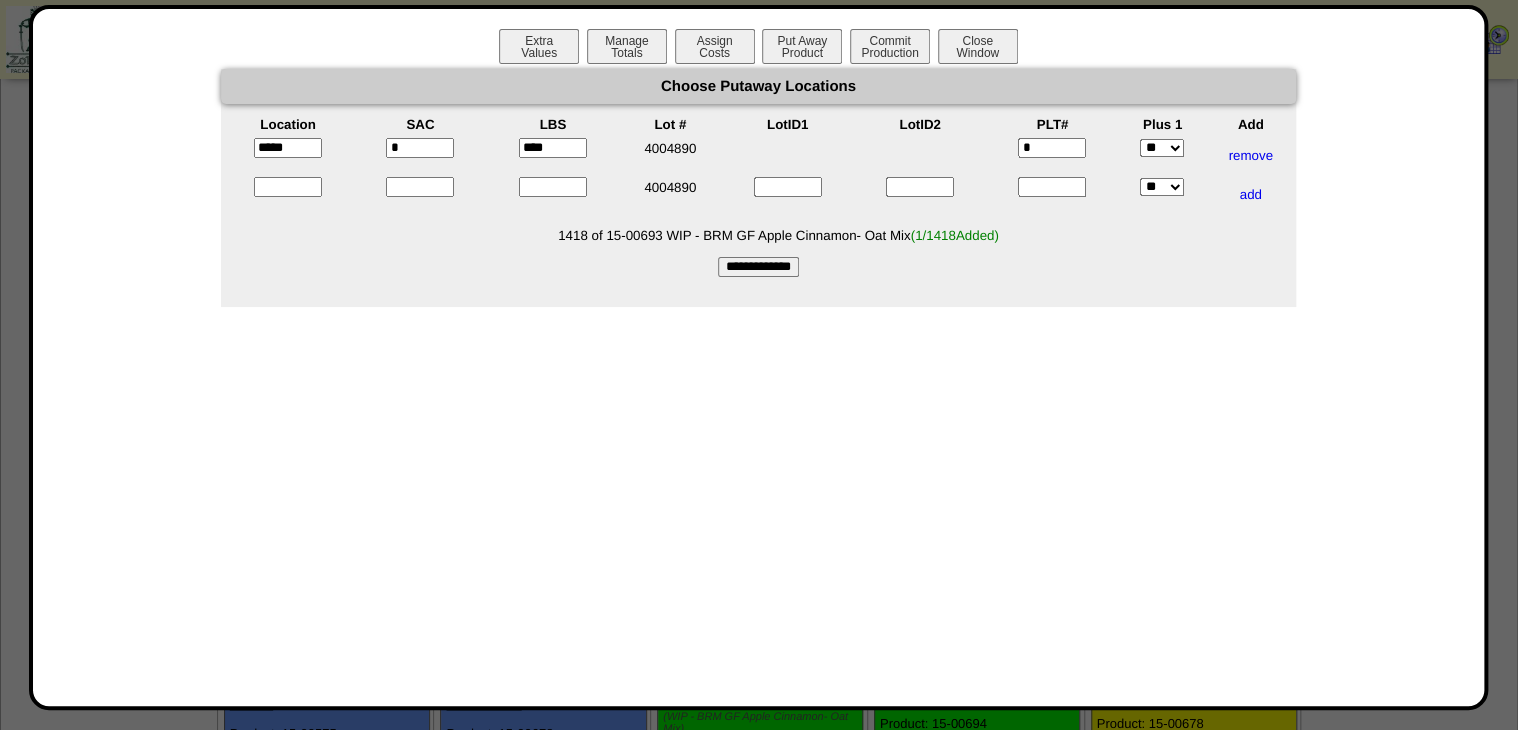 click on "**********" at bounding box center (758, 267) 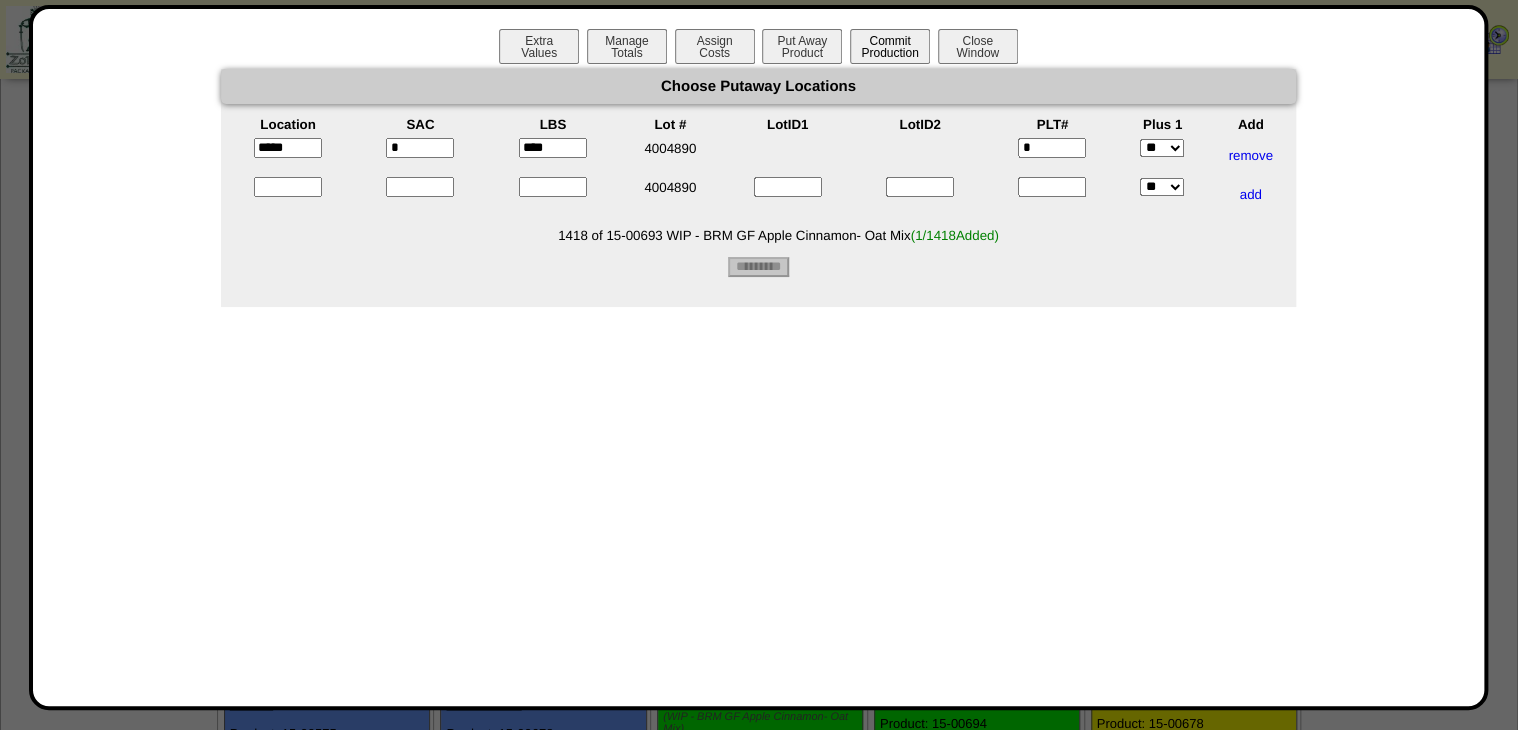 click on "Commit Production" at bounding box center (890, 46) 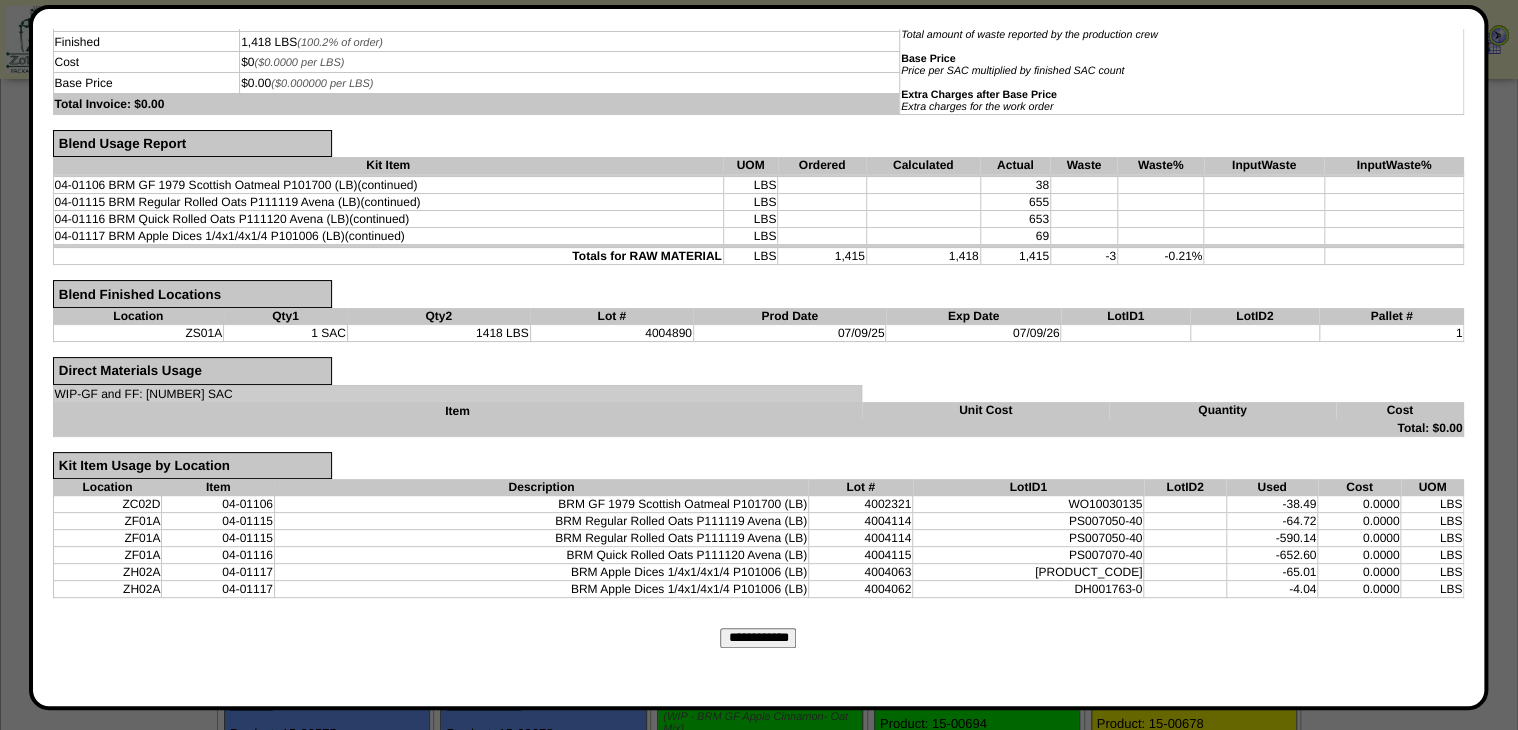 scroll, scrollTop: 264, scrollLeft: 0, axis: vertical 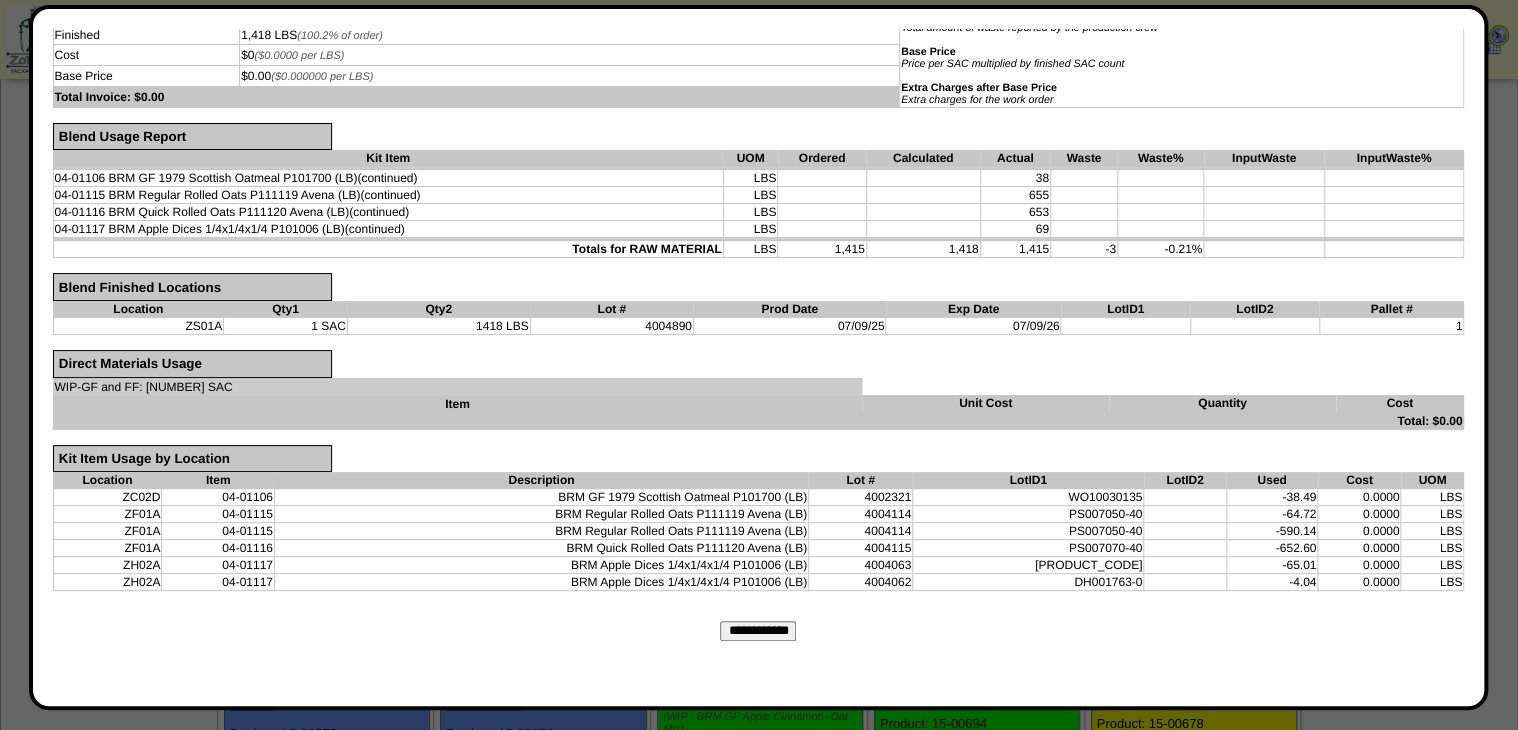 click on "**********" at bounding box center (758, 631) 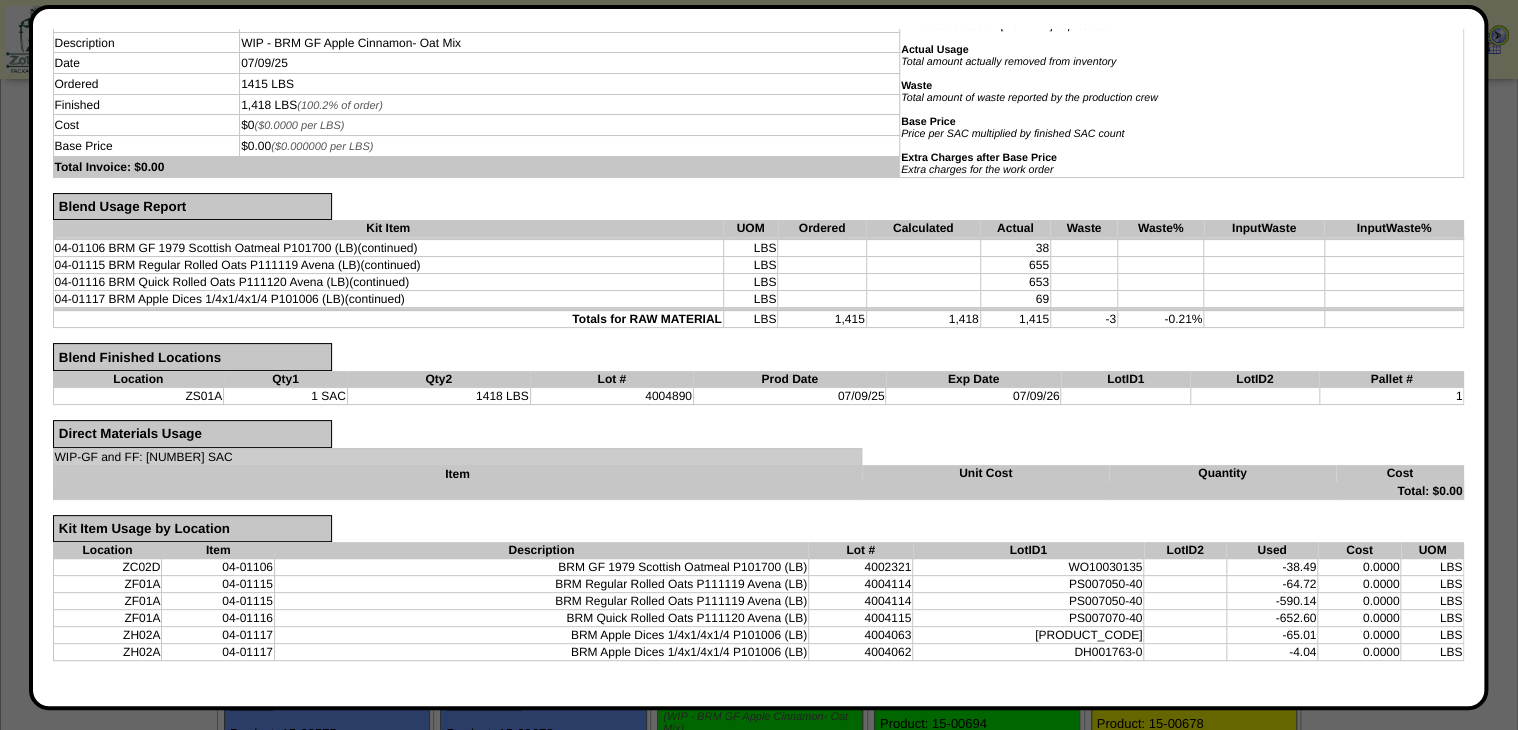 scroll, scrollTop: 0, scrollLeft: 0, axis: both 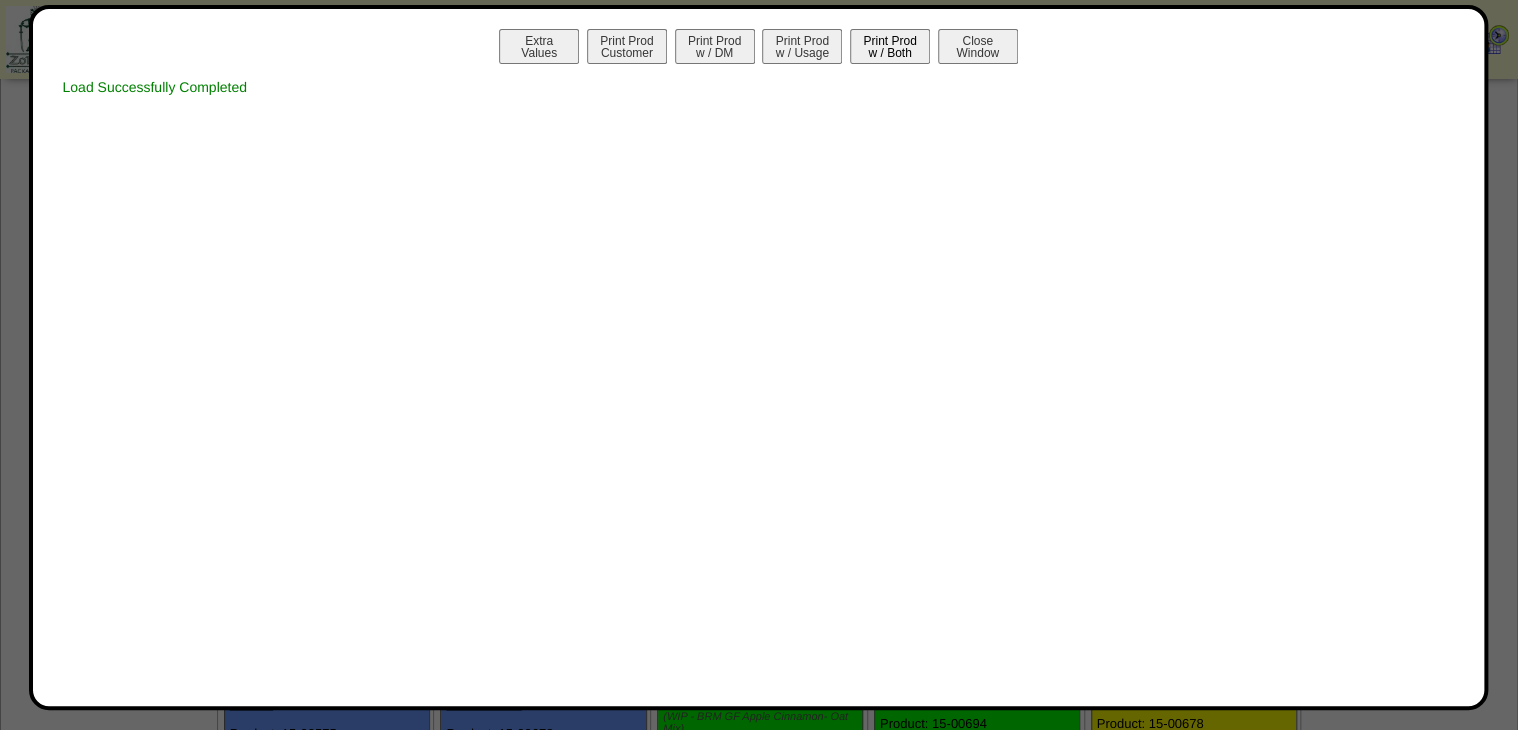 click on "Print Prod w / Both" at bounding box center [890, 46] 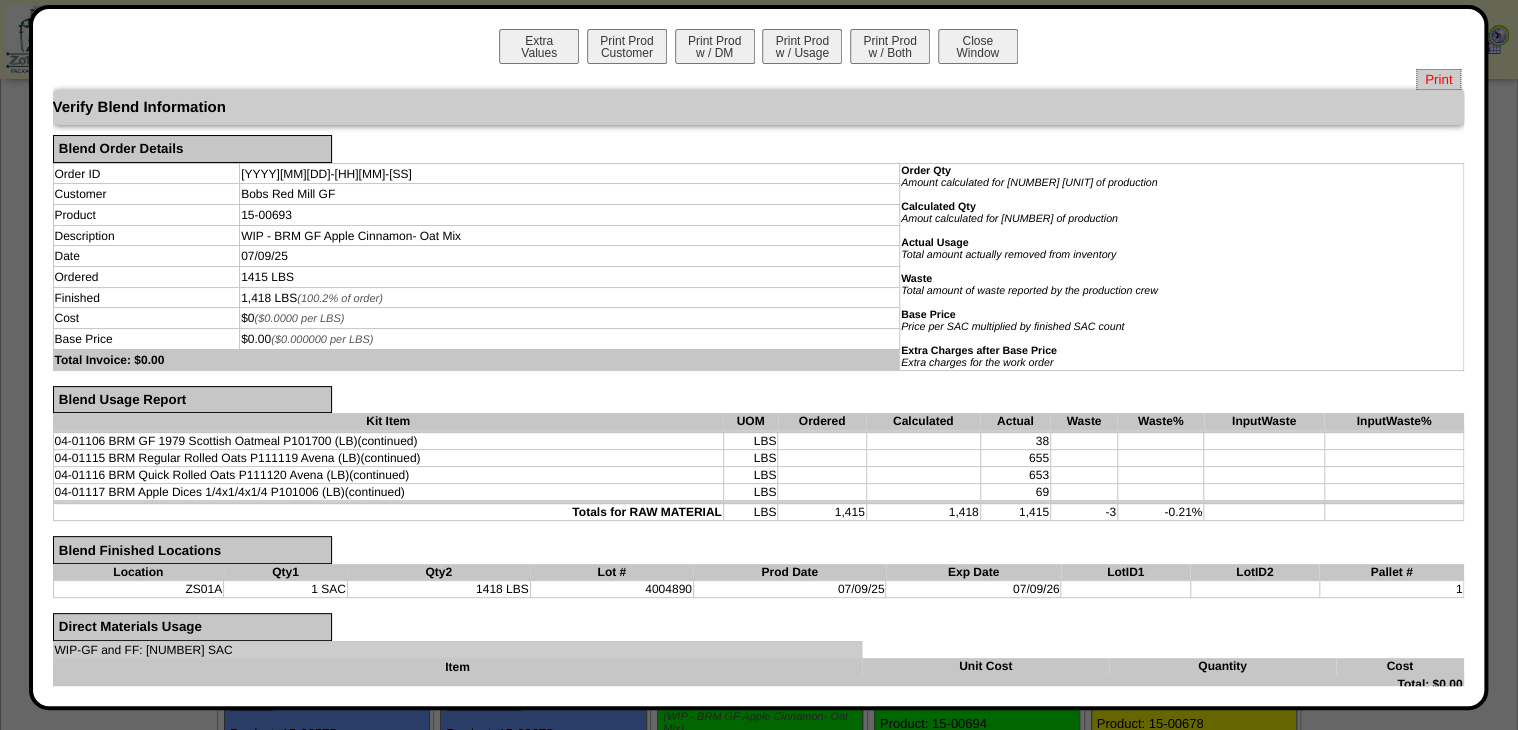 click on "Print" at bounding box center [1438, 79] 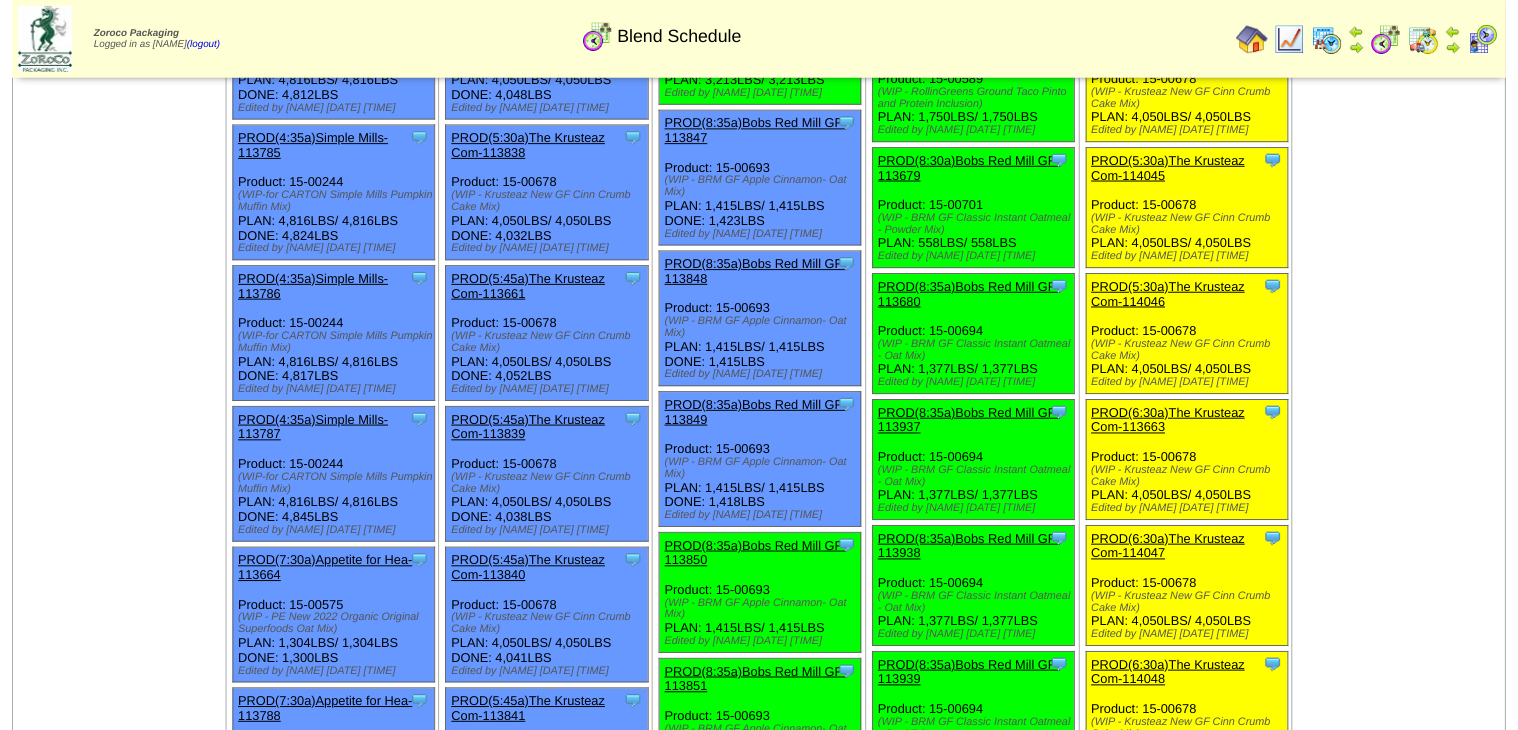 scroll, scrollTop: 1360, scrollLeft: 0, axis: vertical 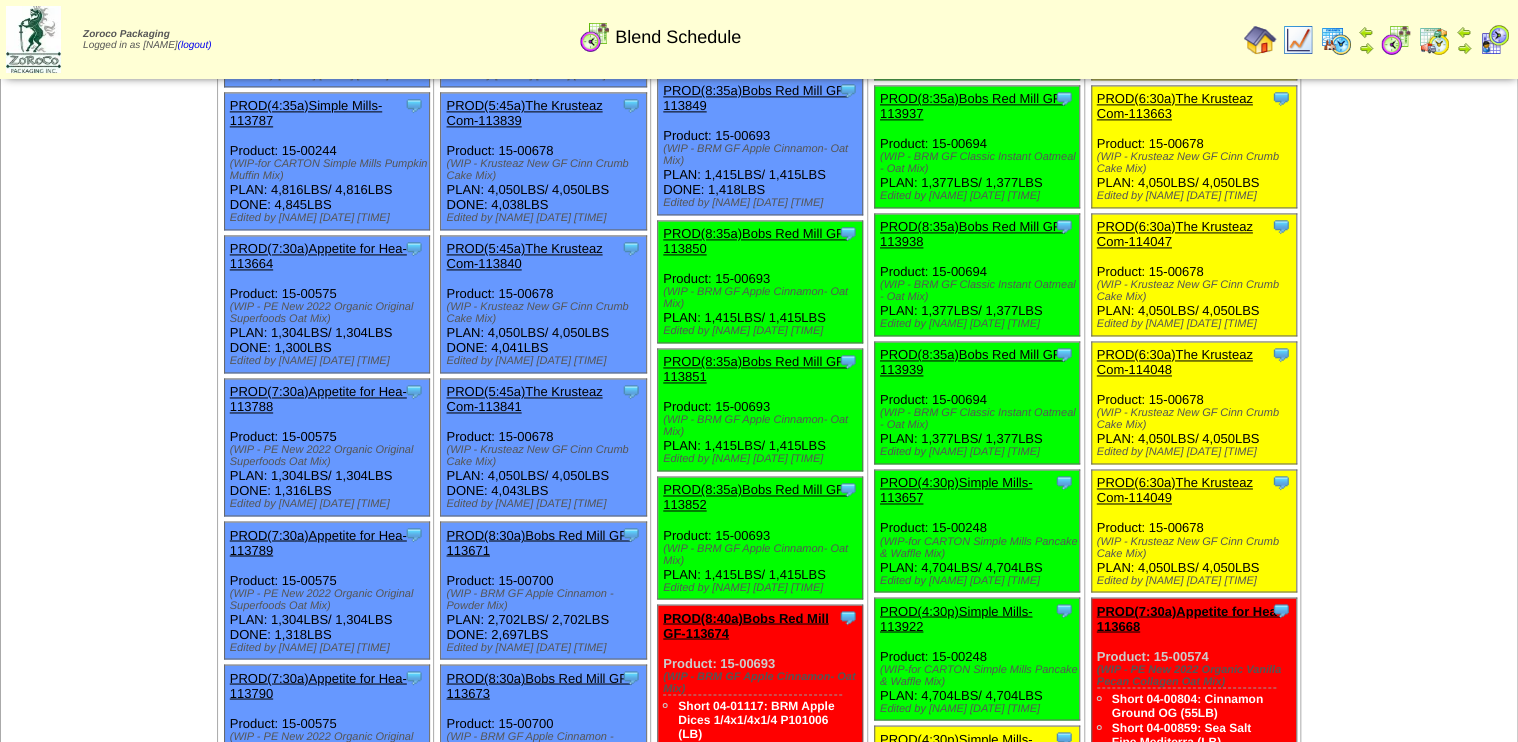 click on "PROD(8:35a)Bobs Red Mill GF-113850" at bounding box center [755, 241] 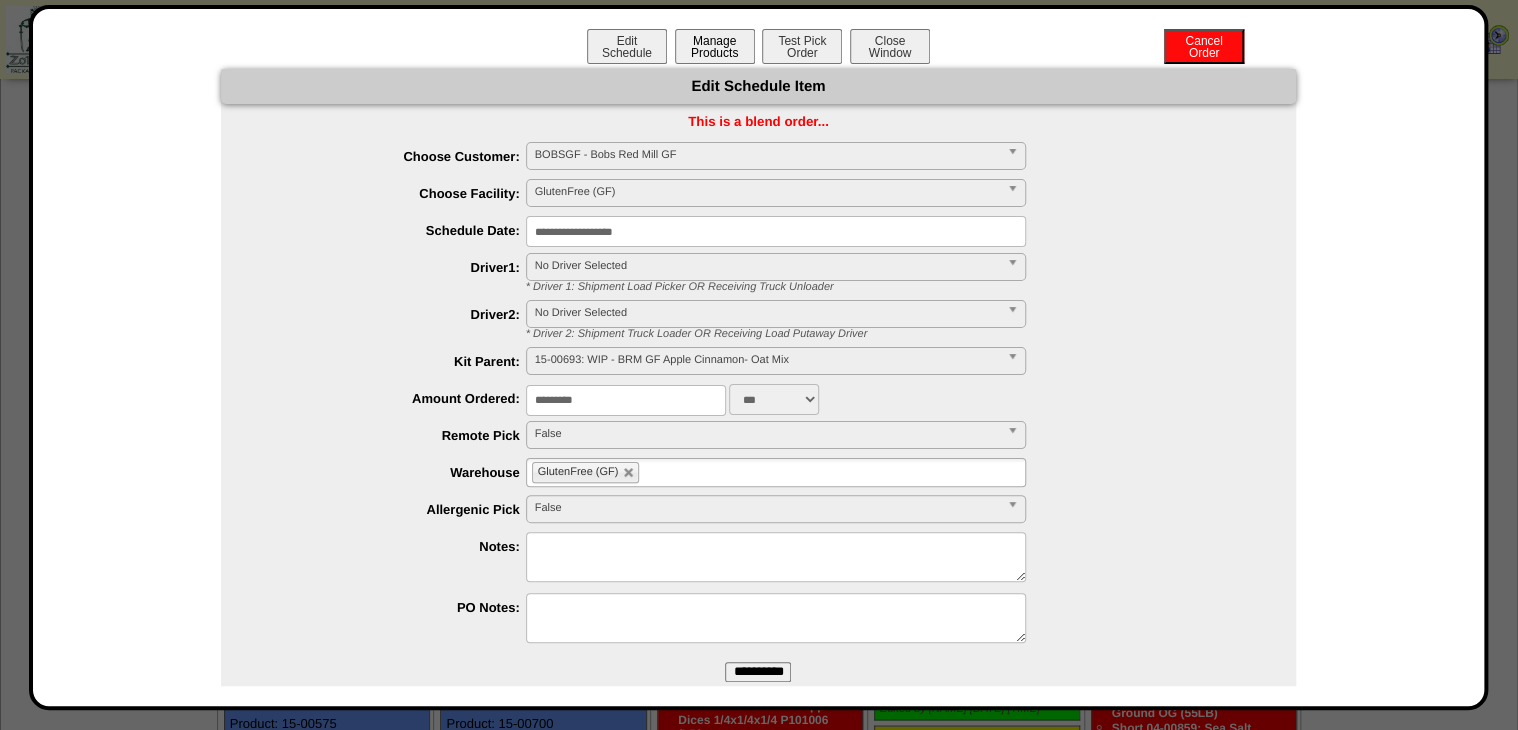 click on "Manage Products" at bounding box center [715, 46] 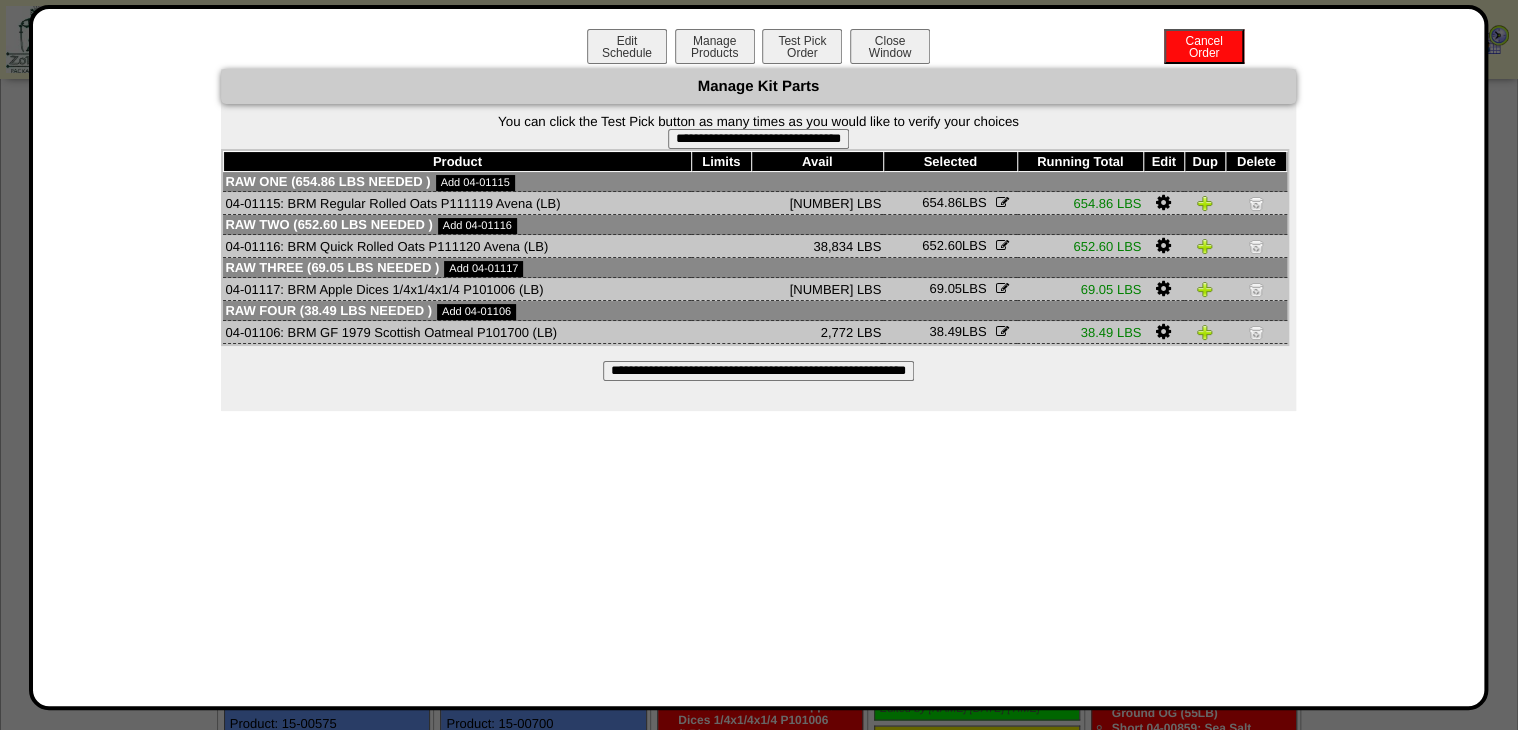 click on "**********" at bounding box center [758, 139] 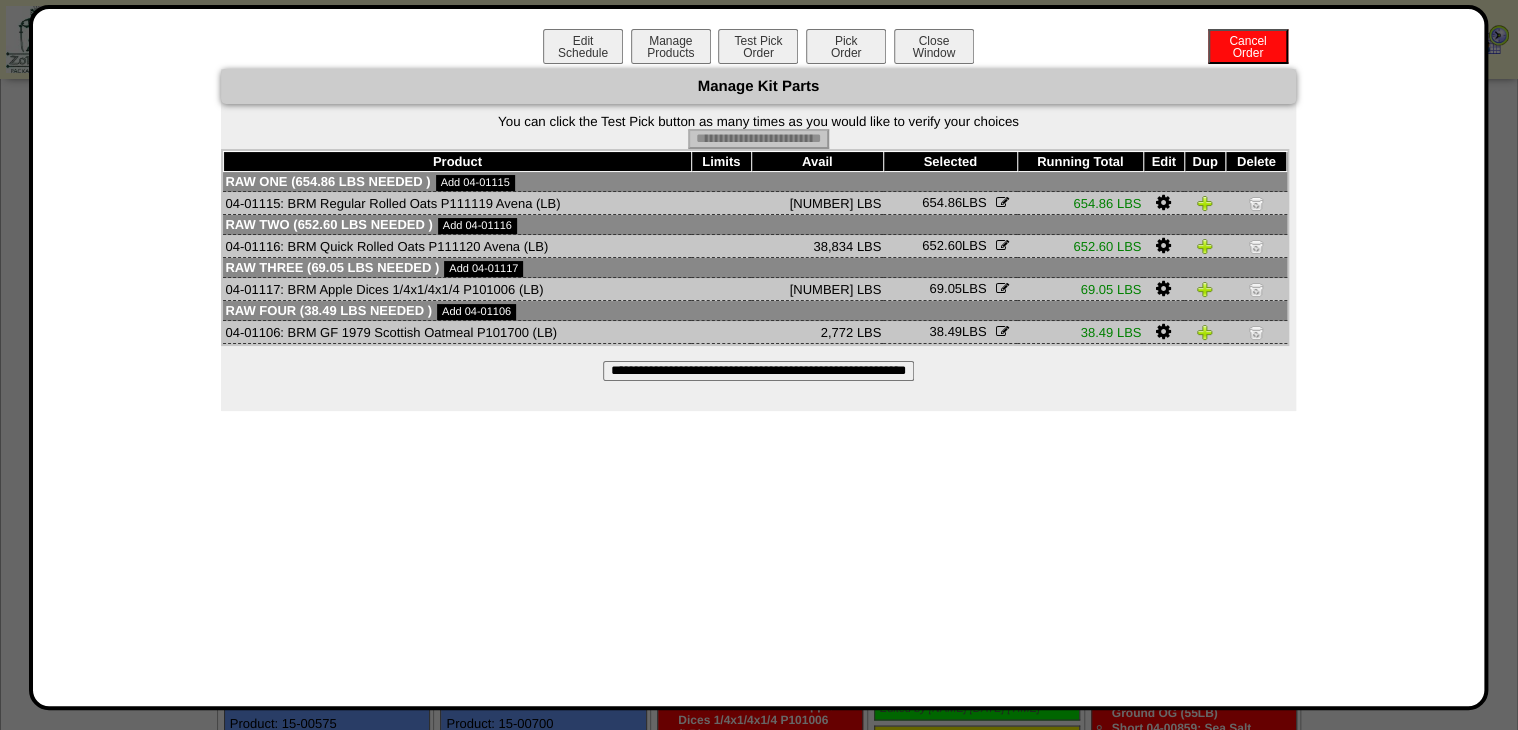 click on "Pick Order" at bounding box center (846, 46) 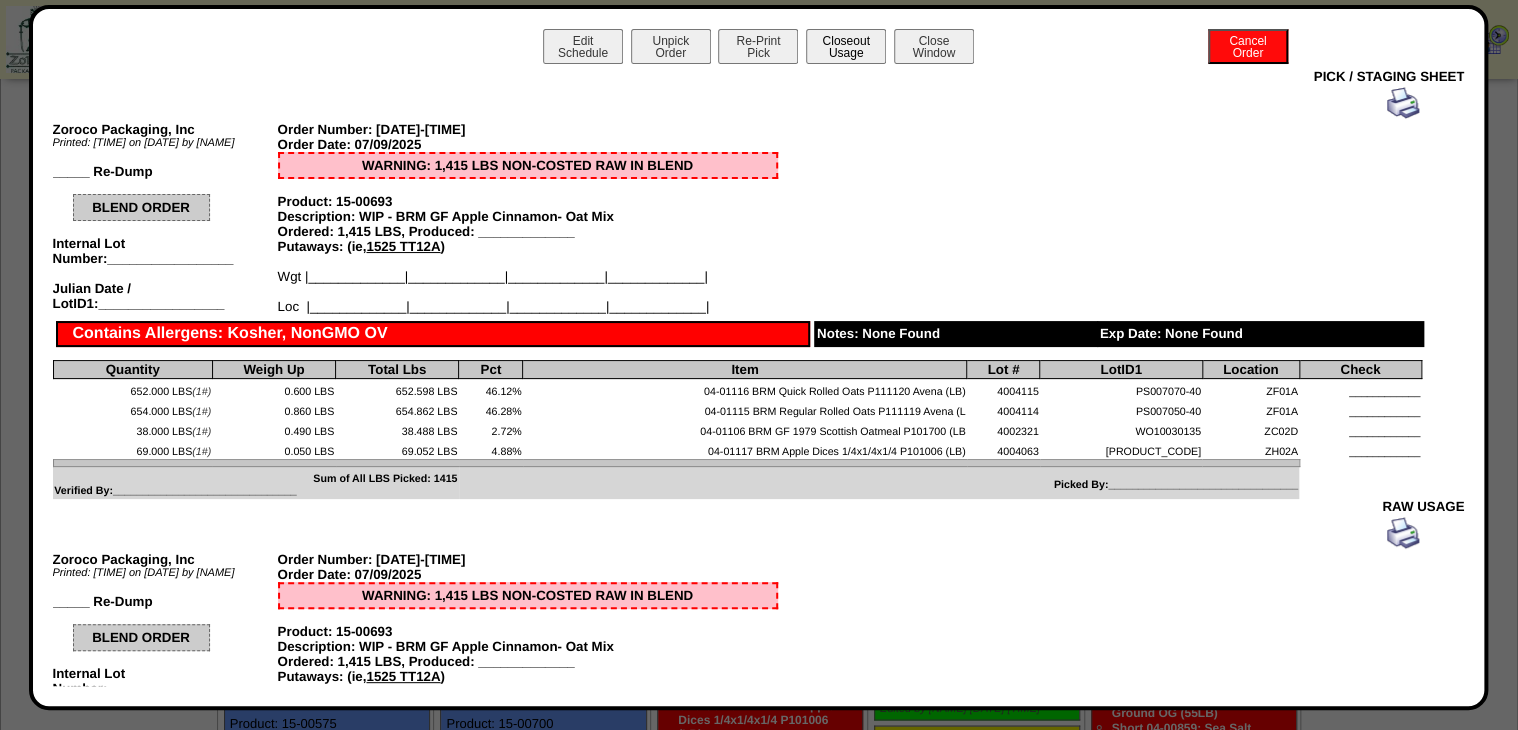 click on "Closeout Usage" at bounding box center [846, 46] 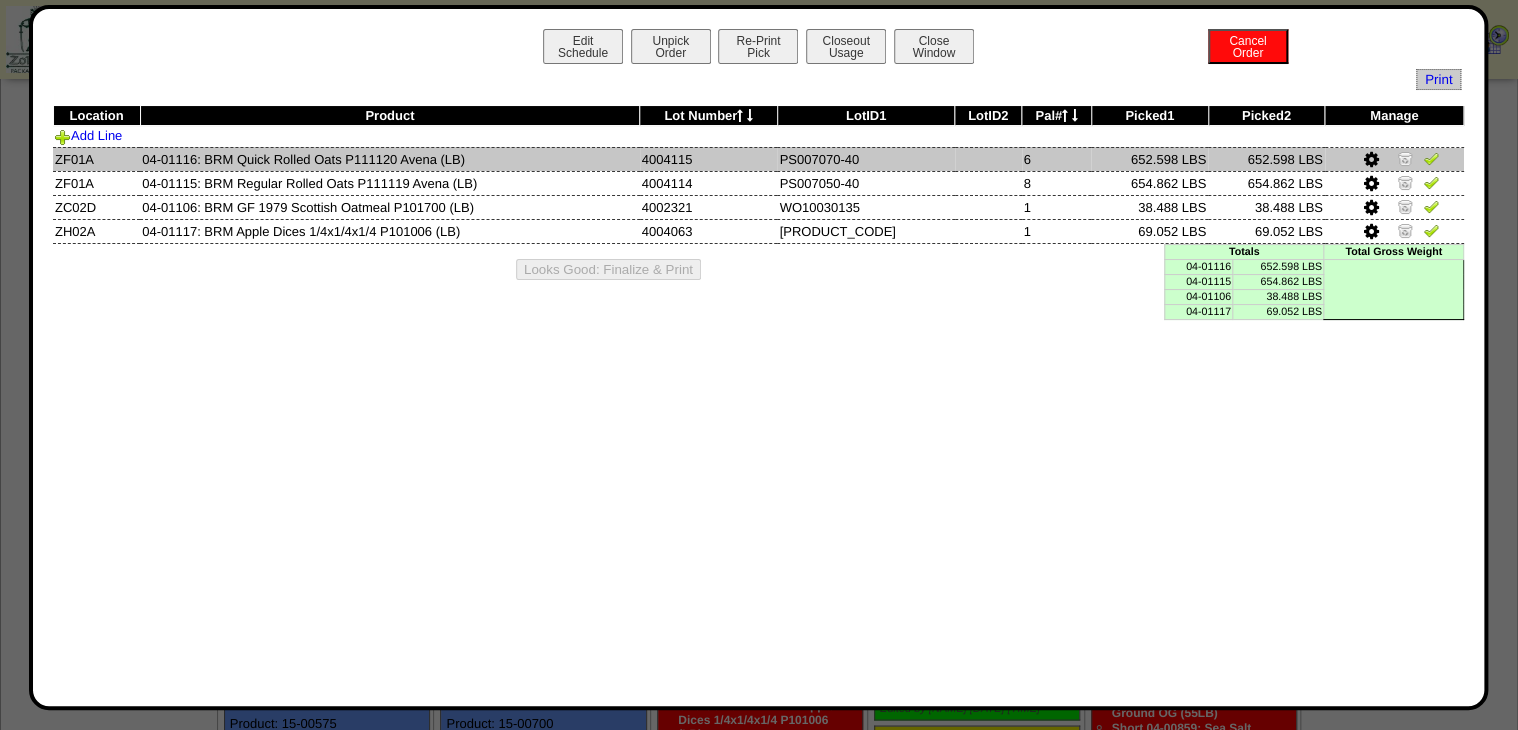 click at bounding box center [1431, 158] 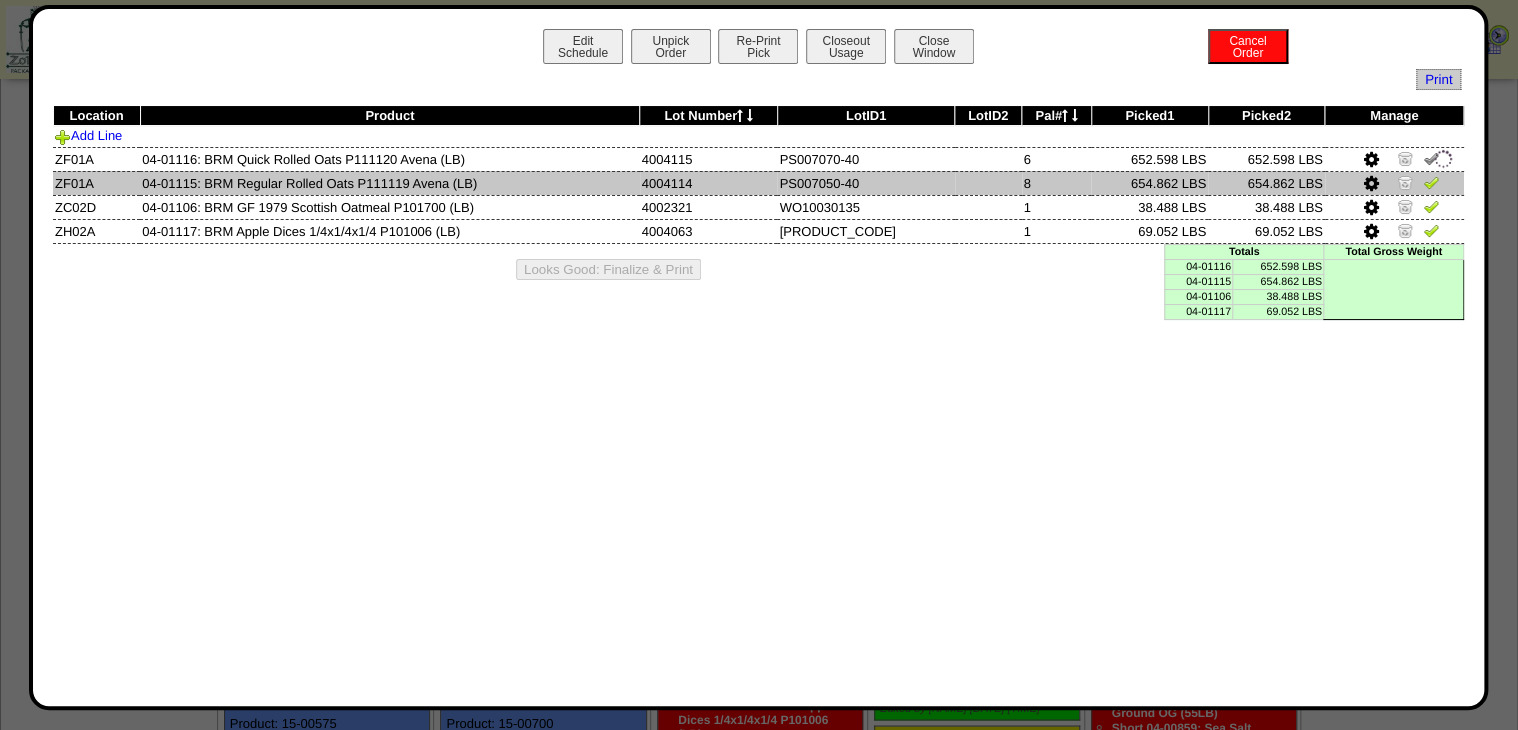 drag, startPoint x: 1433, startPoint y: 173, endPoint x: 1433, endPoint y: 185, distance: 12 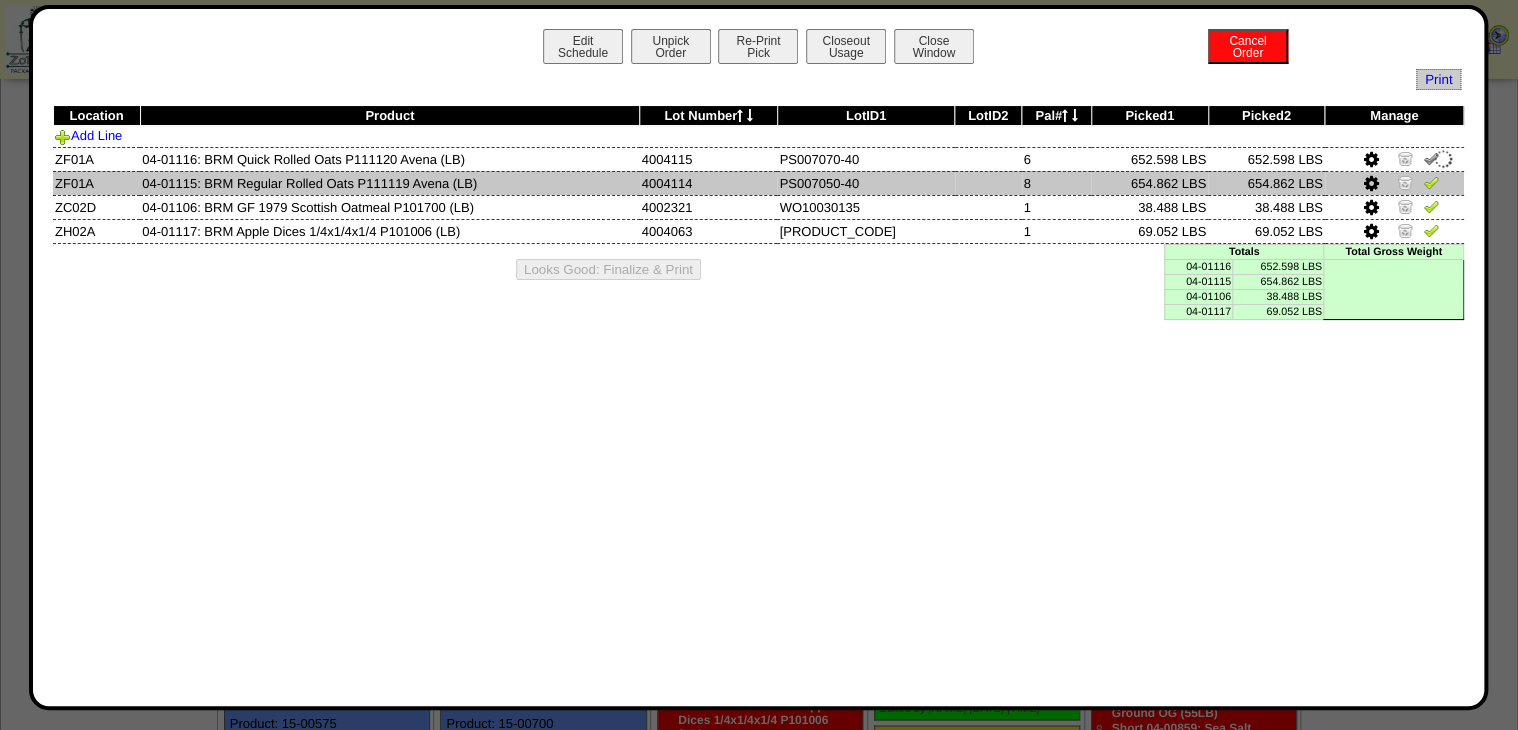 click at bounding box center [1394, 183] 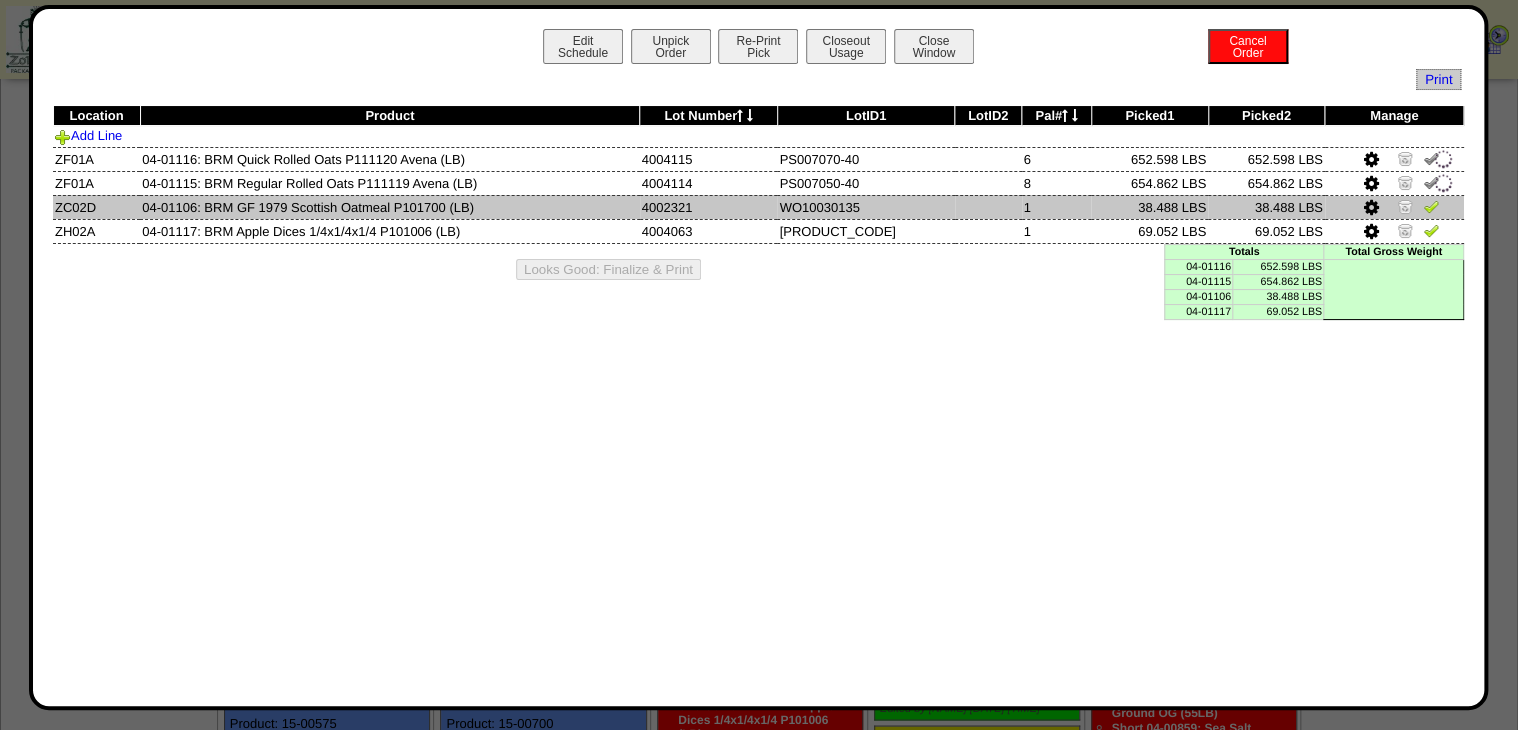click at bounding box center [1431, 206] 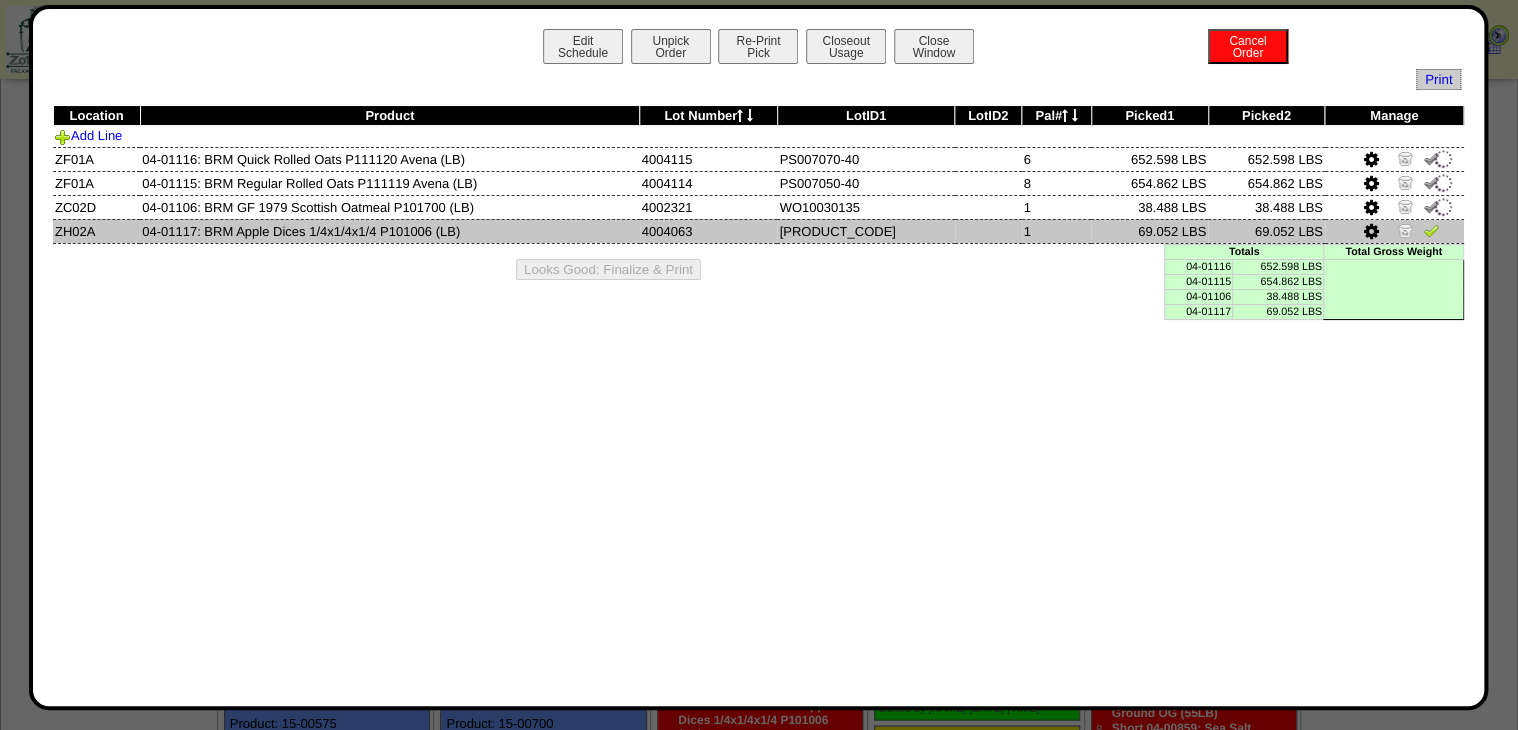 click at bounding box center [1431, 230] 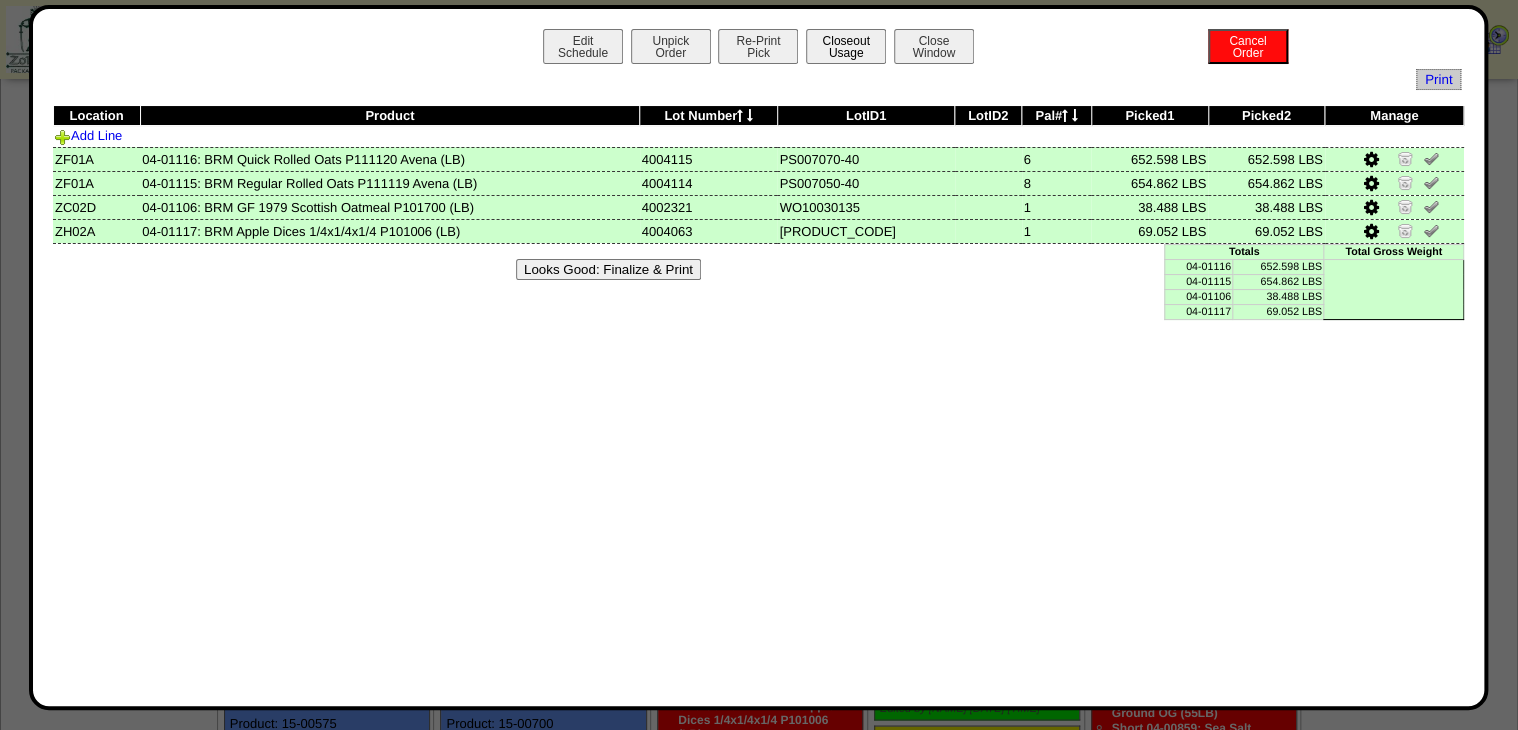 click on "Closeout Usage" at bounding box center (846, 46) 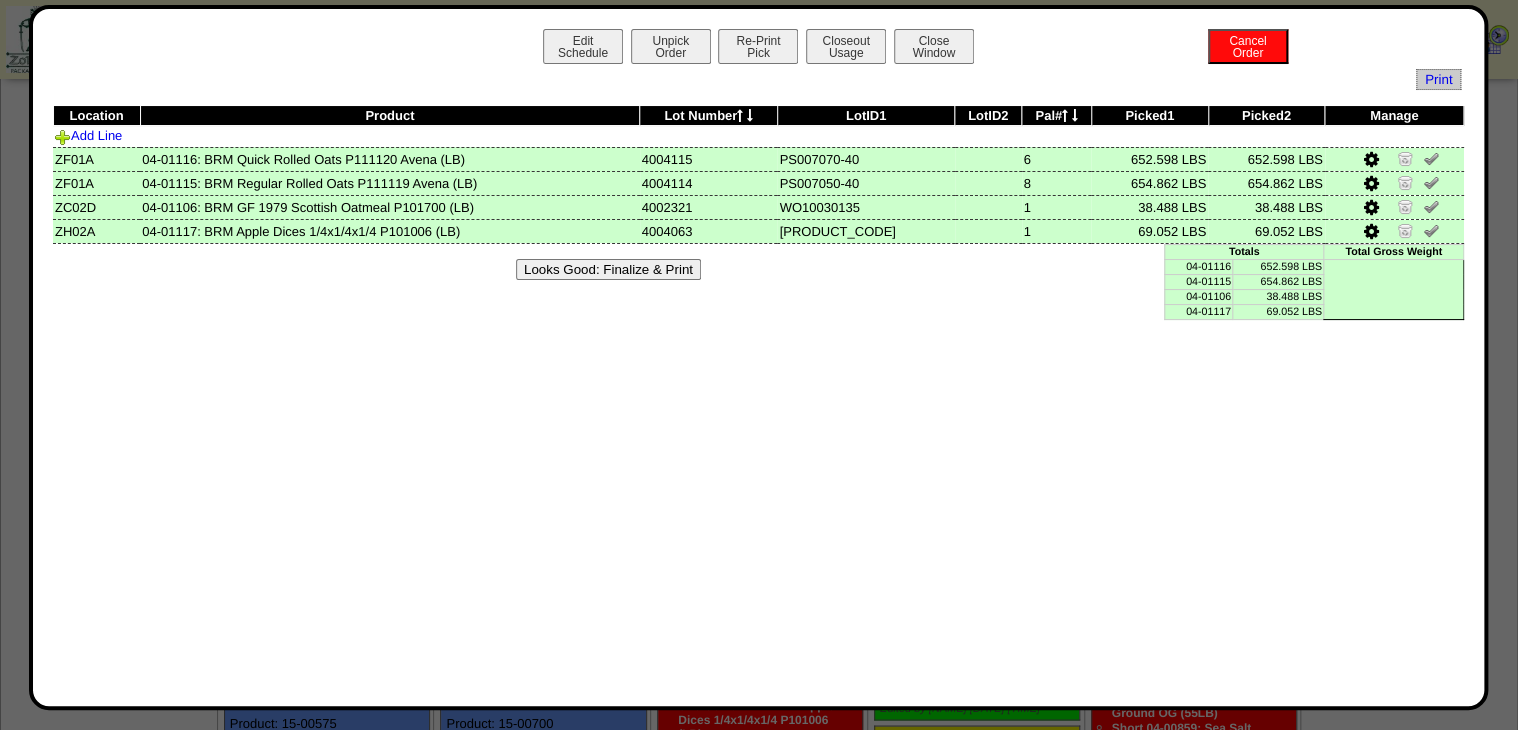 drag, startPoint x: 672, startPoint y: 276, endPoint x: 991, endPoint y: 325, distance: 322.7414 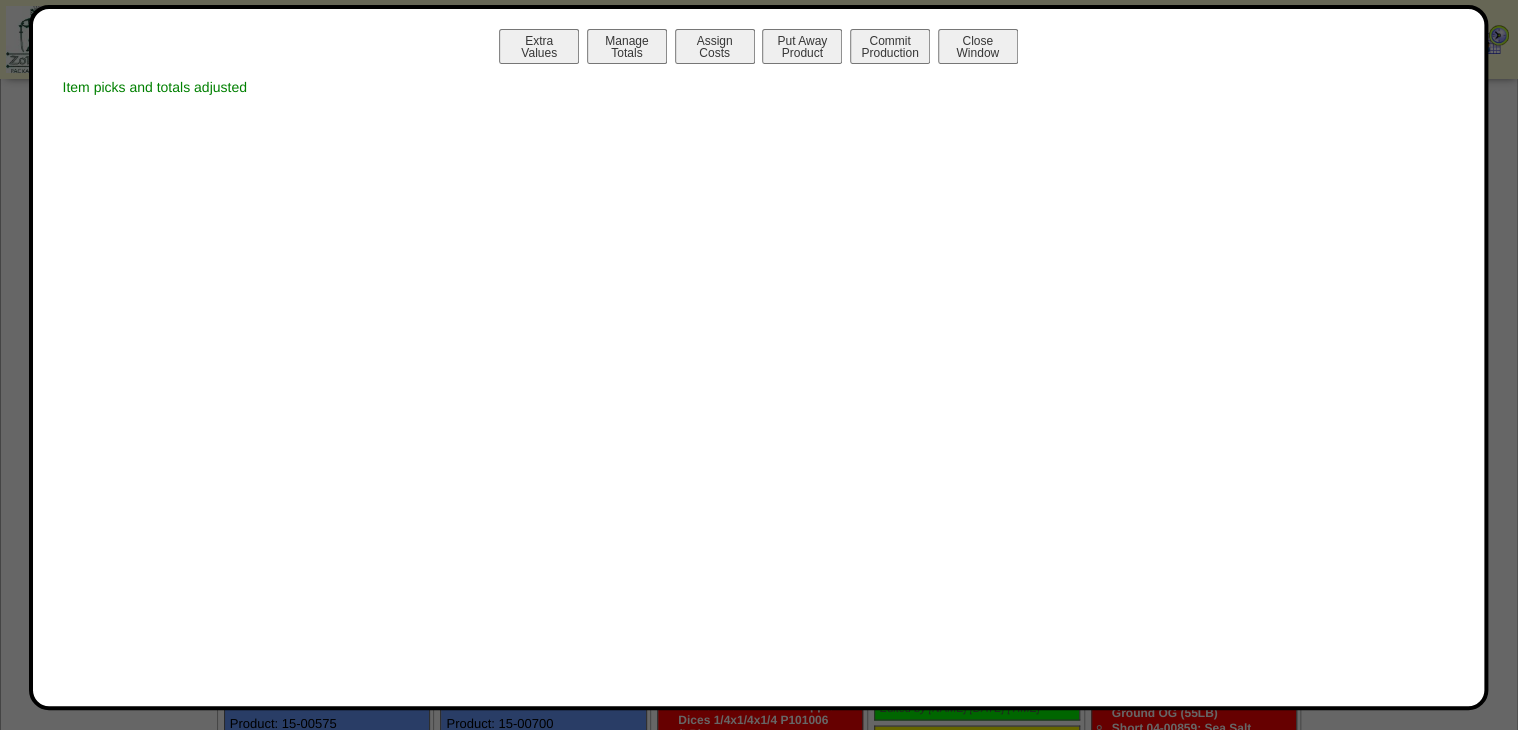 click on "Extra Values
Manage Totals
Assign Costs
Put Away Product
Commit Production
Close Window" at bounding box center (759, 49) 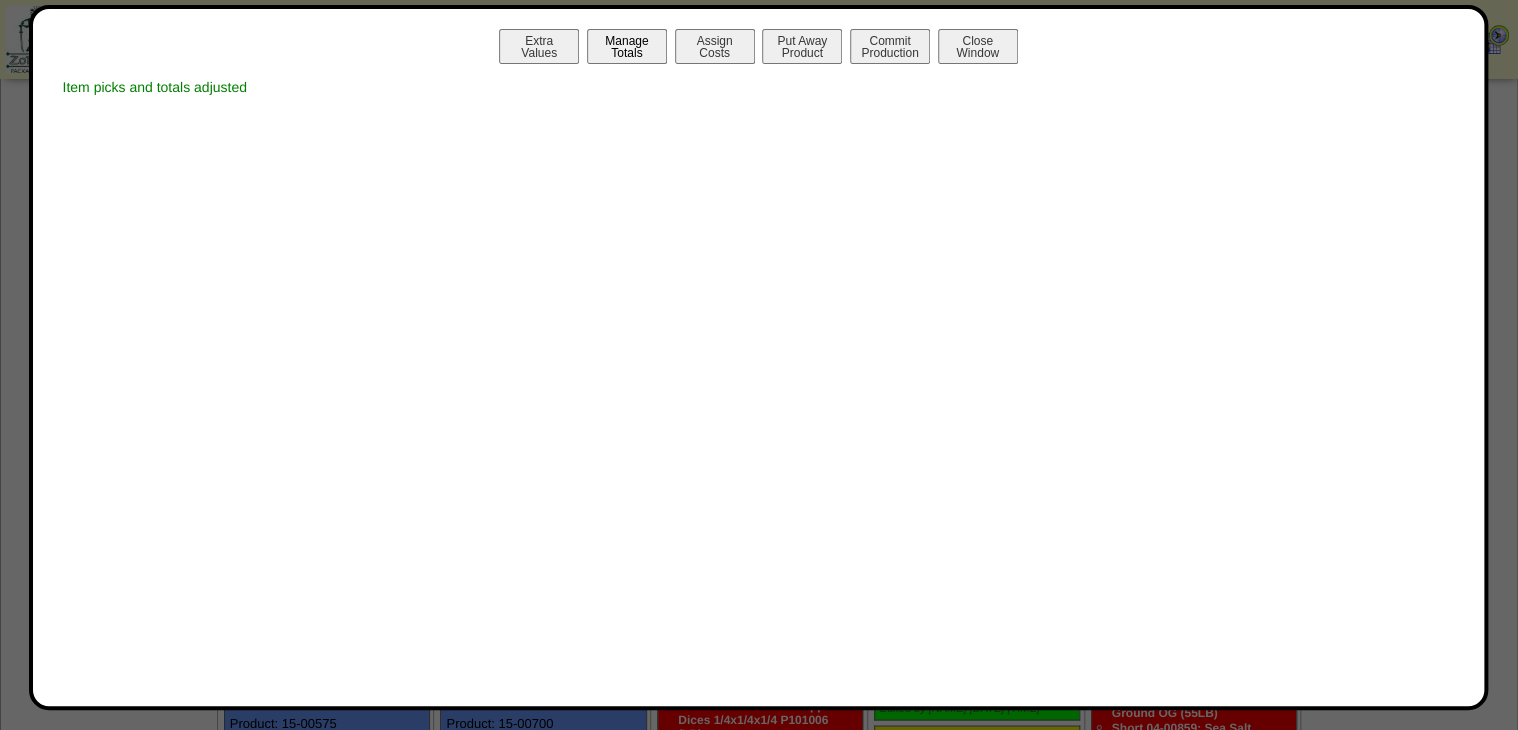click on "Manage Totals" at bounding box center [627, 46] 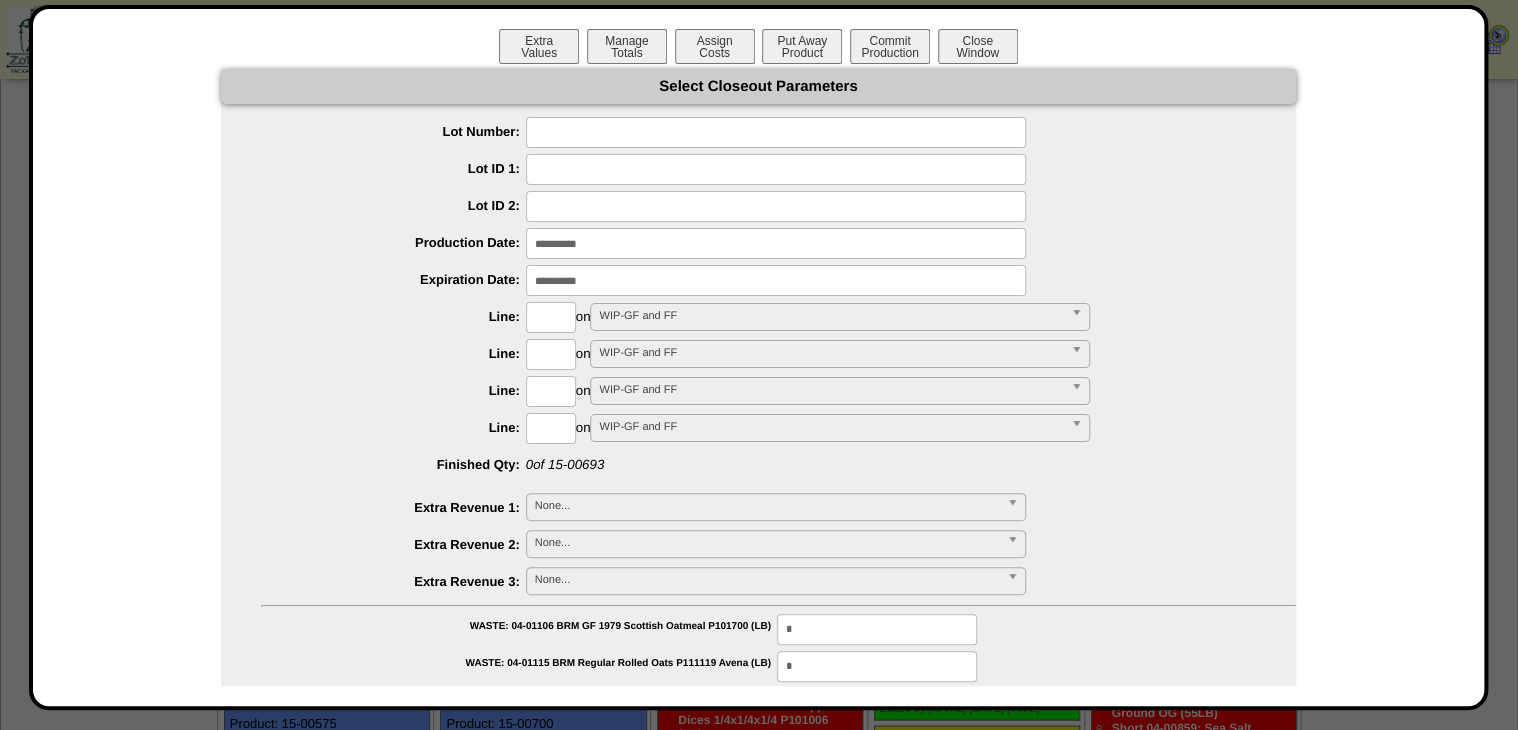 click on "**********" at bounding box center (758, 440) 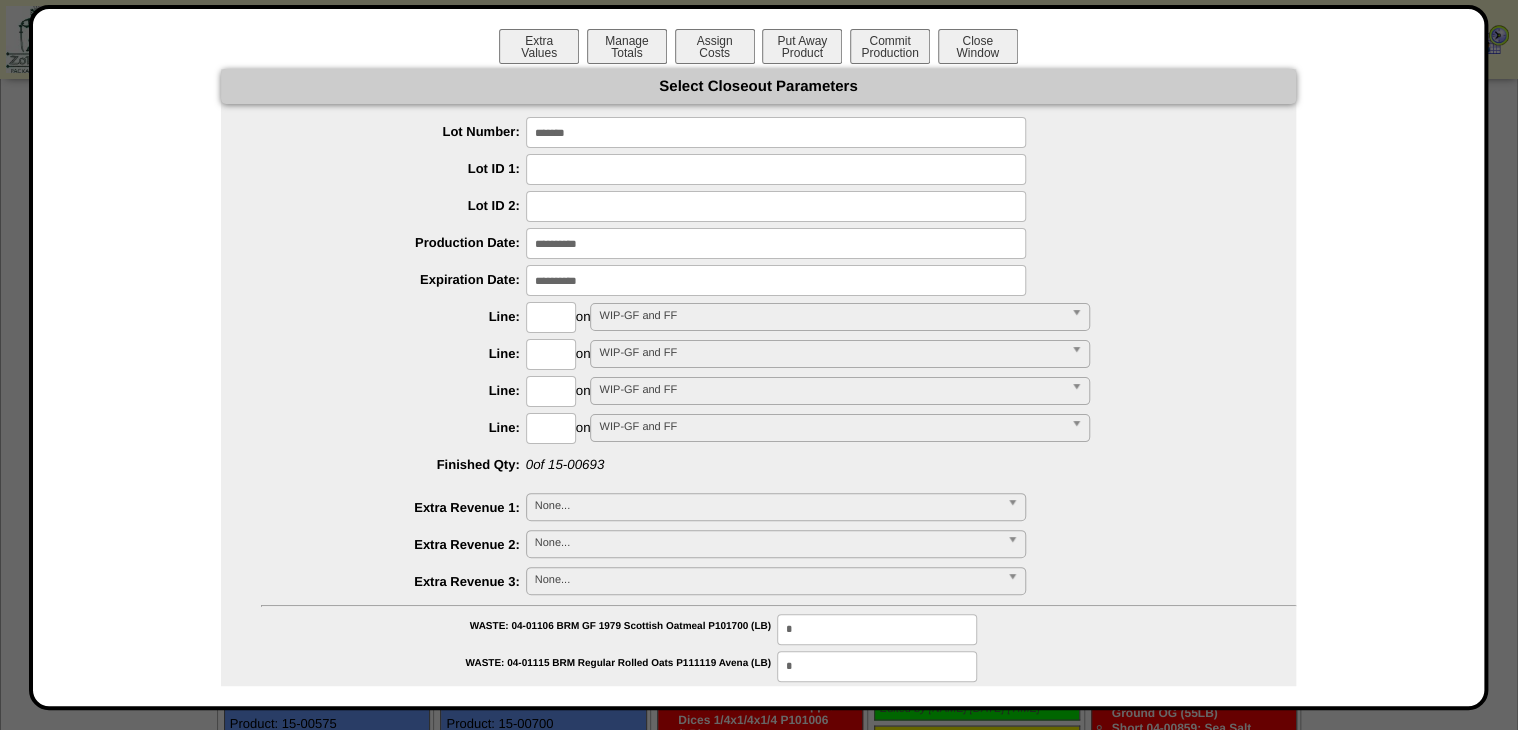 type on "*******" 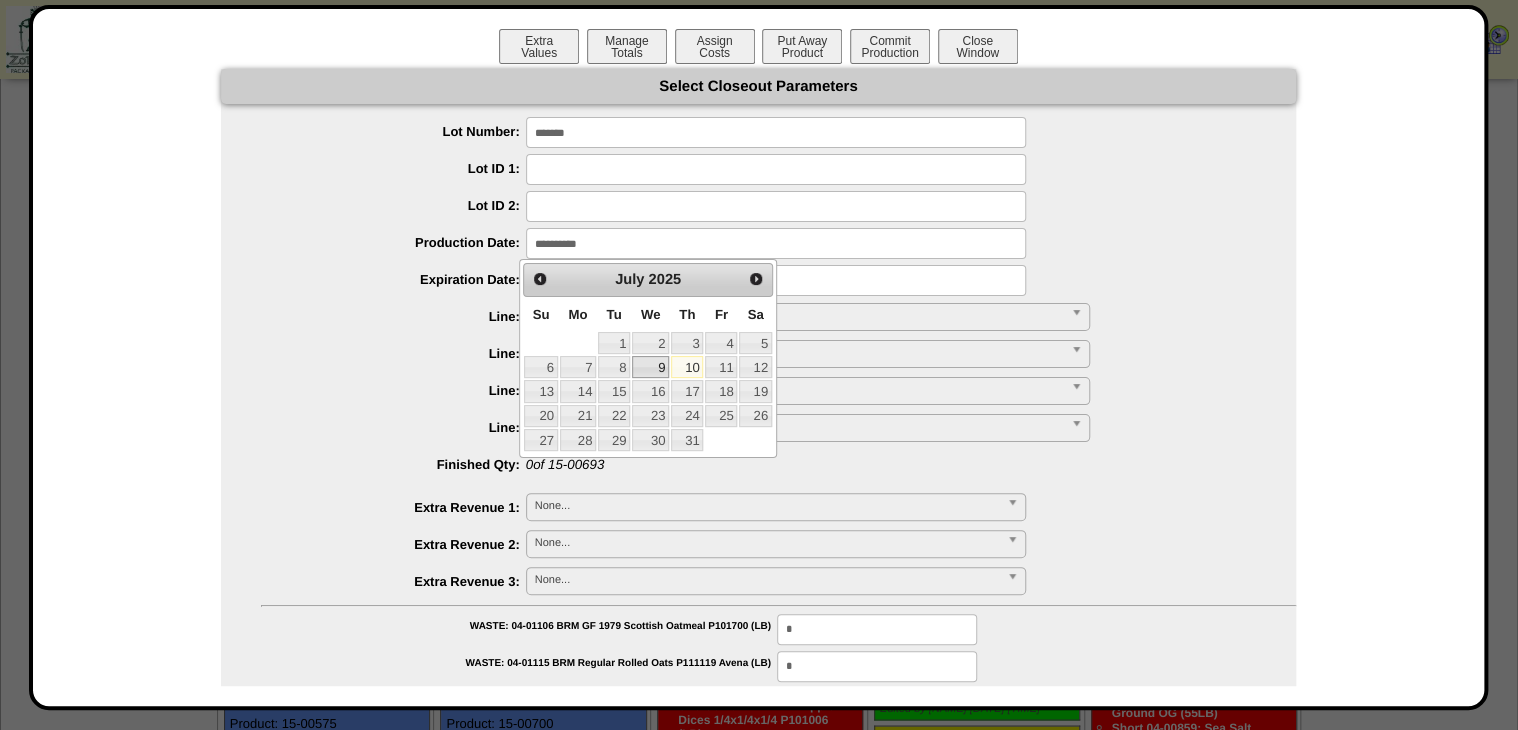 click on "9" at bounding box center (650, 367) 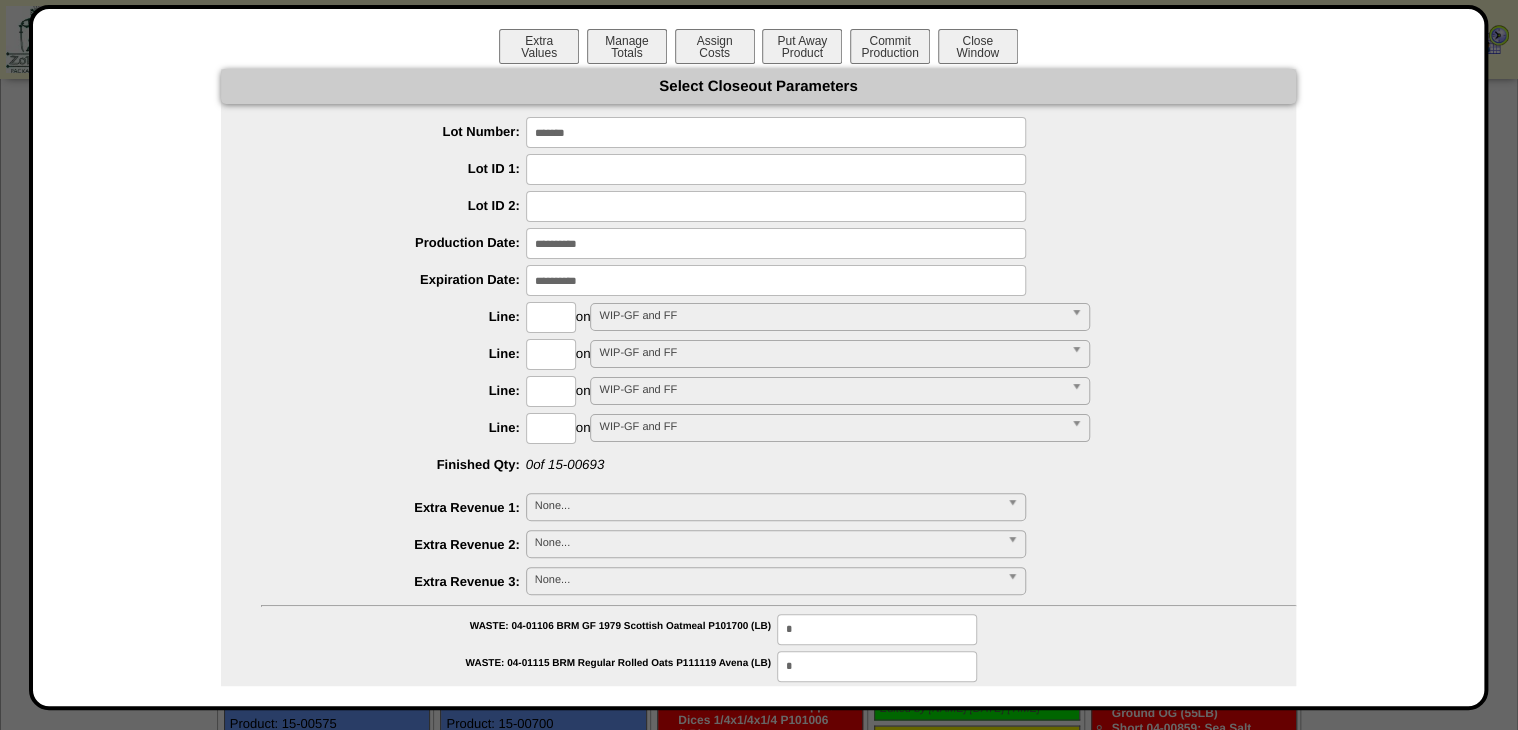 click at bounding box center (776, 280) 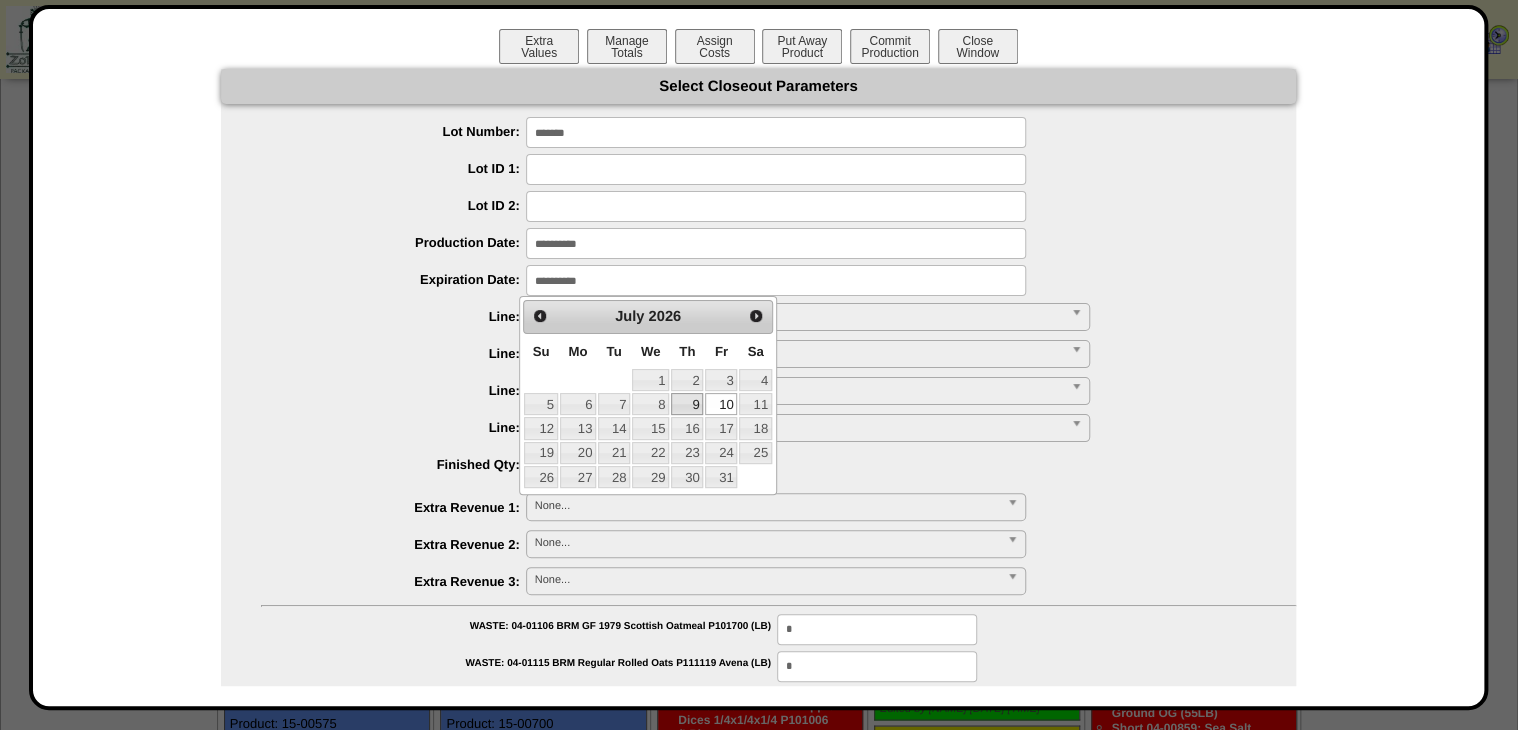 click on "9" at bounding box center (687, 404) 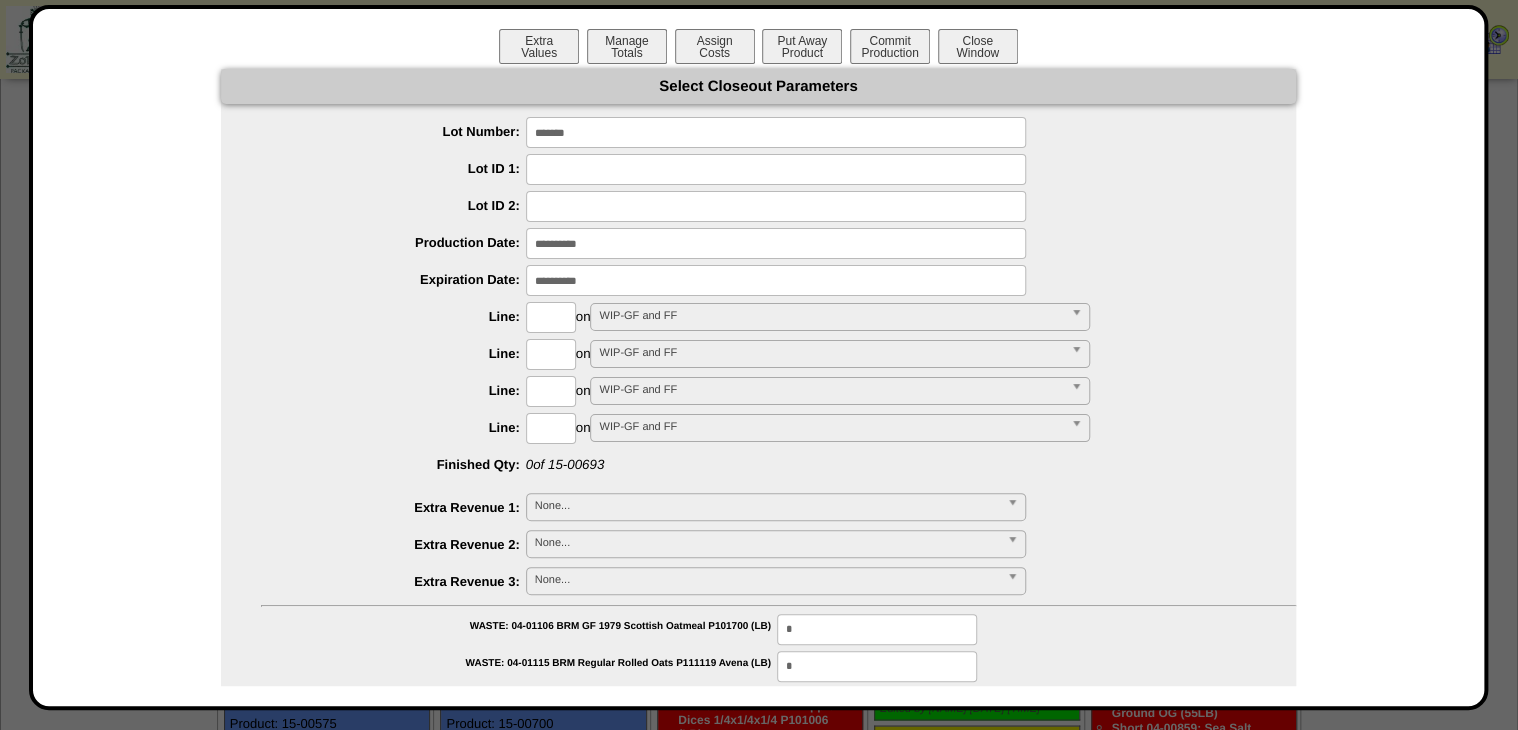 click at bounding box center (551, 317) 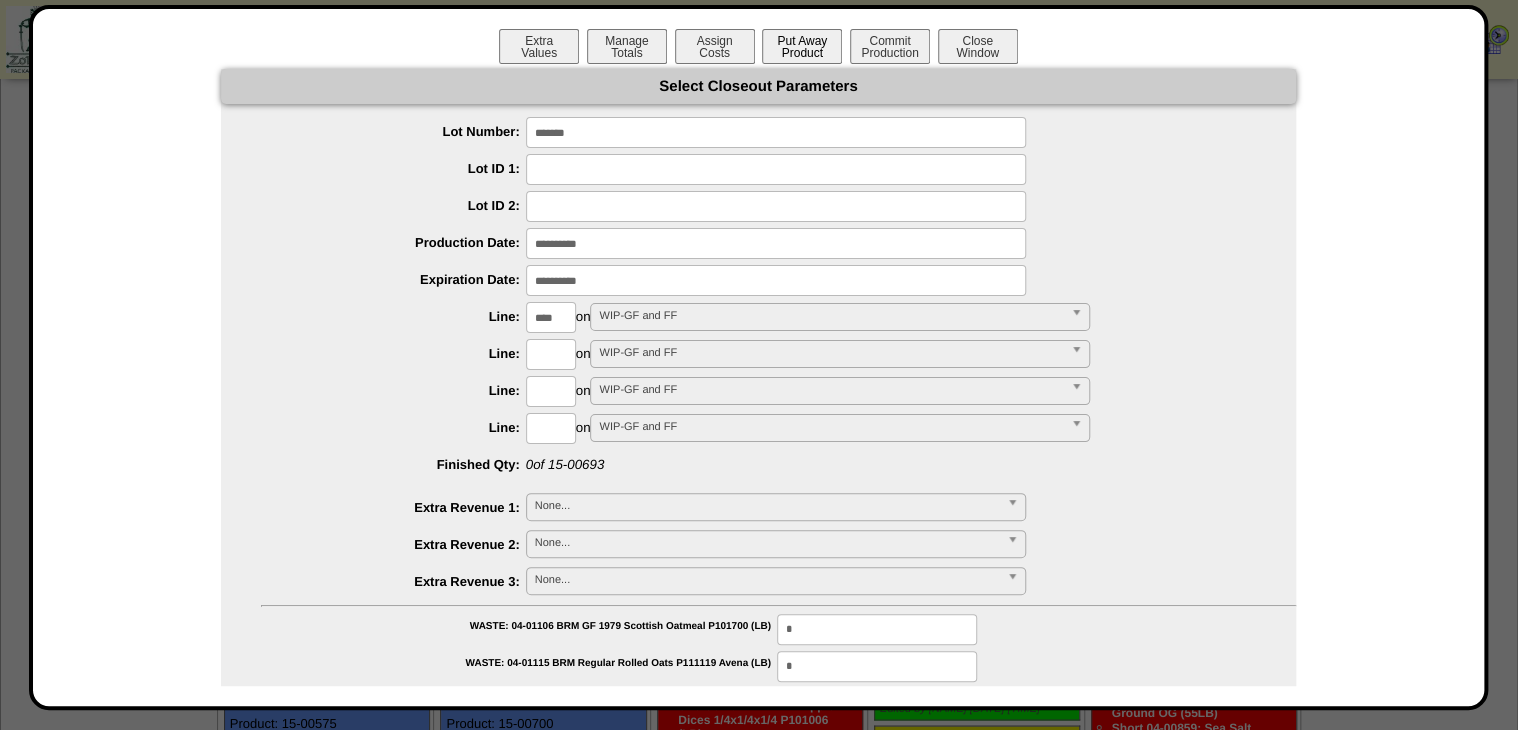 type on "****" 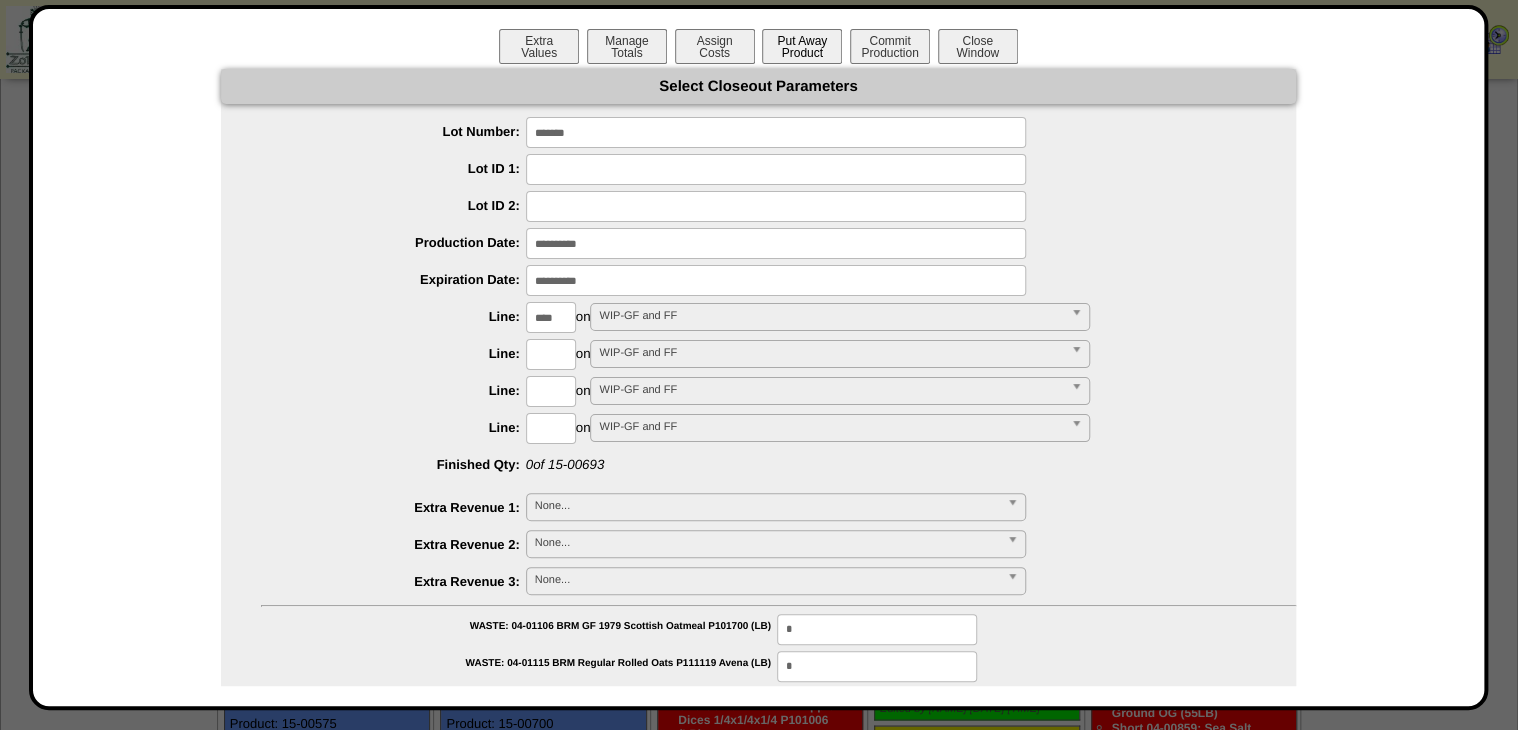 click on "**********" at bounding box center [758, 788] 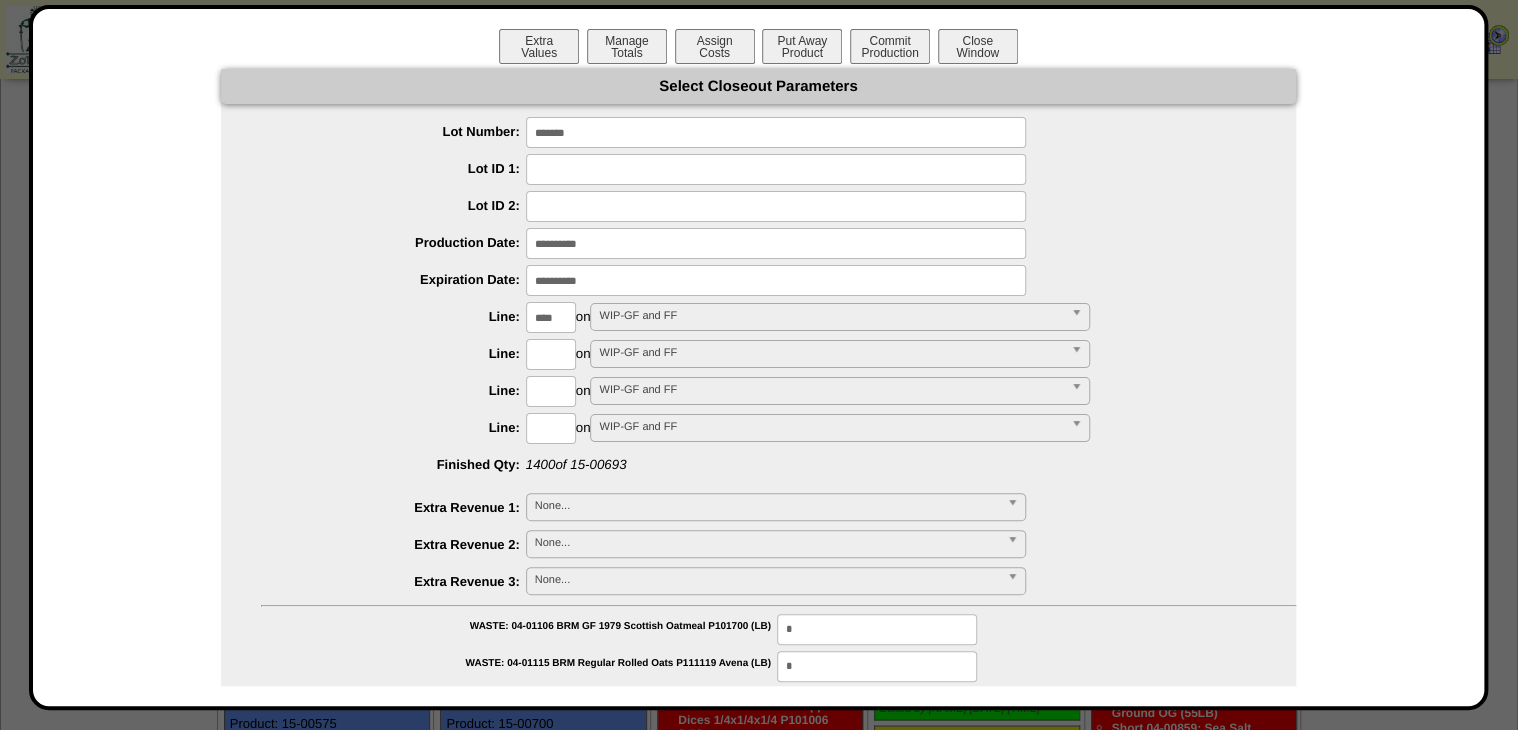 click on "Extra Values
Manage Totals
Assign Costs
Put Away Product
Commit Production
Close Window
Select Closeout Parameters
Lot Number:
*******
Lot ID 1:
Lot ID 2:
Production Date:
Expiration Date:
Line:
****" at bounding box center (759, 357) 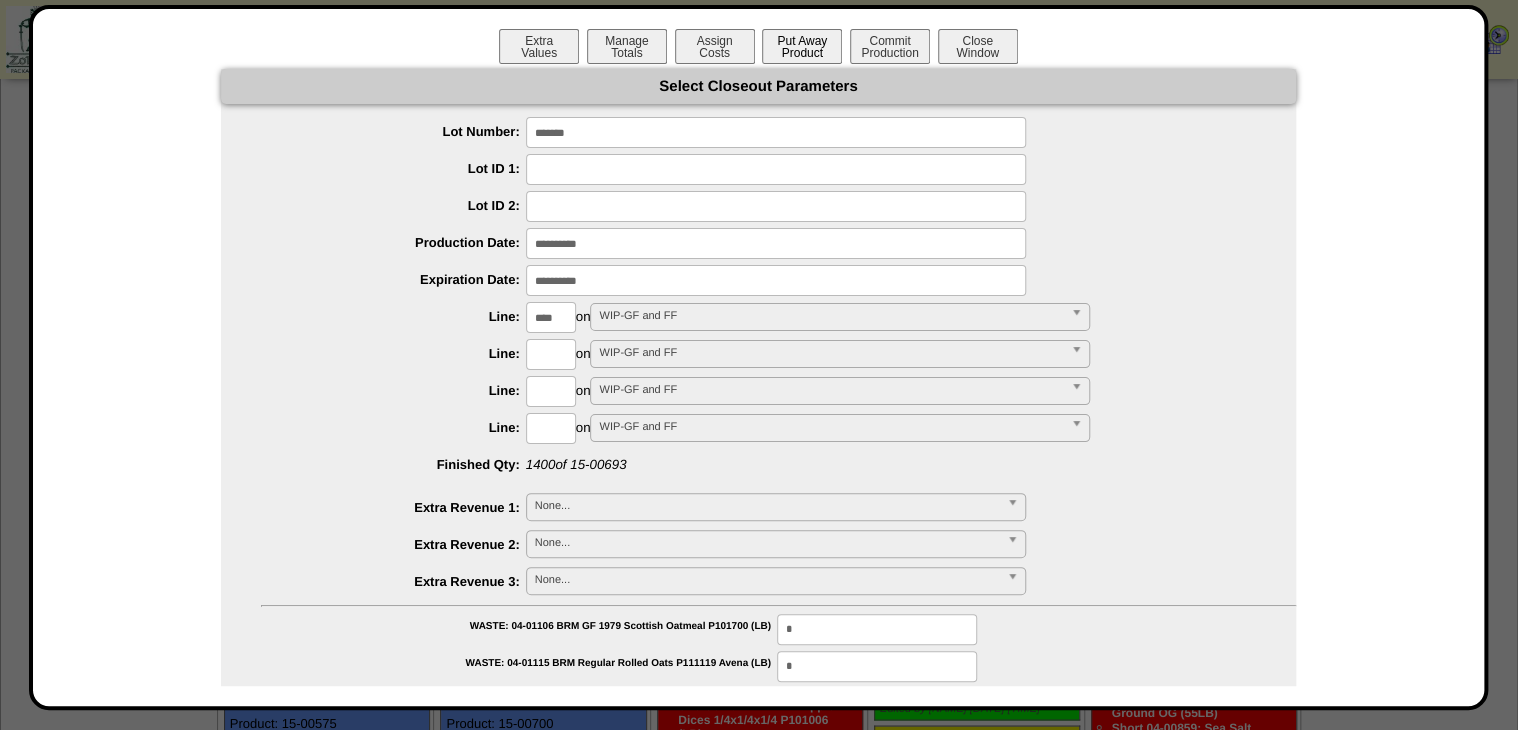 click on "Put Away Product" at bounding box center [802, 46] 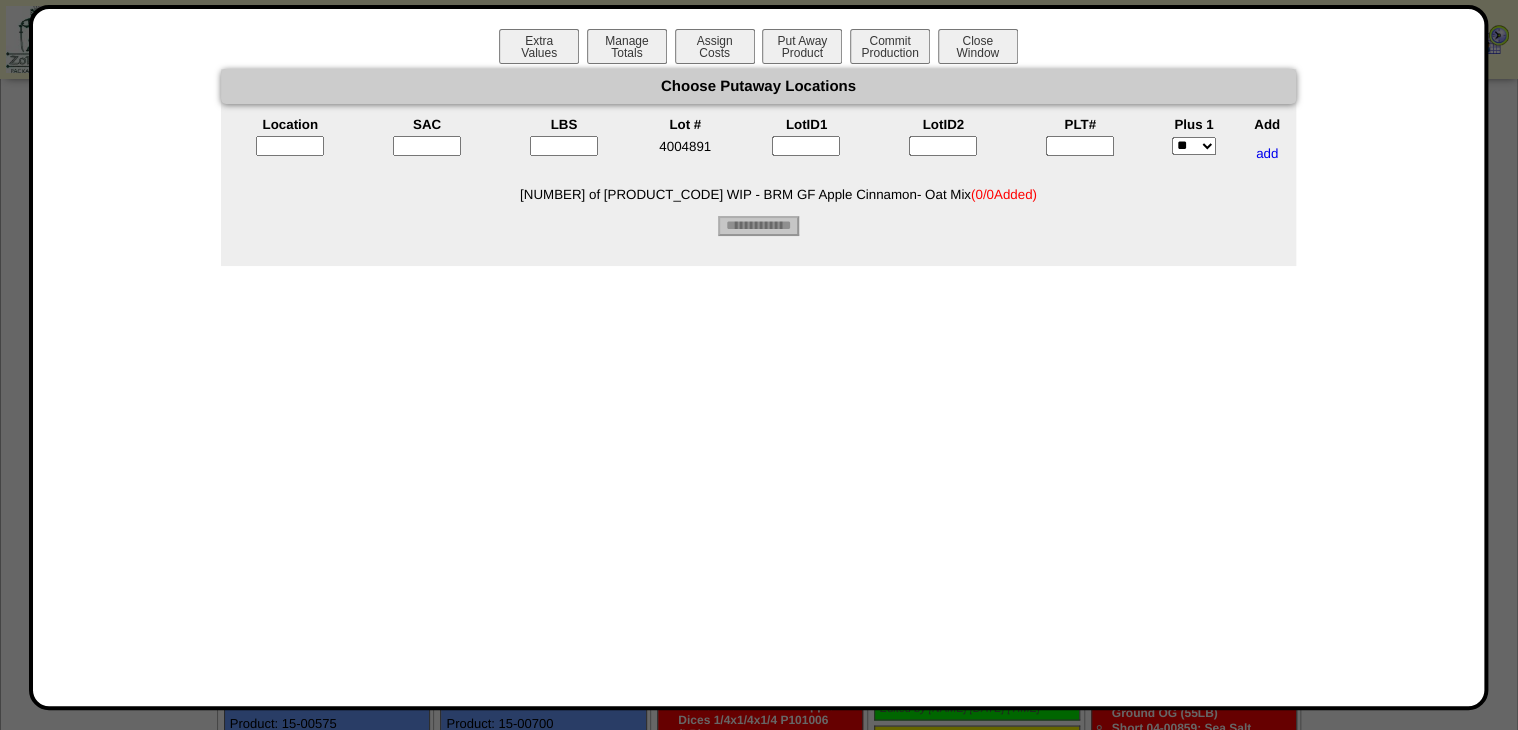 click at bounding box center (1080, 146) 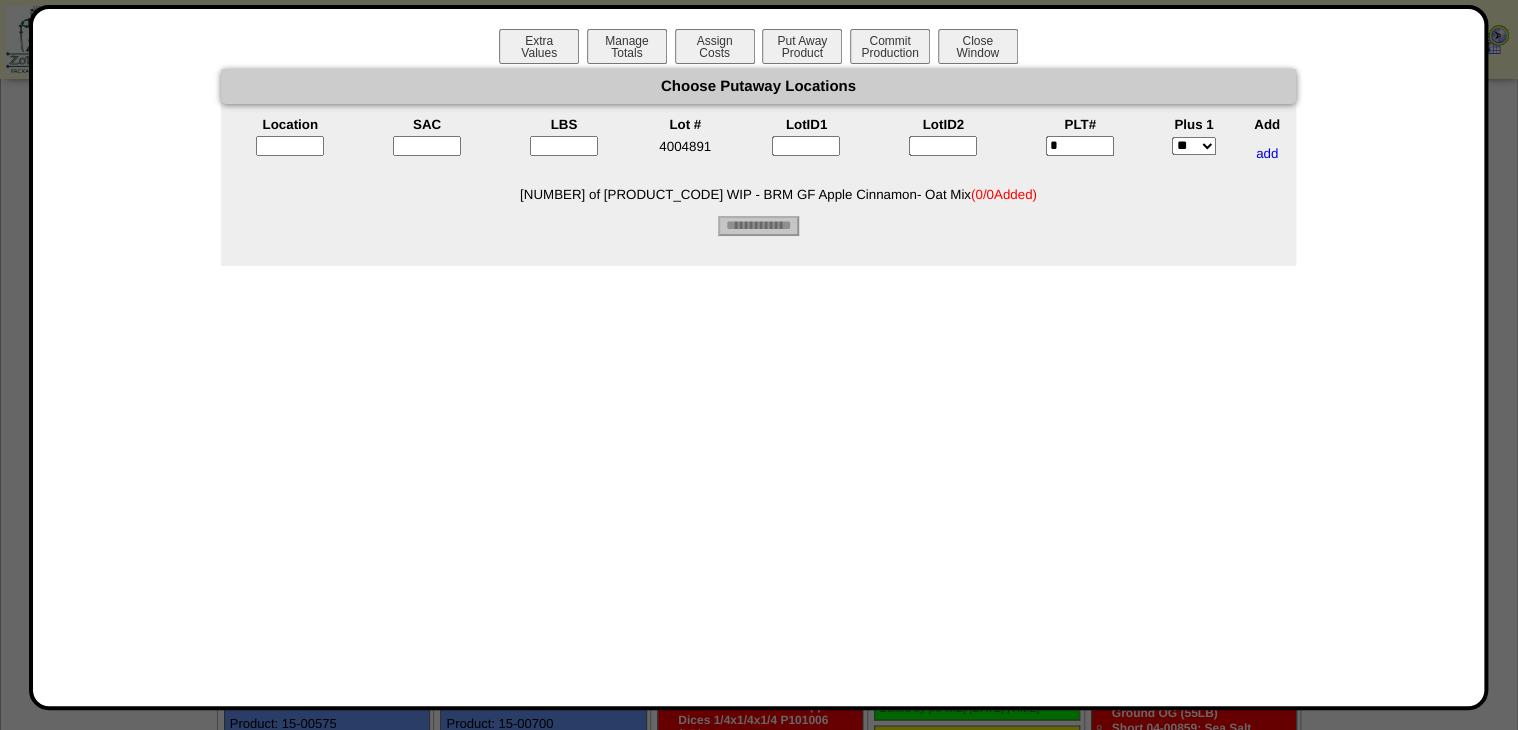 type on "*" 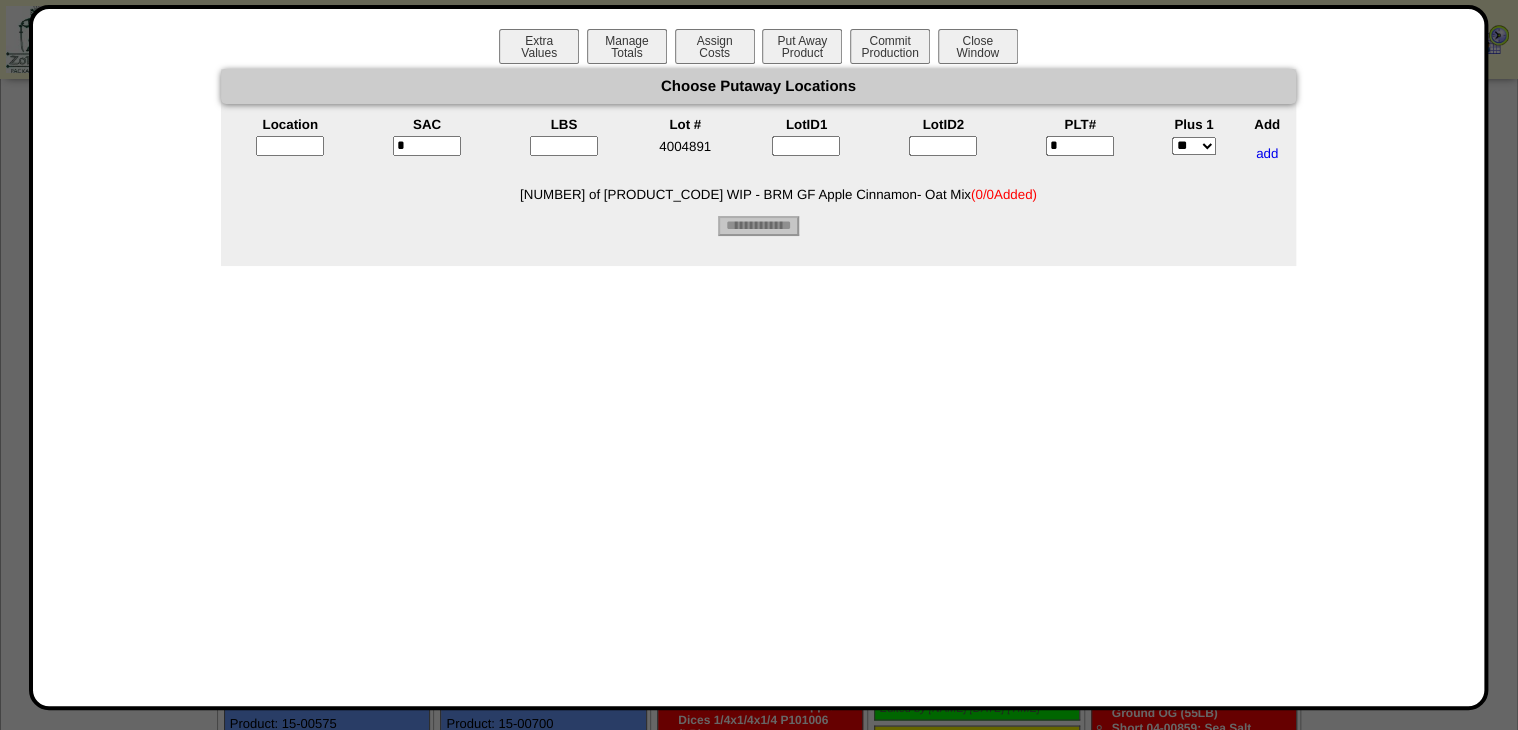 type on "*" 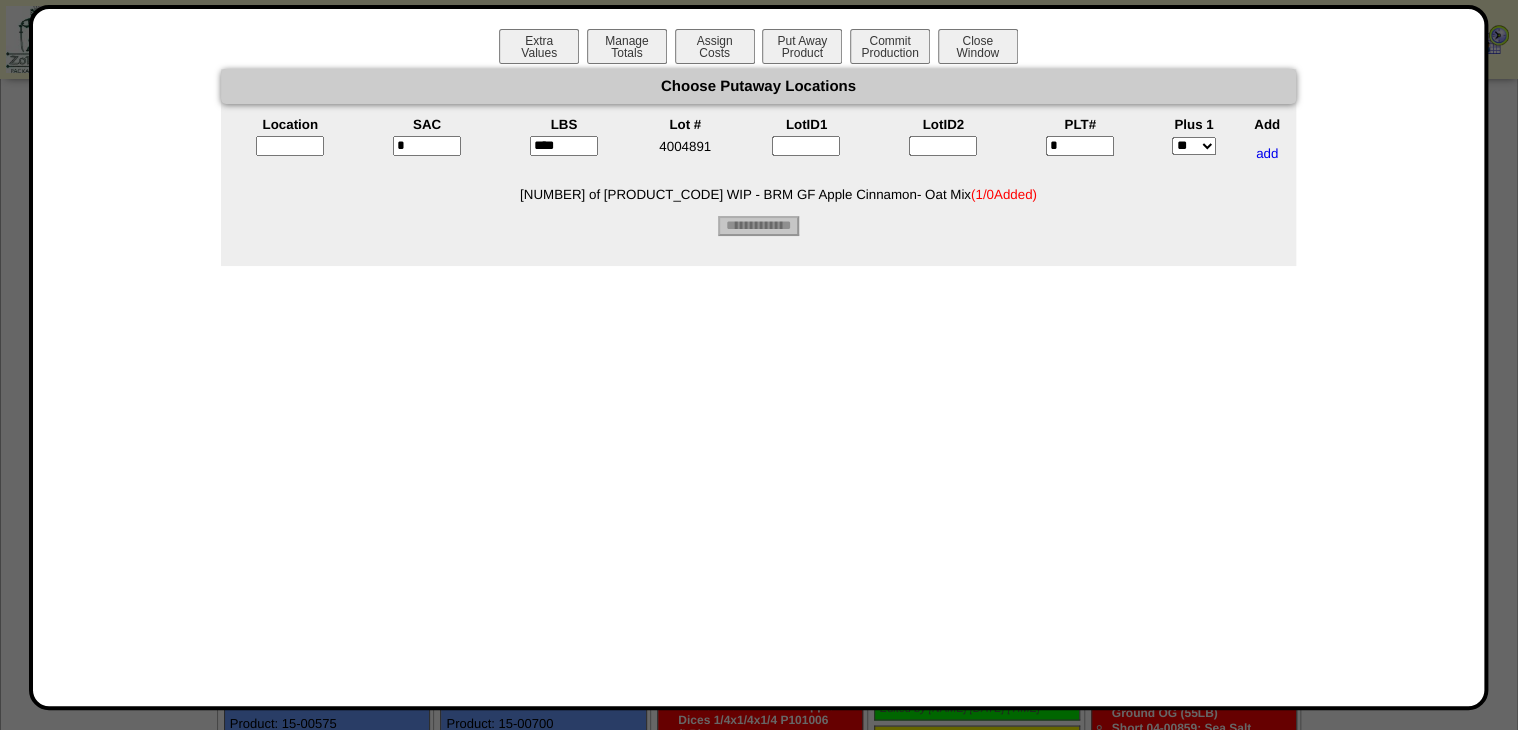 type on "****" 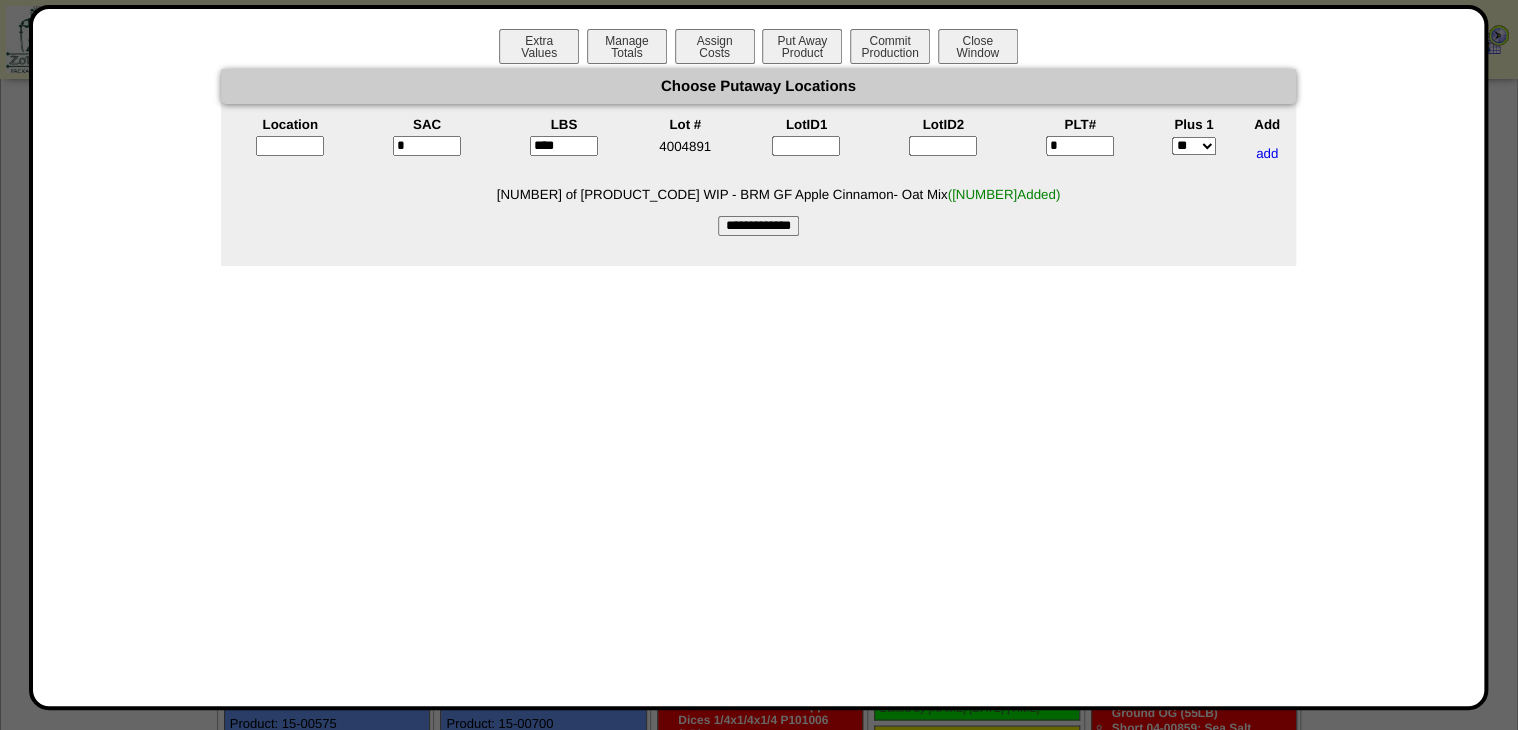 click on "*" at bounding box center [1080, 146] 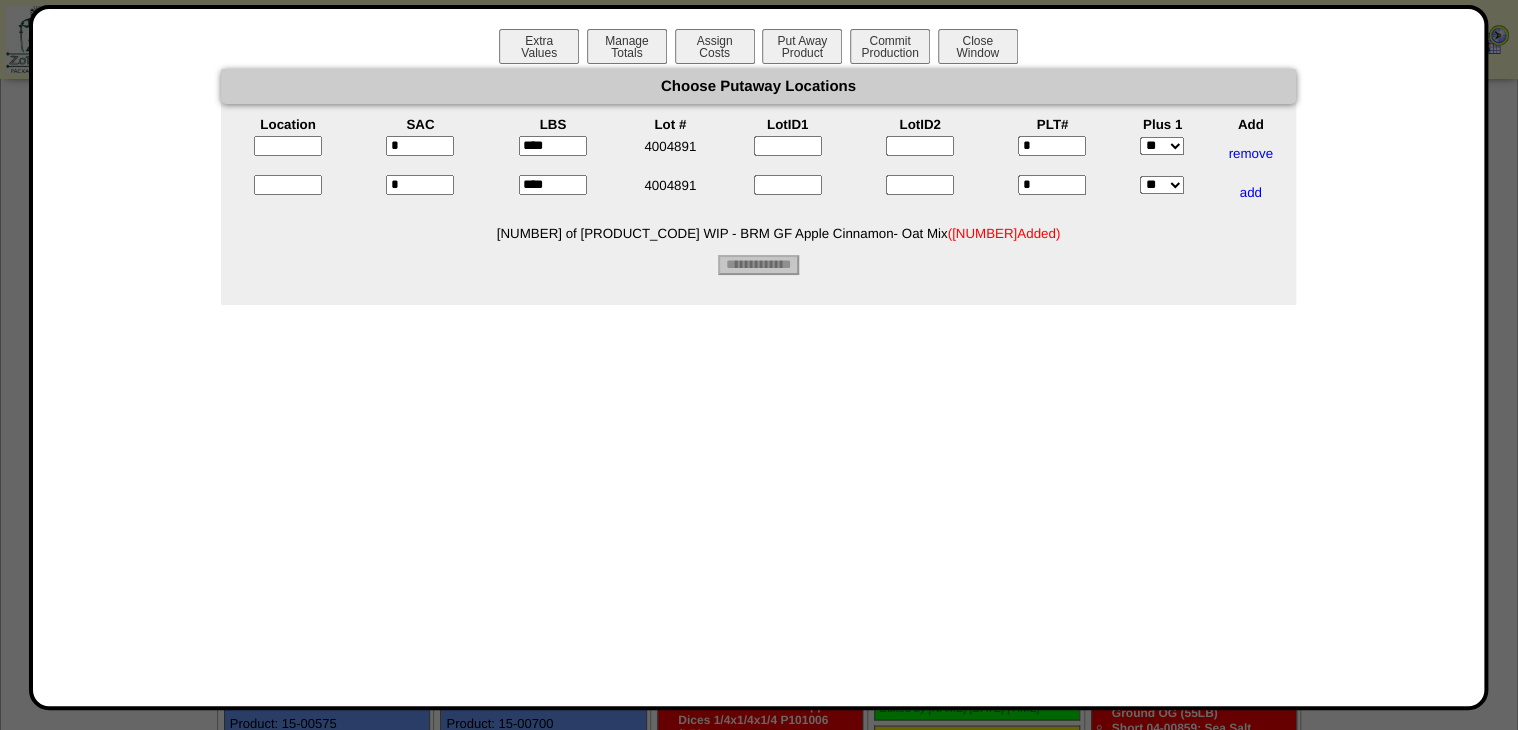 click on "*" at bounding box center (1052, 185) 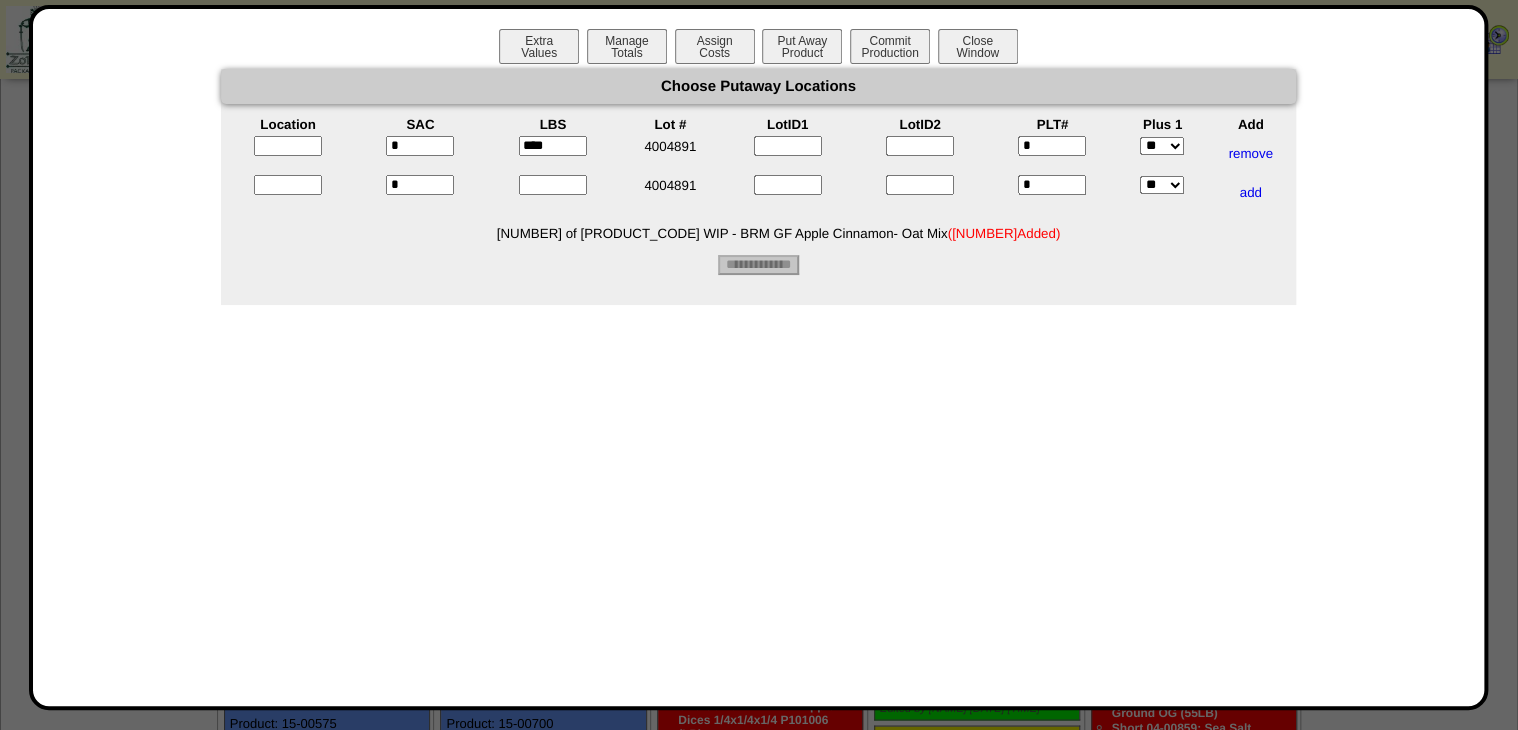 type 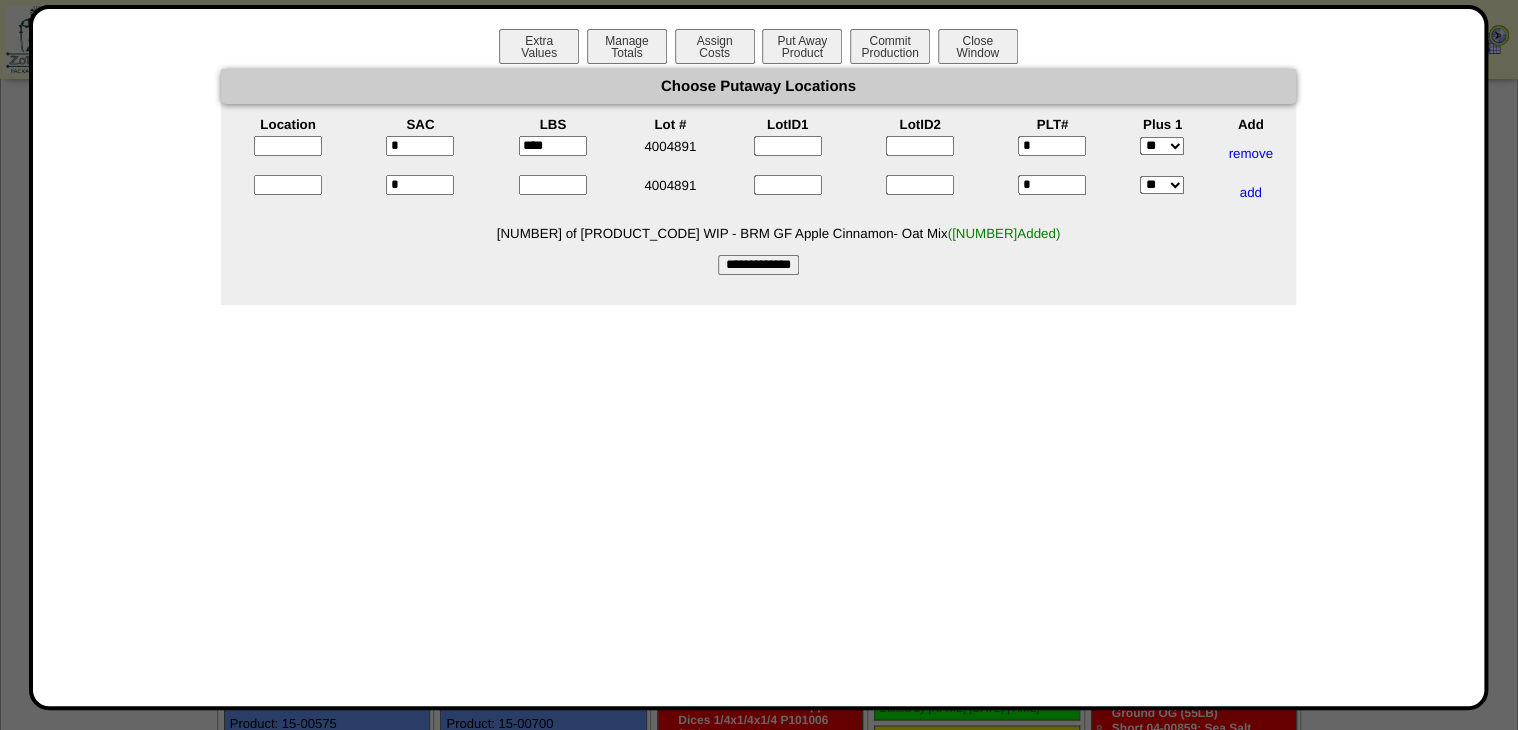 click at bounding box center (288, 146) 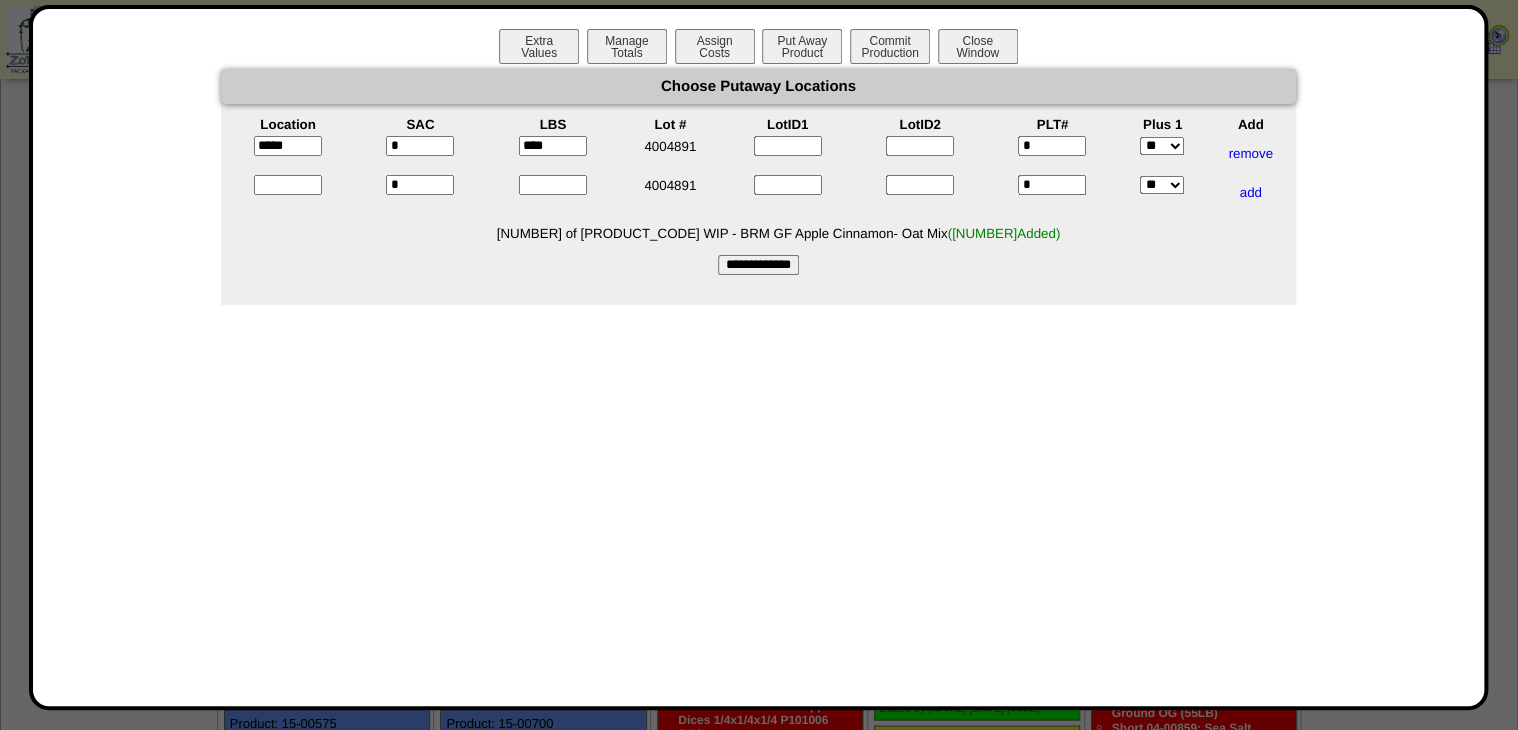 click on "**********" at bounding box center [758, 265] 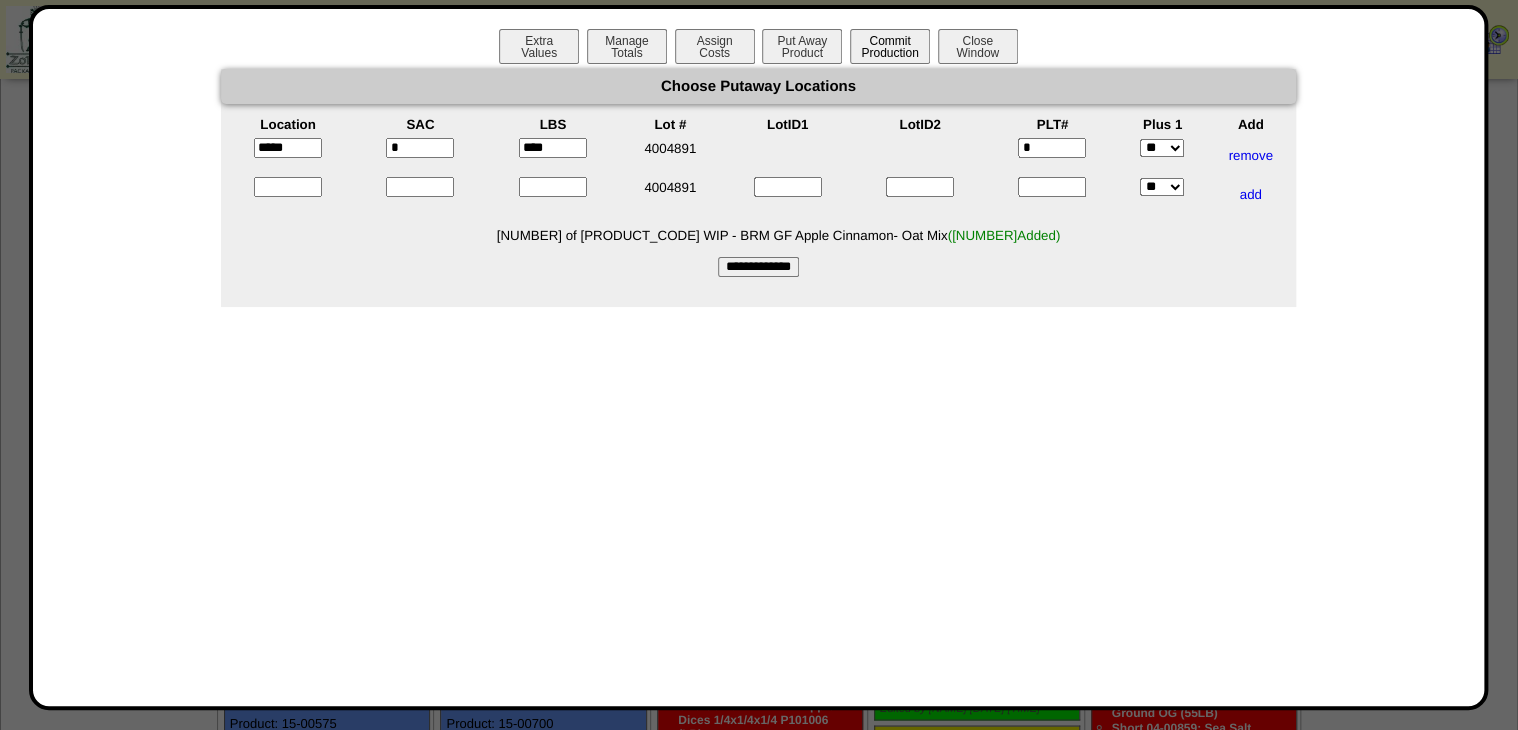 click on "Commit Production" at bounding box center [890, 46] 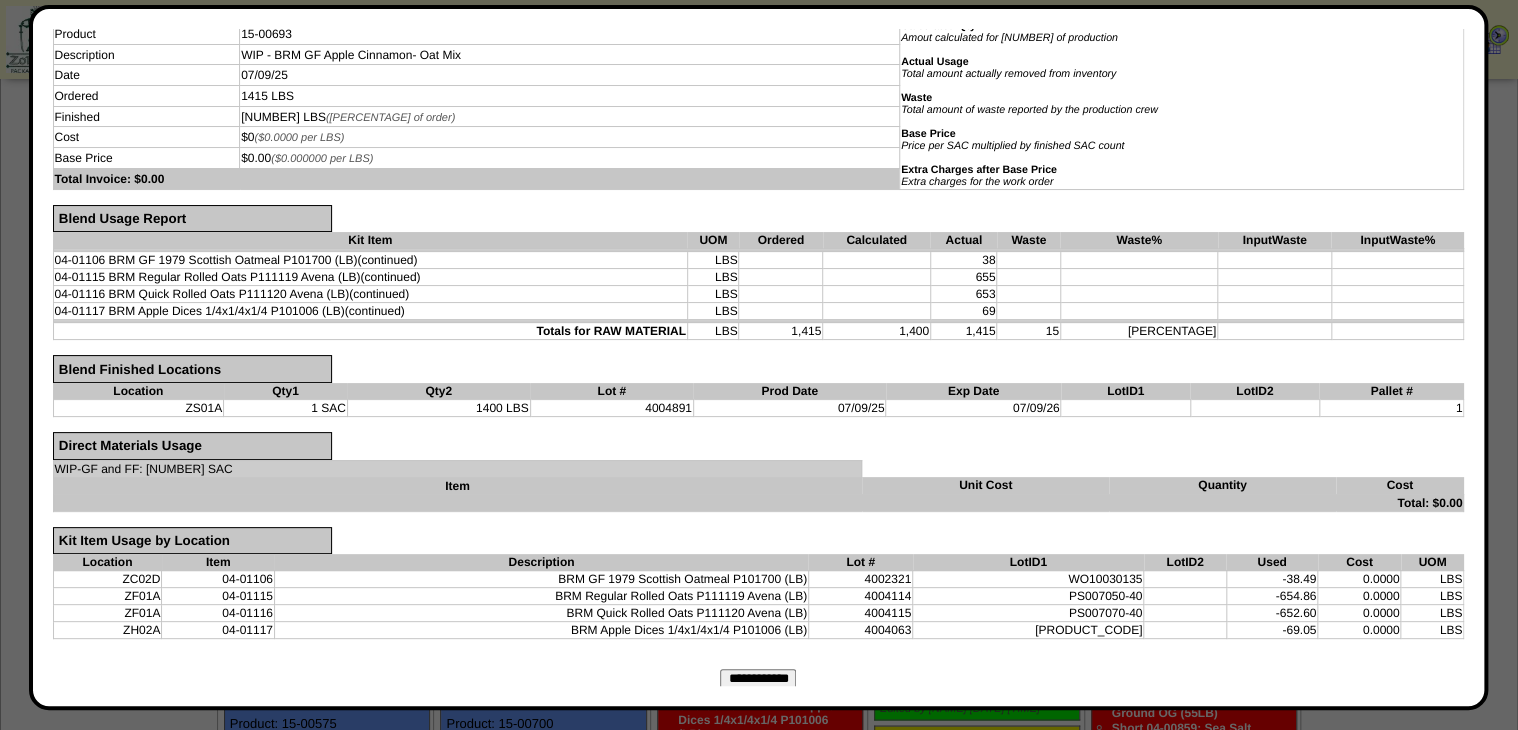 scroll, scrollTop: 232, scrollLeft: 0, axis: vertical 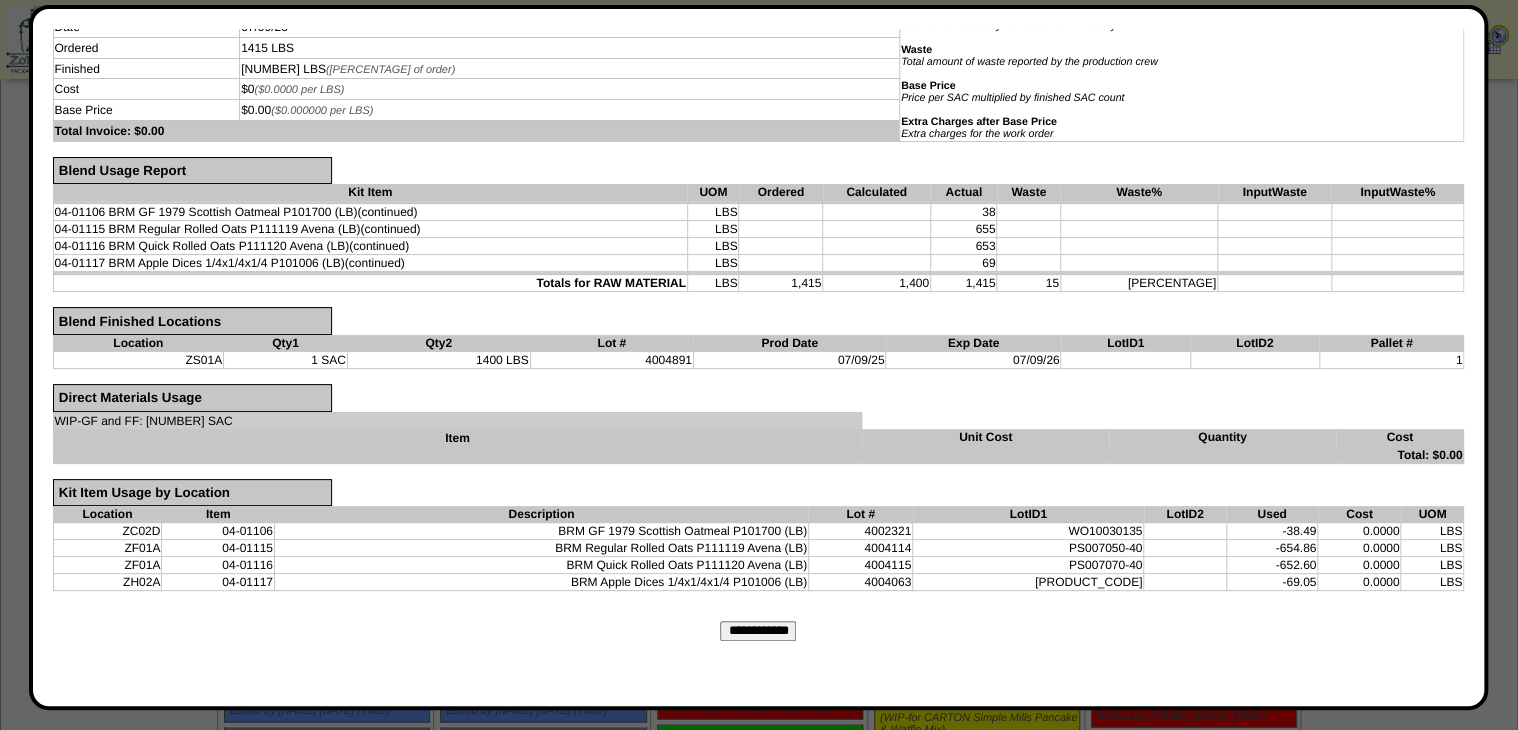 click on "**********" at bounding box center (758, 631) 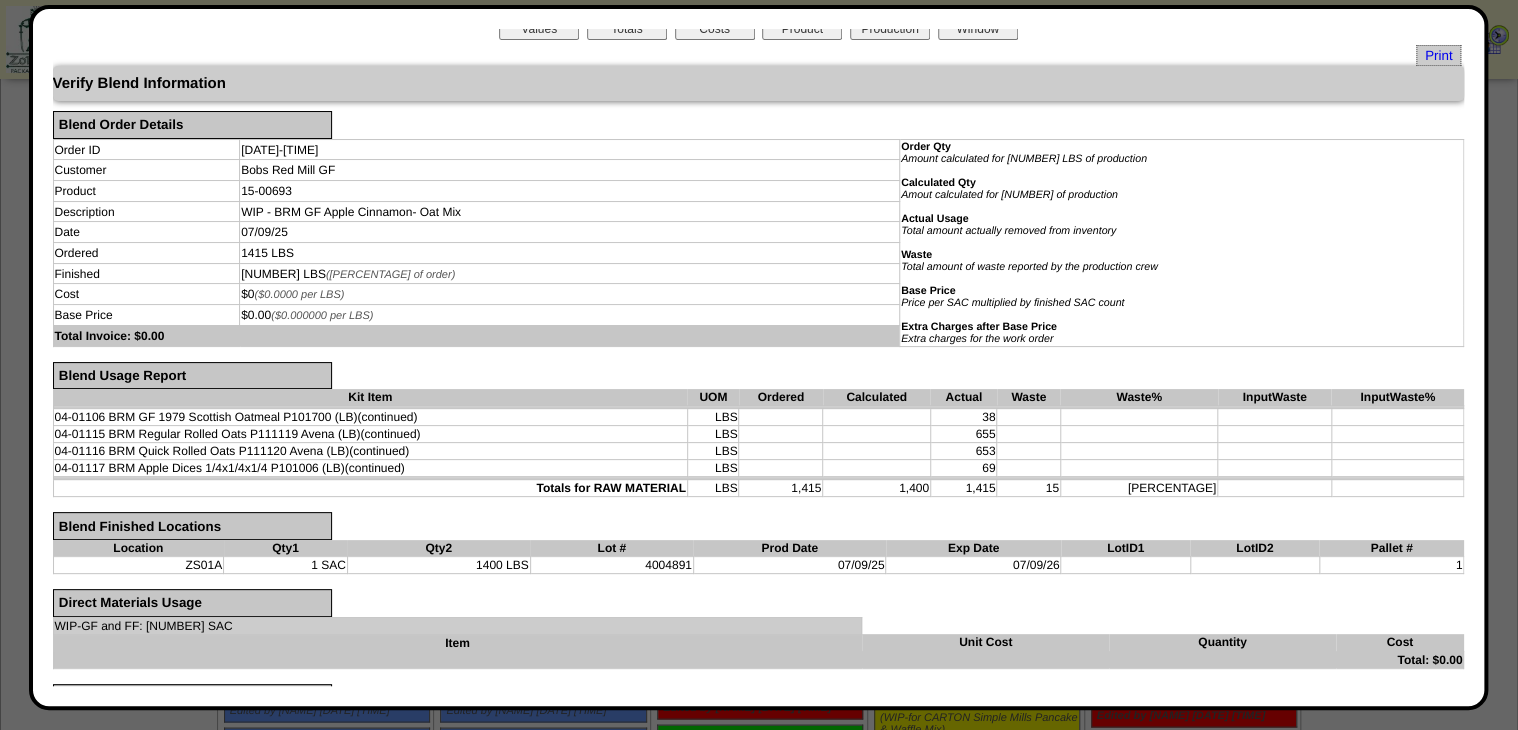 scroll, scrollTop: 0, scrollLeft: 0, axis: both 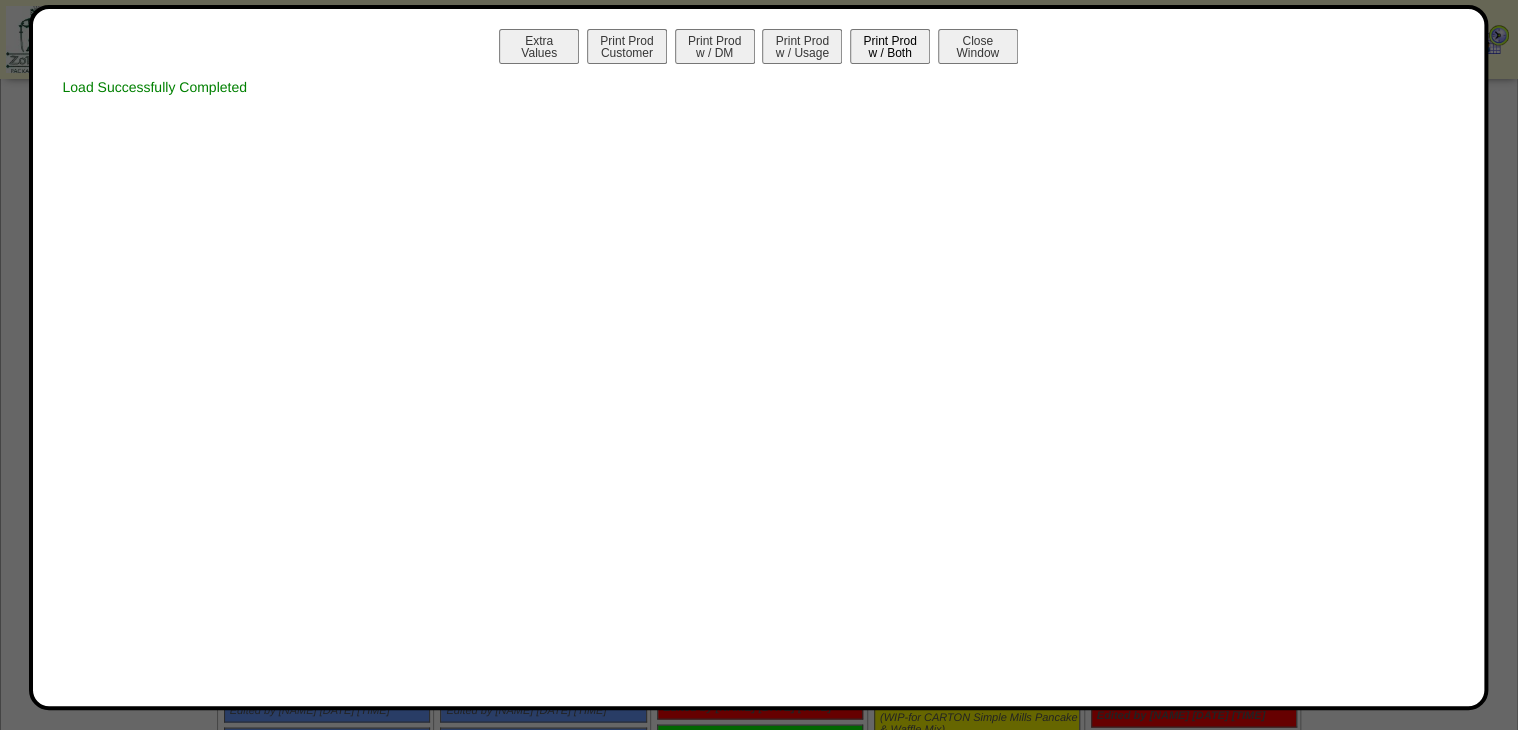 click on "Print Prod w / Both" at bounding box center [890, 46] 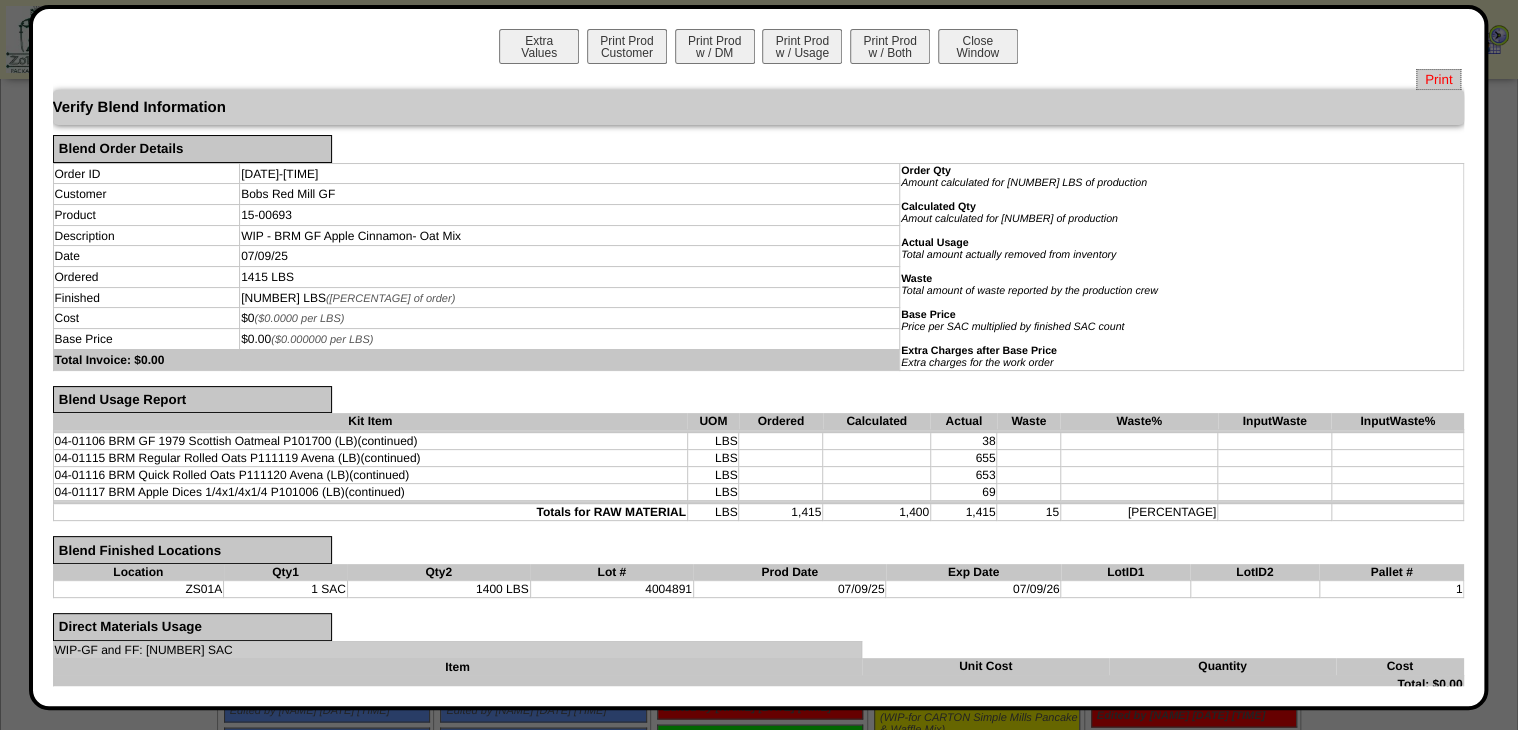 click on "Print" at bounding box center (1438, 79) 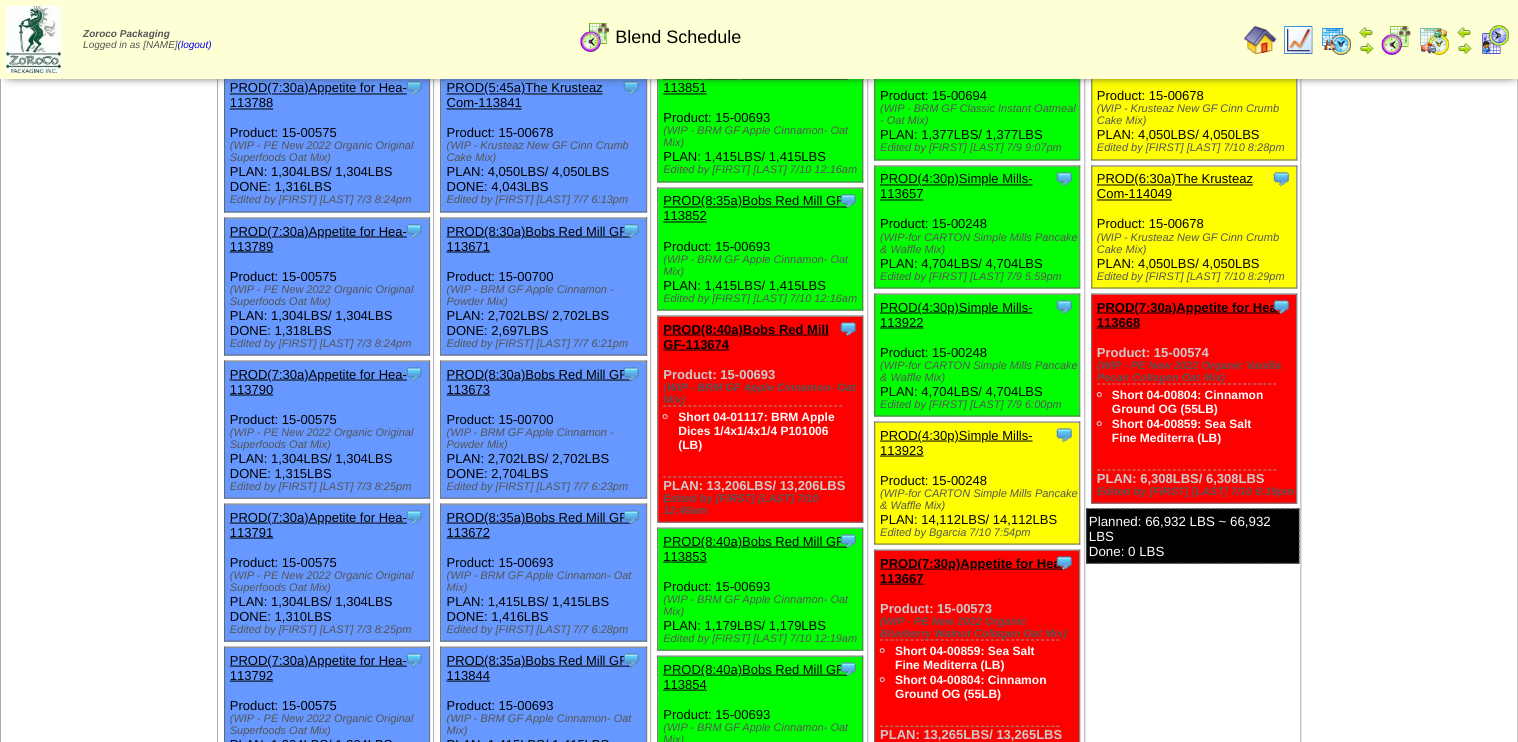 scroll, scrollTop: 1680, scrollLeft: 0, axis: vertical 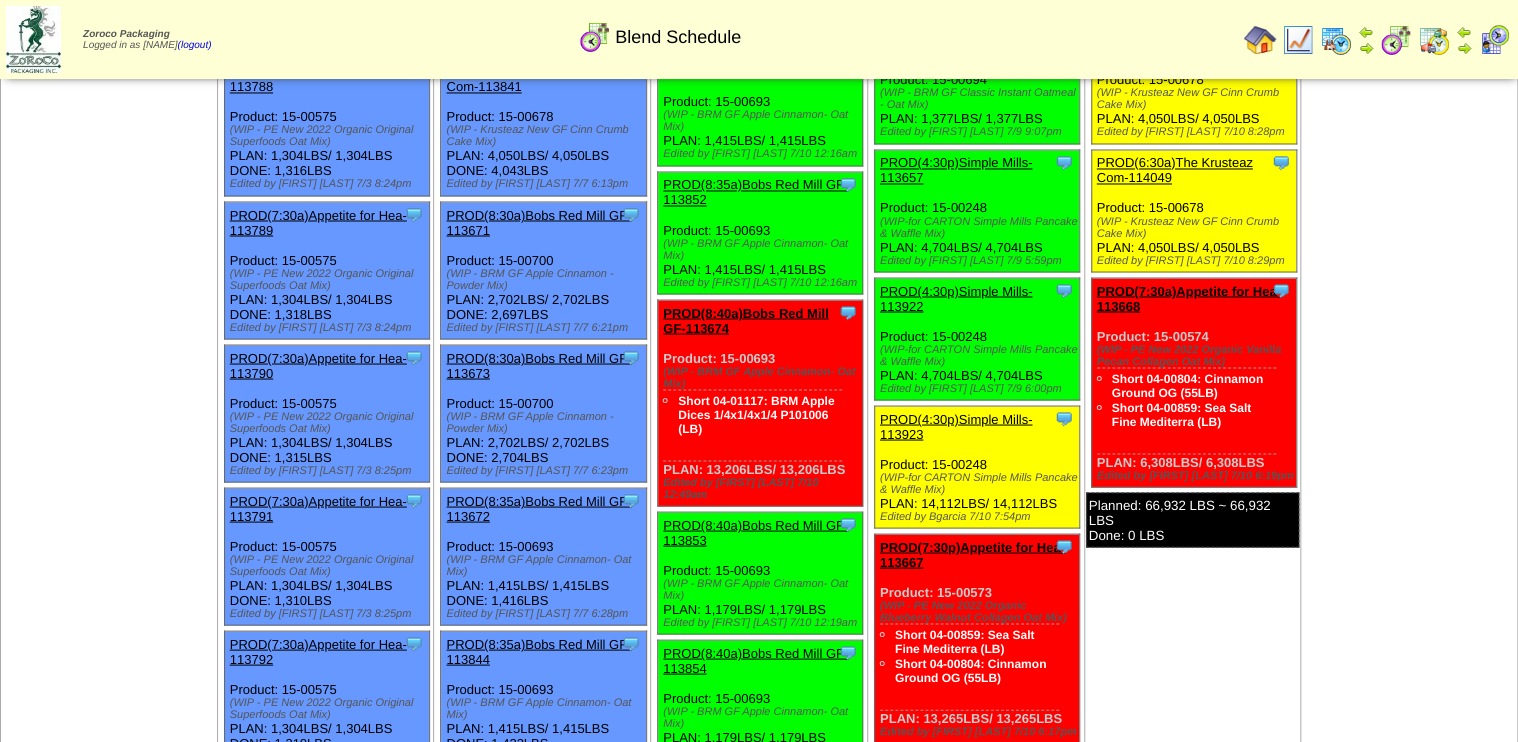 click at bounding box center [1298, 40] 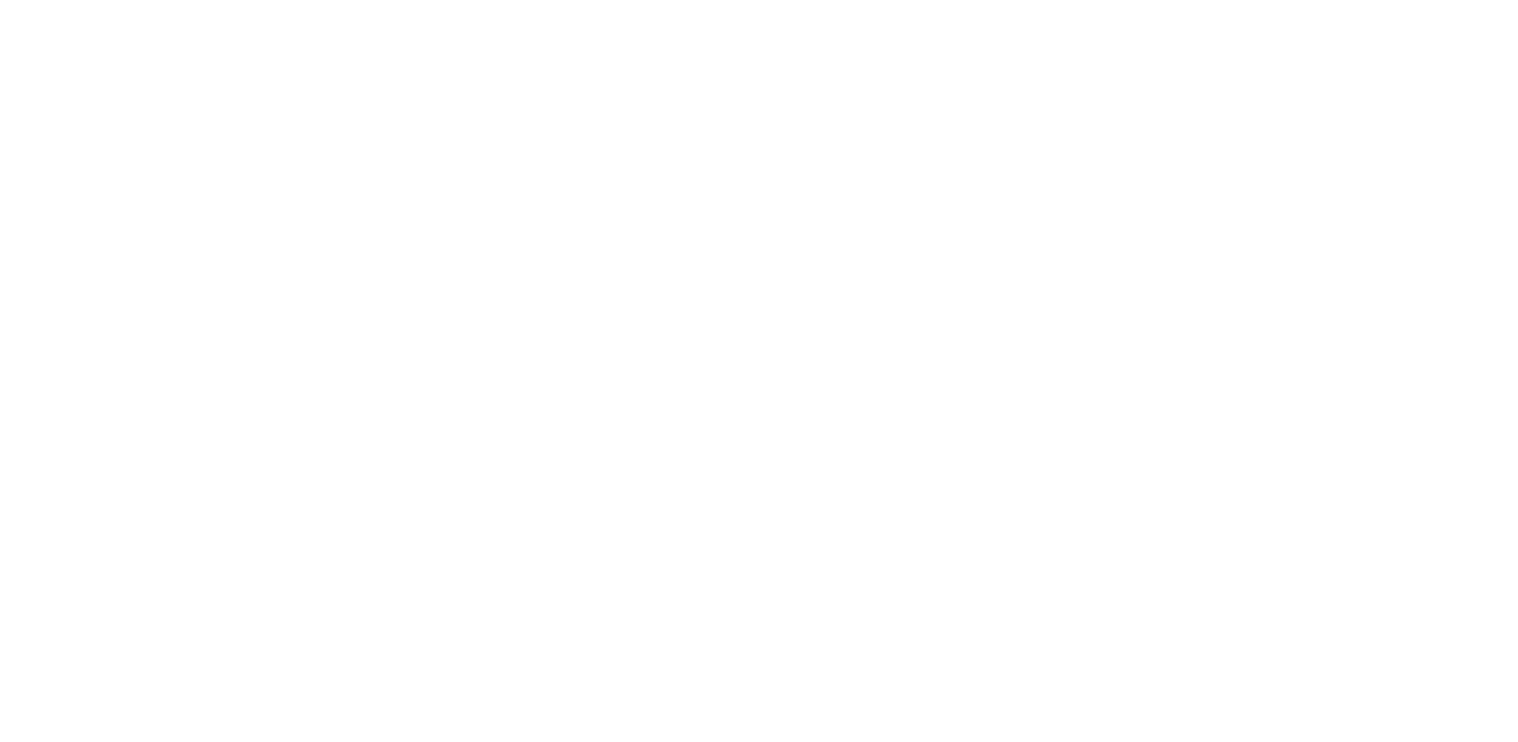 scroll, scrollTop: 0, scrollLeft: 0, axis: both 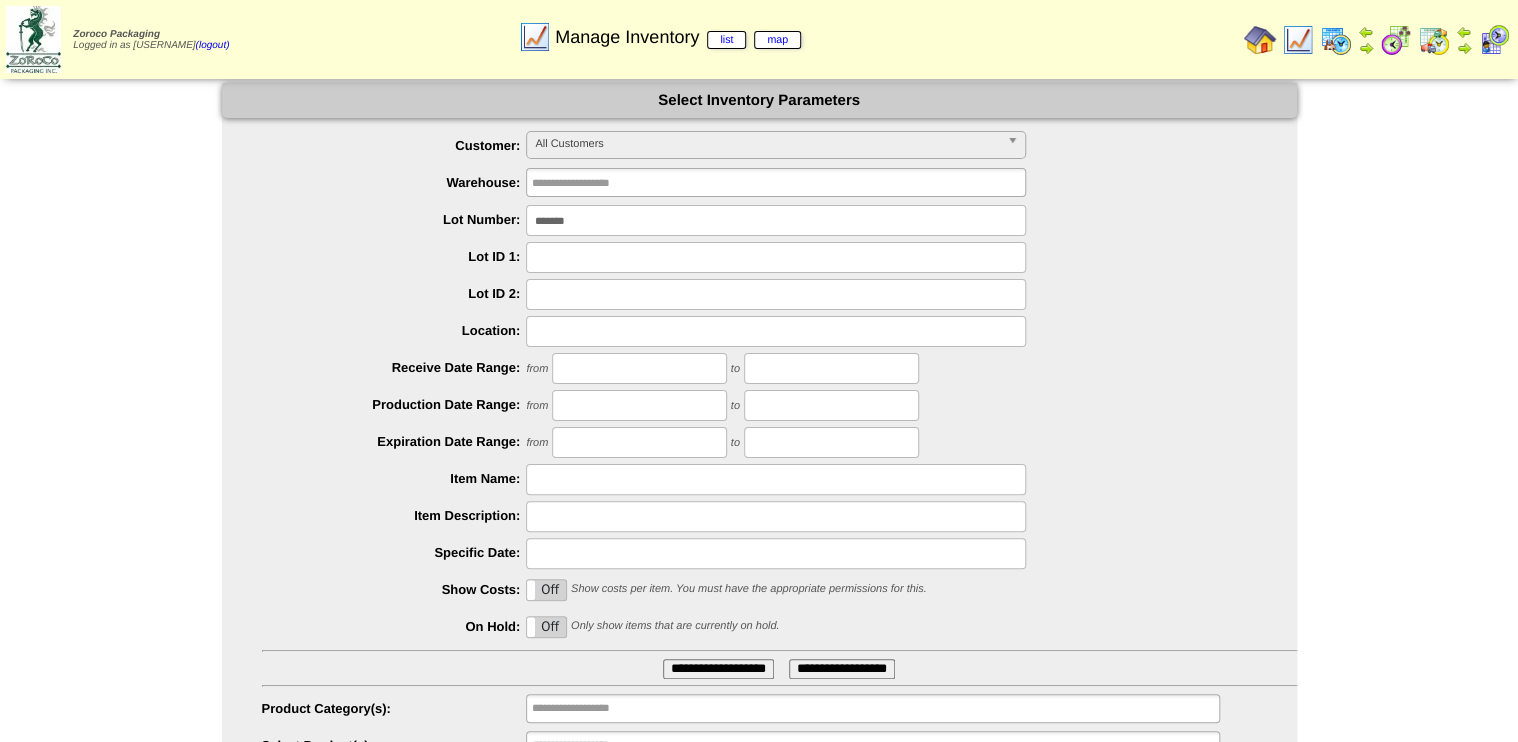 click on "*******" at bounding box center [776, 220] 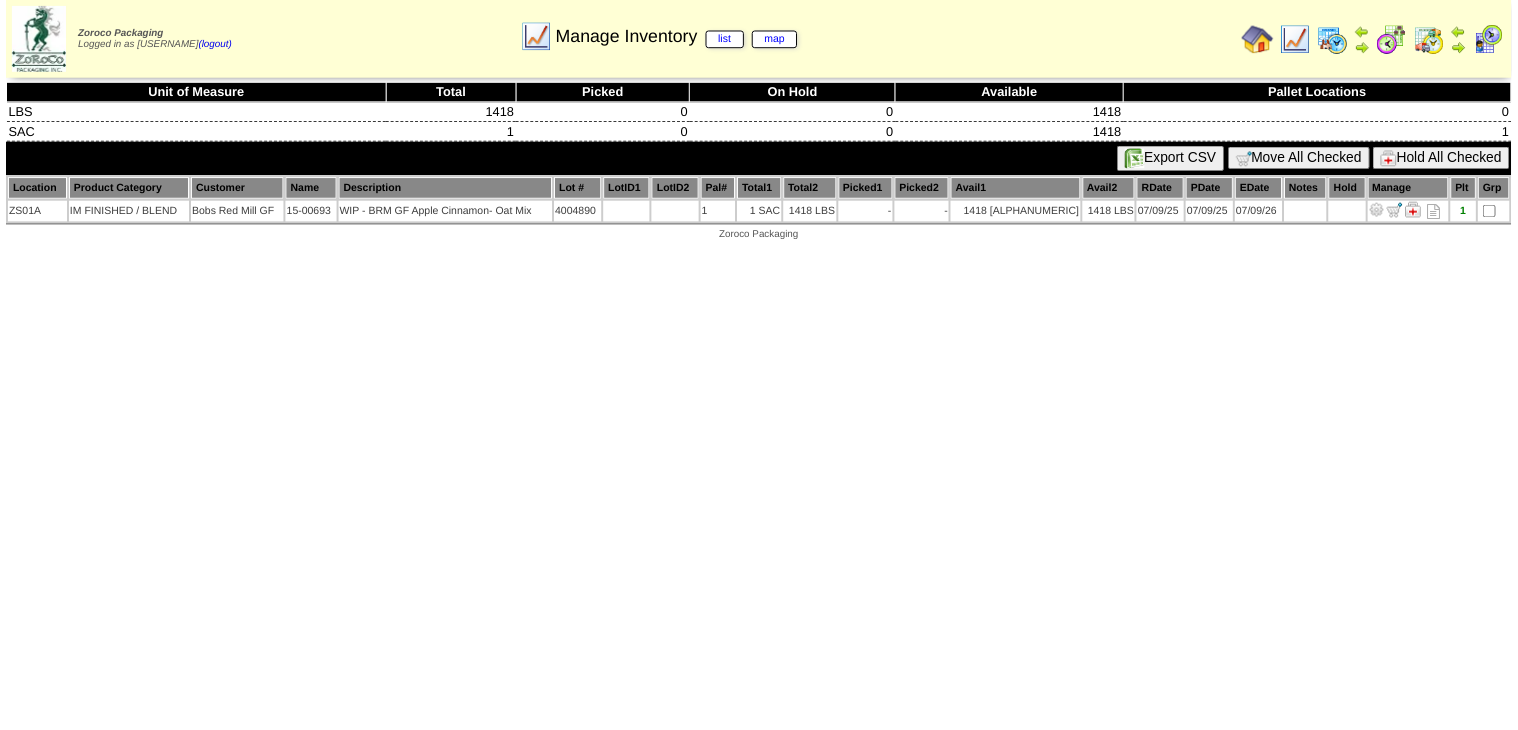 scroll, scrollTop: 0, scrollLeft: 0, axis: both 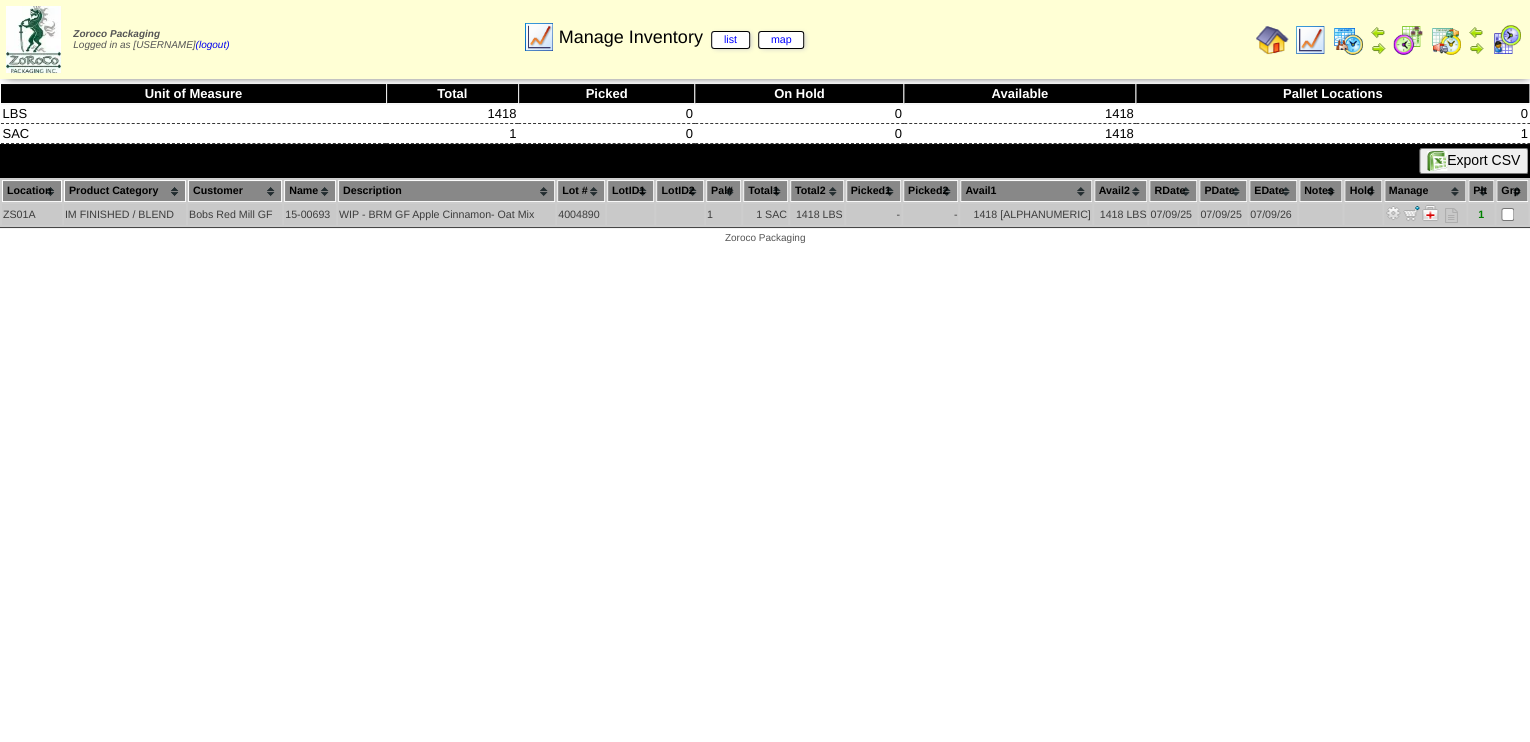 click at bounding box center (1393, 213) 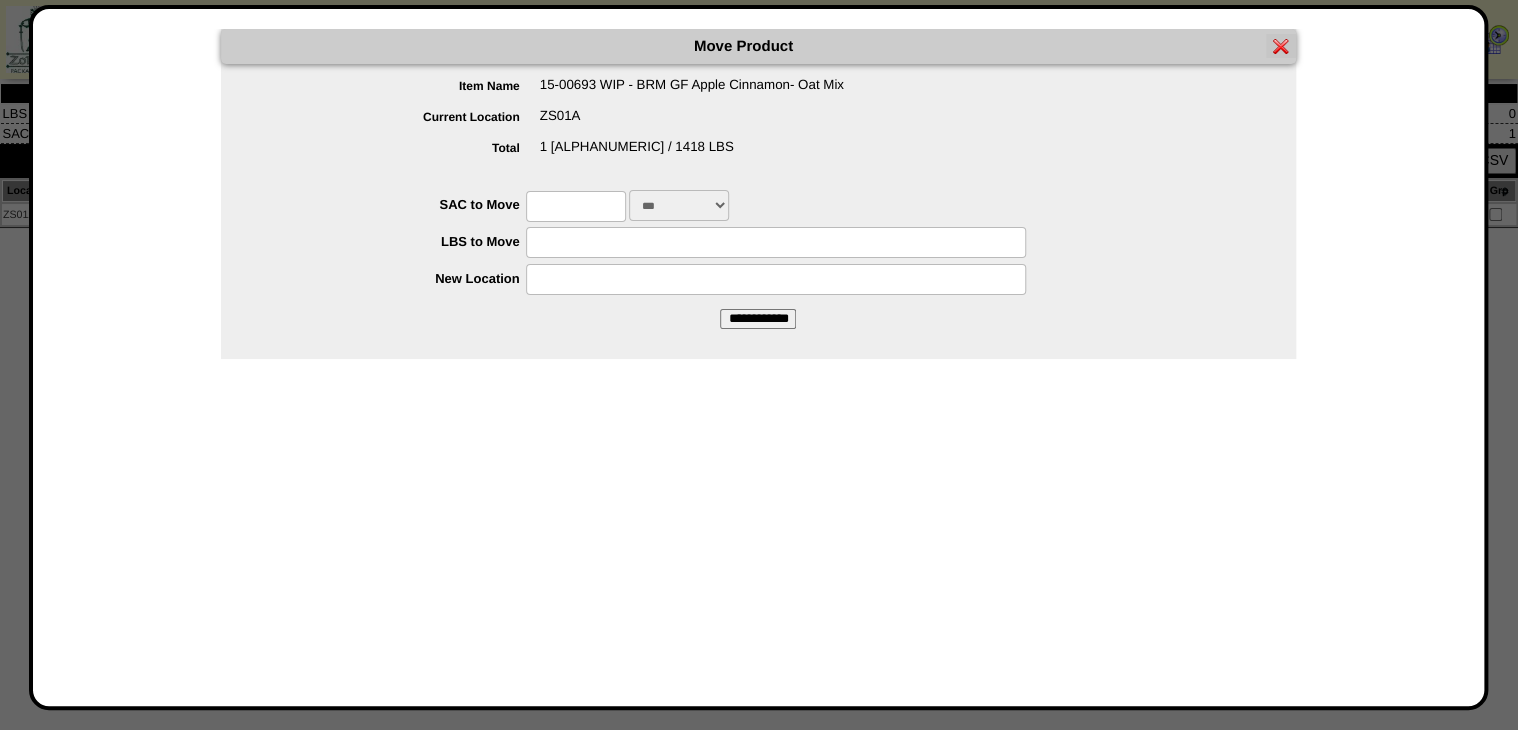 click at bounding box center [576, 206] 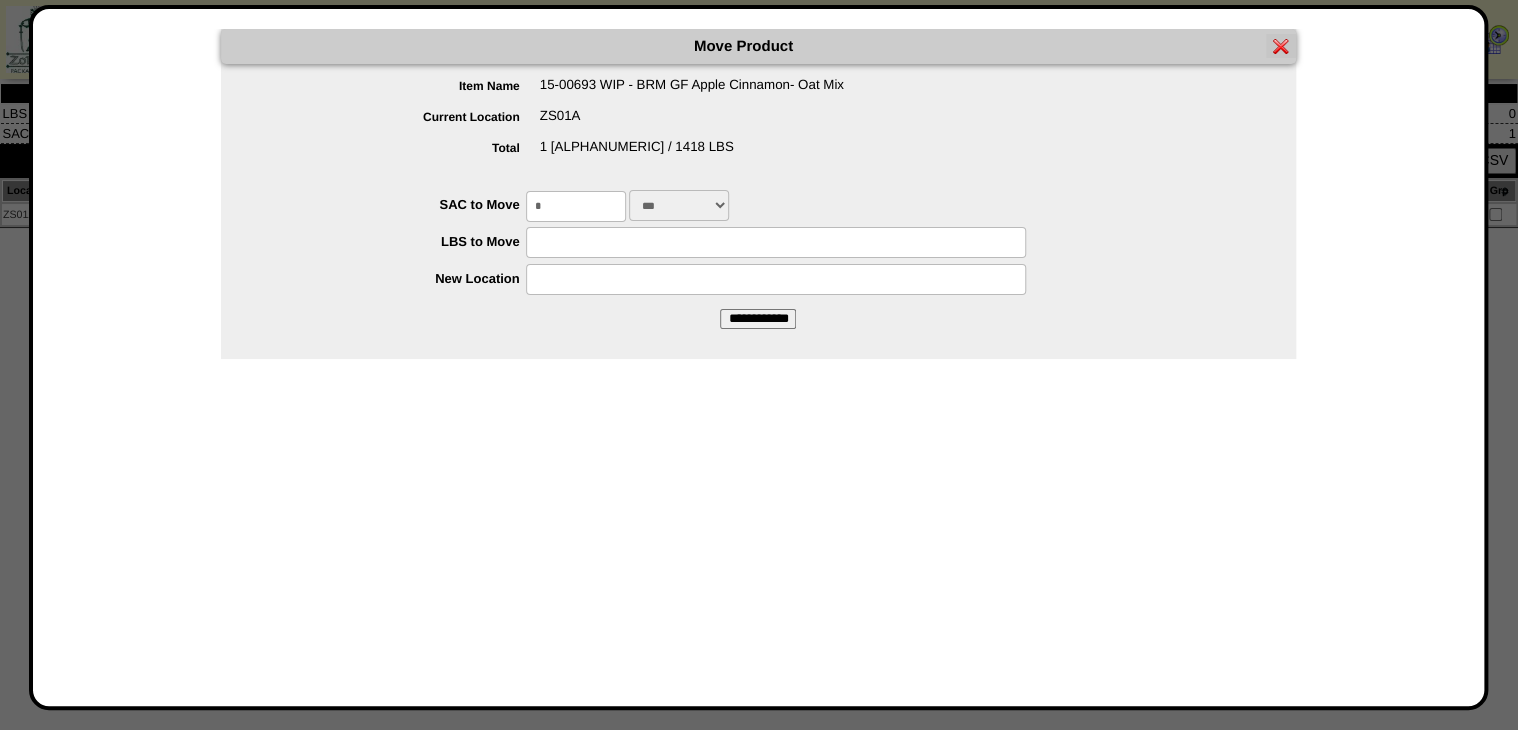 type on "*" 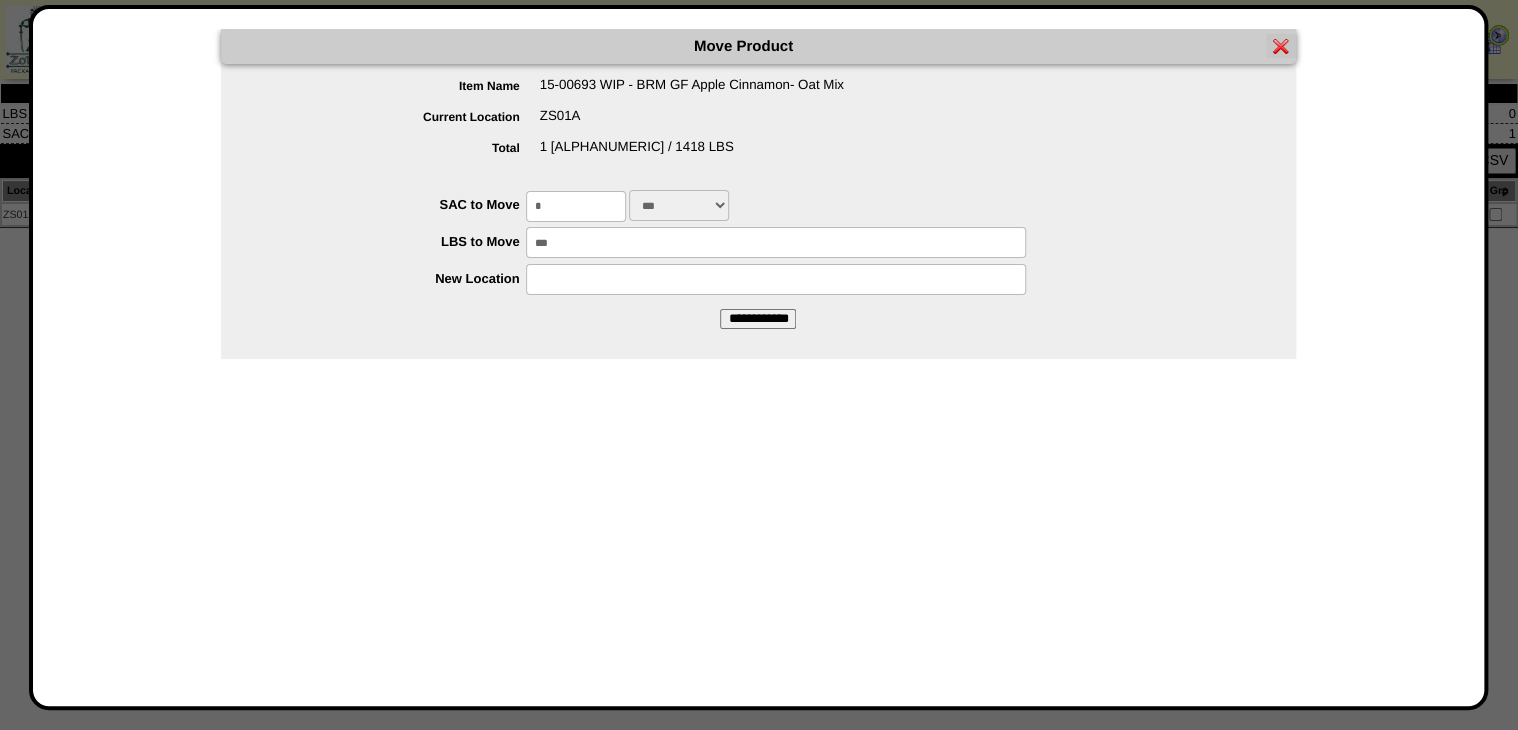 type on "***" 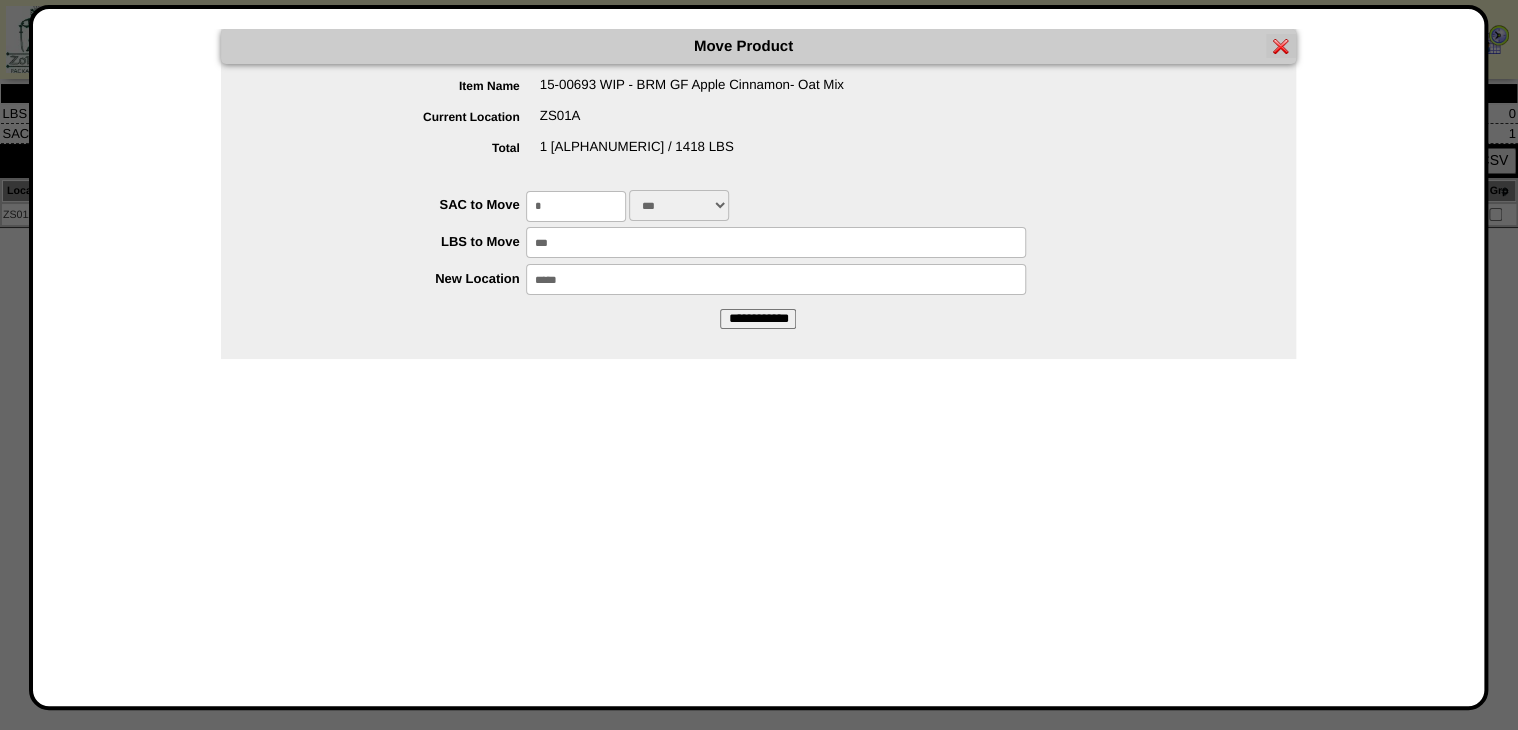 click on "*****" at bounding box center (776, 279) 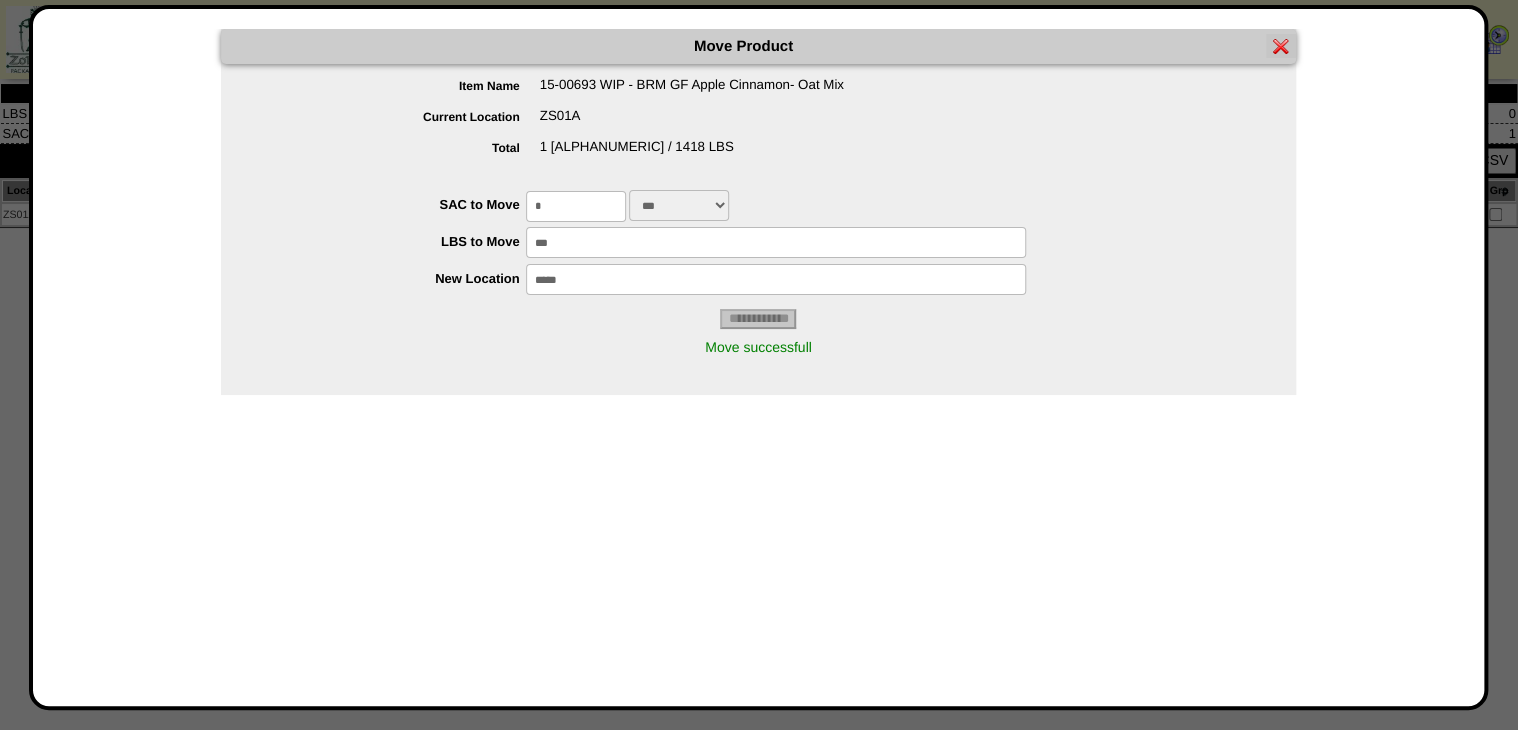 click at bounding box center [1281, 46] 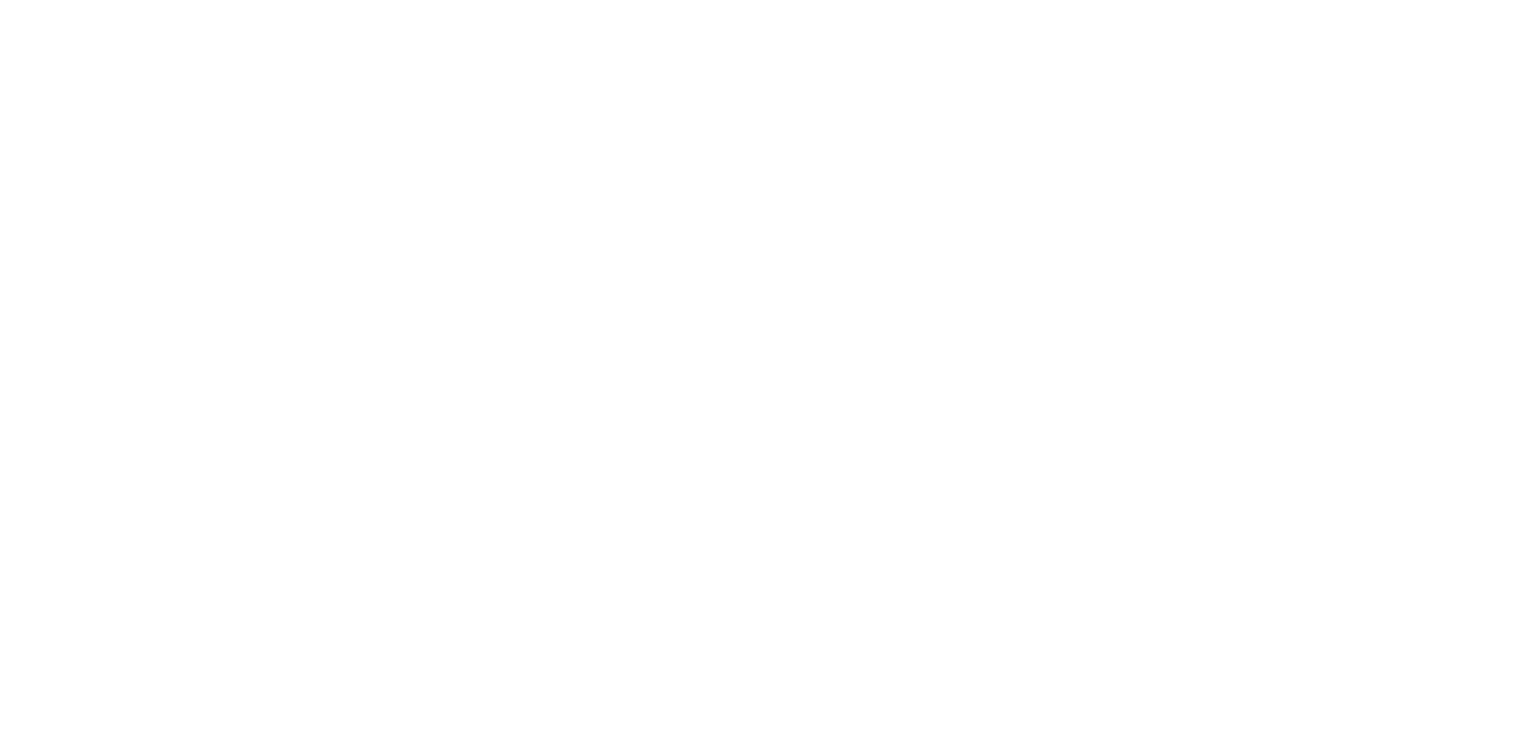 scroll, scrollTop: 0, scrollLeft: 0, axis: both 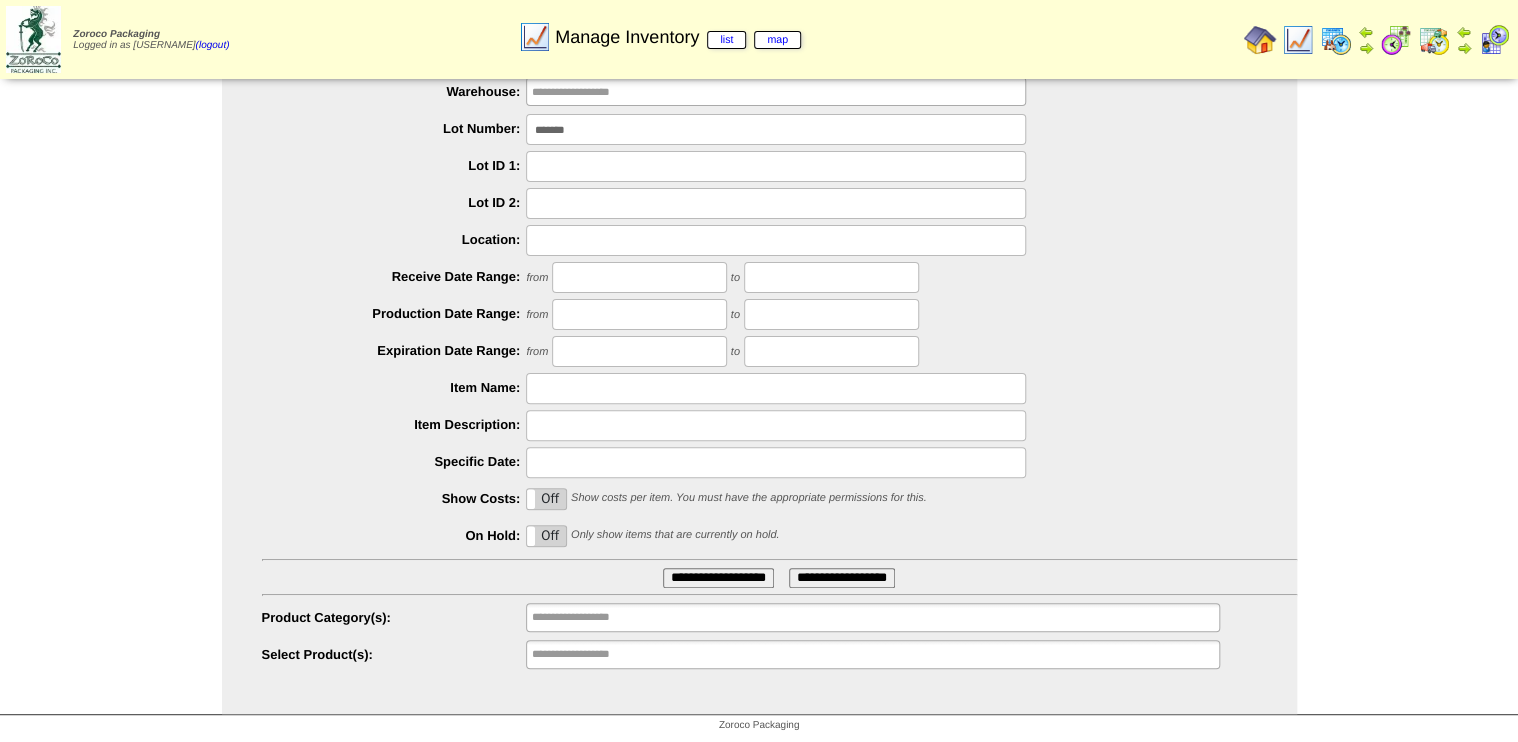 click on "**********" at bounding box center (872, 654) 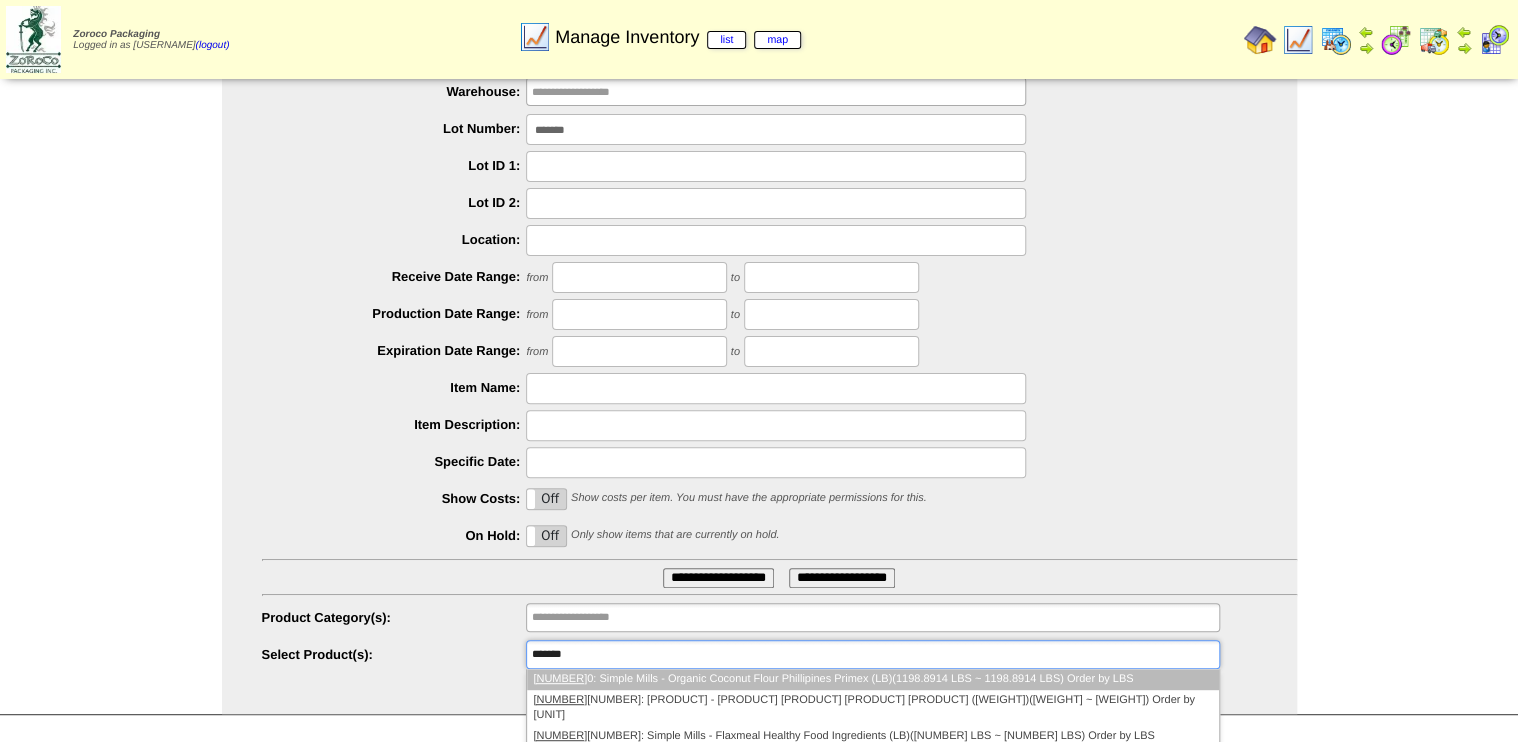 type on "********" 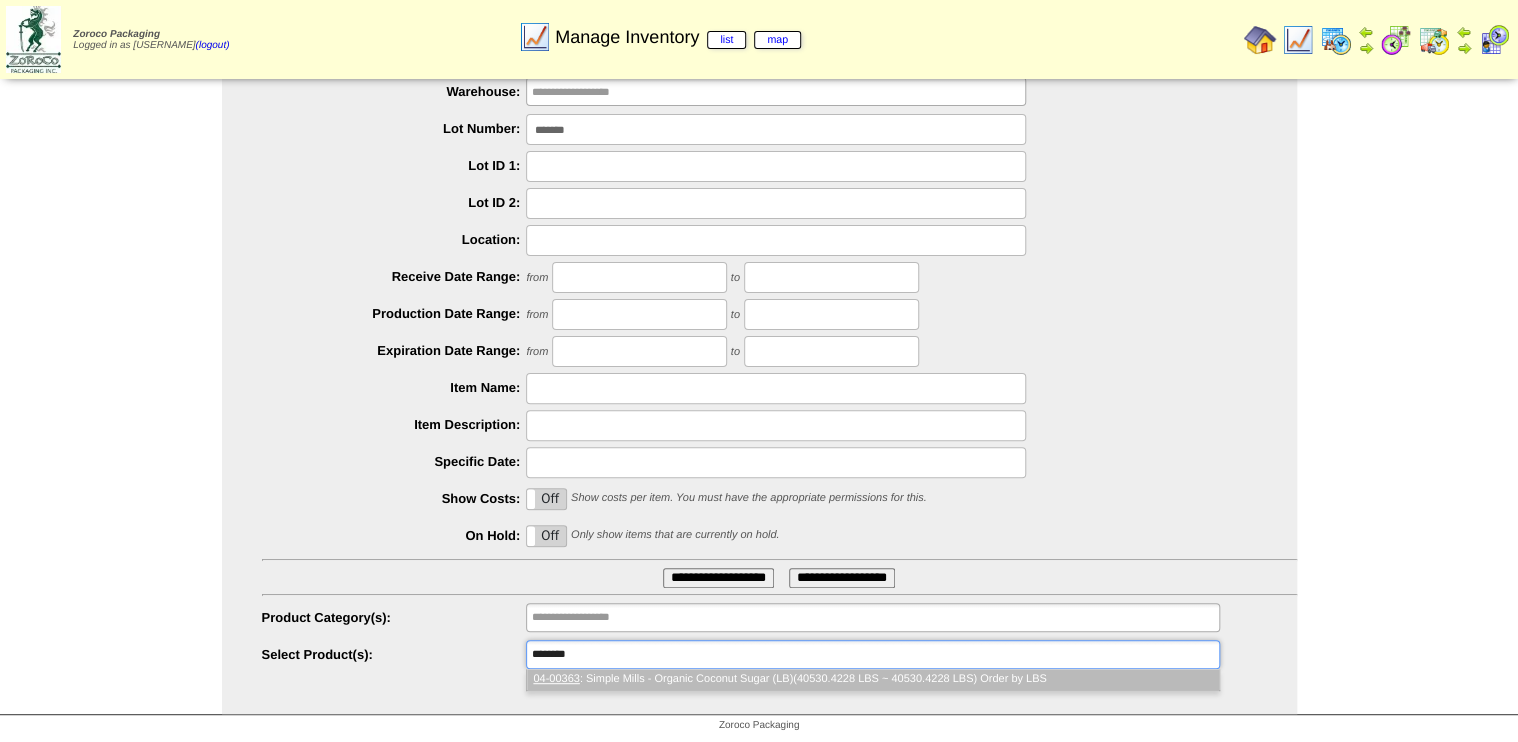 type 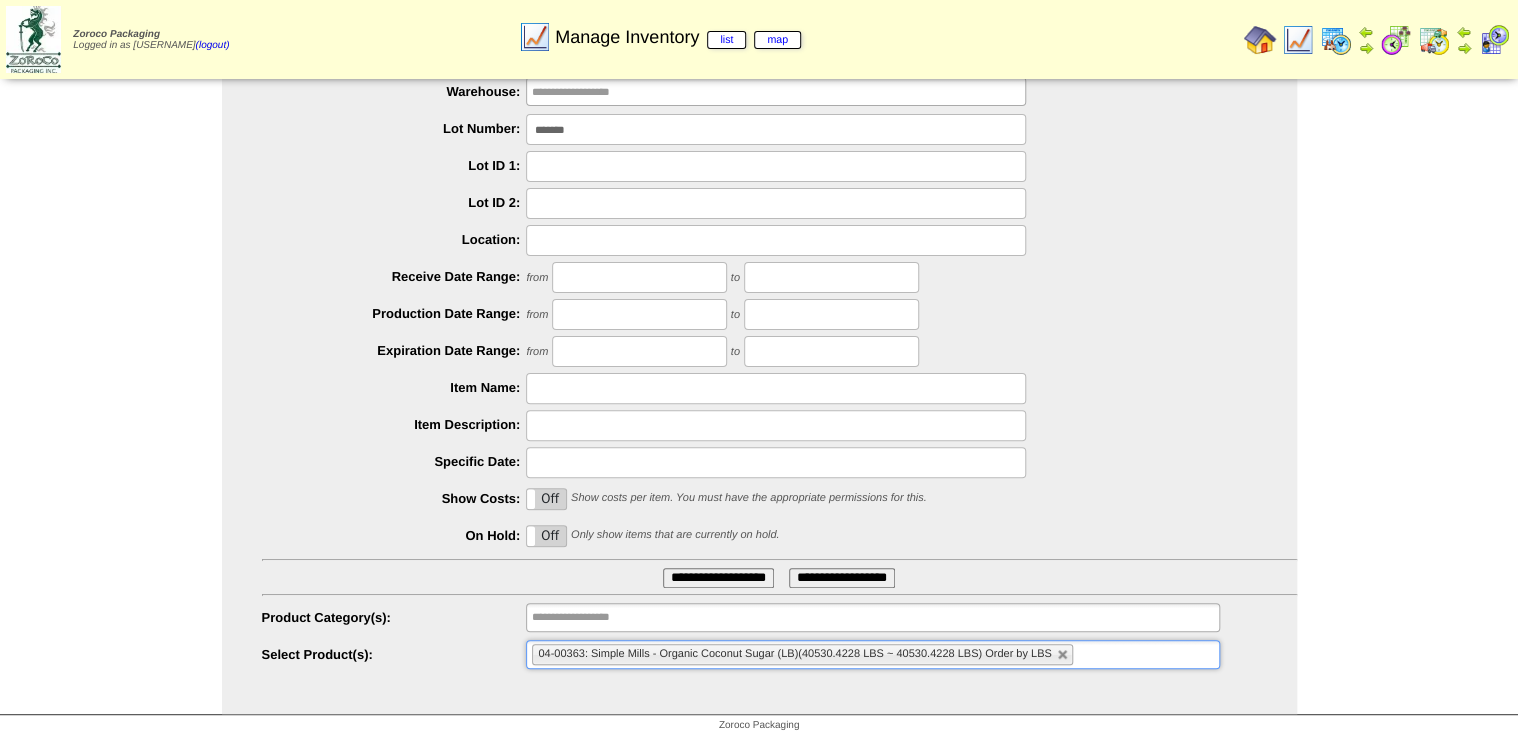 click on "**********" at bounding box center (718, 578) 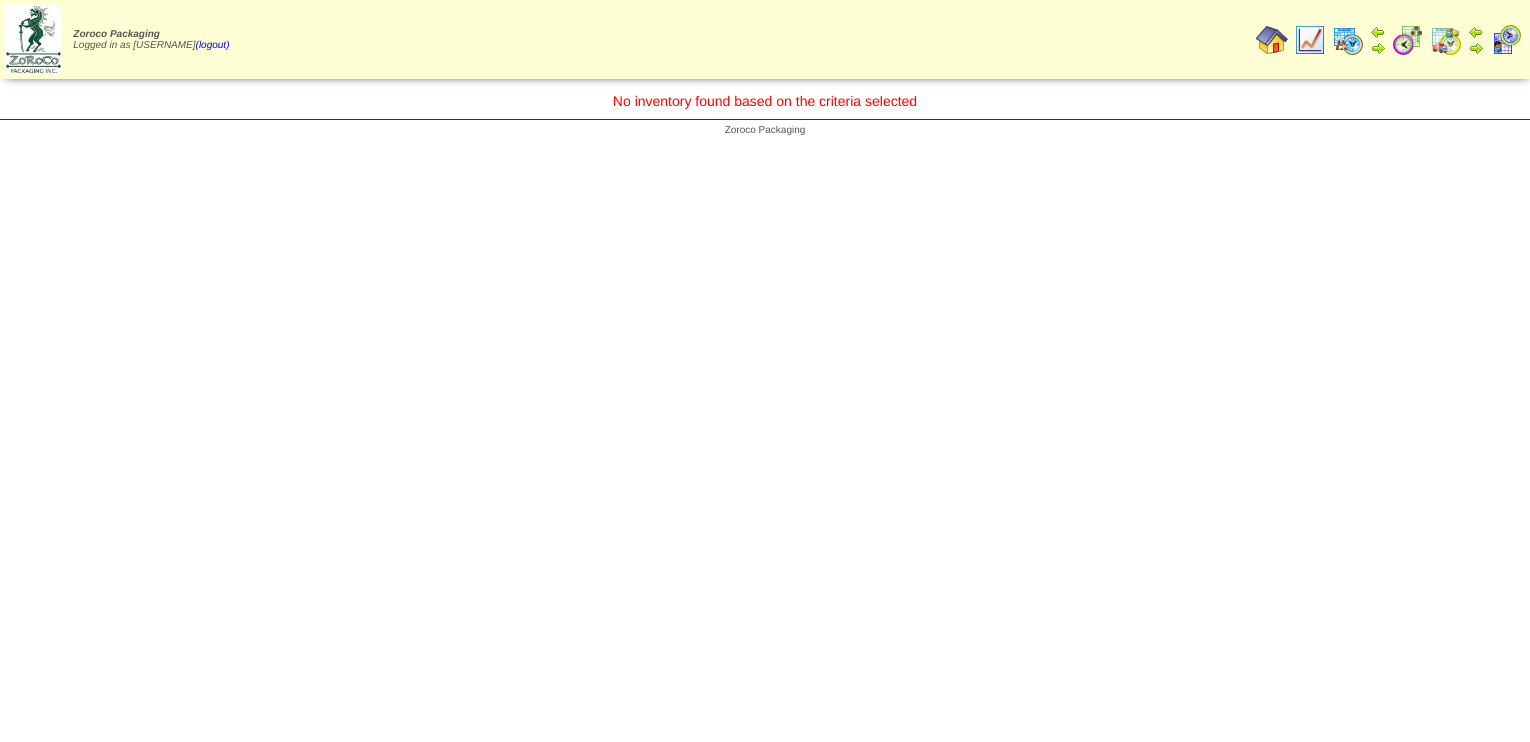 scroll, scrollTop: 0, scrollLeft: 0, axis: both 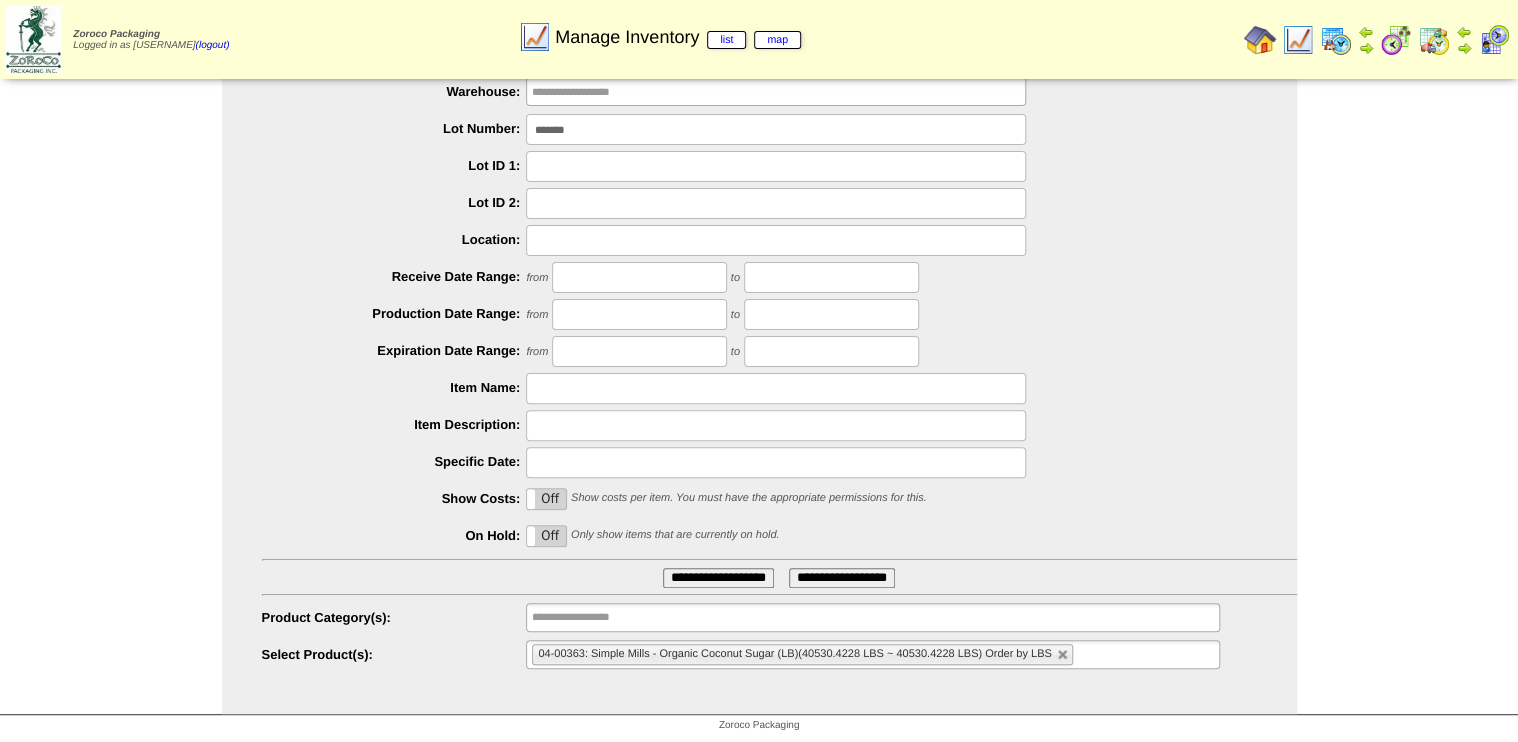 click on "**********" at bounding box center (718, 578) 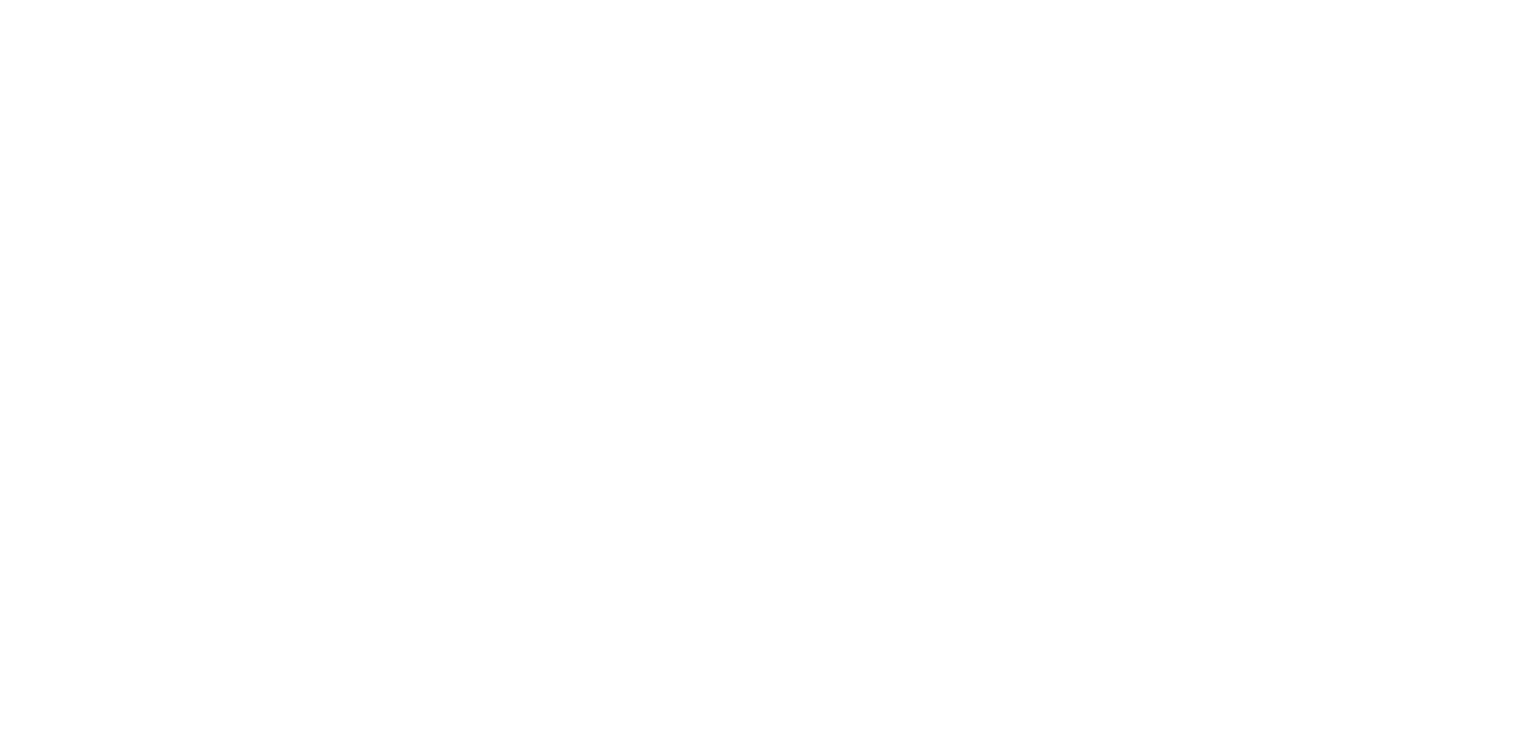 scroll, scrollTop: 0, scrollLeft: 0, axis: both 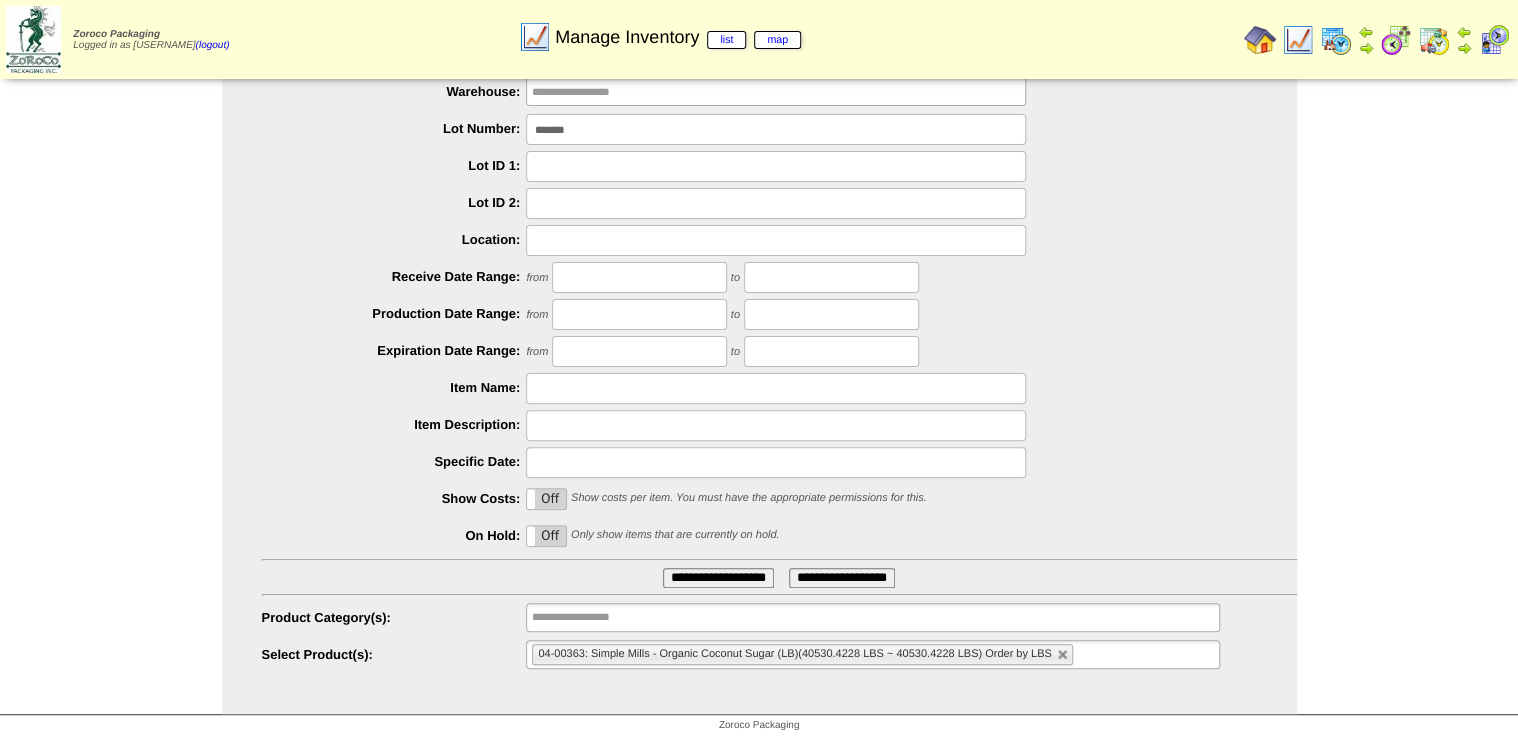 type 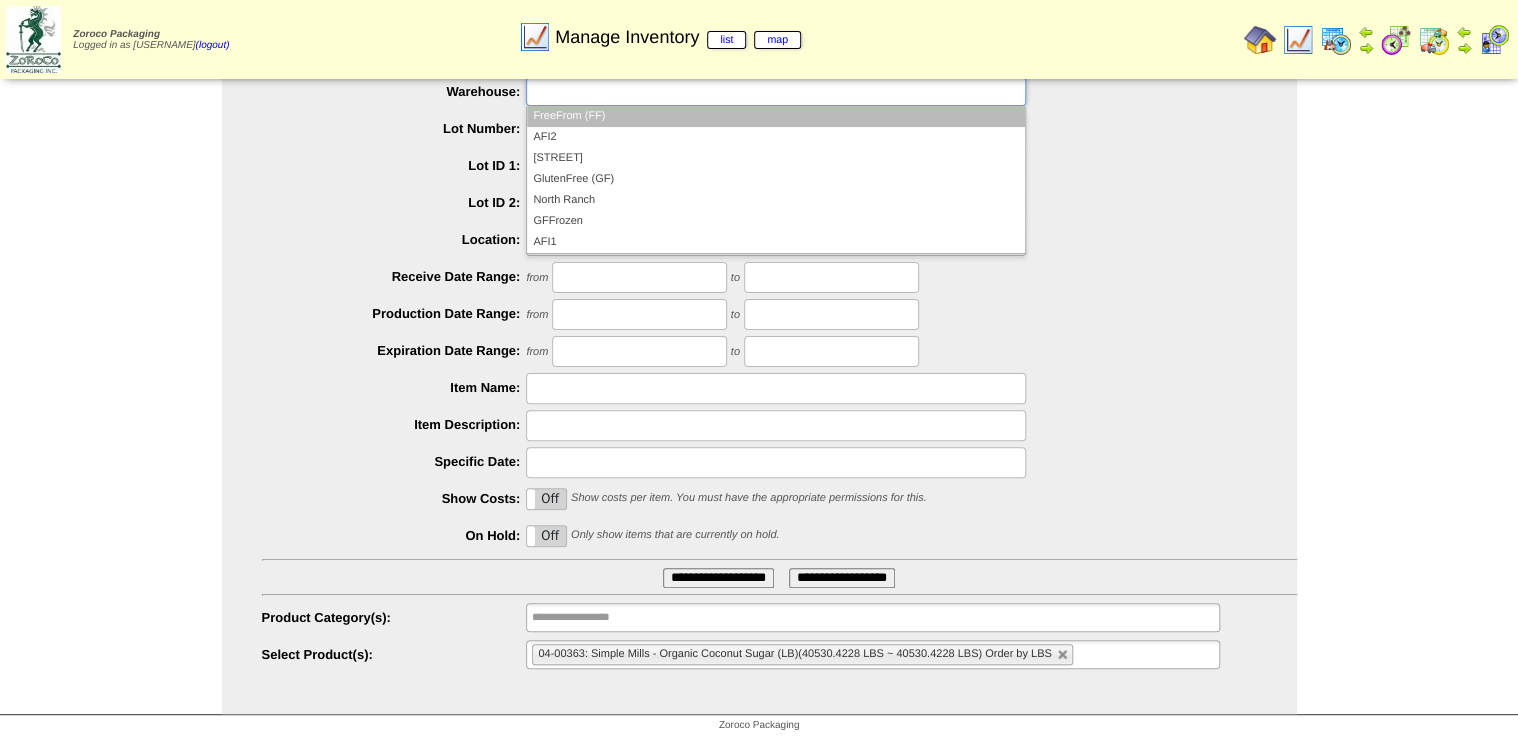 drag, startPoint x: 623, startPoint y: 98, endPoint x: 608, endPoint y: 116, distance: 23.43075 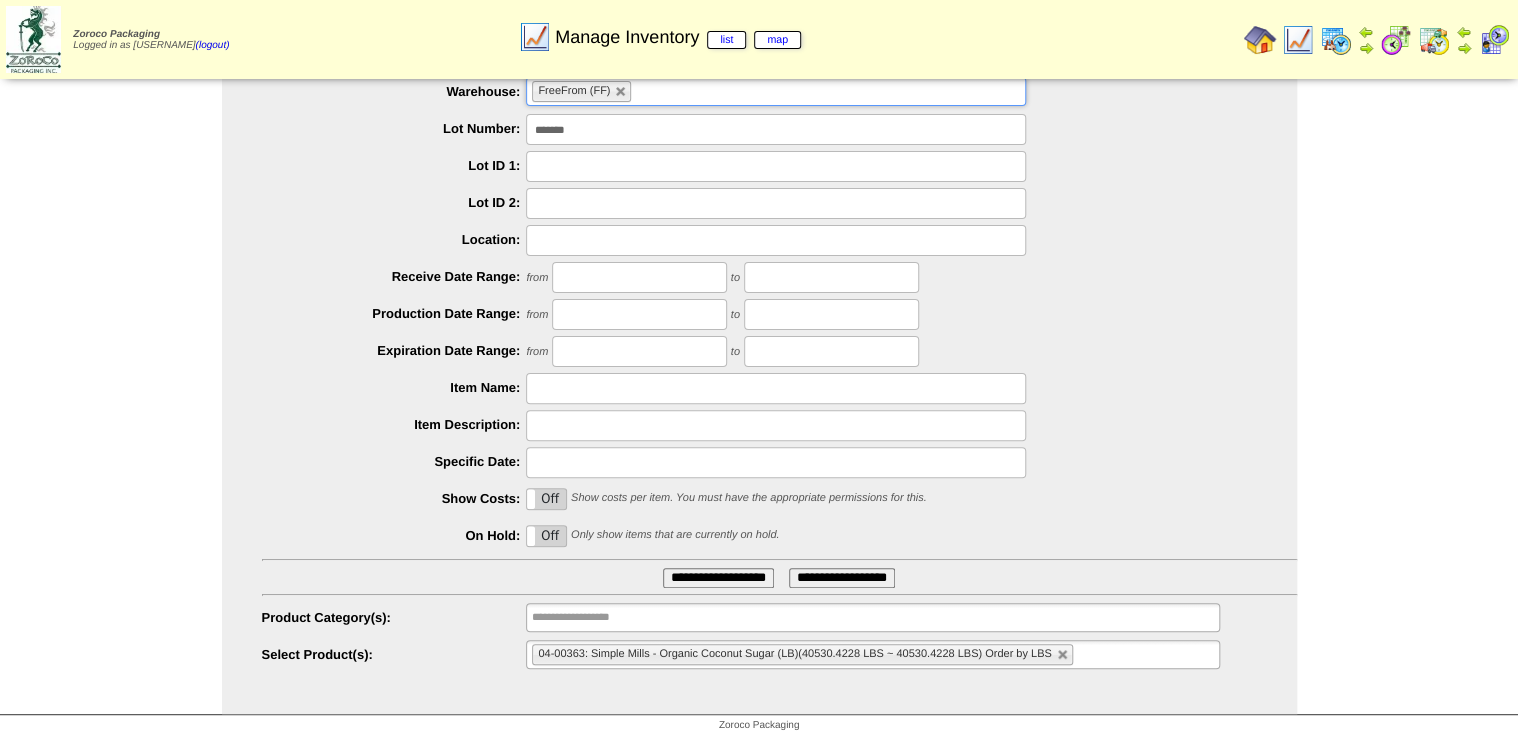 drag, startPoint x: 639, startPoint y: 120, endPoint x: 299, endPoint y: 195, distance: 348.1738 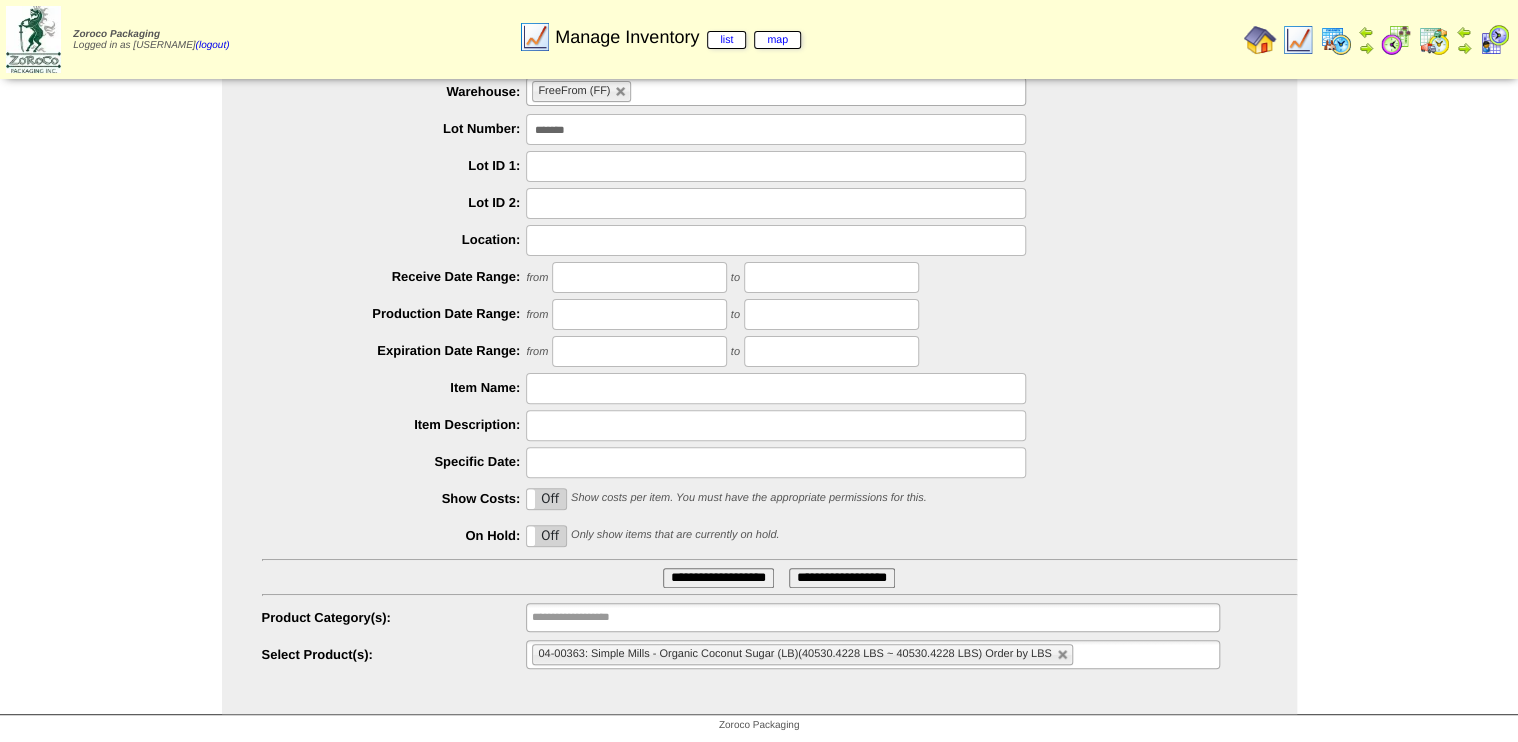 type 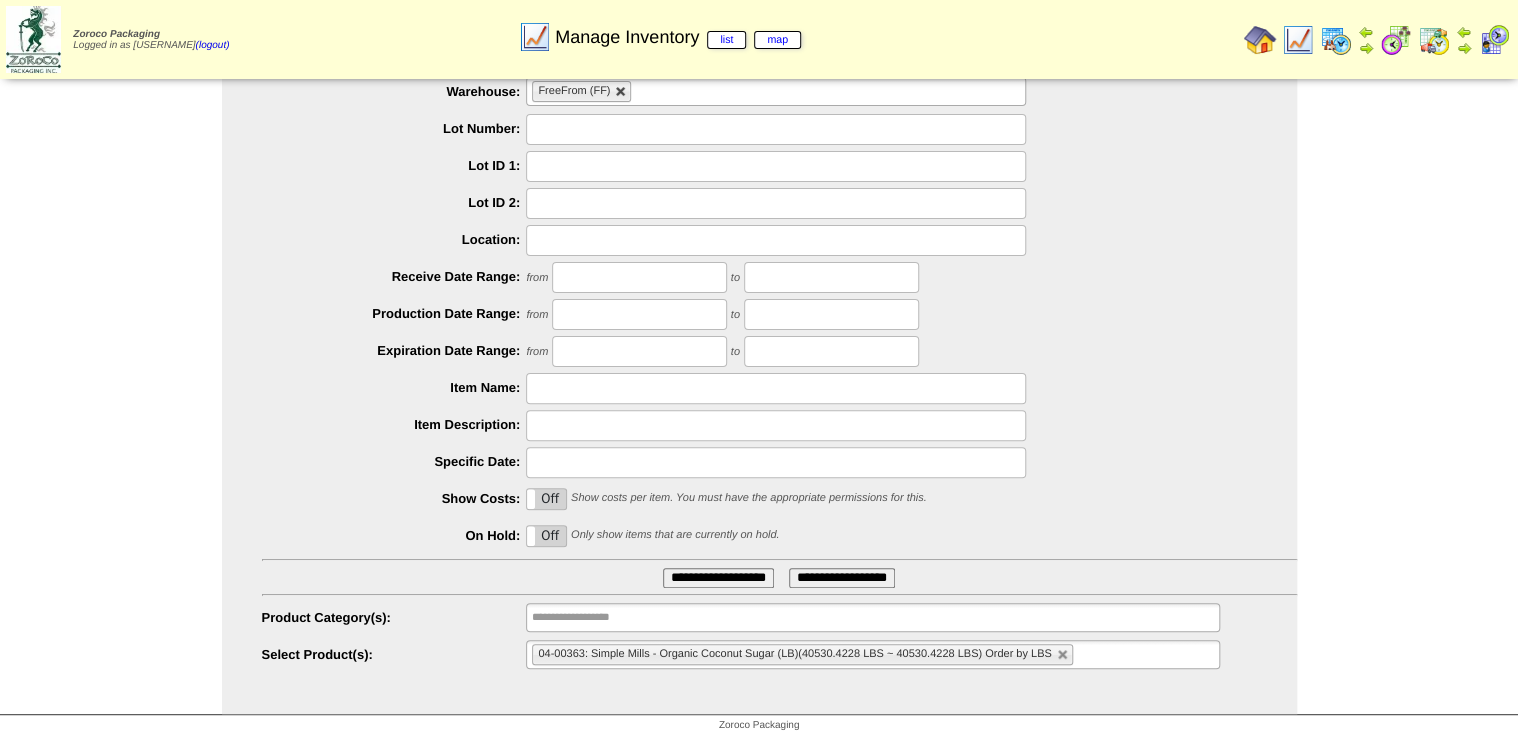 click at bounding box center (621, 92) 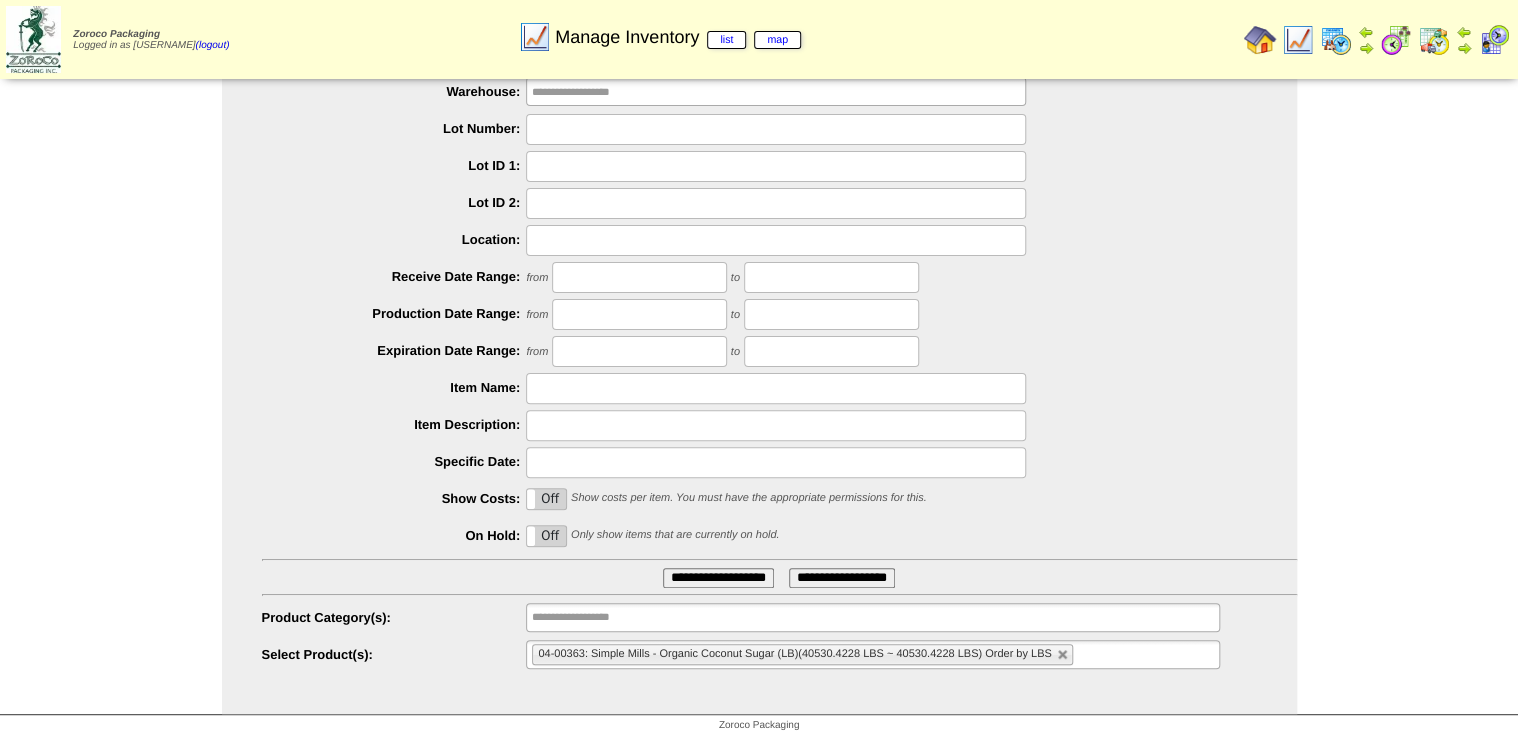 type 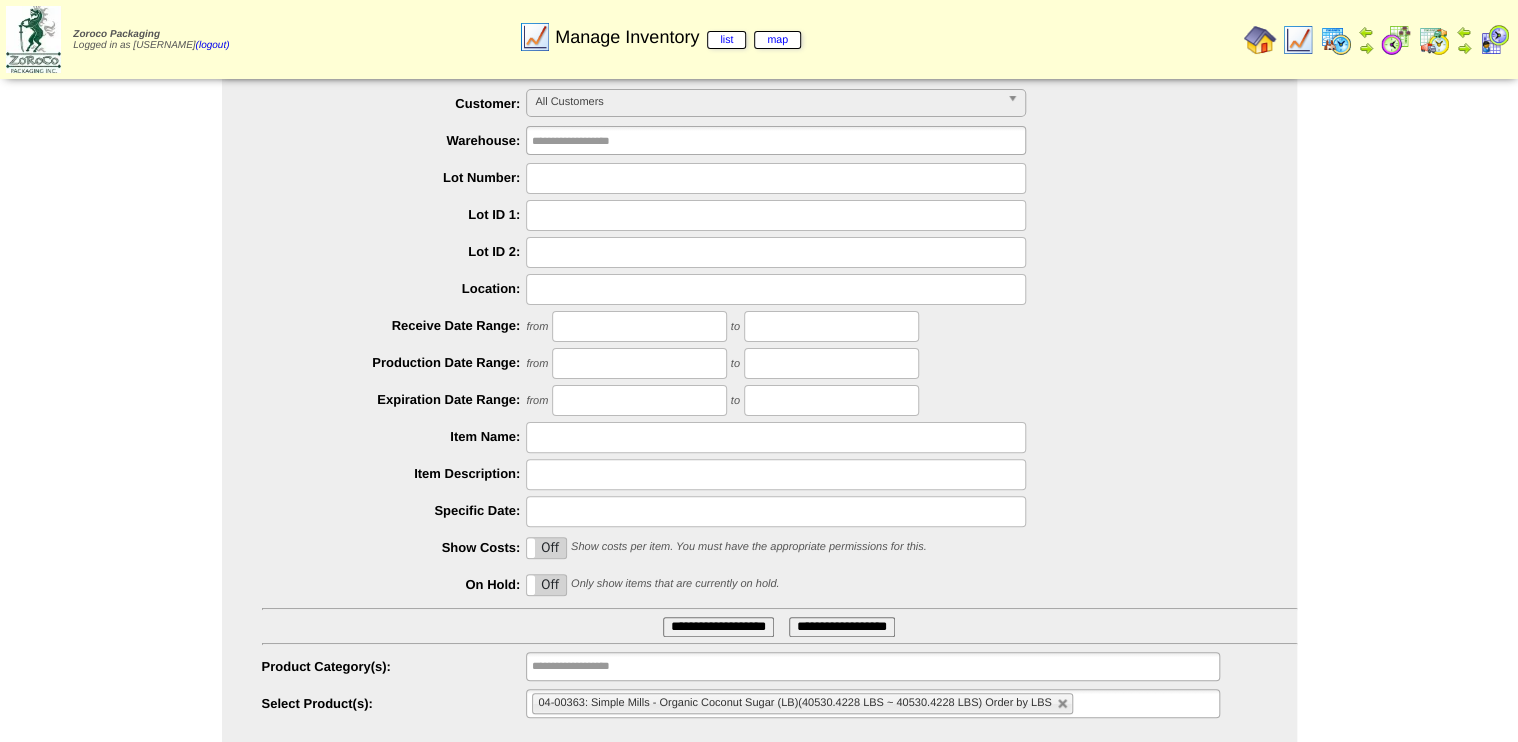 scroll, scrollTop: 0, scrollLeft: 0, axis: both 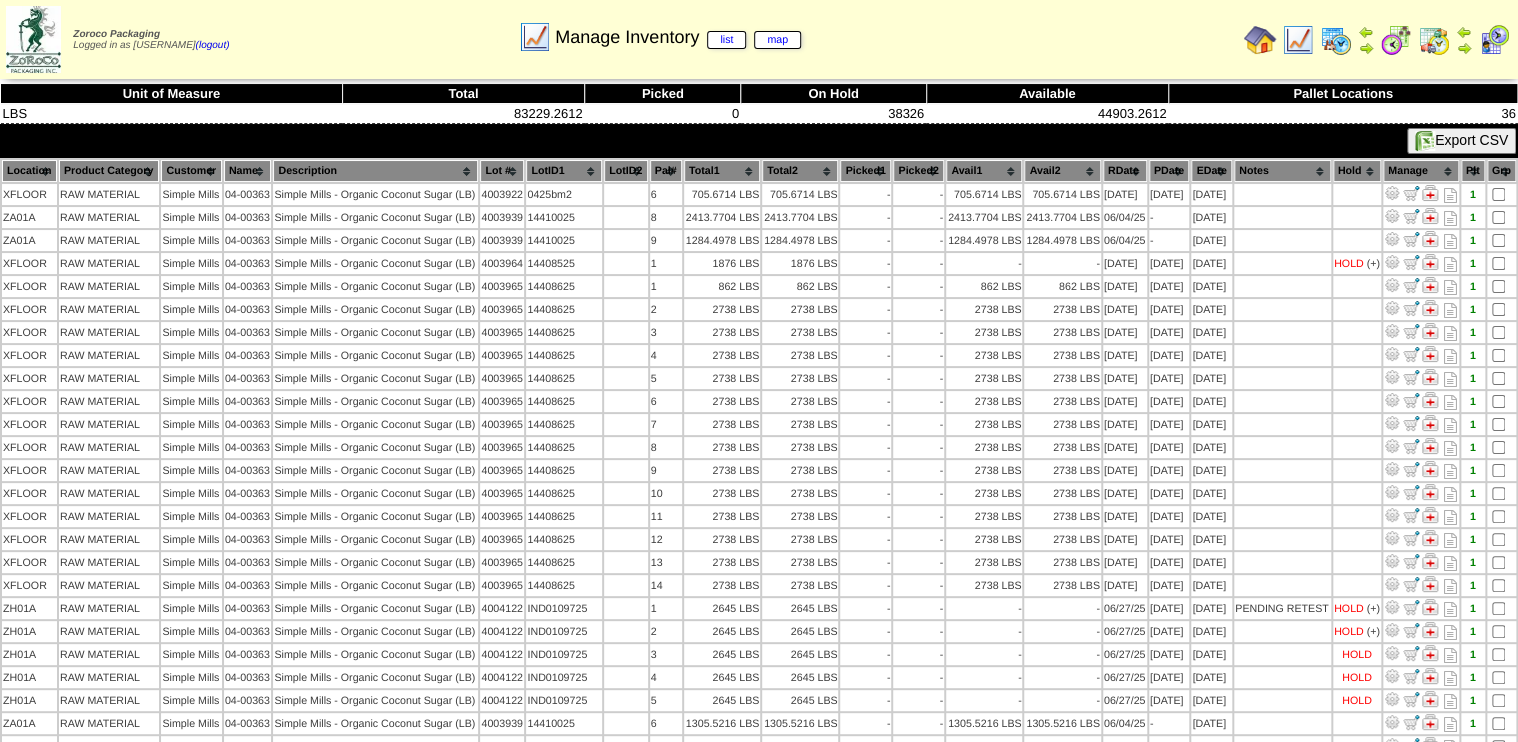 click on "Lot #" at bounding box center (502, 171) 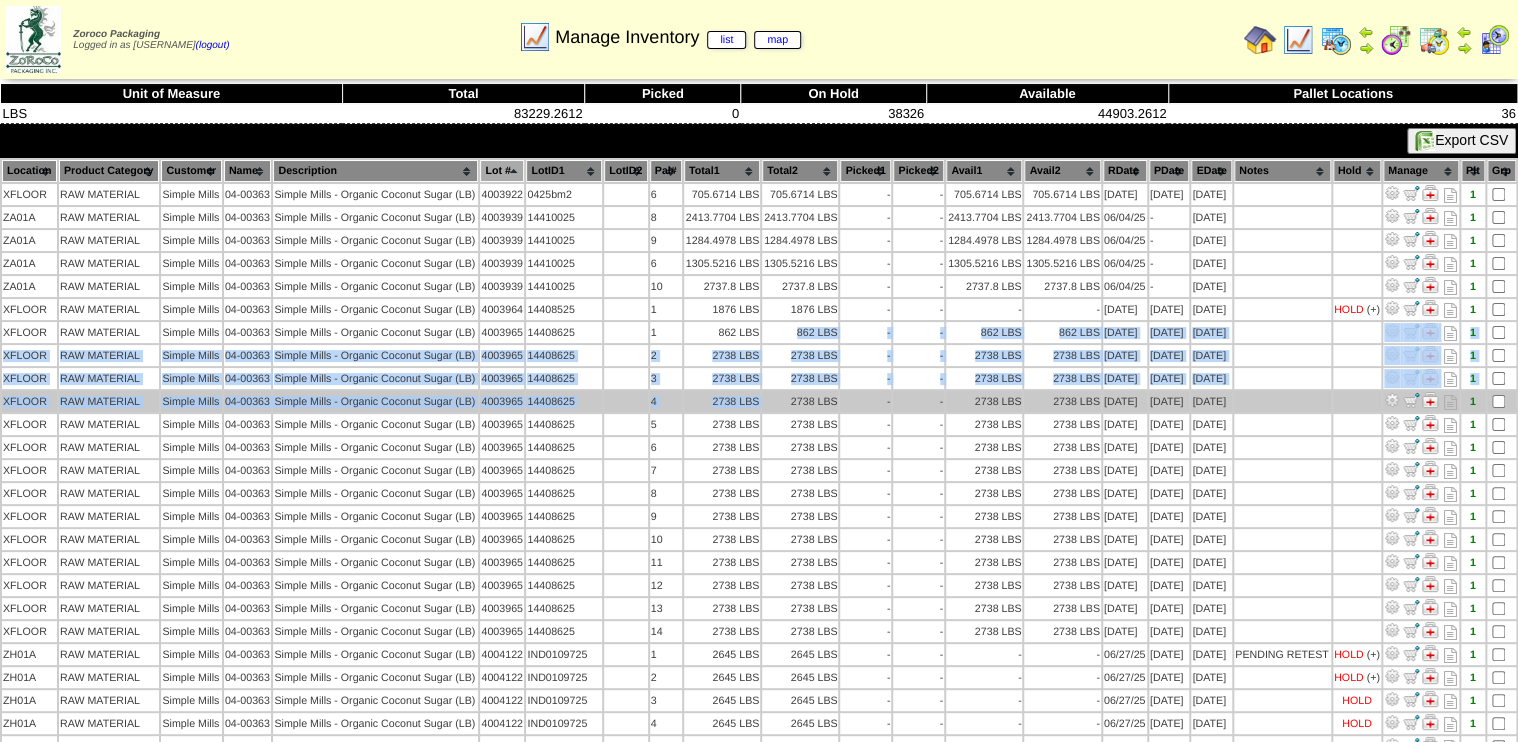 drag, startPoint x: 760, startPoint y: 327, endPoint x: 777, endPoint y: 396, distance: 71.063354 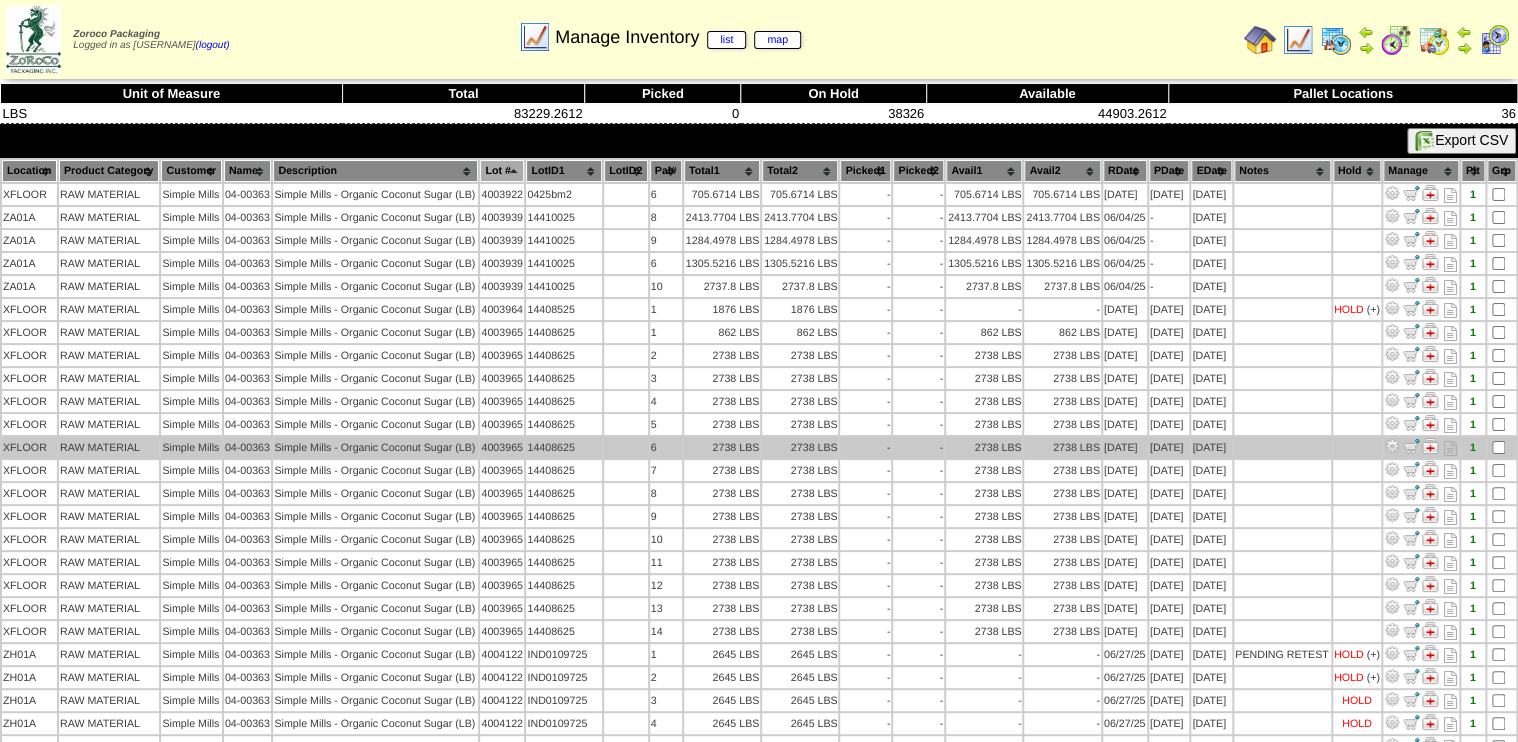 drag, startPoint x: 777, startPoint y: 396, endPoint x: 747, endPoint y: 432, distance: 46.8615 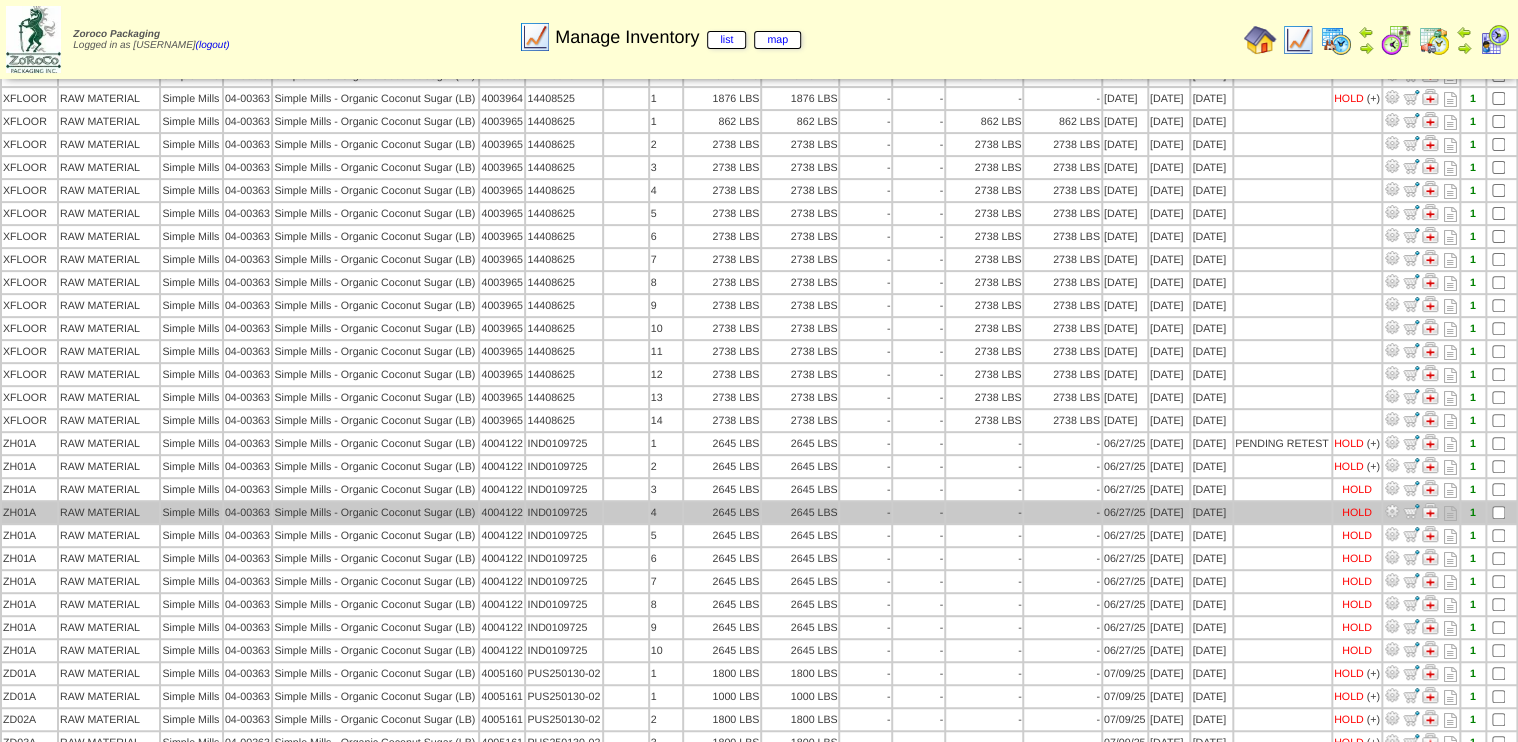 scroll, scrollTop: 281, scrollLeft: 0, axis: vertical 